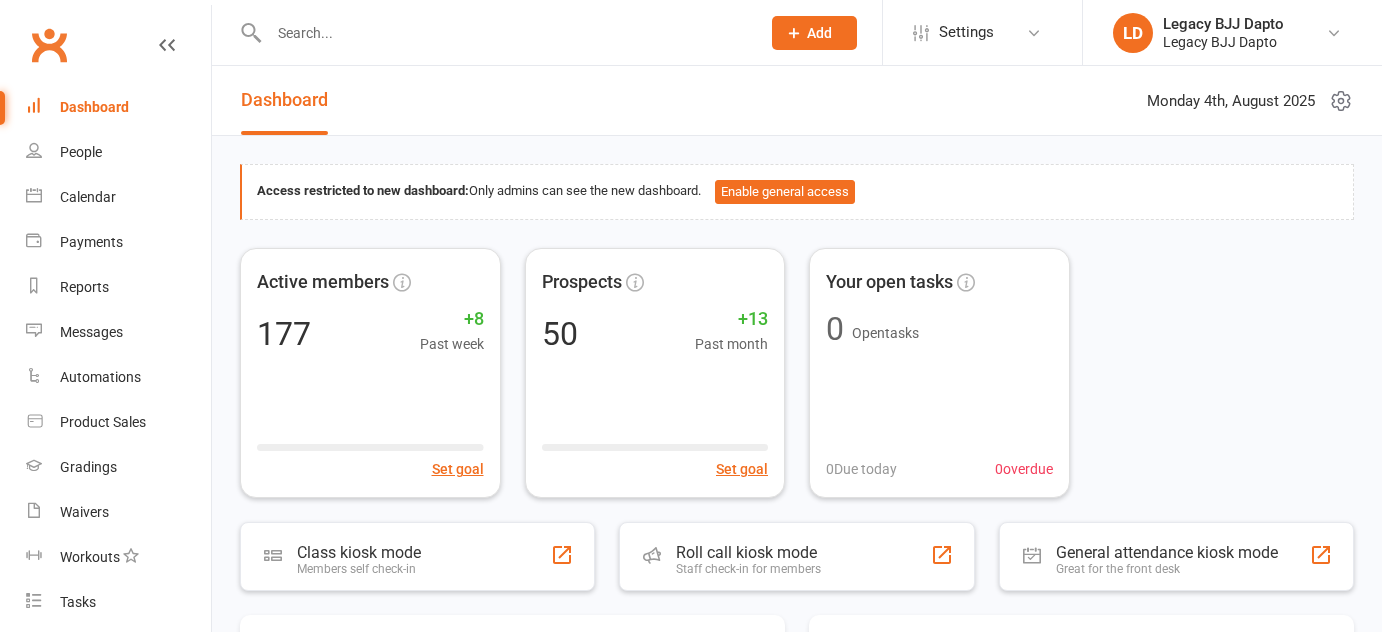 scroll, scrollTop: 0, scrollLeft: 0, axis: both 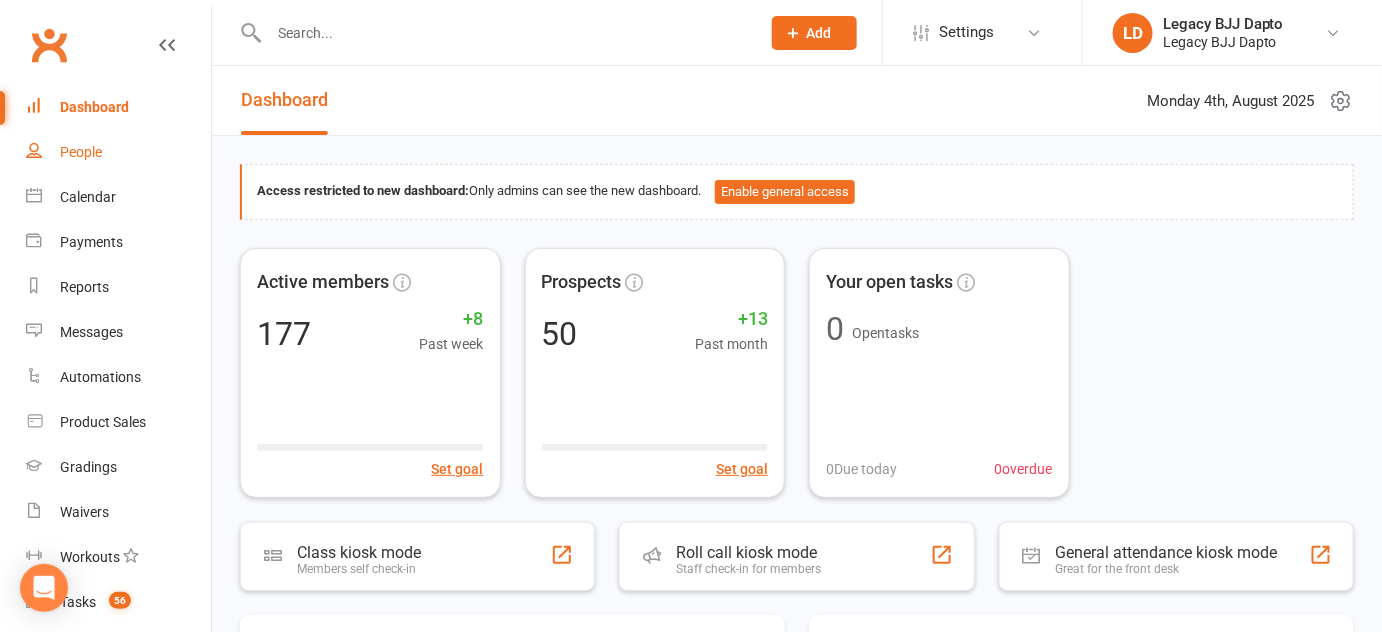 click on "People" at bounding box center (118, 152) 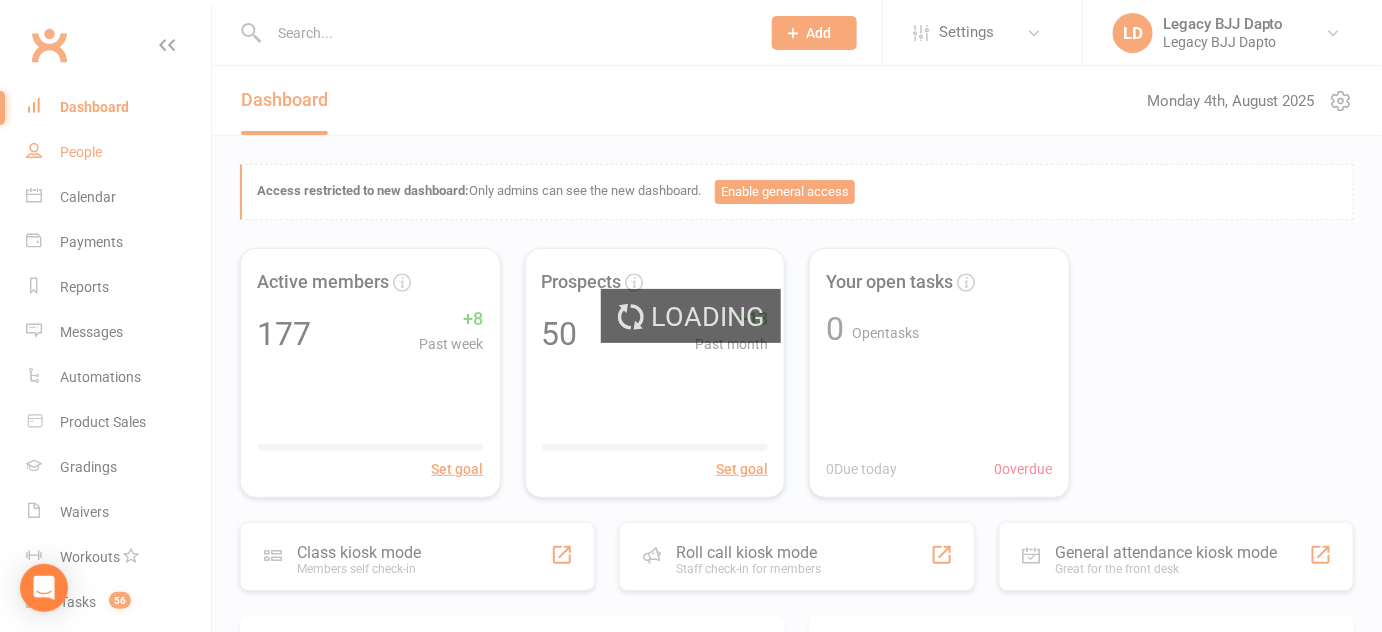 select on "100" 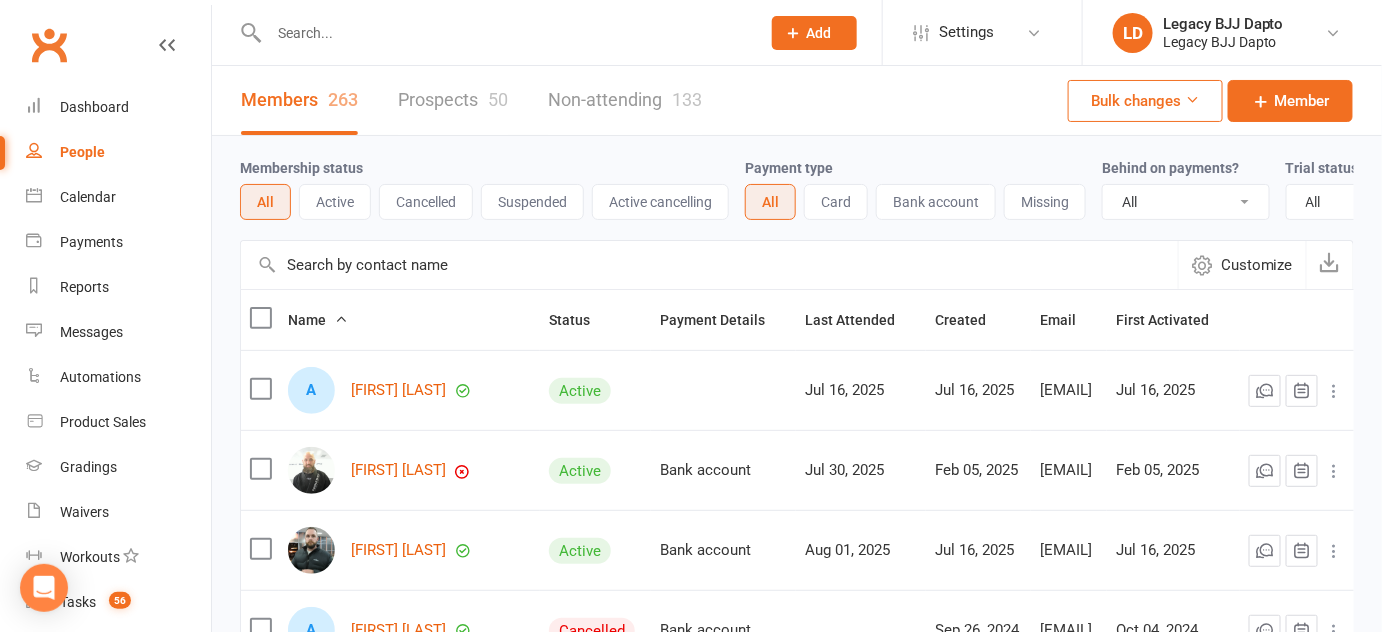 click on "Prospects 50" at bounding box center [453, 100] 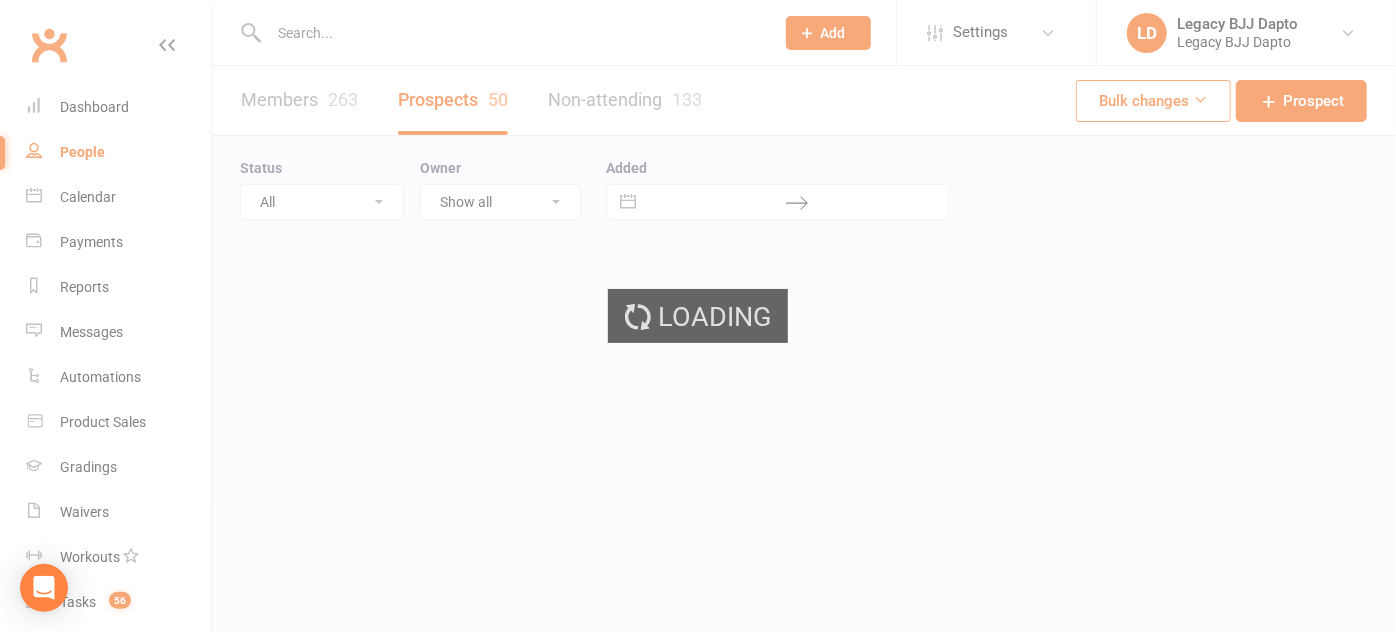 select on "100" 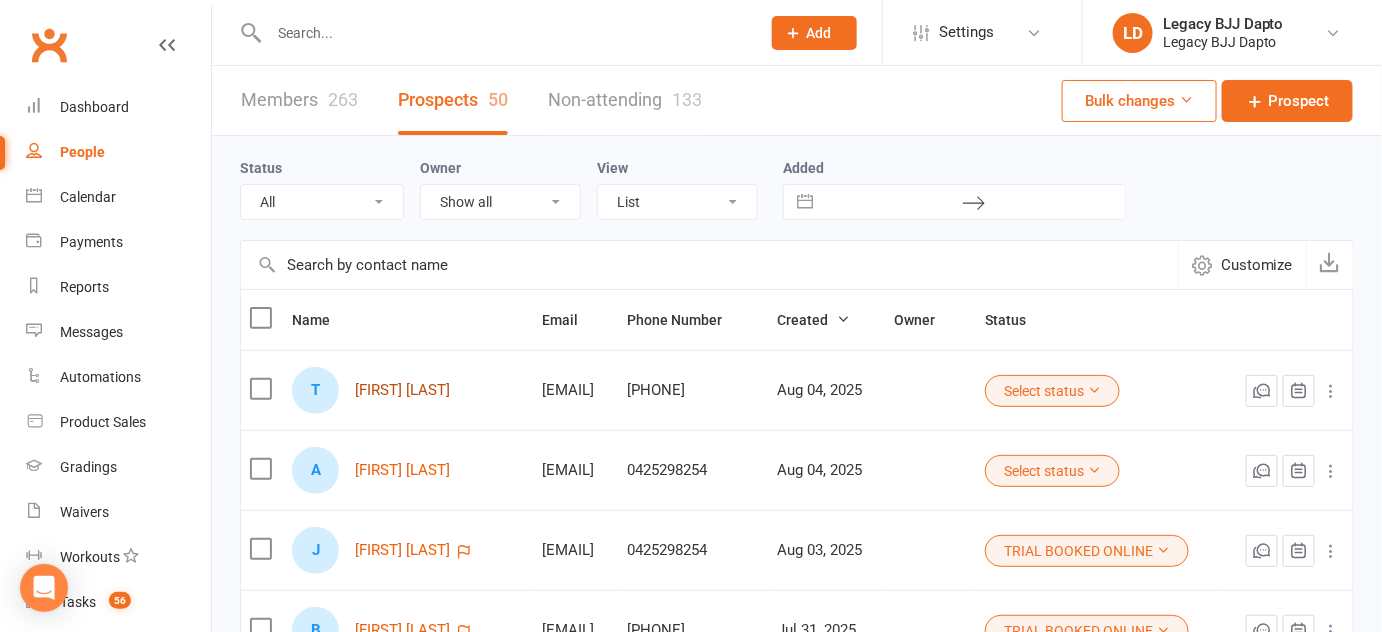 click on "[FIRST] [LAST]" at bounding box center [402, 390] 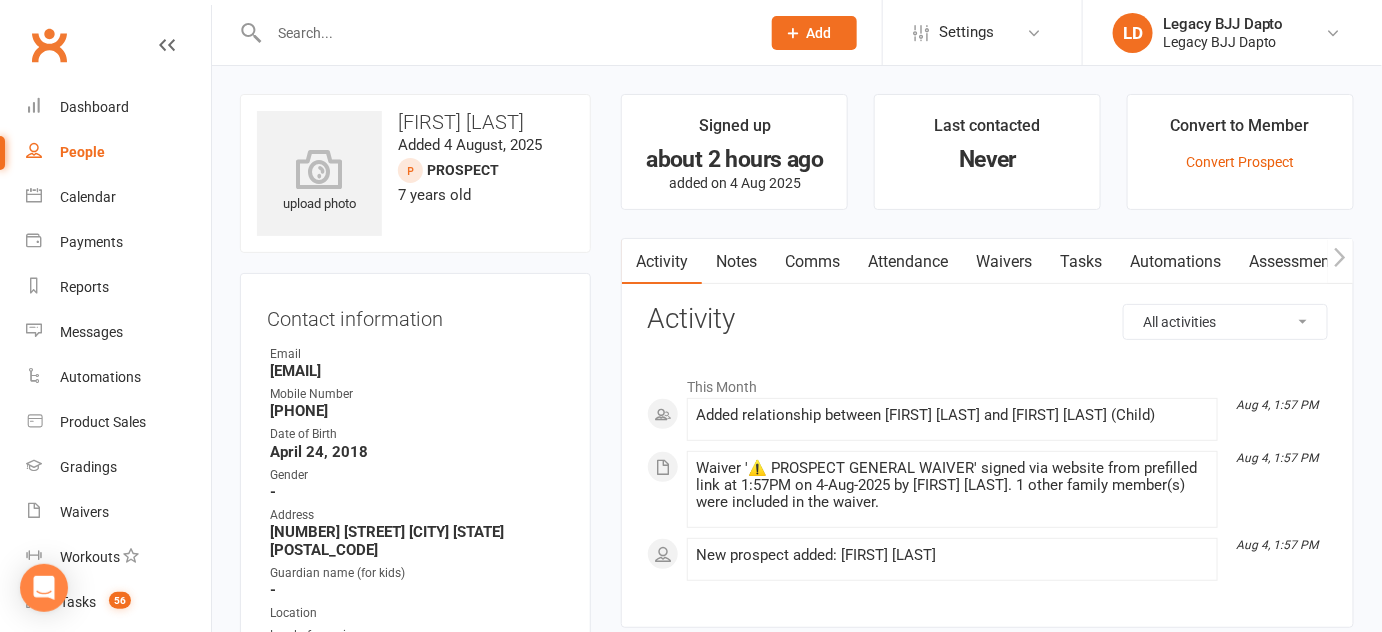 click on "Activity Notes Comms Attendance Waivers Tasks Automations Assessments
All activities Bookings / Attendances Communications Notes Failed SMSes Gradings Members Memberships POS Sales Payments Credit Vouchers Prospects Reports Automations Tasks Waivers Workouts Kiosk Mode Consent Assessments Contact Flags Family Relationships Activity This Month Aug 4, 1:57 PM Added relationship between Beau Castledine and Tucker Castledine (Child)   Aug 4, 1:57 PM Waiver '⚠️ PROSPECT GENERAL WAIVER' signed via website from prefilled link at 1:57PM on 4-Aug-2025 by Beau Castledine. 1 other family member(s) were included in the waiver.   Aug 4, 1:57 PM New prospect added: Tucker Castledine" at bounding box center [987, 433] 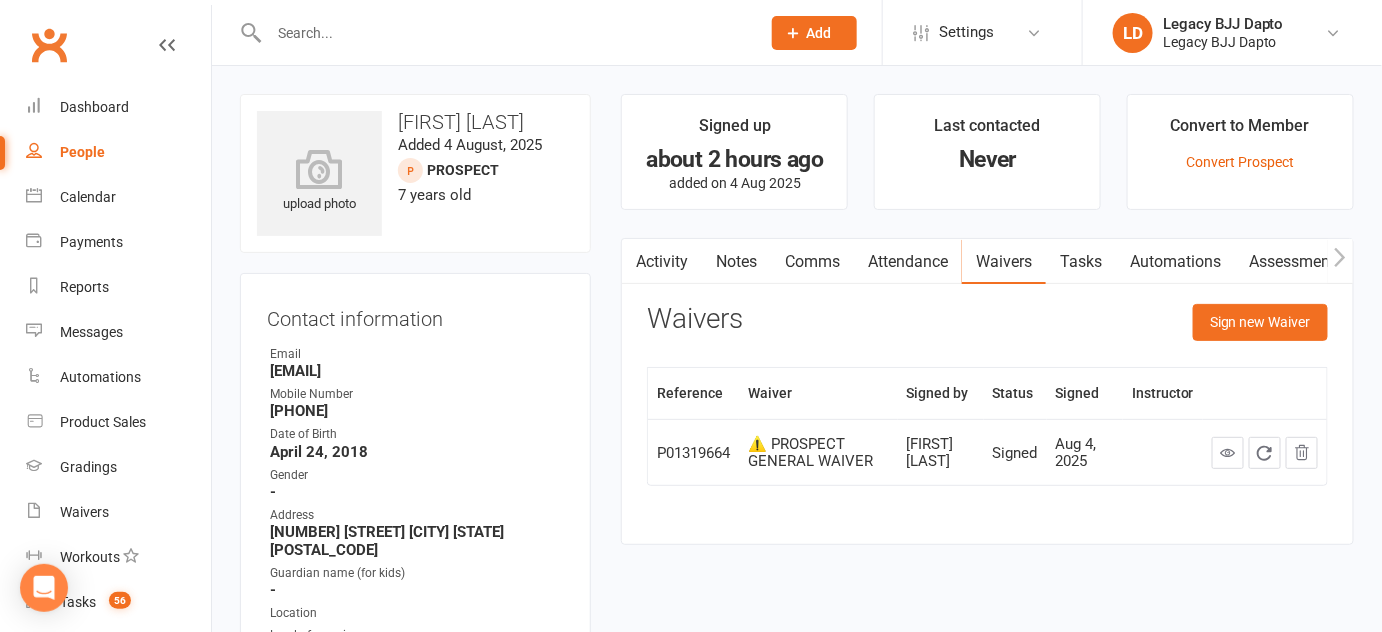 click on "Activity Notes Comms Attendance Waivers Tasks Automations Assessments
Waivers Sign new Waiver Reference Waiver Signed by Status Signed Instructor P01319664 ⚠️ PROSPECT GENERAL WAIVER Beau Castledine Signed Aug 4, 2025" at bounding box center [987, 392] 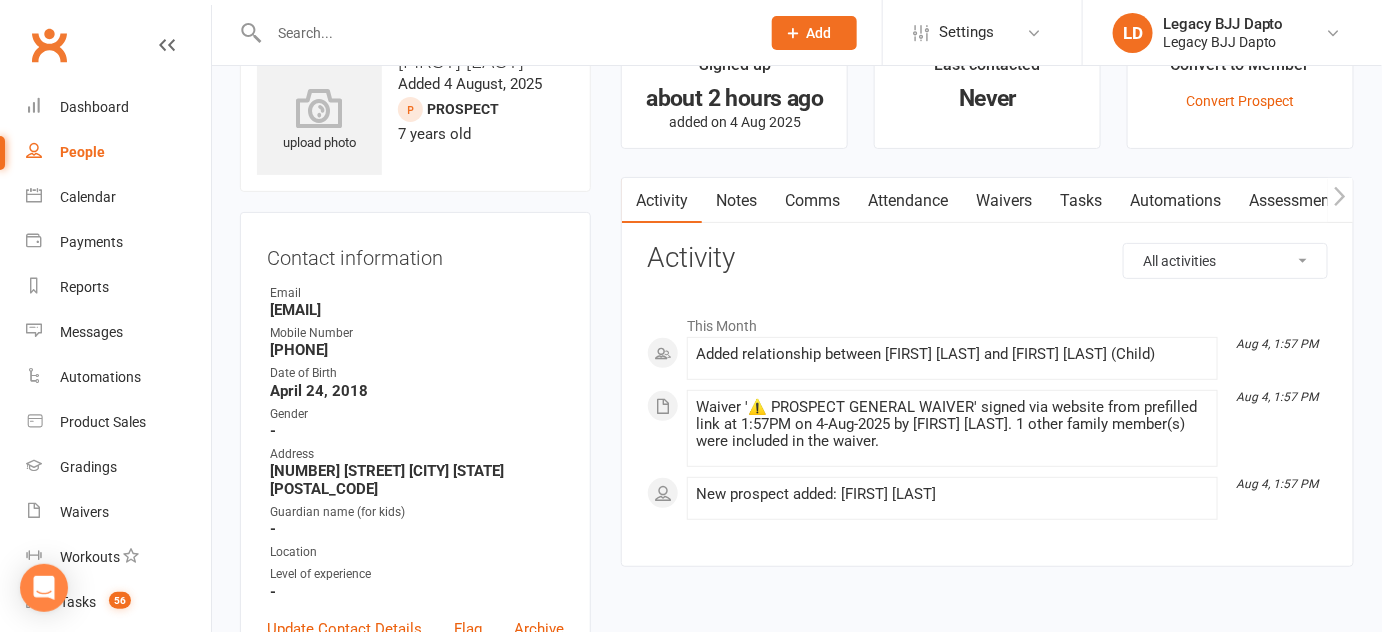 scroll, scrollTop: 0, scrollLeft: 0, axis: both 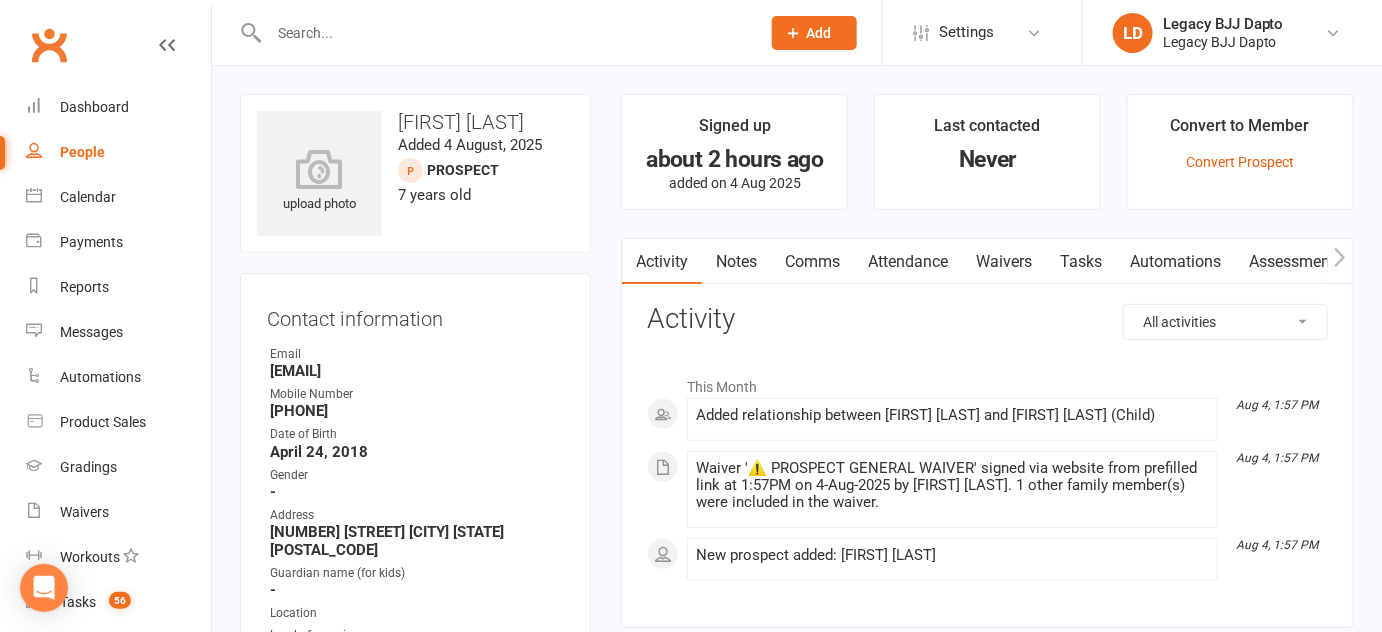 click on "People" at bounding box center [118, 152] 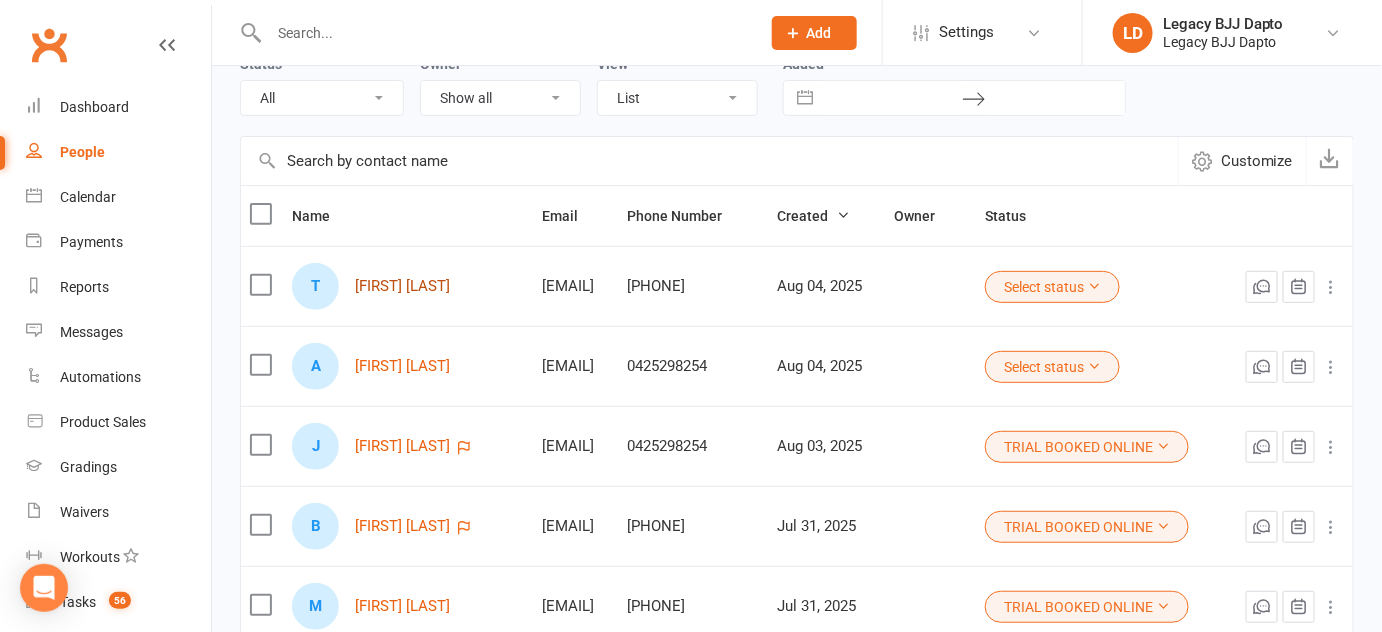 scroll, scrollTop: 105, scrollLeft: 0, axis: vertical 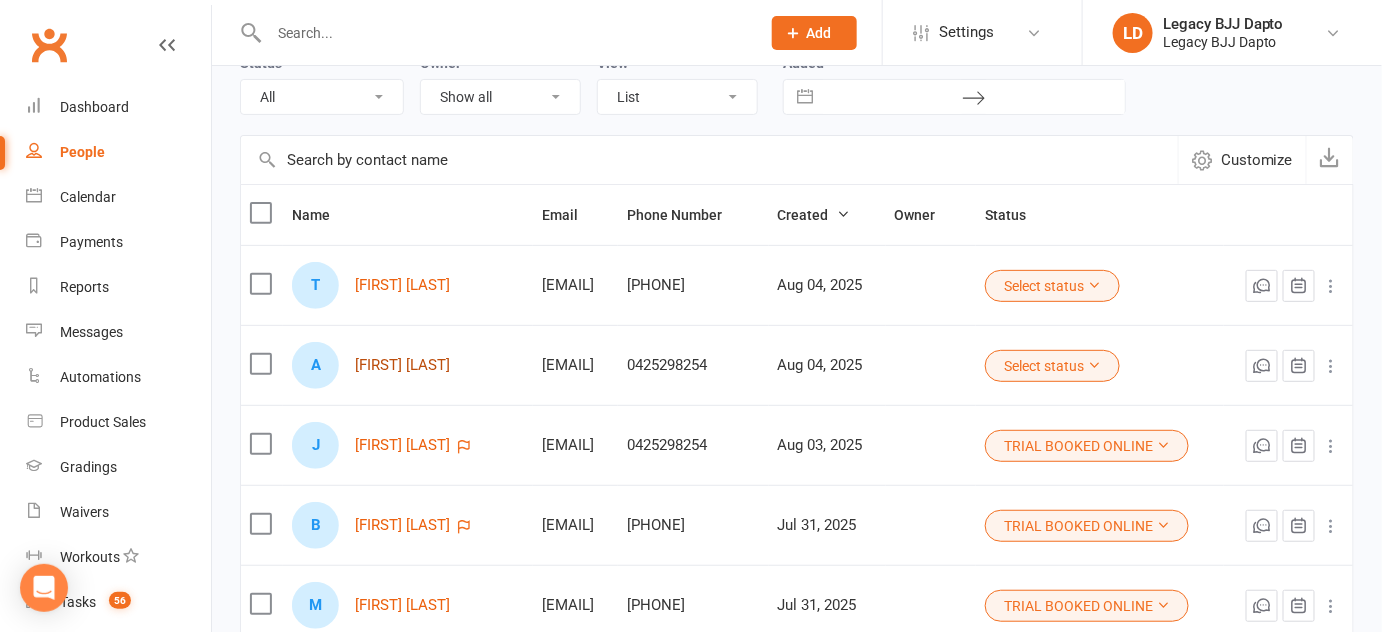 click on "[FIRST] [LAST]" at bounding box center (402, 365) 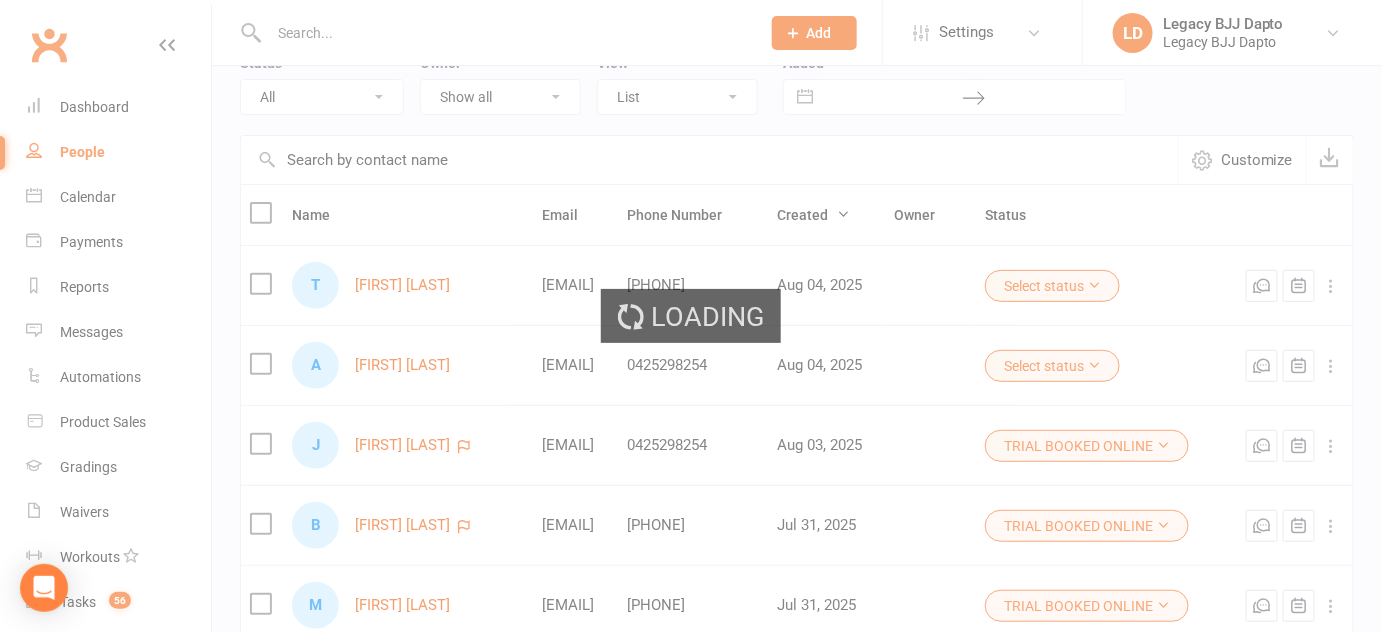 scroll, scrollTop: 0, scrollLeft: 0, axis: both 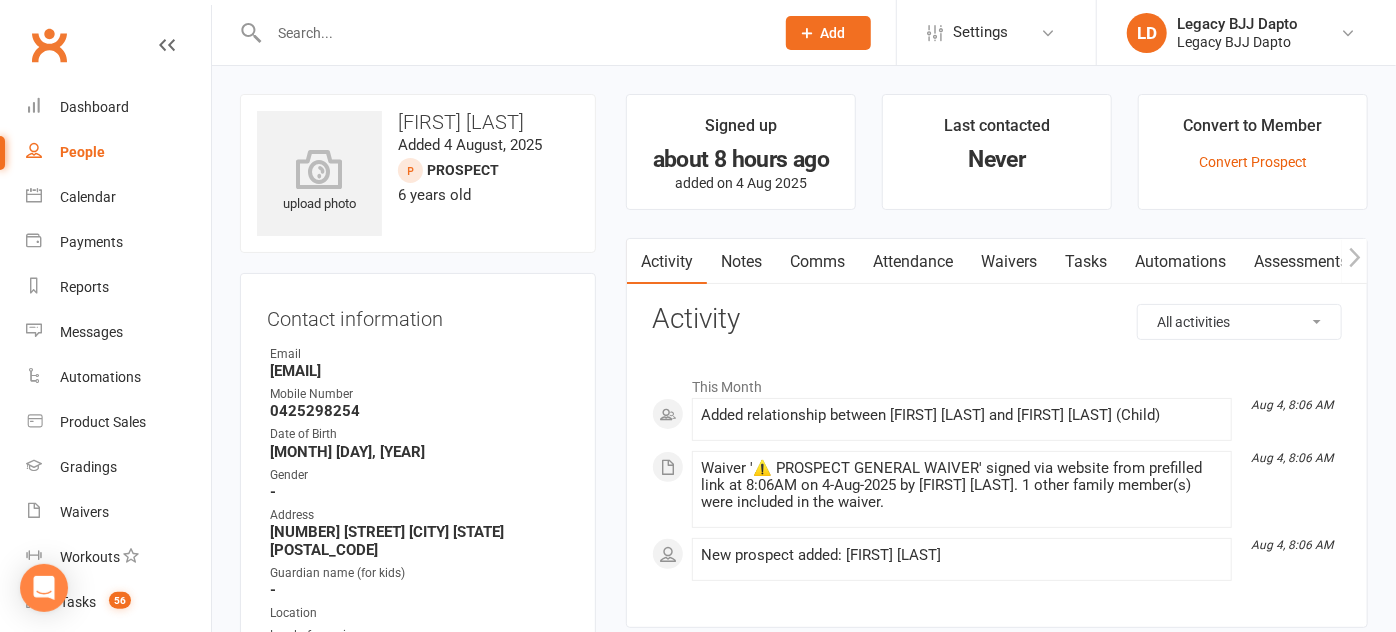 select on "100" 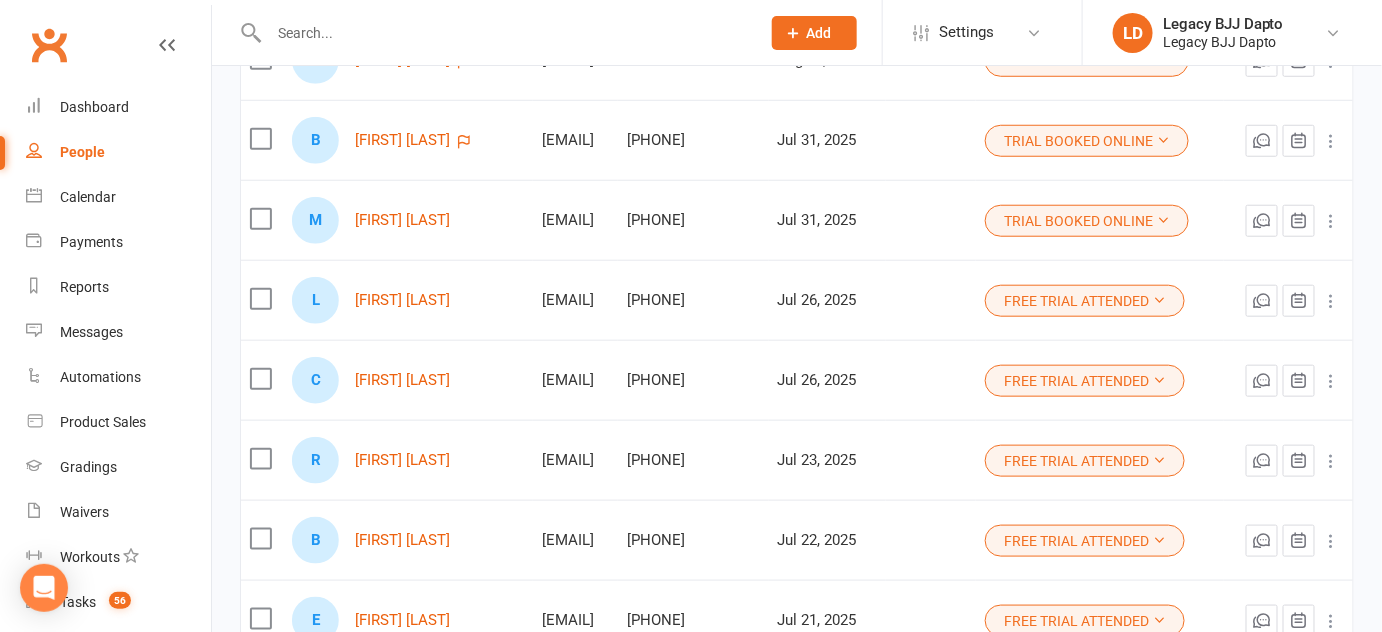 scroll, scrollTop: 527, scrollLeft: 0, axis: vertical 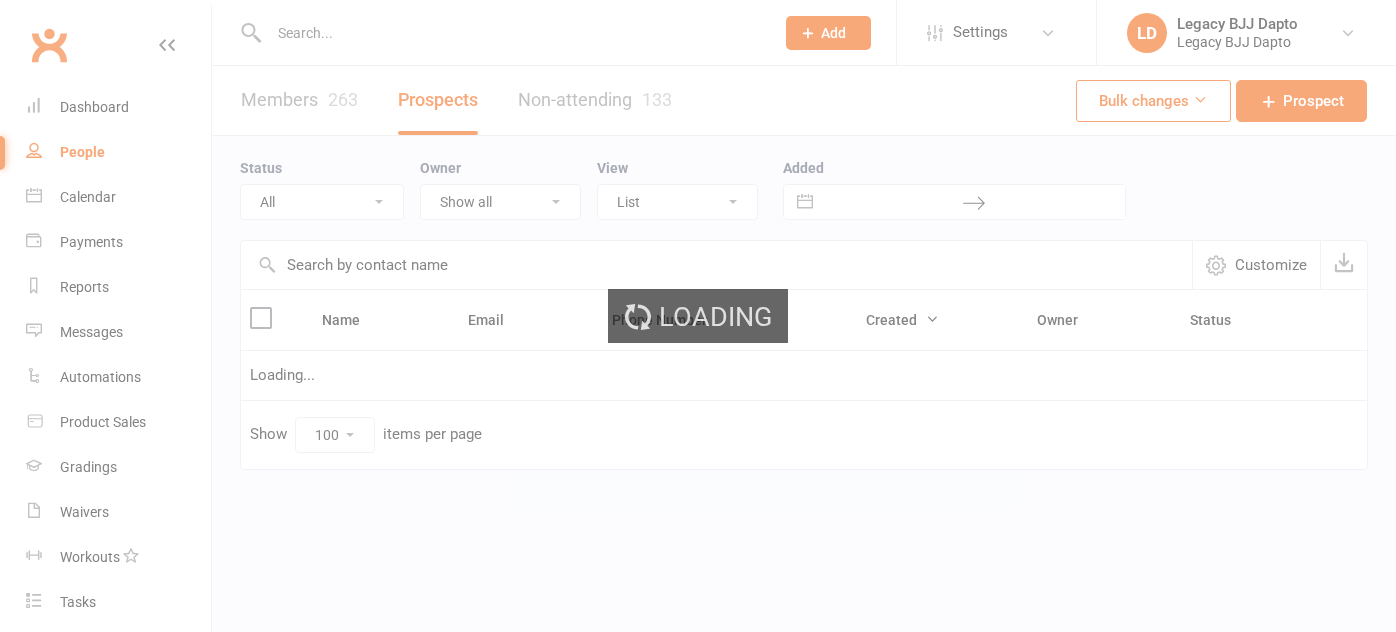 select on "100" 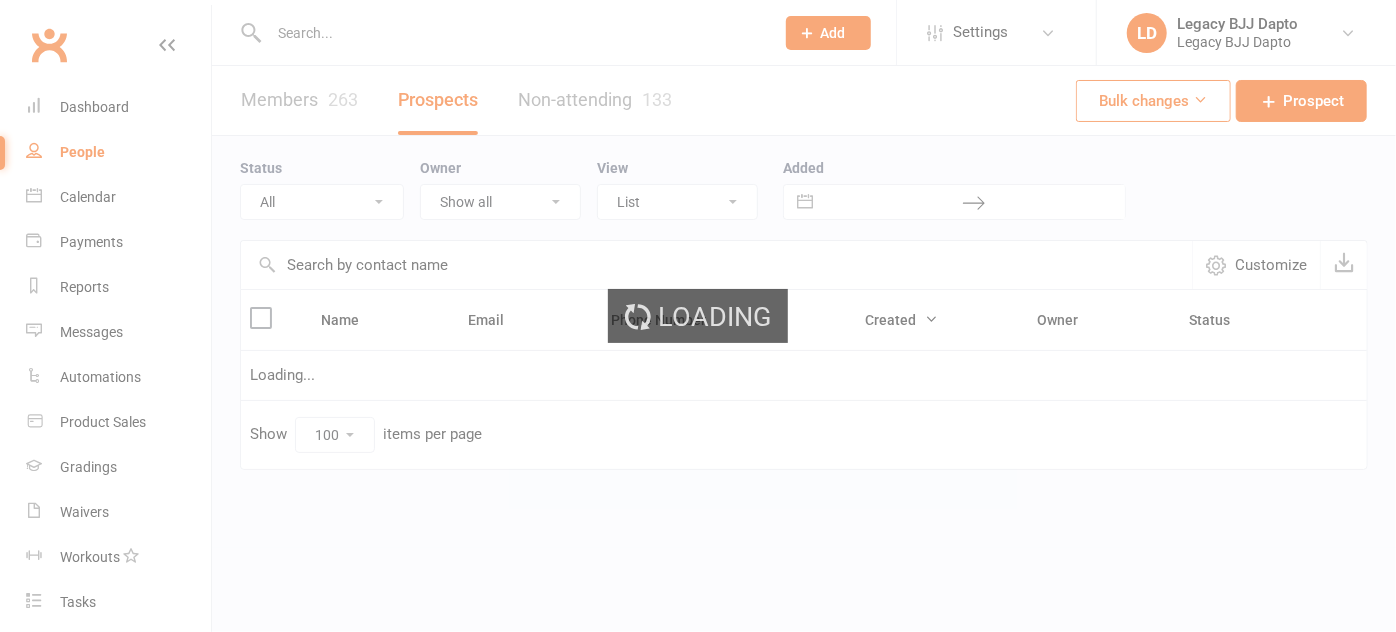 scroll, scrollTop: 0, scrollLeft: 0, axis: both 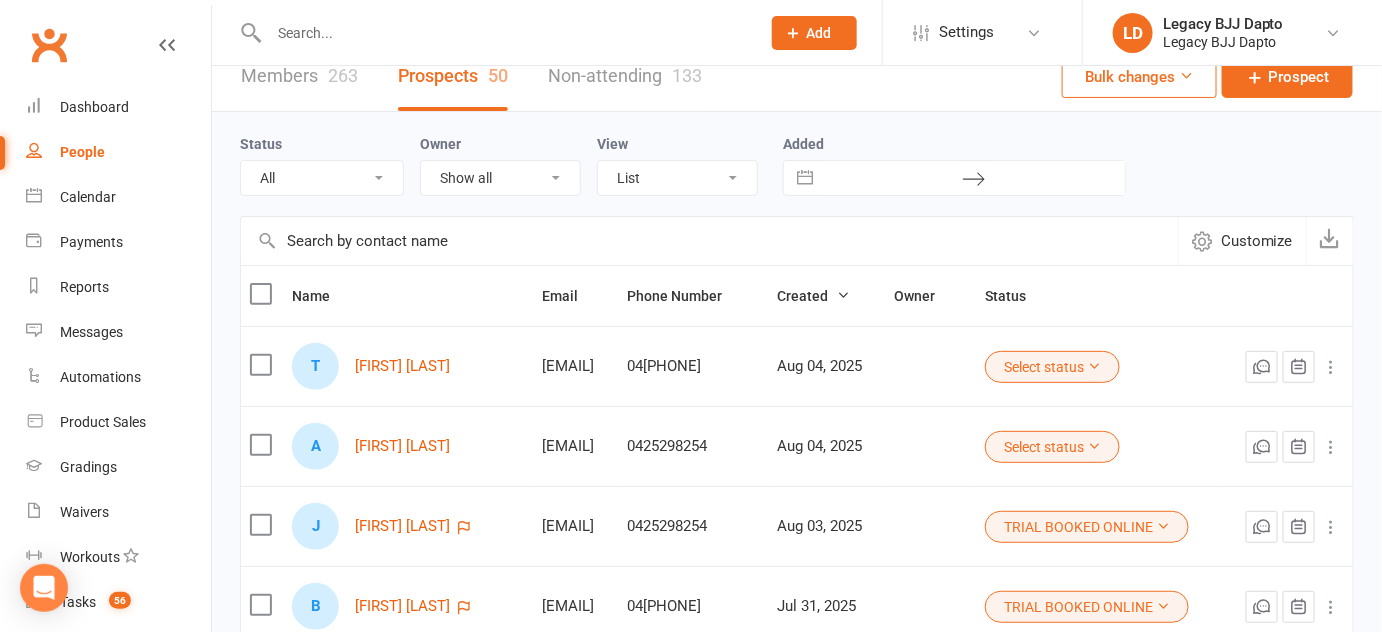 click at bounding box center (504, 33) 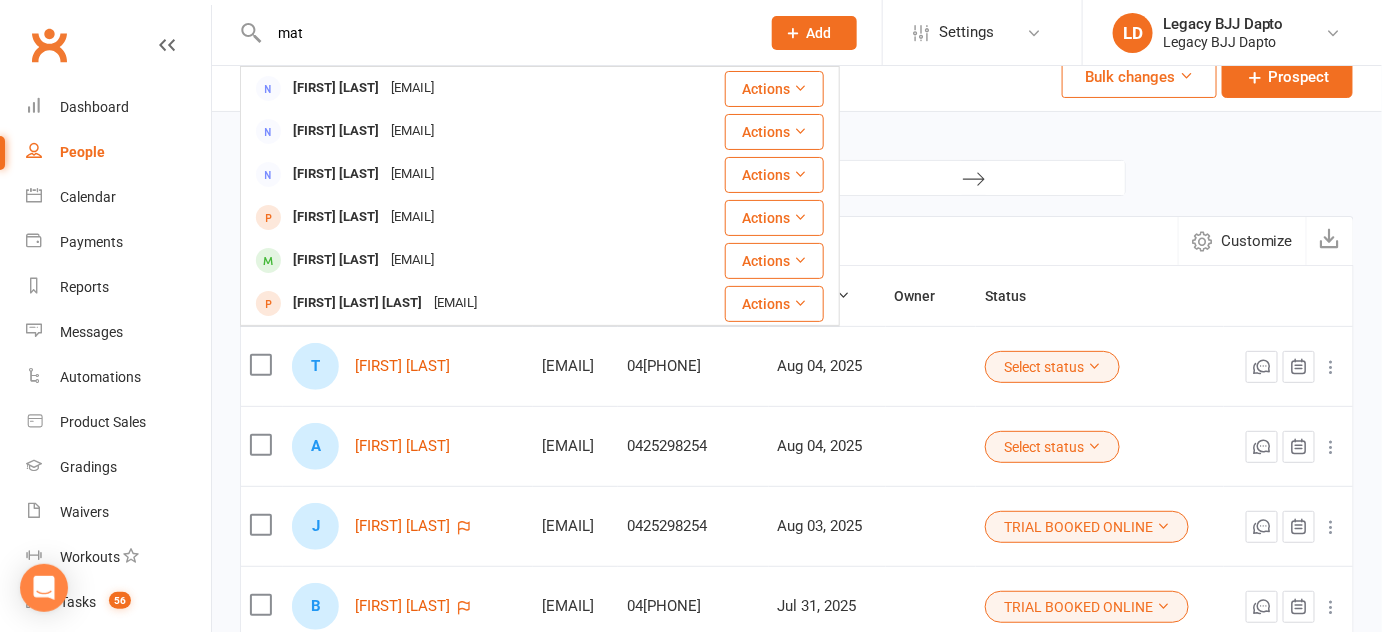 type on "mat" 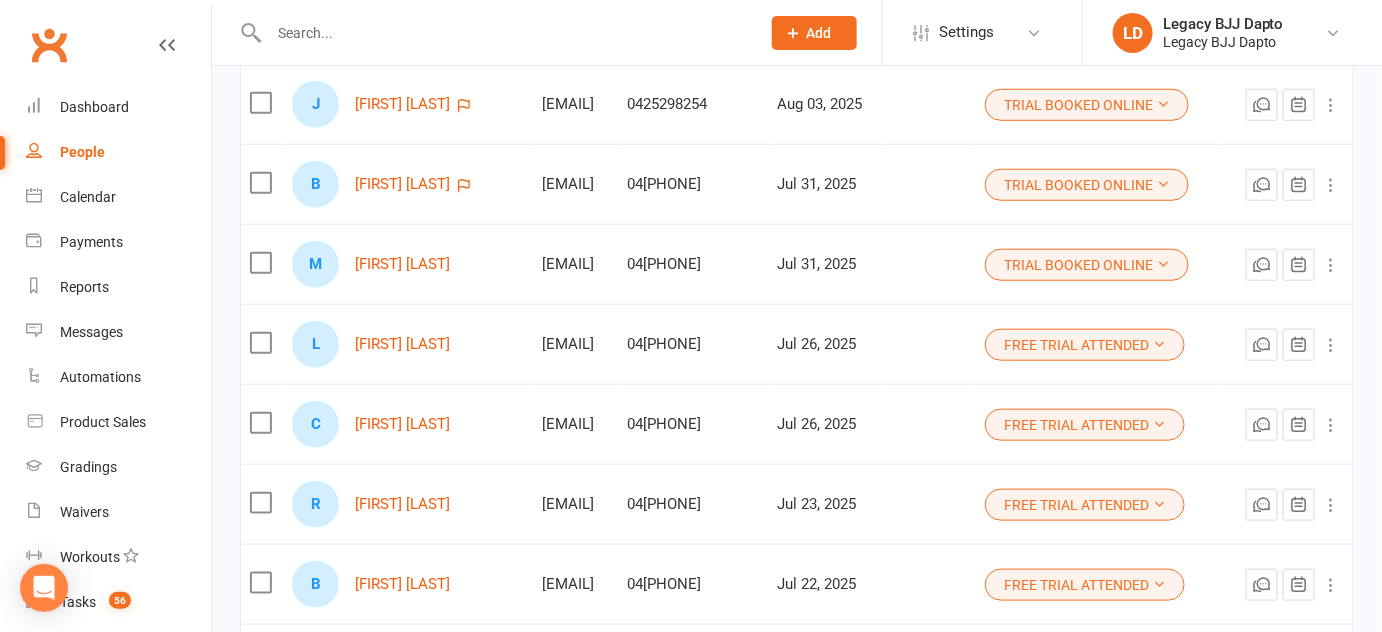 scroll, scrollTop: 448, scrollLeft: 0, axis: vertical 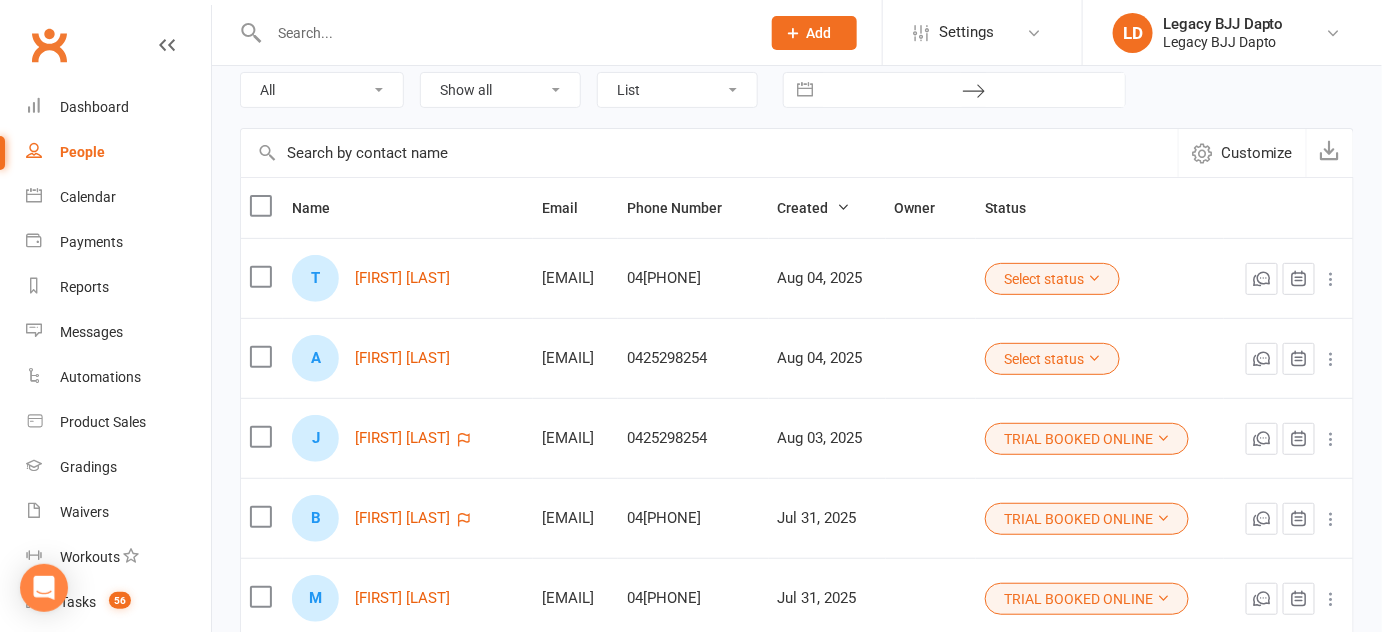 click at bounding box center (1094, 278) 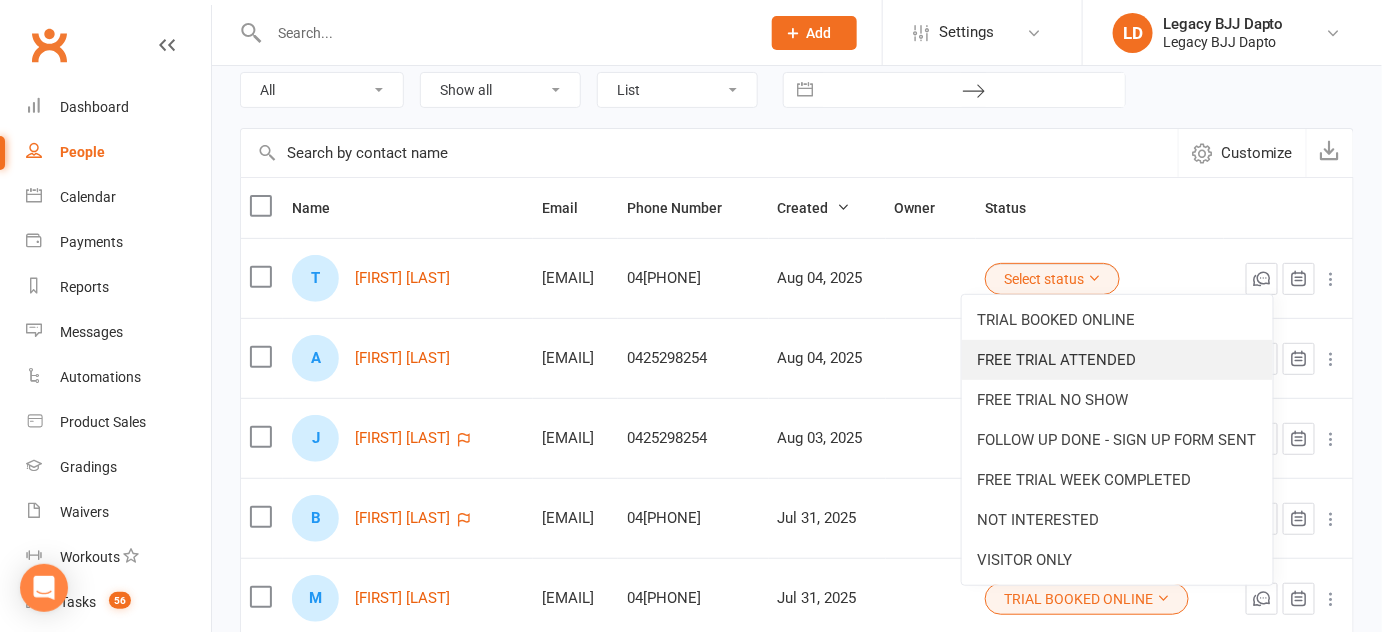 click on "FREE TRIAL ATTENDED" at bounding box center (1117, 360) 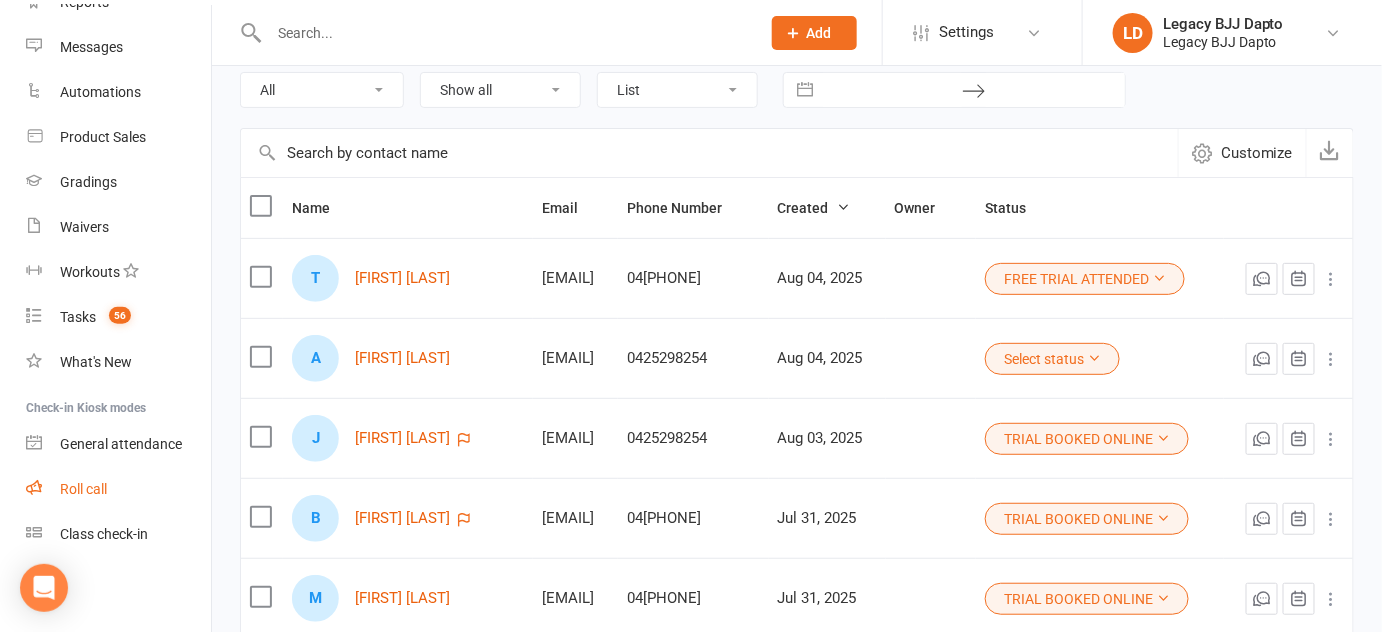 scroll, scrollTop: 284, scrollLeft: 0, axis: vertical 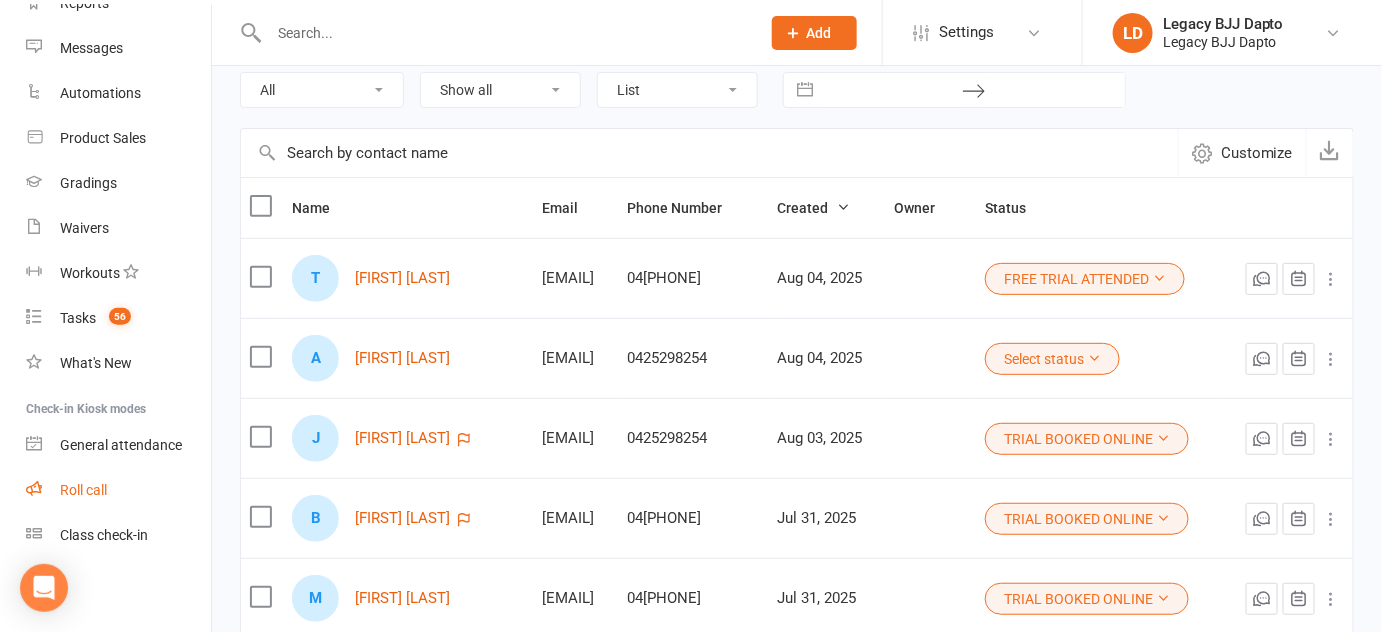 click on "Roll call" at bounding box center [83, 490] 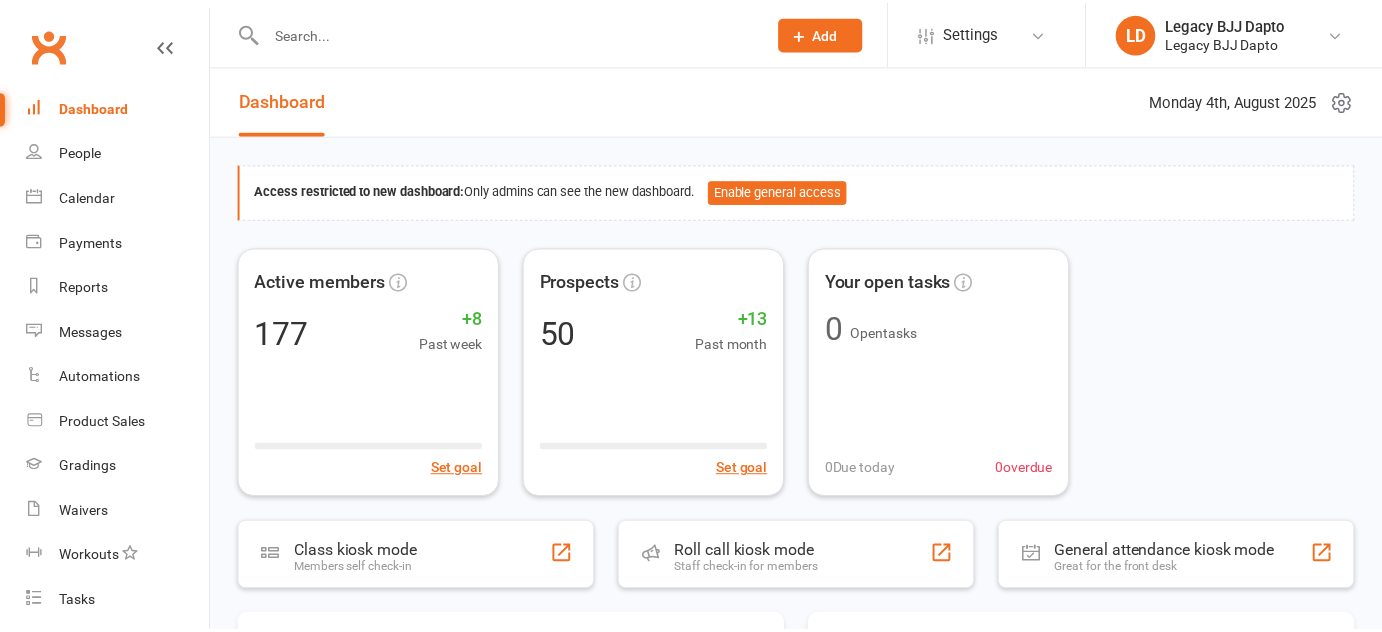 scroll, scrollTop: 0, scrollLeft: 0, axis: both 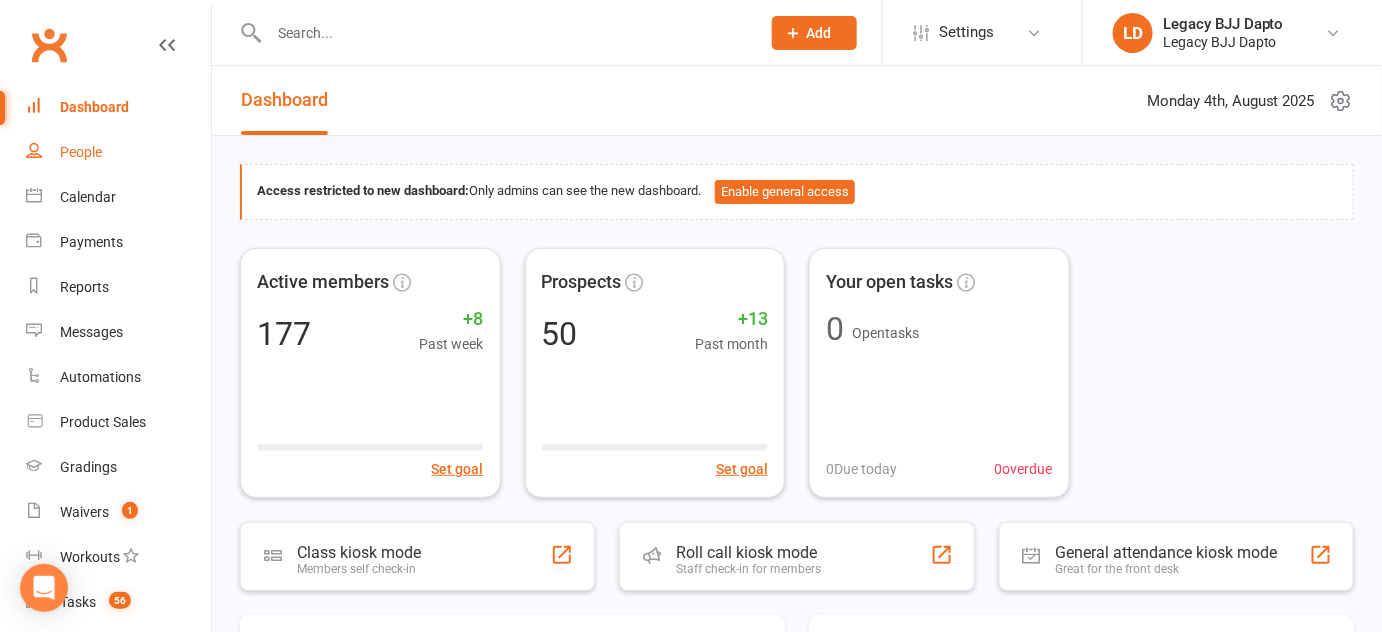 click on "People" at bounding box center [118, 152] 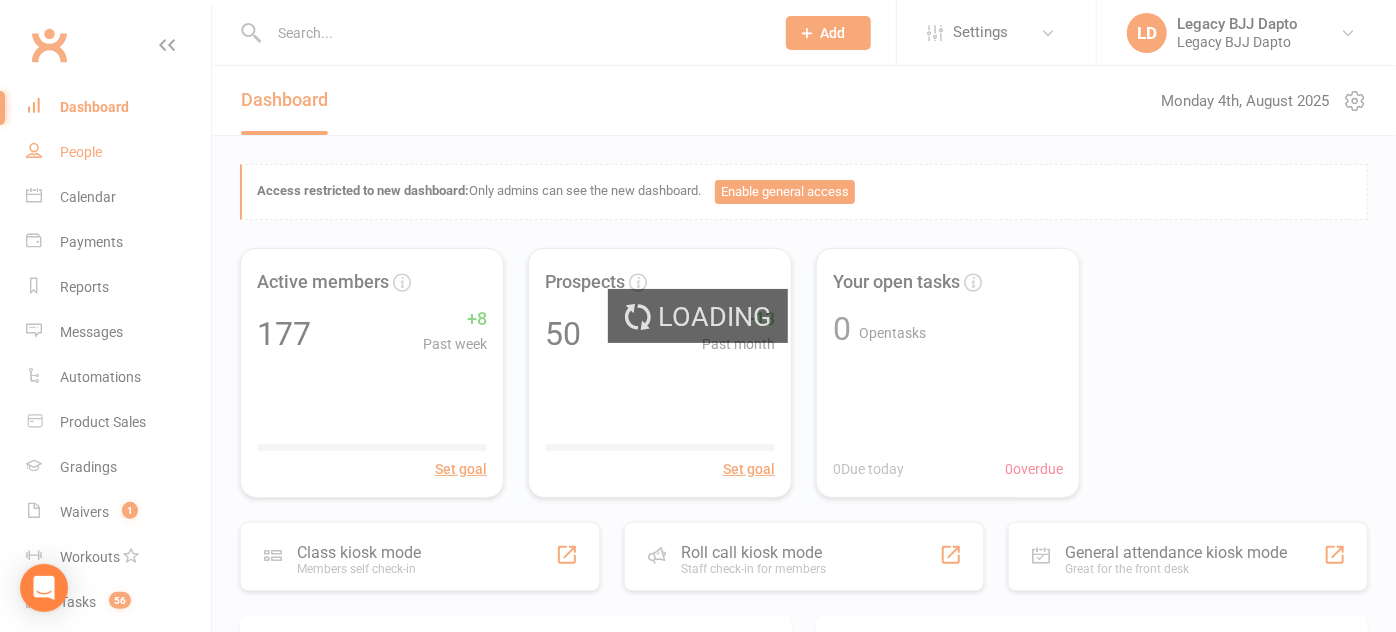 select on "100" 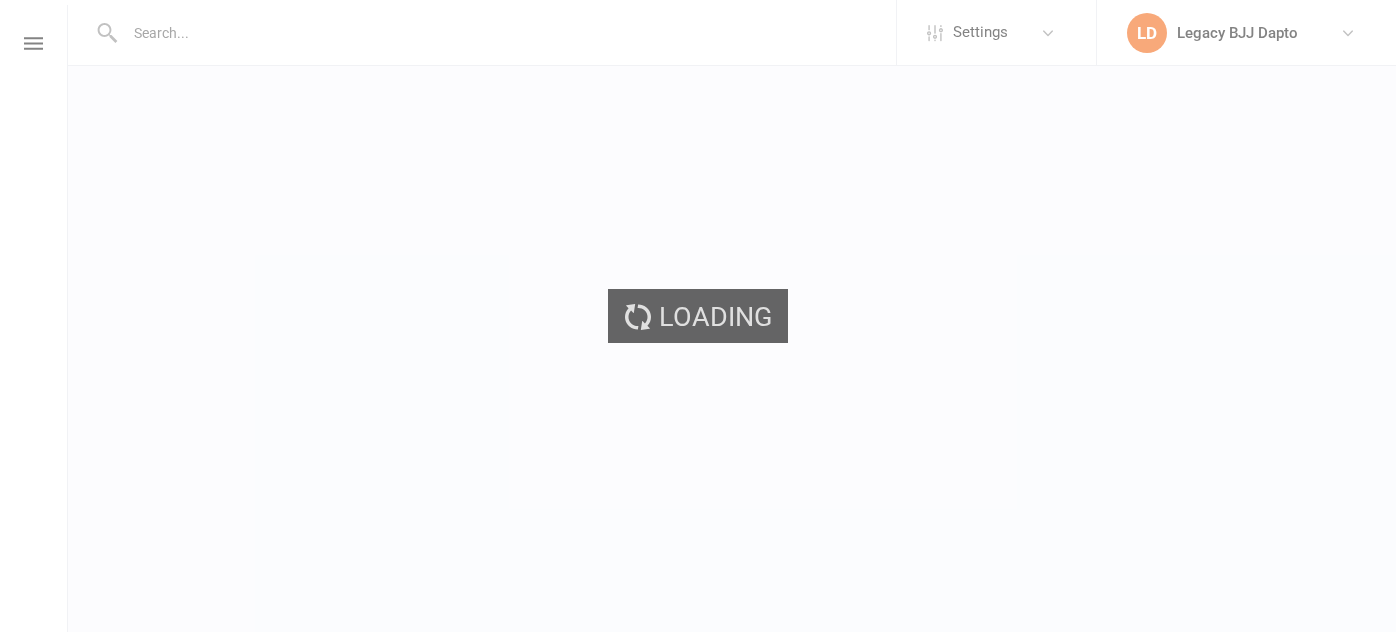 scroll, scrollTop: 0, scrollLeft: 0, axis: both 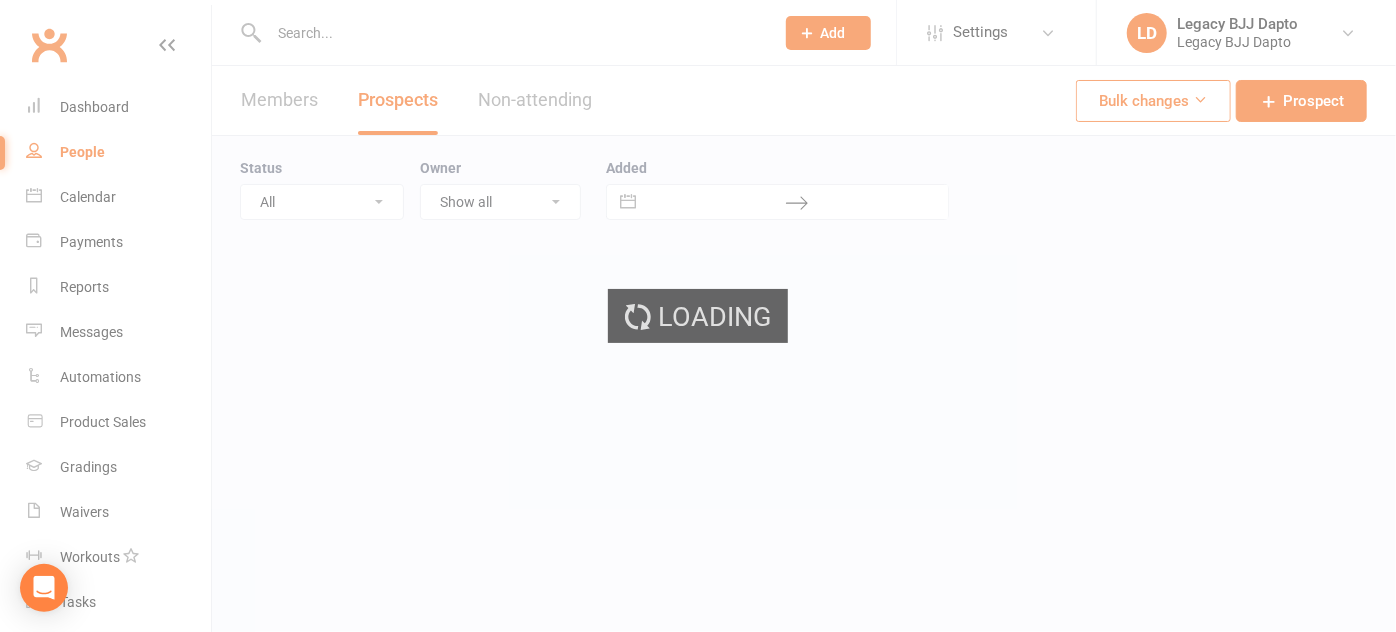 select on "100" 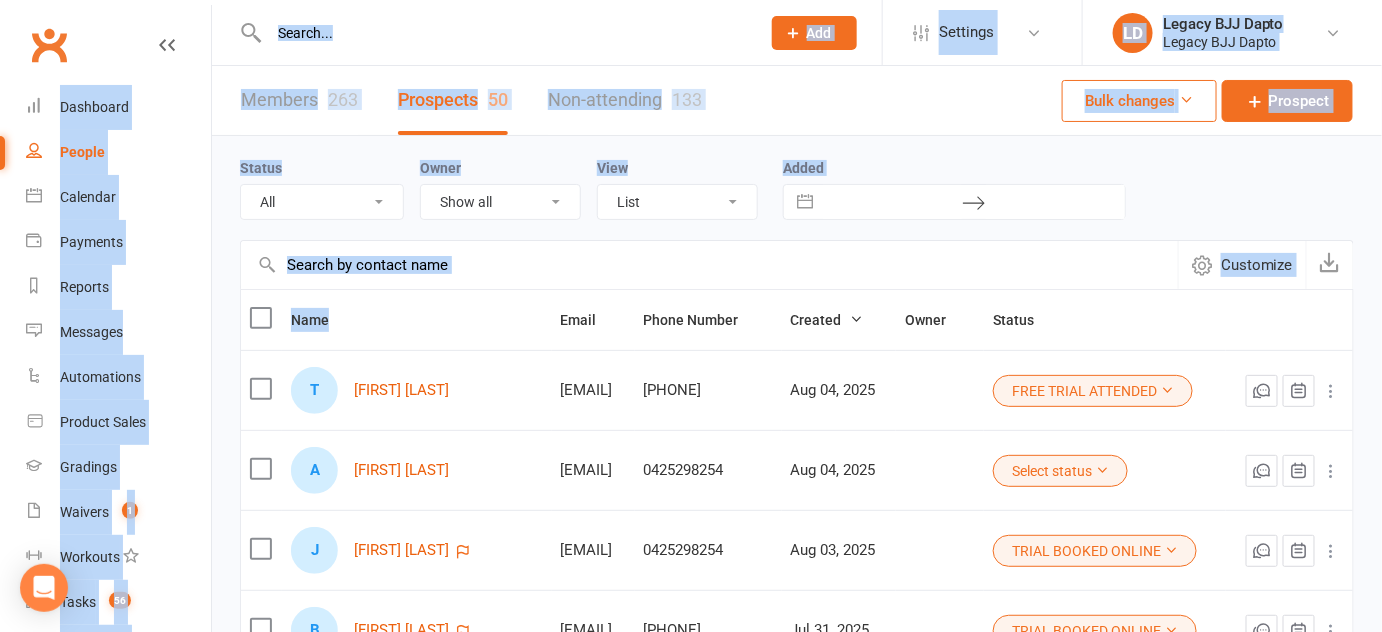drag, startPoint x: 424, startPoint y: 319, endPoint x: 419, endPoint y: 23, distance: 296.04224 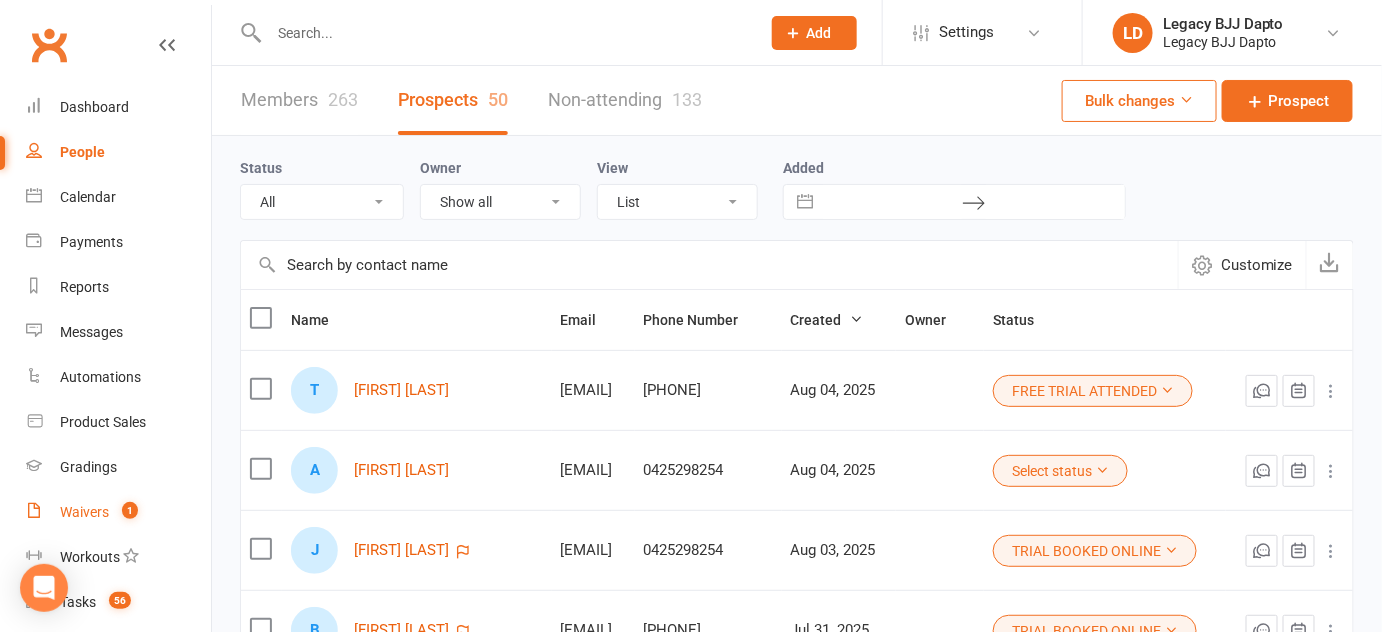 click on "Waivers" at bounding box center [84, 512] 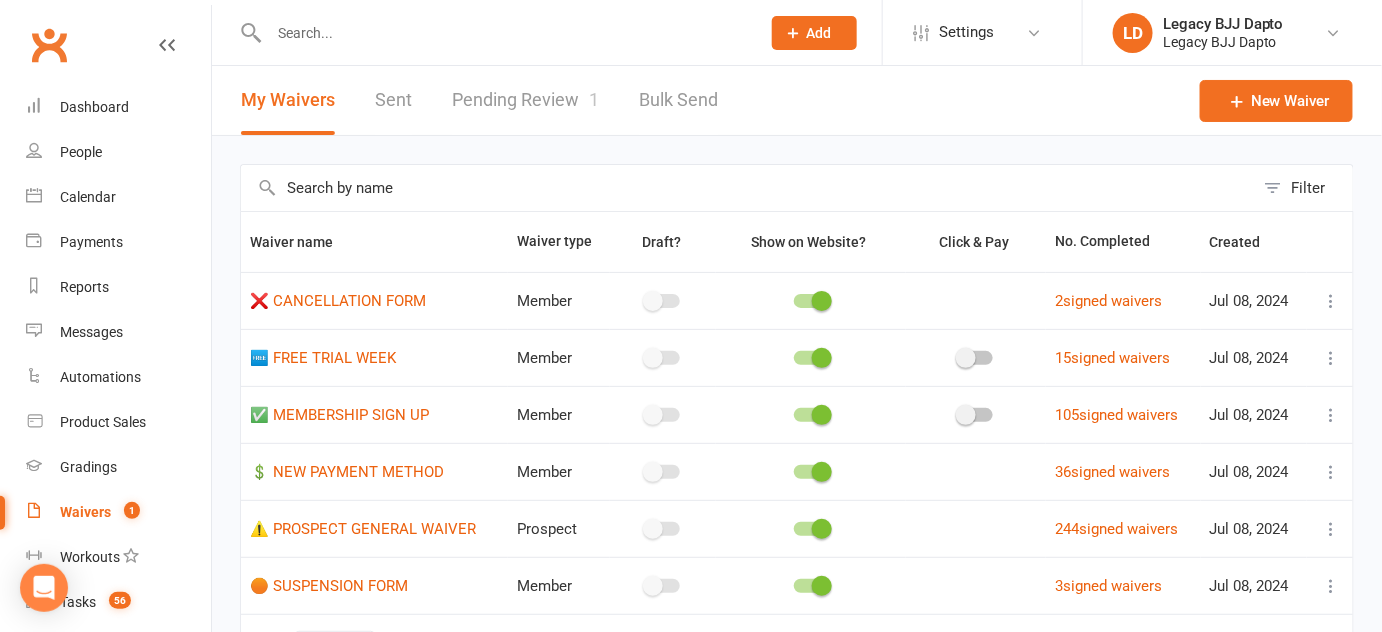 click on "Pending Review 1" at bounding box center [525, 100] 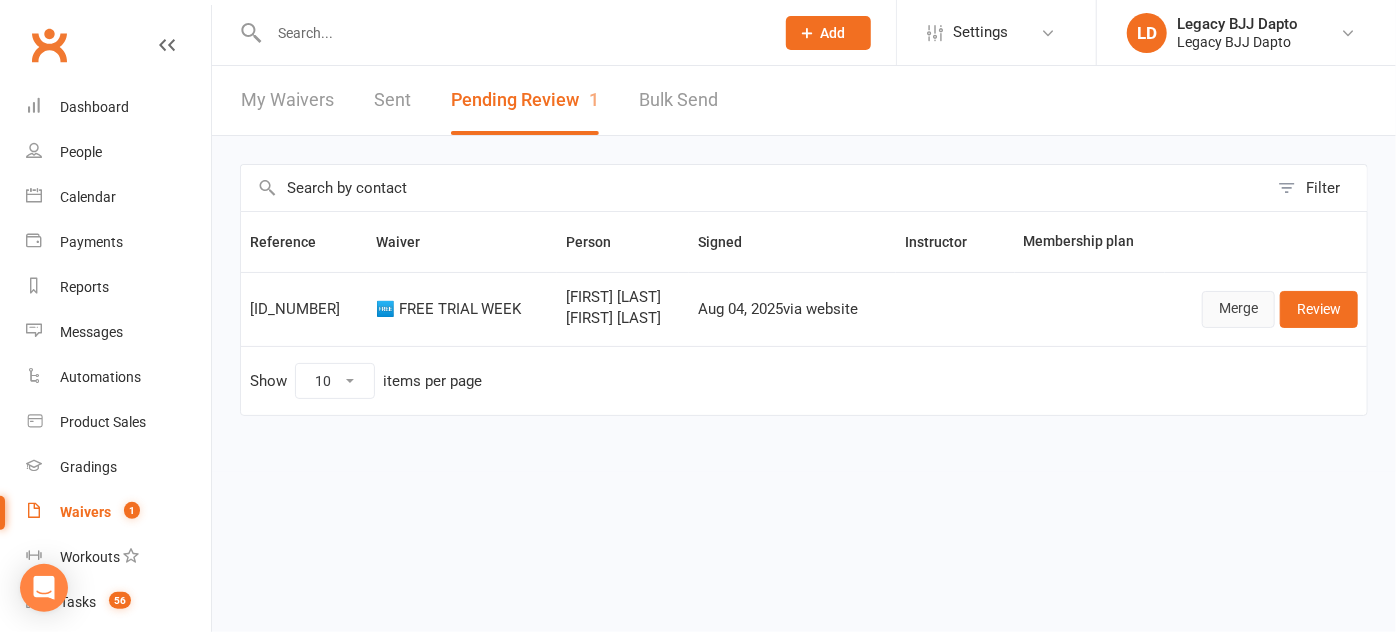click on "Merge" at bounding box center [1238, 309] 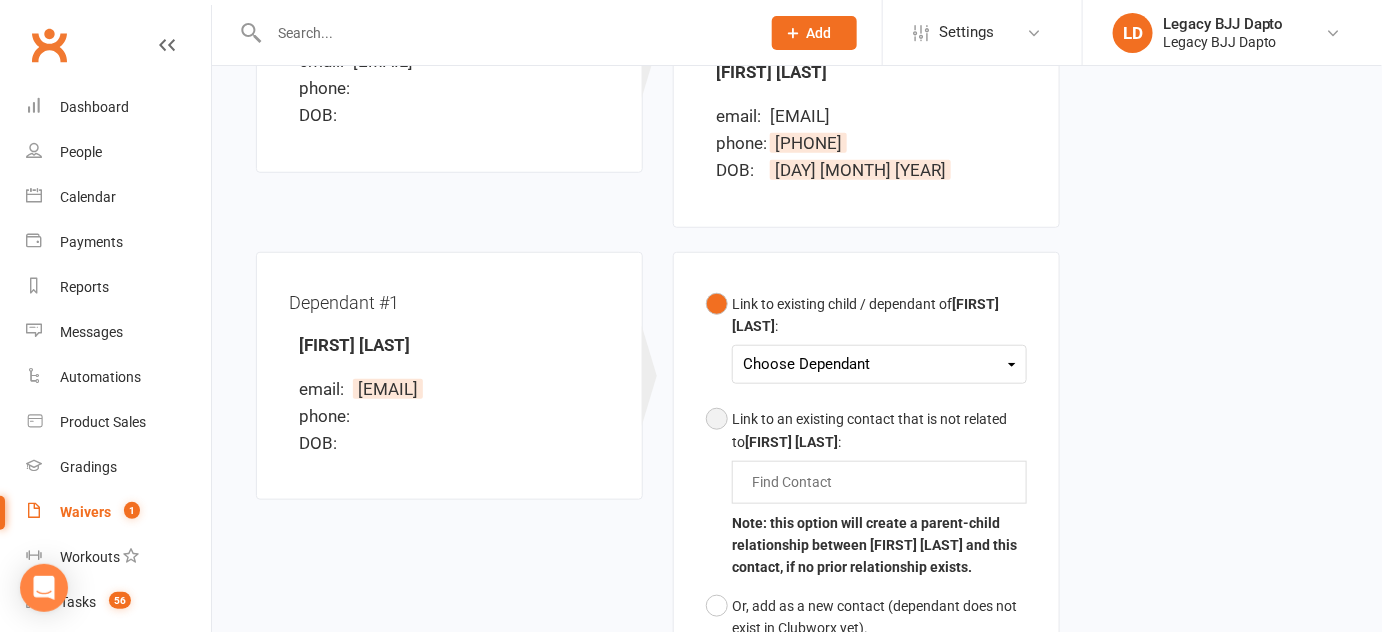 scroll, scrollTop: 389, scrollLeft: 0, axis: vertical 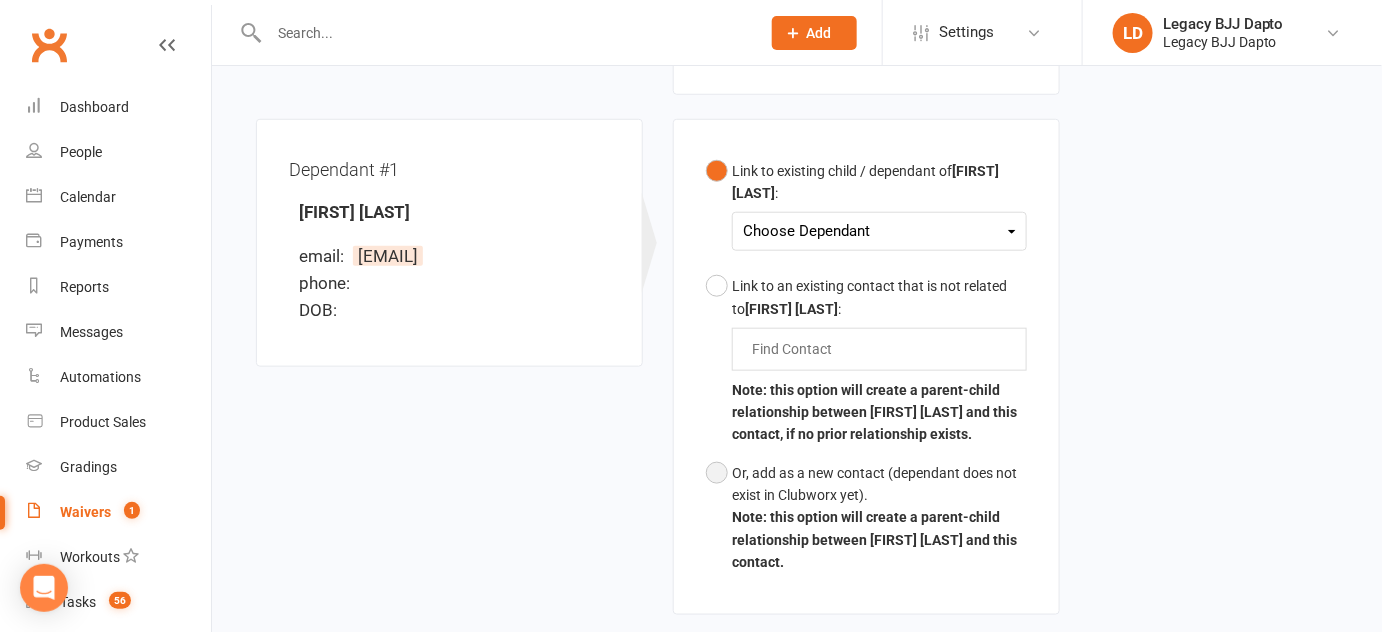 click on "Or, add as a new contact (dependant does not exist in Clubworx yet). Note: this option will create a parent-child relationship between Julian Rios and this contact." at bounding box center (866, 518) 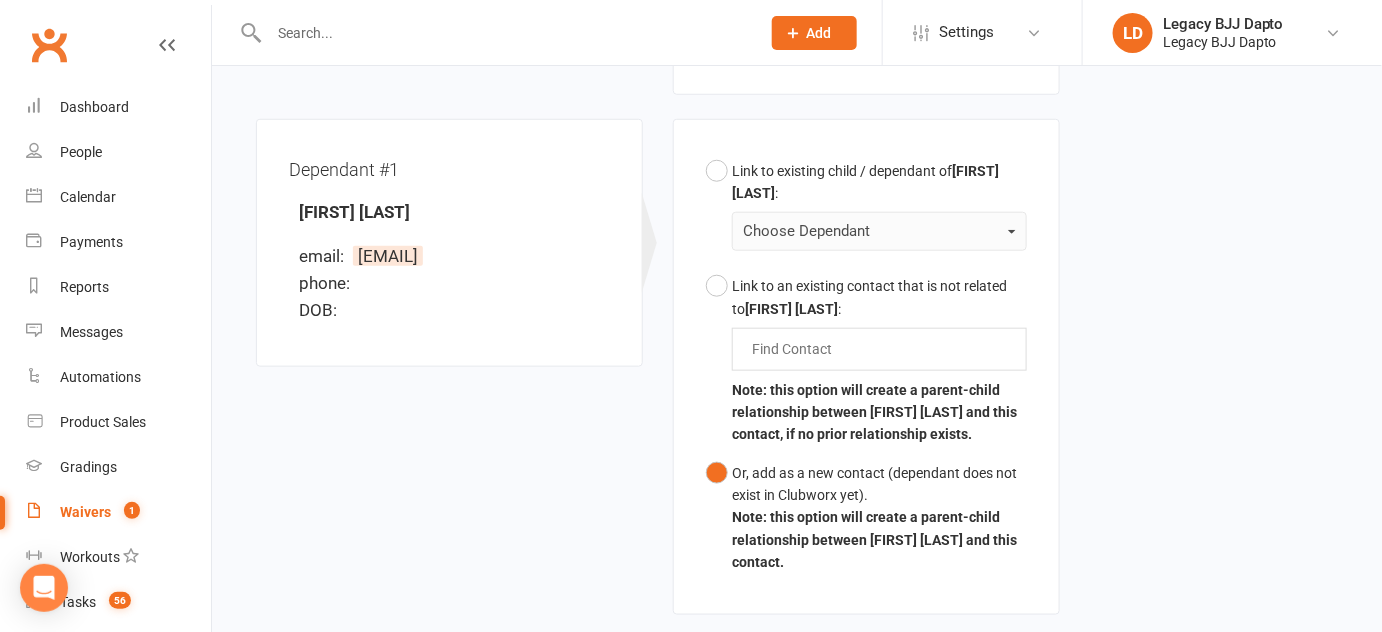 scroll, scrollTop: 757, scrollLeft: 0, axis: vertical 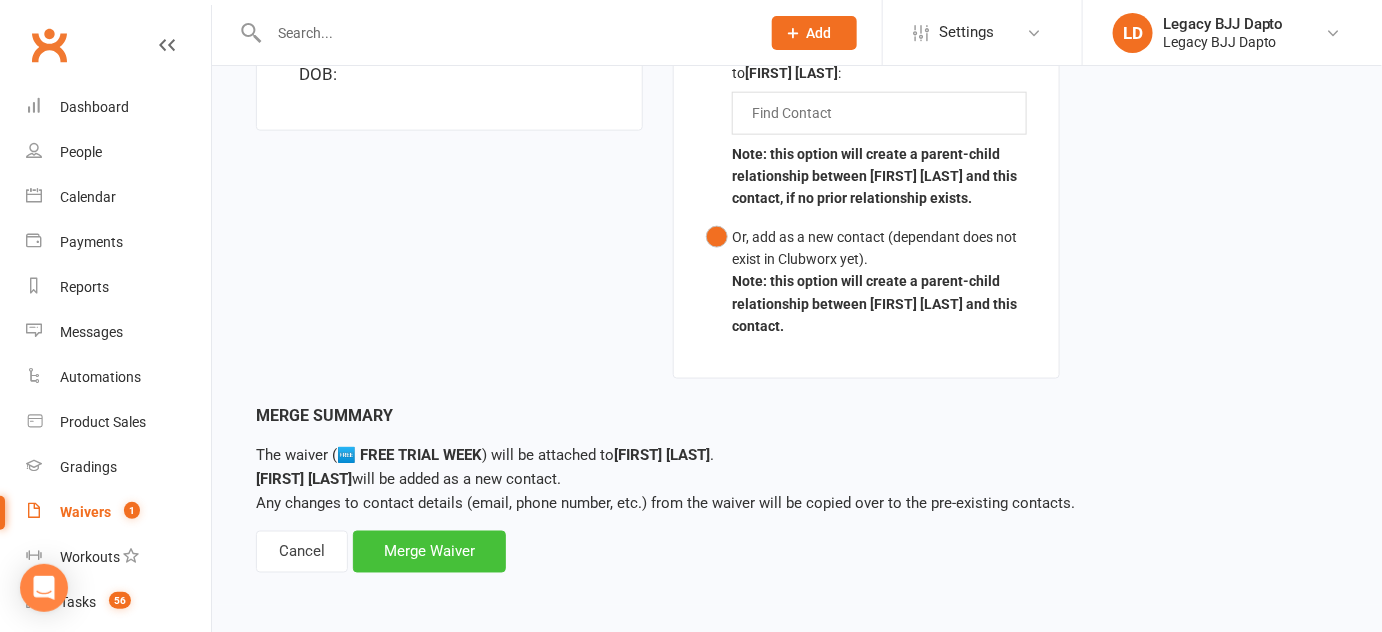 click on "Merge Waiver" at bounding box center [429, 552] 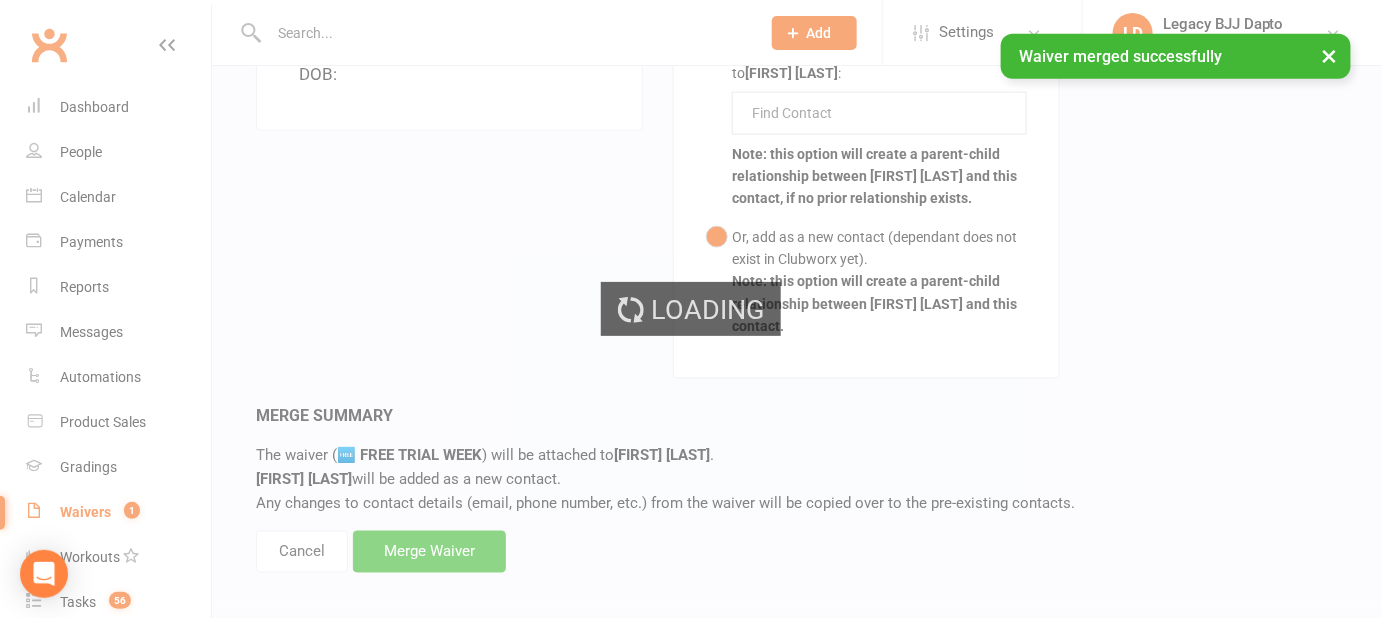 click on "Loading" at bounding box center (691, 309) 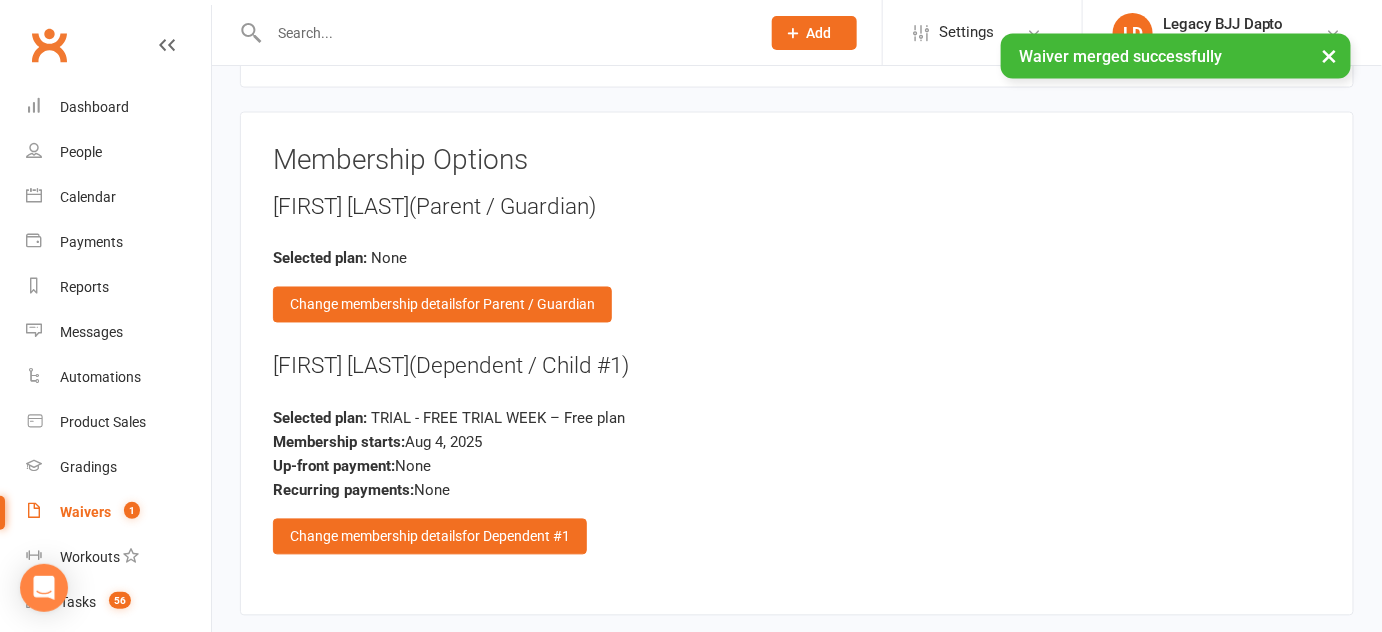scroll, scrollTop: 1391, scrollLeft: 0, axis: vertical 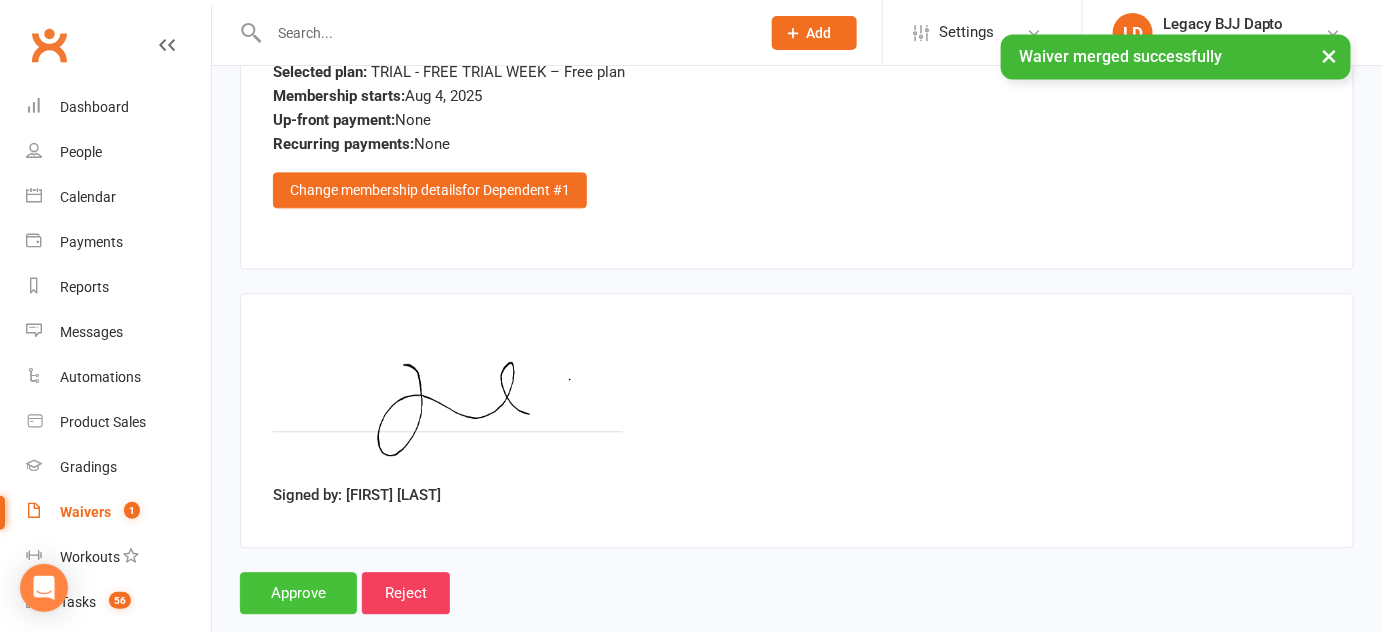 click on "Approve" at bounding box center [298, 593] 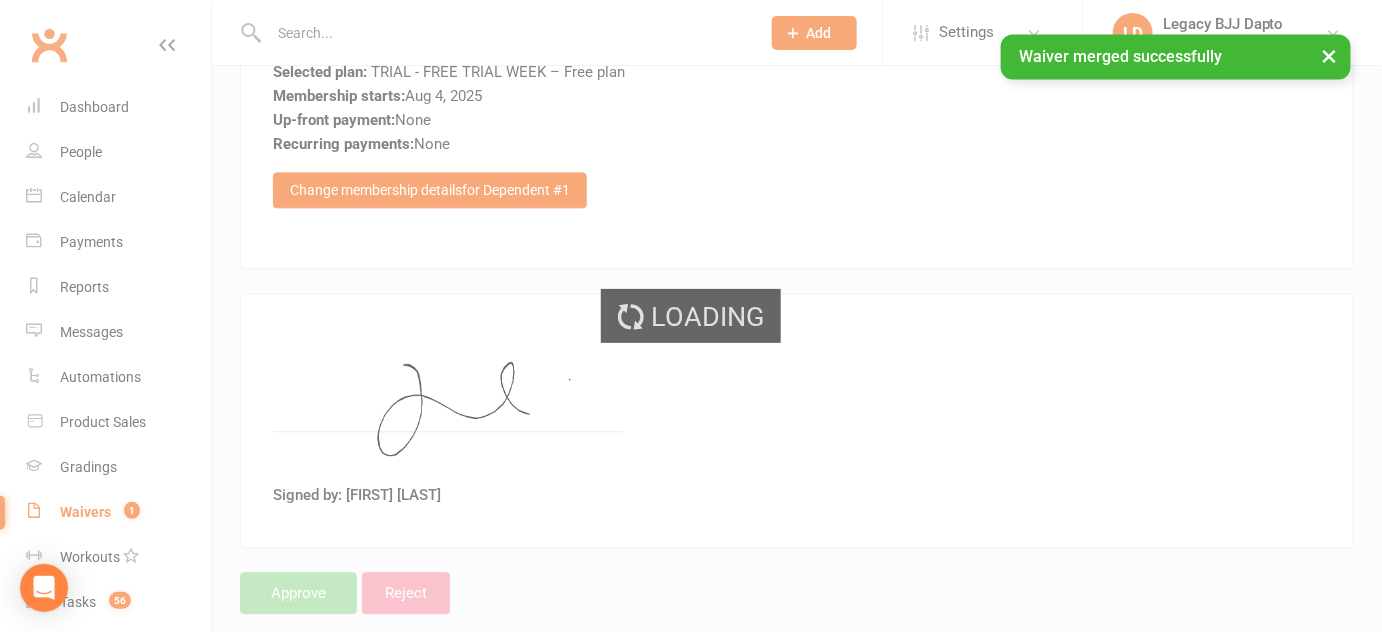 scroll, scrollTop: 0, scrollLeft: 0, axis: both 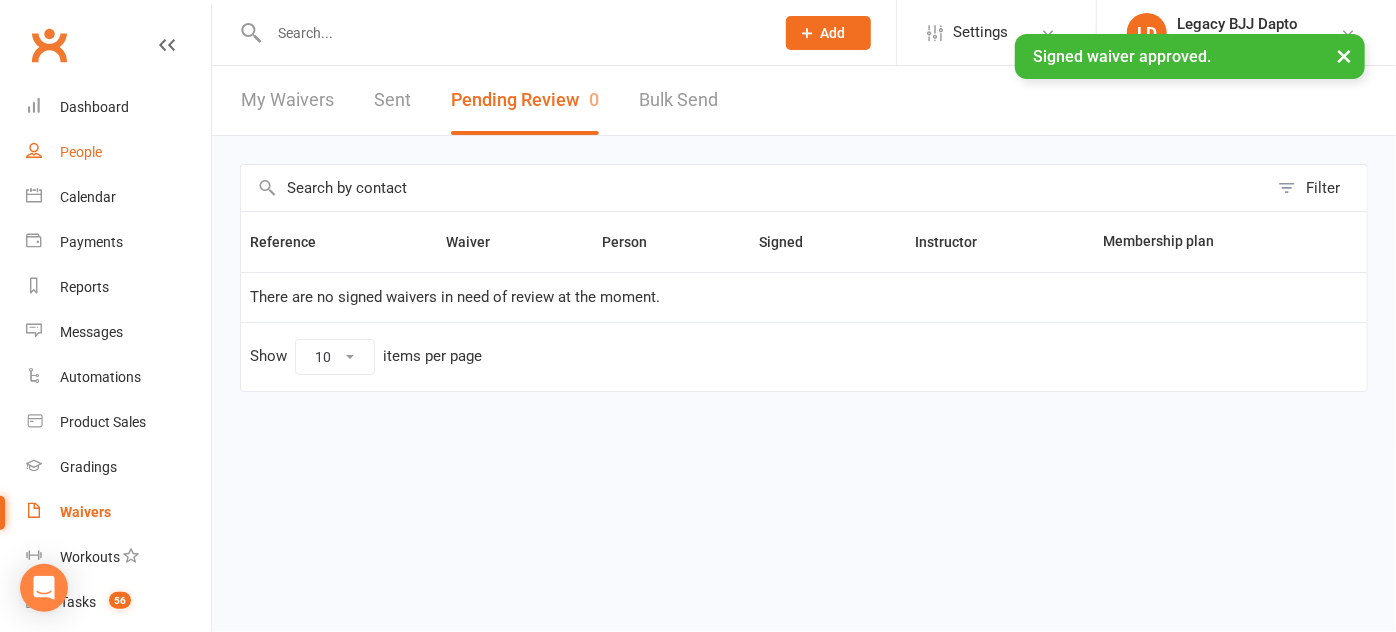 click on "People" at bounding box center (118, 152) 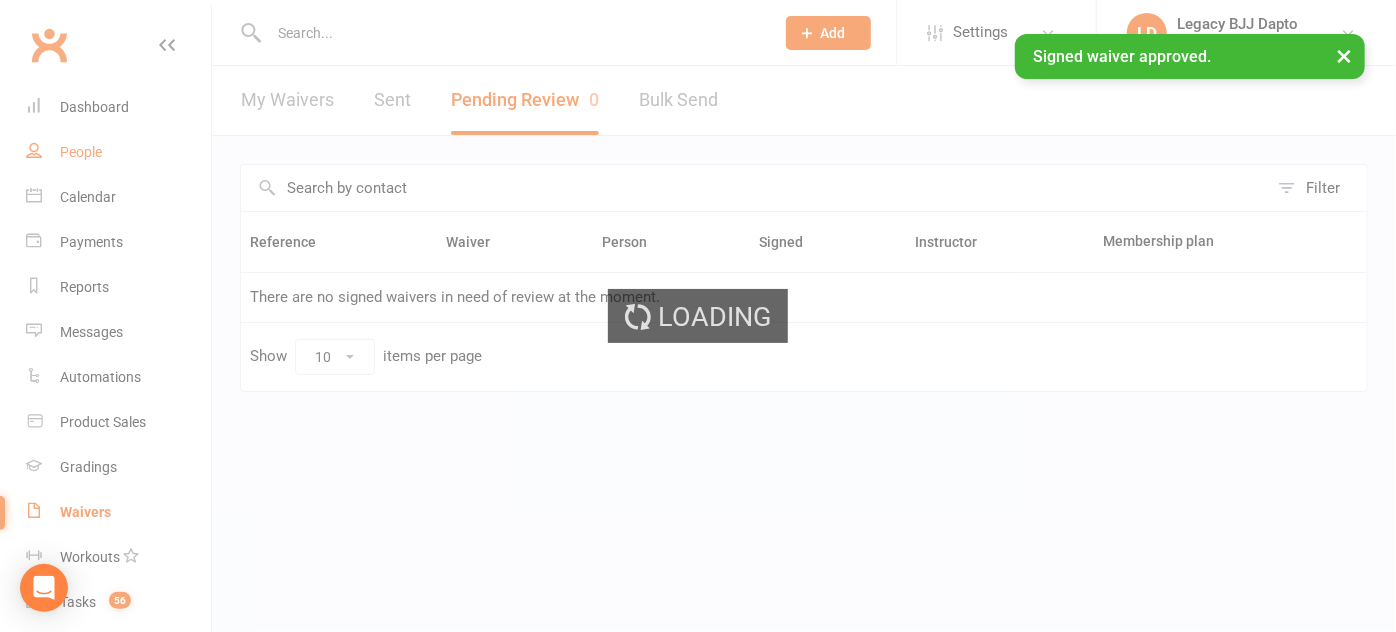 select on "100" 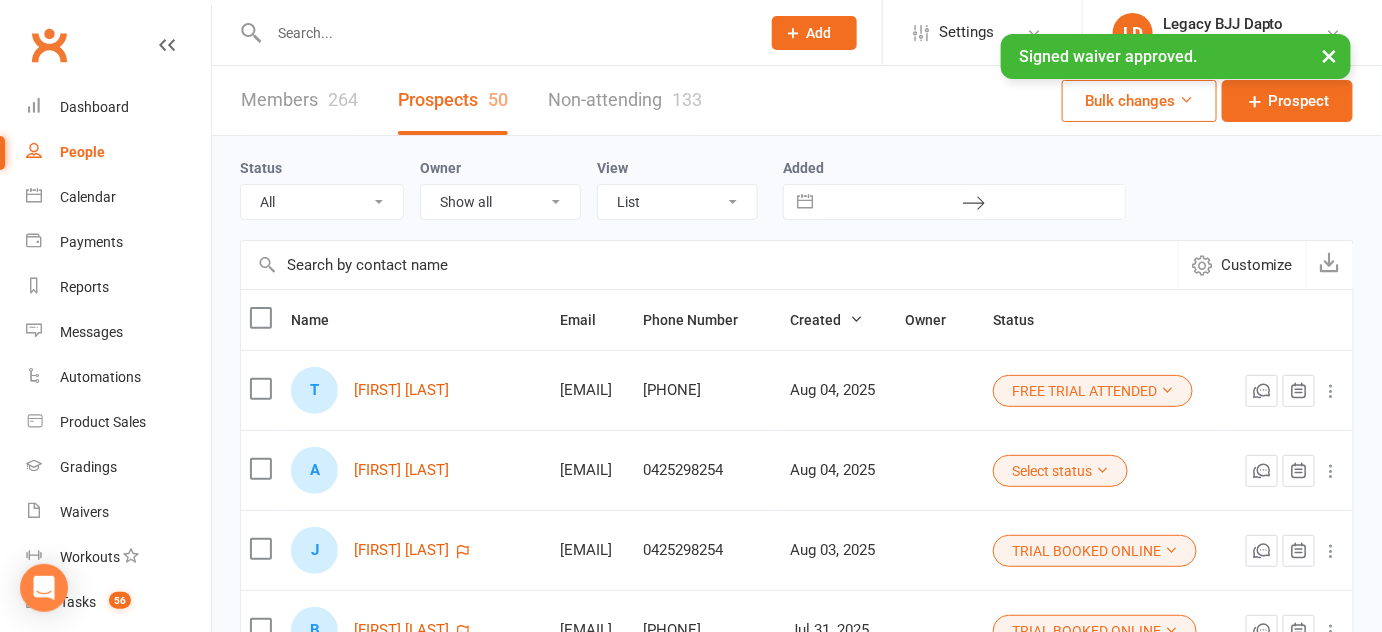 click at bounding box center [504, 33] 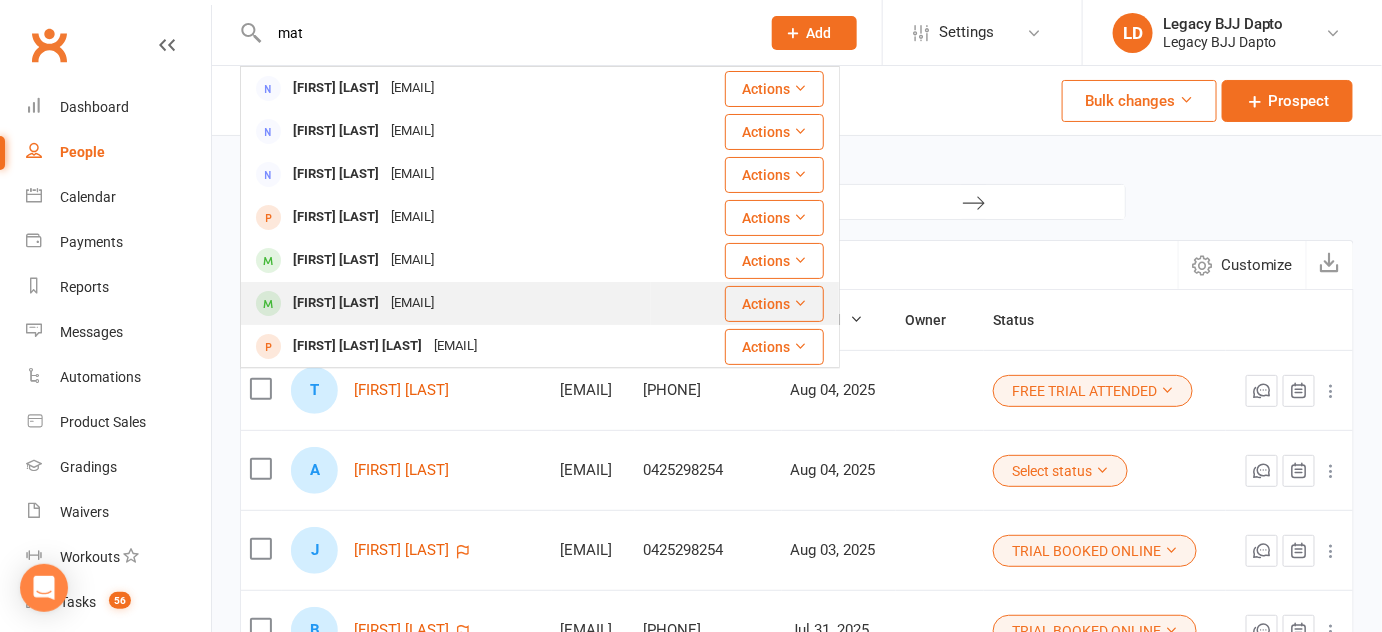type on "mat" 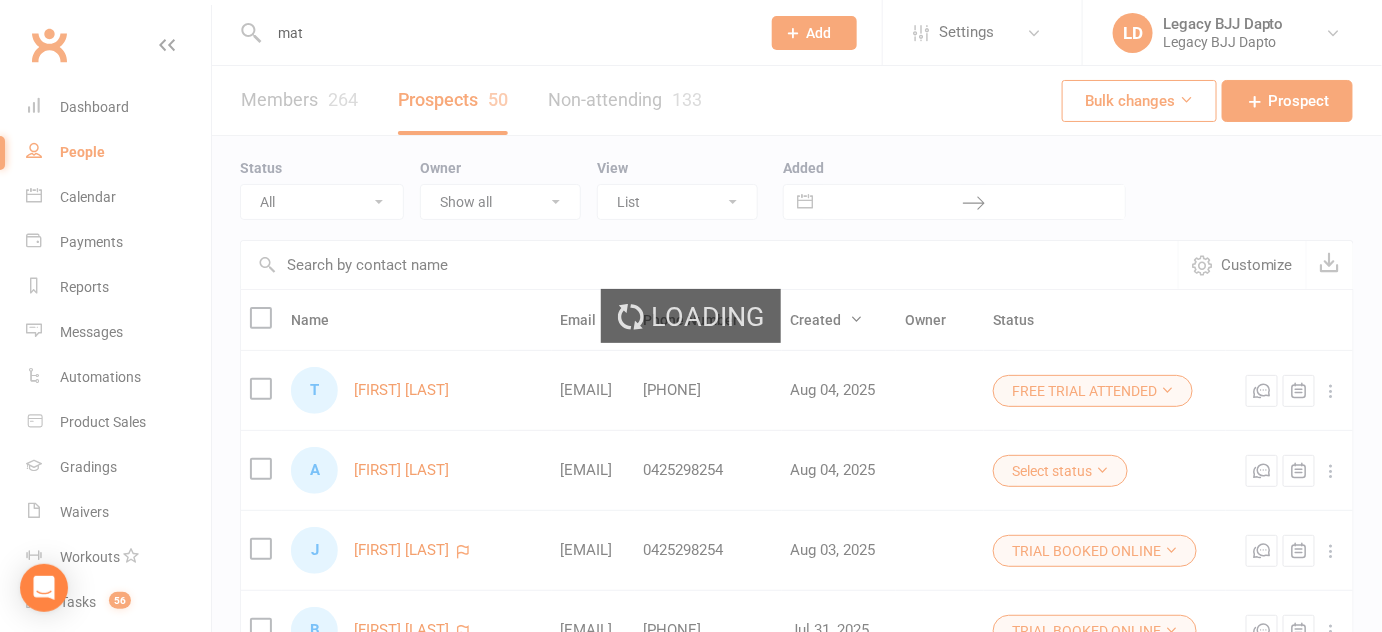type 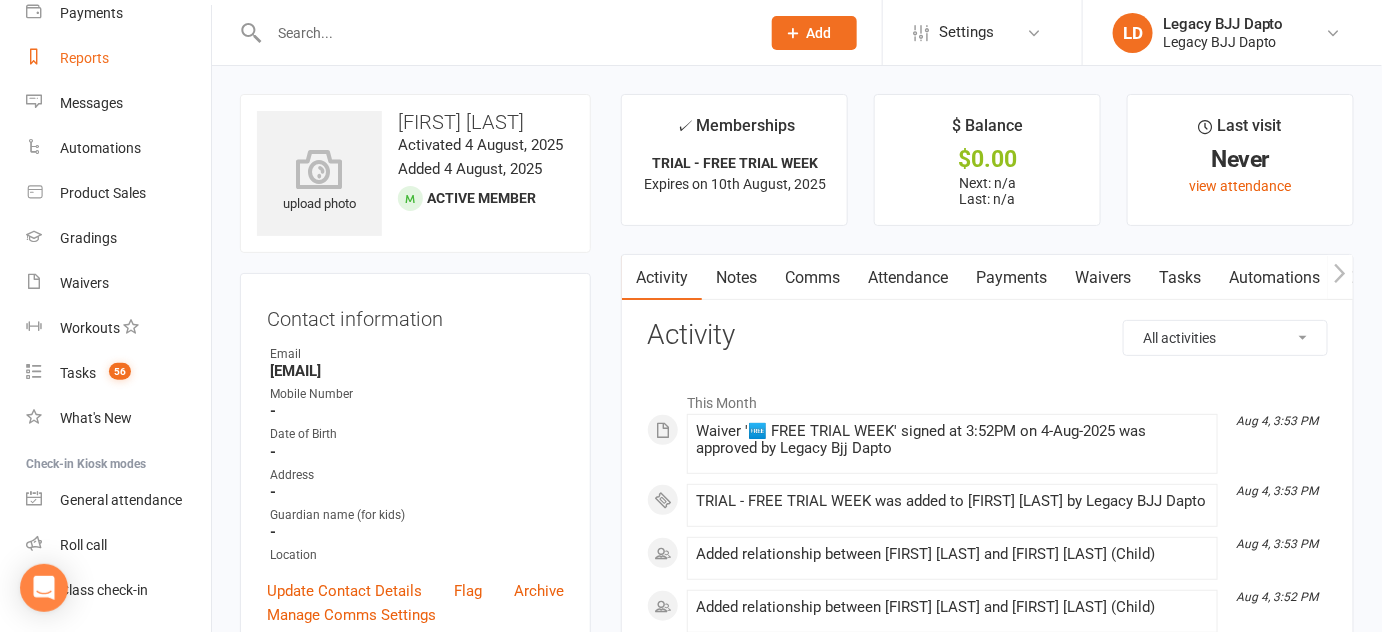 scroll, scrollTop: 285, scrollLeft: 0, axis: vertical 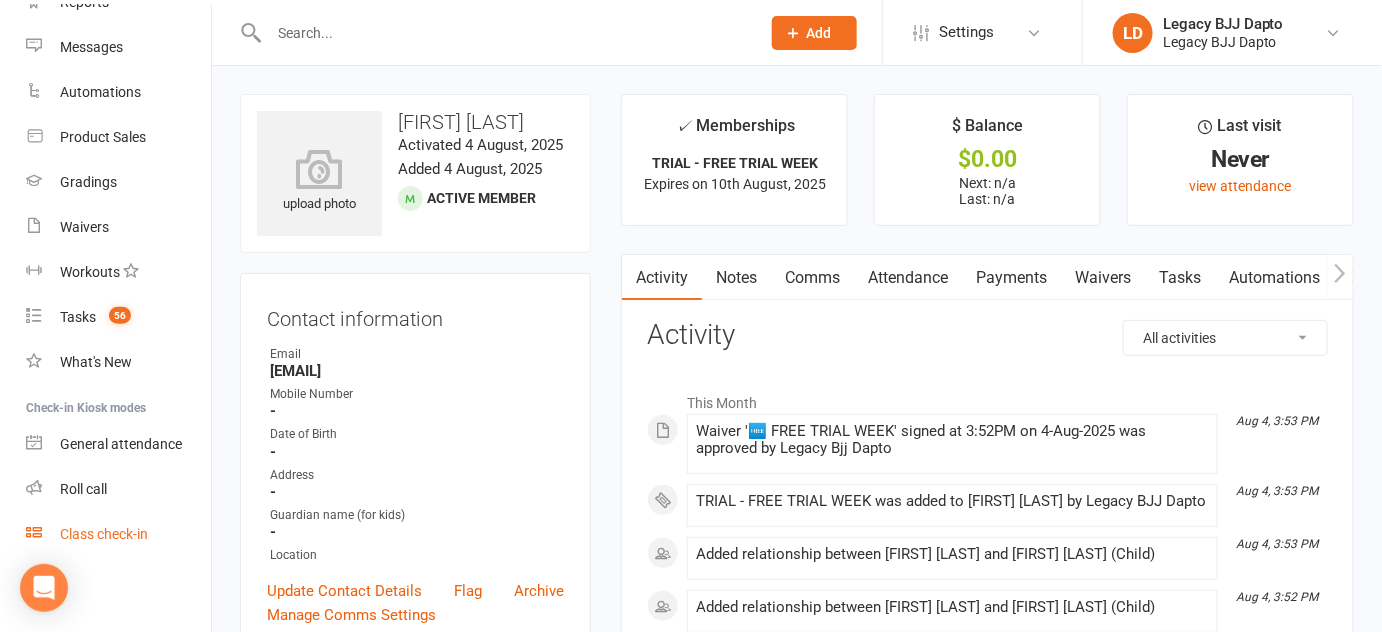 click on "Class check-in" at bounding box center (118, 534) 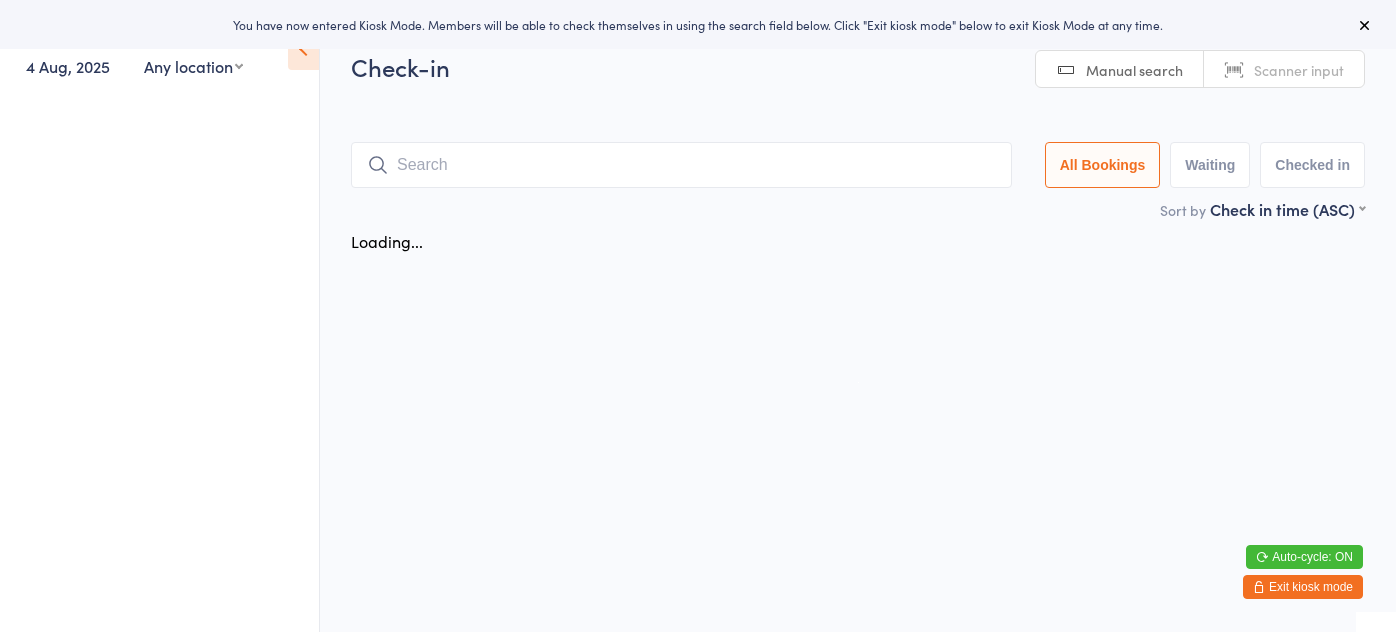 scroll, scrollTop: 0, scrollLeft: 0, axis: both 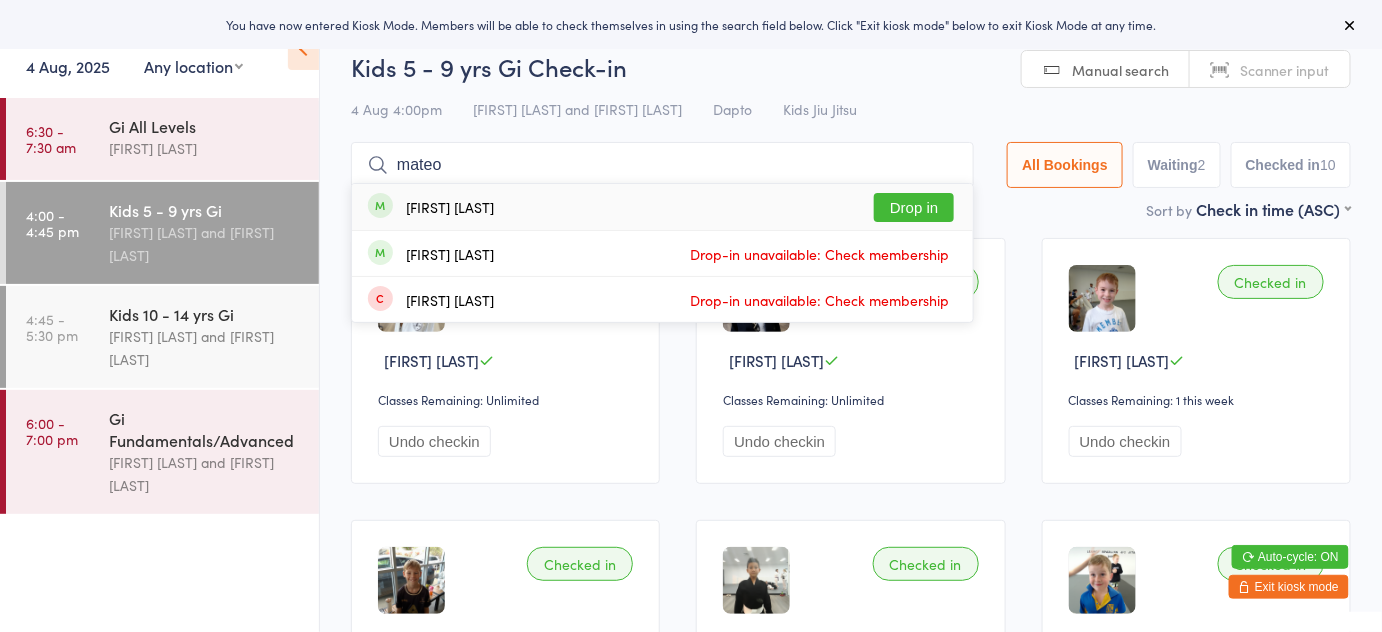 type on "mateo" 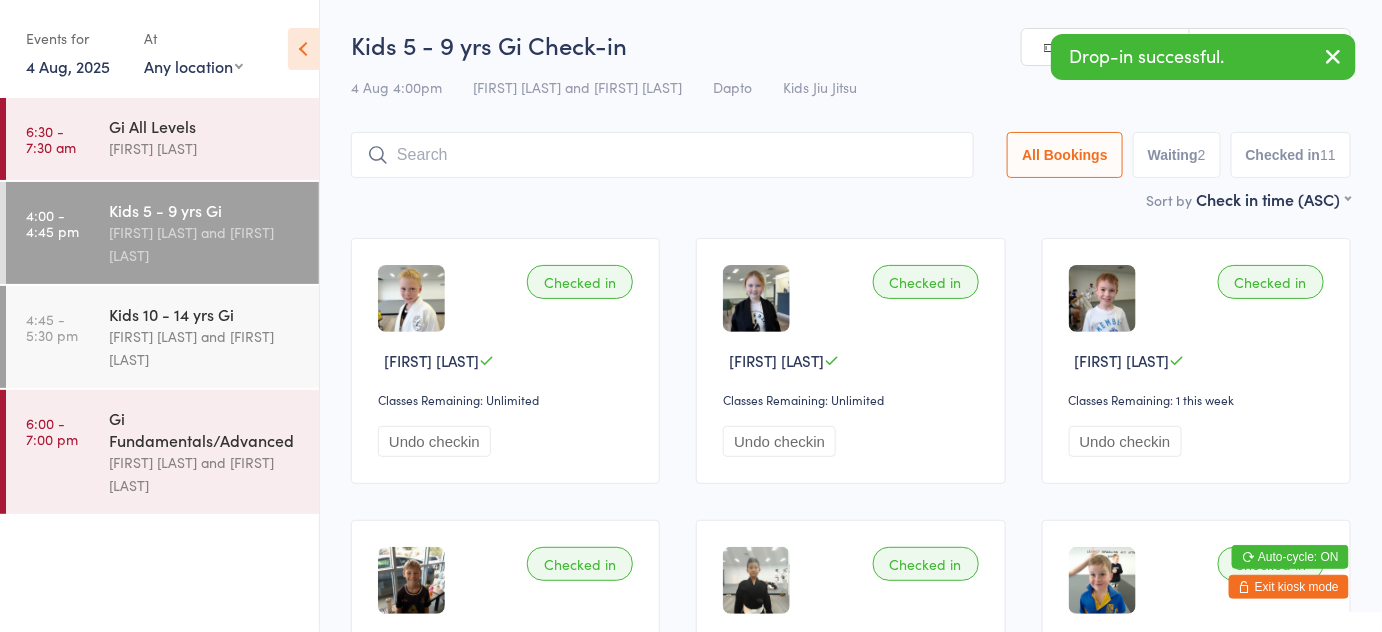 click on "Exit kiosk mode" at bounding box center [1289, 587] 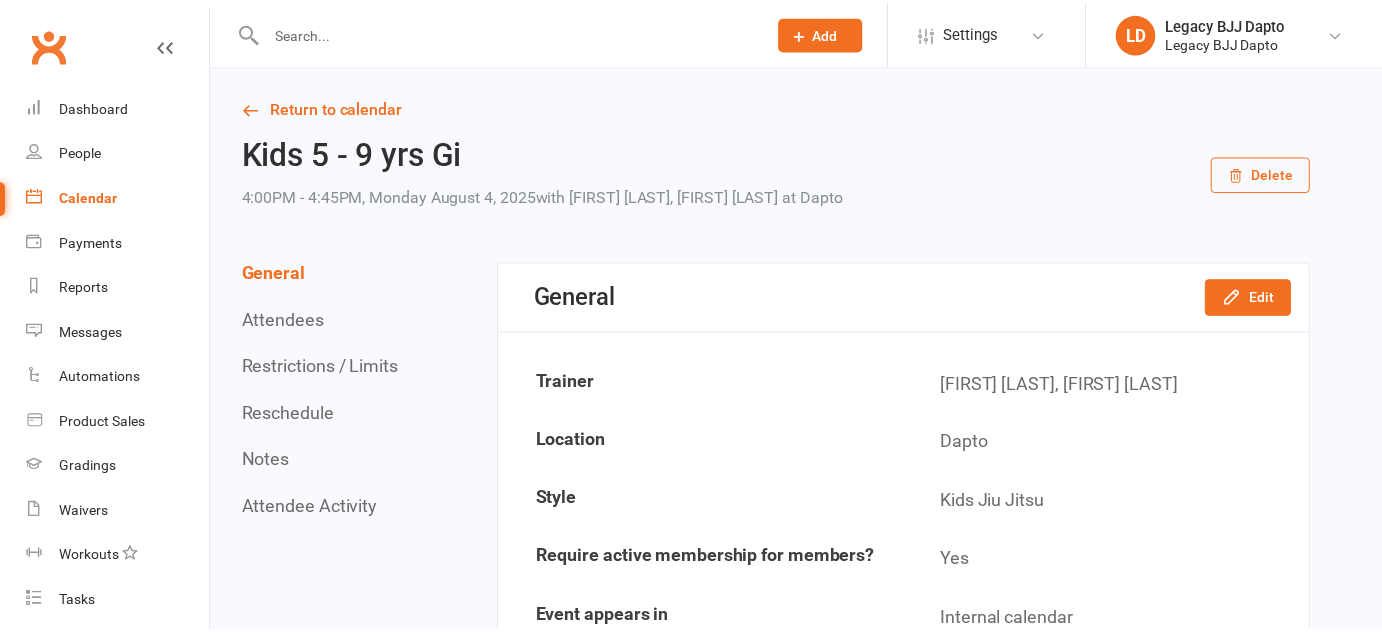 scroll, scrollTop: 0, scrollLeft: 0, axis: both 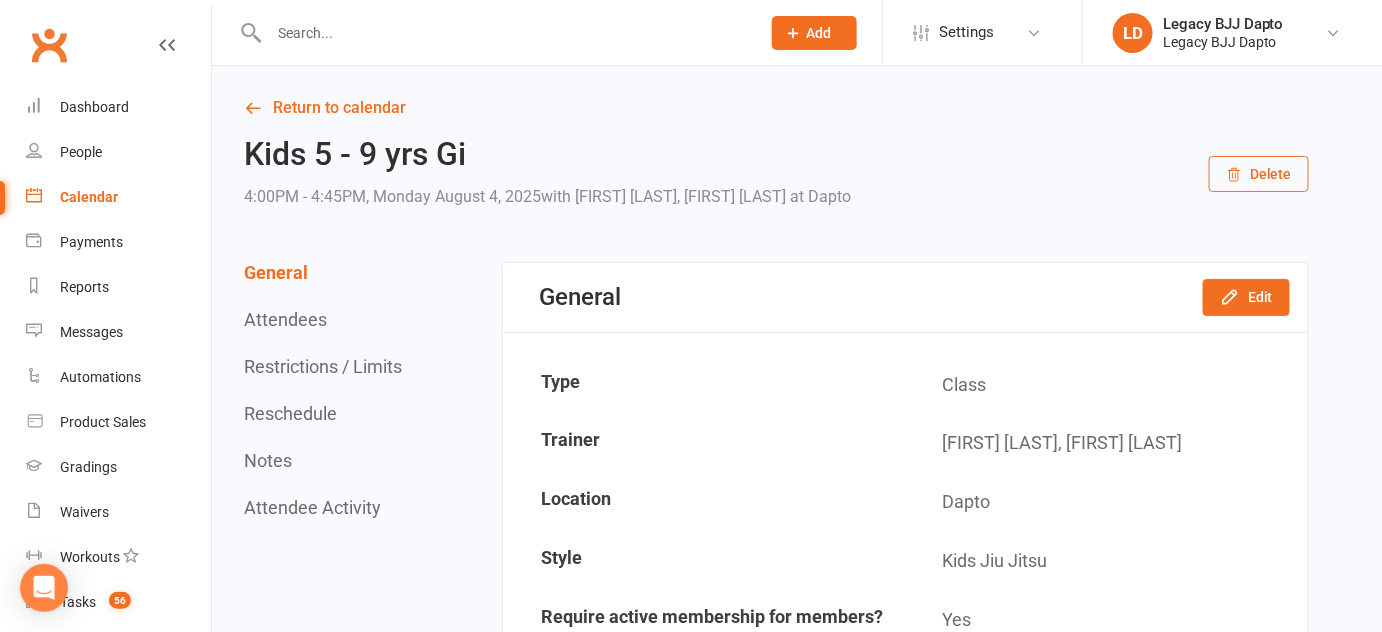 click at bounding box center (504, 33) 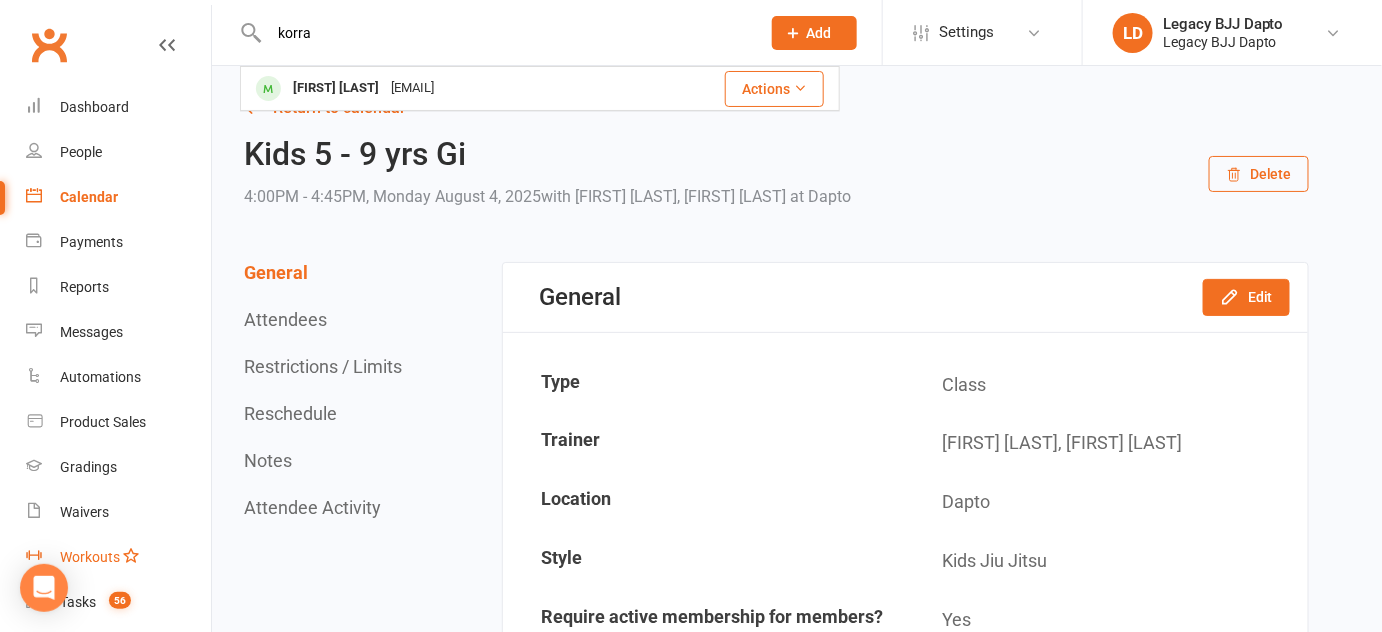 type on "korra" 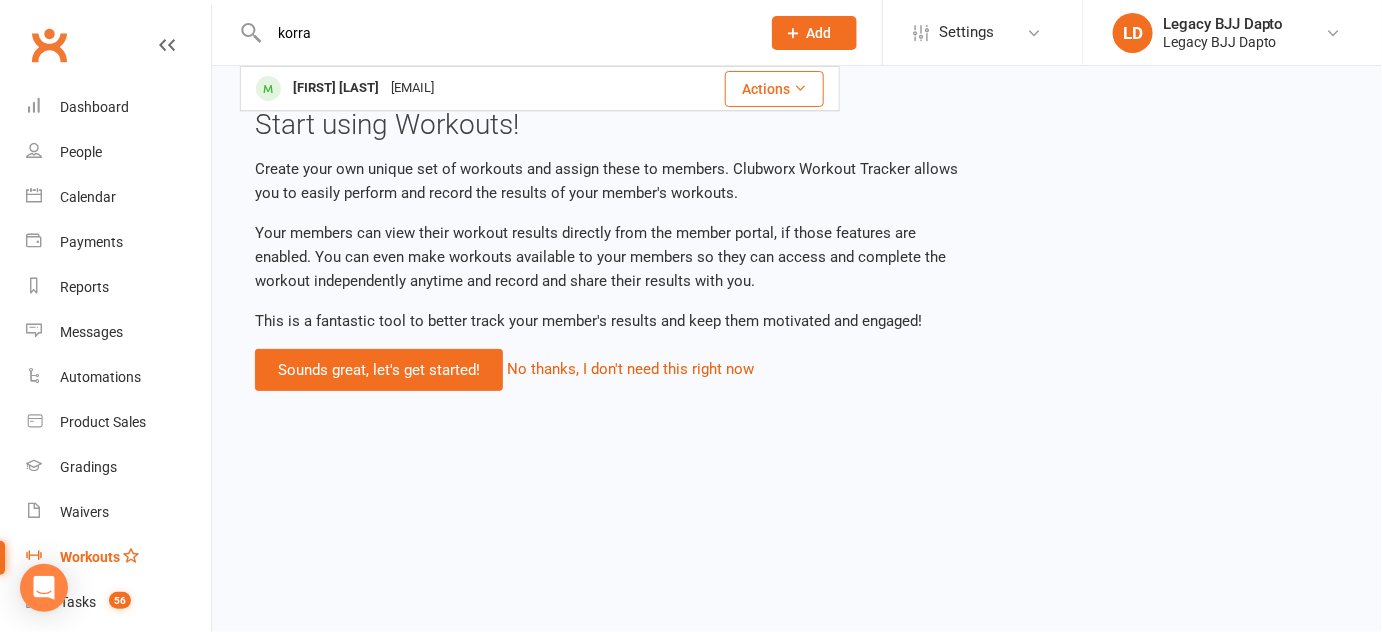 type 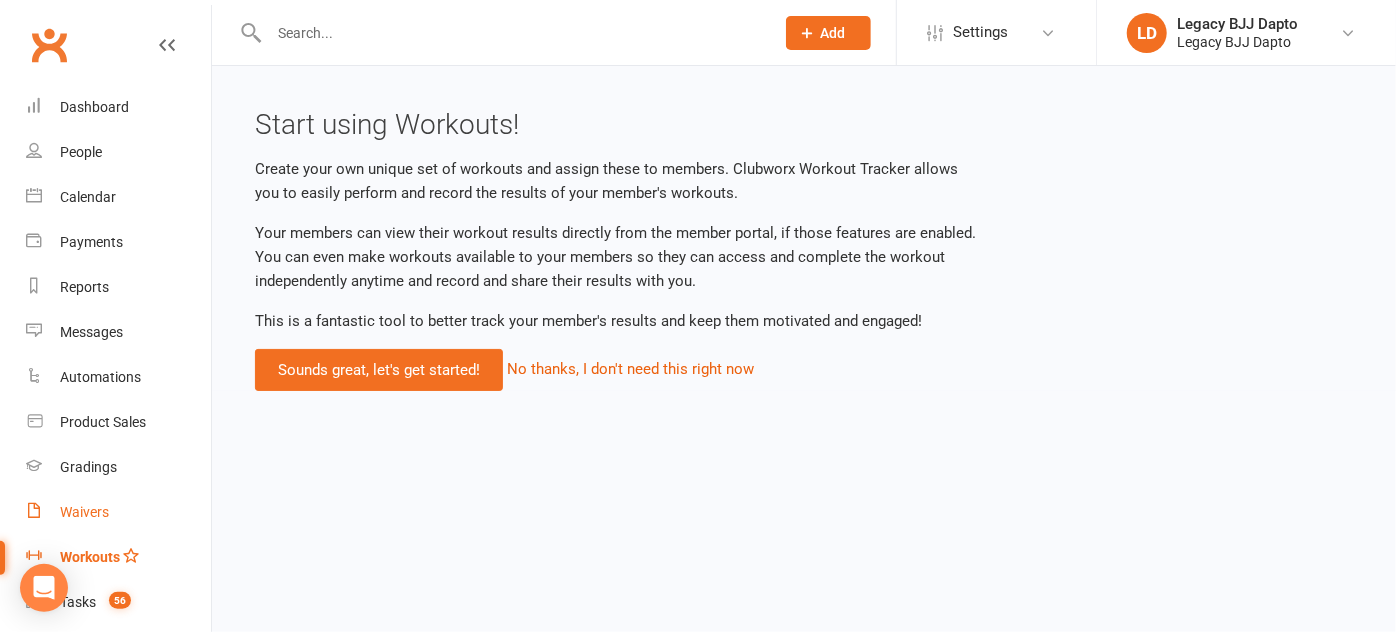 click on "Waivers" at bounding box center (118, 512) 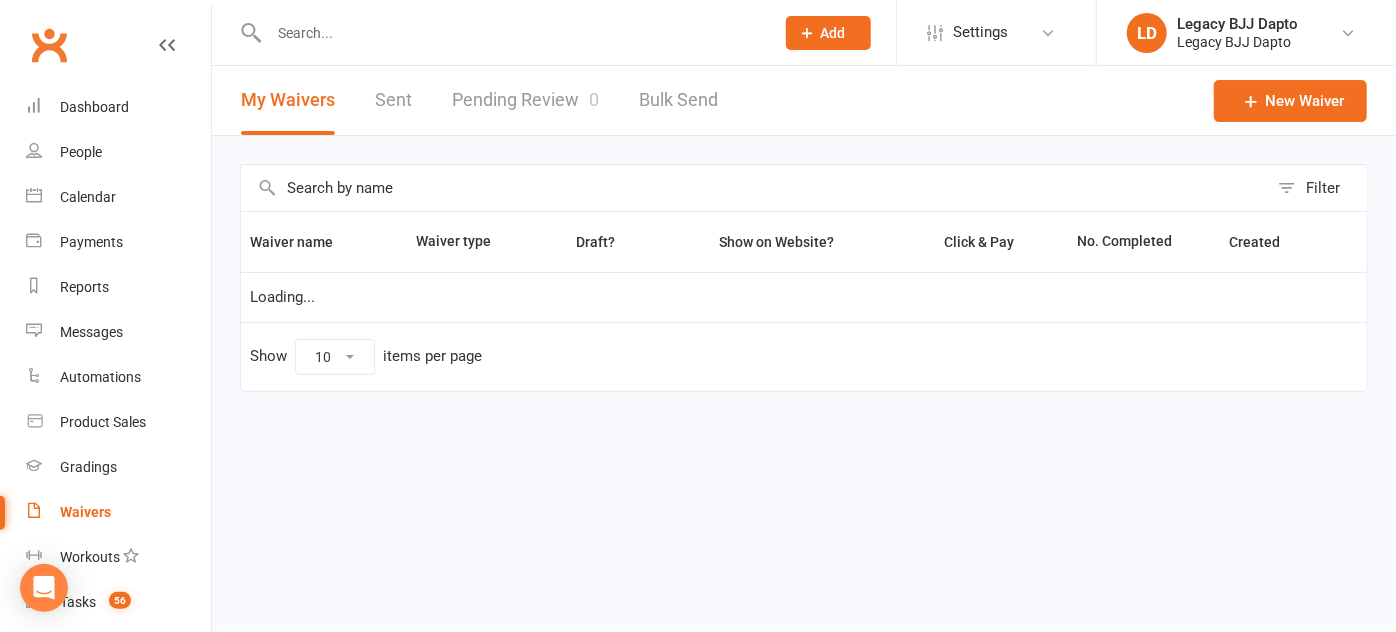 click on "Pending Review 0" at bounding box center [525, 100] 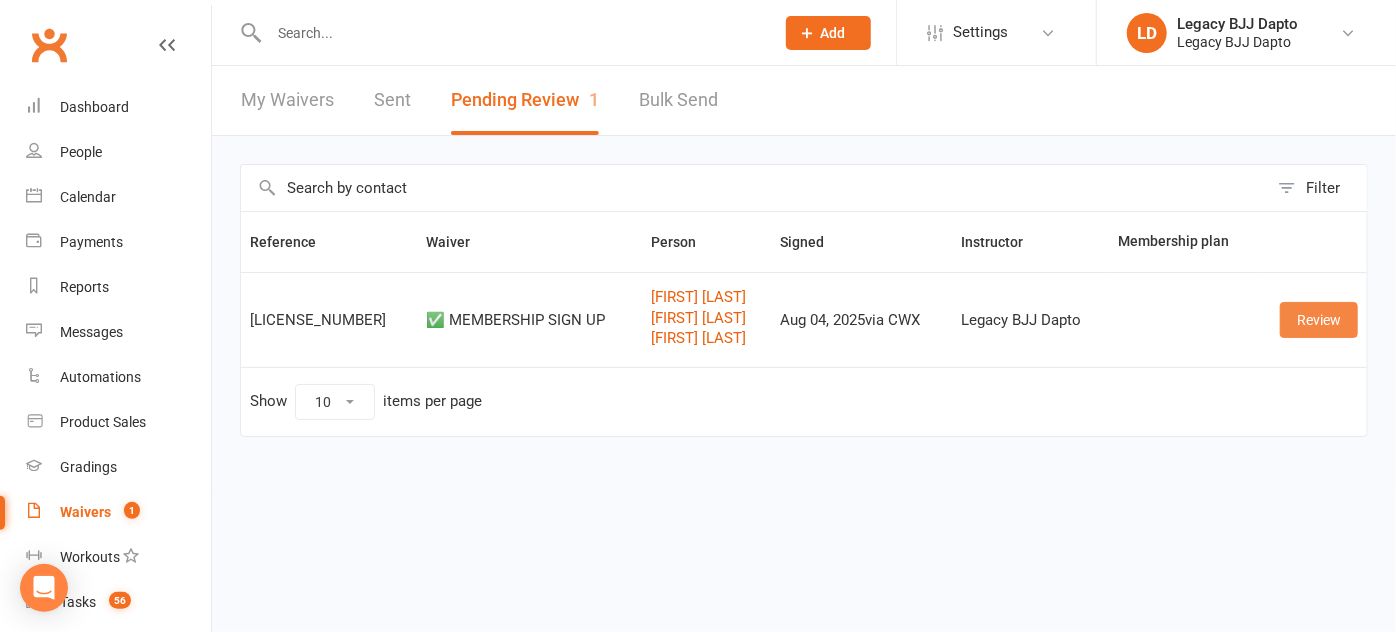 click on "Review" at bounding box center [1319, 320] 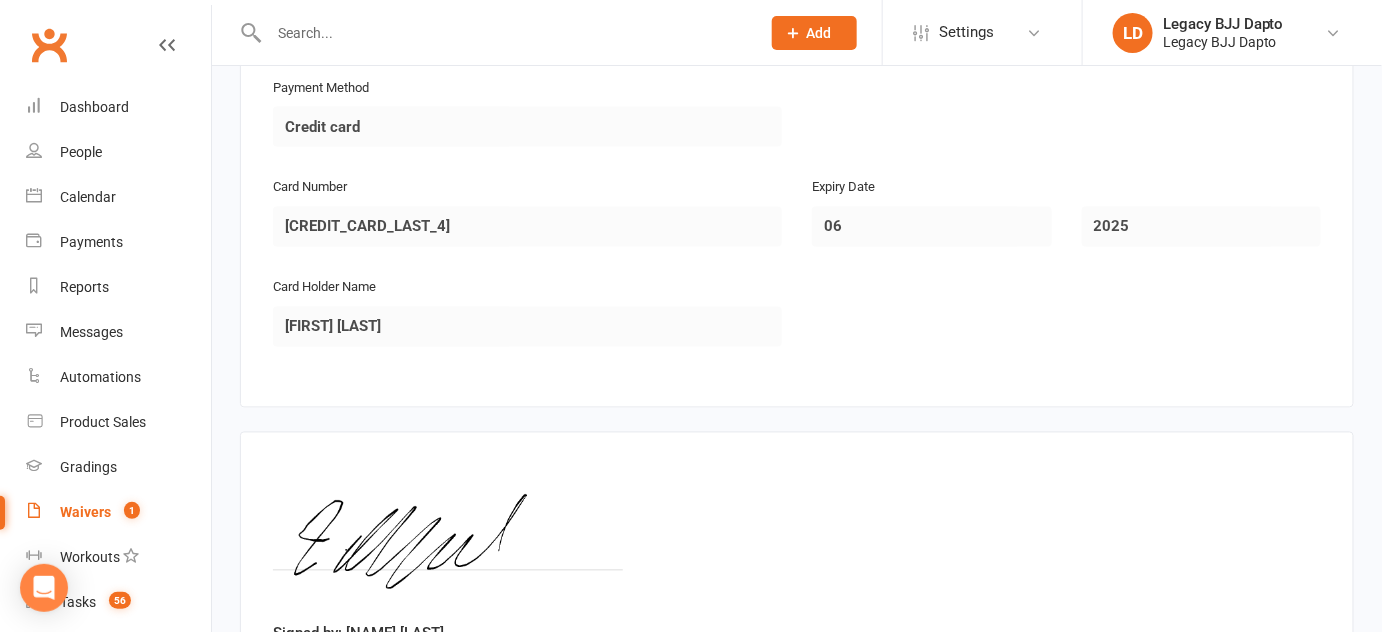 scroll, scrollTop: 3786, scrollLeft: 0, axis: vertical 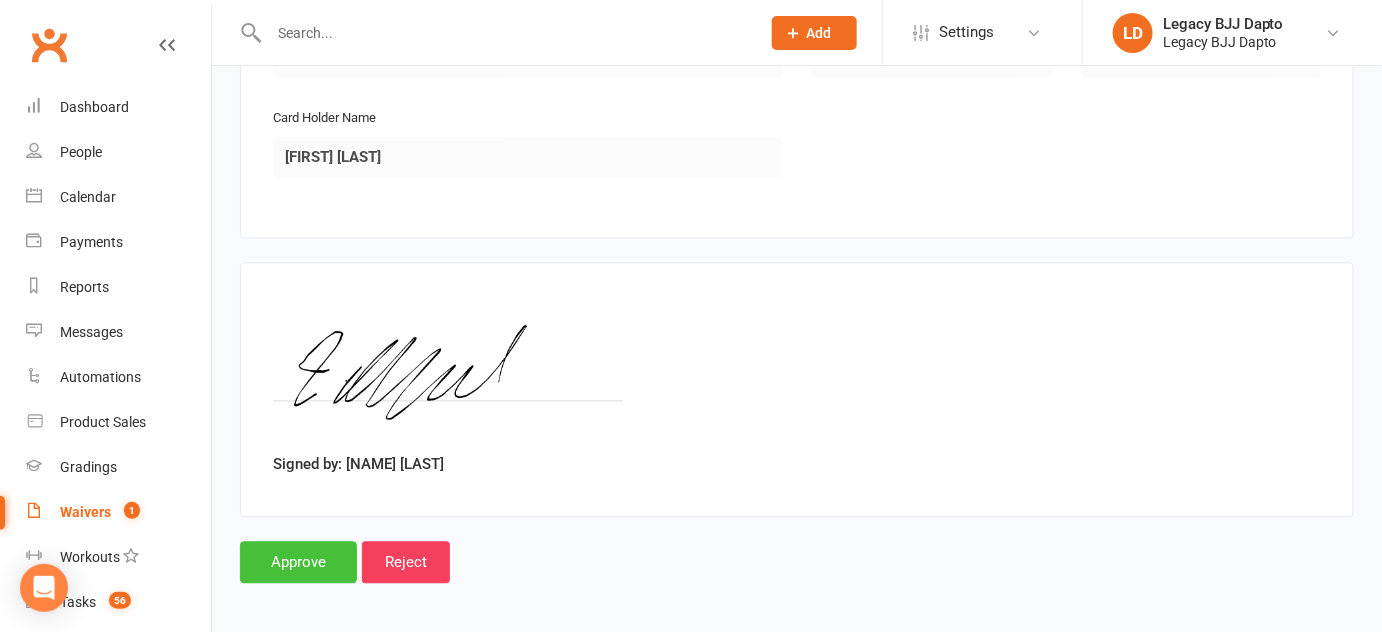click on "Approve" at bounding box center (298, 563) 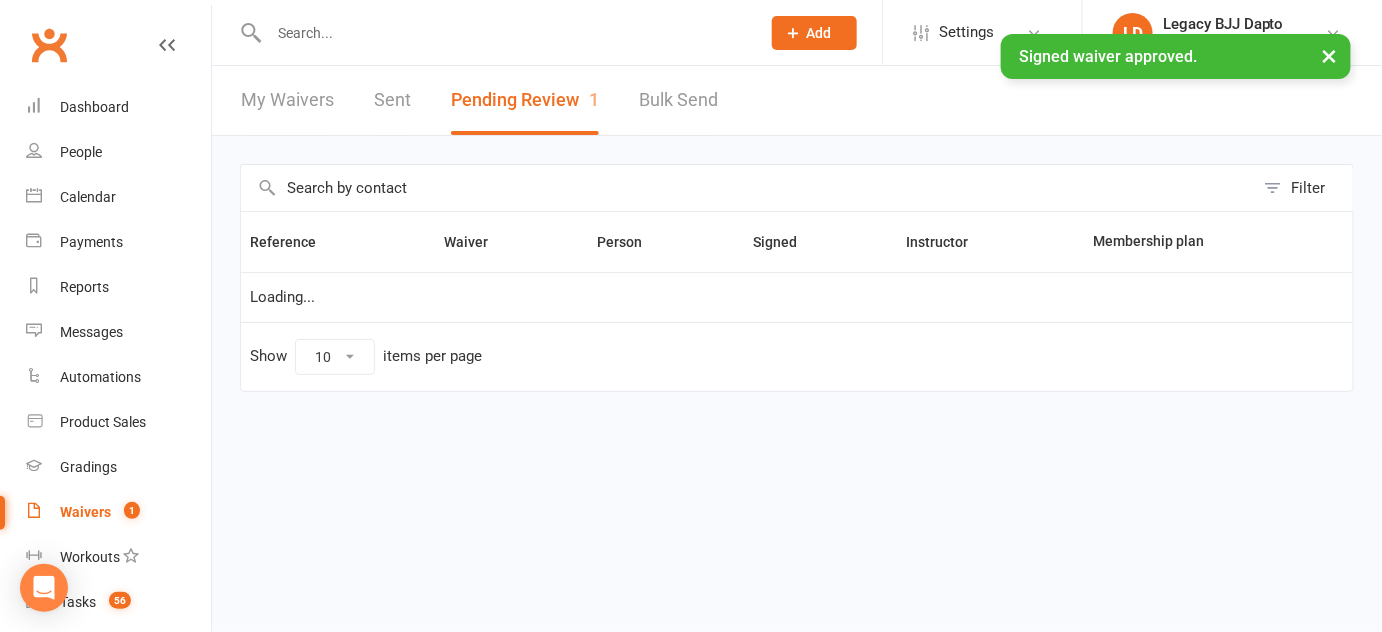 scroll, scrollTop: 0, scrollLeft: 0, axis: both 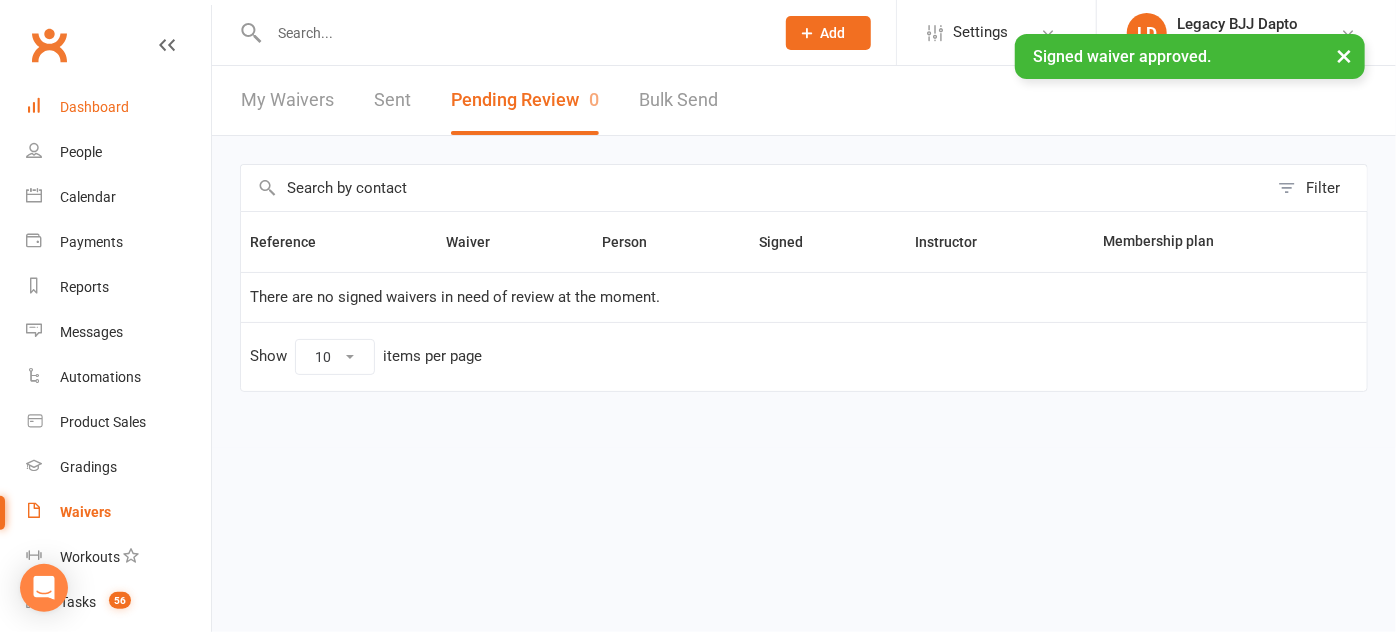 click on "Dashboard" at bounding box center [118, 107] 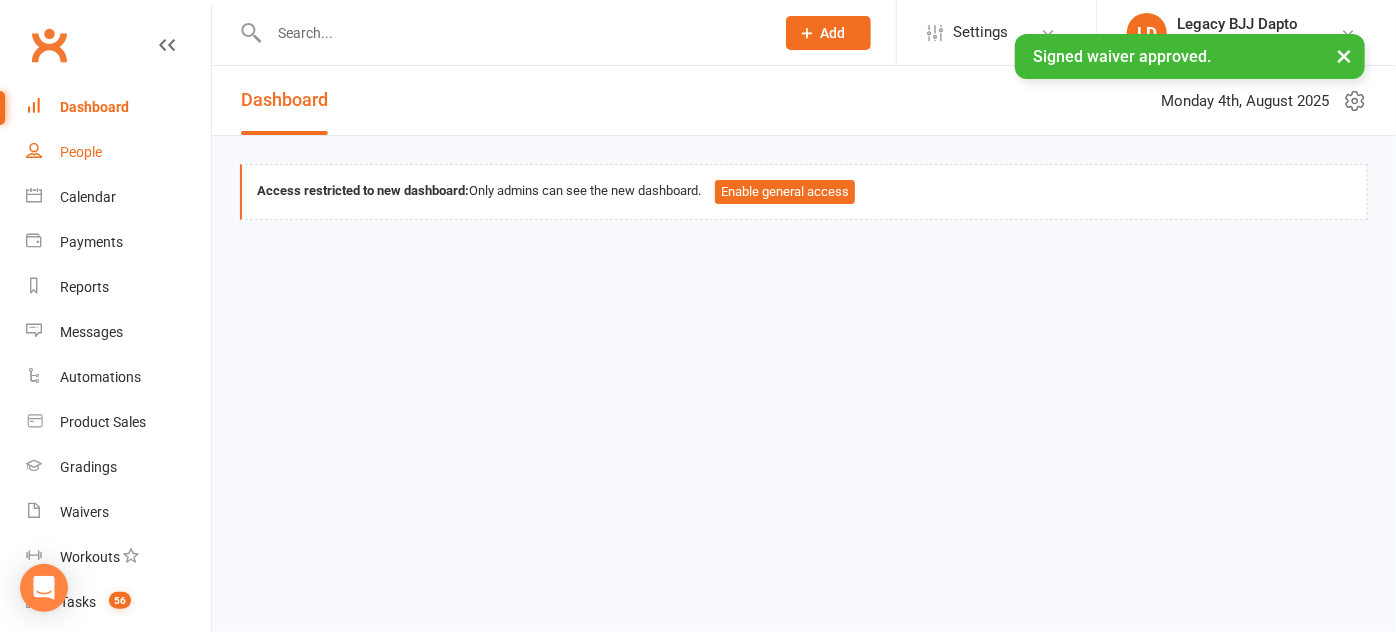 click on "People" at bounding box center (118, 152) 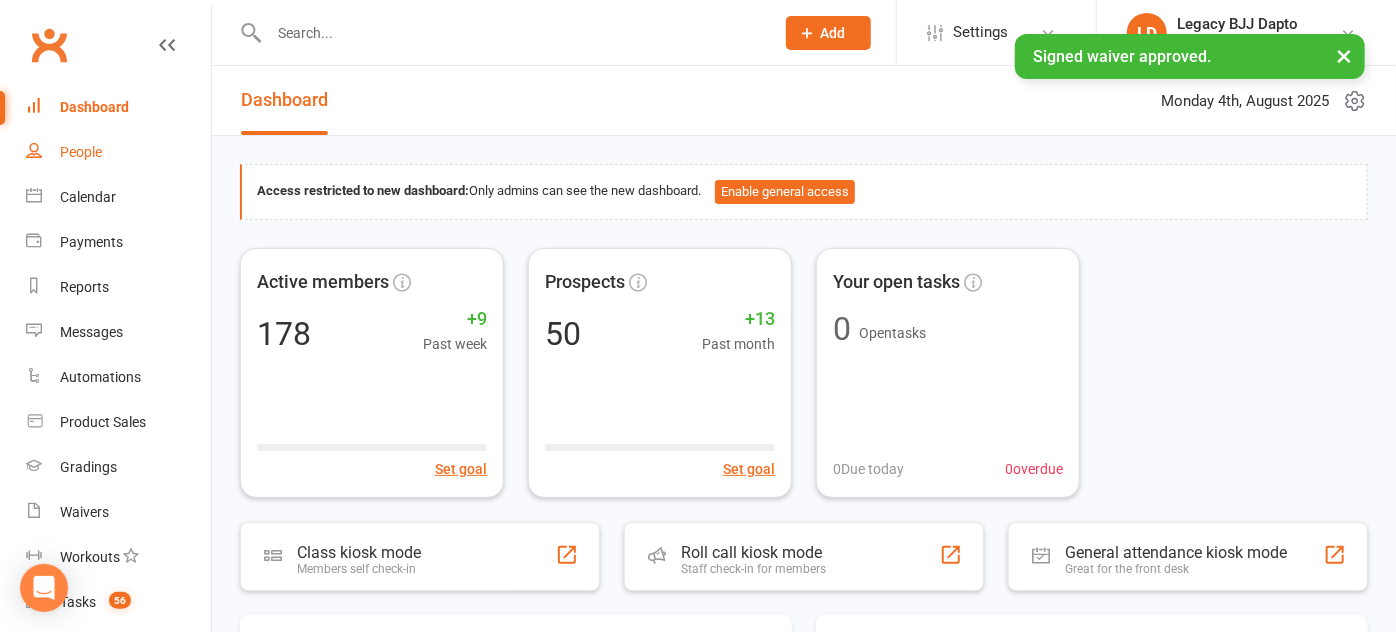 select on "100" 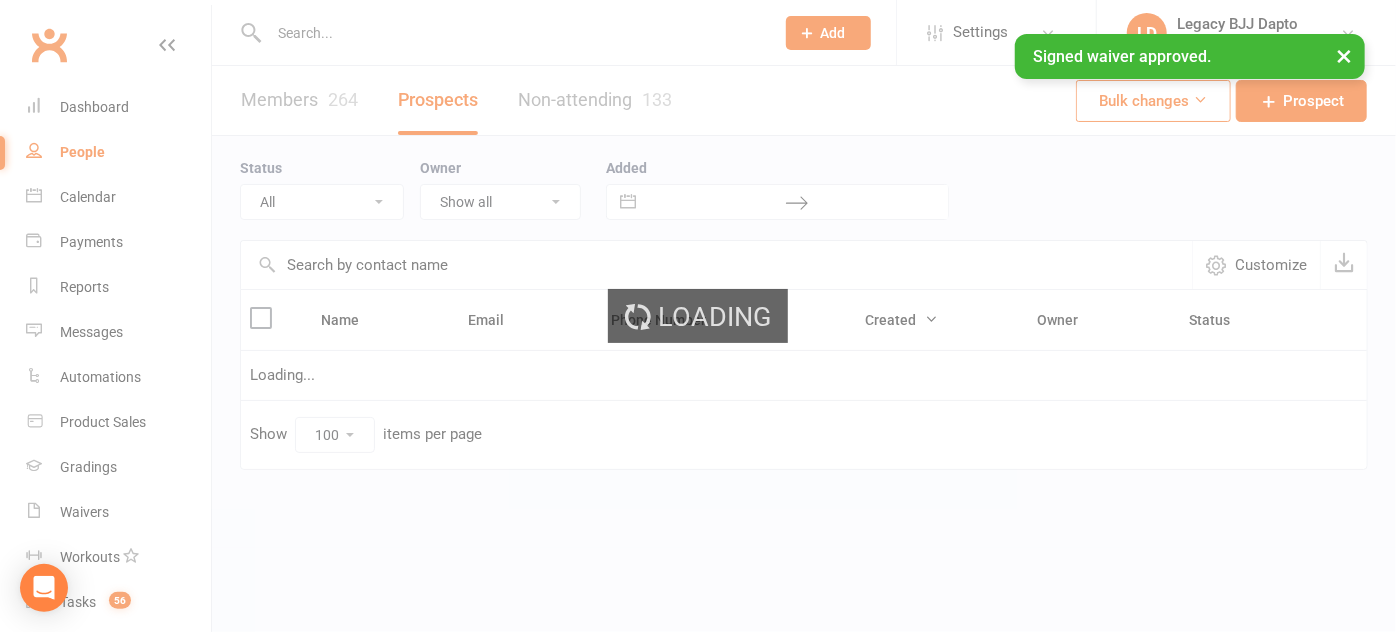click at bounding box center [500, 32] 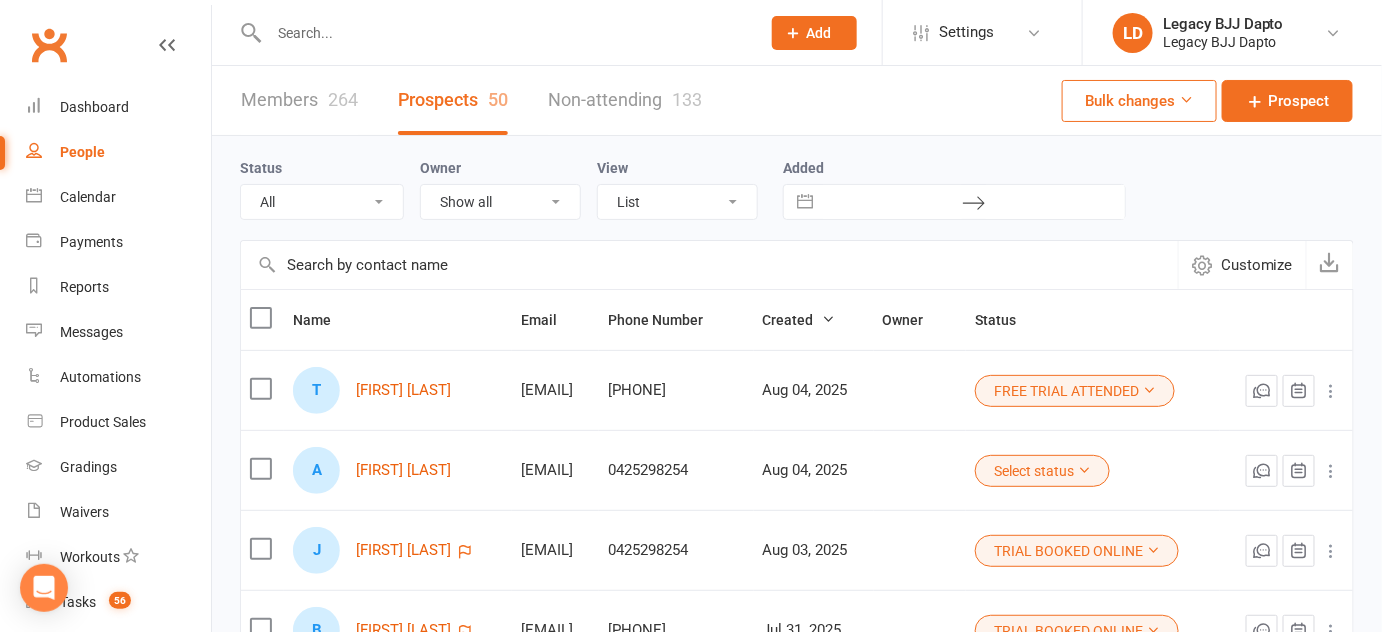click at bounding box center (504, 33) 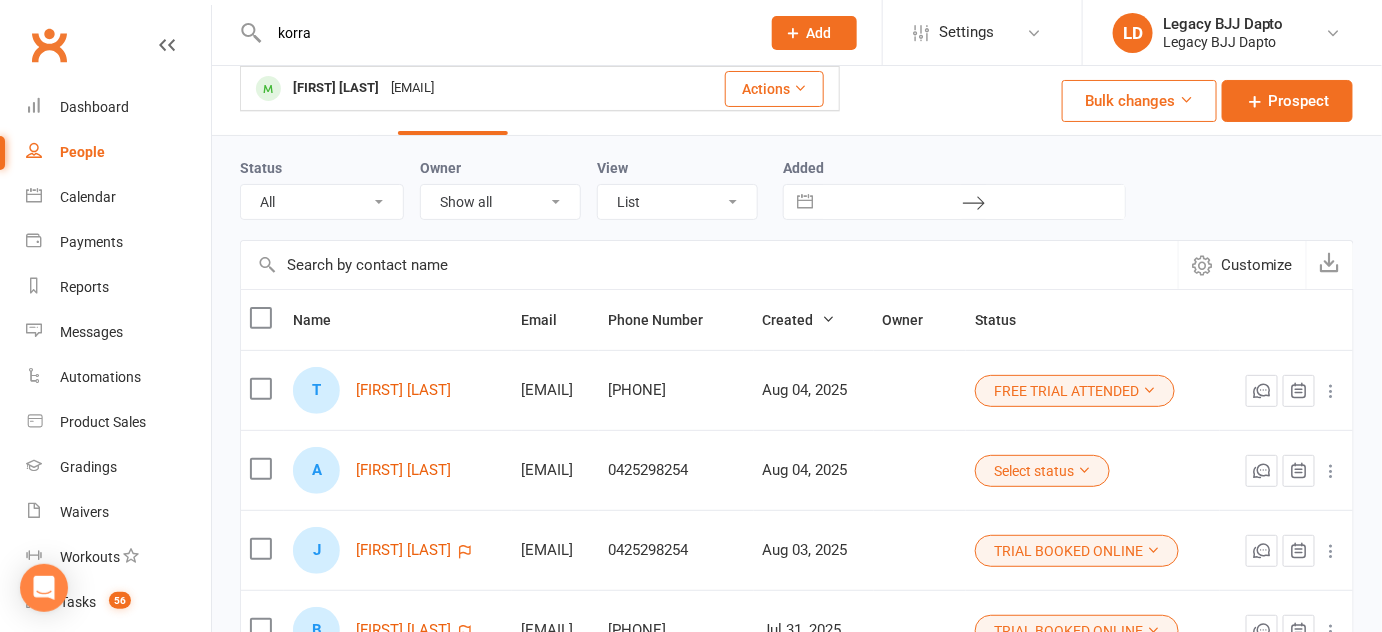 type on "korra" 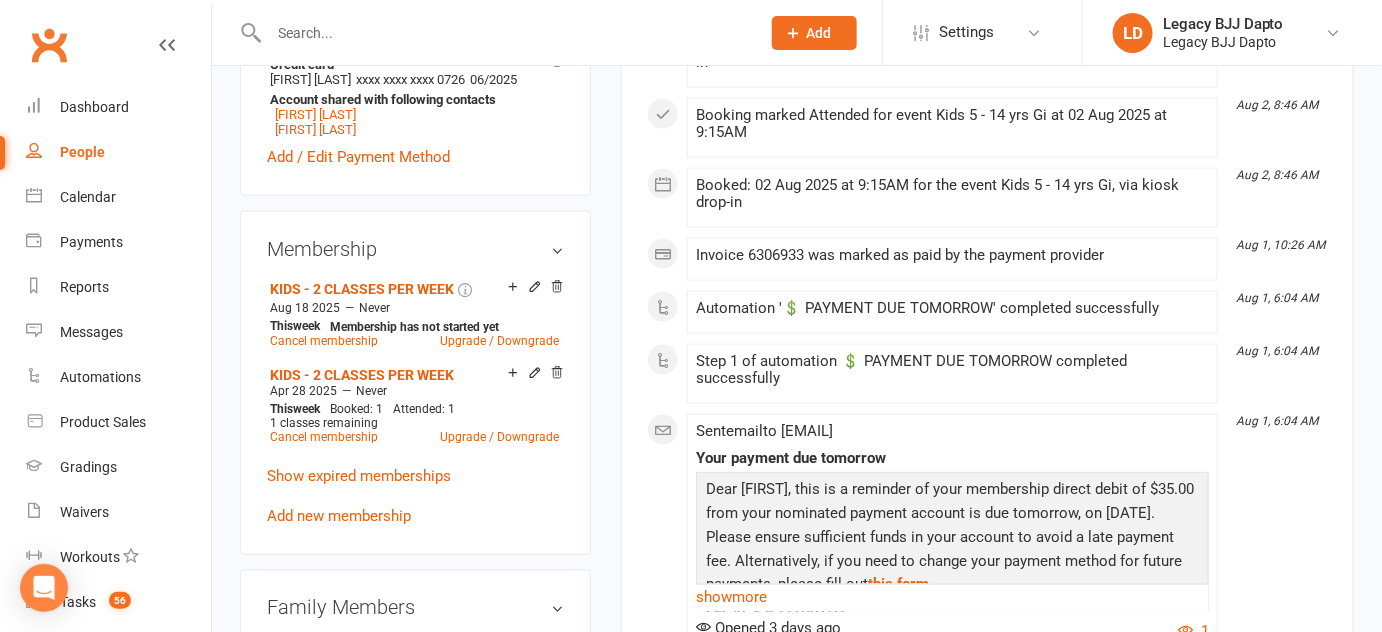 scroll, scrollTop: 700, scrollLeft: 0, axis: vertical 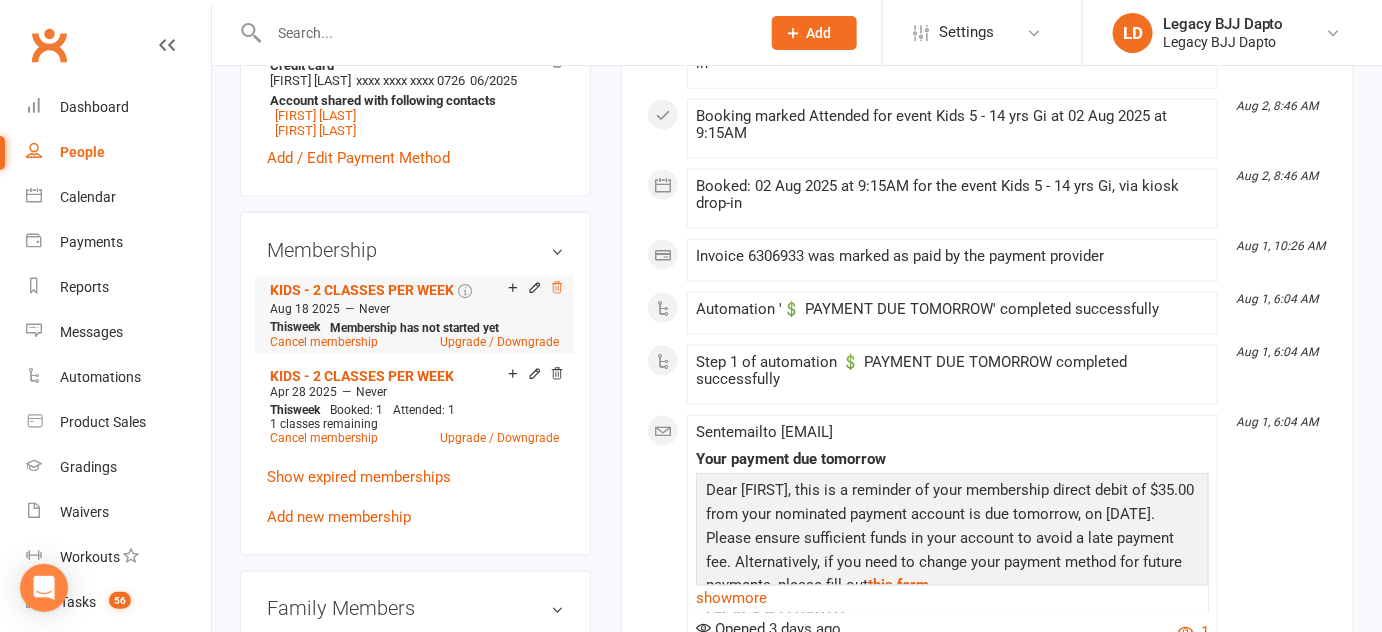 click 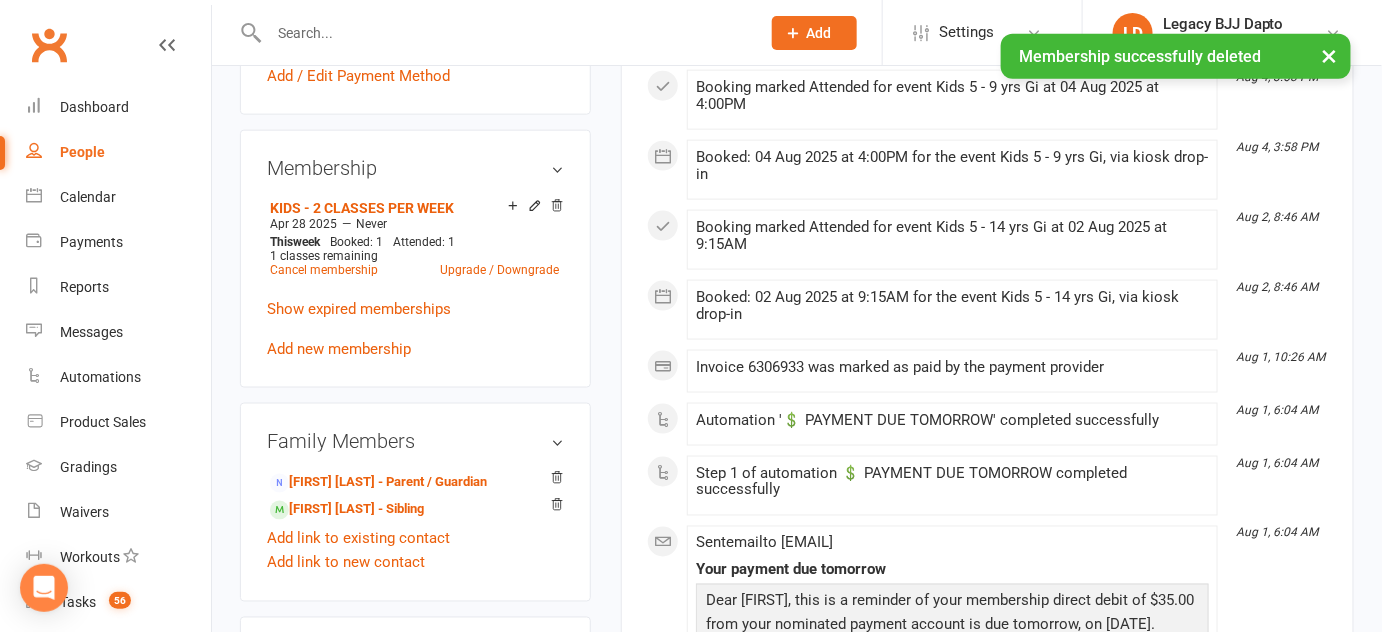 scroll, scrollTop: 900, scrollLeft: 0, axis: vertical 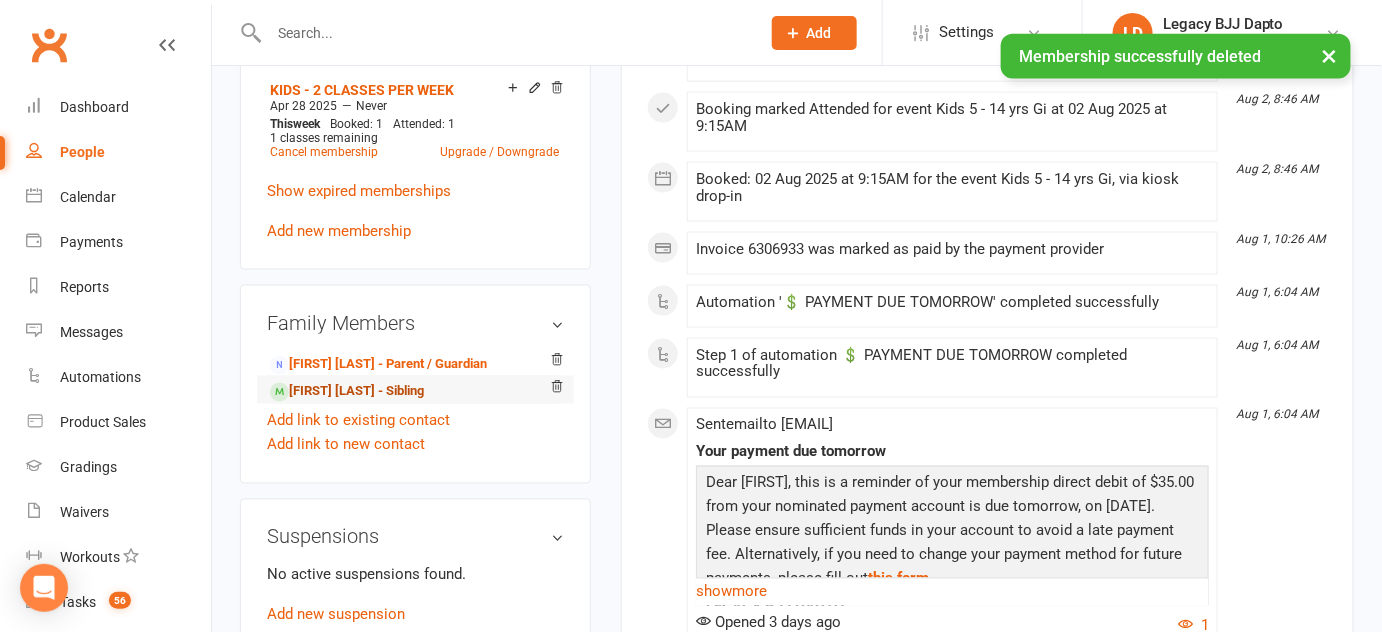 click on "Keah Mcclelland - Sibling" at bounding box center (347, 392) 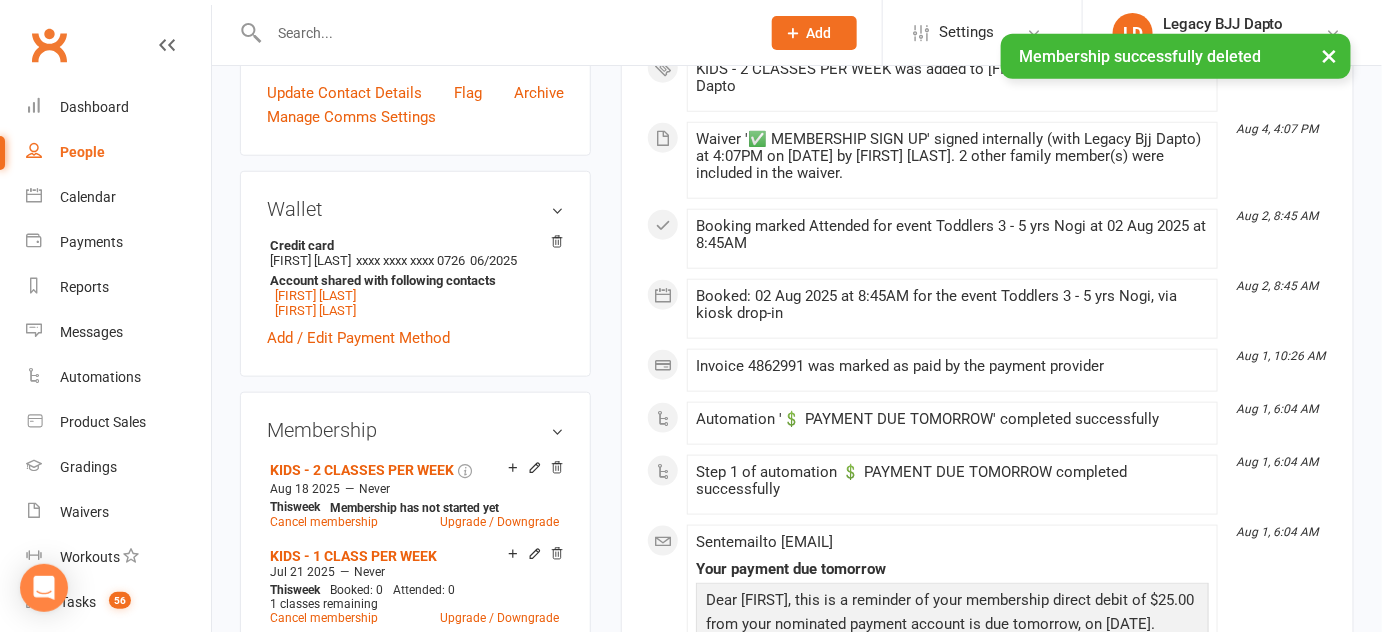scroll, scrollTop: 600, scrollLeft: 0, axis: vertical 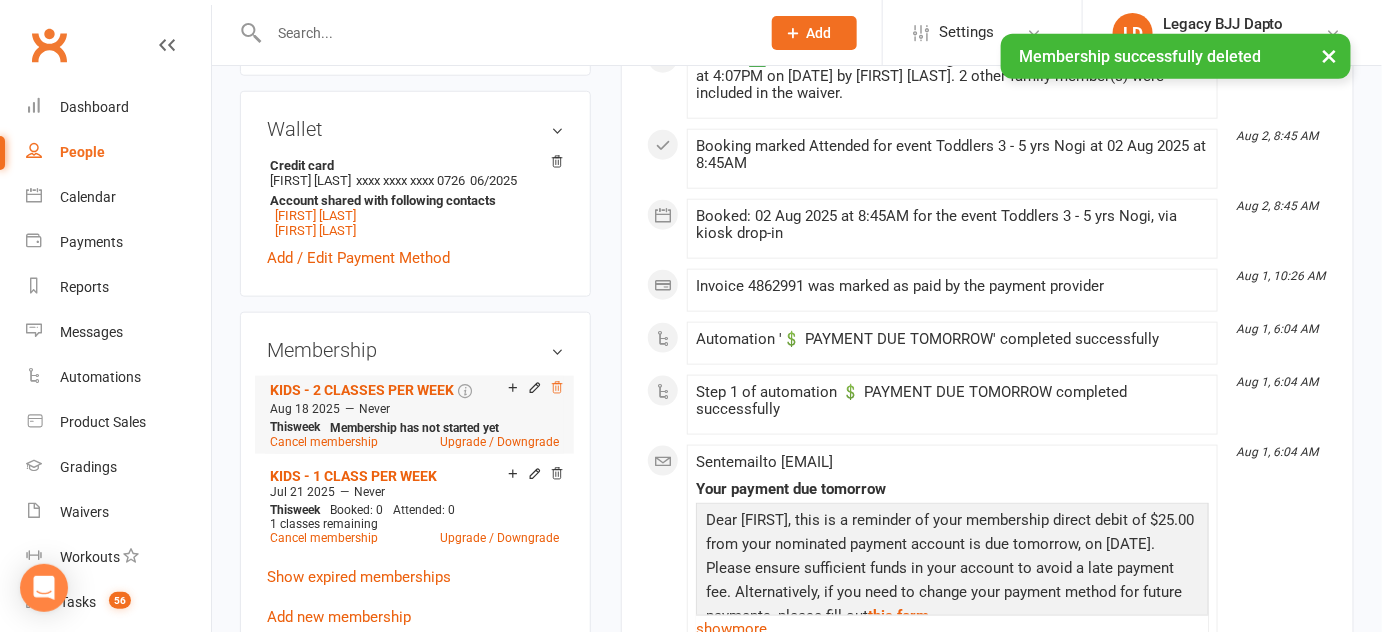 click 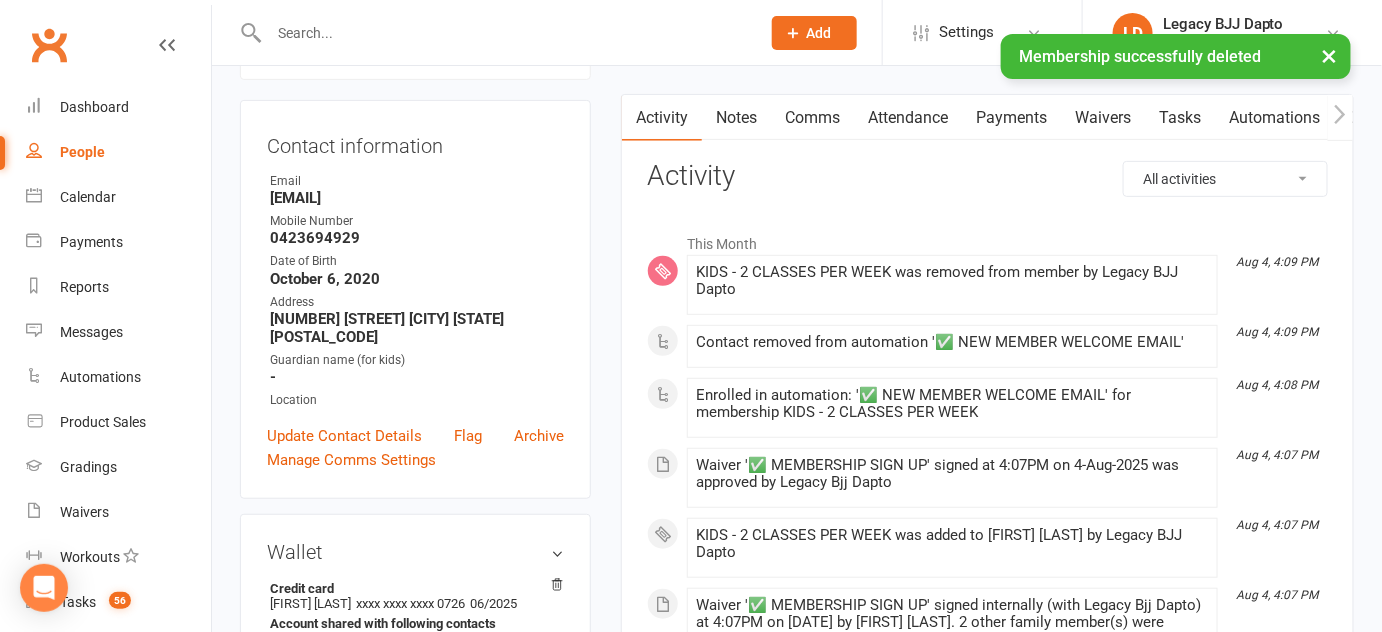 scroll, scrollTop: 0, scrollLeft: 0, axis: both 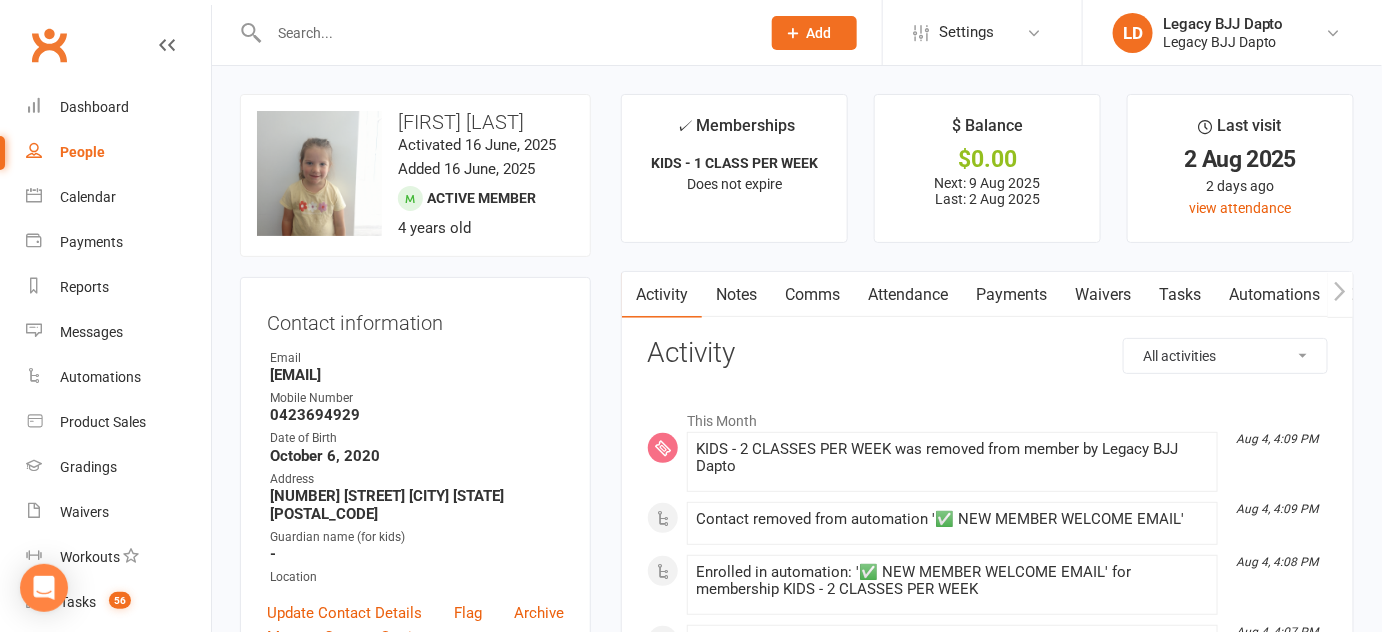 click on "People" at bounding box center (82, 152) 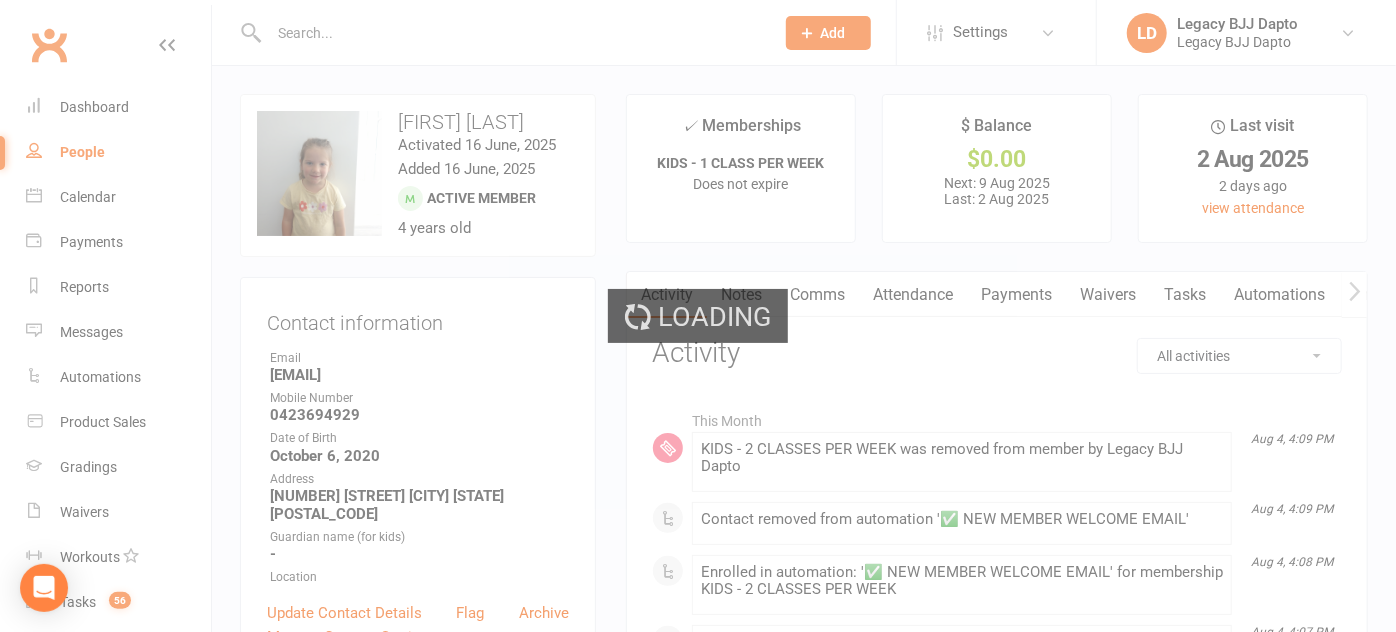 select on "100" 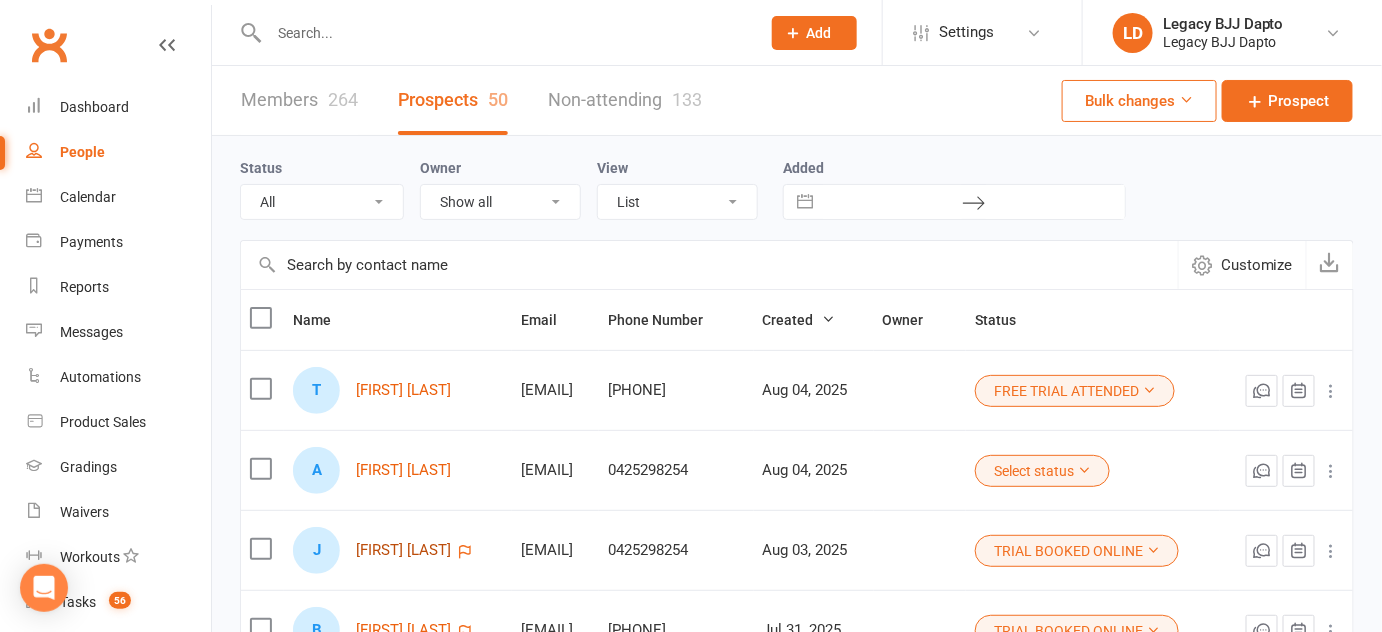 click on "Jacqui O’loughlin" at bounding box center (403, 550) 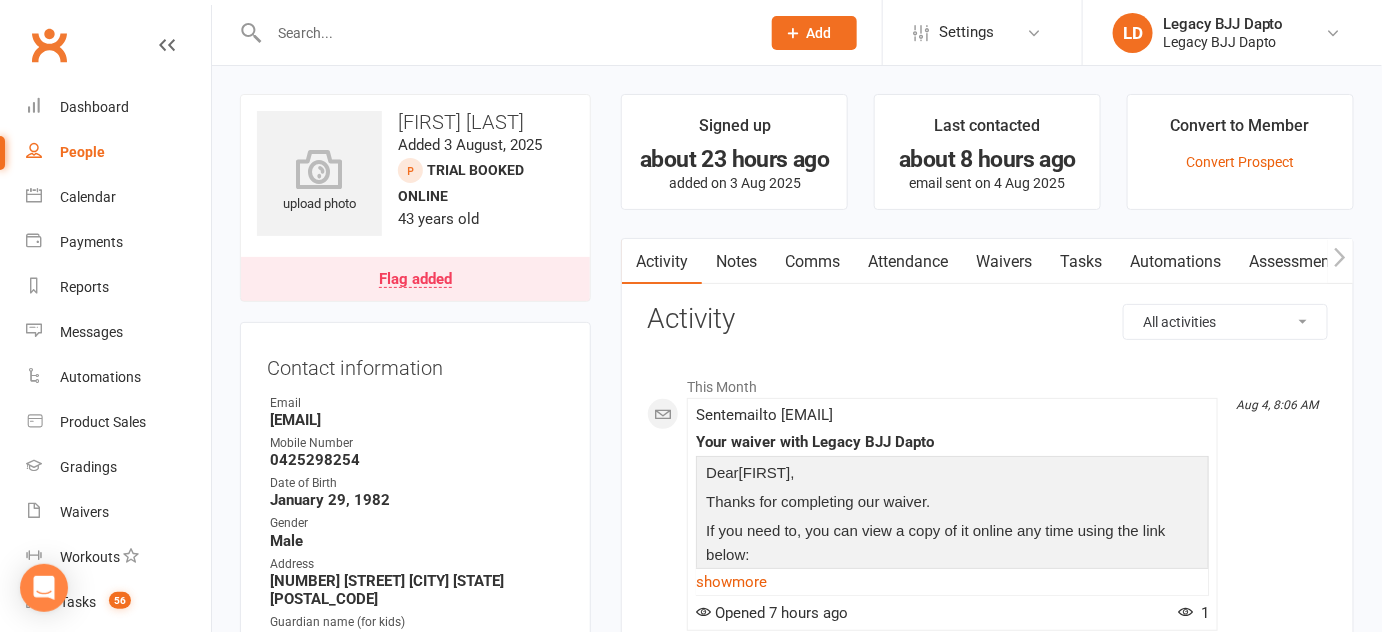 click on "Waivers" at bounding box center [1004, 262] 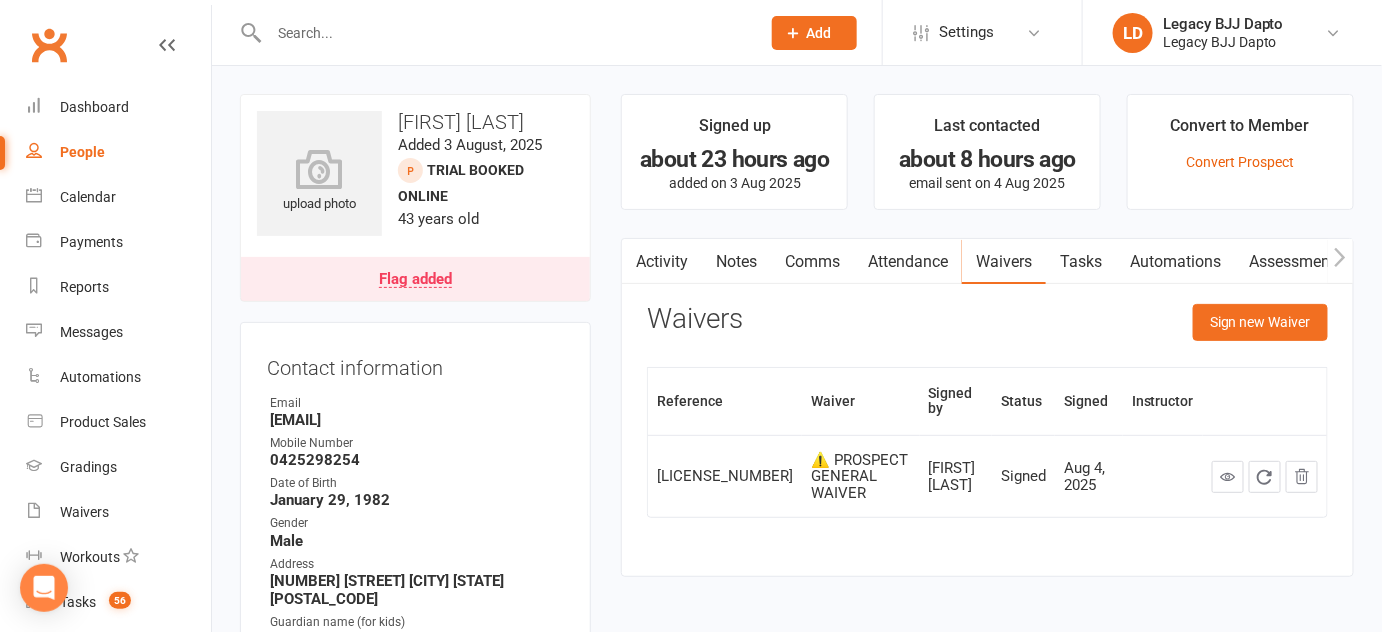 click on "Flag added" at bounding box center [415, 280] 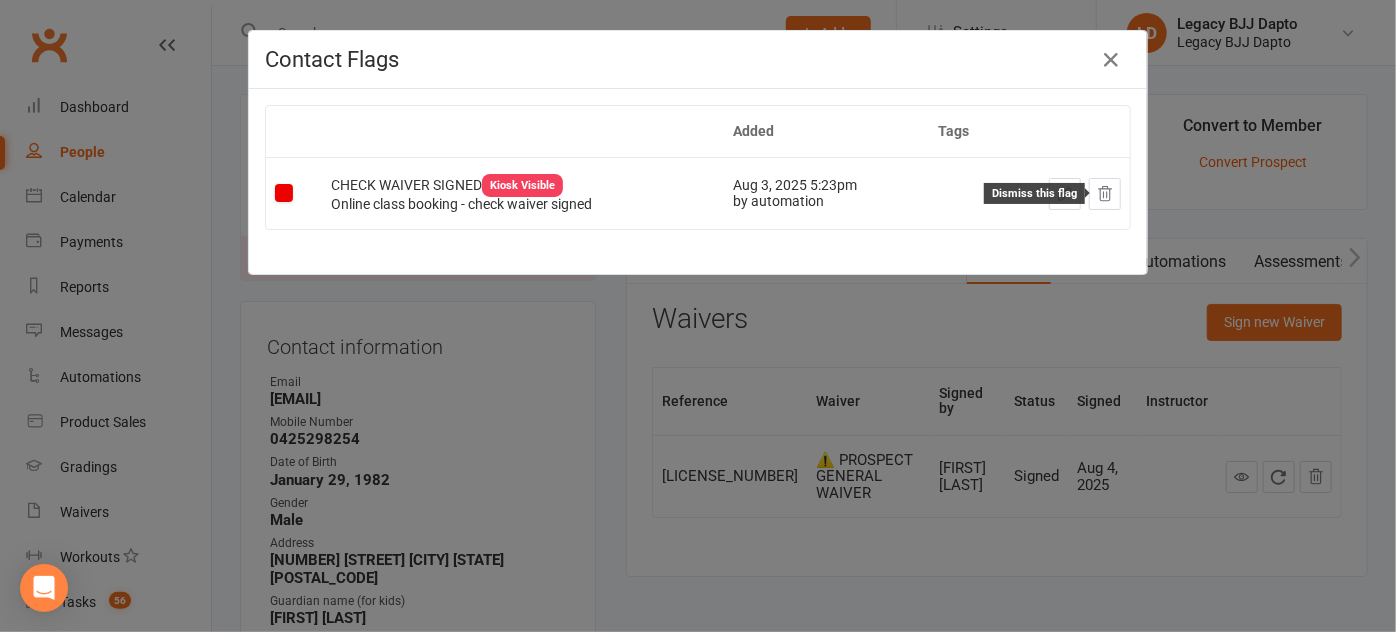 click at bounding box center (1105, 194) 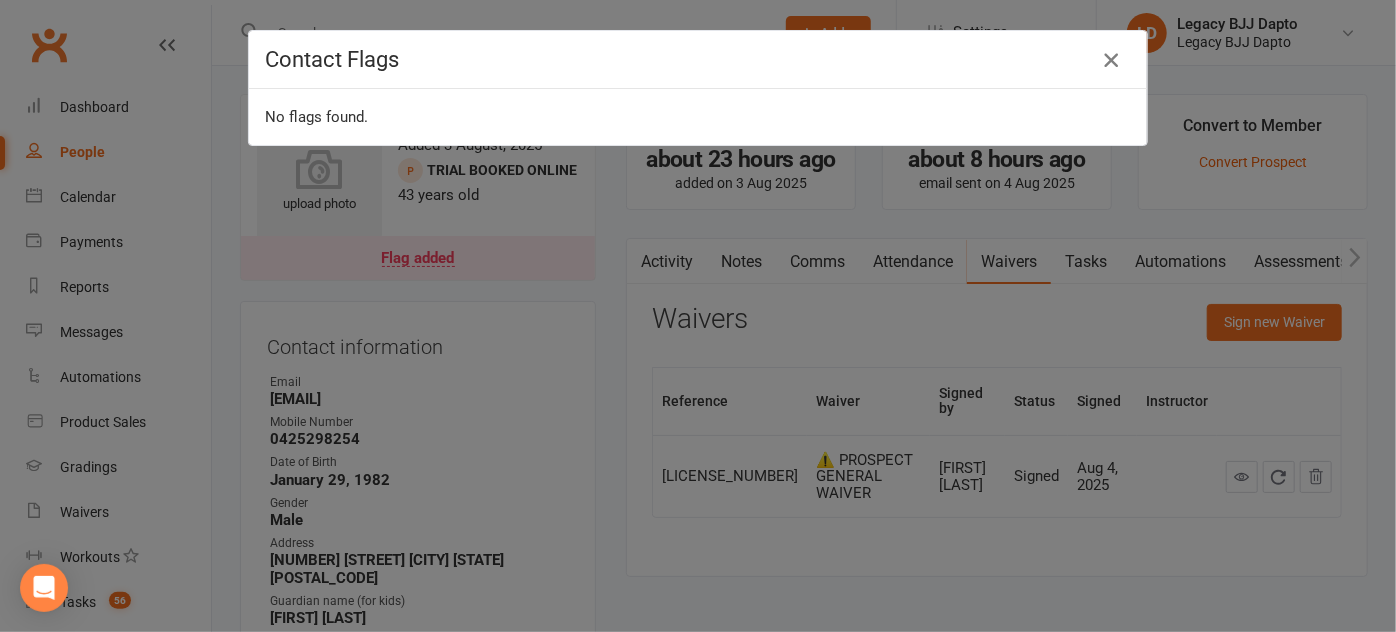 click at bounding box center [1111, 60] 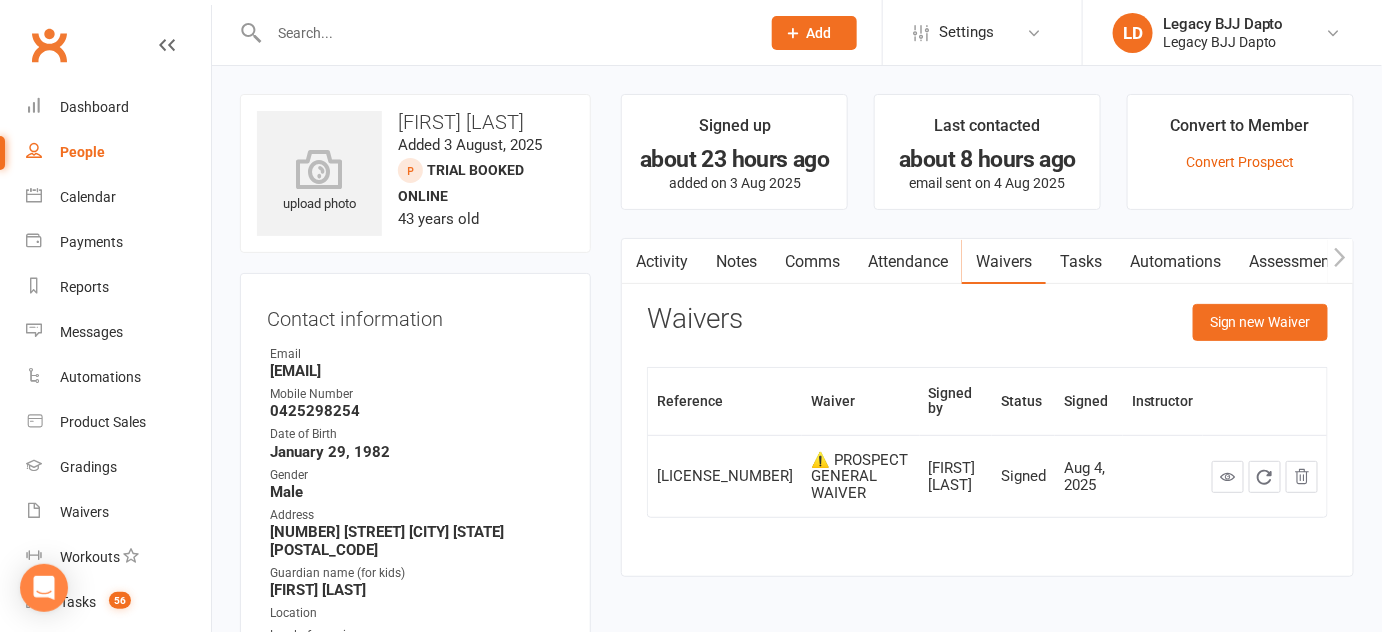 click on "People" at bounding box center [118, 152] 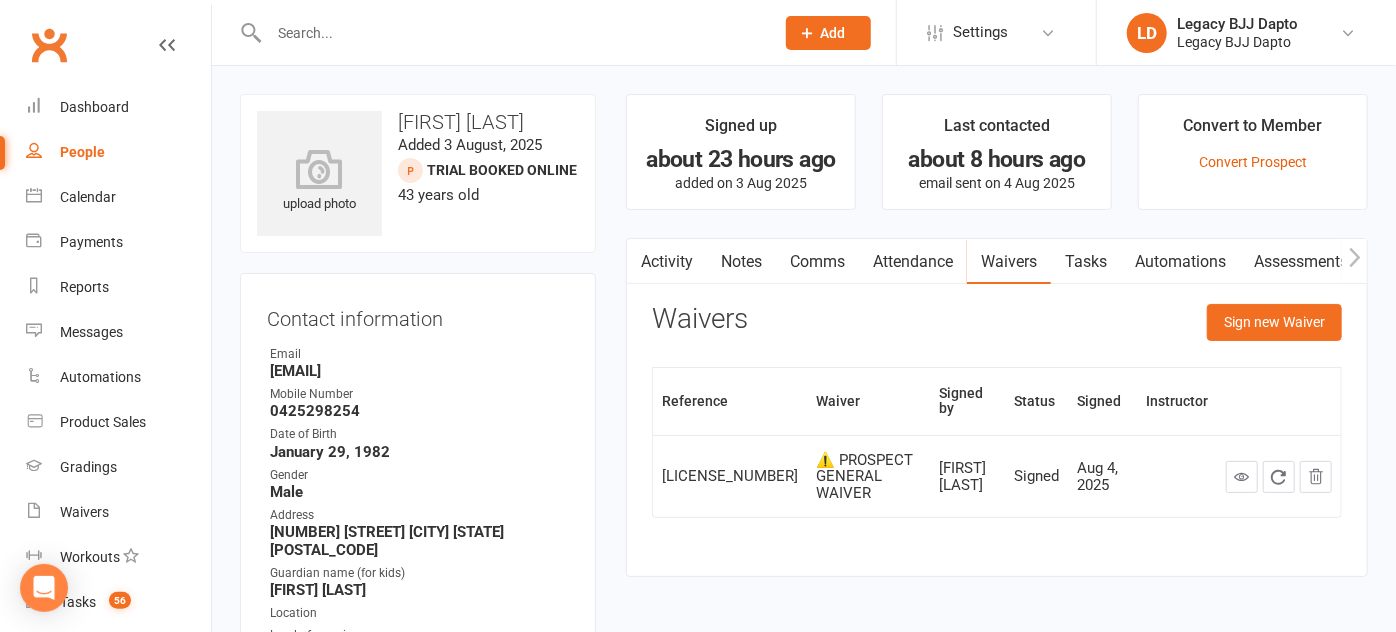 select on "100" 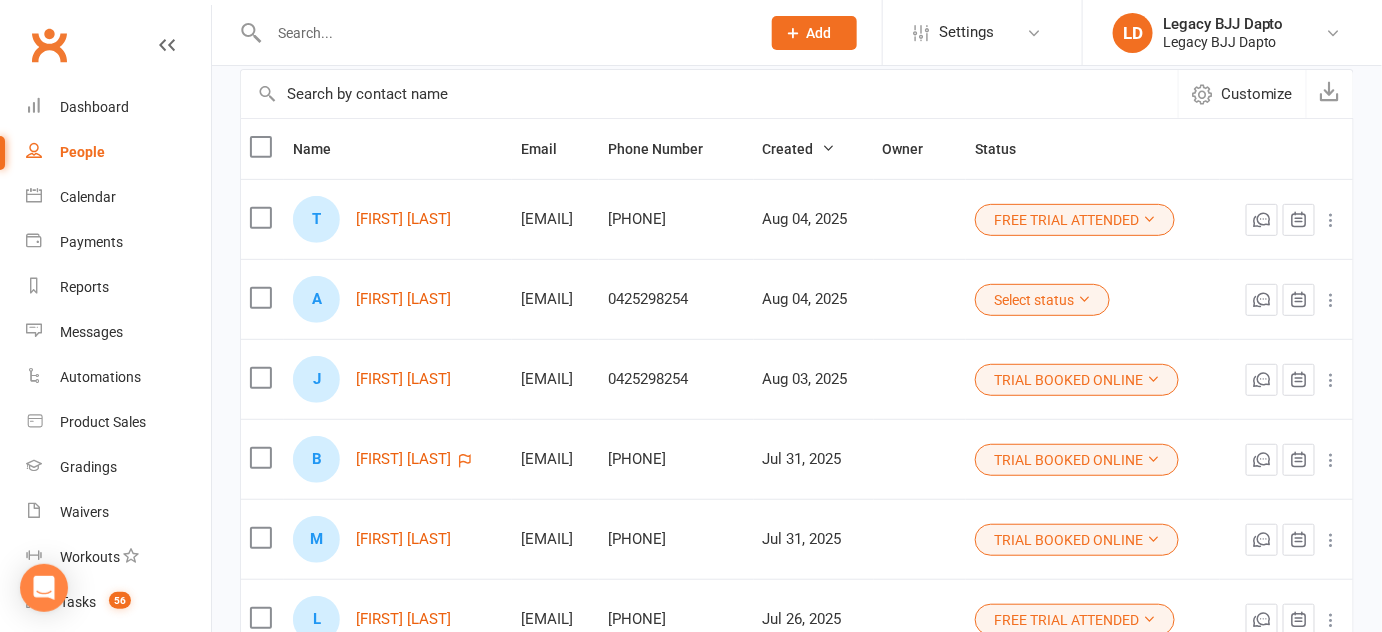 scroll, scrollTop: 206, scrollLeft: 0, axis: vertical 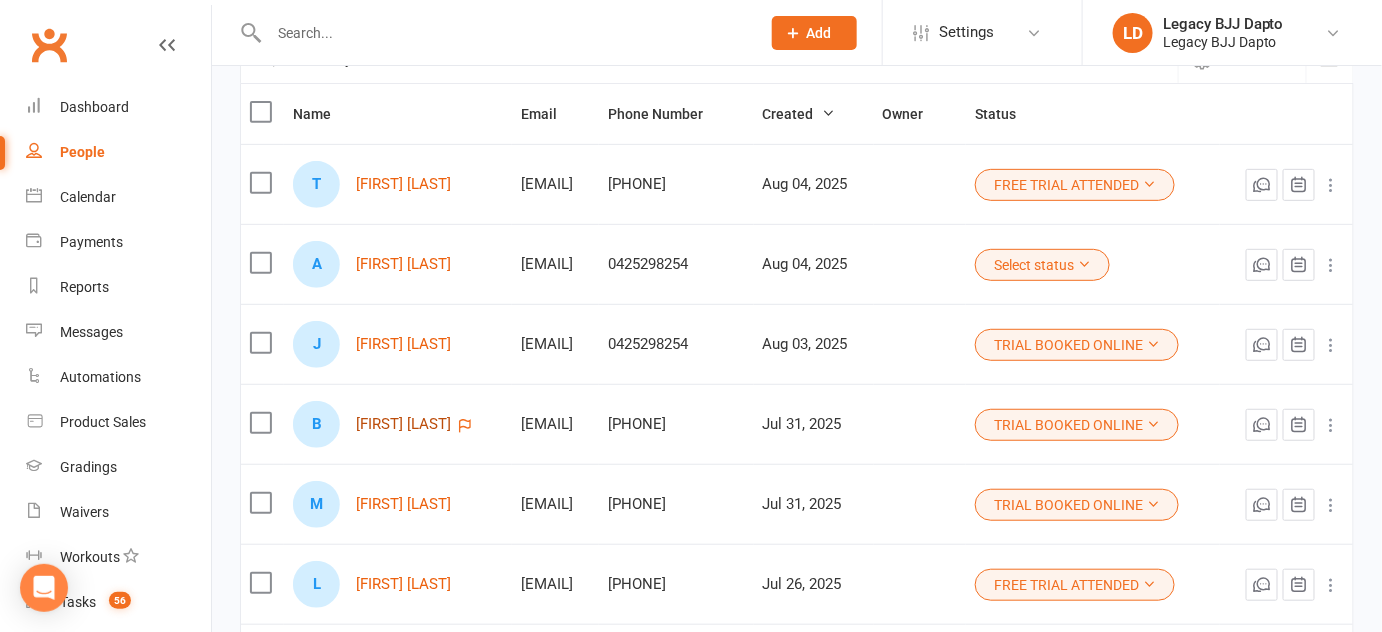 click on "Beau Castledine" at bounding box center [403, 424] 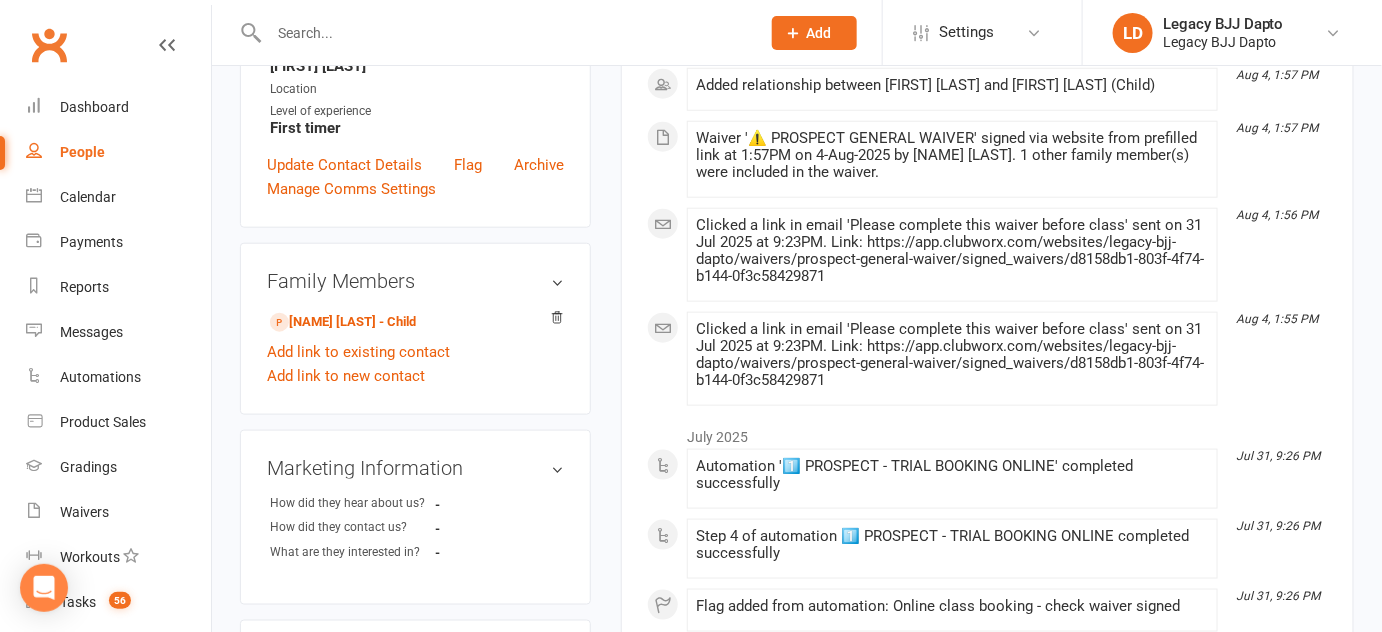 scroll, scrollTop: 0, scrollLeft: 0, axis: both 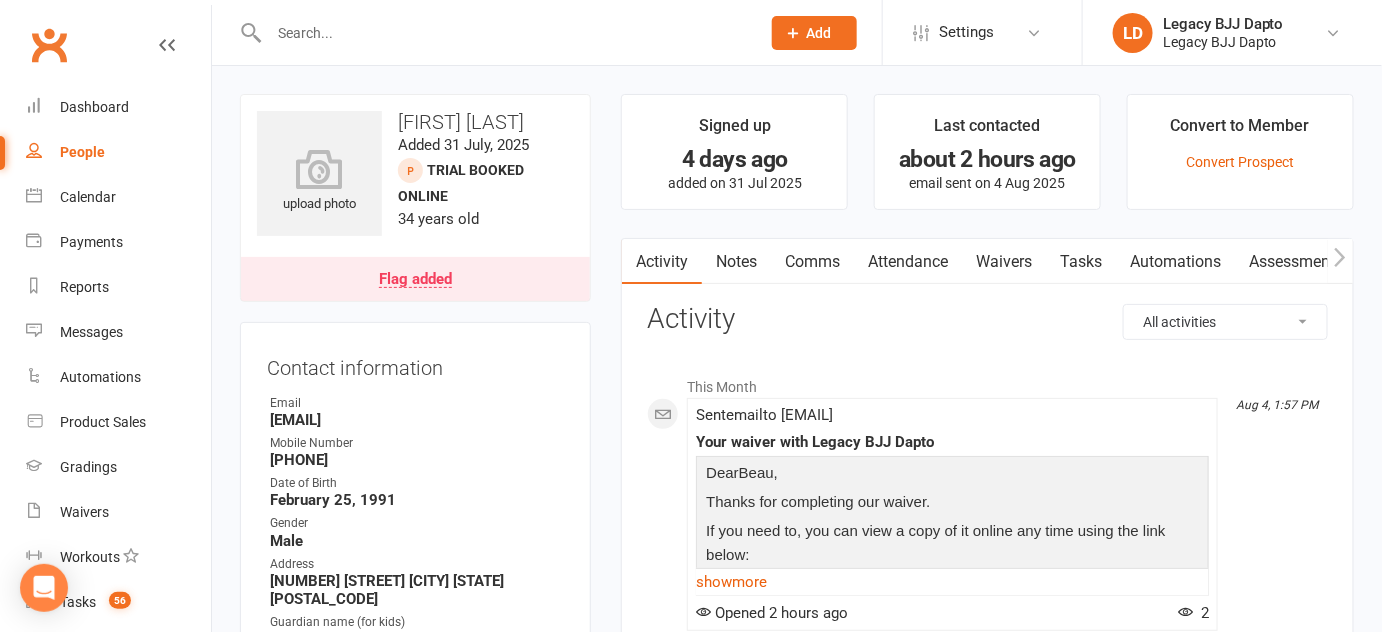 click on "Flag added" at bounding box center [415, 279] 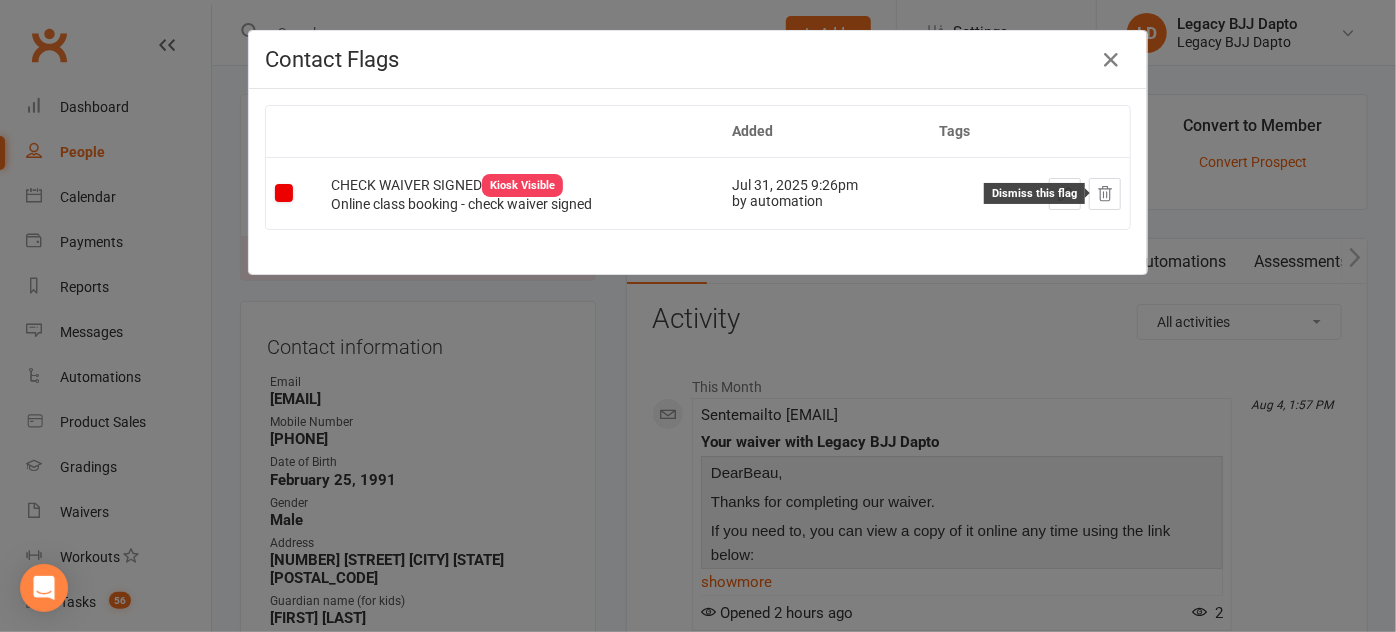 click 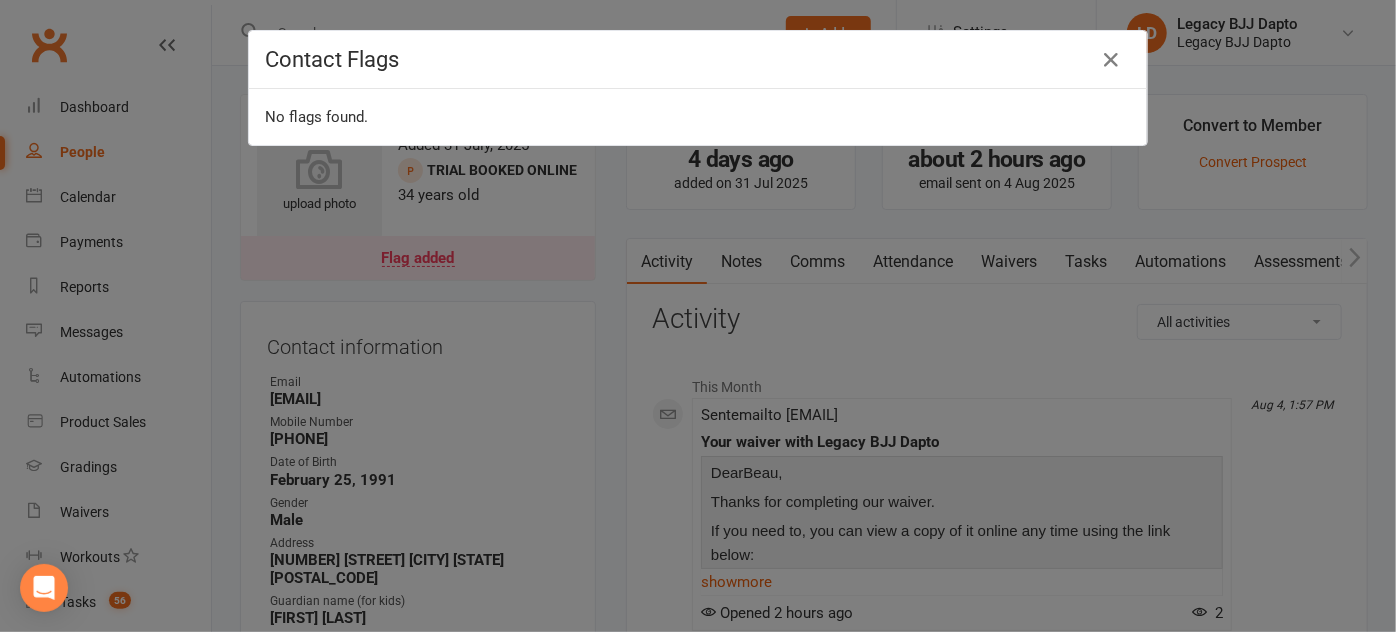 click on "Contact Flags No flags found." at bounding box center [698, 316] 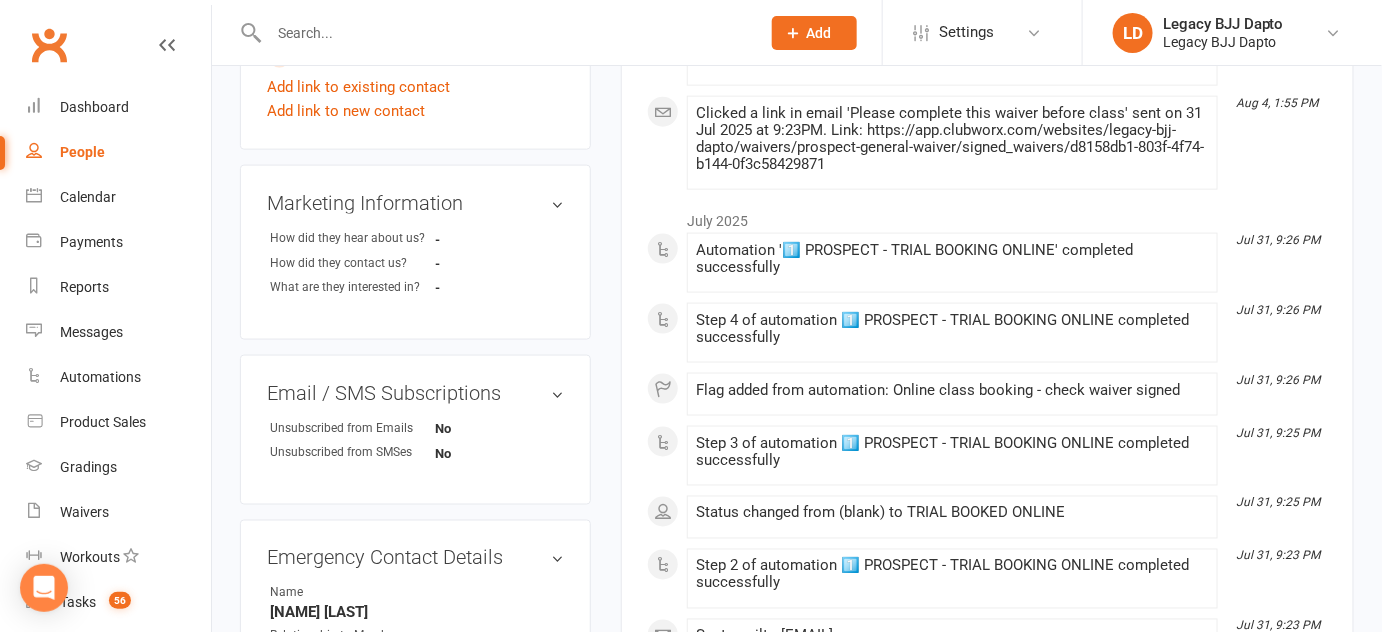 scroll, scrollTop: 1560, scrollLeft: 0, axis: vertical 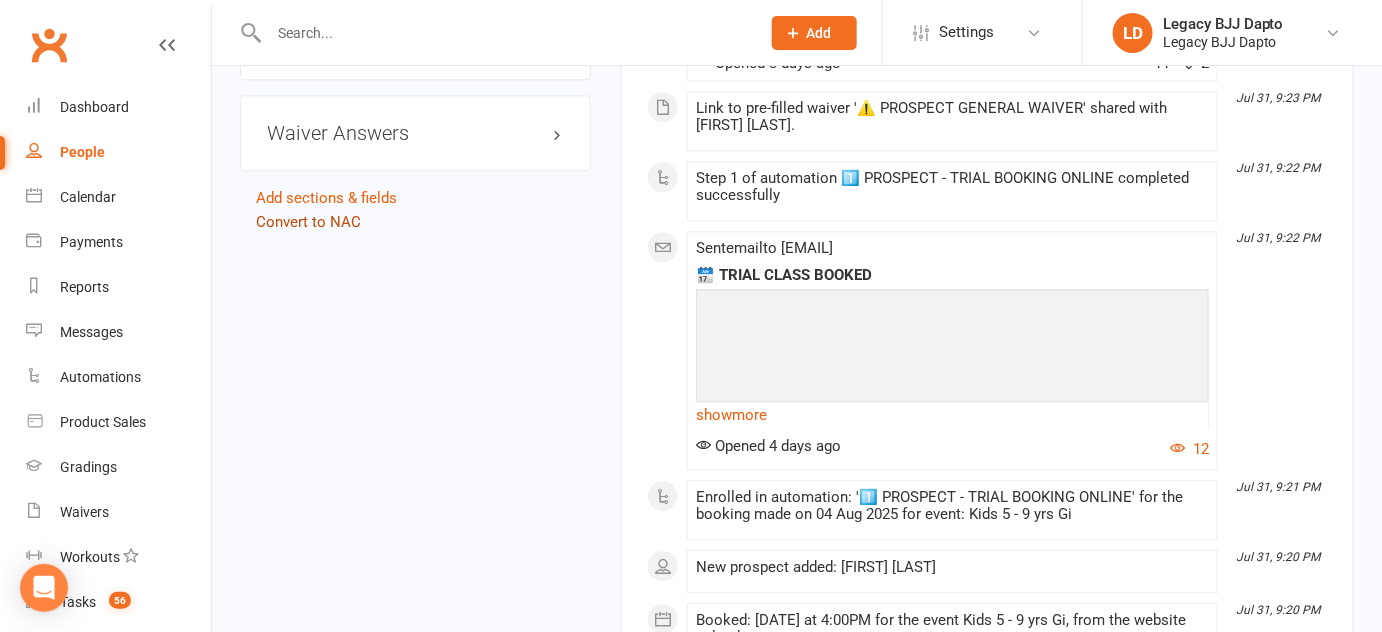 click on "Convert to NAC" at bounding box center [308, 222] 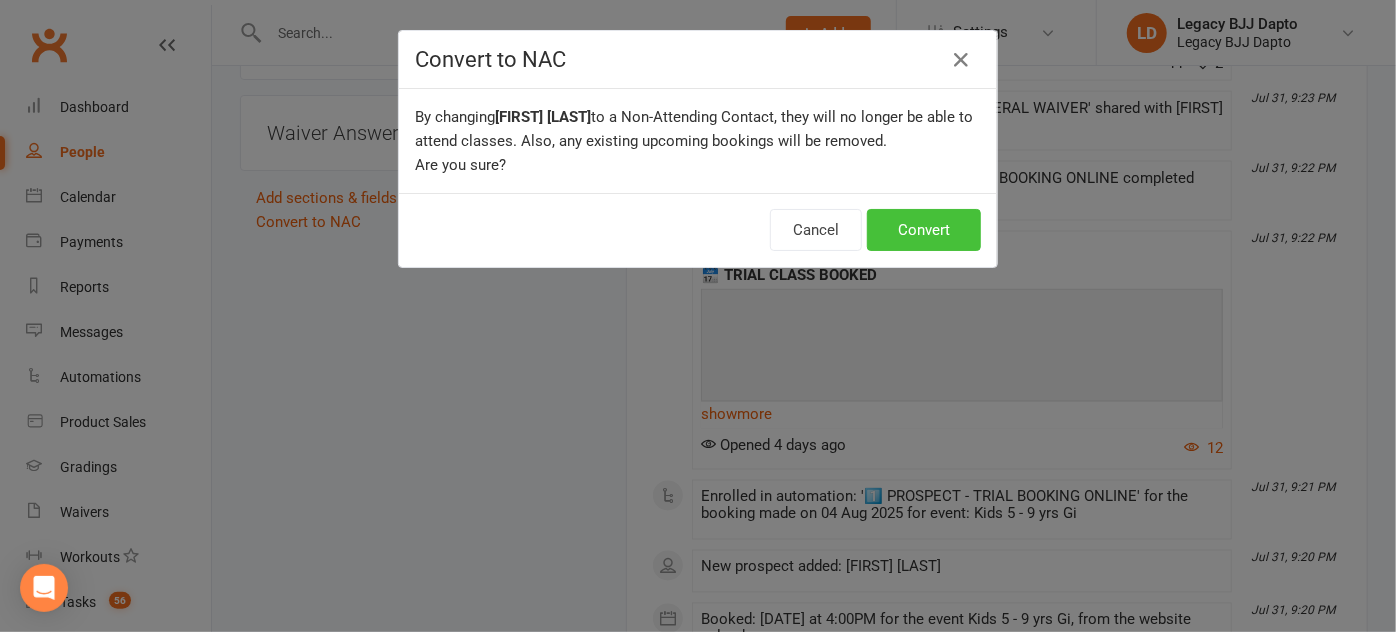 click on "Convert" at bounding box center (924, 230) 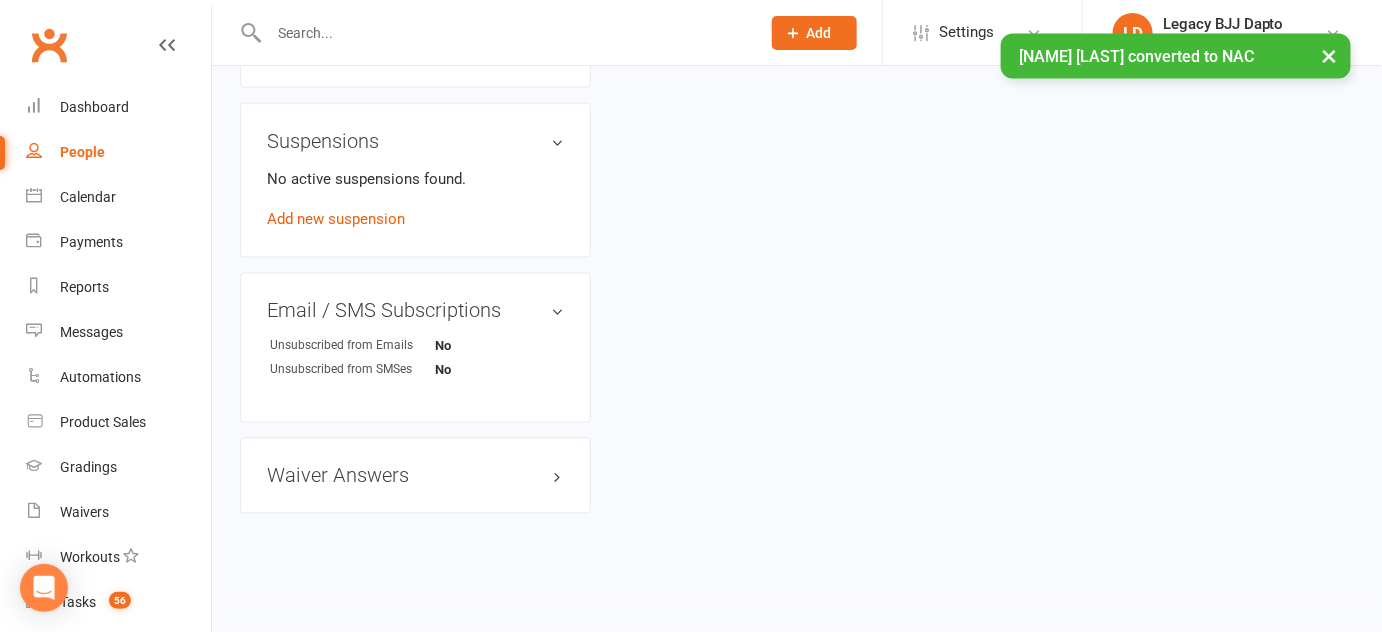 scroll, scrollTop: 0, scrollLeft: 0, axis: both 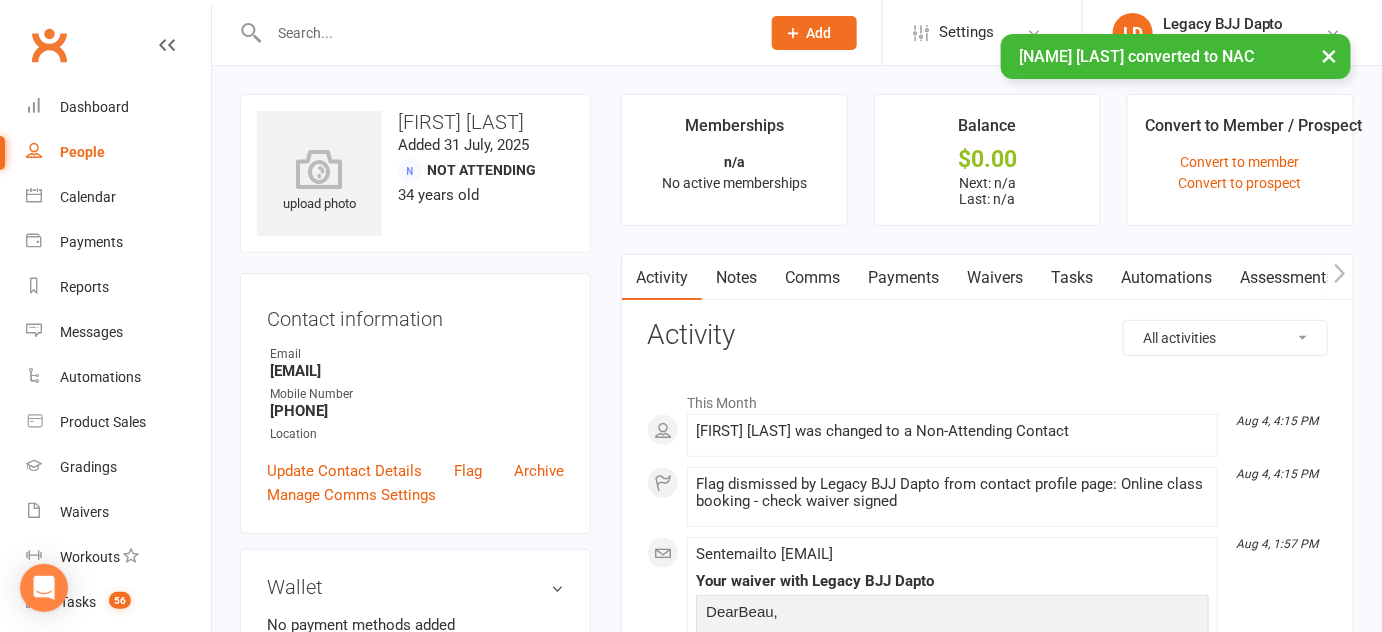 click on "People" at bounding box center (118, 152) 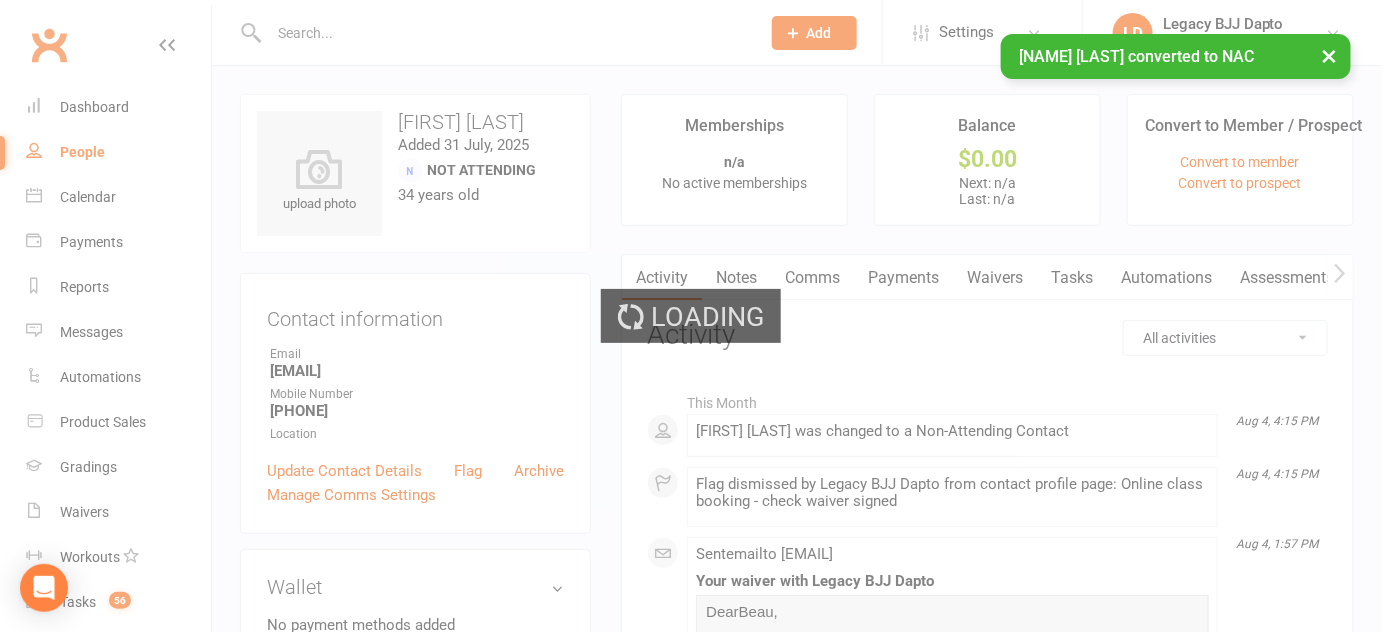 select on "100" 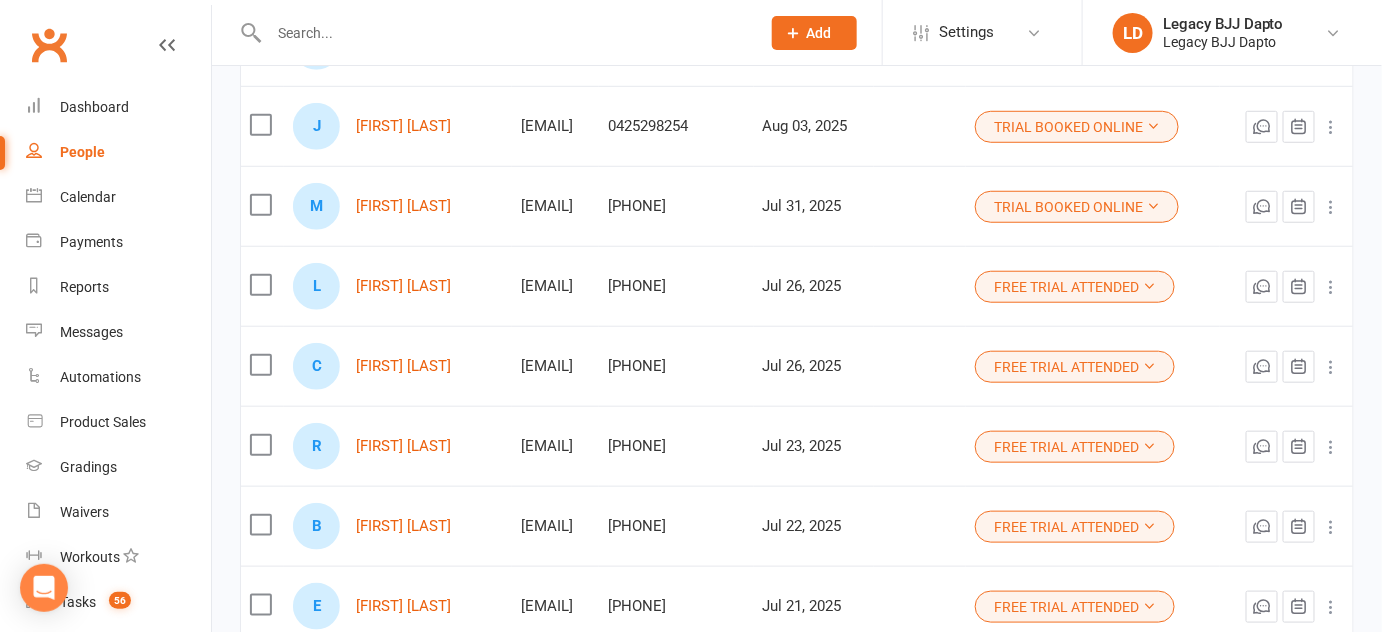 scroll, scrollTop: 421, scrollLeft: 0, axis: vertical 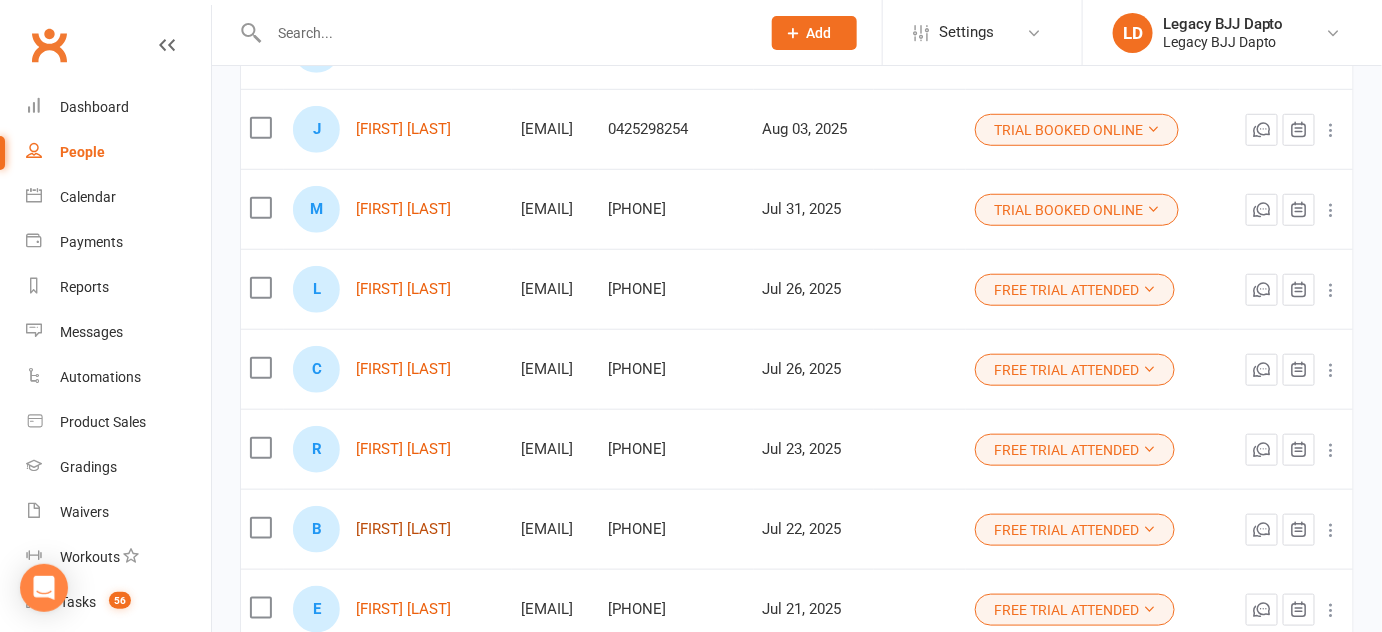 click on "Brodie Glasson" at bounding box center [403, 529] 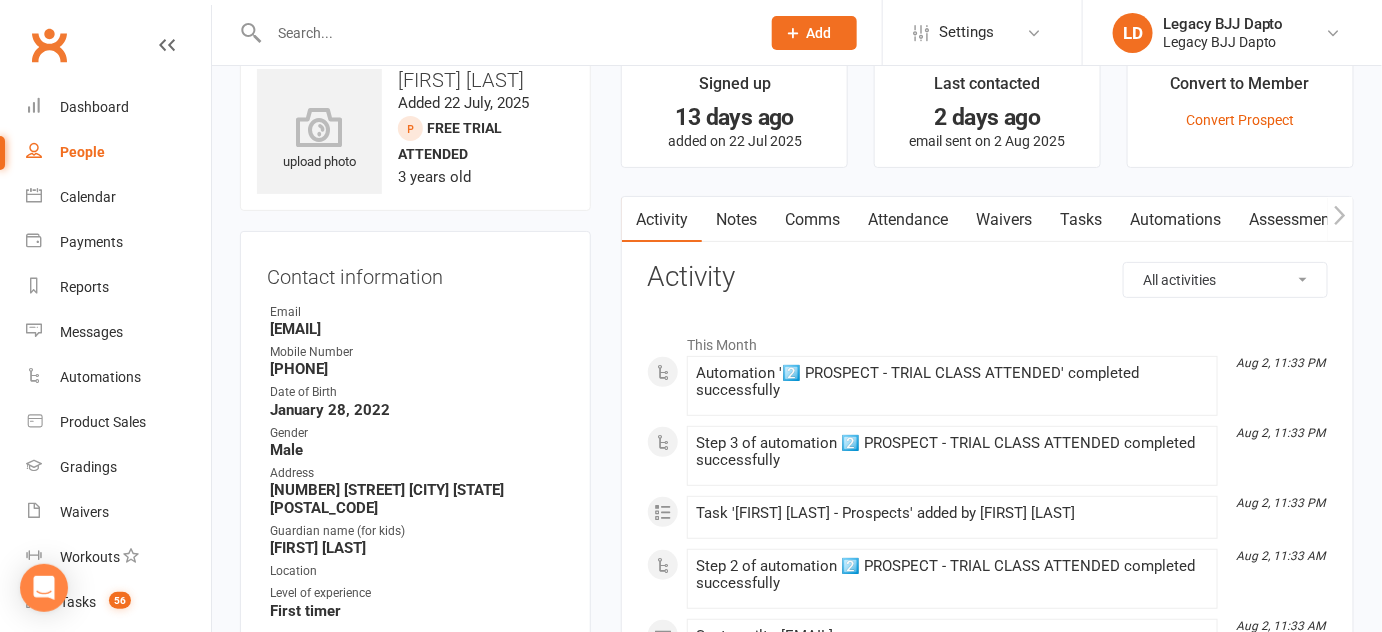 scroll, scrollTop: 0, scrollLeft: 0, axis: both 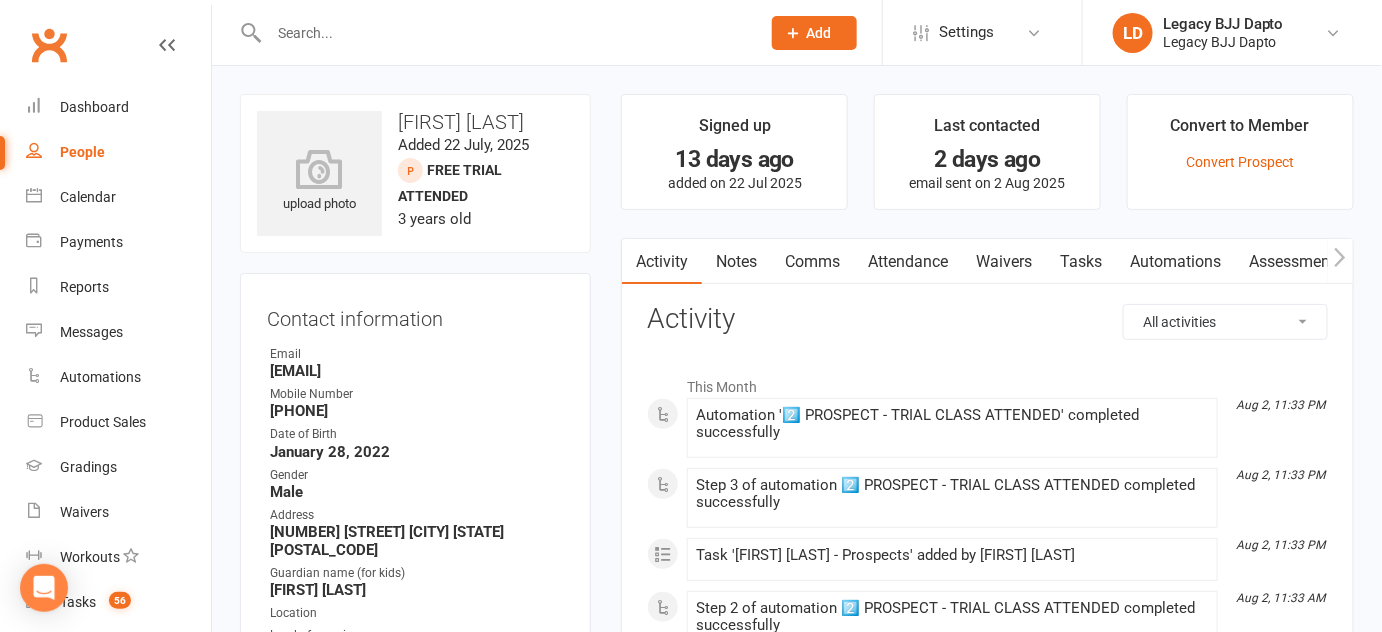 click on "Notes" at bounding box center (736, 262) 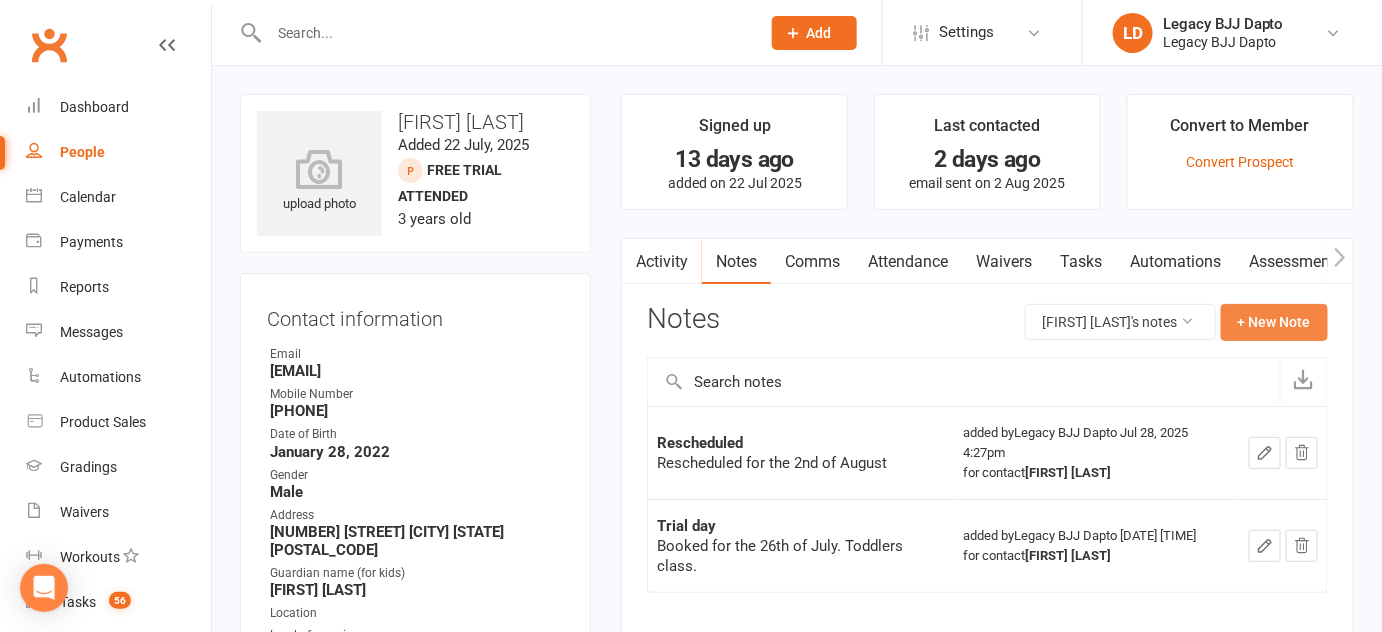 click on "+ New Note" at bounding box center (1274, 322) 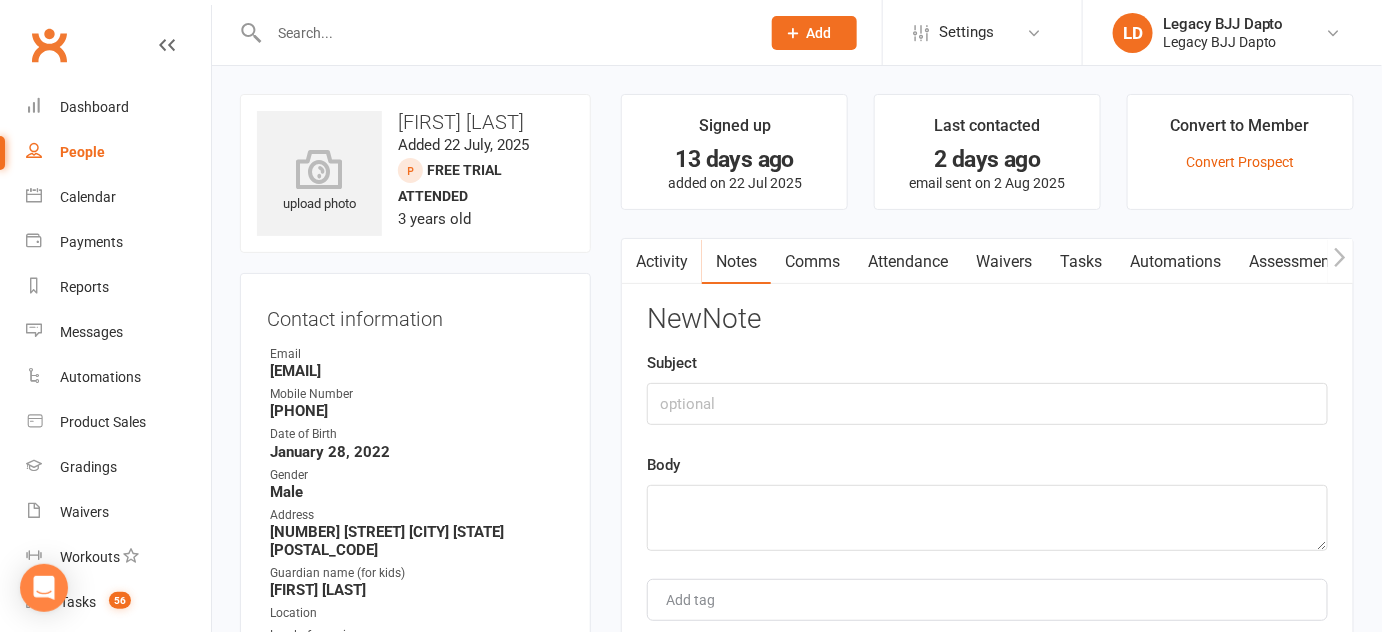 click on "Subject" at bounding box center (987, 388) 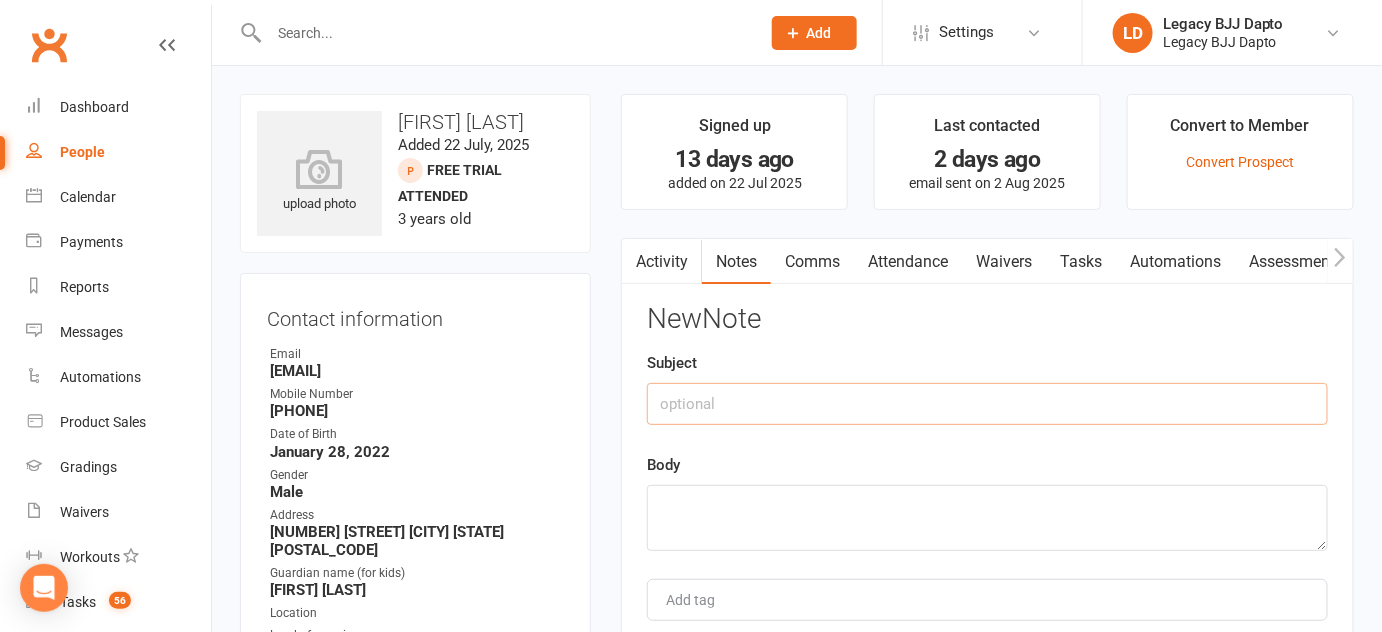 click at bounding box center (987, 404) 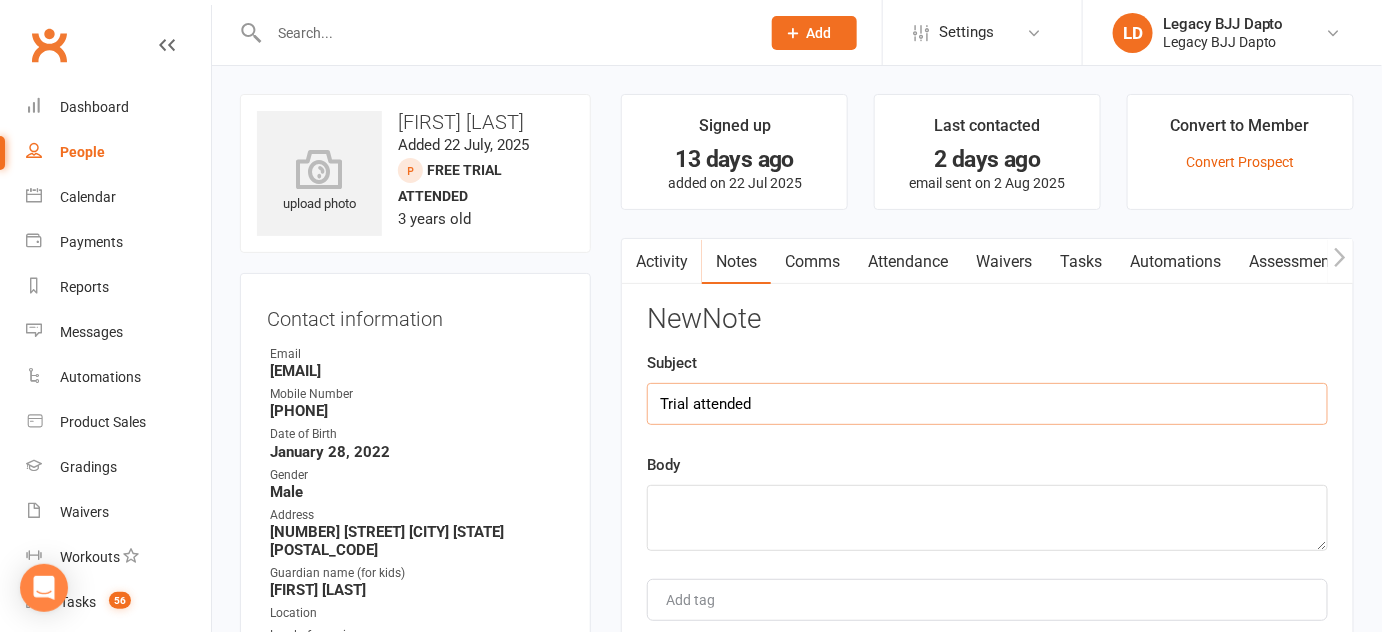 type on "Trial attended" 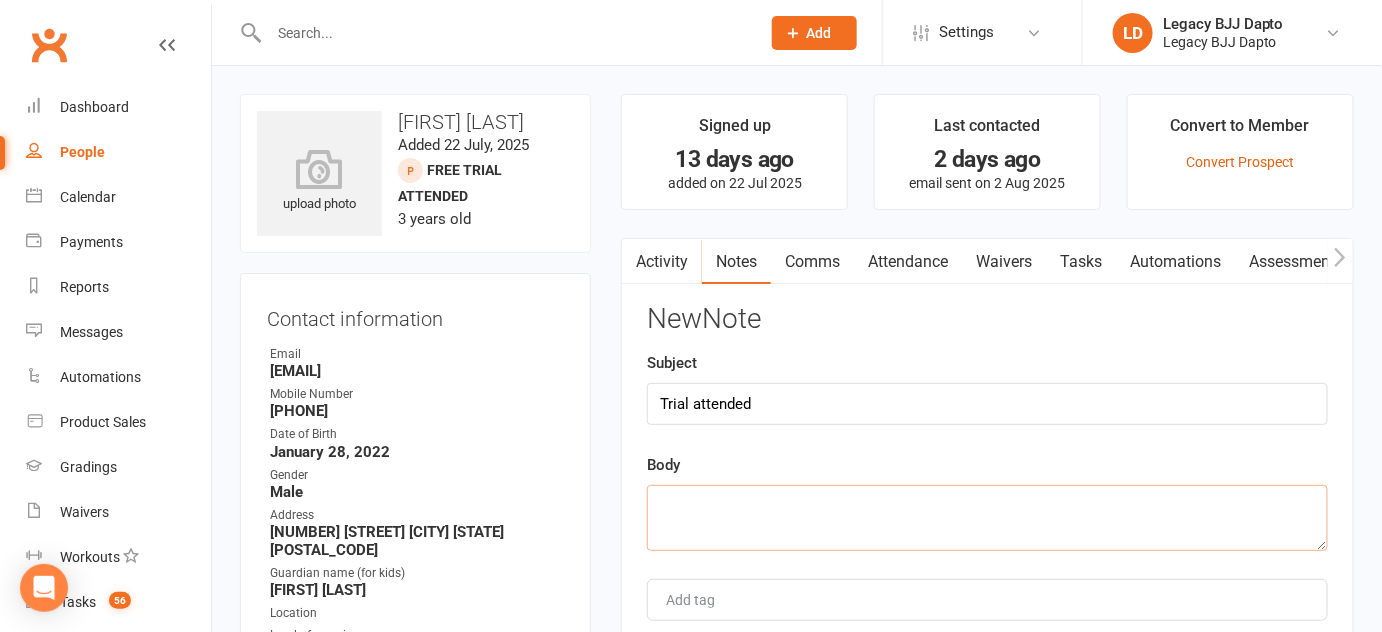 click at bounding box center (987, 518) 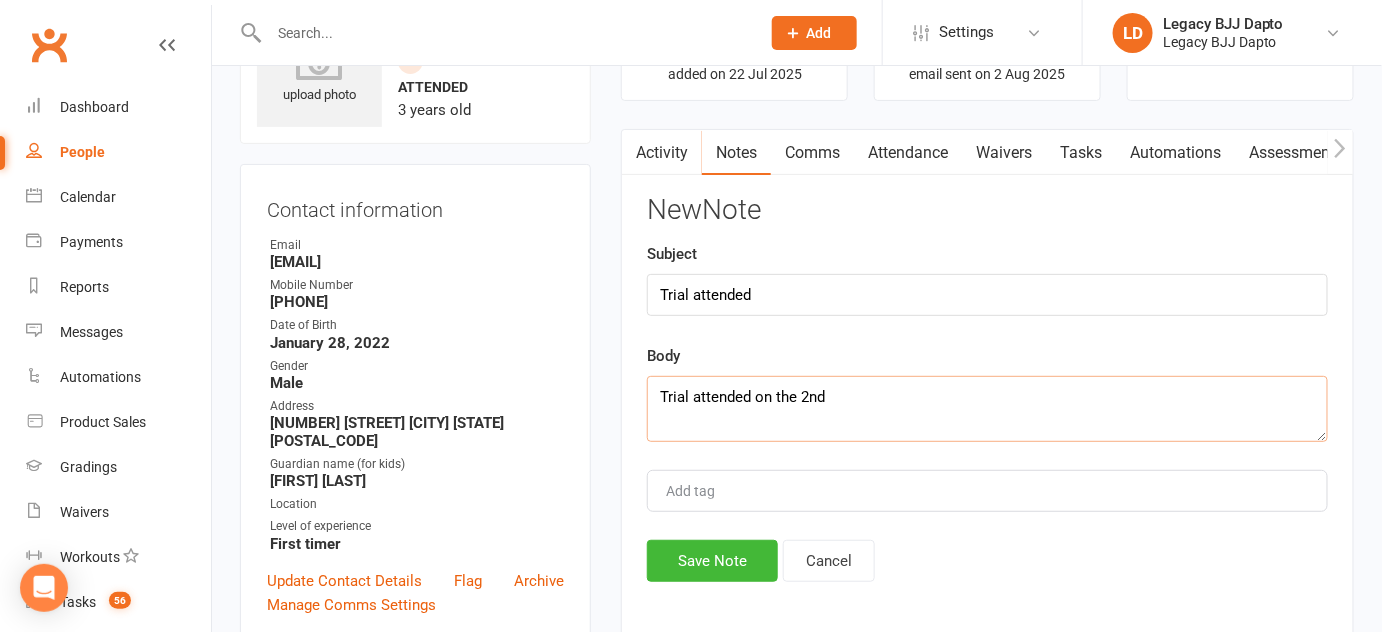 scroll, scrollTop: 111, scrollLeft: 0, axis: vertical 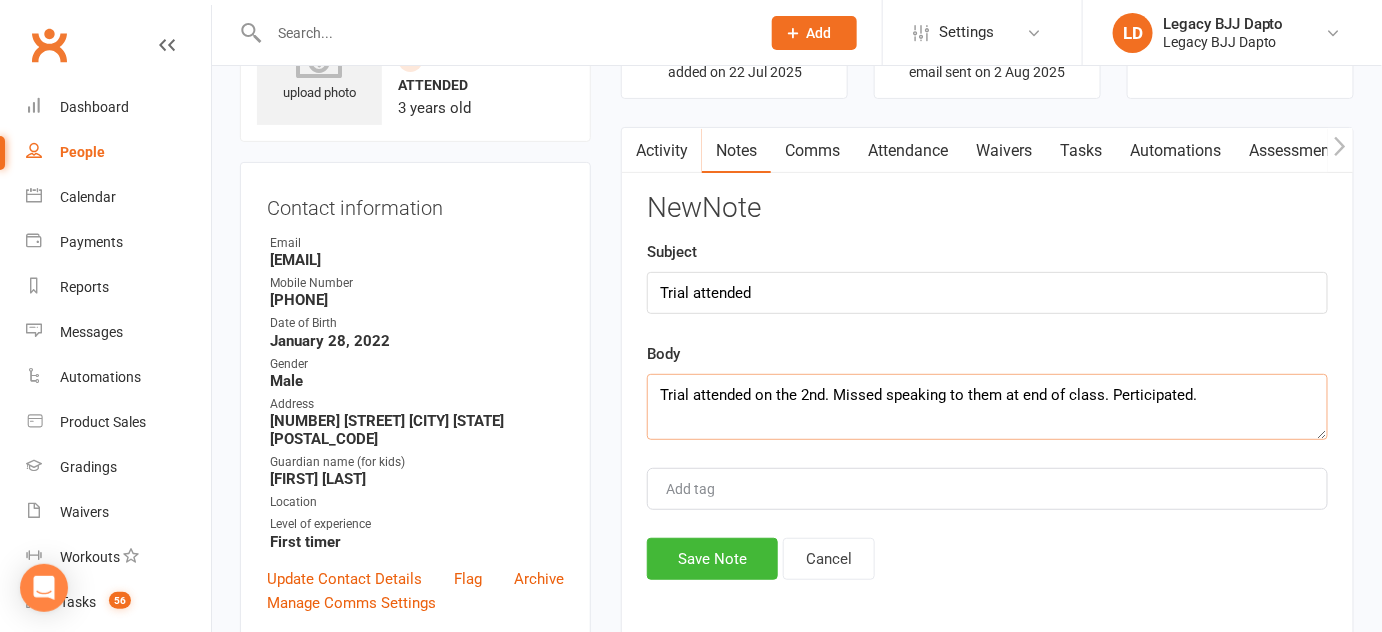 click on "Trial attended on the 2nd. Missed speaking to them at end of class. Perticipated." at bounding box center (987, 407) 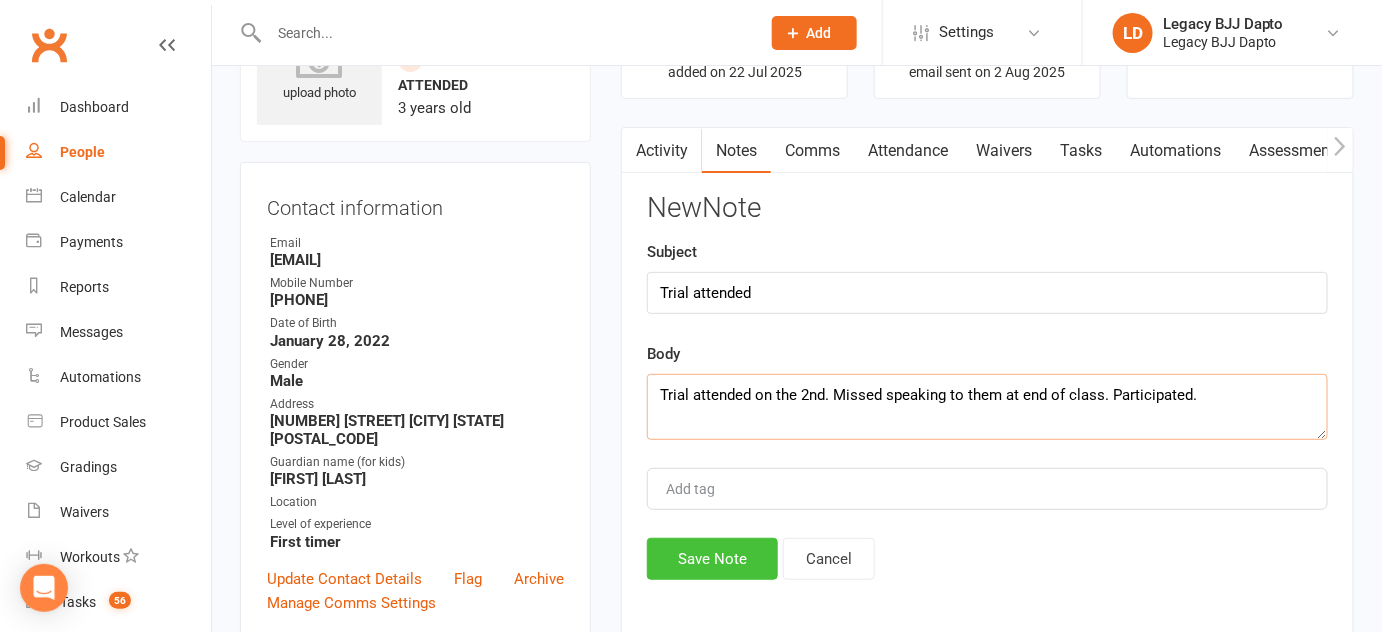 type on "Trial attended on the 2nd. Missed speaking to them at end of class. Participated." 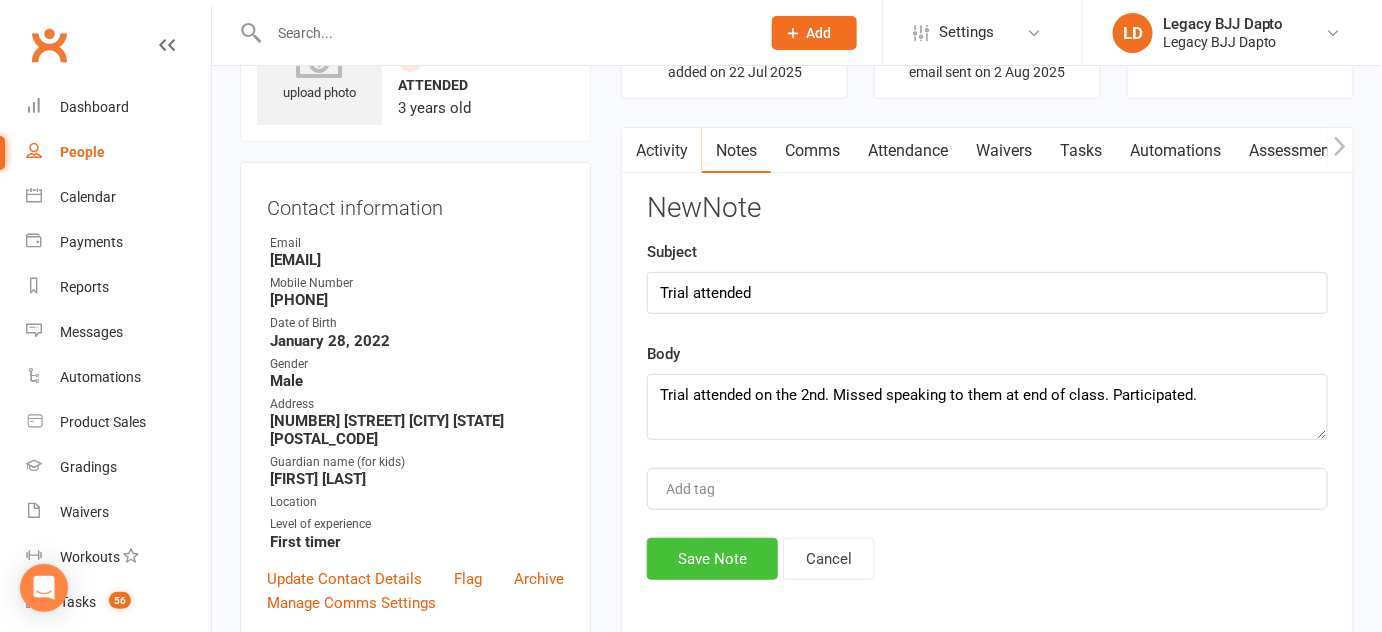 click on "Save Note" at bounding box center [712, 559] 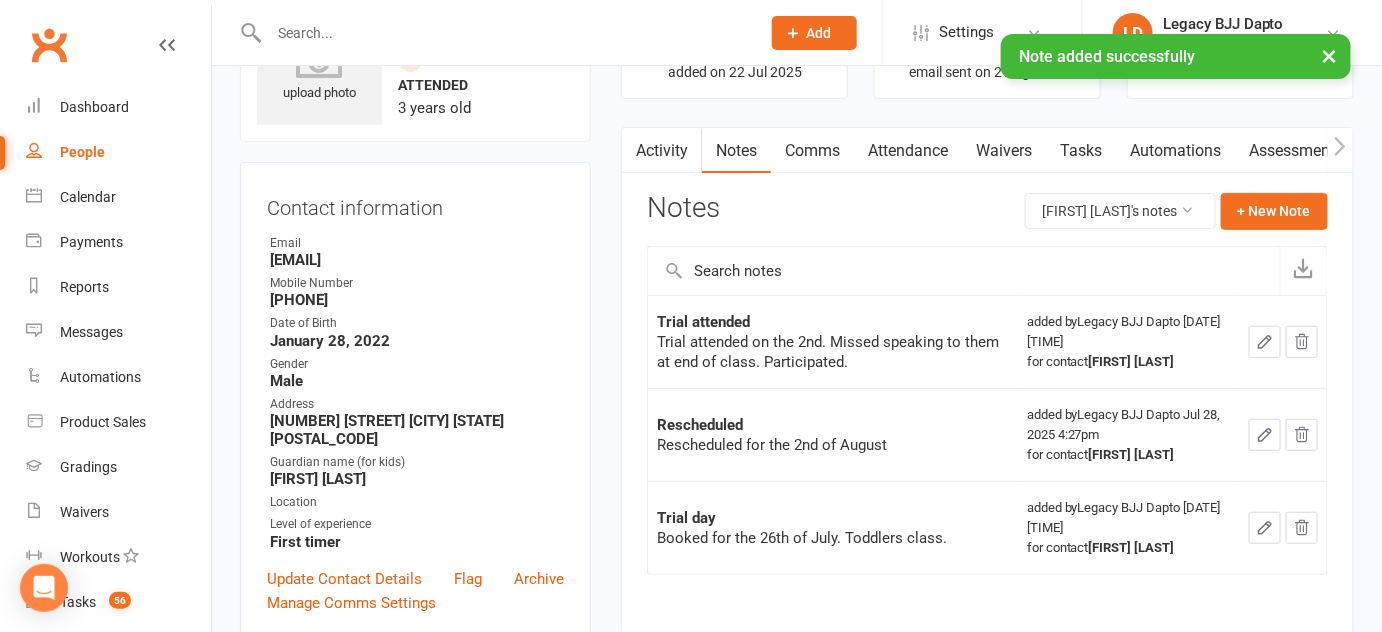 click on "People" at bounding box center [118, 152] 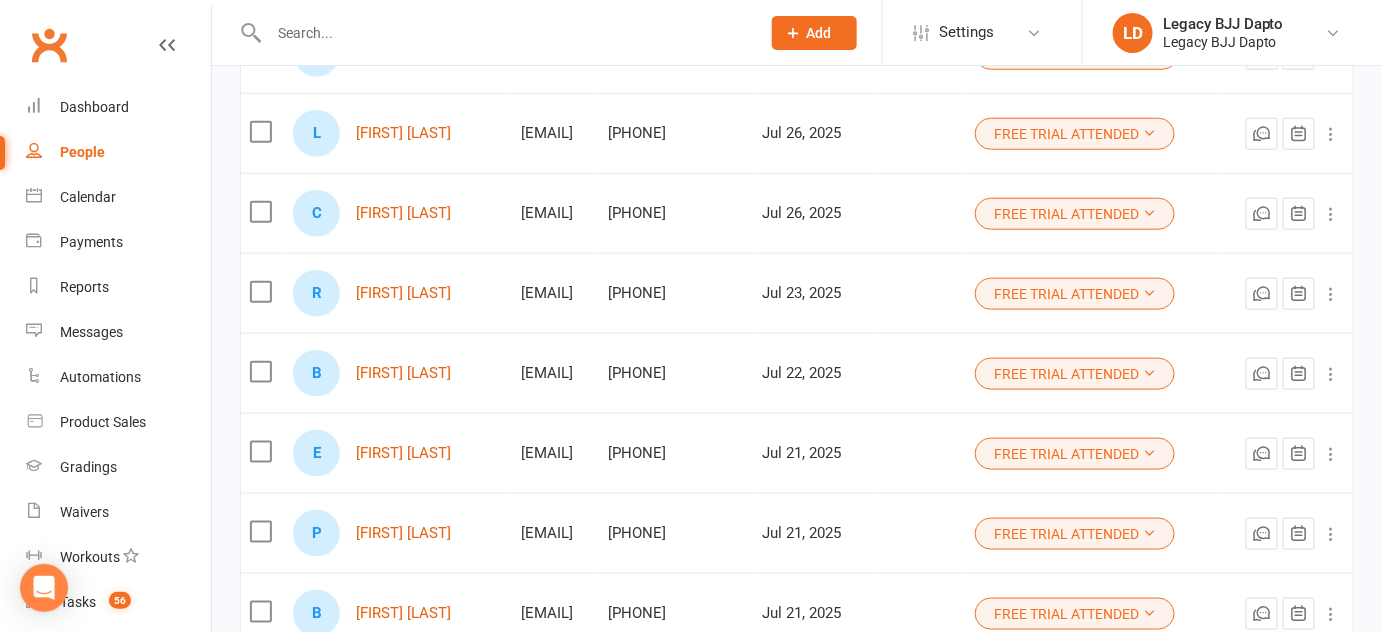 scroll, scrollTop: 576, scrollLeft: 0, axis: vertical 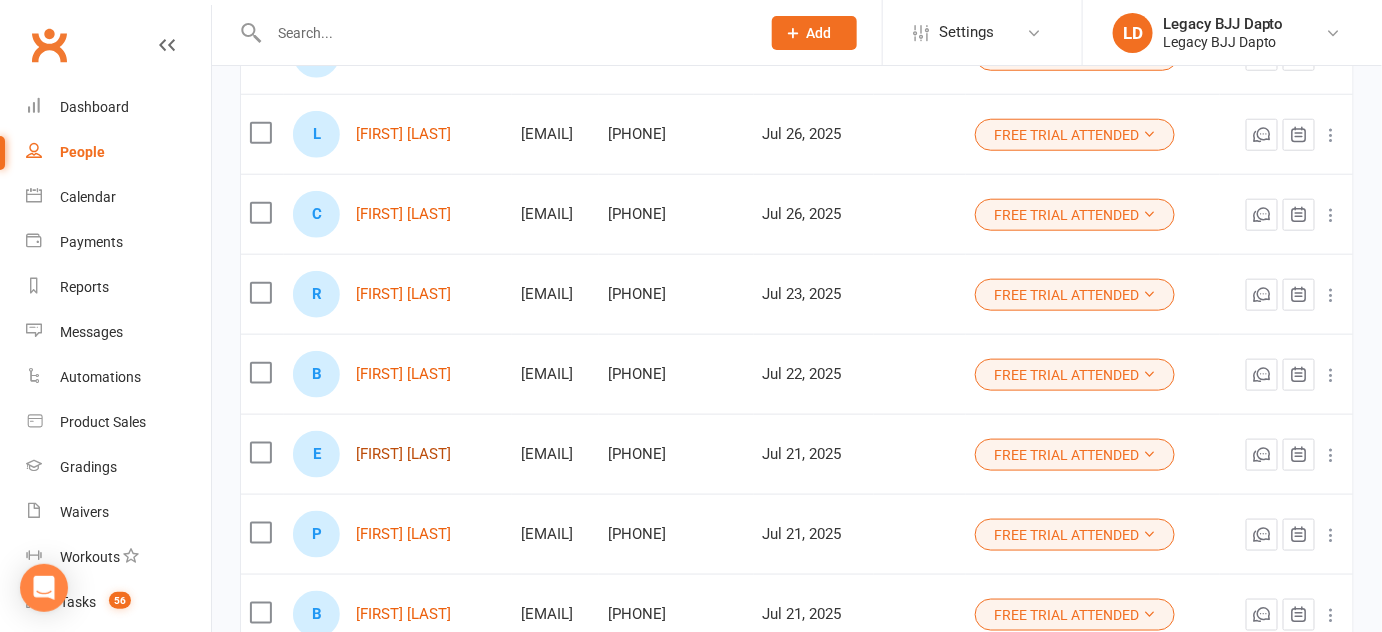 click on "Eli Lennon" at bounding box center [403, 454] 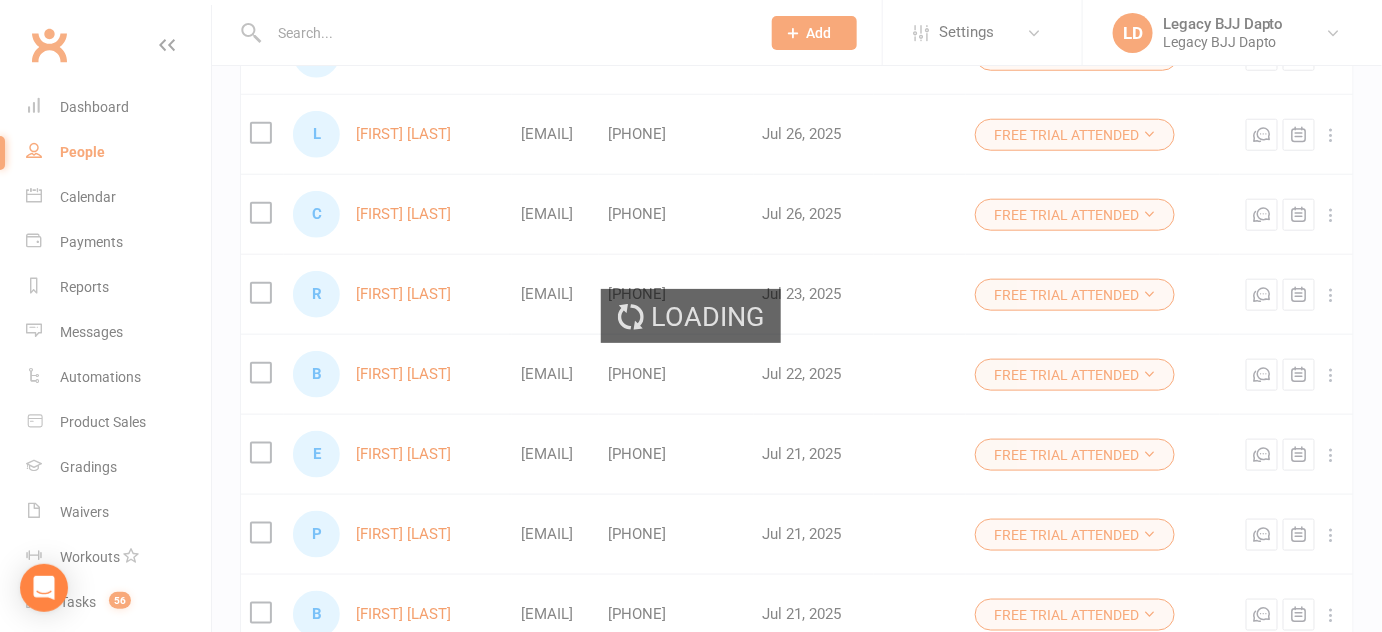 scroll, scrollTop: 0, scrollLeft: 0, axis: both 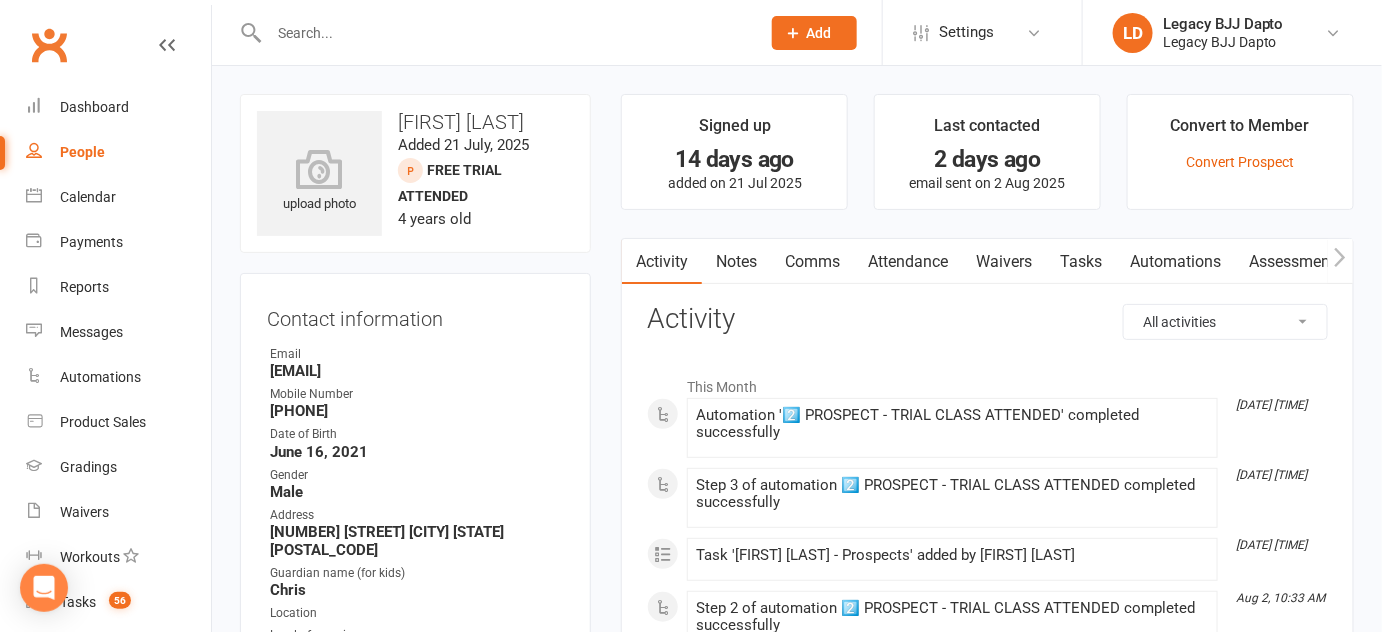 click on "Notes" at bounding box center [736, 262] 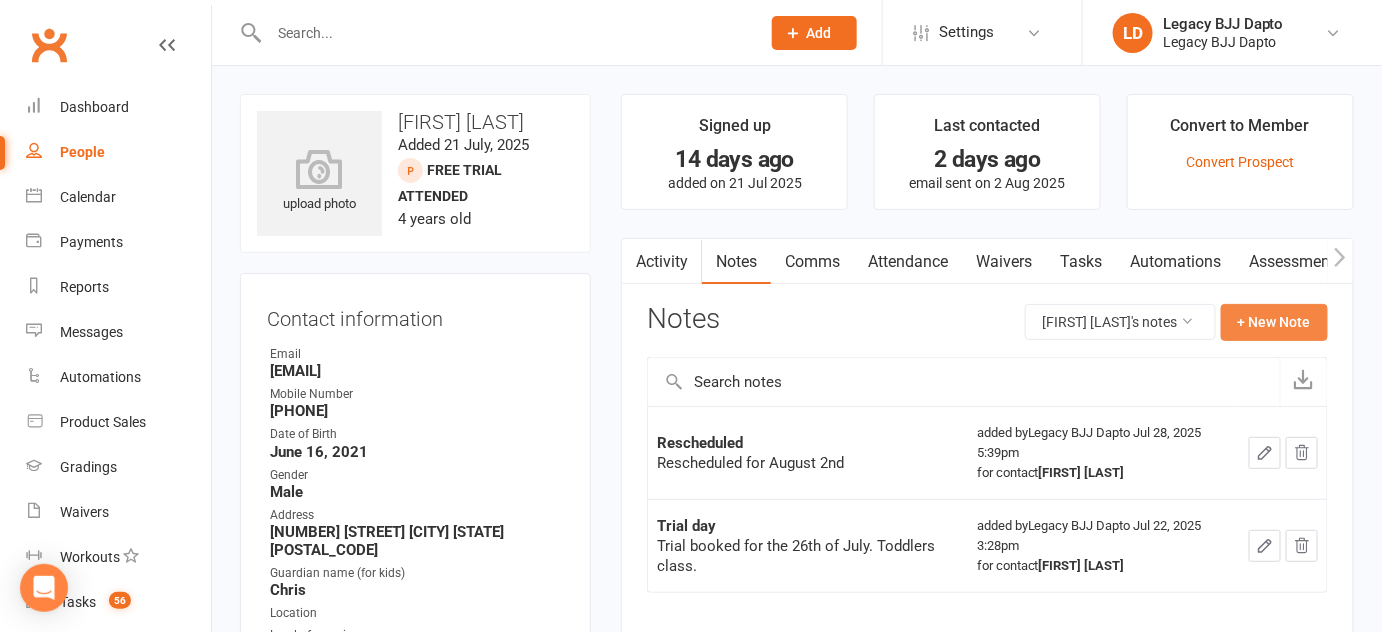 click on "+ New Note" at bounding box center (1274, 322) 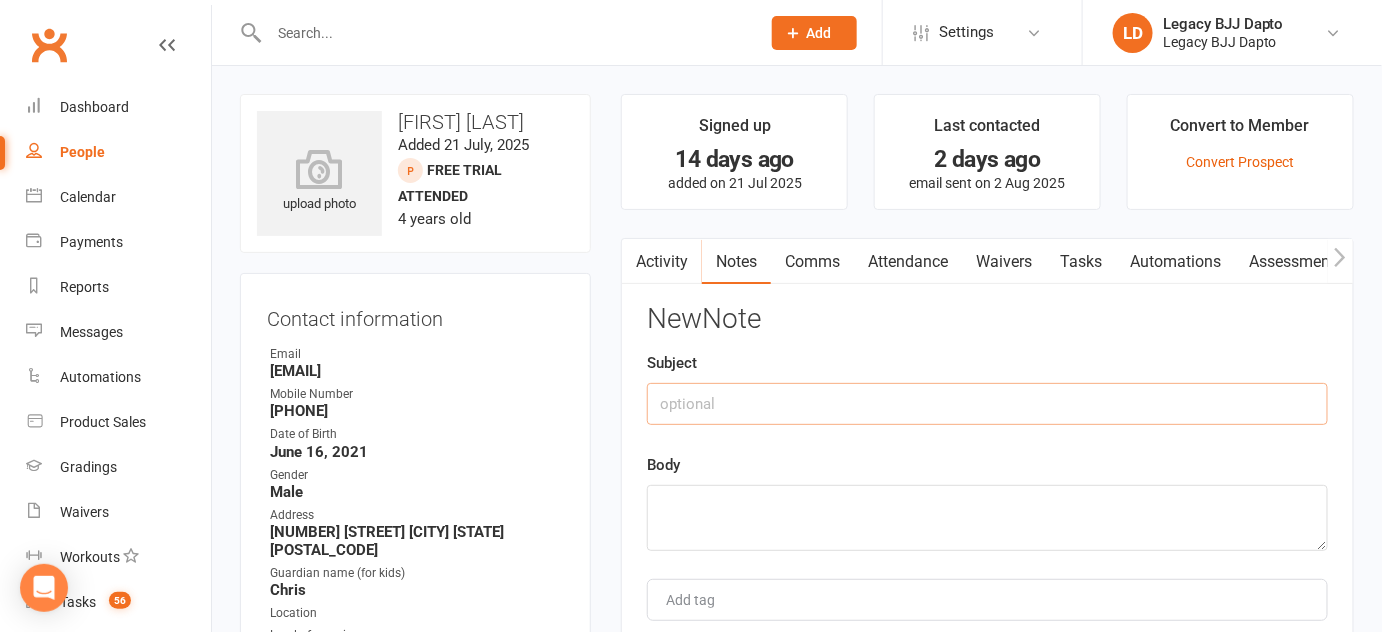 click at bounding box center (987, 404) 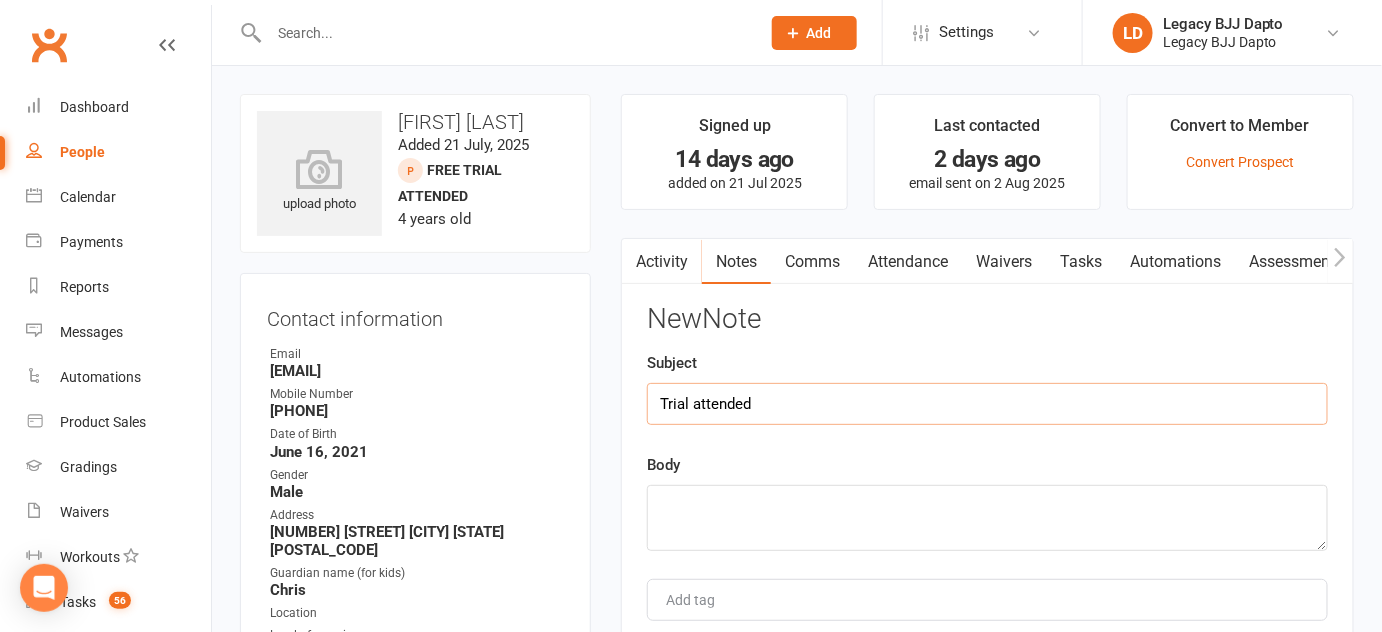 type on "Trial attended" 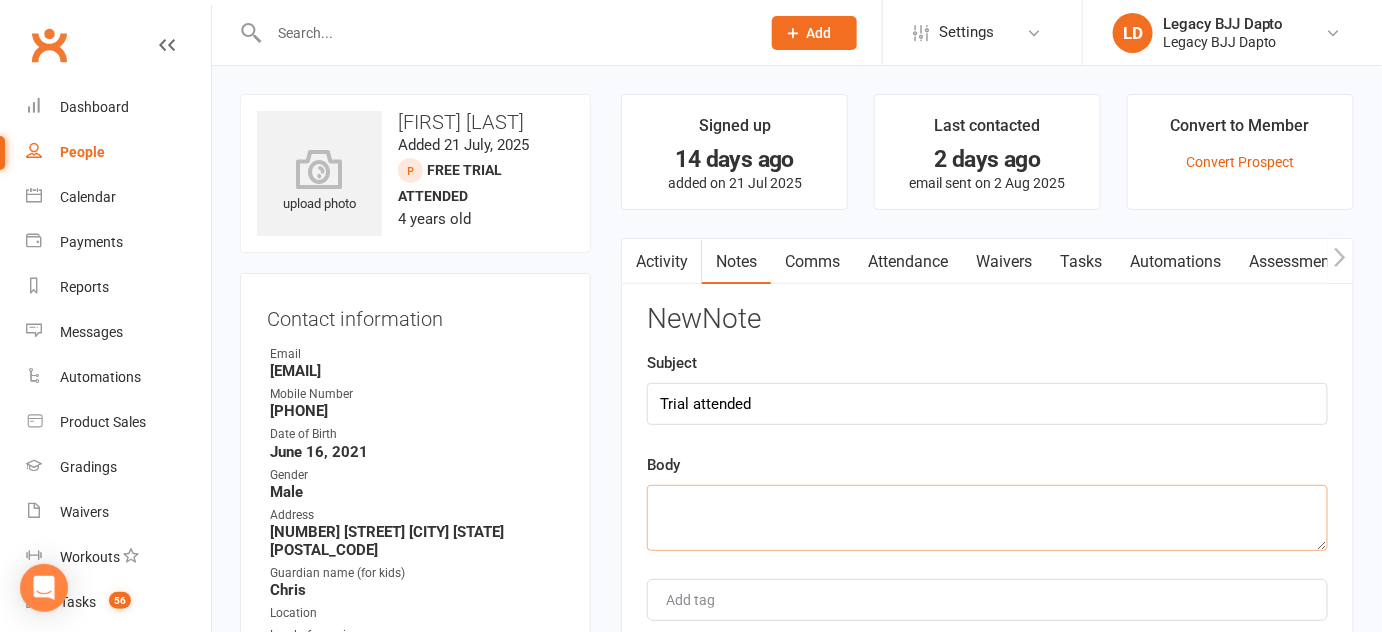click at bounding box center (987, 518) 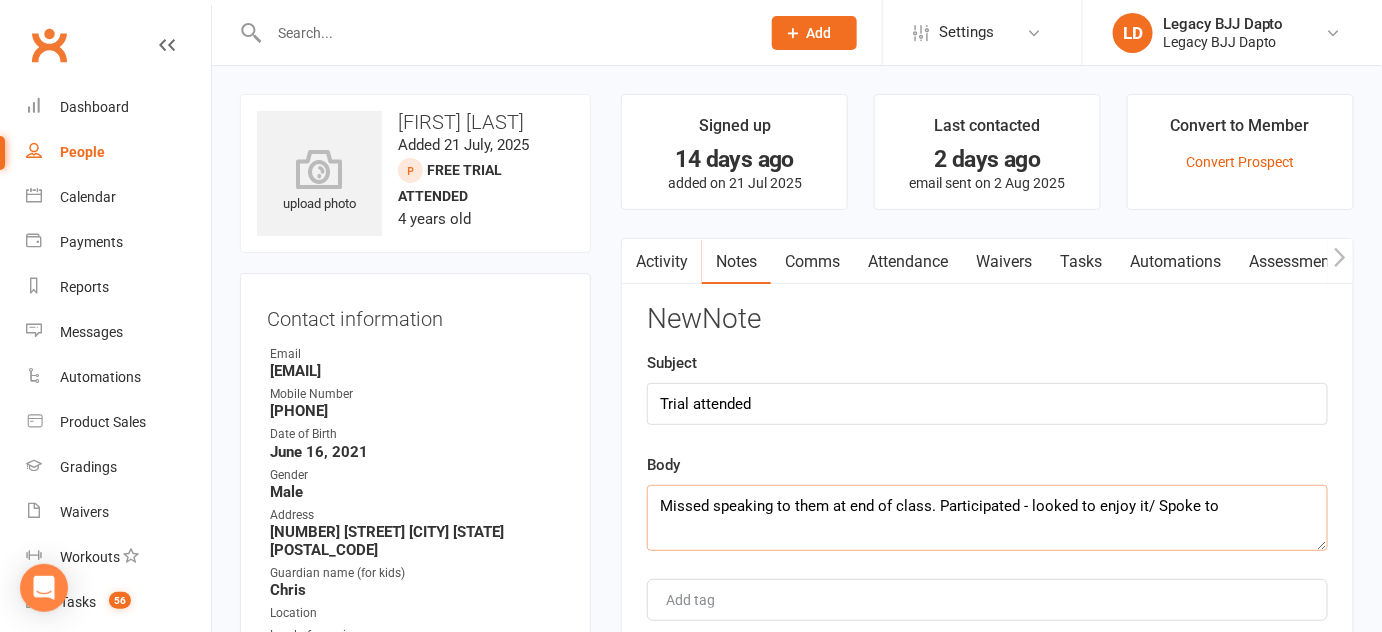 click on "Missed speaking to them at end of class. Participated - looked to enjoy it/ Spoke to" at bounding box center (987, 518) 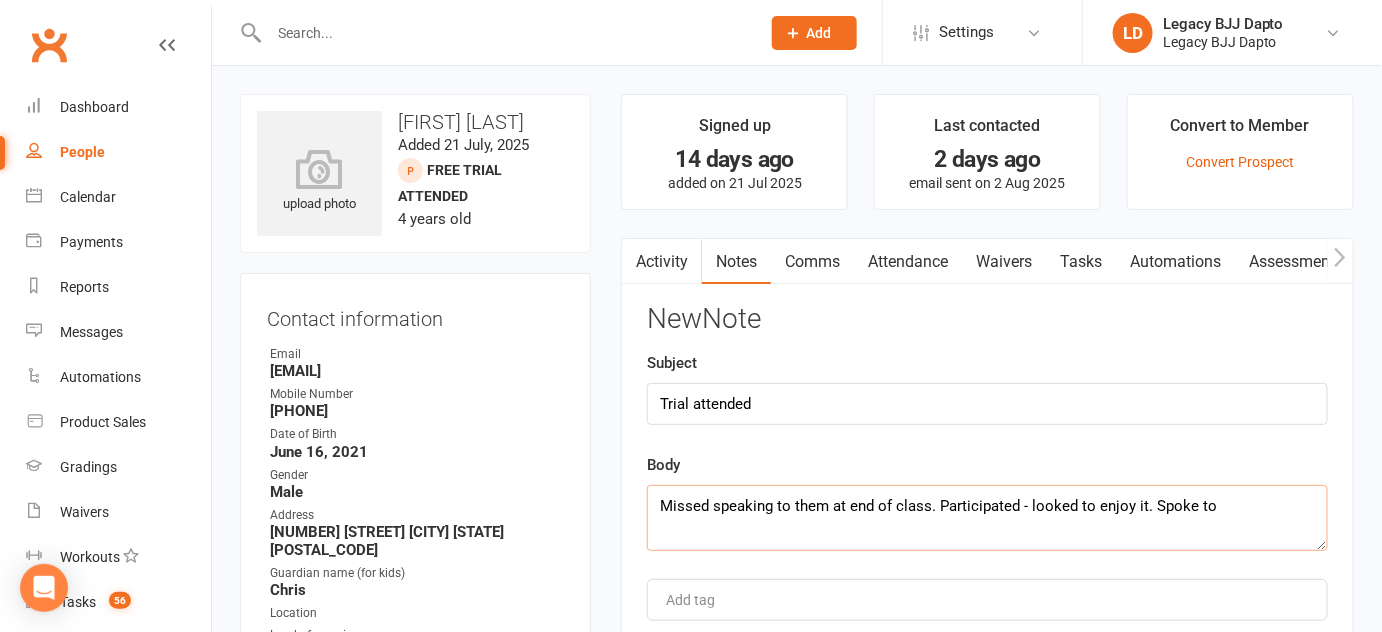 click on "Missed speaking to them at end of class. Participated - looked to enjoy it. Spoke to" at bounding box center (987, 518) 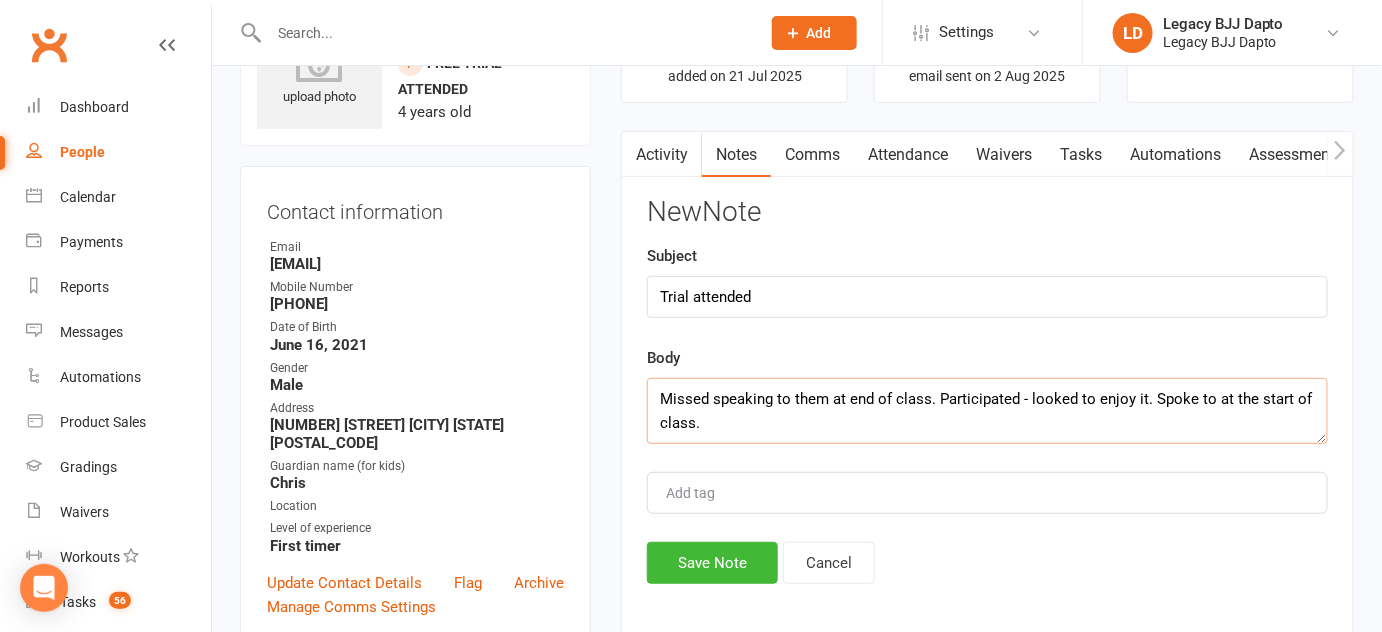 scroll, scrollTop: 112, scrollLeft: 0, axis: vertical 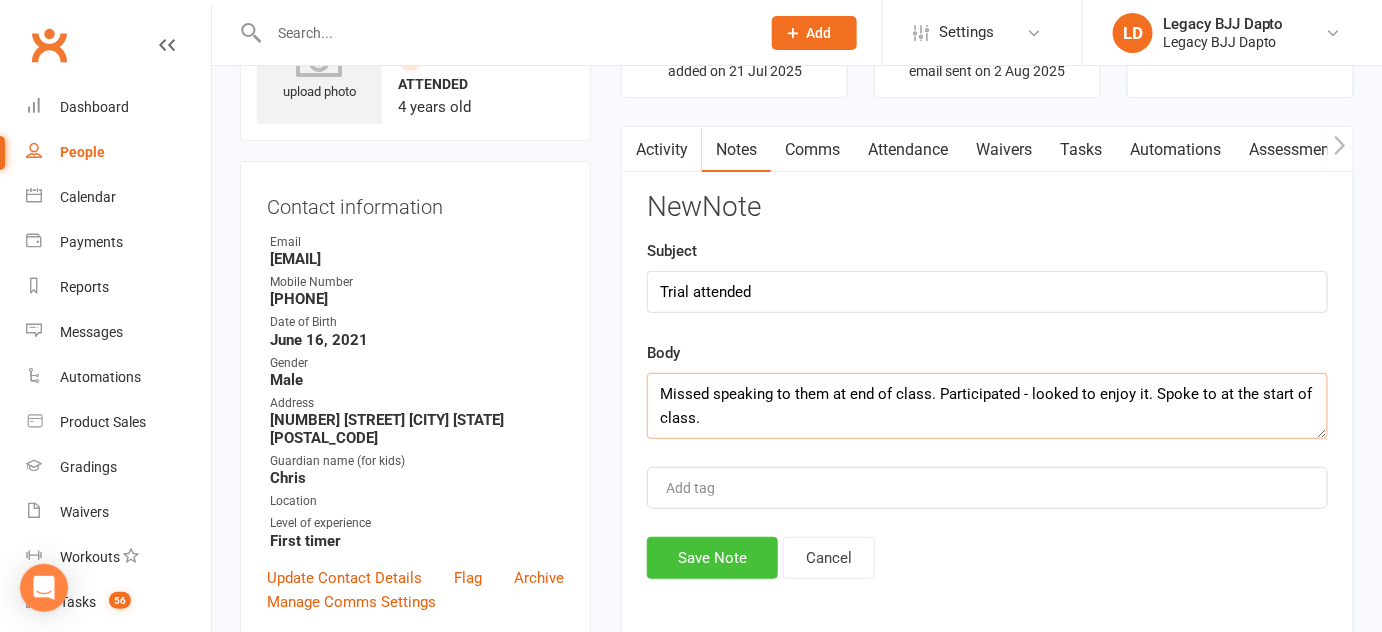 type on "Missed speaking to them at end of class. Participated - looked to enjoy it. Spoke to at the start of class." 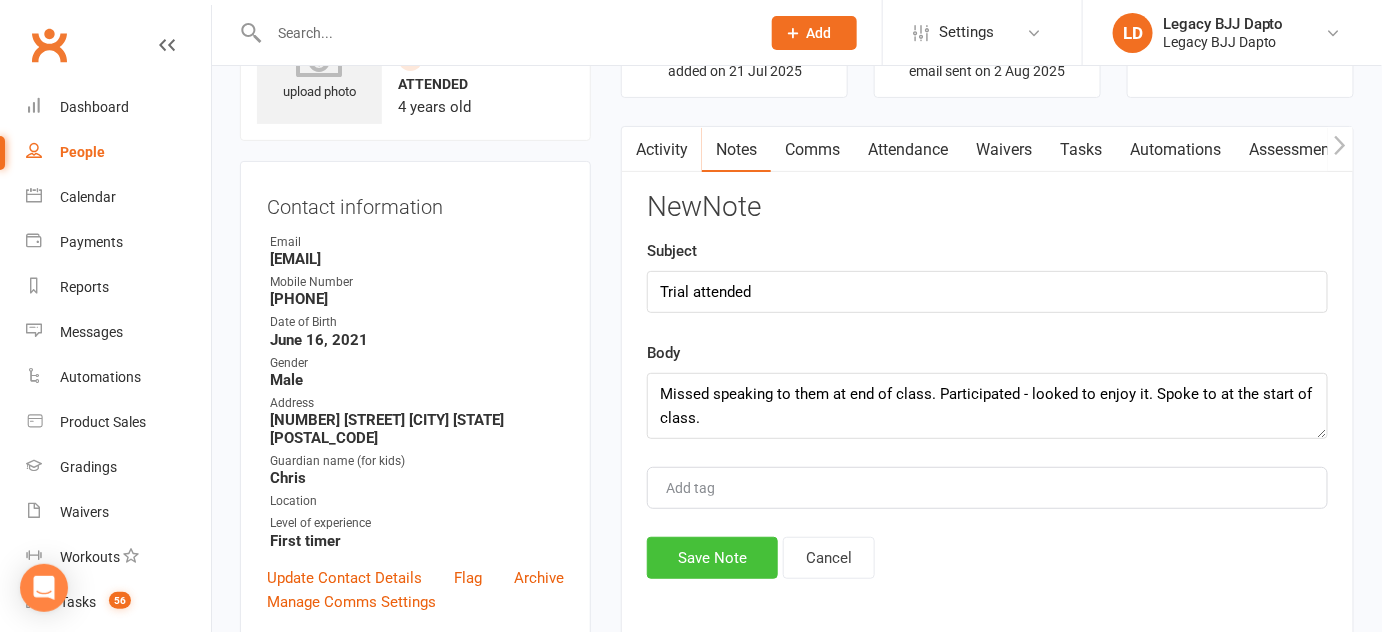 click on "Save Note" at bounding box center [712, 558] 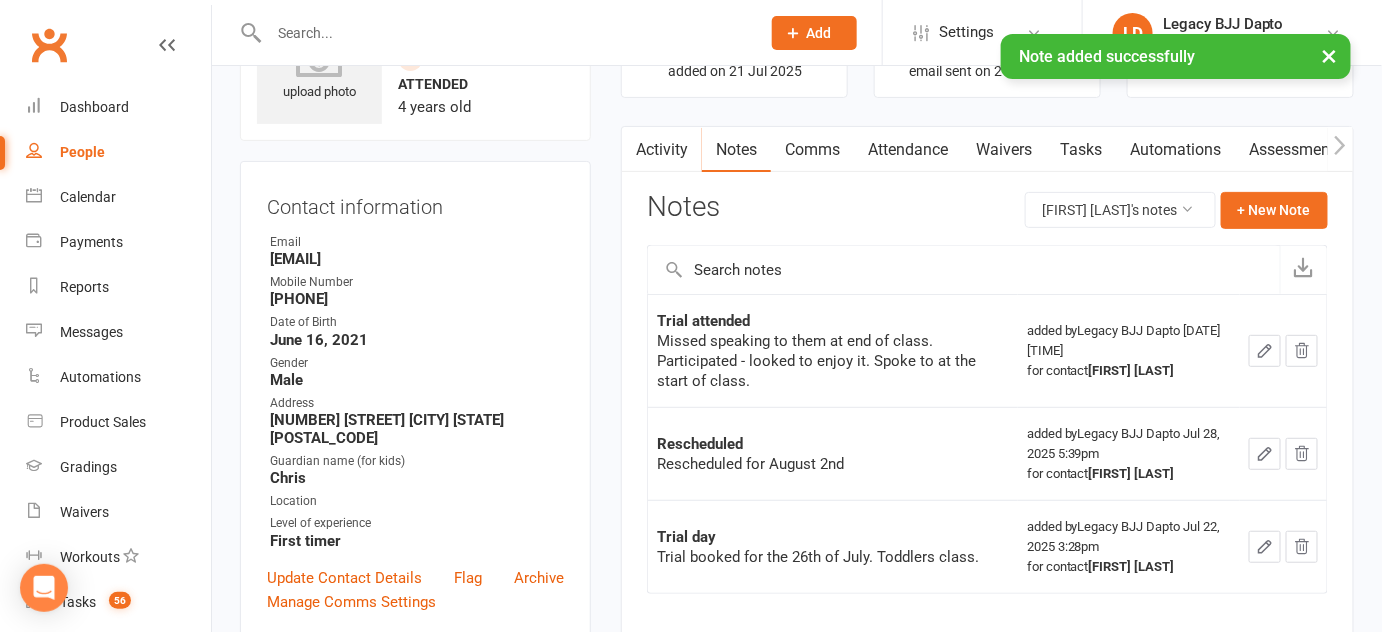 click on "People" at bounding box center (118, 152) 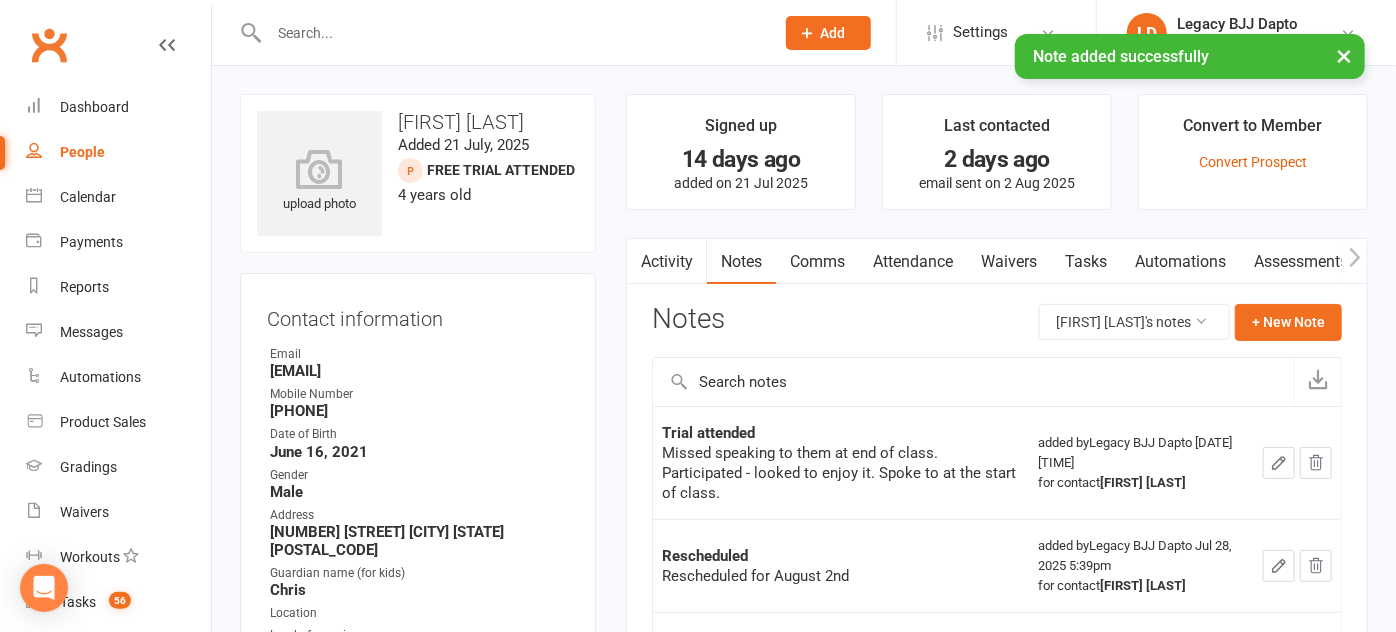 select on "100" 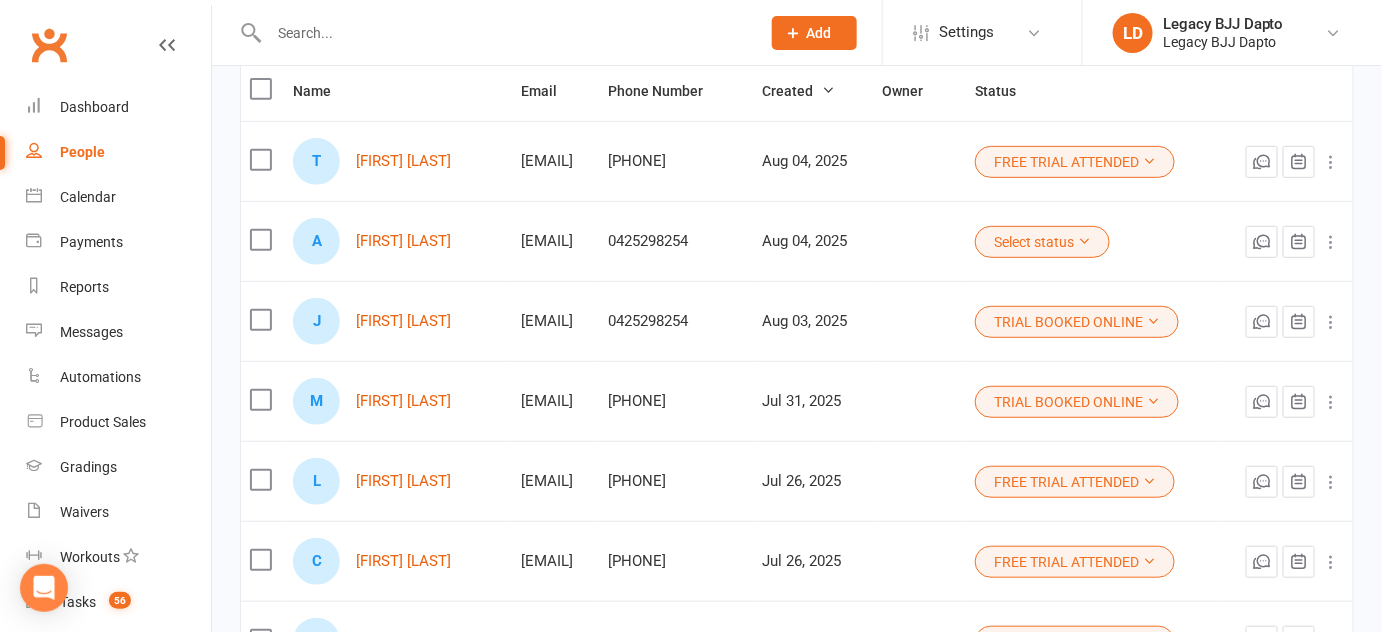 scroll, scrollTop: 229, scrollLeft: 0, axis: vertical 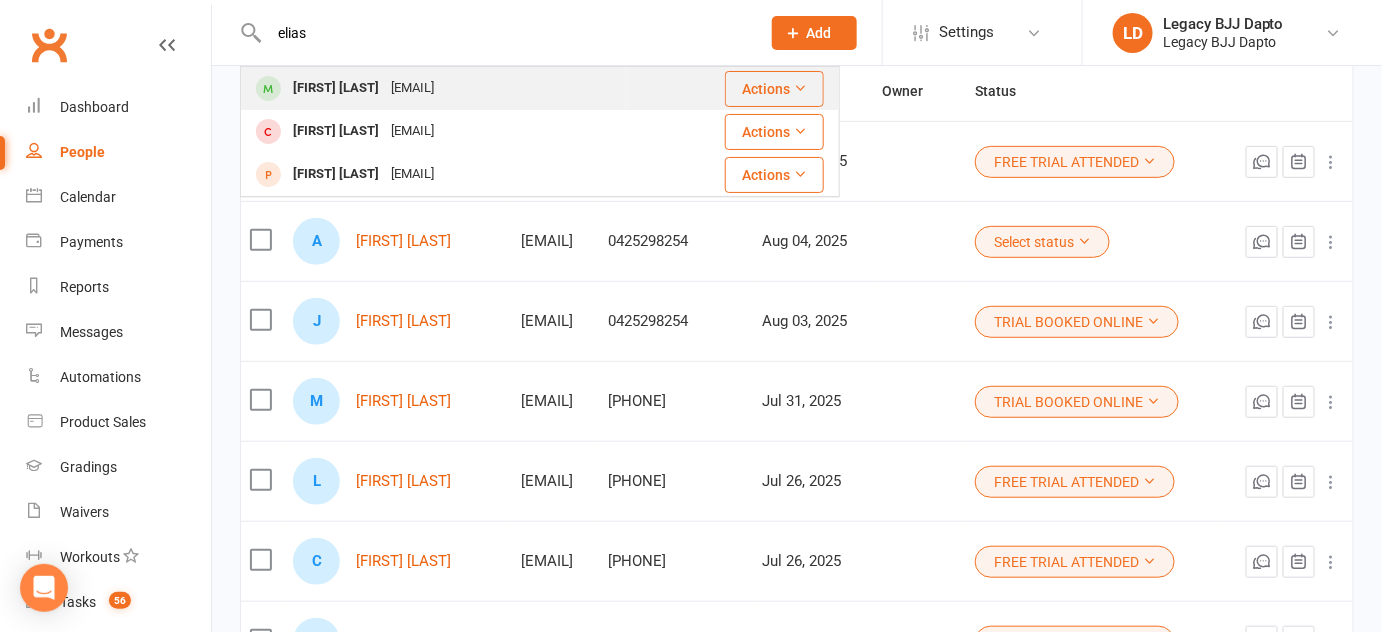 type on "elias" 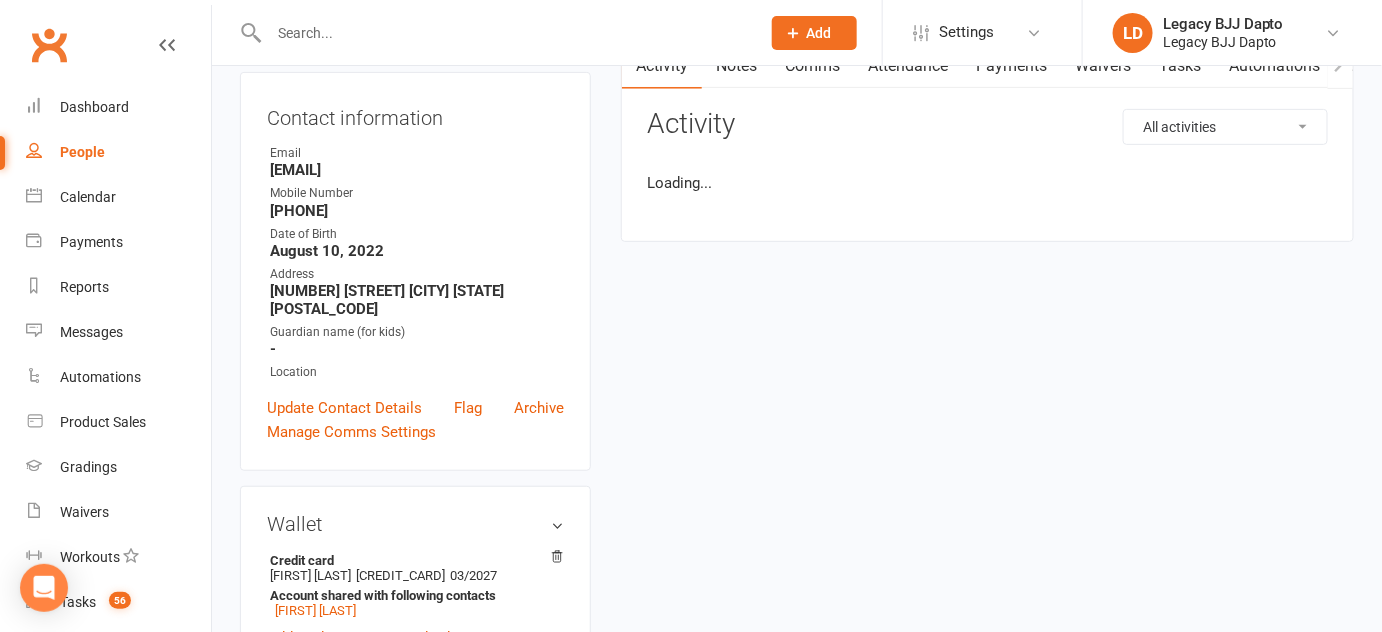 scroll, scrollTop: 0, scrollLeft: 0, axis: both 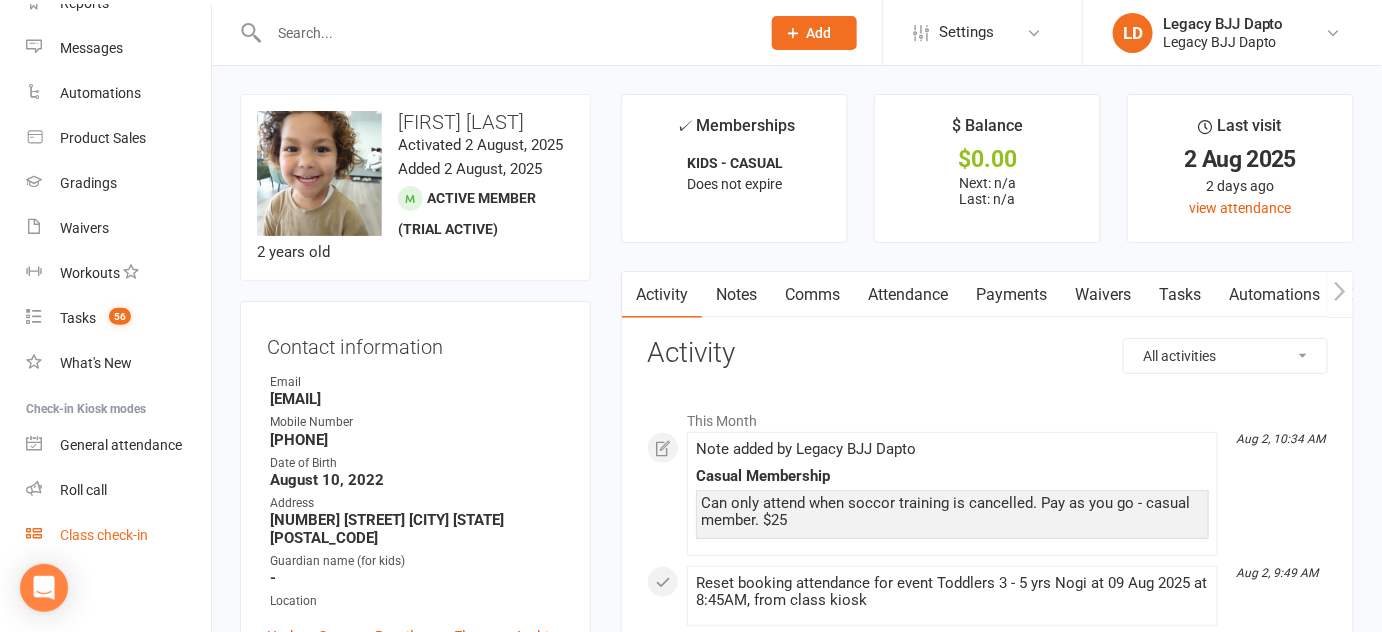 click on "Class check-in" at bounding box center (118, 535) 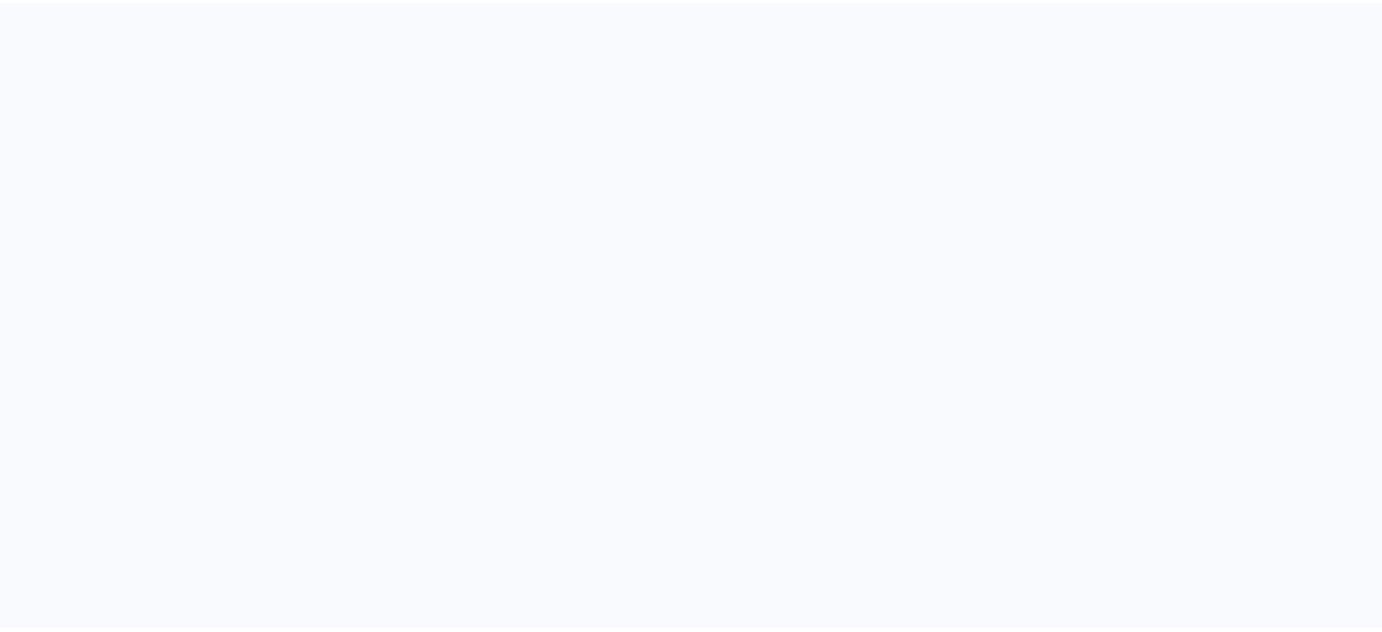 scroll, scrollTop: 0, scrollLeft: 0, axis: both 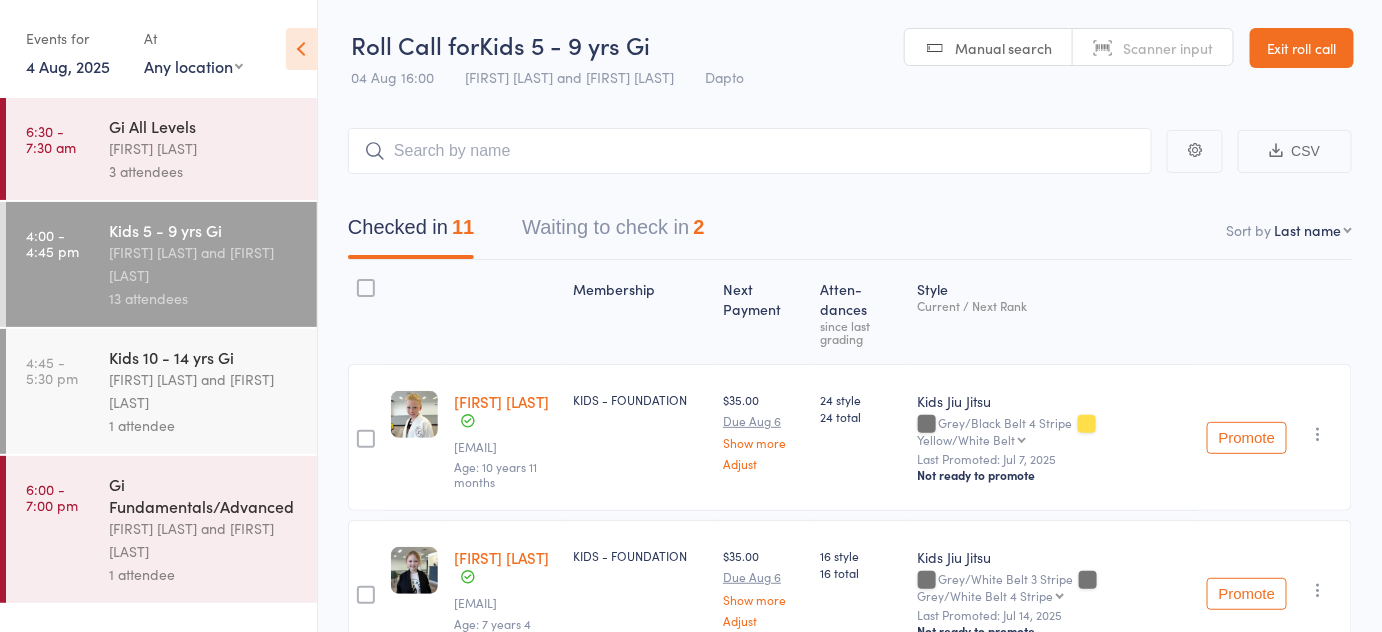 click at bounding box center [1319, 434] 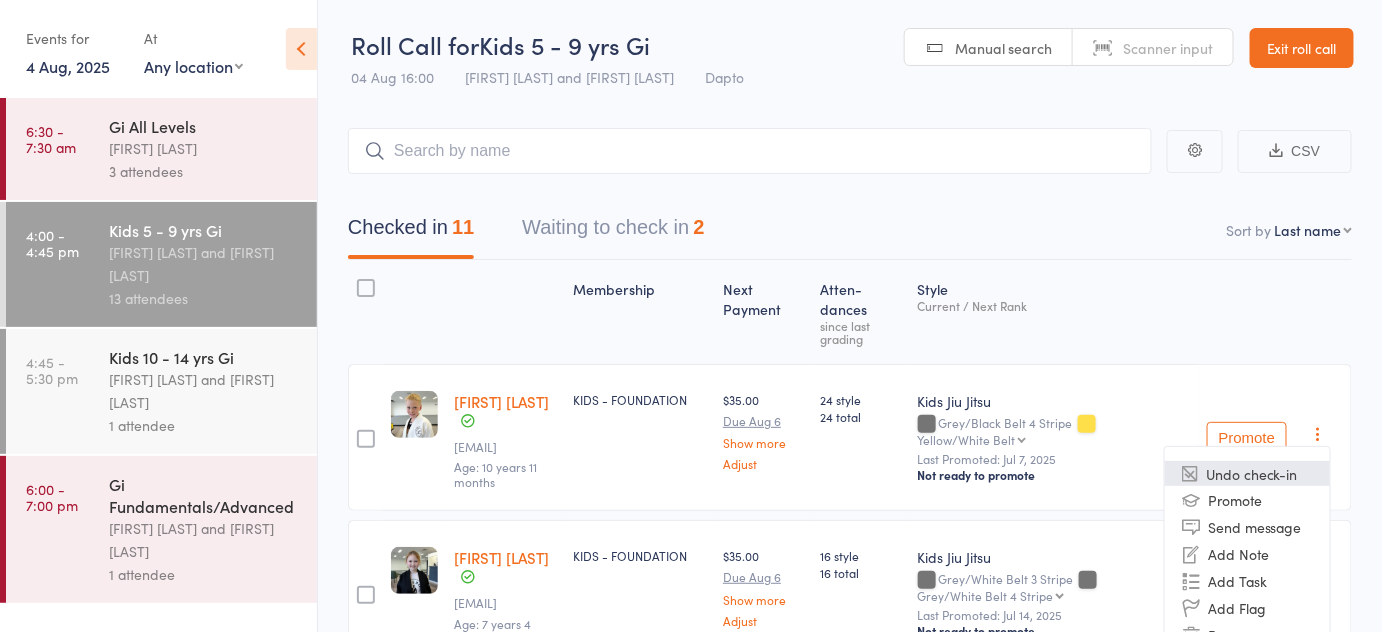 click on "Undo check-in" at bounding box center (1247, 473) 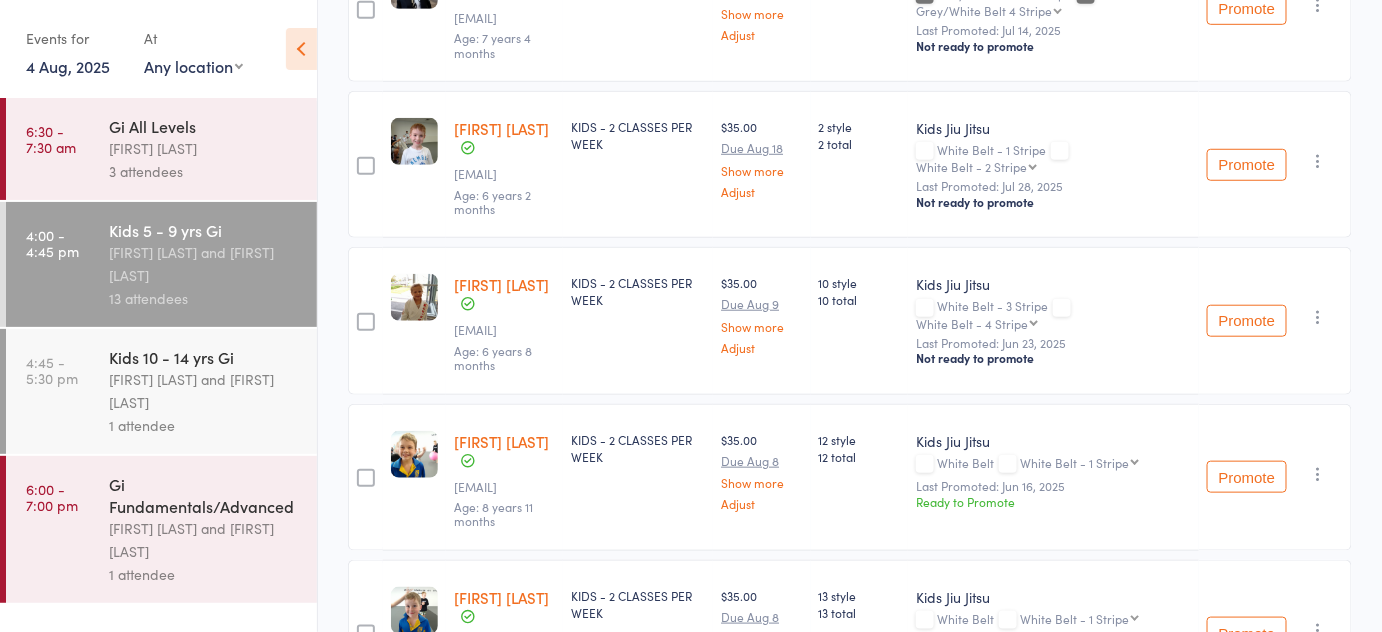 scroll, scrollTop: 453, scrollLeft: 0, axis: vertical 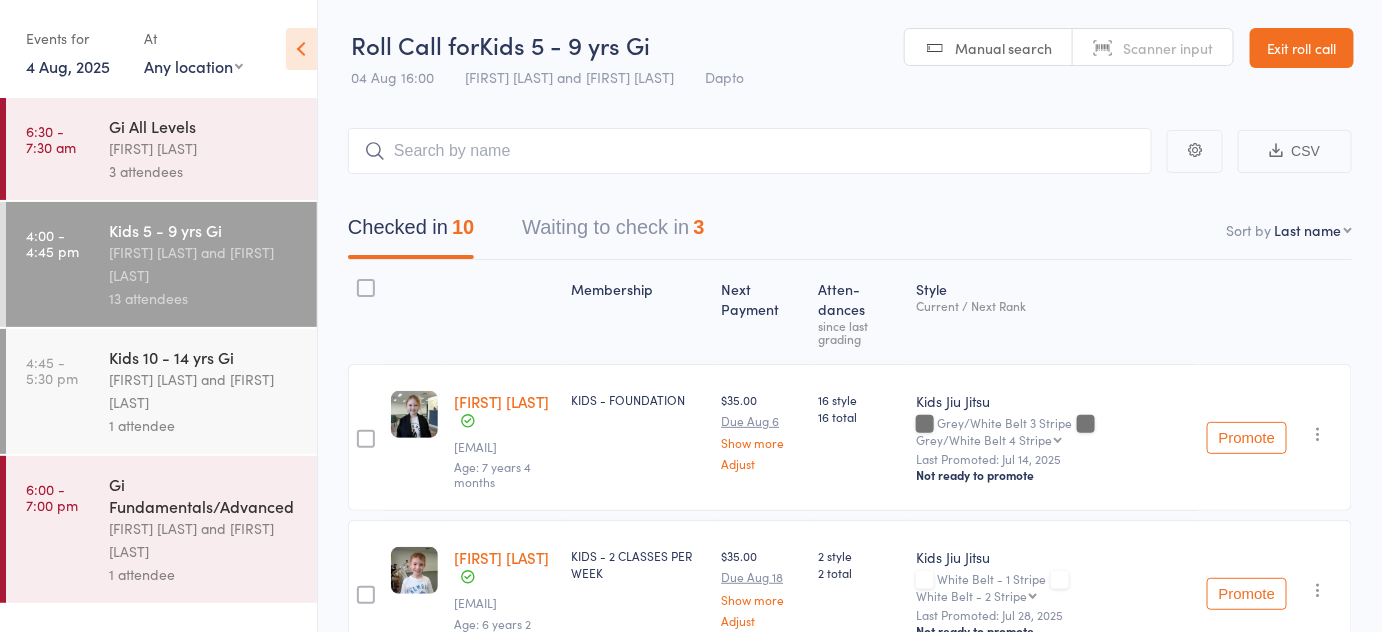 click on "CSV
Checked in  10 Waiting to check in  3
Sort by   Last name First name Last name Birthday today? Behind on payments? Check in time Next payment date Next payment amount Membership name Membership expires Ready to grade Style and Rank Style attendance count All attendance count Last Promoted Membership Next Payment Atten­dances since last grading Style Current / Next Rank edit Rylee Hurt    l.benham@hotmail.com Age: 7 years 4 months KIDS - FOUNDATION $35.00 Due Aug 6  Show more Adjust 16 style 16 total Kids Jiu Jitsu Grey/White Belt 3 Stripe  Grey/White Belt 4 Stripe  Grey/White Belt 4 Stripe Grey Belt Grey Belt 1 Stripe Grey Belt 2 Stripe Grey Belt 3 Stripe Grey Belt 4 Stripe Grey/Black Belt Grey/Black Belt 1 Stripe Grey/Black Belt 2 Stripe Grey/Black Belt 3 Stripe Grey/Black Belt 4 Stripe Yellow/White Belt Yellow/White Belt 1 Stripe Yellow/White Belt 2 Stripe Yellow/White Belt 3 Stripe Yellow/White Belt 4 Stripe Yellow Belt Yellow Belt 1 Stripe Yellow Belt 2 Stripe Yellow Belt 3 Stripe Orangee Belt" at bounding box center [850, 1034] 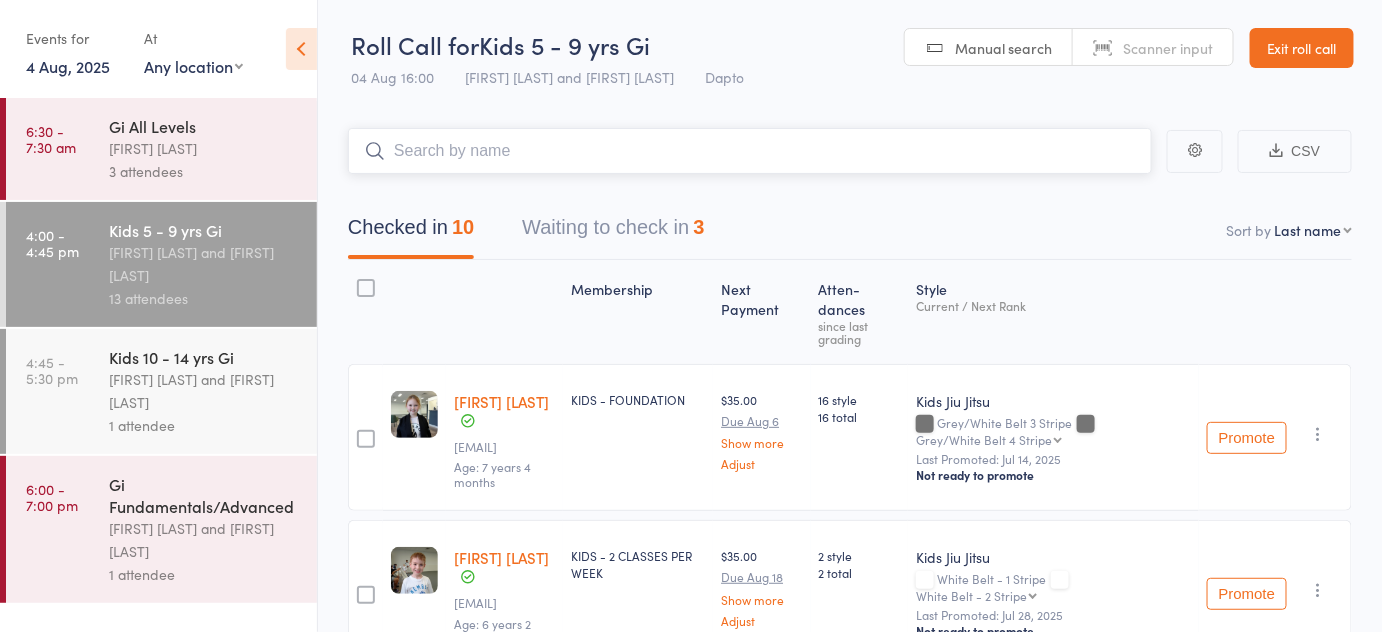 click at bounding box center (750, 151) 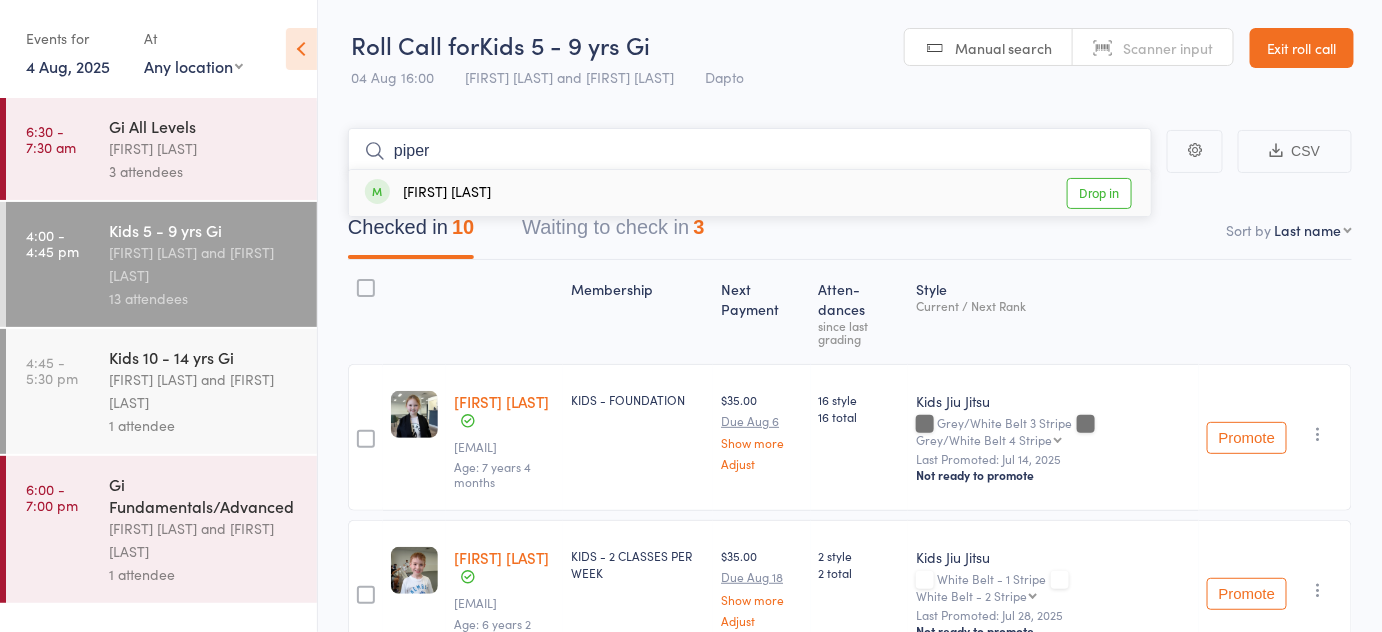 type on "piper" 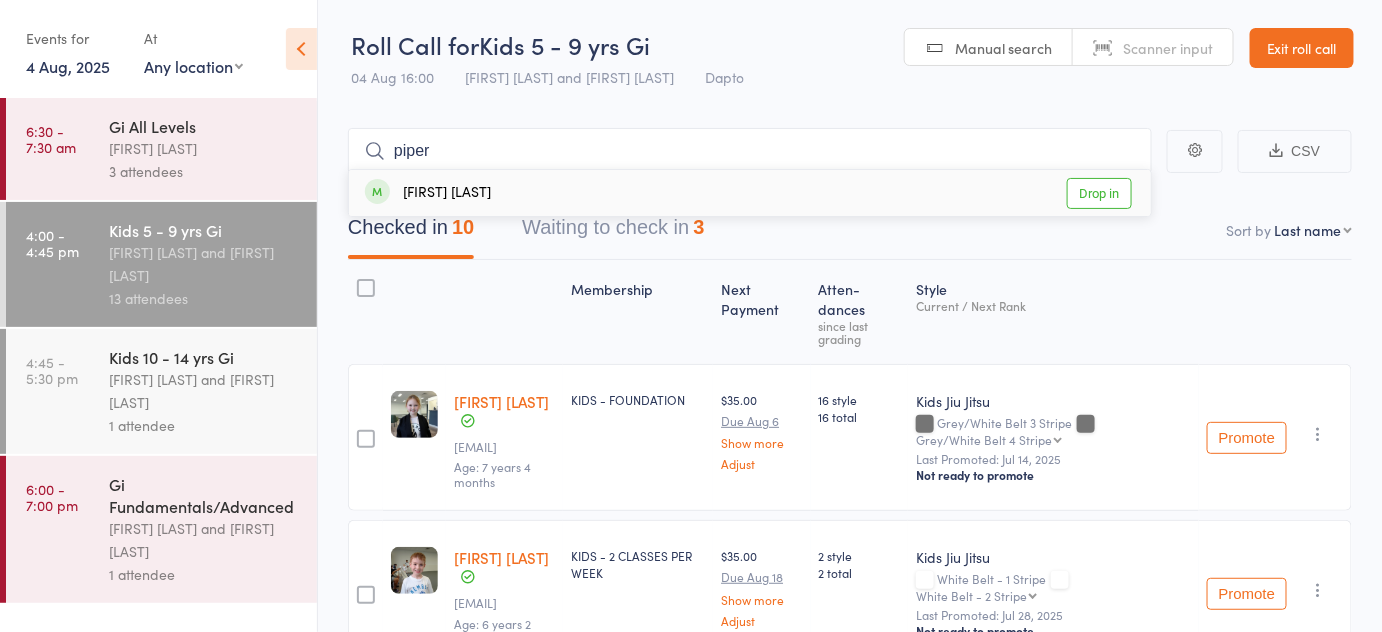 click on "Drop in" at bounding box center (1099, 193) 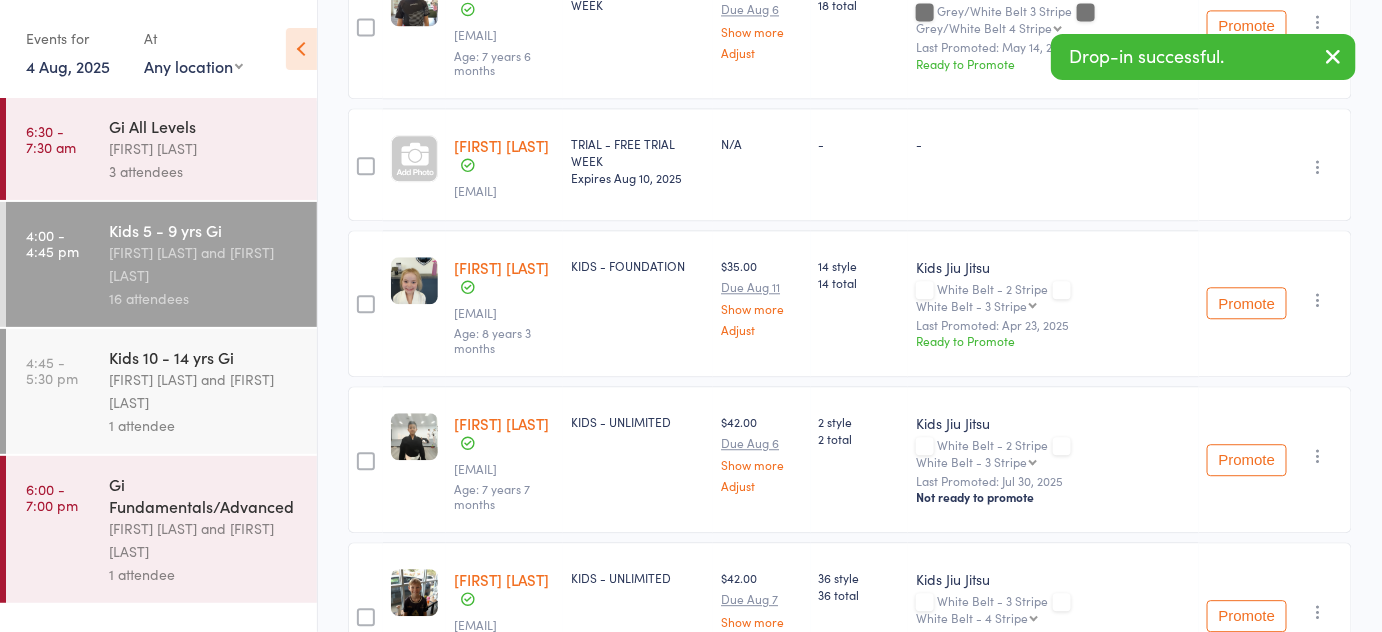 scroll, scrollTop: 1526, scrollLeft: 0, axis: vertical 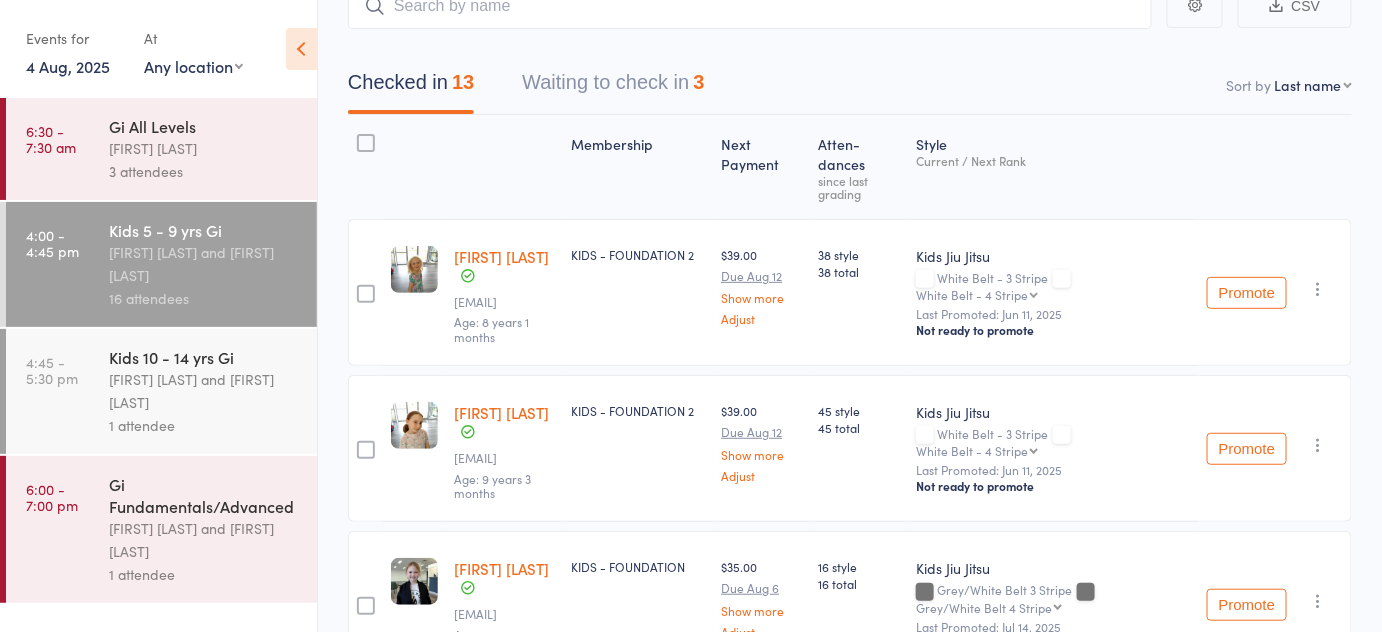 click on "Waiting to check in  3" at bounding box center (613, 87) 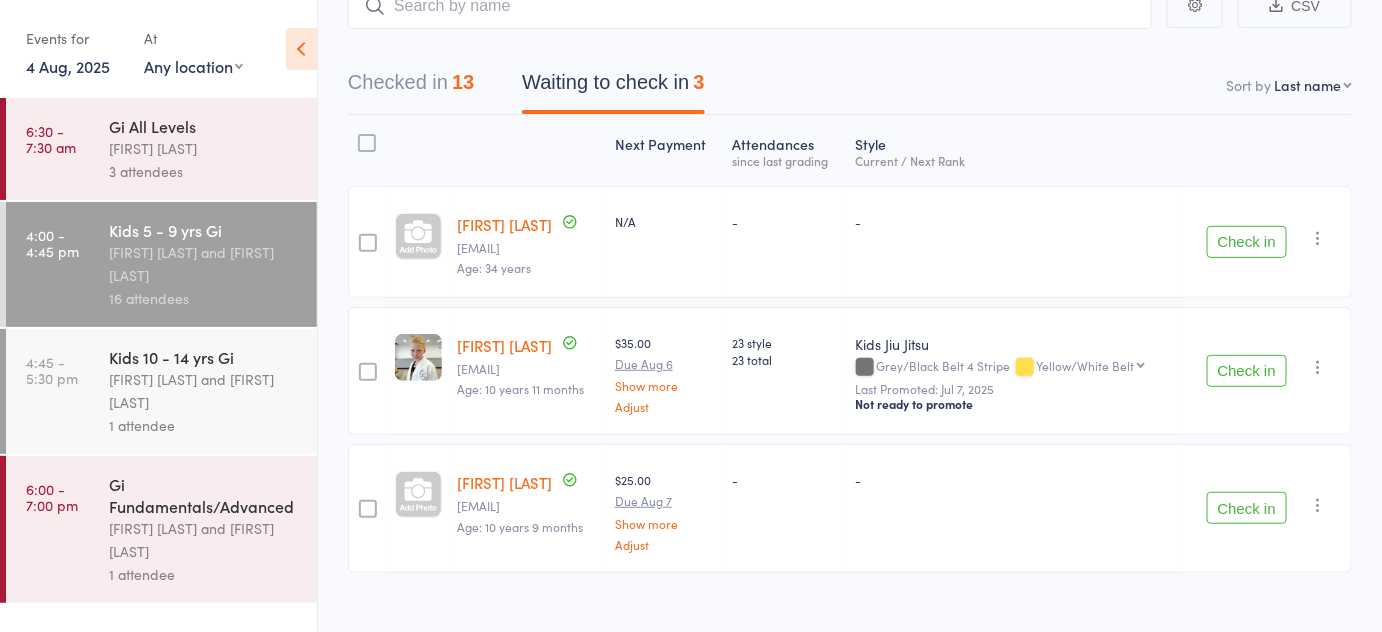 click on "Check in" at bounding box center [1247, 242] 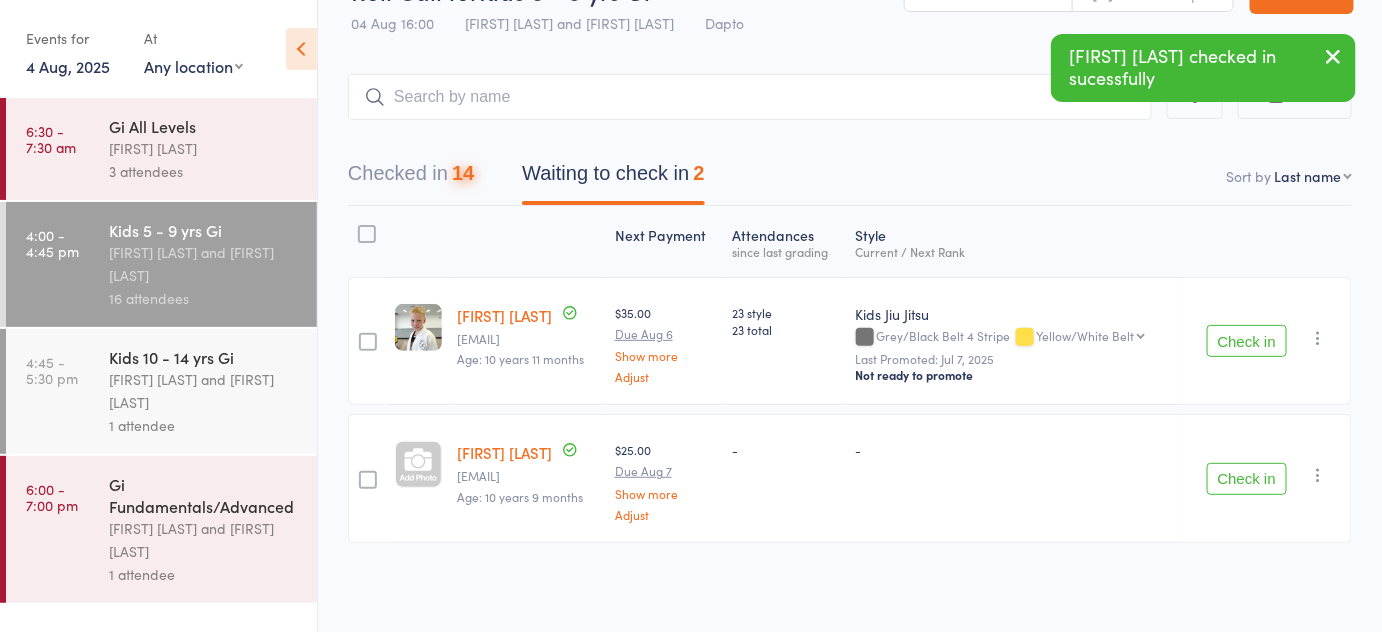 scroll, scrollTop: 50, scrollLeft: 0, axis: vertical 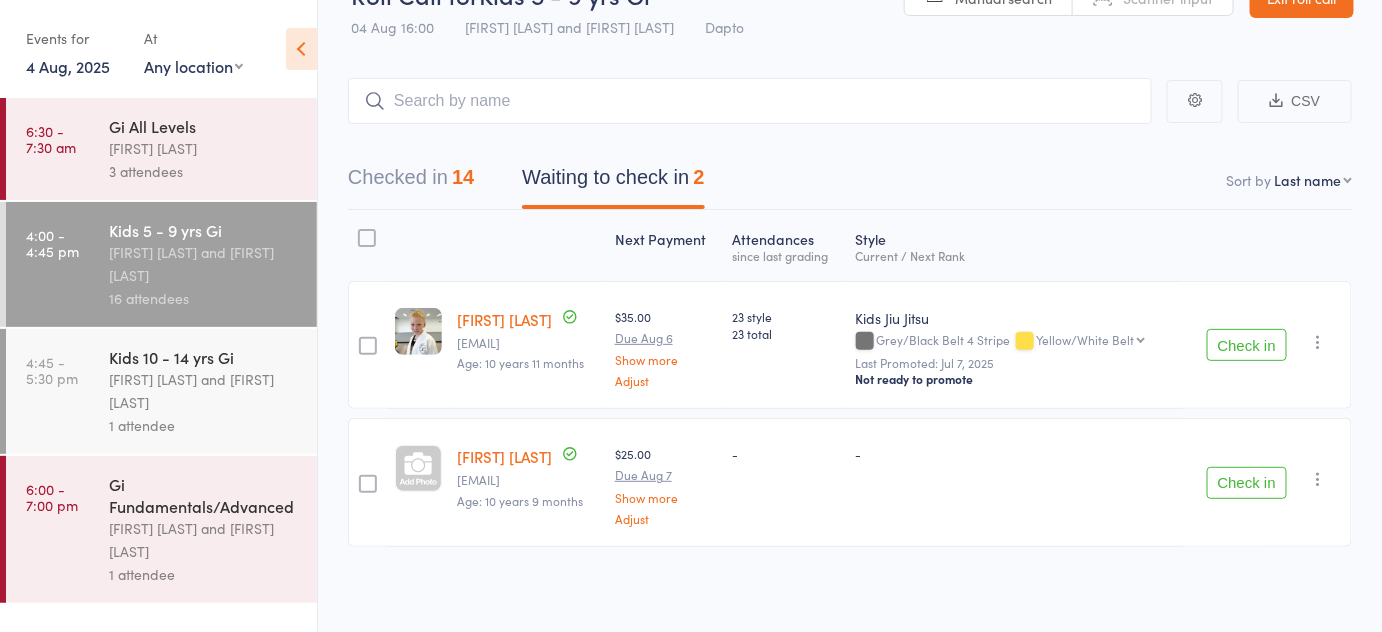 click on "Kids 10 - 14 yrs Gi Pietro Bressan and Diego Gutierrez 1 attendee" at bounding box center [213, 391] 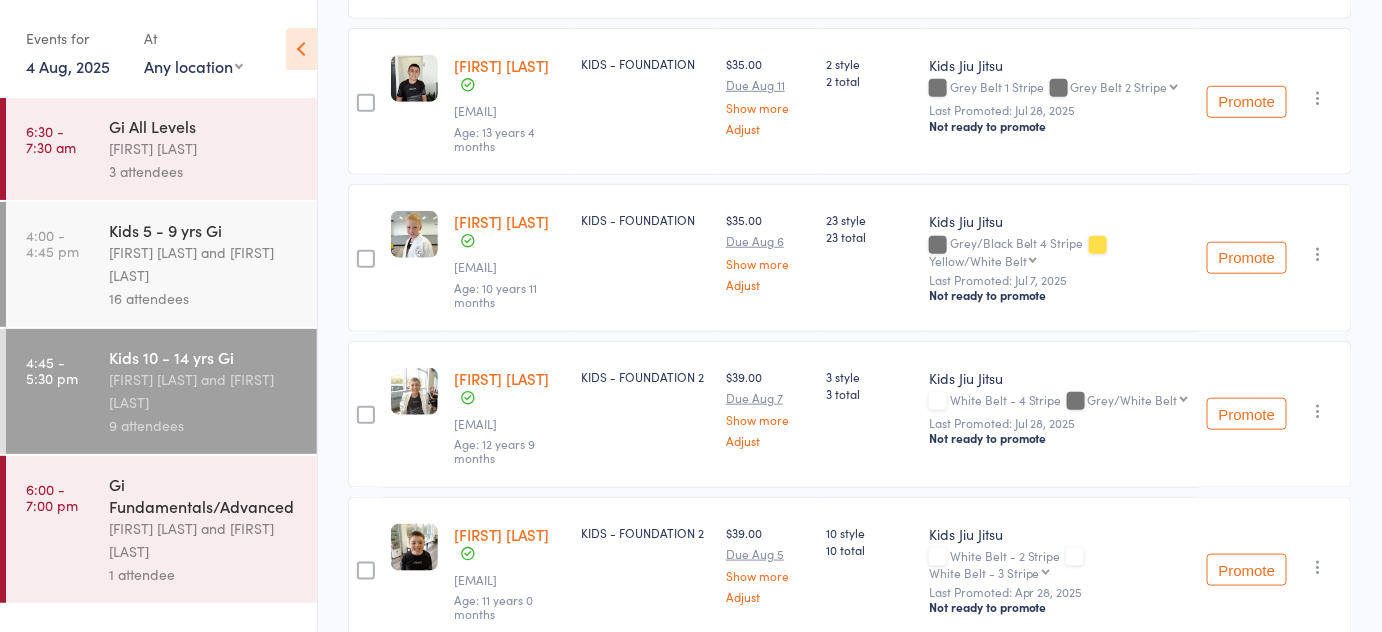 scroll, scrollTop: 0, scrollLeft: 0, axis: both 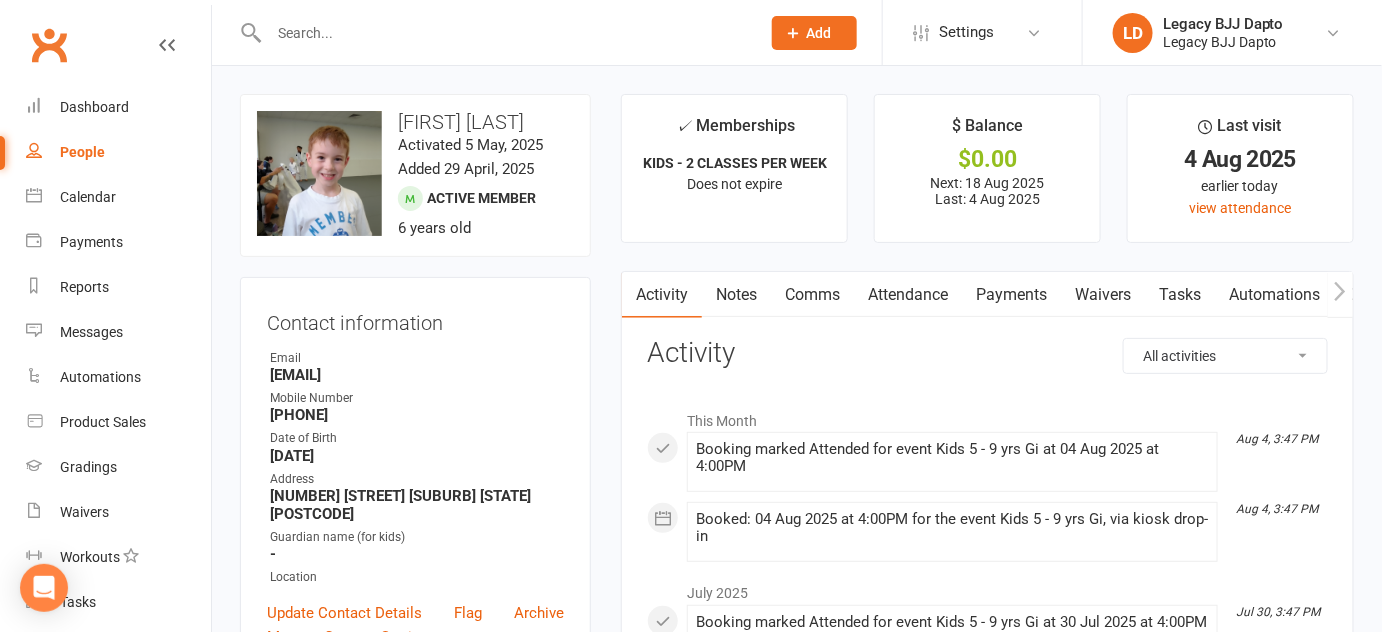 click on "Payments" at bounding box center [1011, 295] 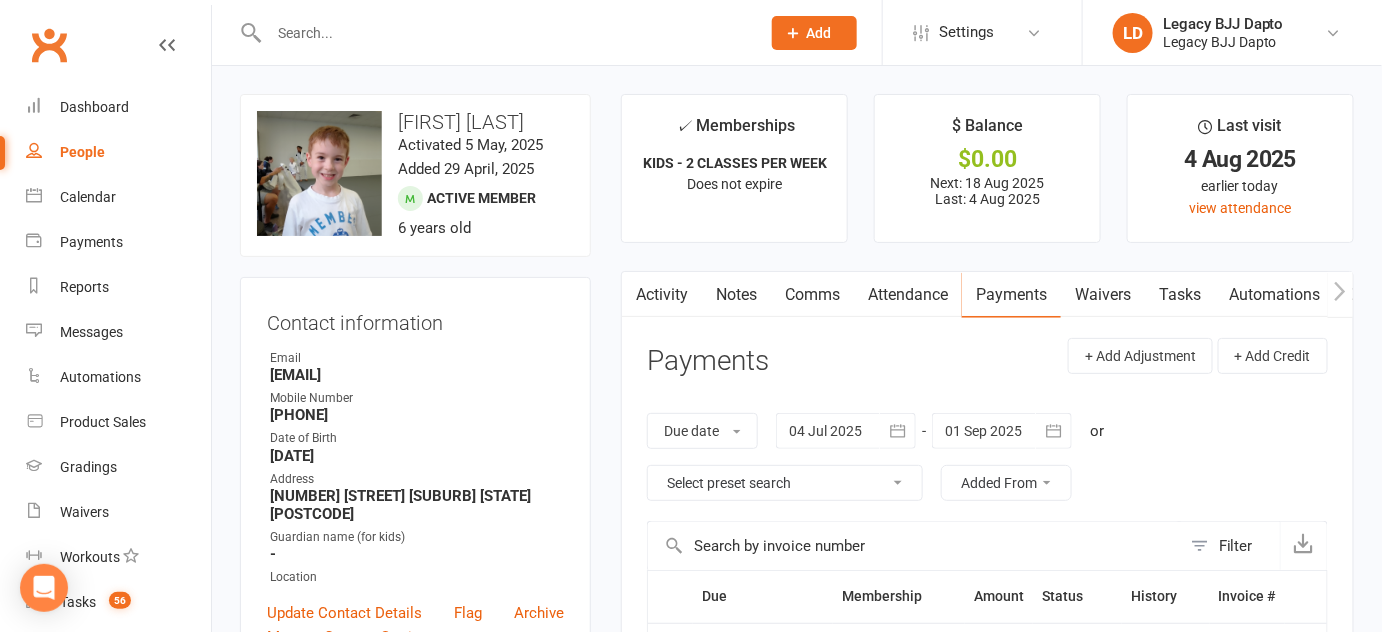 click on "Waivers" at bounding box center (1103, 295) 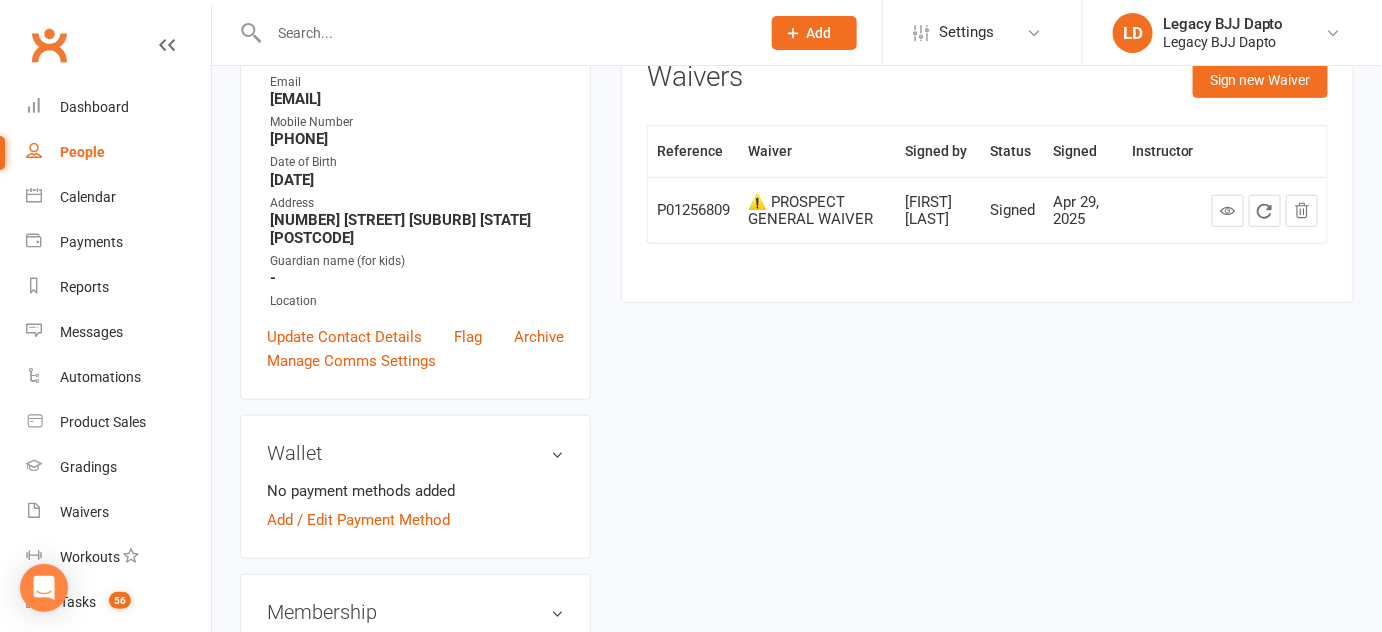 scroll, scrollTop: 291, scrollLeft: 0, axis: vertical 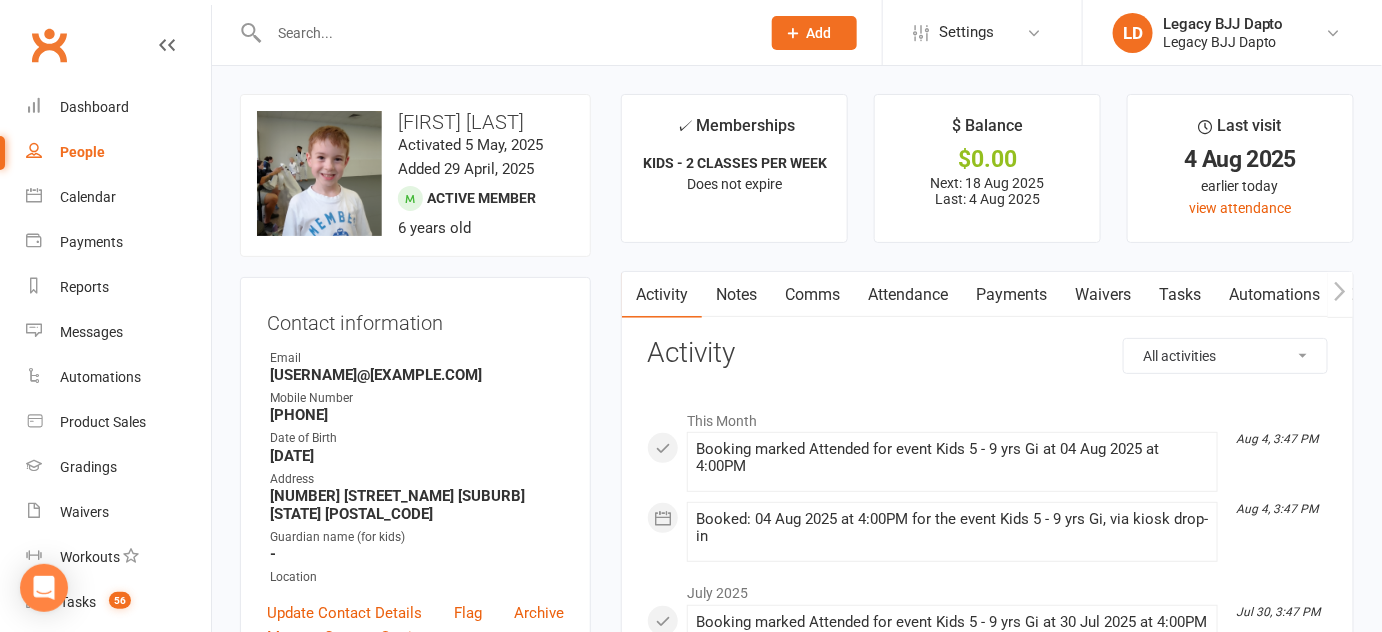 click on "✓ Memberships KIDS - 2 CLASSES PER WEEK Does not expire $ Balance $0.00 Next: 18 Aug 2025 Last: 4 Aug 2025 Last visit 4 Aug 2025 earlier today view attendance
Activity Notes Comms Attendance Payments Waivers Tasks Automations Gradings / Promotions Assessments Credit balance
All activities Bookings / Attendances Communications Notes Failed SMSes Gradings Members Memberships POS Sales Payments Credit Vouchers Prospects Reports Automations Tasks Waivers Workouts Kiosk Mode Consent Assessments Contact Flags Family Relationships Activity This Month Aug 4, 3:47 PM Booking marked Attended for event Kids 5 - 9 yrs Gi at 04 Aug 2025 at 4:00PM   Aug 4, 3:47 PM Booked: 04 Aug 2025 at 4:00PM for the event Kids 5 - 9 yrs Gi, via kiosk drop-in   July 2025 Jul 30, 3:47 PM Booking marked Attended for event Kids 5 - 9 yrs Gi at 30 Jul 2025 at 4:00PM   Jul 30, 3:47 PM Booked: 30 Jul 2025 at 4:00PM for the event Kids 5 - 9 yrs Gi, via kiosk drop-in   Jul 28, 4:52 PM   Jul 28, 3:46 PM   Jul 28, 3:46 PM   Jul 28, 3:46 PM" at bounding box center (987, 1256) 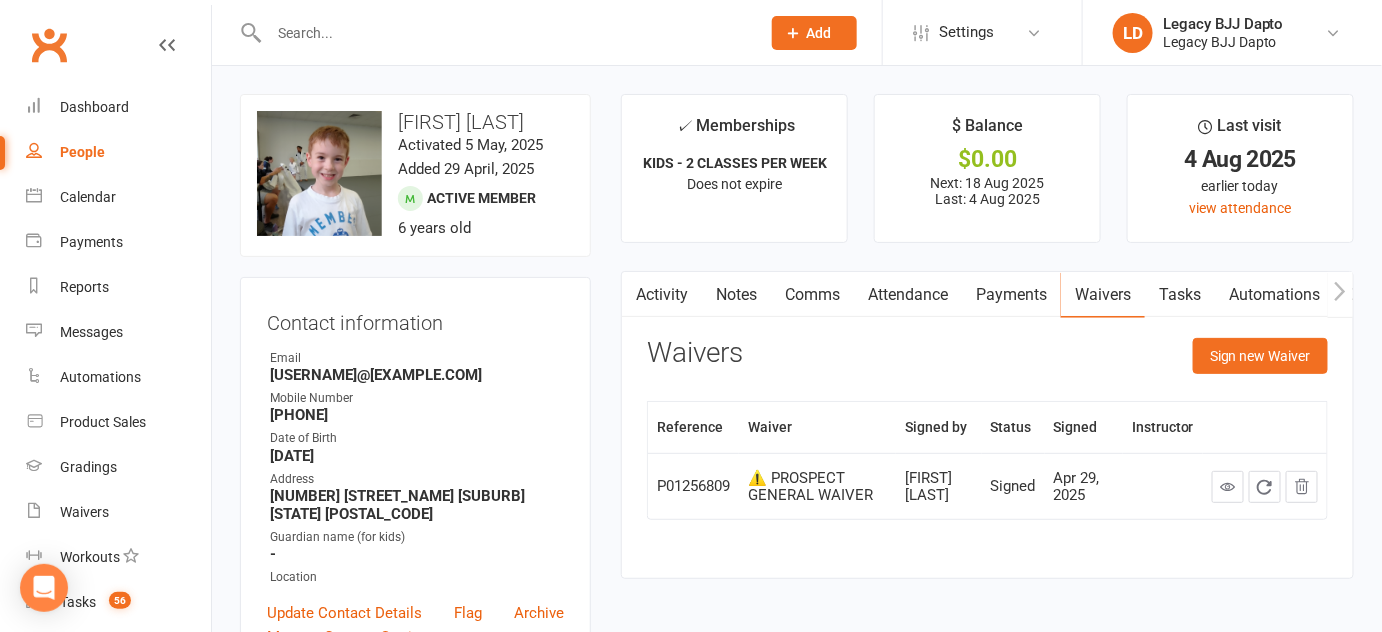 click on "Sign new Waiver" at bounding box center [1260, 361] 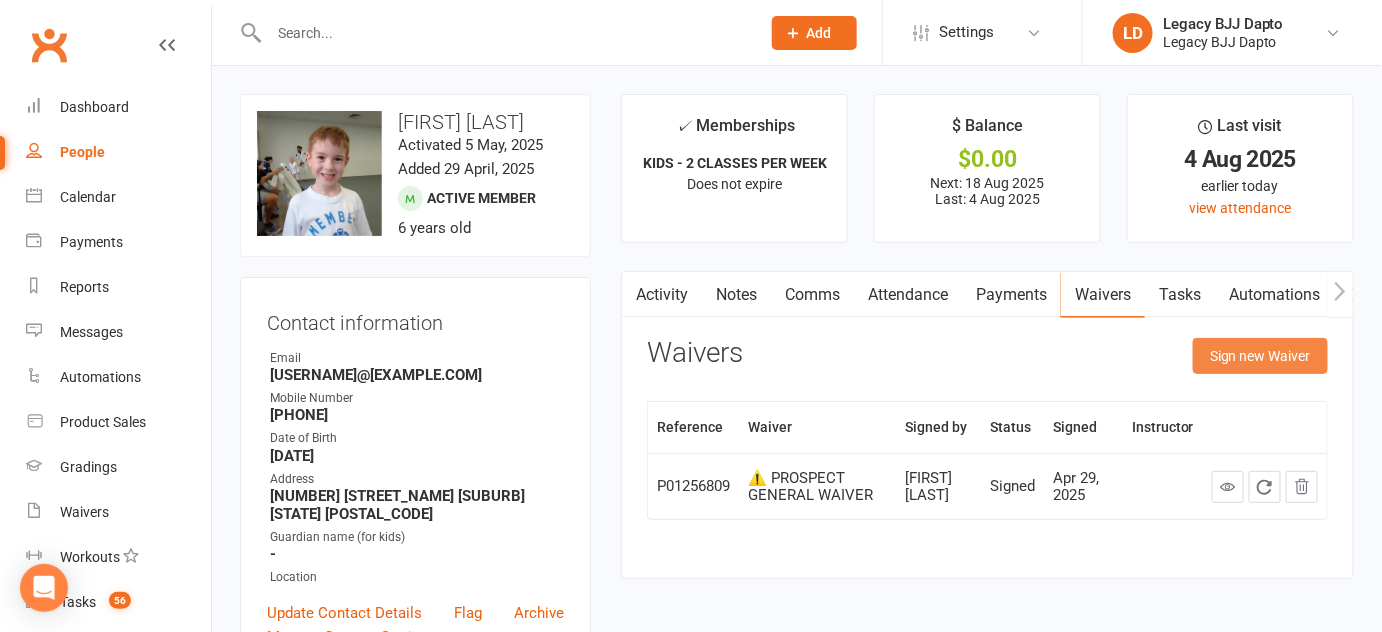 click on "Sign new Waiver" at bounding box center (1260, 356) 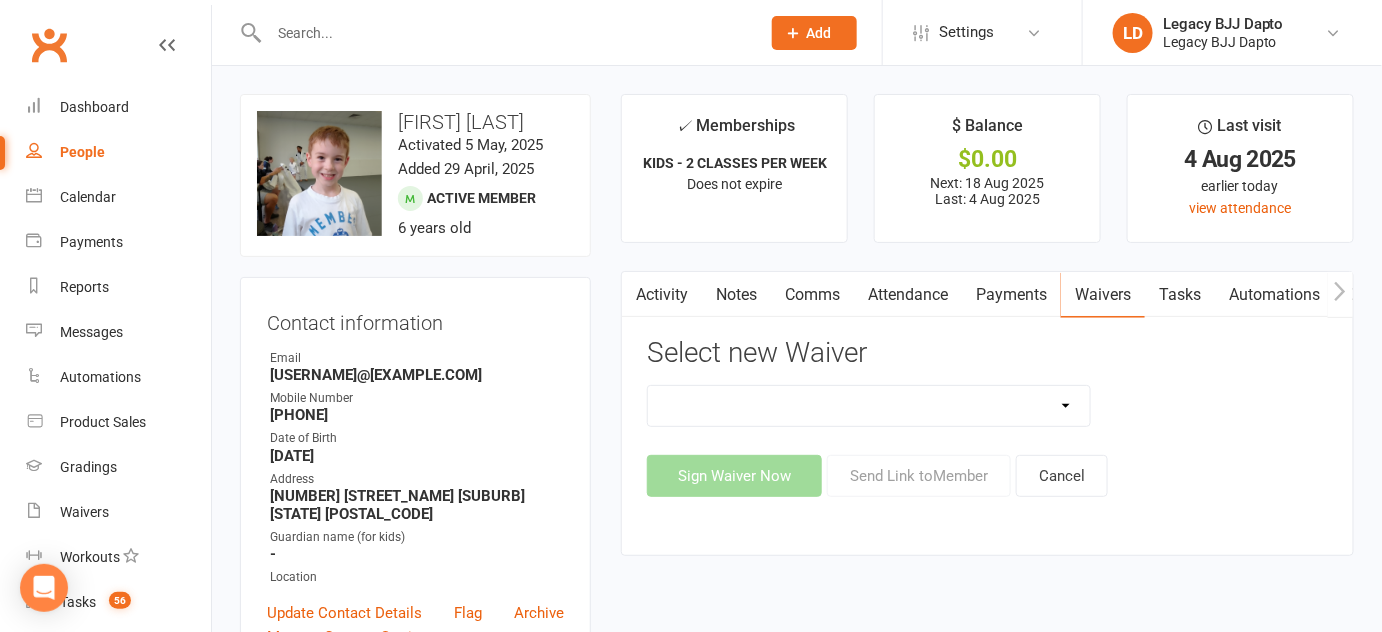 click on "❌ CANCELLATION FORM 🆓 FREE TRIAL WEEK ✅ MEMBERSHIP SIGN UP 💲 NEW PAYMENT METHOD ⚠️ PROSPECT GENERAL WAIVER 🟠 SUSPENSION FORM" at bounding box center (869, 406) 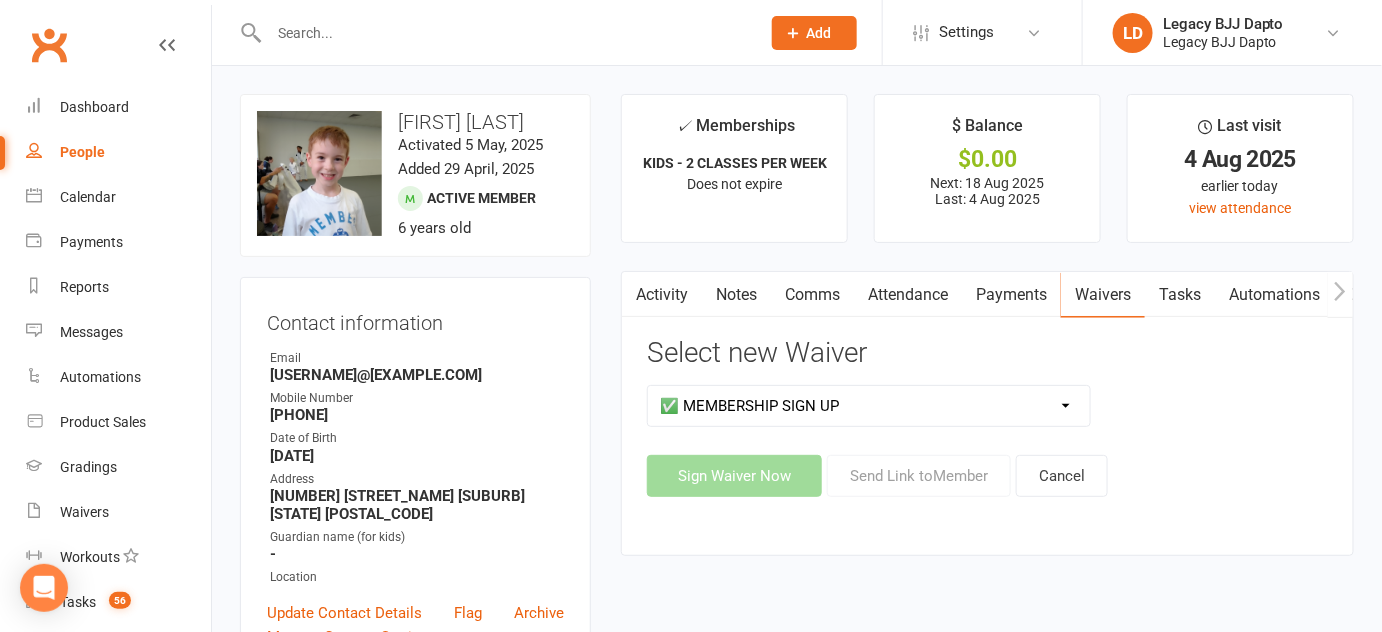 click on "❌ CANCELLATION FORM 🆓 FREE TRIAL WEEK ✅ MEMBERSHIP SIGN UP 💲 NEW PAYMENT METHOD ⚠️ PROSPECT GENERAL WAIVER 🟠 SUSPENSION FORM" at bounding box center [869, 406] 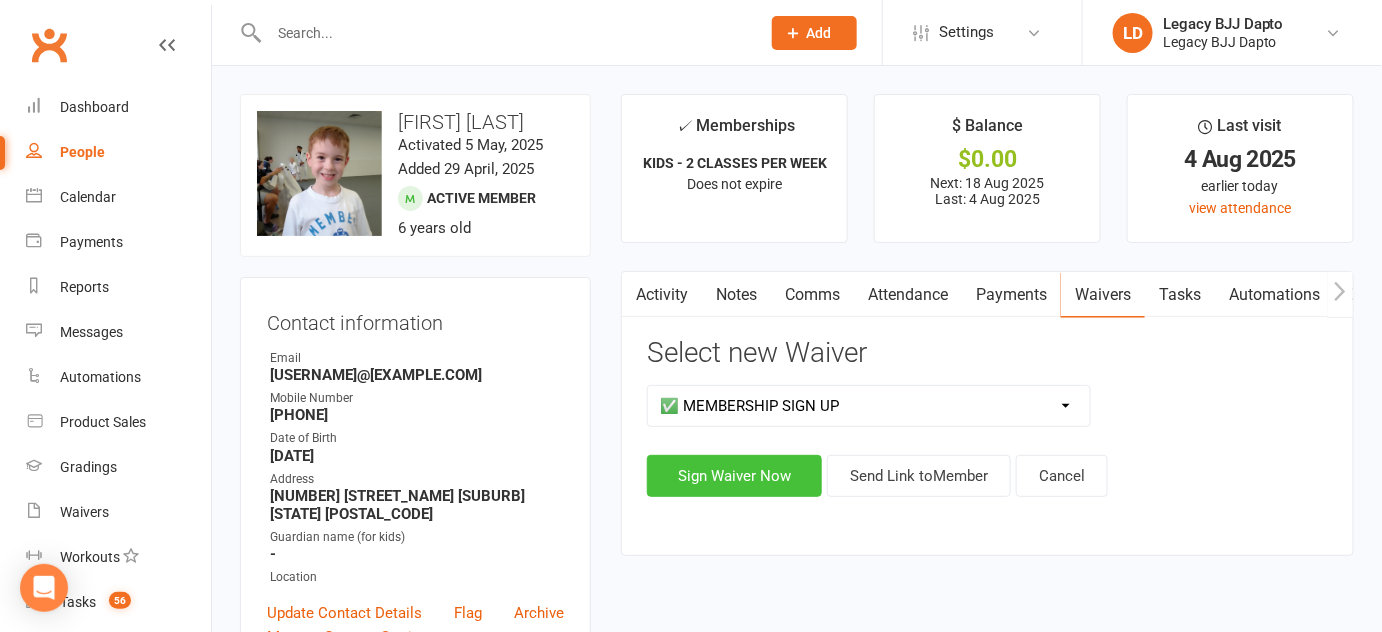 click on "Sign Waiver Now" at bounding box center (734, 476) 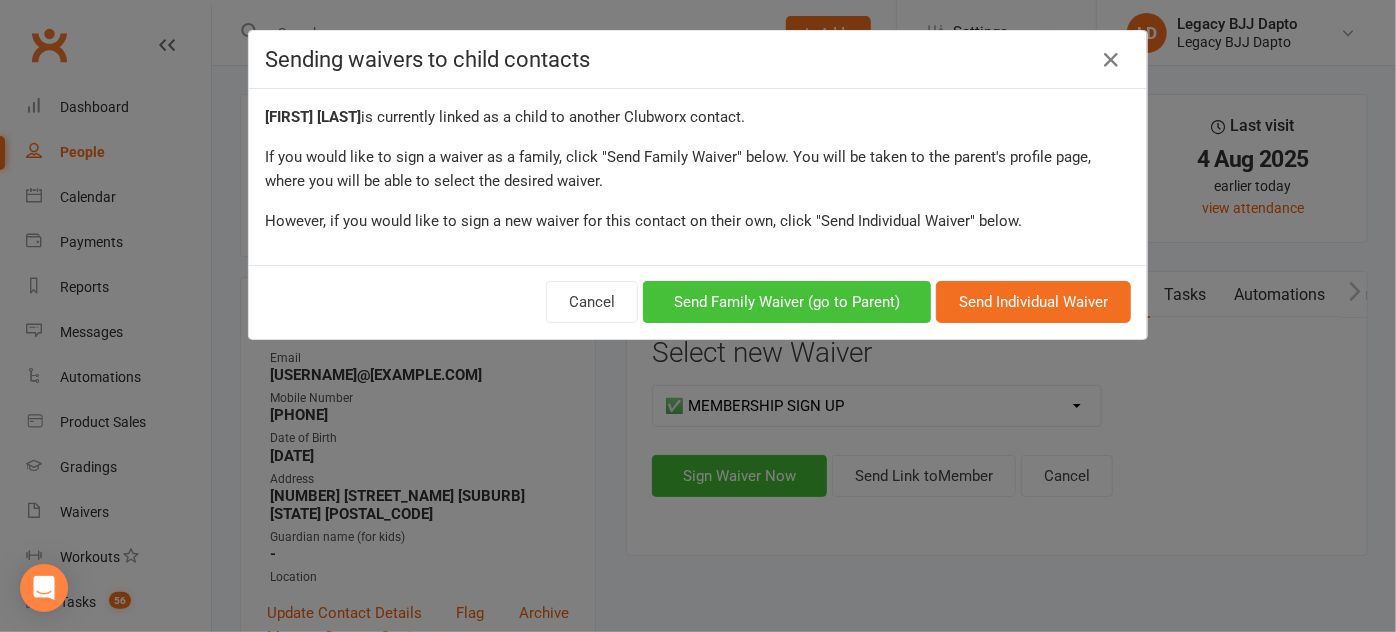 click on "Send Family Waiver (go to Parent)" at bounding box center (787, 302) 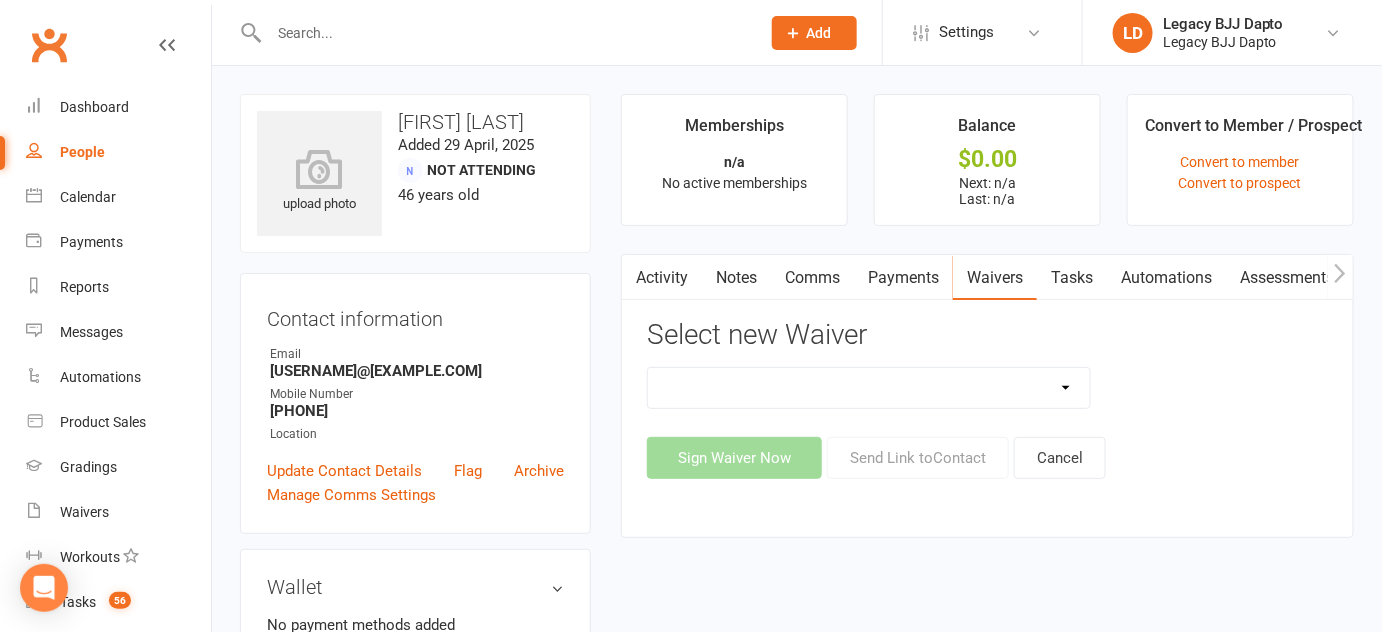click on "❌ CANCELLATION FORM 🆓 FREE TRIAL WEEK ✅ MEMBERSHIP SIGN UP 💲 NEW PAYMENT METHOD 🟠 SUSPENSION FORM" at bounding box center (869, 388) 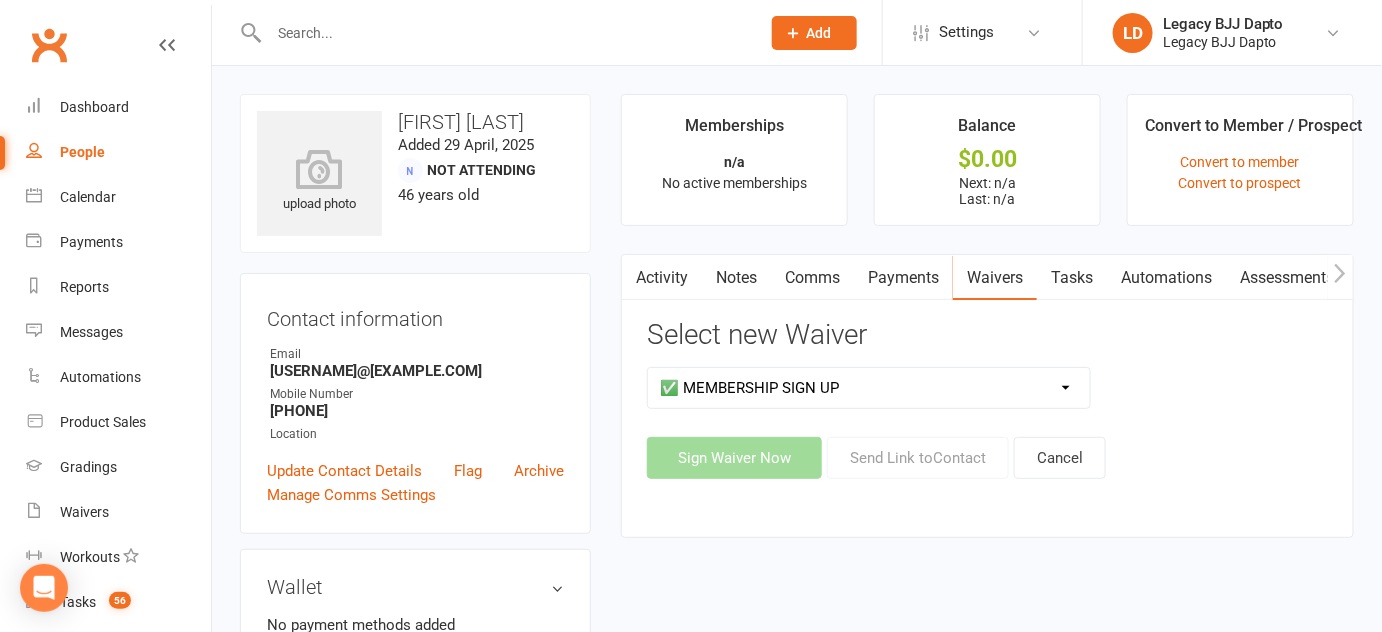 click on "❌ CANCELLATION FORM 🆓 FREE TRIAL WEEK ✅ MEMBERSHIP SIGN UP 💲 NEW PAYMENT METHOD 🟠 SUSPENSION FORM" at bounding box center [869, 388] 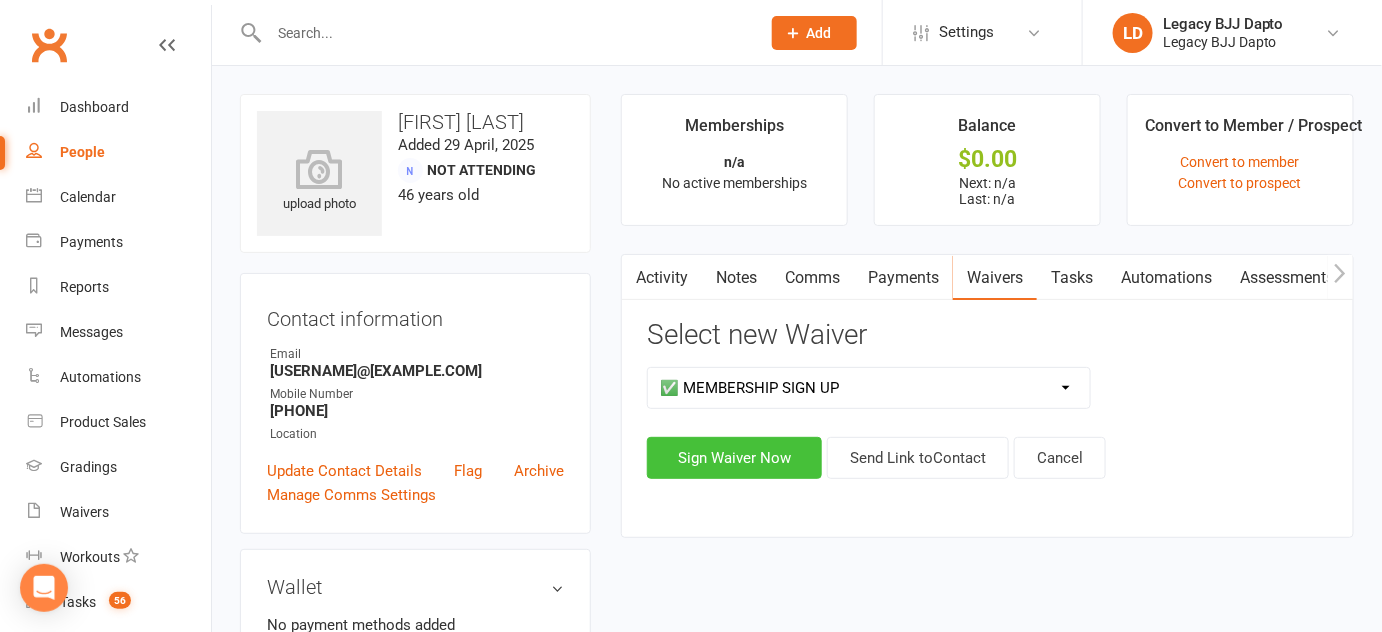 click on "Sign Waiver Now" at bounding box center (734, 458) 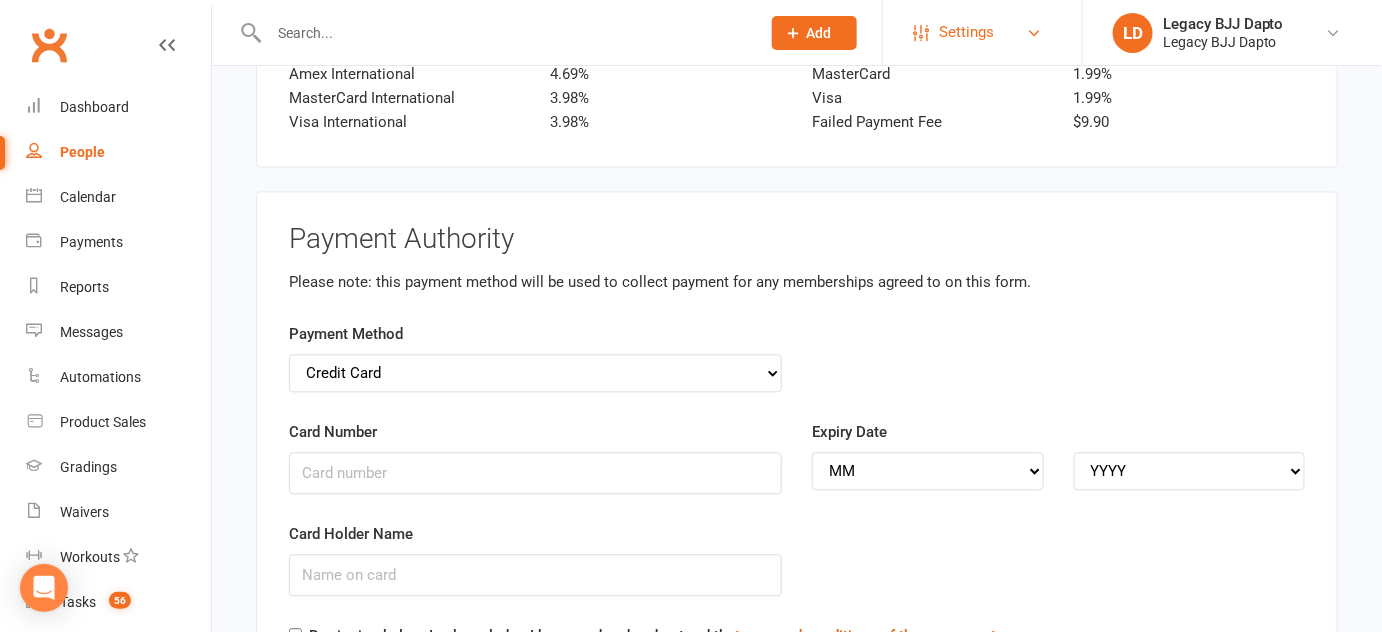 scroll, scrollTop: 3782, scrollLeft: 0, axis: vertical 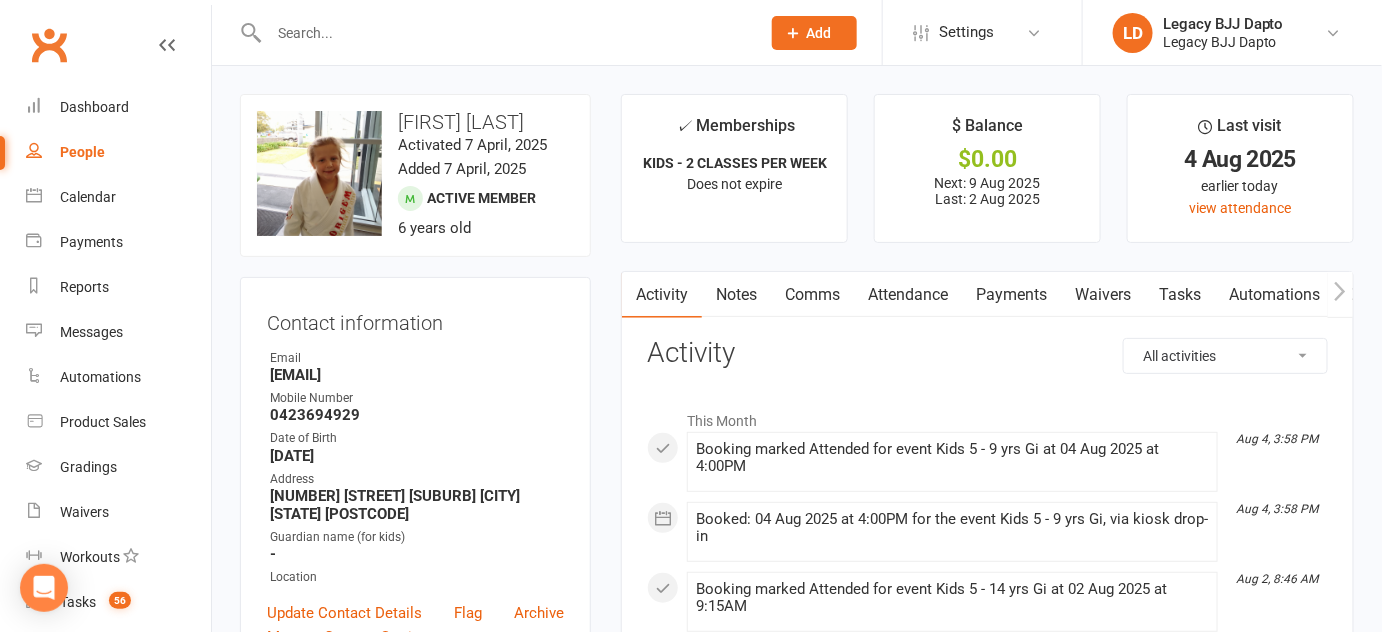 click on "Waivers" at bounding box center [1103, 295] 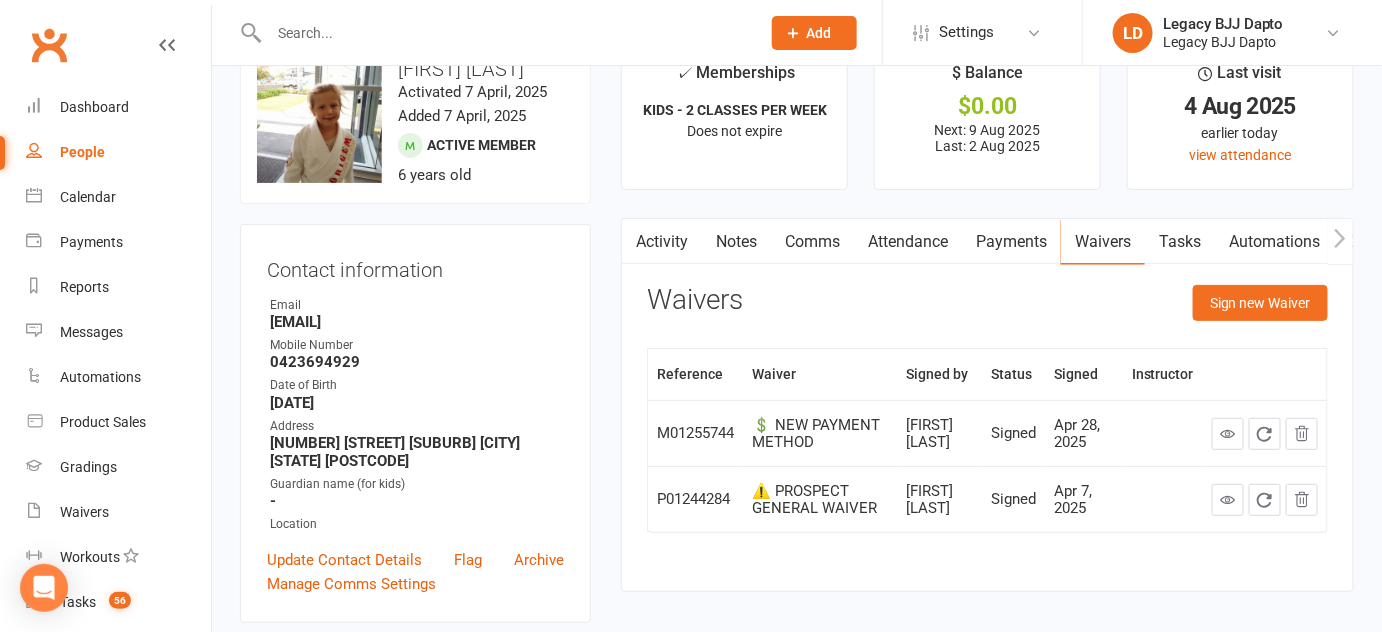 scroll, scrollTop: 55, scrollLeft: 0, axis: vertical 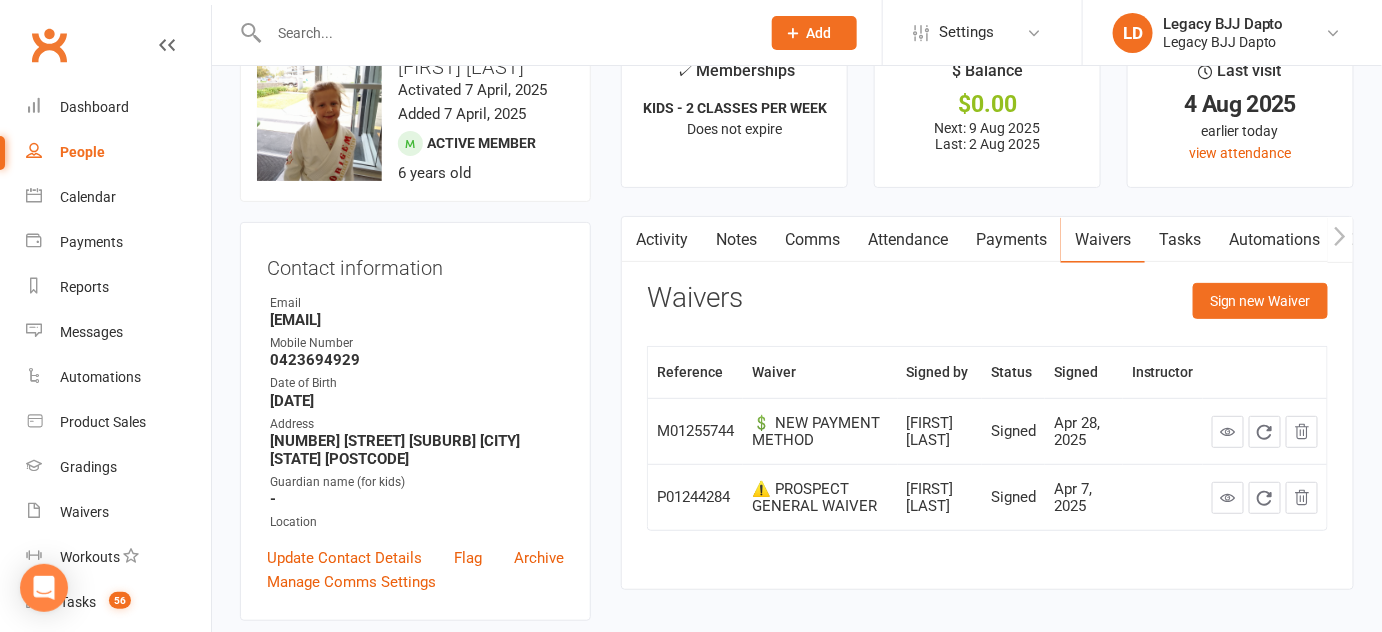 click at bounding box center (504, 33) 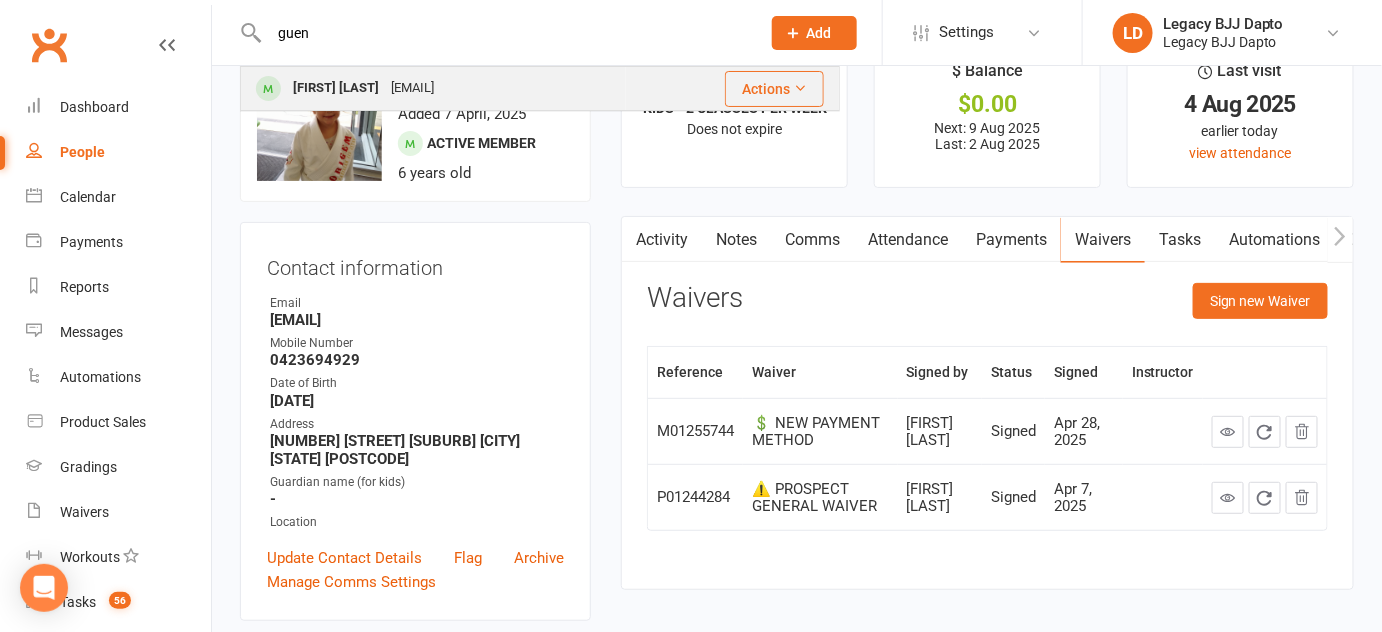 type on "guen" 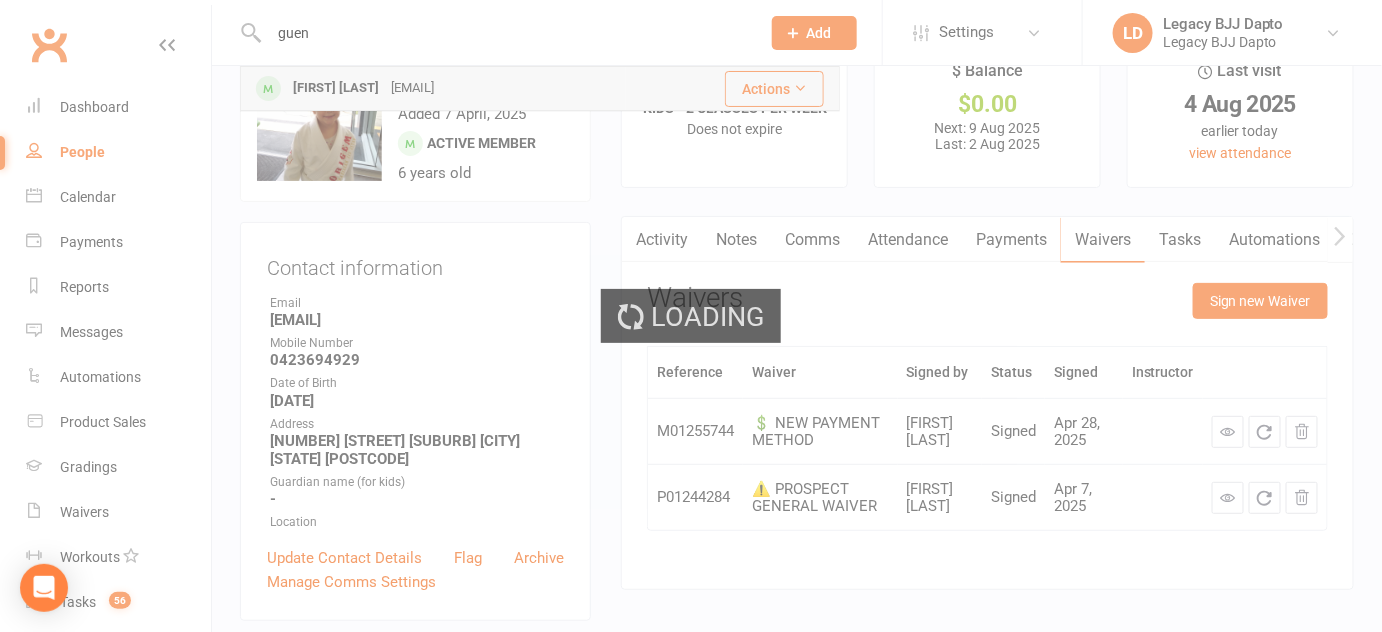 type 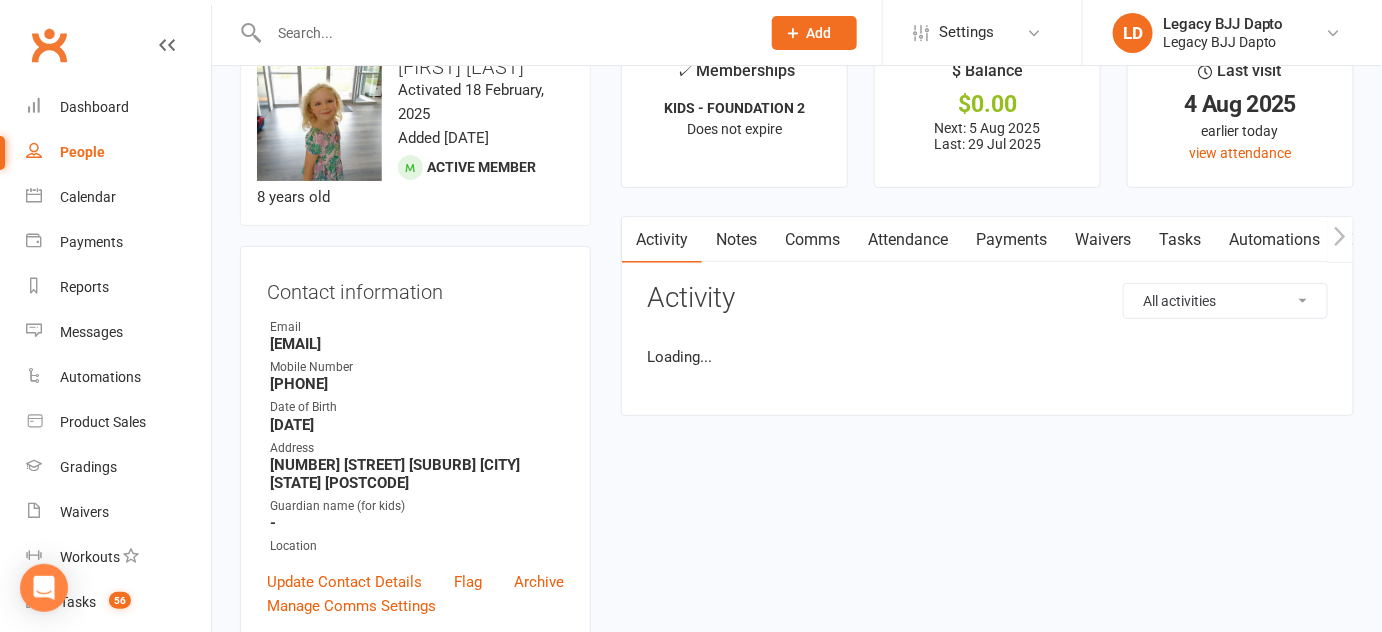 scroll, scrollTop: 0, scrollLeft: 0, axis: both 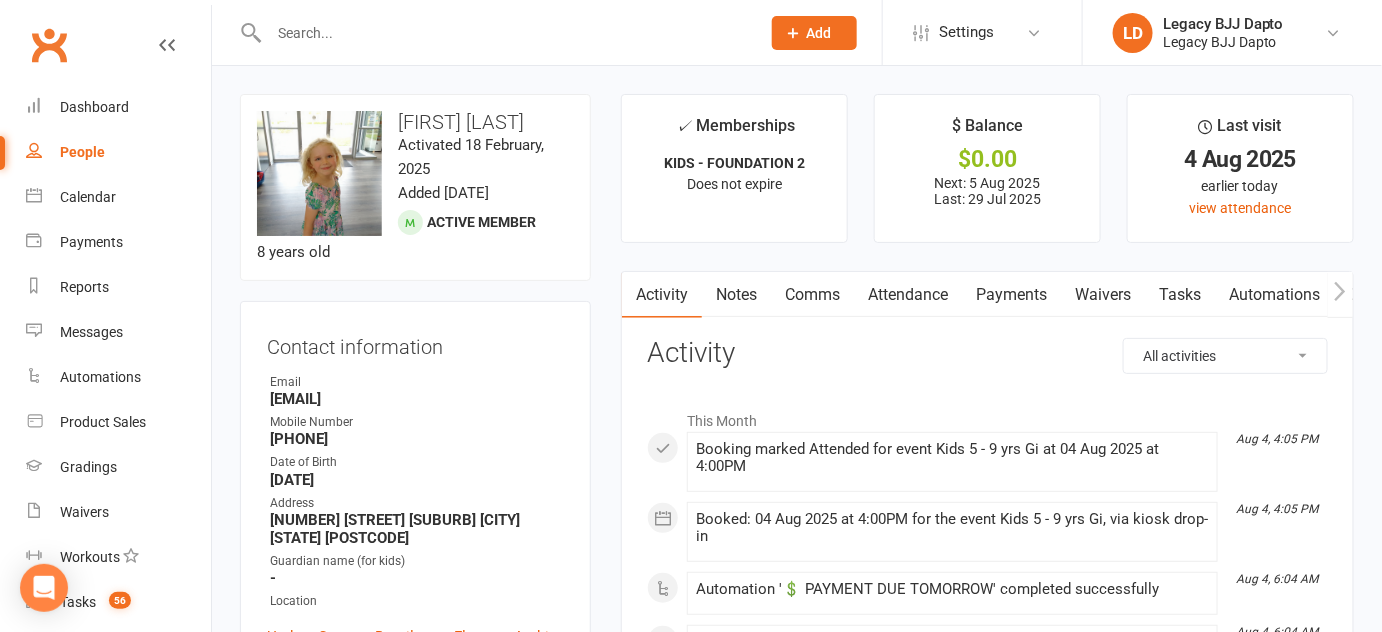 click on "Payments" at bounding box center (1011, 295) 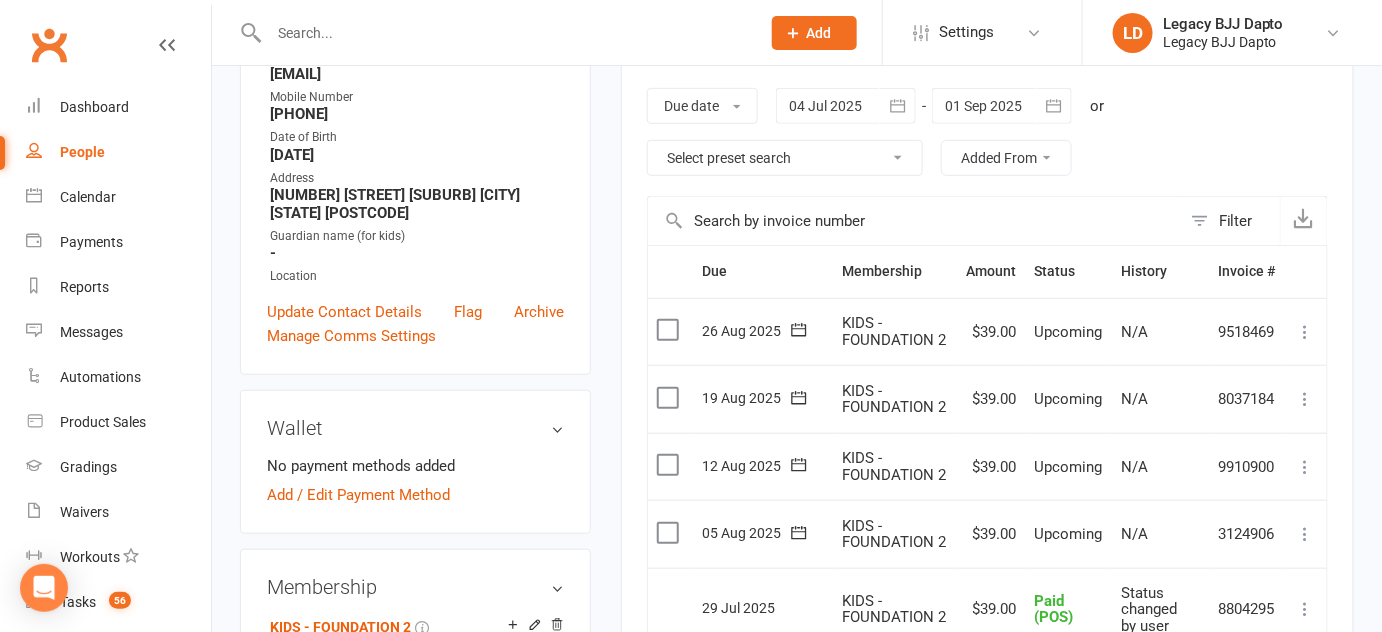 scroll, scrollTop: 456, scrollLeft: 0, axis: vertical 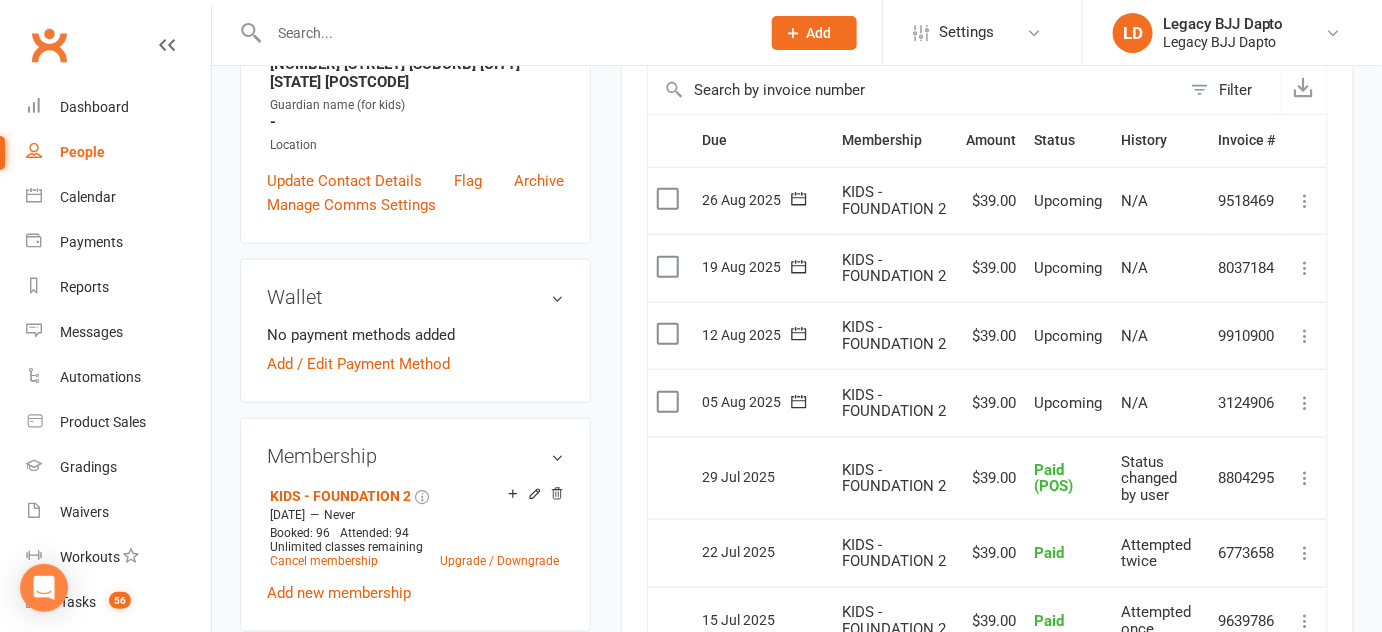 click at bounding box center (1306, 403) 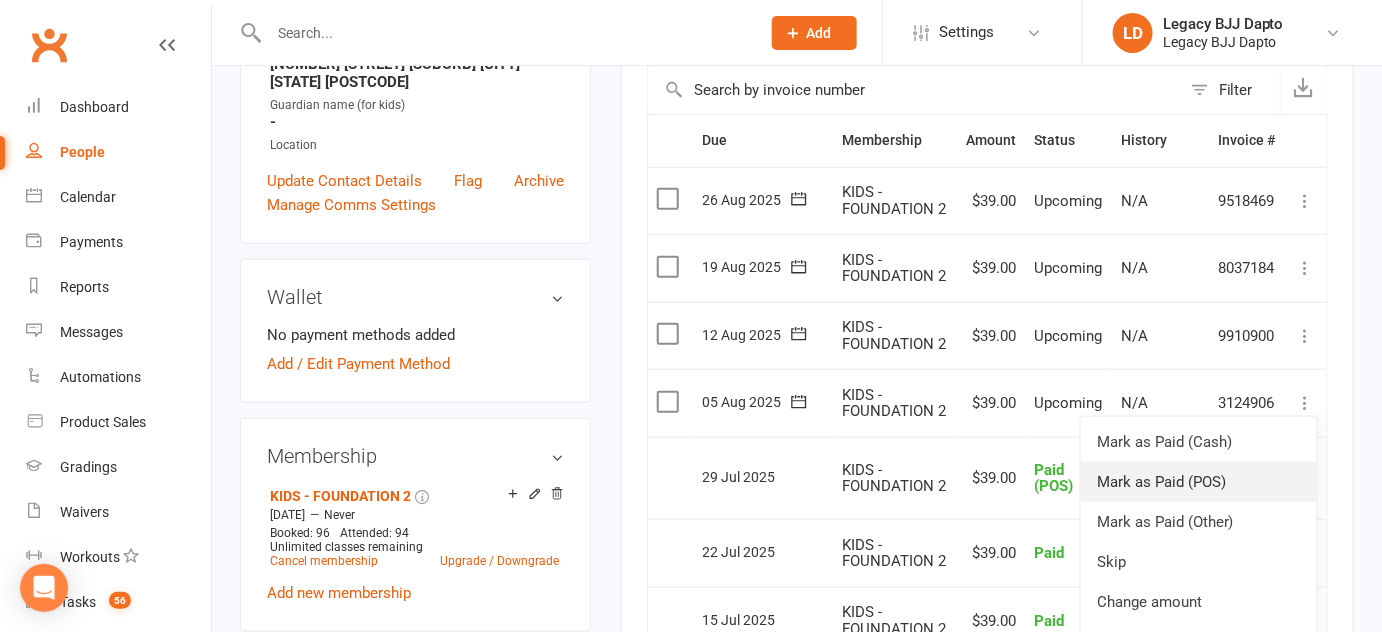 click on "Mark as Paid (POS)" at bounding box center [1199, 482] 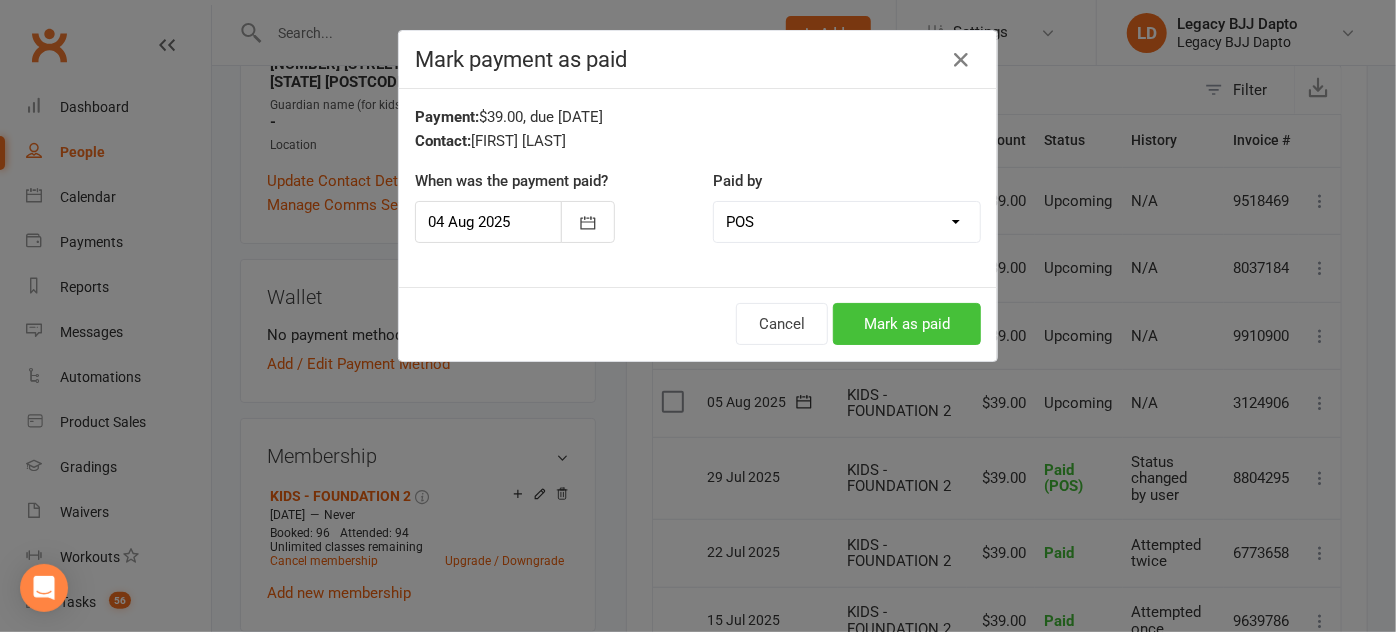 click on "Mark as paid" at bounding box center [907, 324] 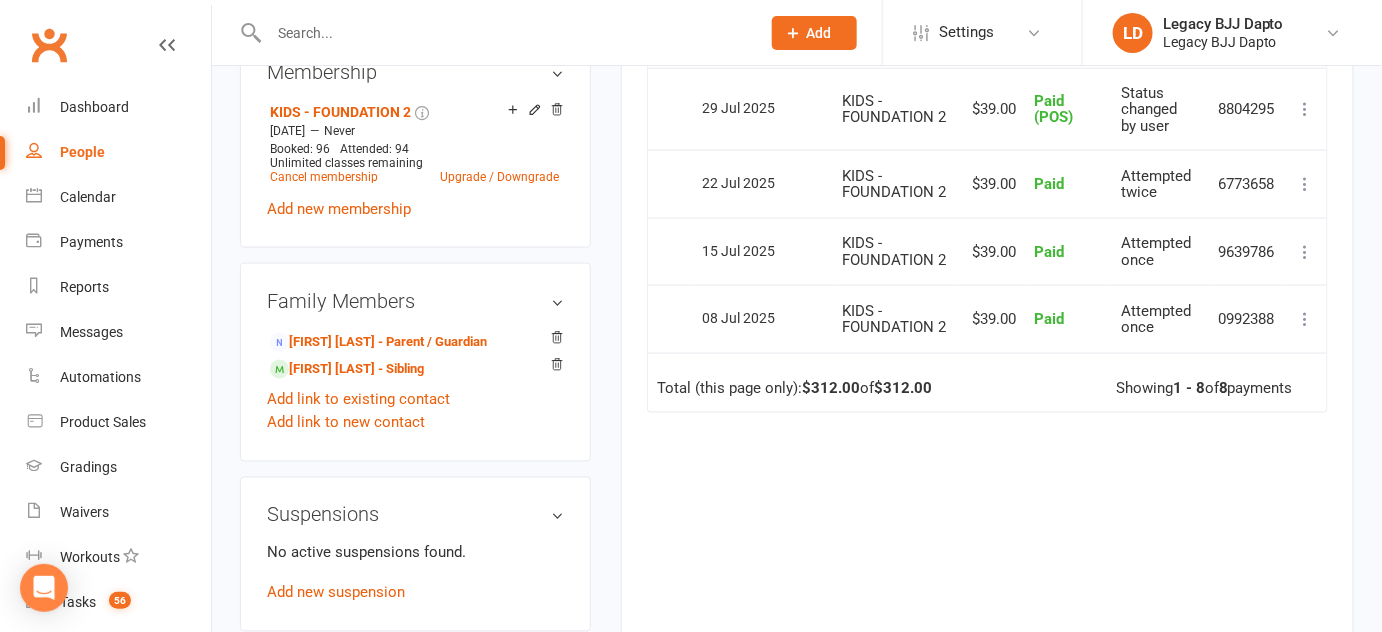 scroll, scrollTop: 853, scrollLeft: 0, axis: vertical 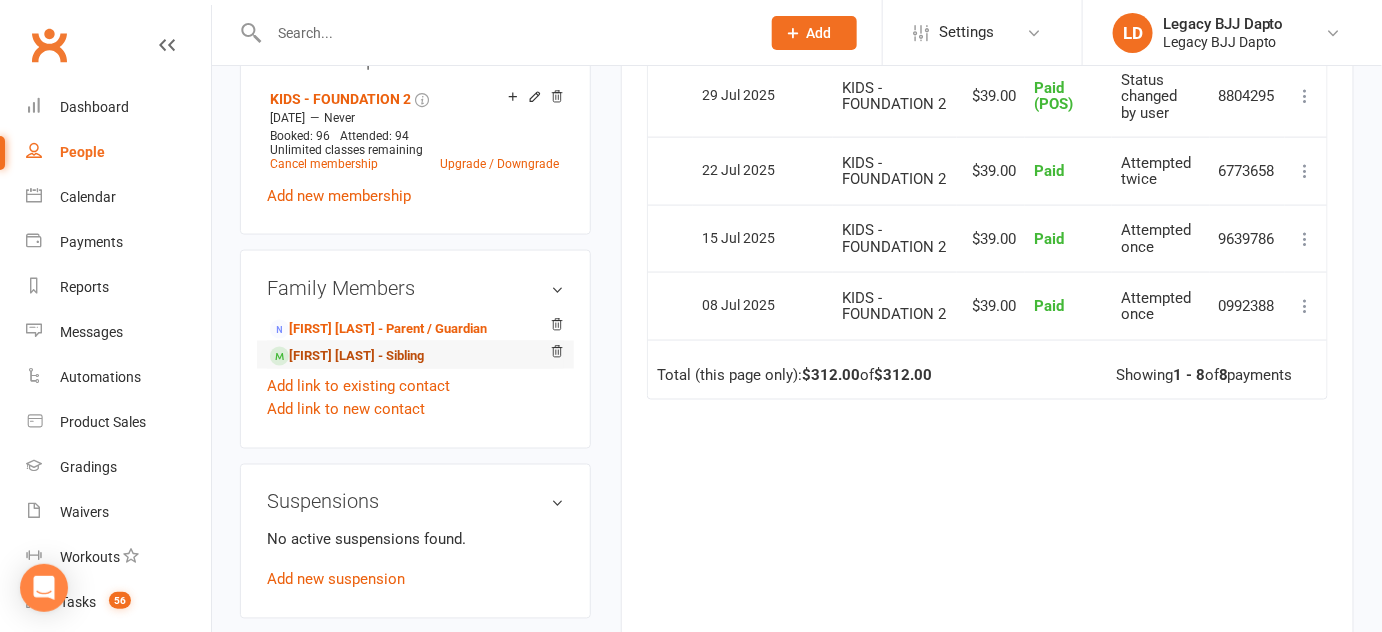 click on "Evangeline Harvey - Sibling" at bounding box center [347, 356] 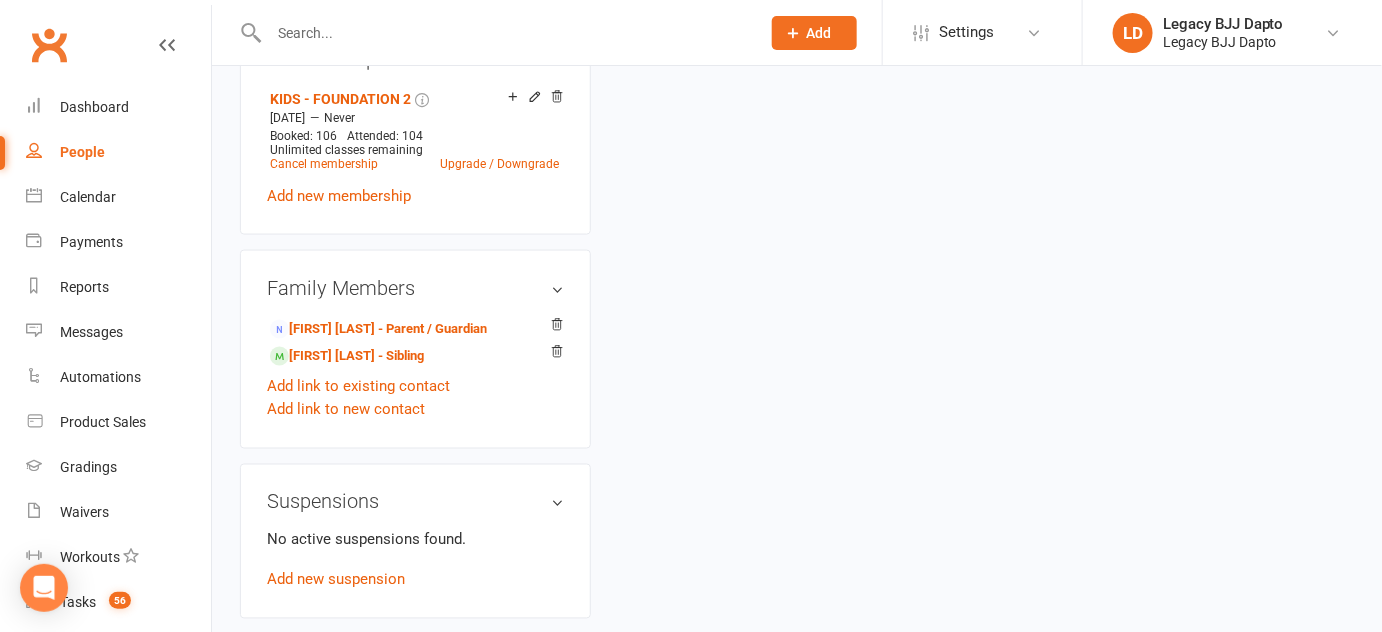 scroll, scrollTop: 0, scrollLeft: 0, axis: both 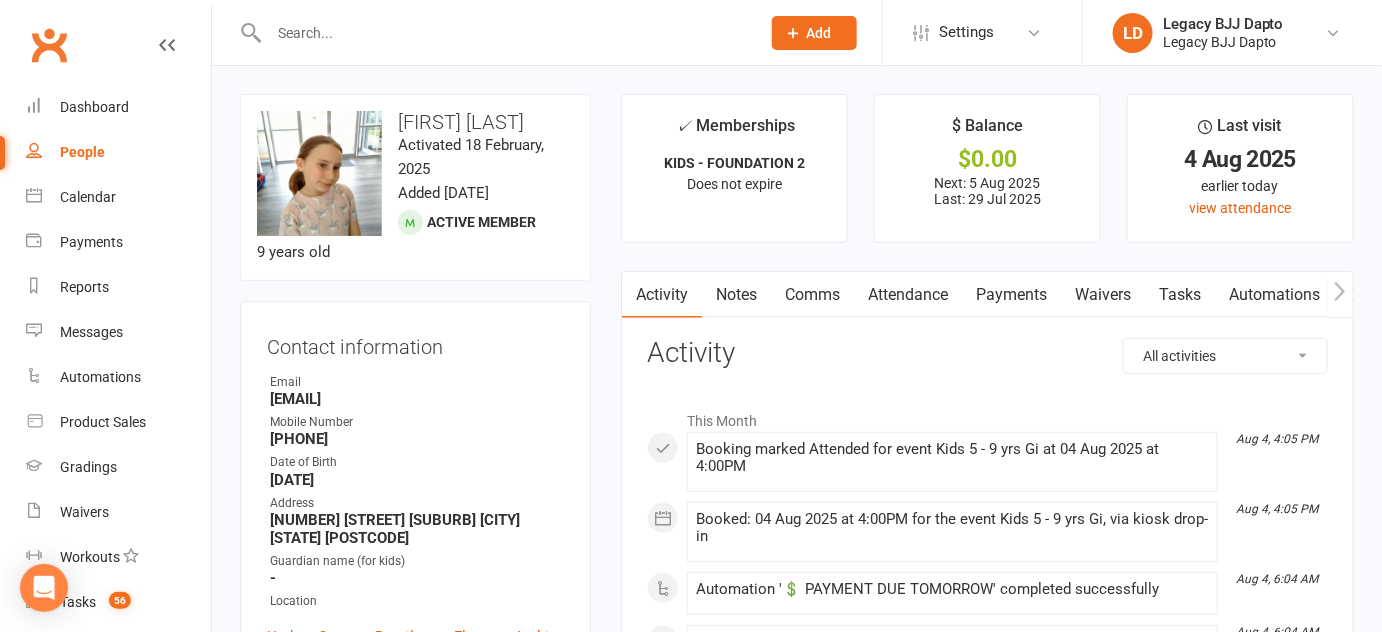 click on "Payments" at bounding box center [1011, 295] 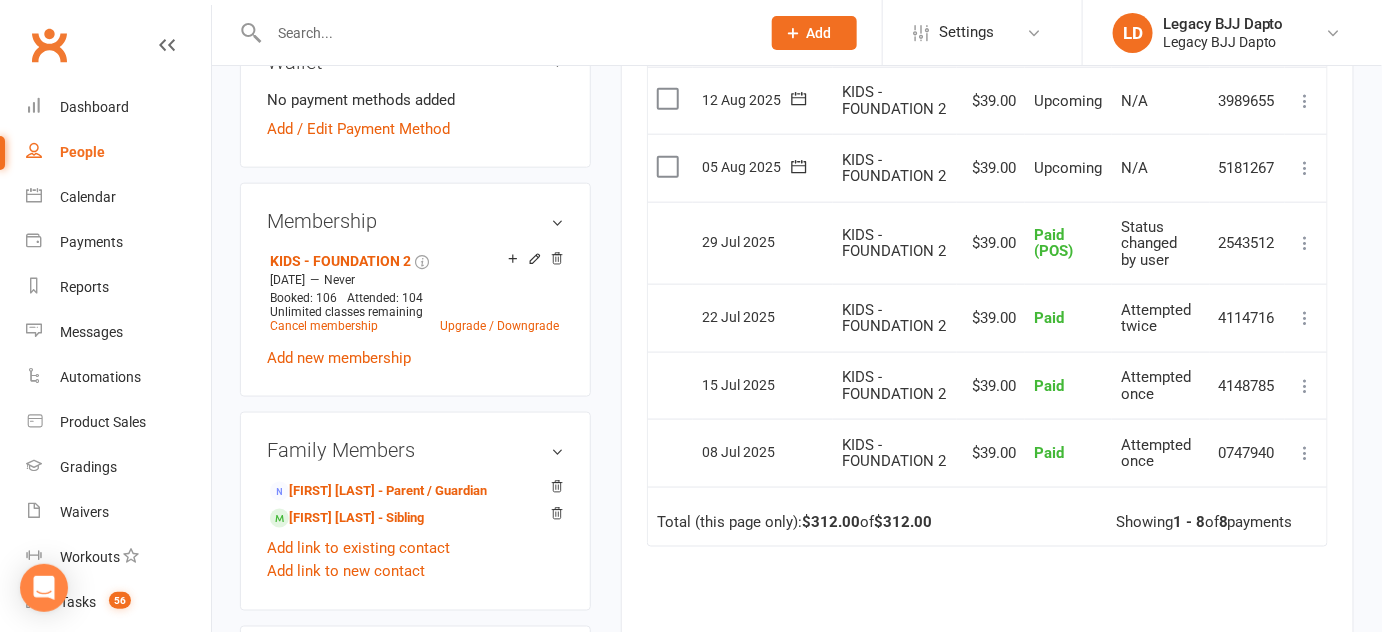 scroll, scrollTop: 693, scrollLeft: 0, axis: vertical 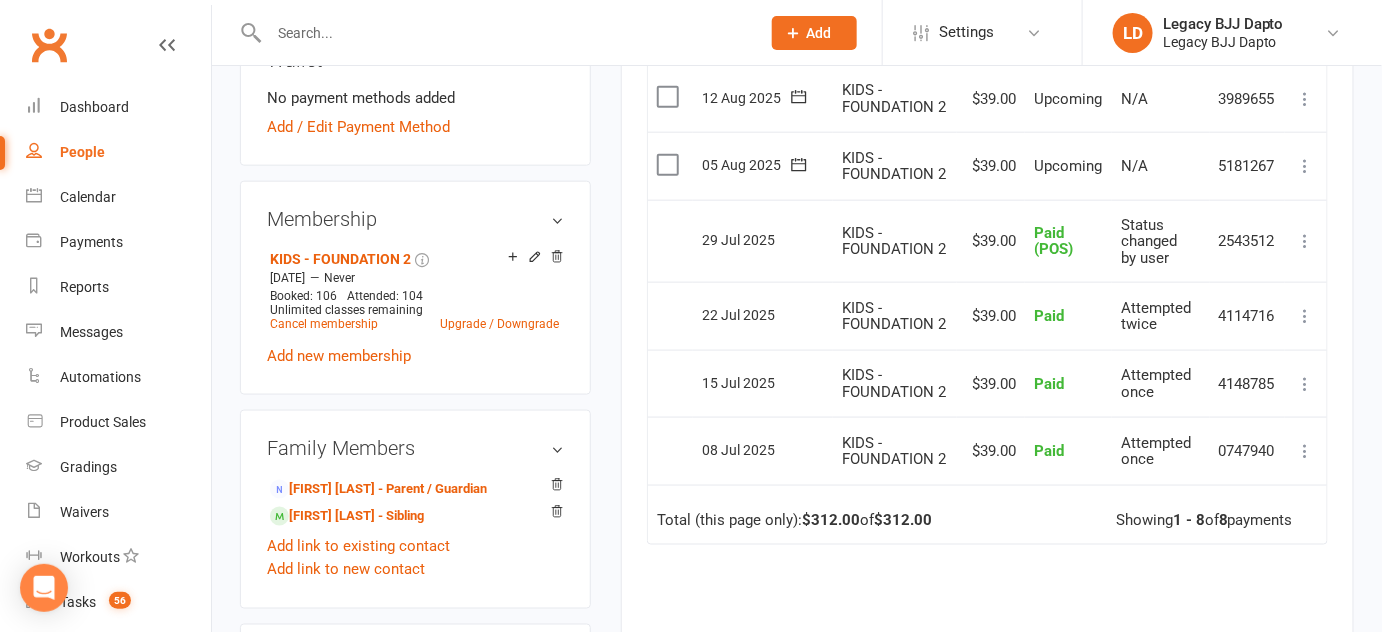 click at bounding box center (1306, 166) 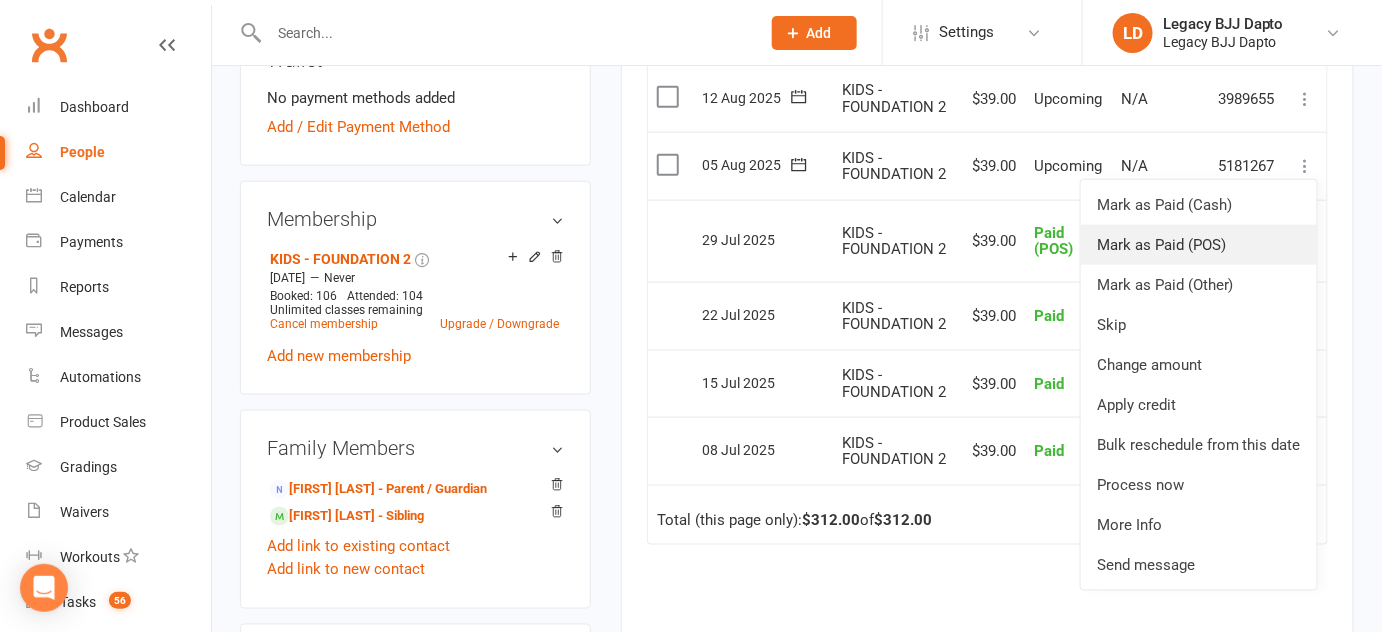 click on "Mark as Paid (POS)" at bounding box center [1199, 245] 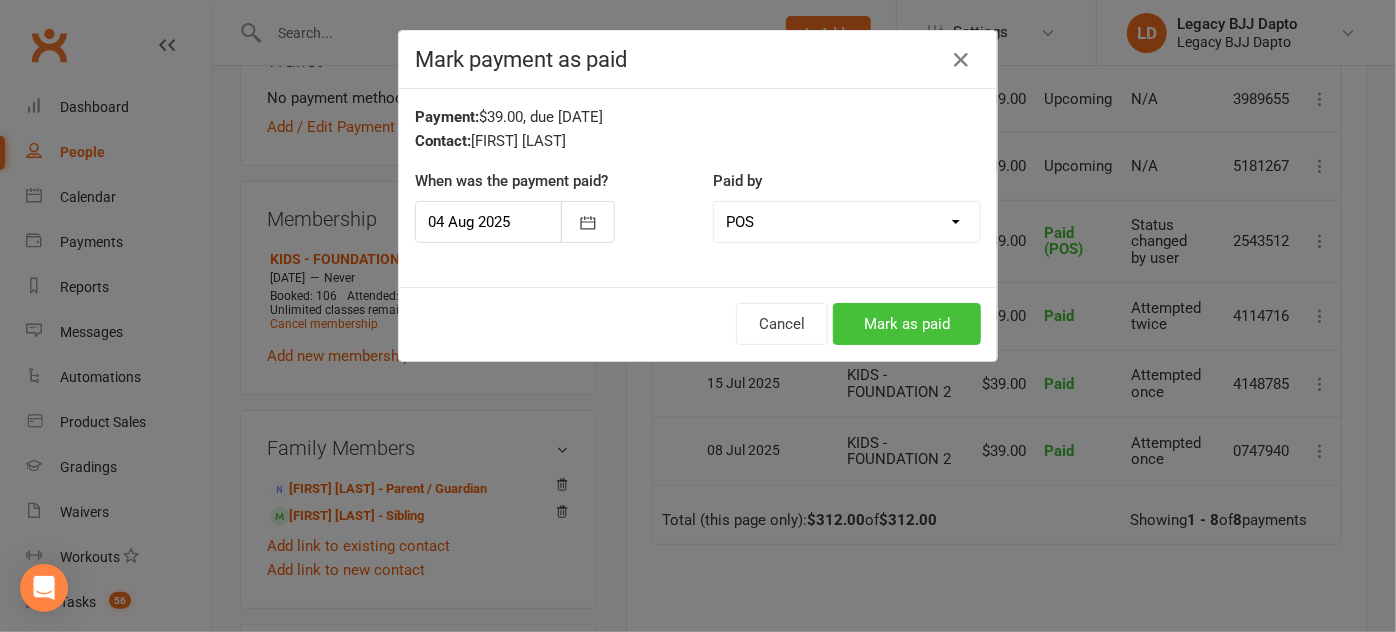 click on "Mark as paid" at bounding box center (907, 324) 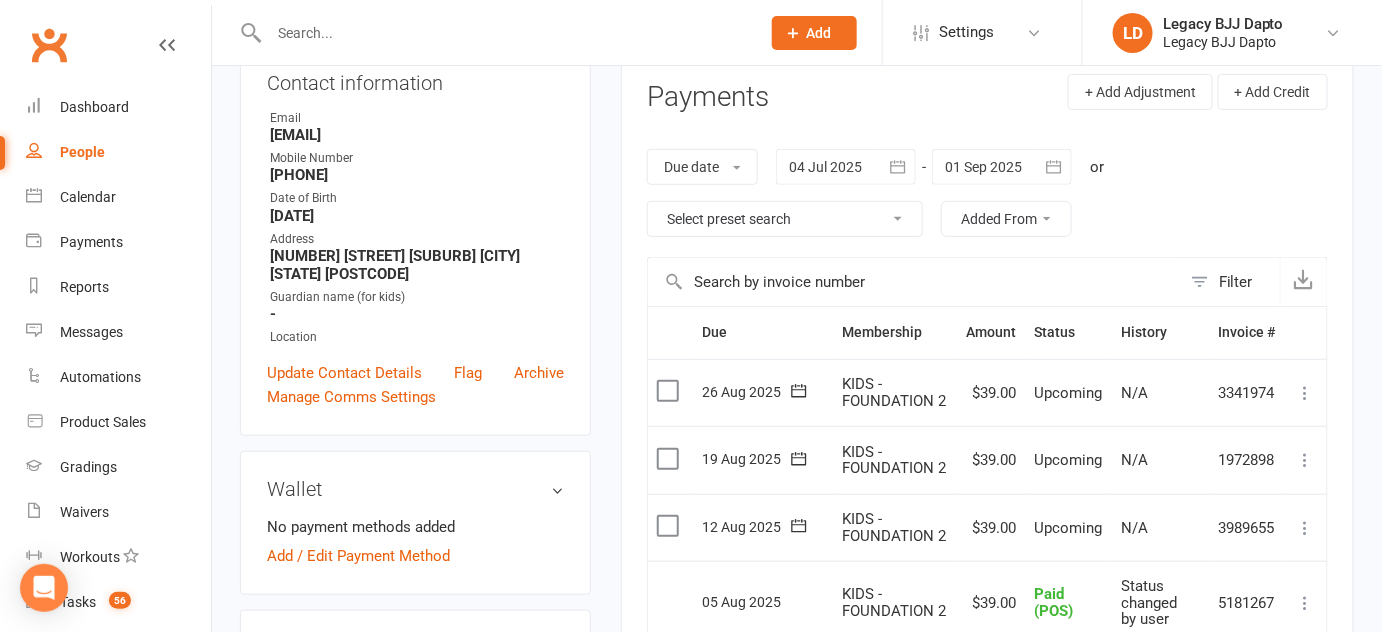 scroll, scrollTop: 0, scrollLeft: 0, axis: both 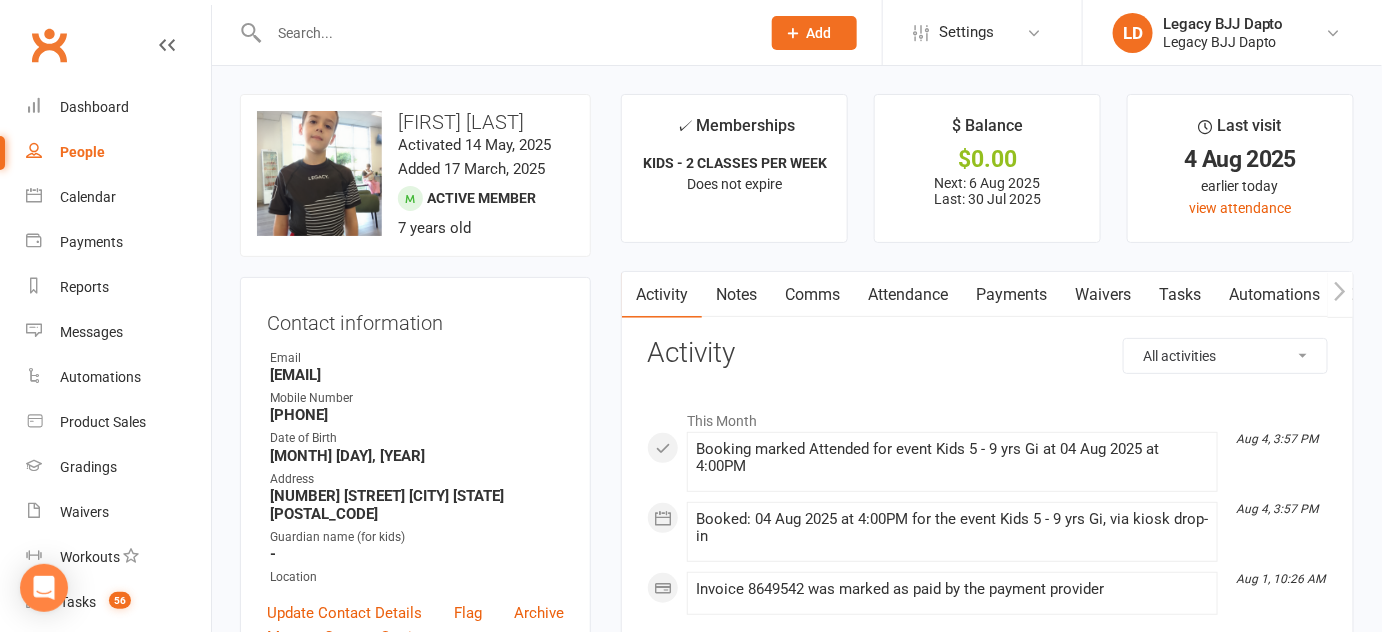 click on "Waivers" at bounding box center [1103, 295] 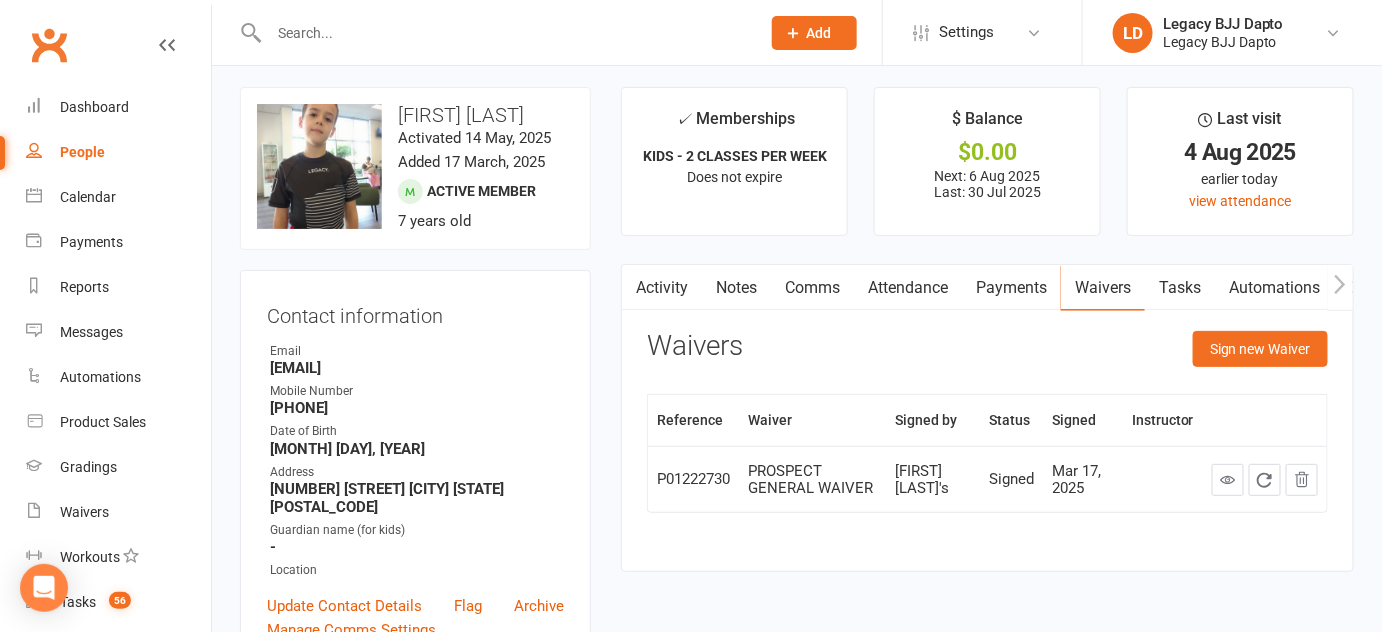 scroll, scrollTop: 14, scrollLeft: 0, axis: vertical 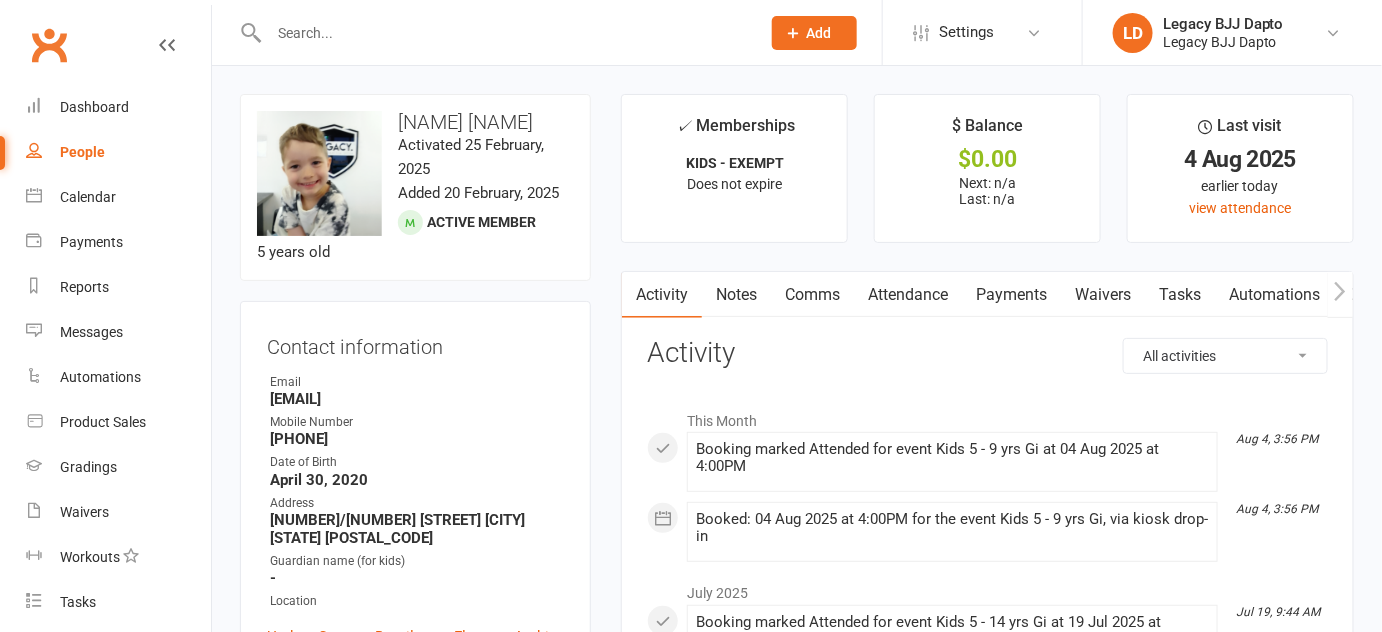click on "Attendance" at bounding box center [908, 295] 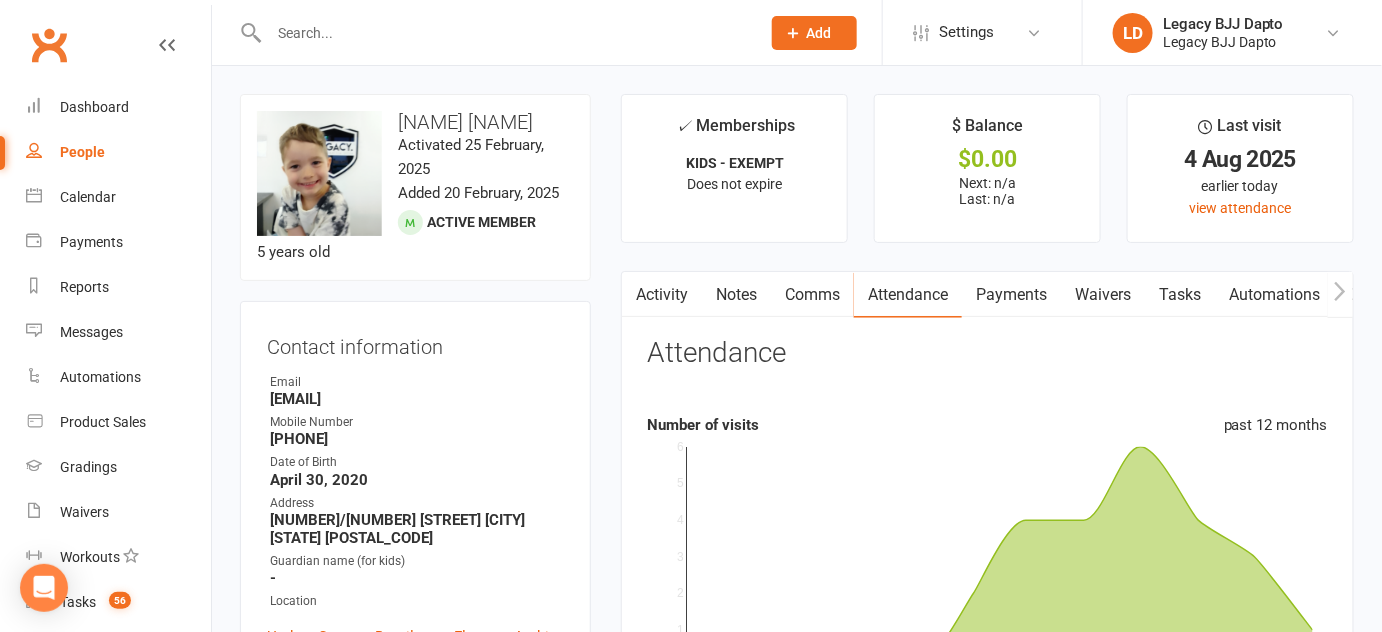 click on "Waivers" at bounding box center [1103, 295] 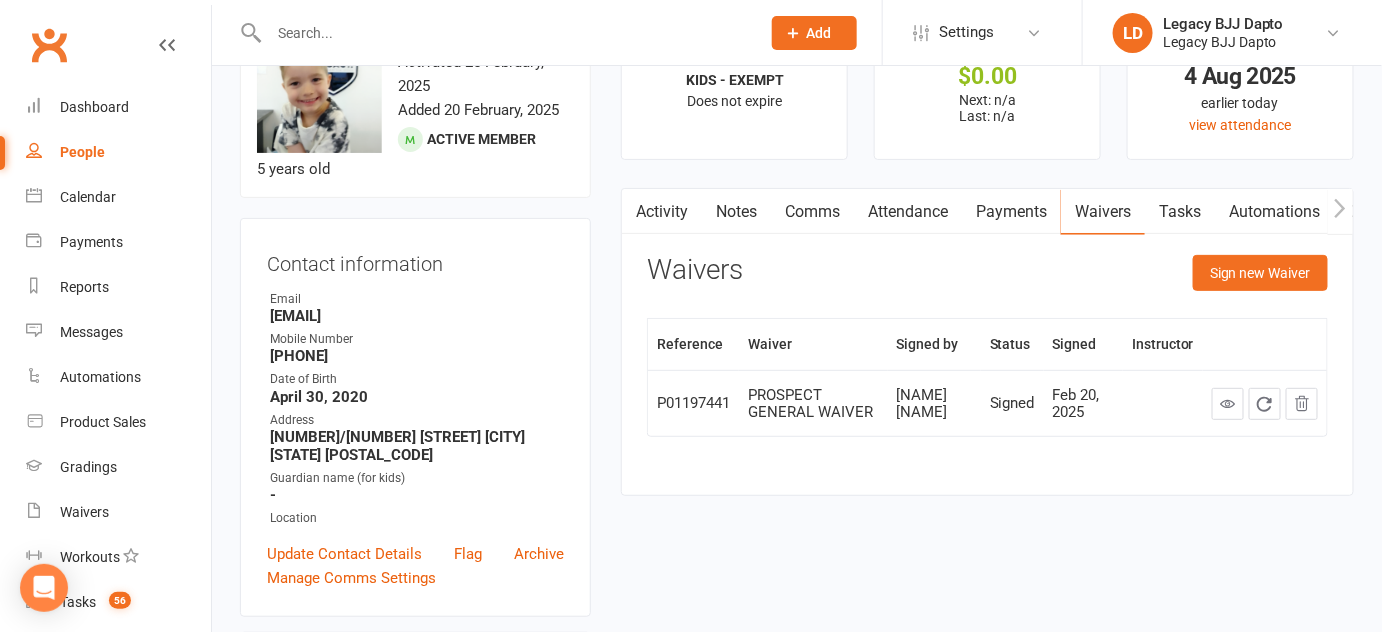 scroll, scrollTop: 0, scrollLeft: 0, axis: both 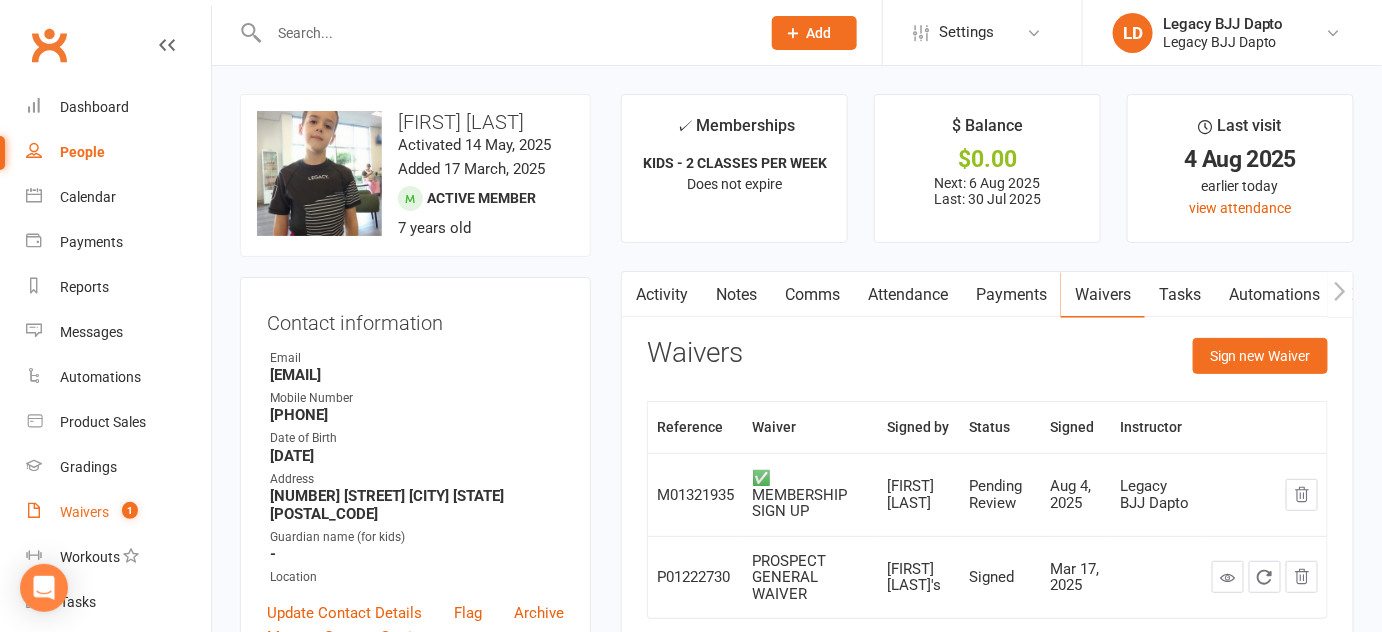 click on "Waivers   1" at bounding box center [118, 512] 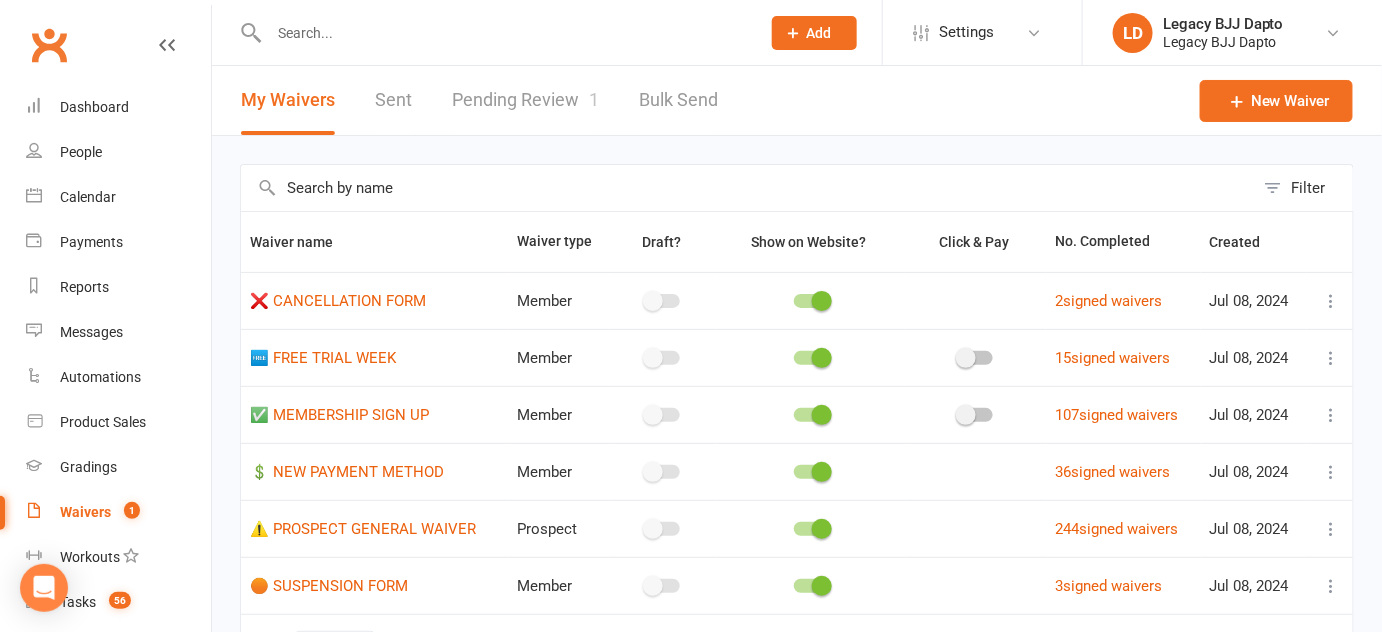 click on "Pending Review 1" at bounding box center (525, 100) 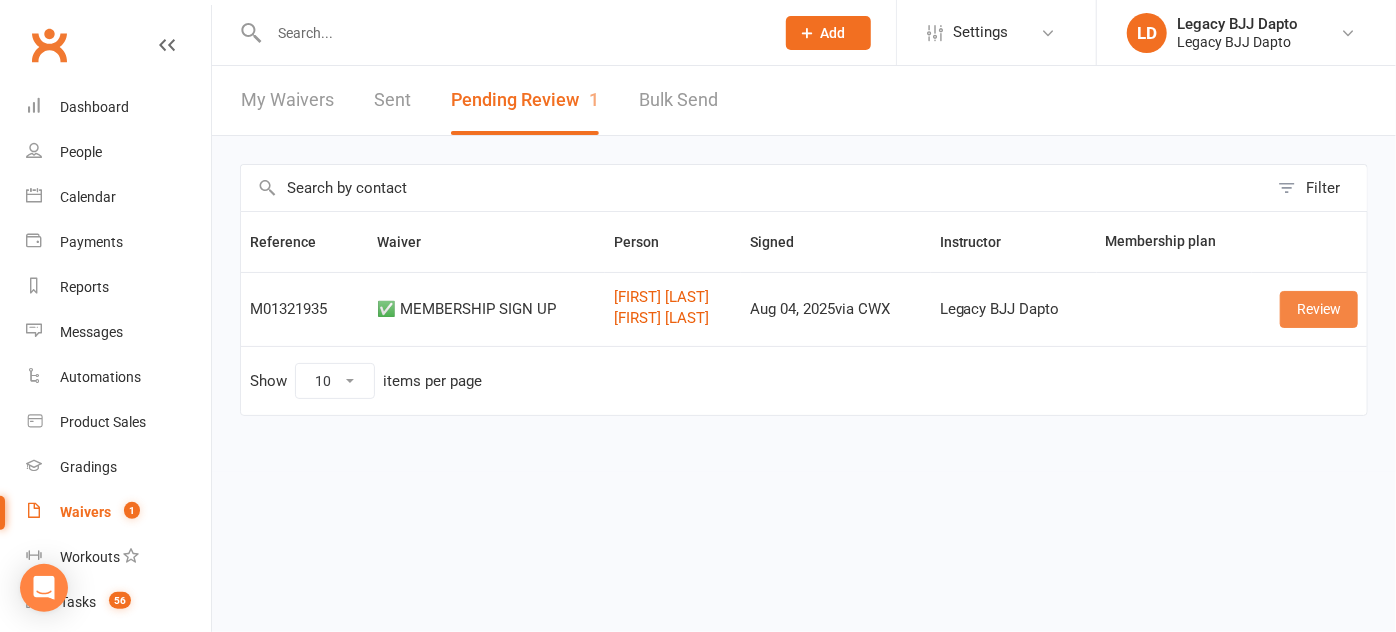 click on "Review" at bounding box center (1319, 309) 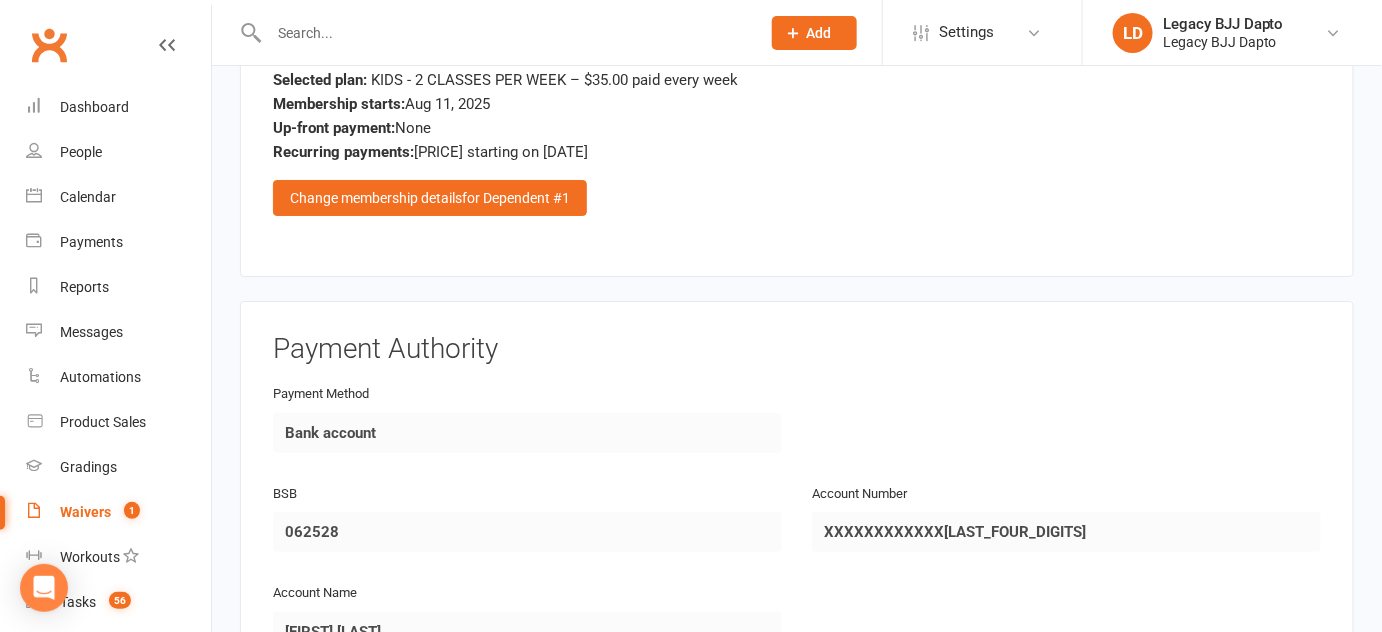scroll, scrollTop: 2902, scrollLeft: 0, axis: vertical 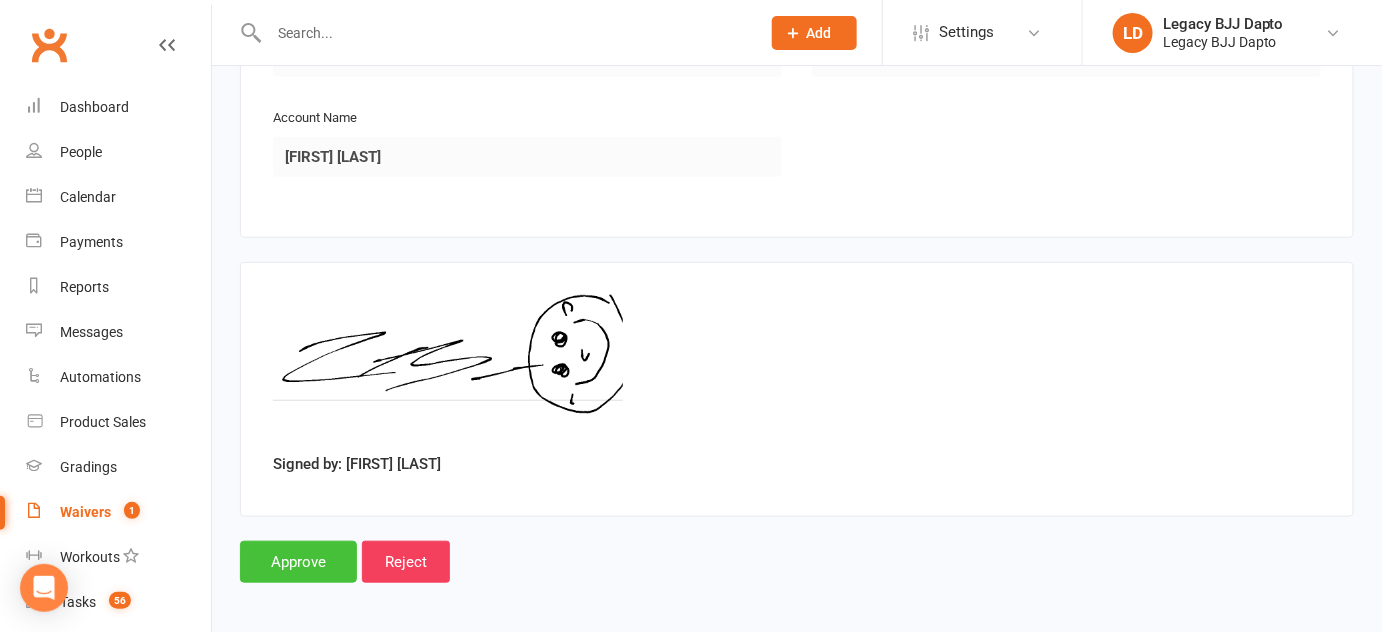click on "Approve" at bounding box center (298, 562) 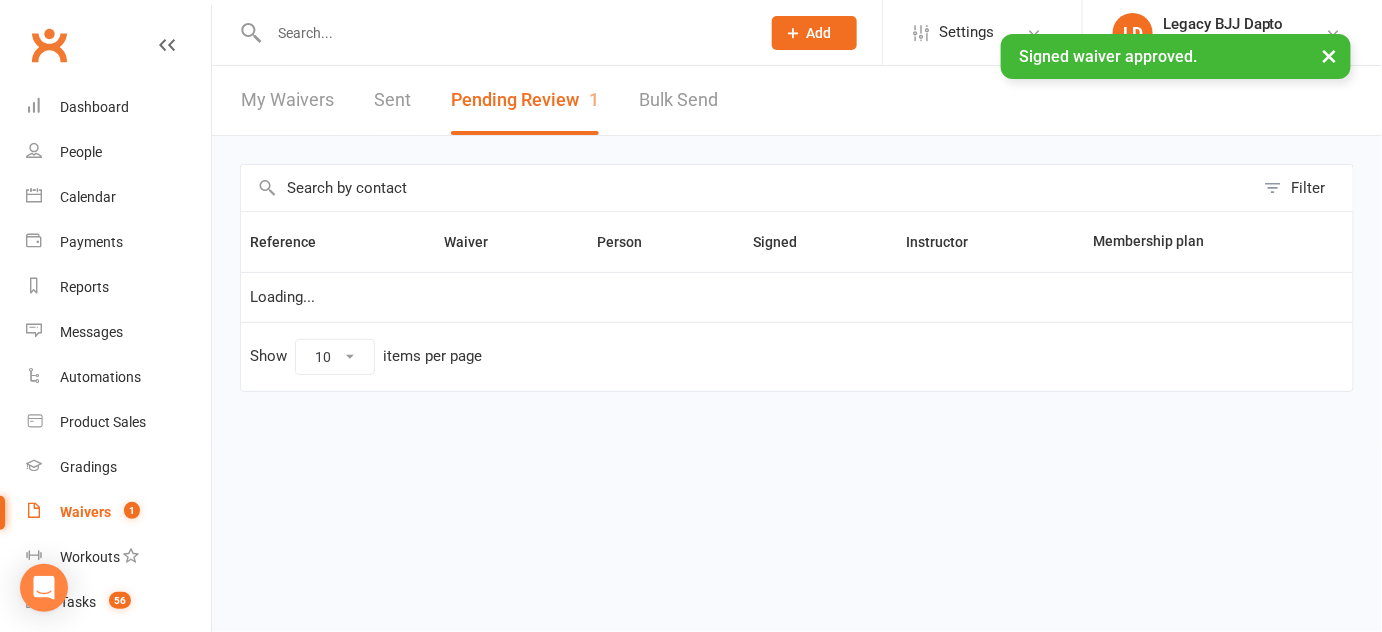 scroll, scrollTop: 0, scrollLeft: 0, axis: both 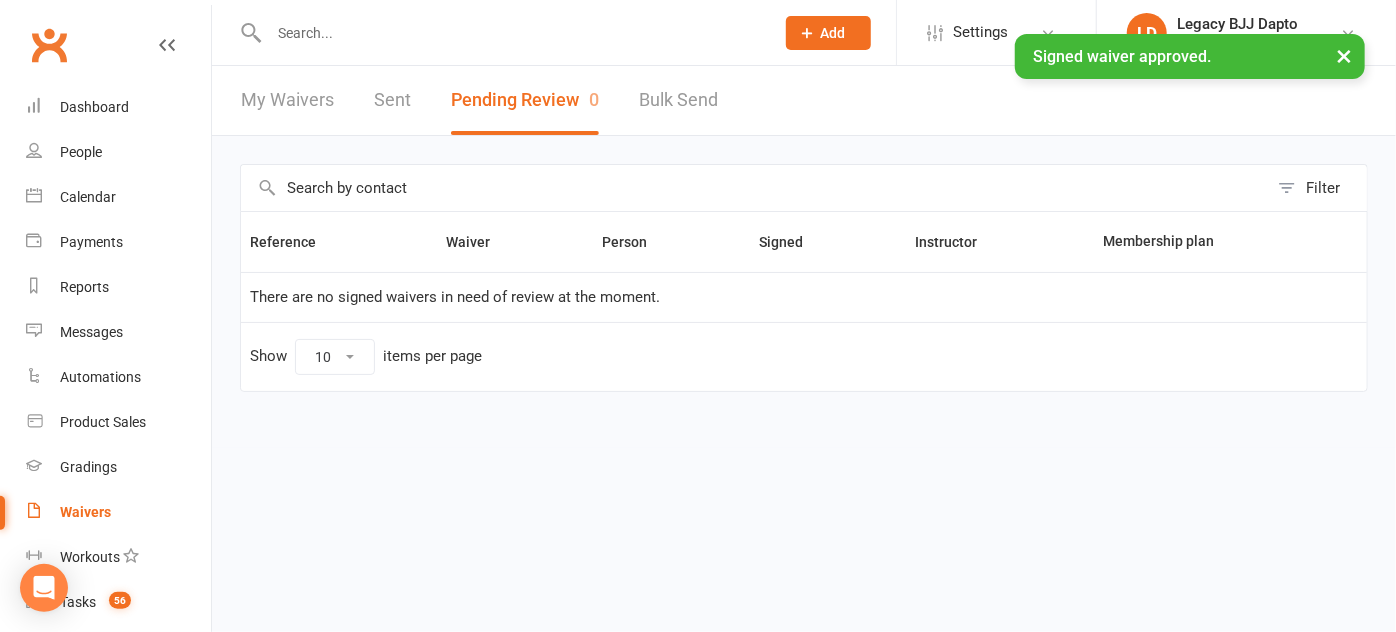 click at bounding box center (511, 33) 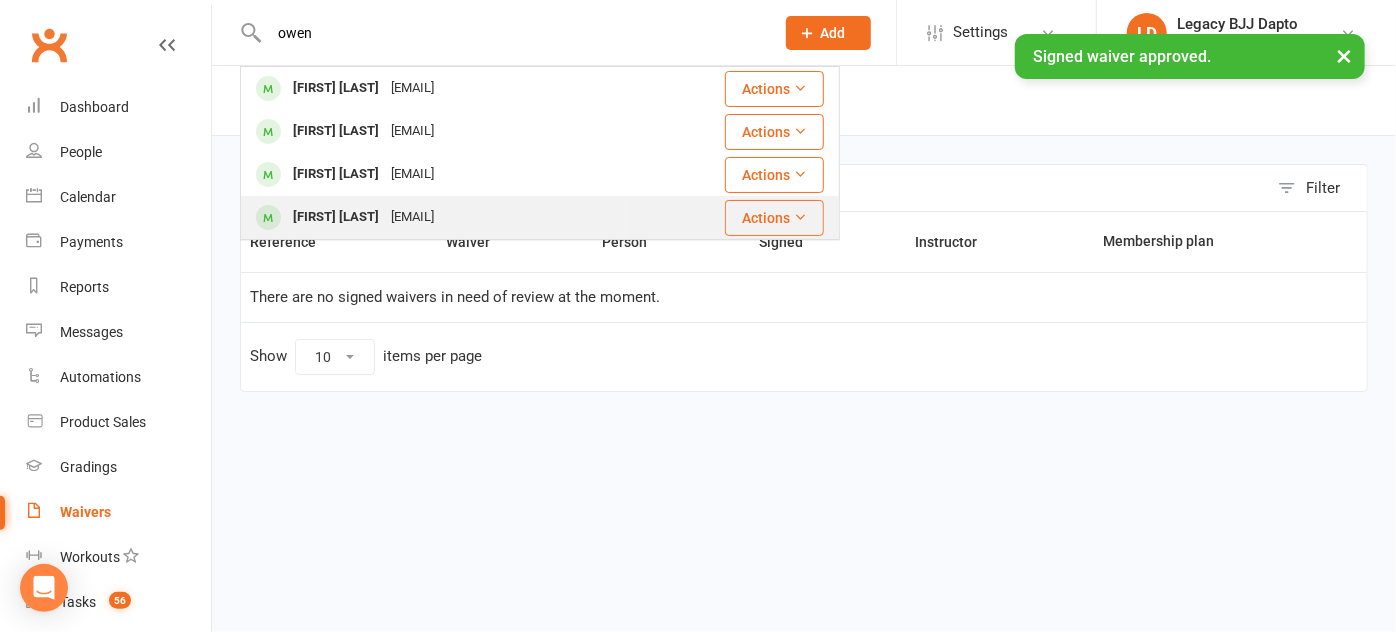 type on "owen" 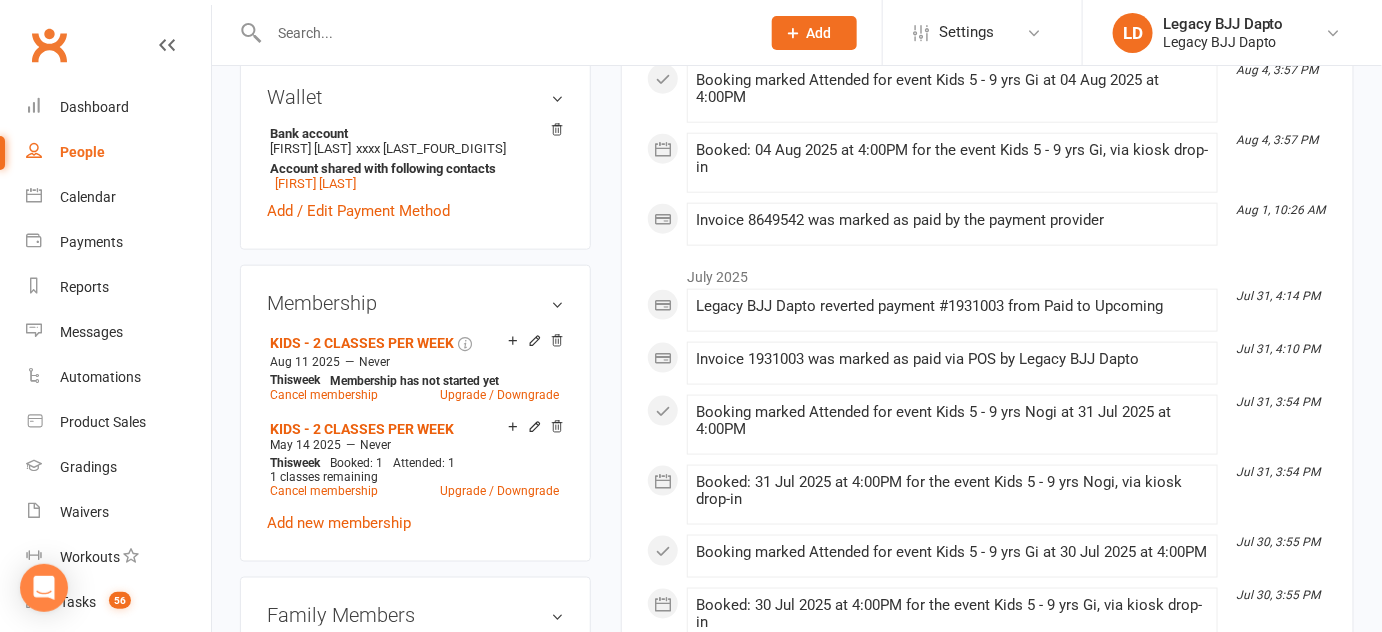 scroll, scrollTop: 757, scrollLeft: 0, axis: vertical 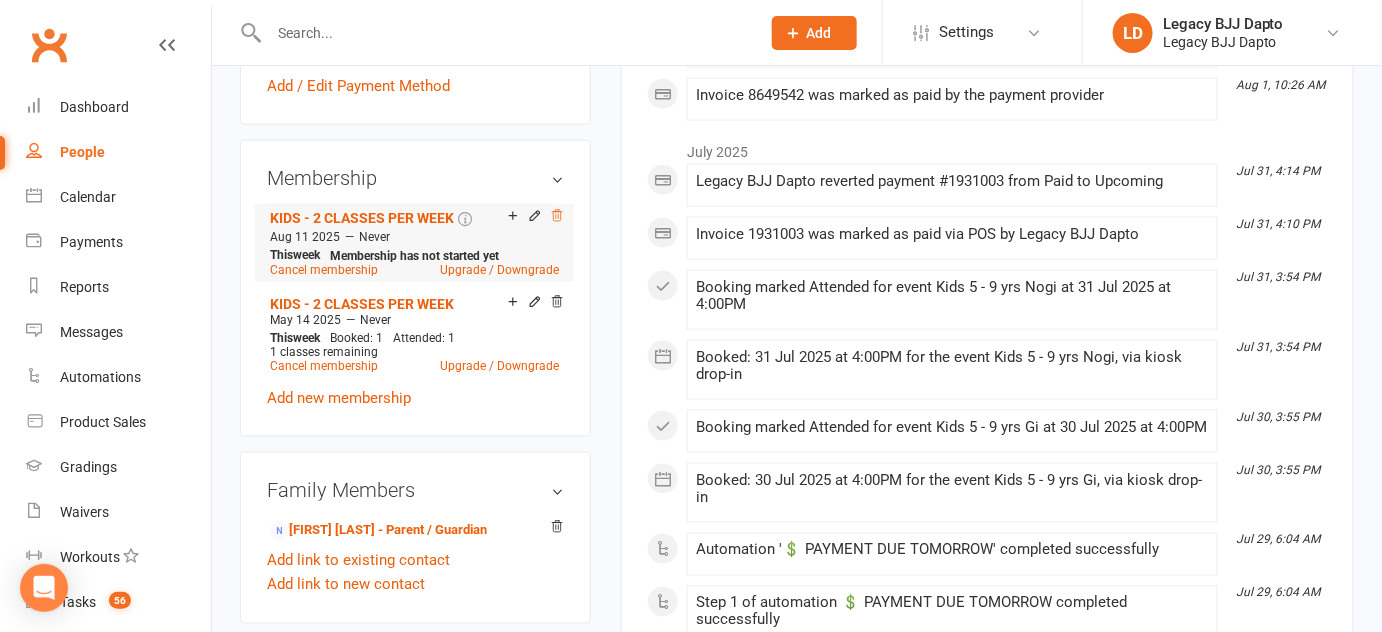 click 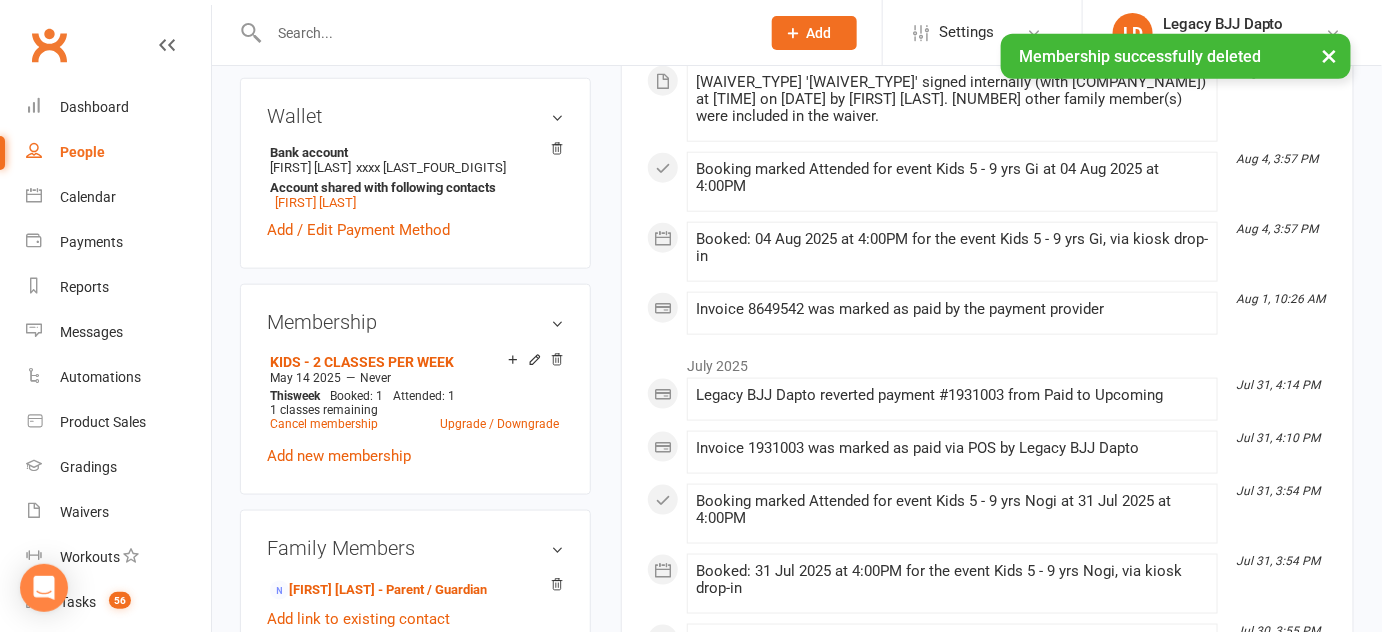 scroll, scrollTop: 0, scrollLeft: 0, axis: both 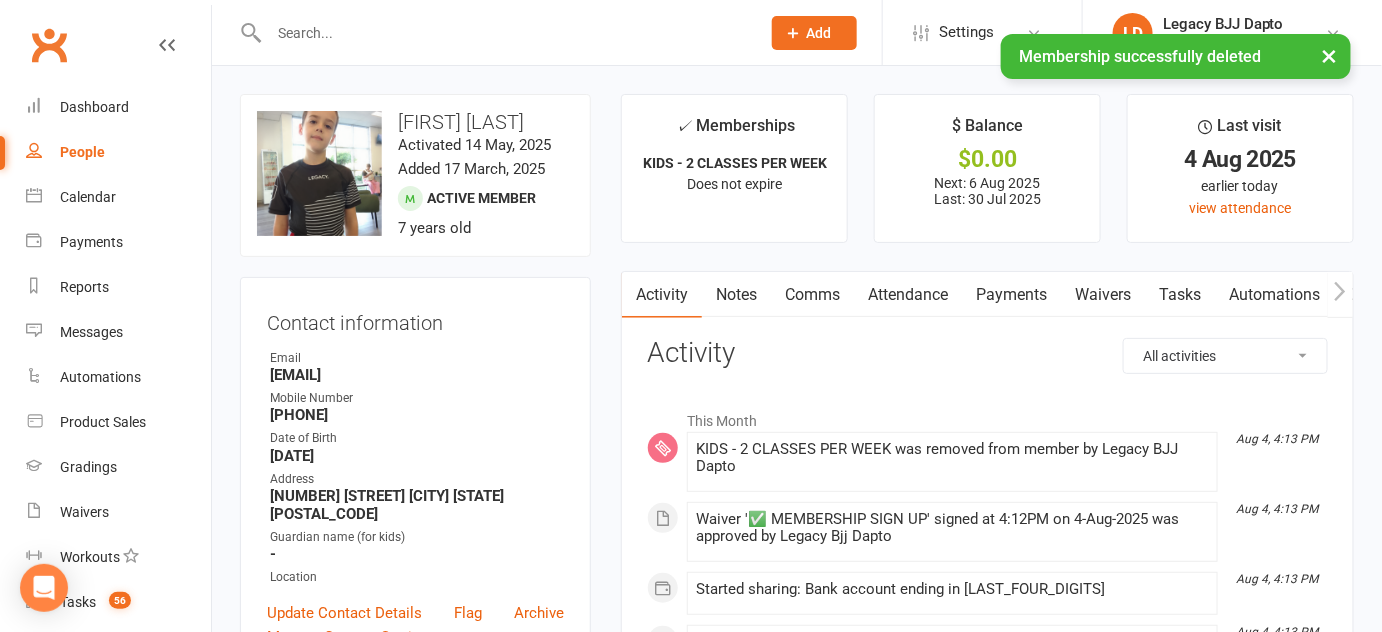 click on "Waivers" at bounding box center (1103, 295) 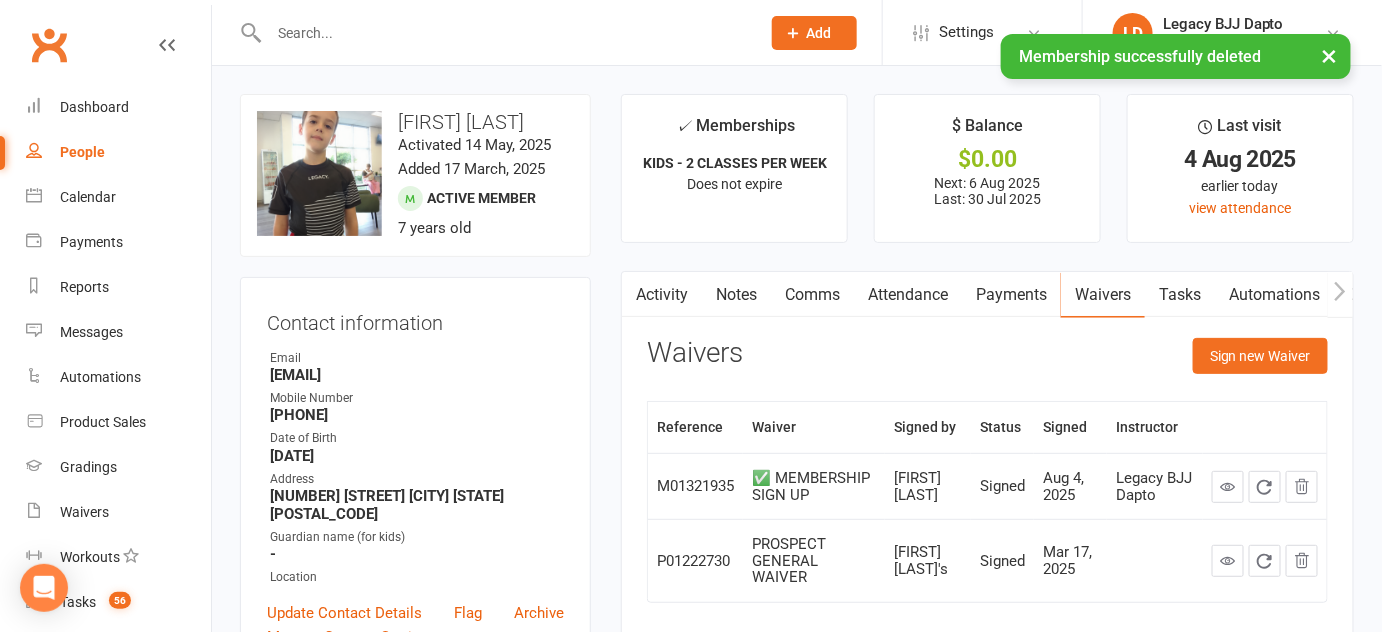 click on "Payments" at bounding box center [1011, 295] 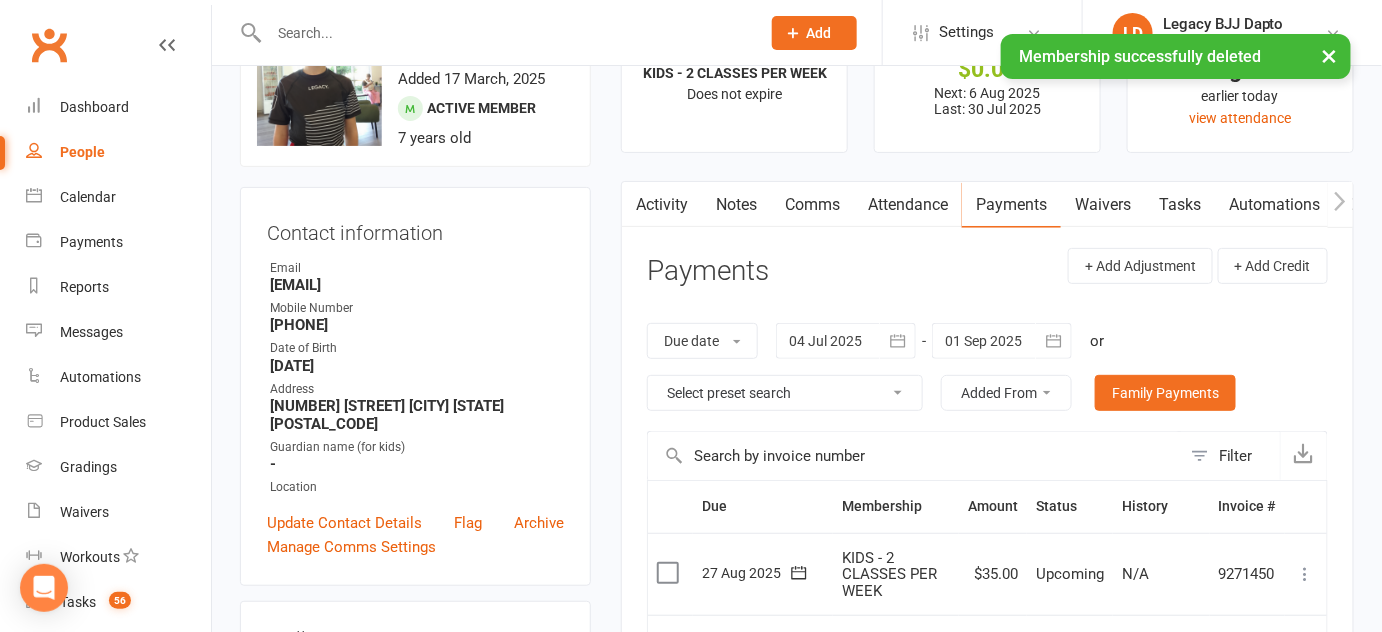 scroll, scrollTop: 0, scrollLeft: 0, axis: both 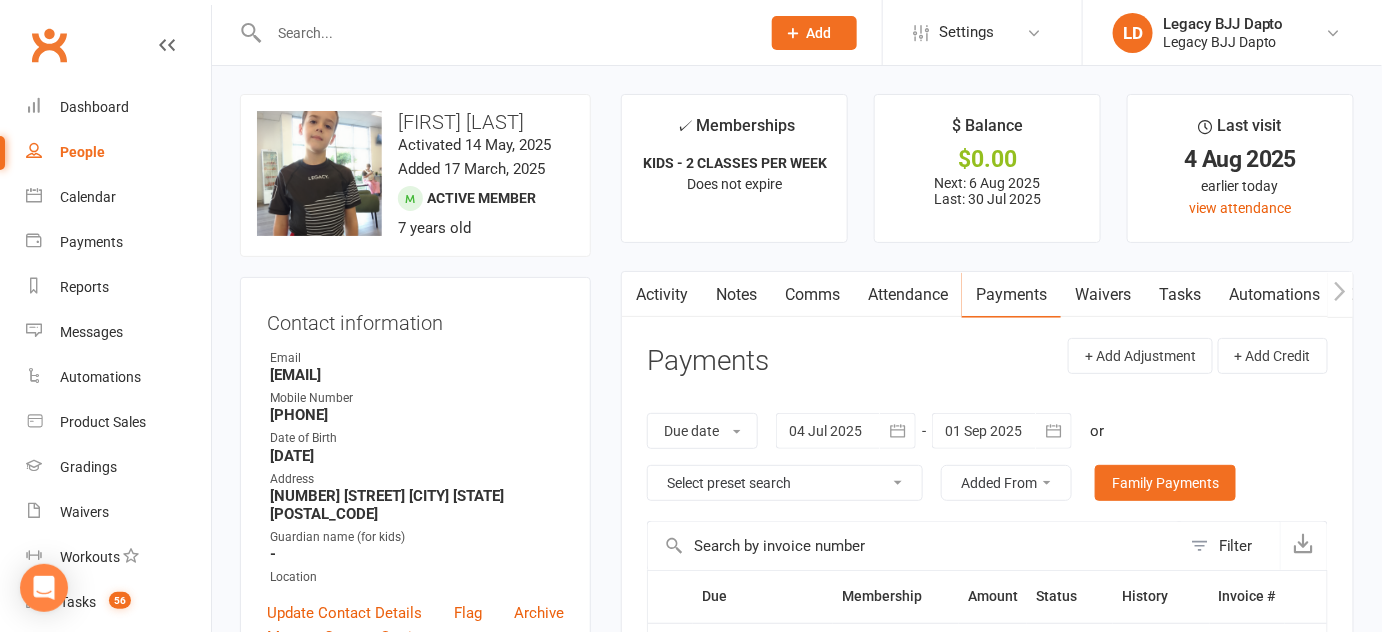 click at bounding box center (493, 32) 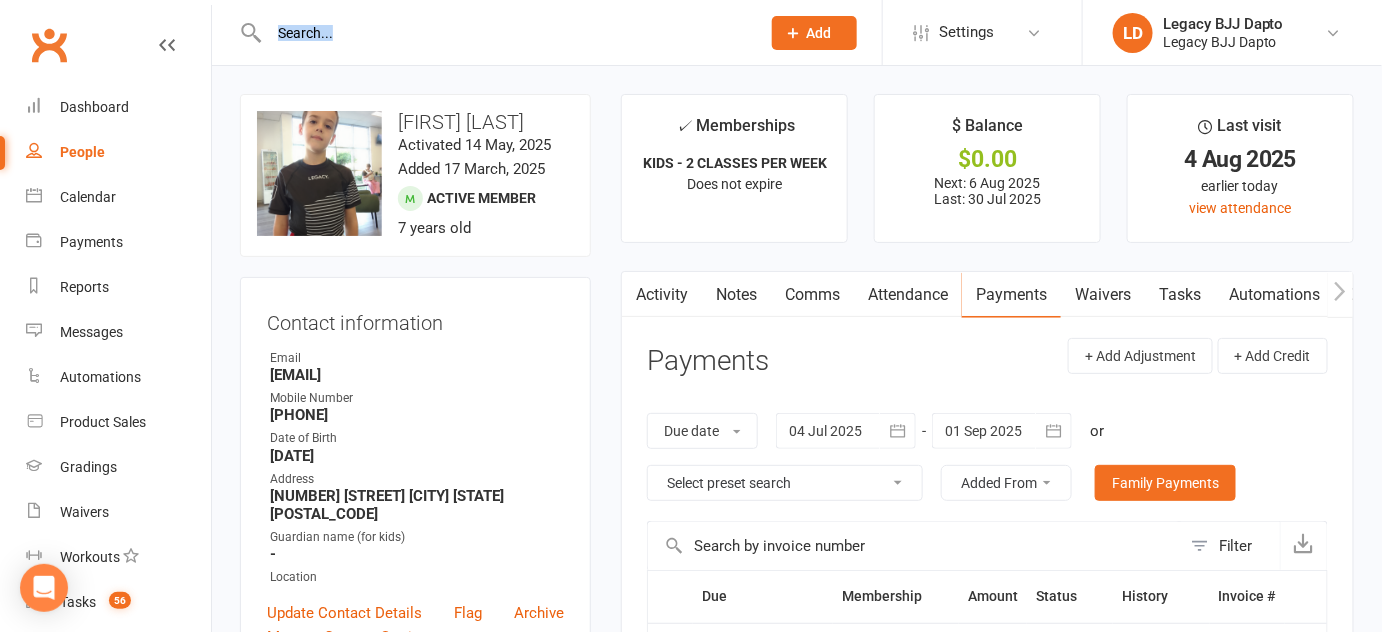 click at bounding box center (493, 32) 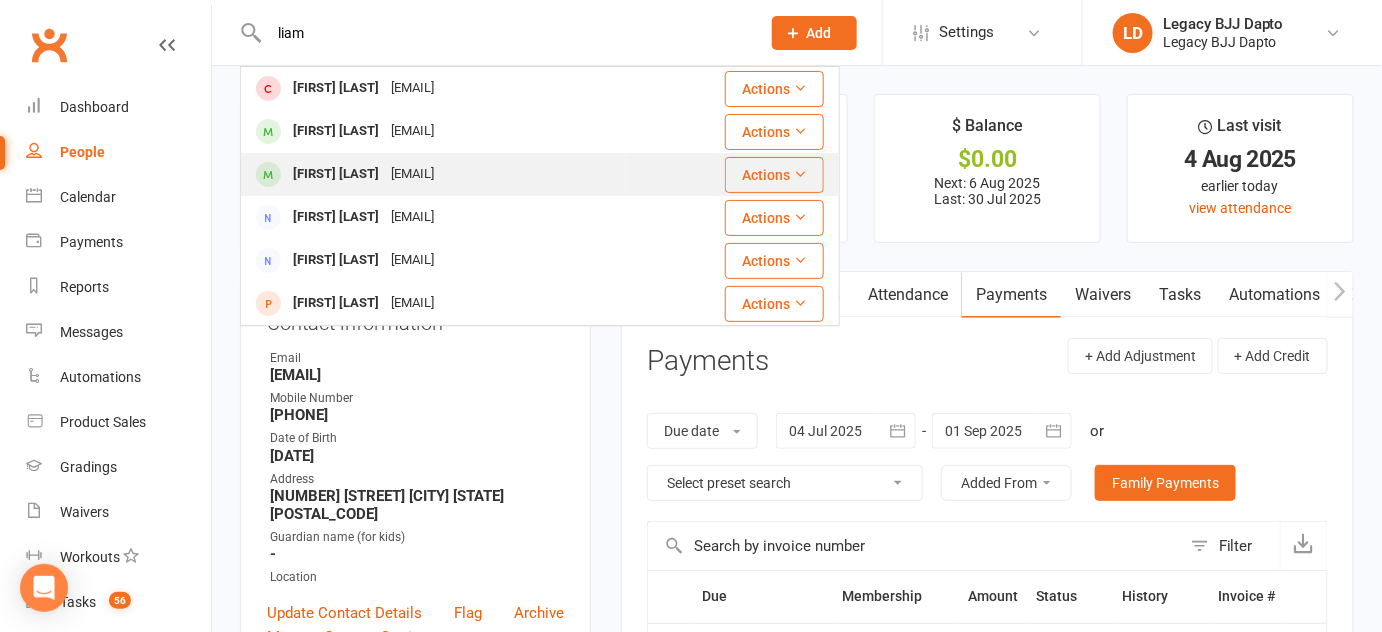 type on "liam" 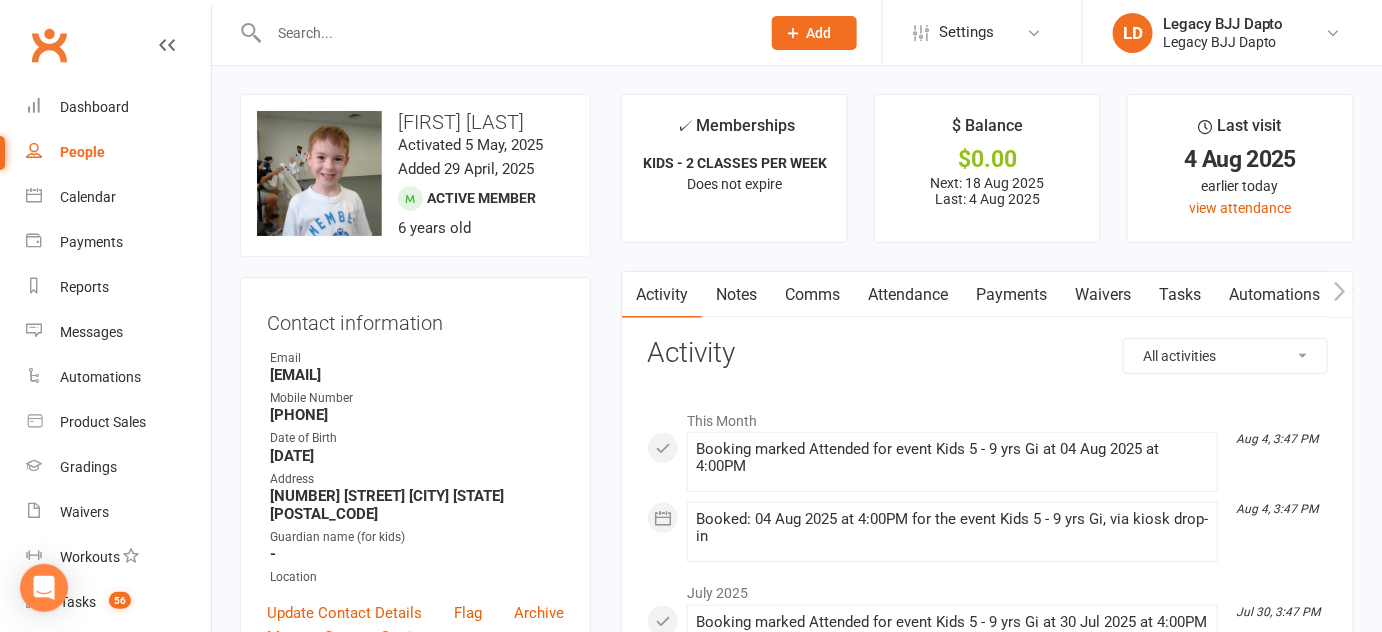 click on "Waivers" at bounding box center (1103, 295) 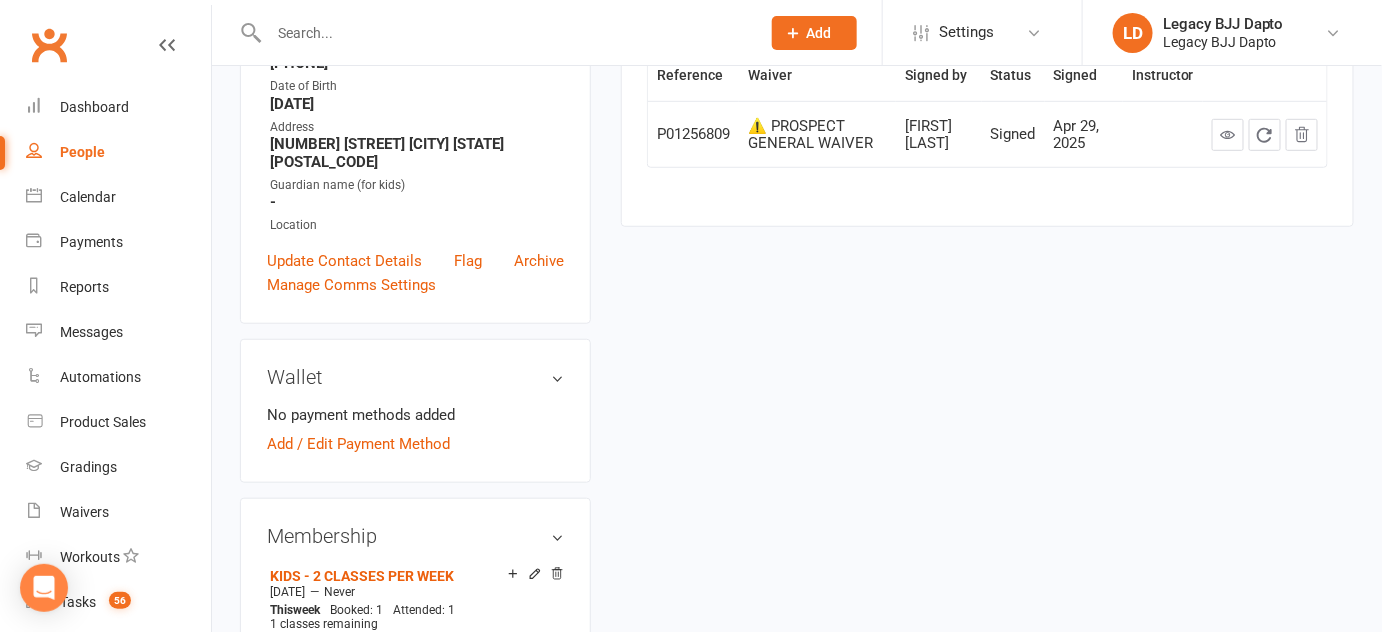 scroll, scrollTop: 352, scrollLeft: 0, axis: vertical 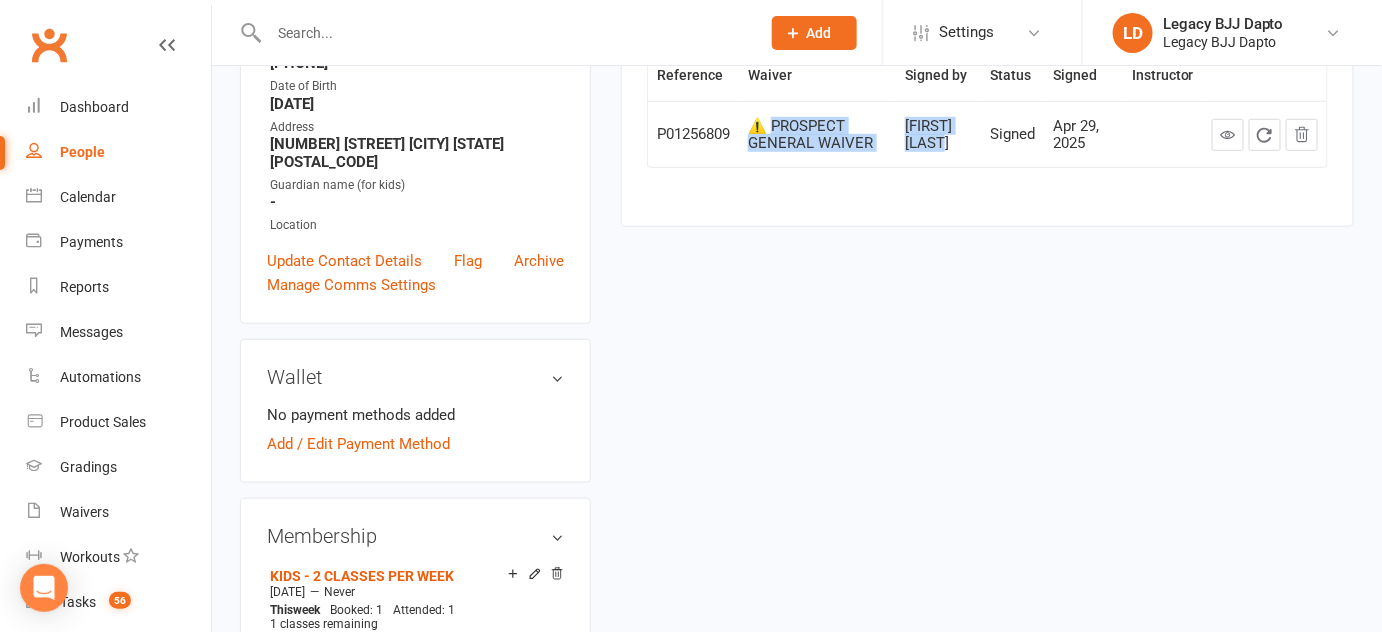 drag, startPoint x: 890, startPoint y: 143, endPoint x: 815, endPoint y: 99, distance: 86.95401 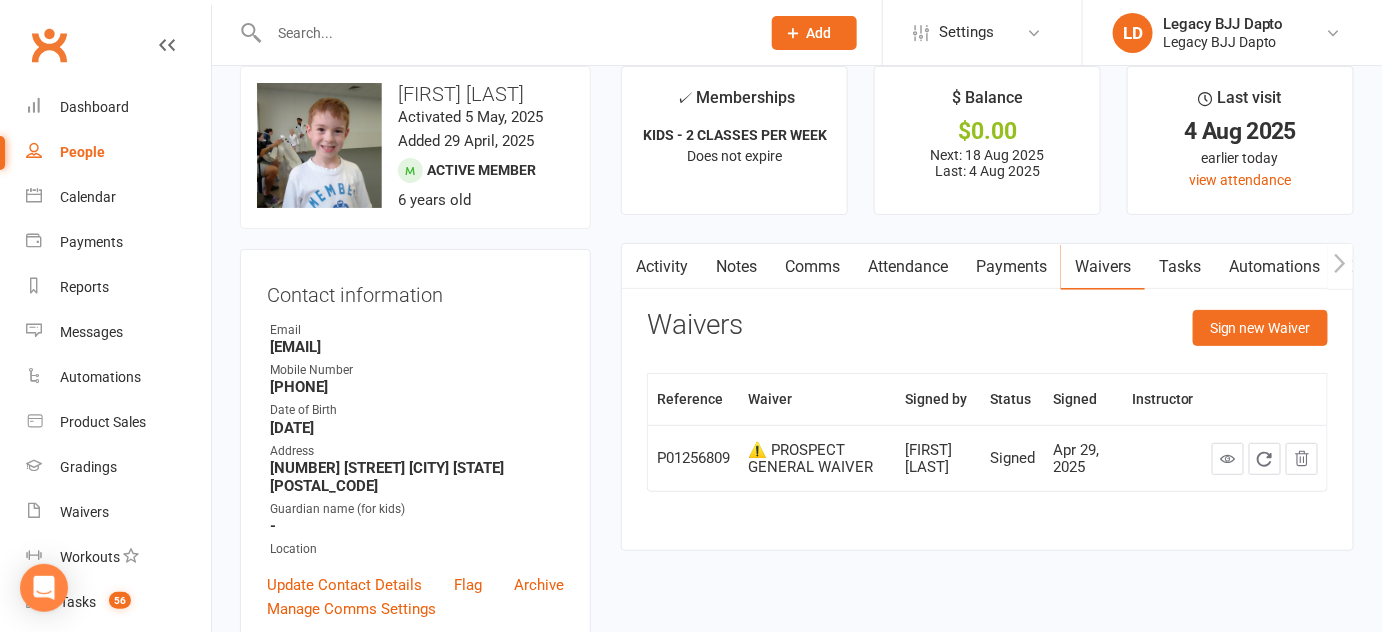 scroll, scrollTop: 0, scrollLeft: 0, axis: both 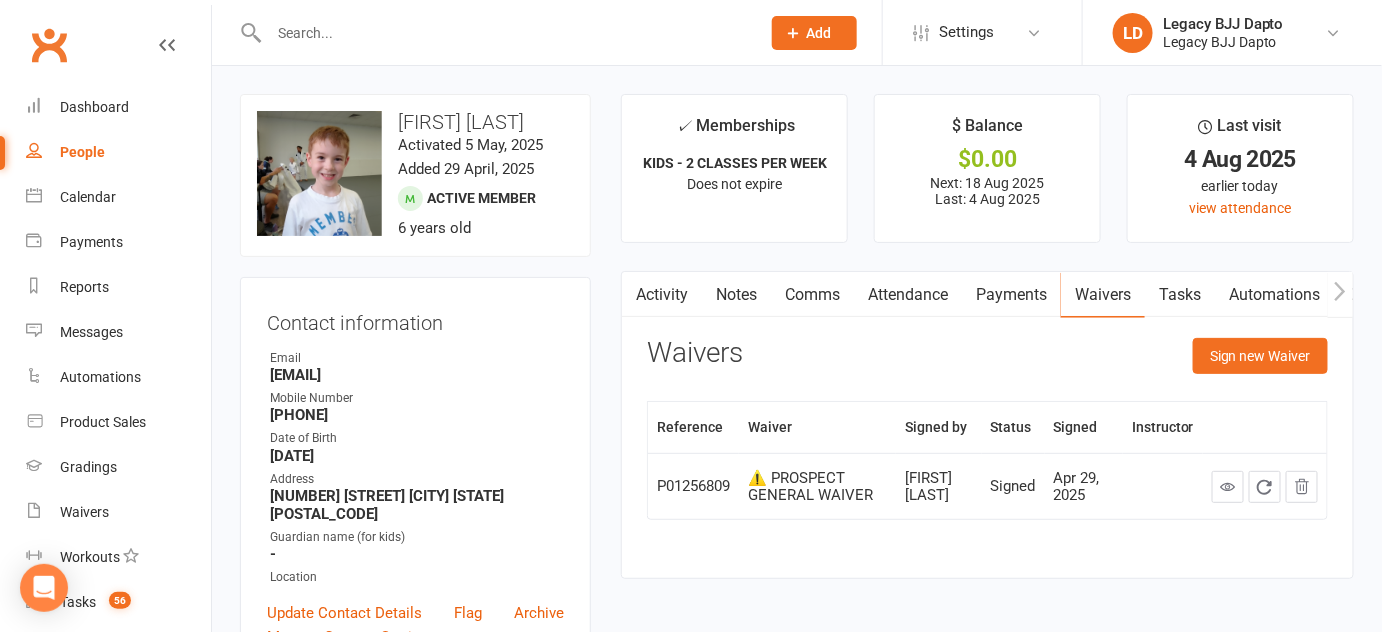 drag, startPoint x: 1035, startPoint y: 289, endPoint x: 990, endPoint y: 287, distance: 45.044422 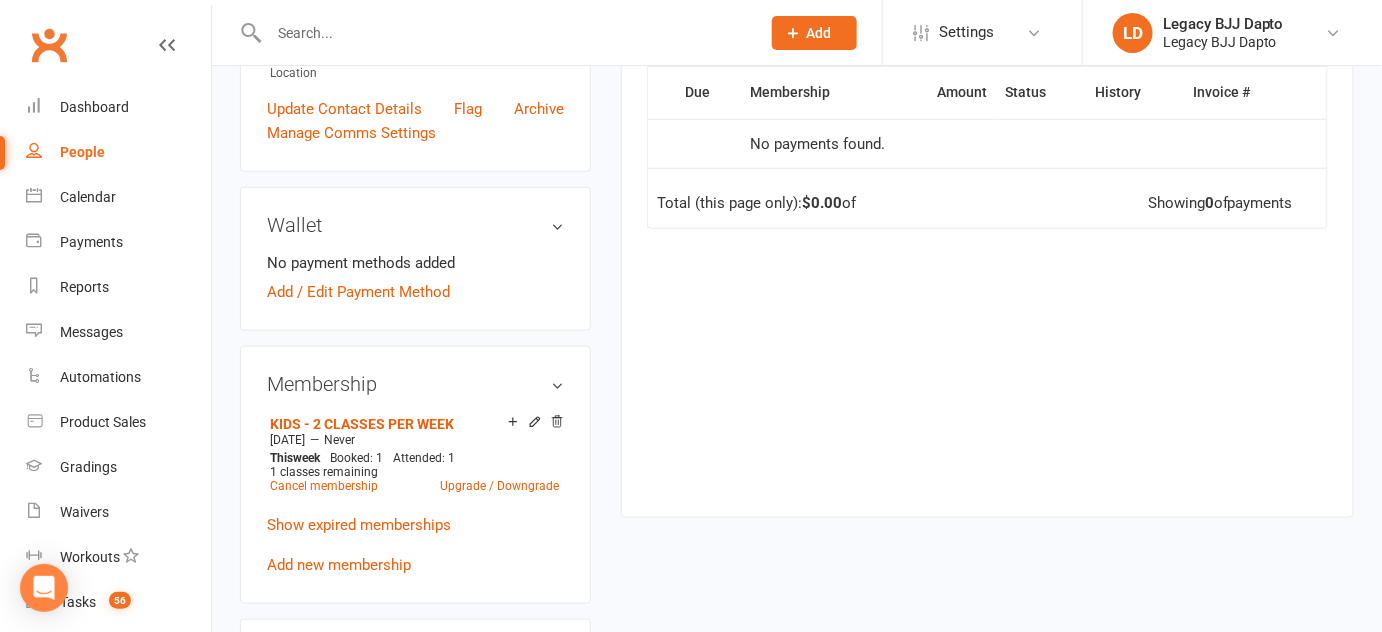 scroll, scrollTop: 560, scrollLeft: 0, axis: vertical 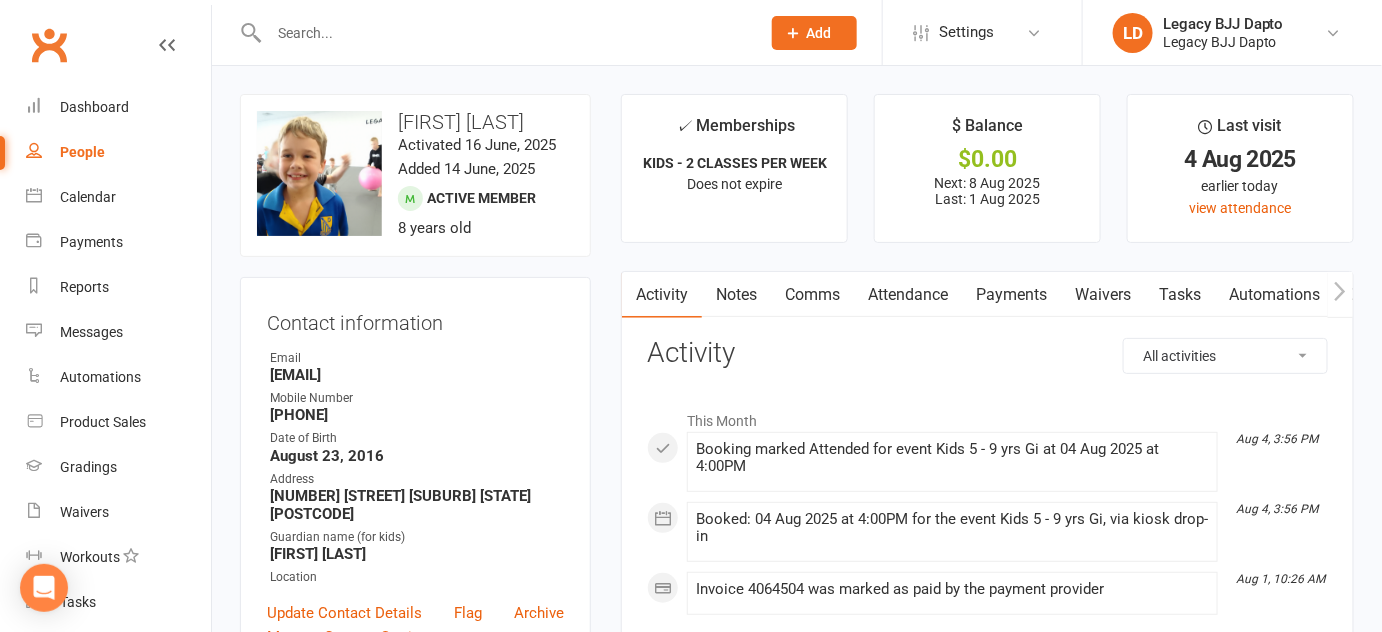 click on "Waivers" at bounding box center [1103, 295] 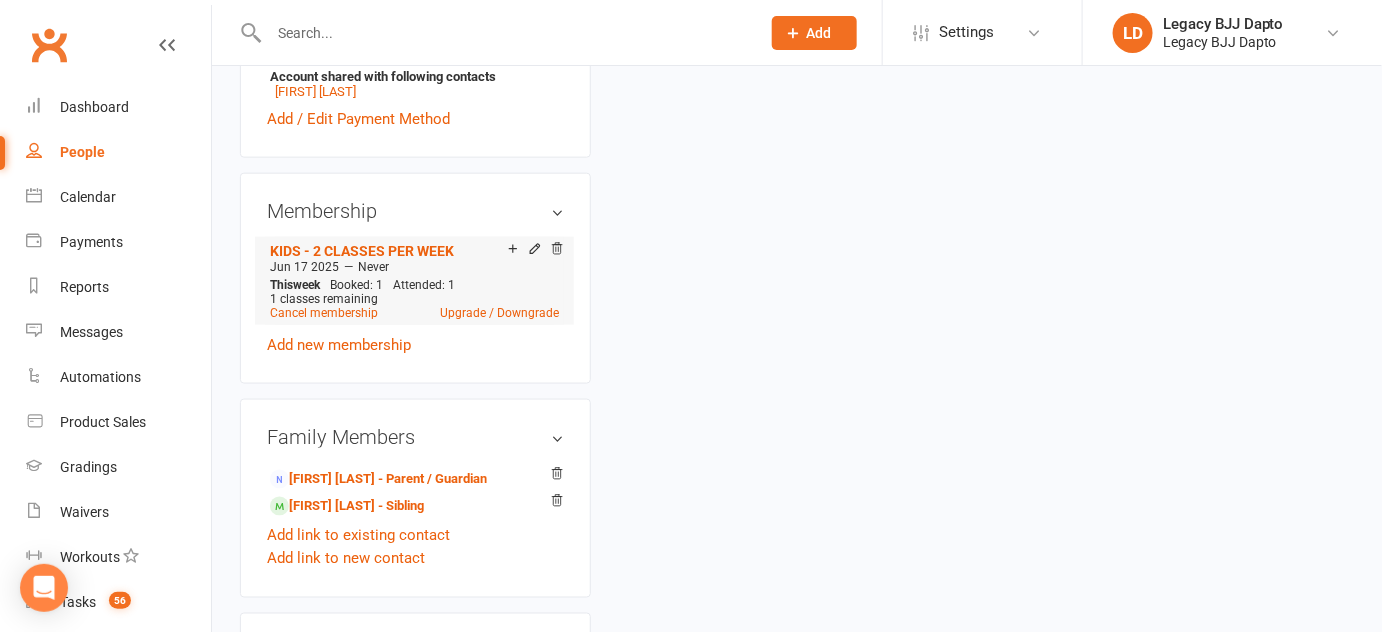 scroll, scrollTop: 735, scrollLeft: 0, axis: vertical 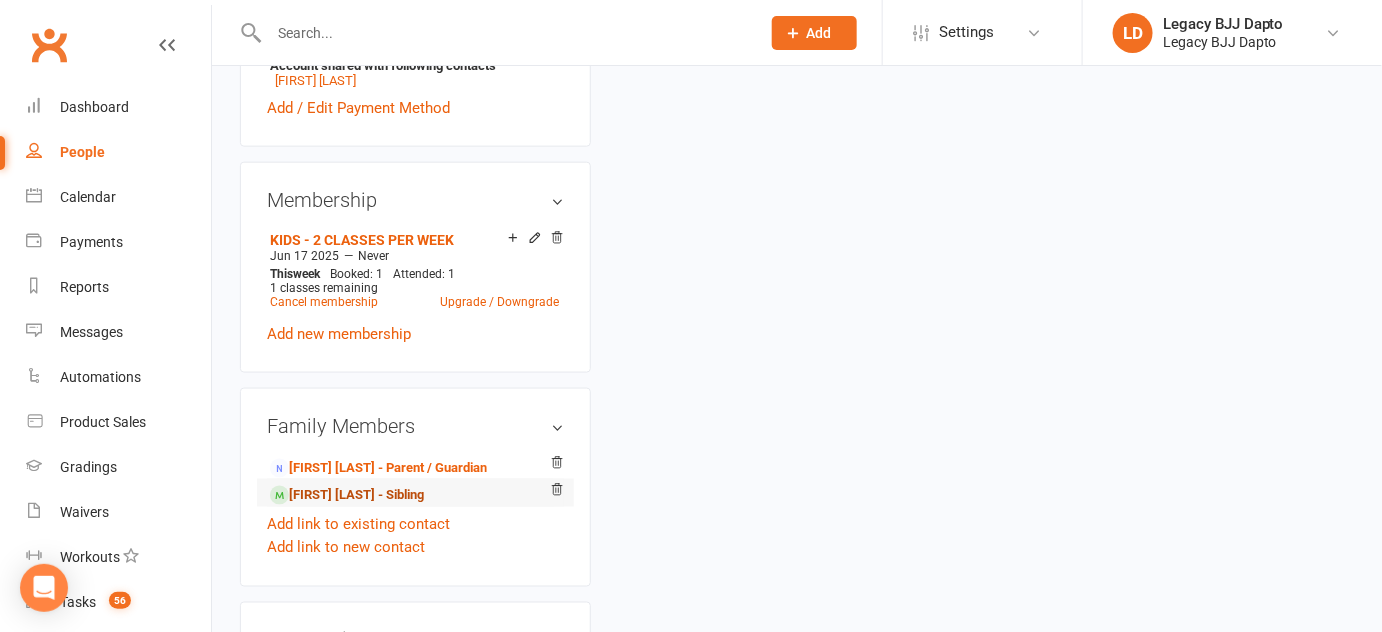 click on "[FIRST] [LAST] - Sibling" at bounding box center (347, 495) 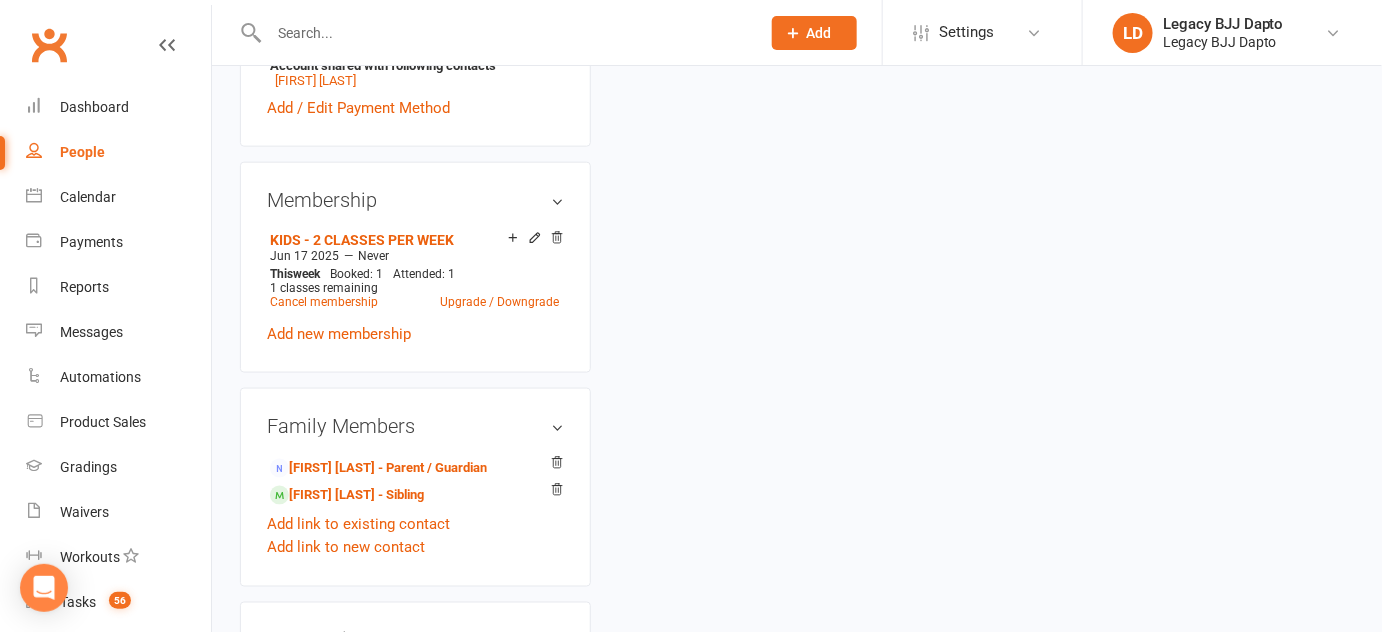 scroll, scrollTop: 0, scrollLeft: 0, axis: both 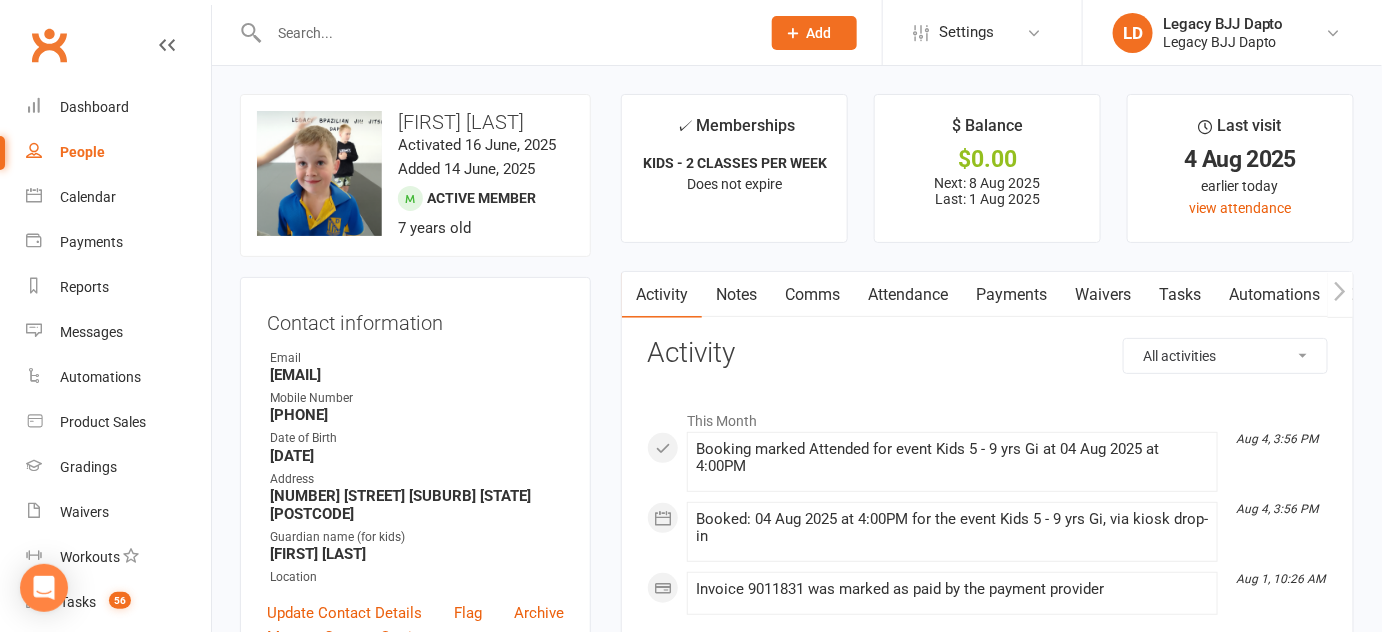 click on "Waivers" at bounding box center [1103, 295] 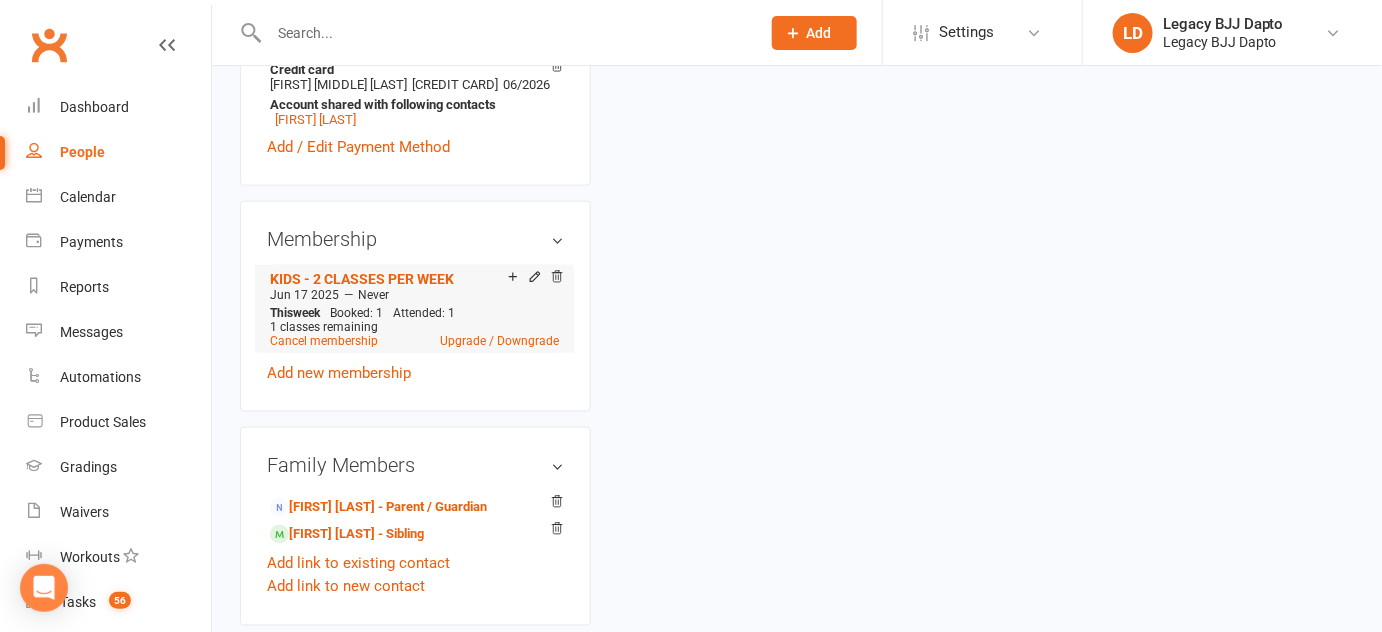 scroll, scrollTop: 745, scrollLeft: 0, axis: vertical 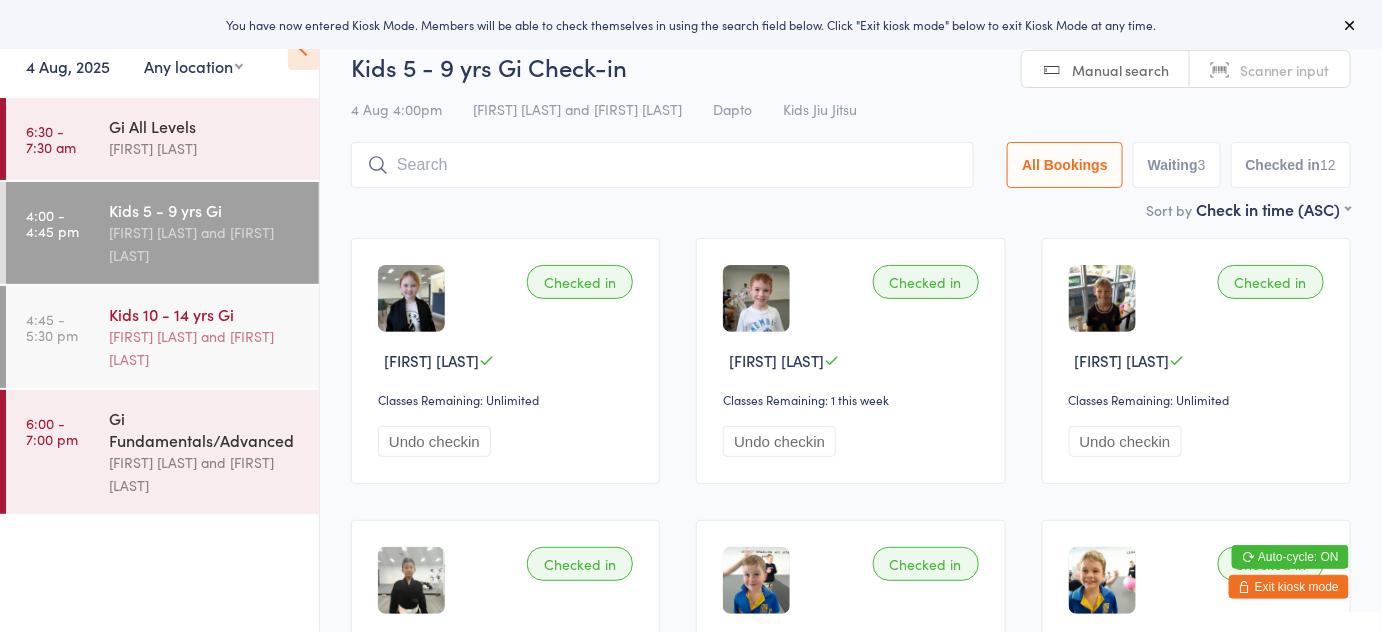 click on "[FIRST] [LAST] and [FIRST] [LAST]" at bounding box center [205, 348] 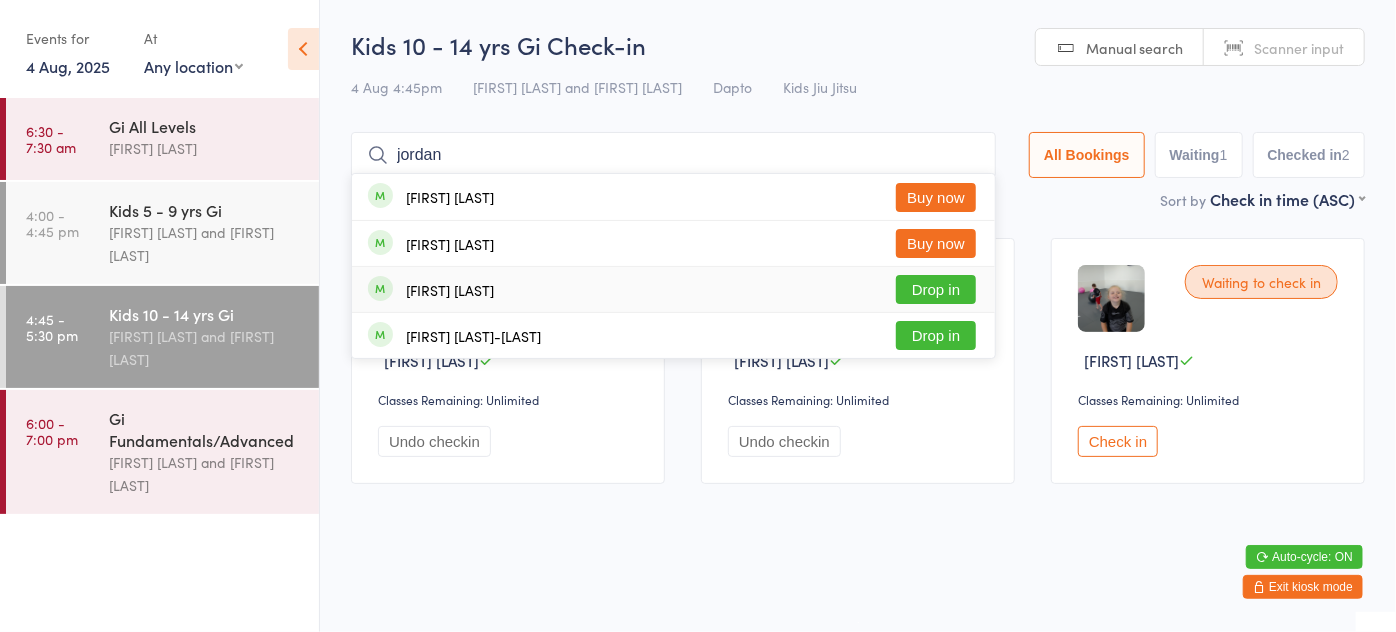 type on "jordan" 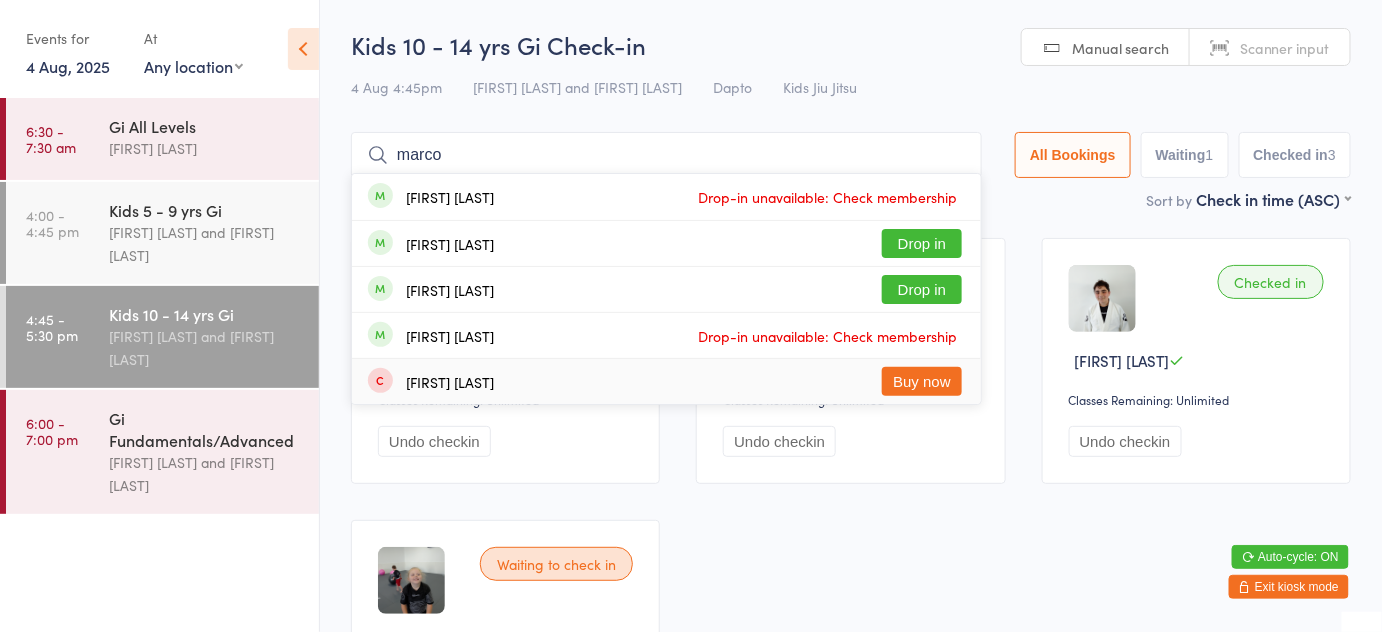 type on "marco" 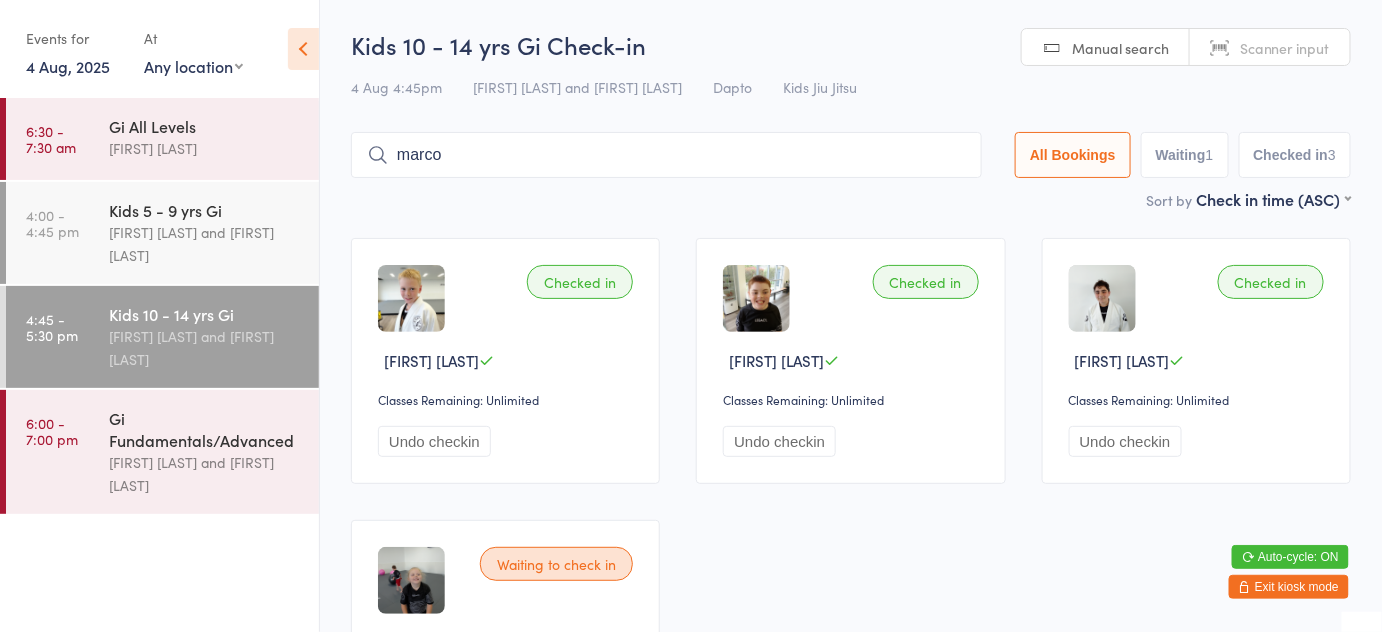 click on "Exit kiosk mode" at bounding box center [1289, 587] 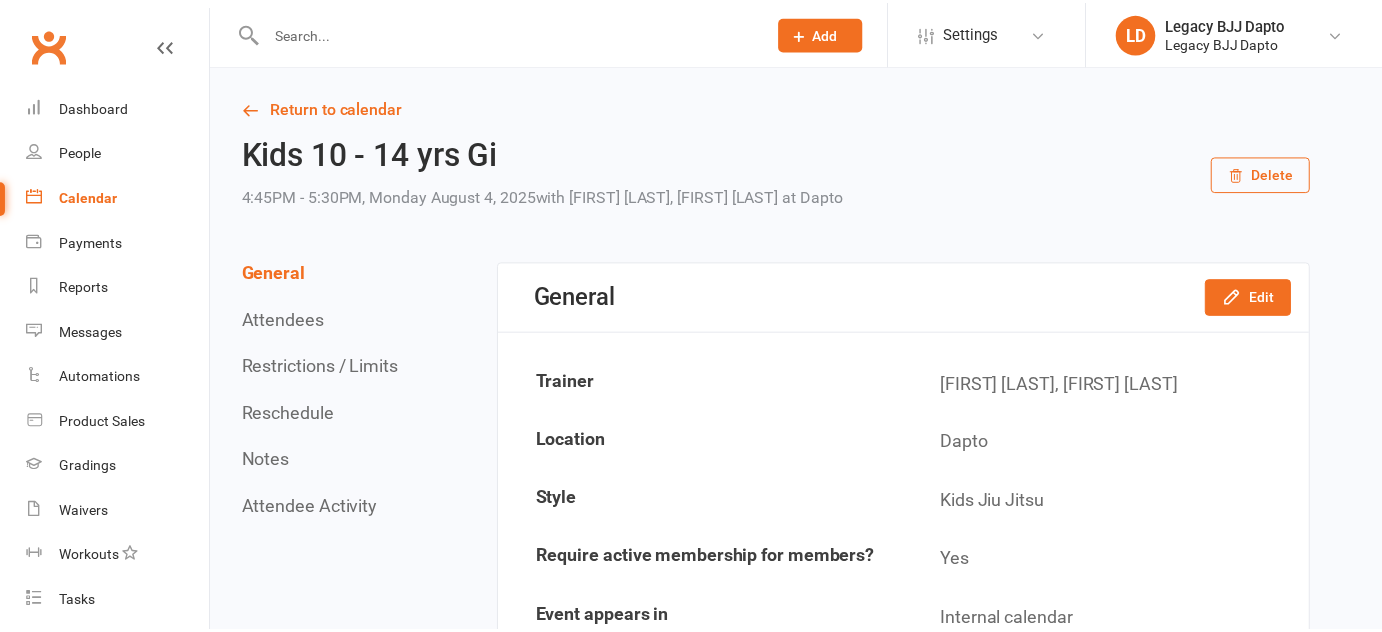 scroll, scrollTop: 0, scrollLeft: 0, axis: both 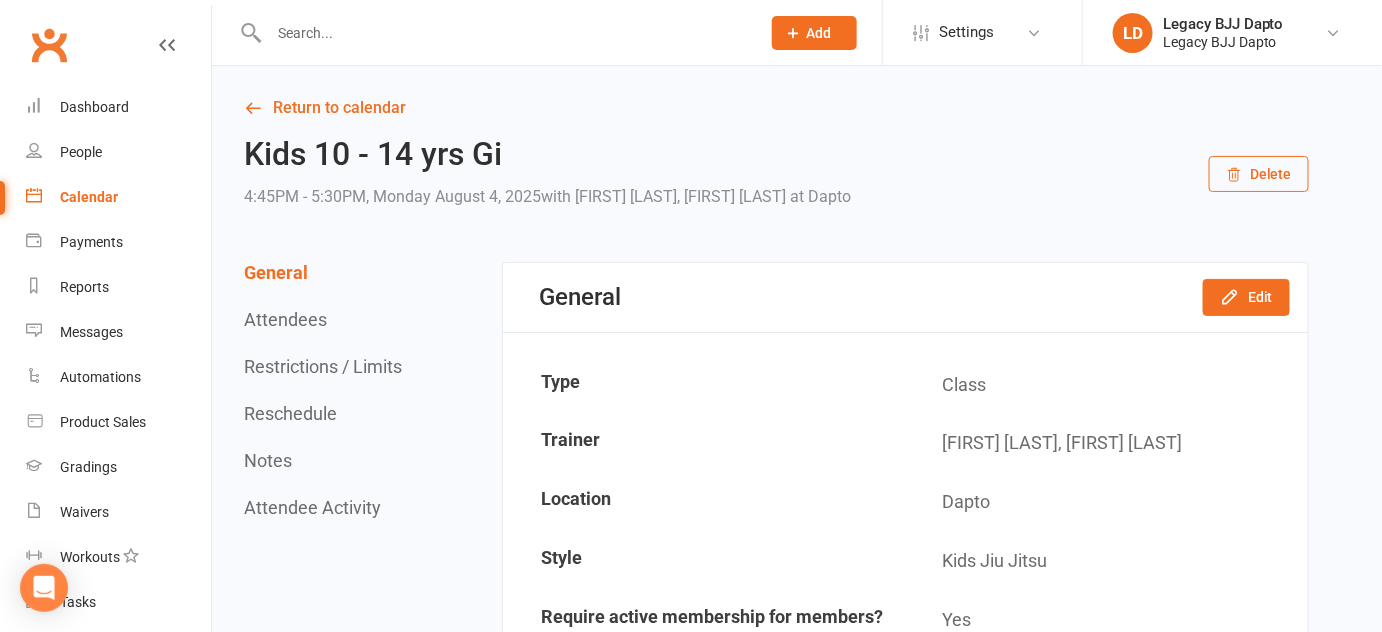 click at bounding box center (504, 33) 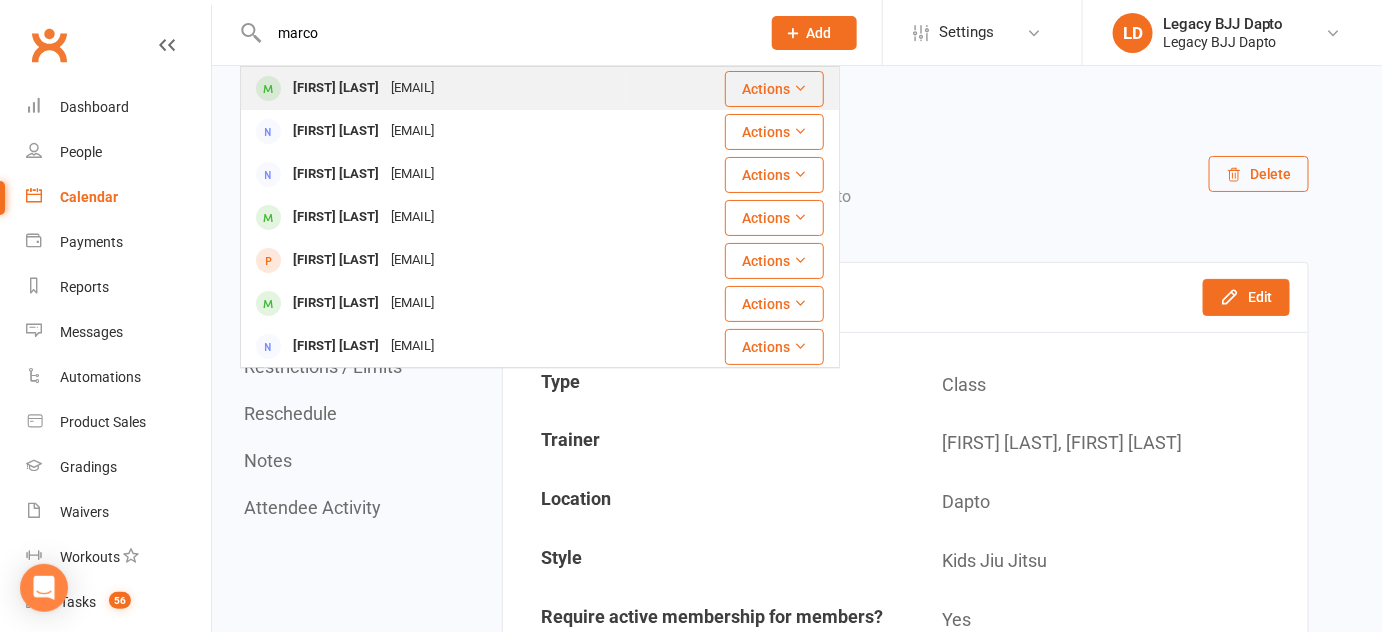 type on "marco" 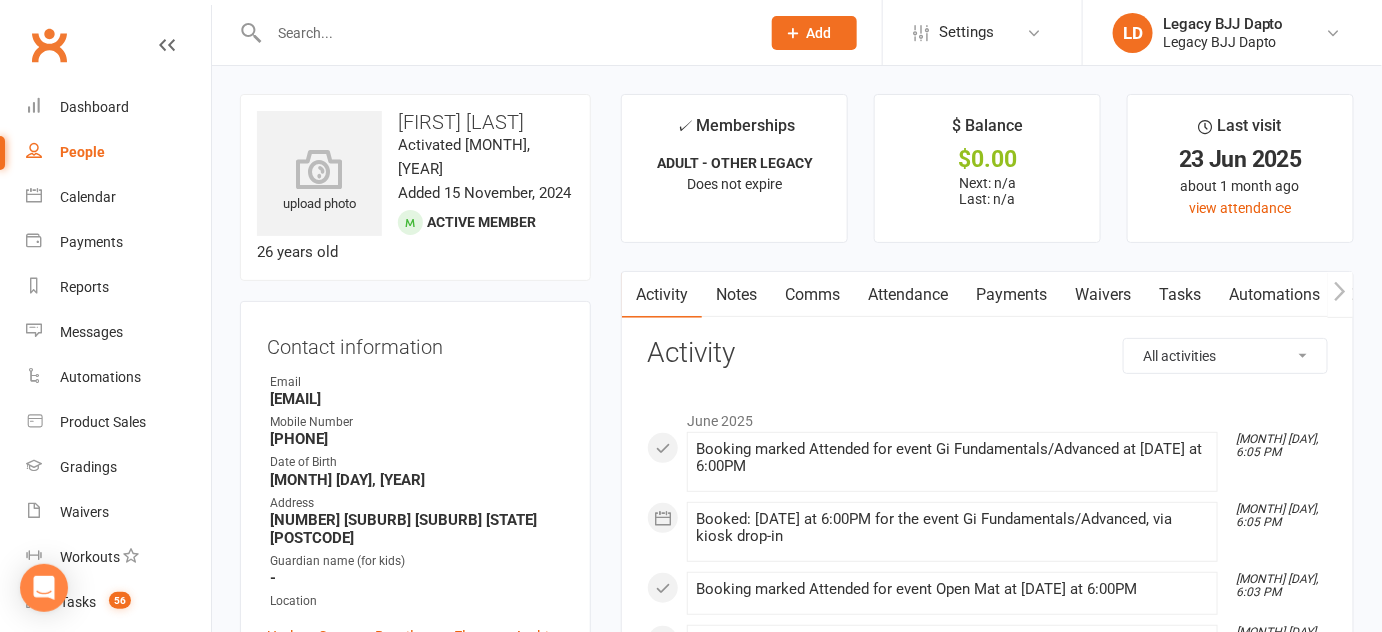 click at bounding box center (504, 33) 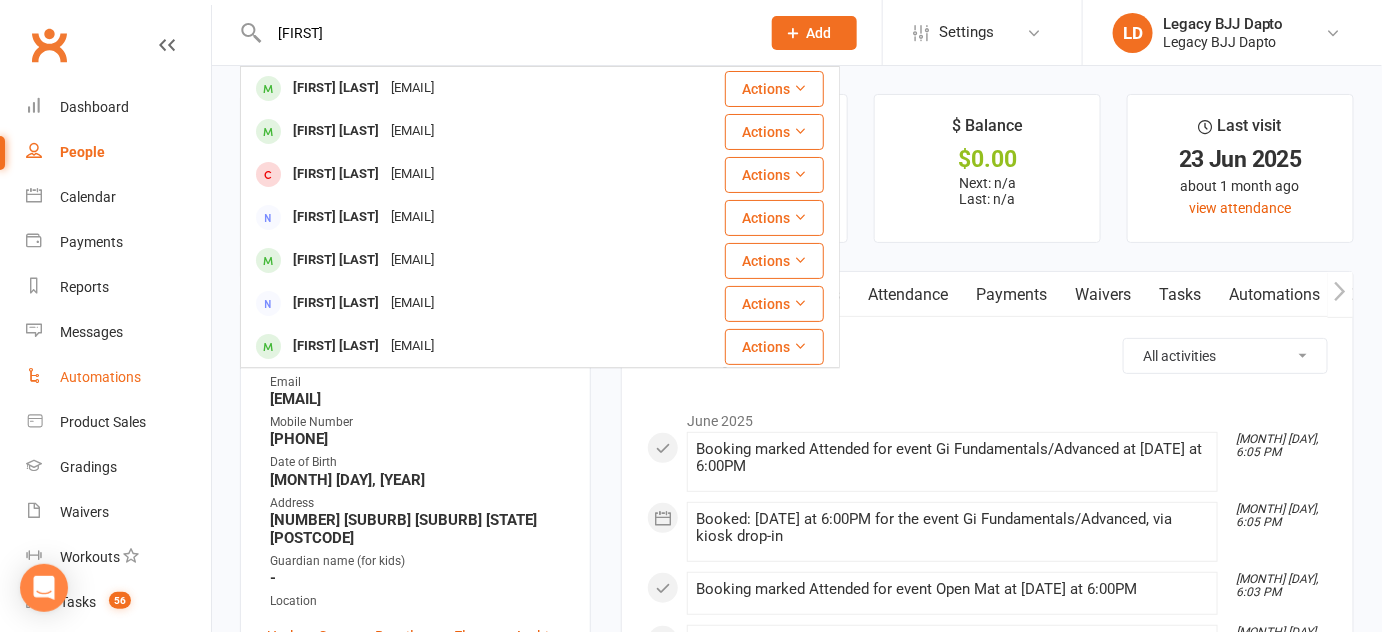 scroll, scrollTop: 285, scrollLeft: 0, axis: vertical 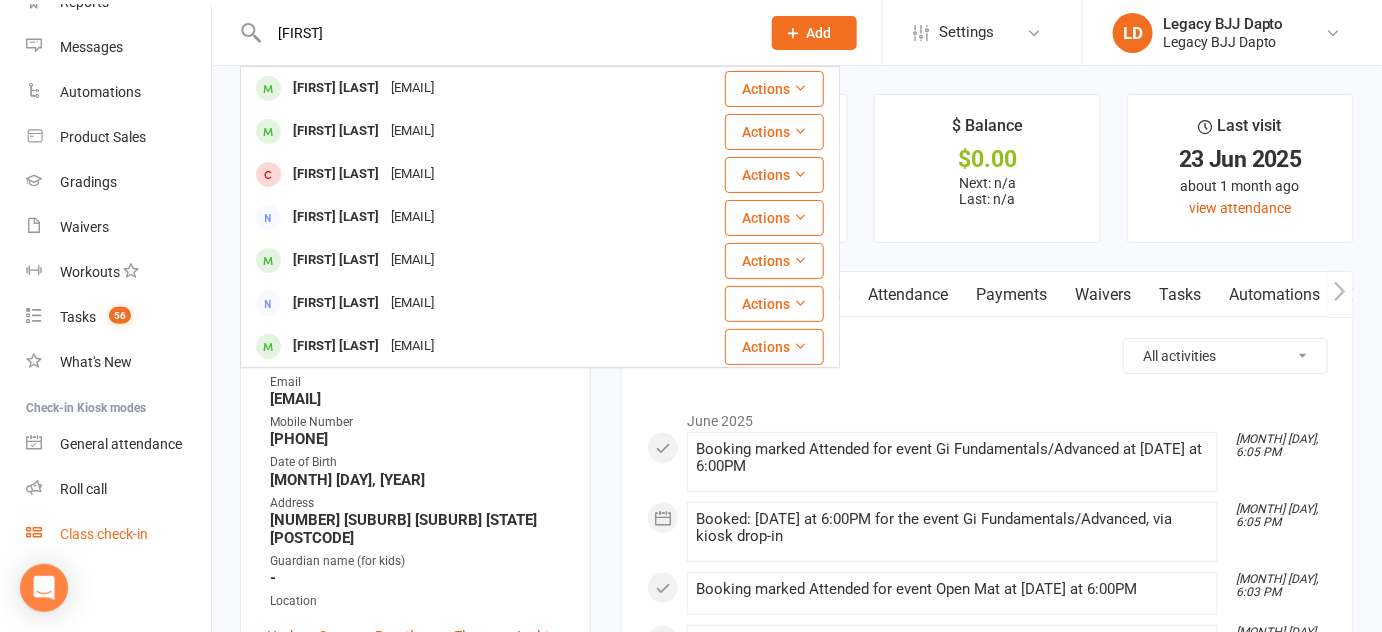 type on "[FIRST]" 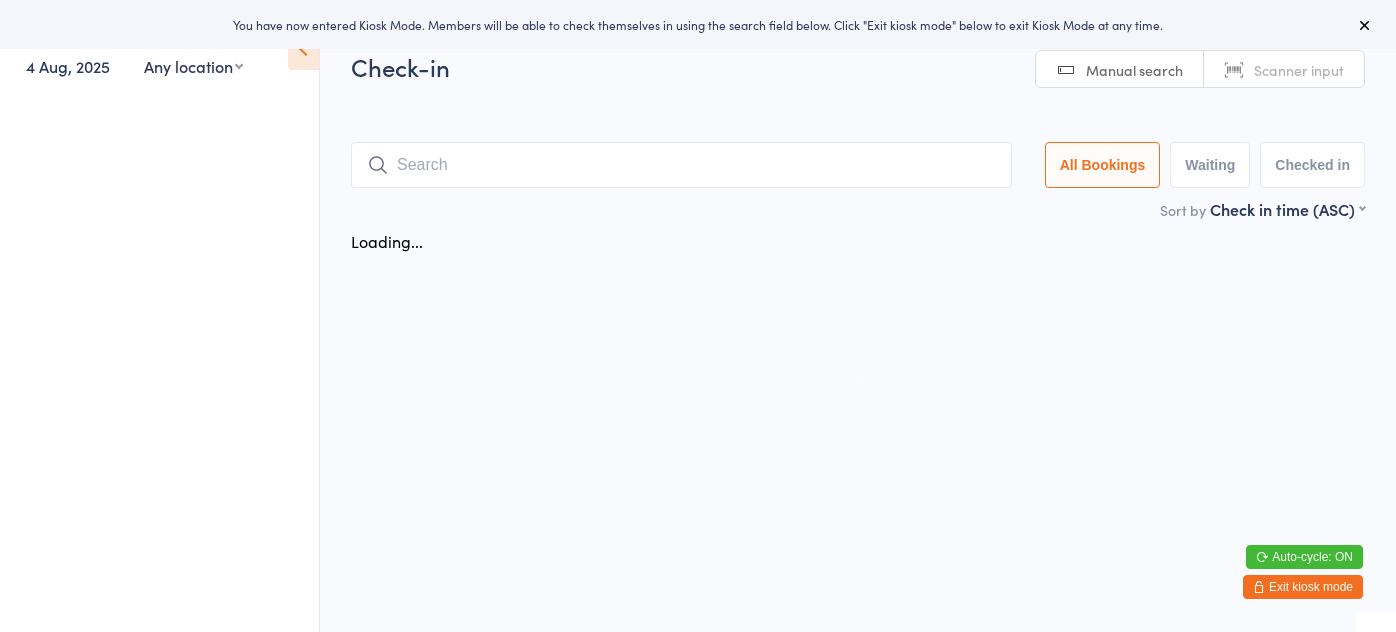 scroll, scrollTop: 0, scrollLeft: 0, axis: both 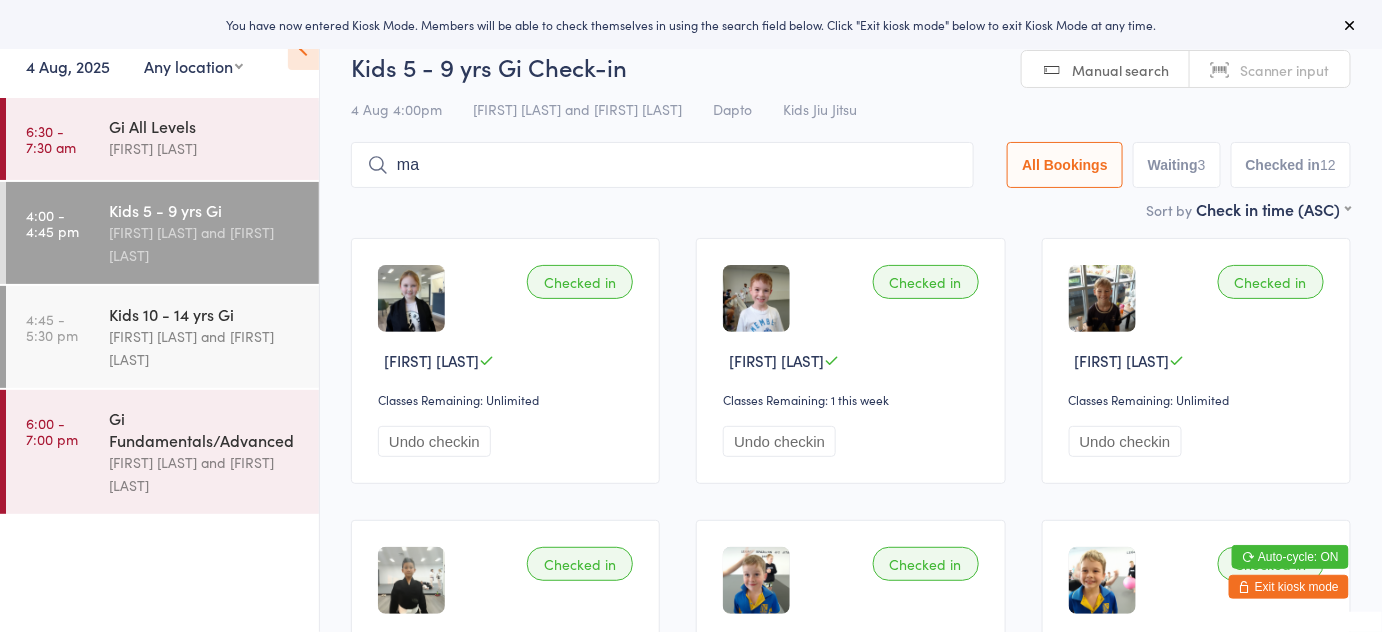 type on "m" 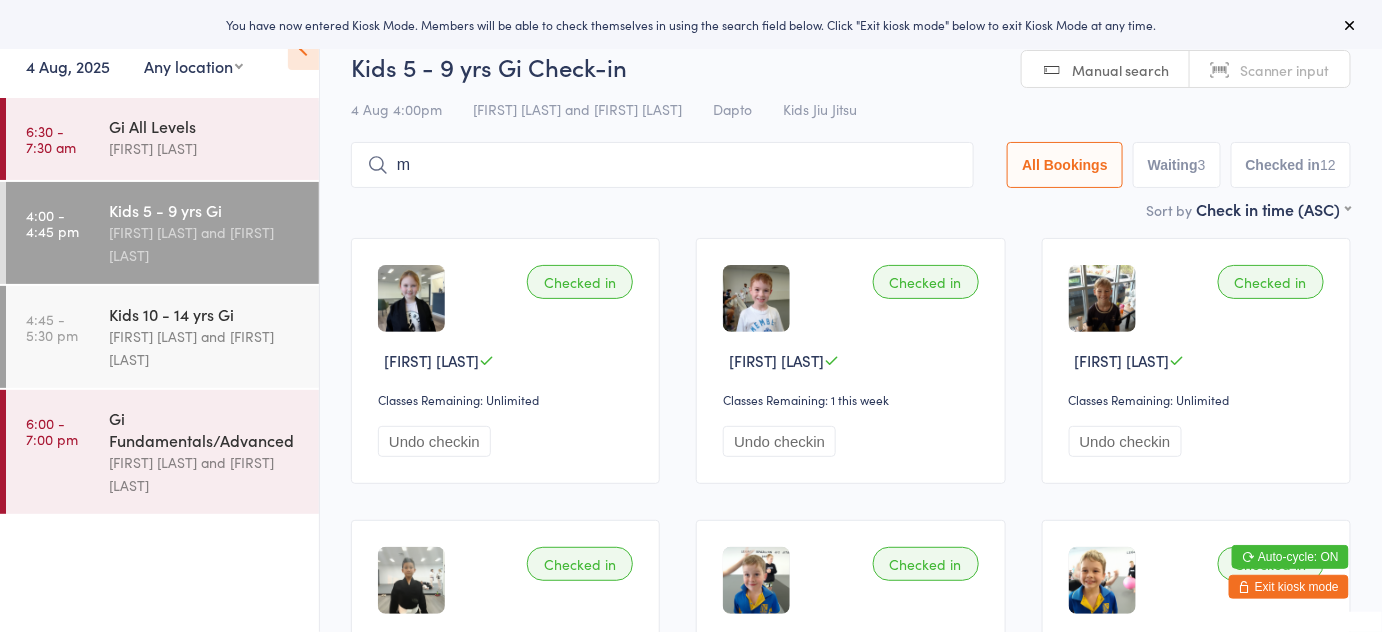 type 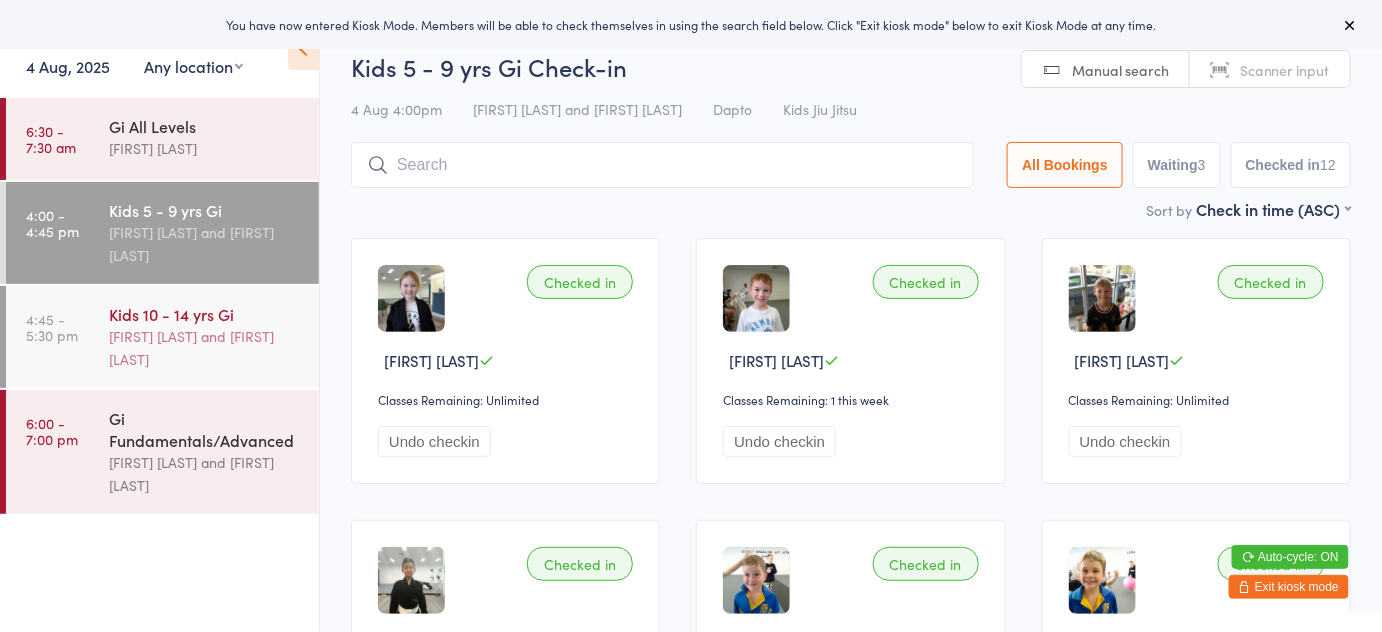 click on "[FIRST] [LAST] and [FIRST] [LAST]" at bounding box center [205, 348] 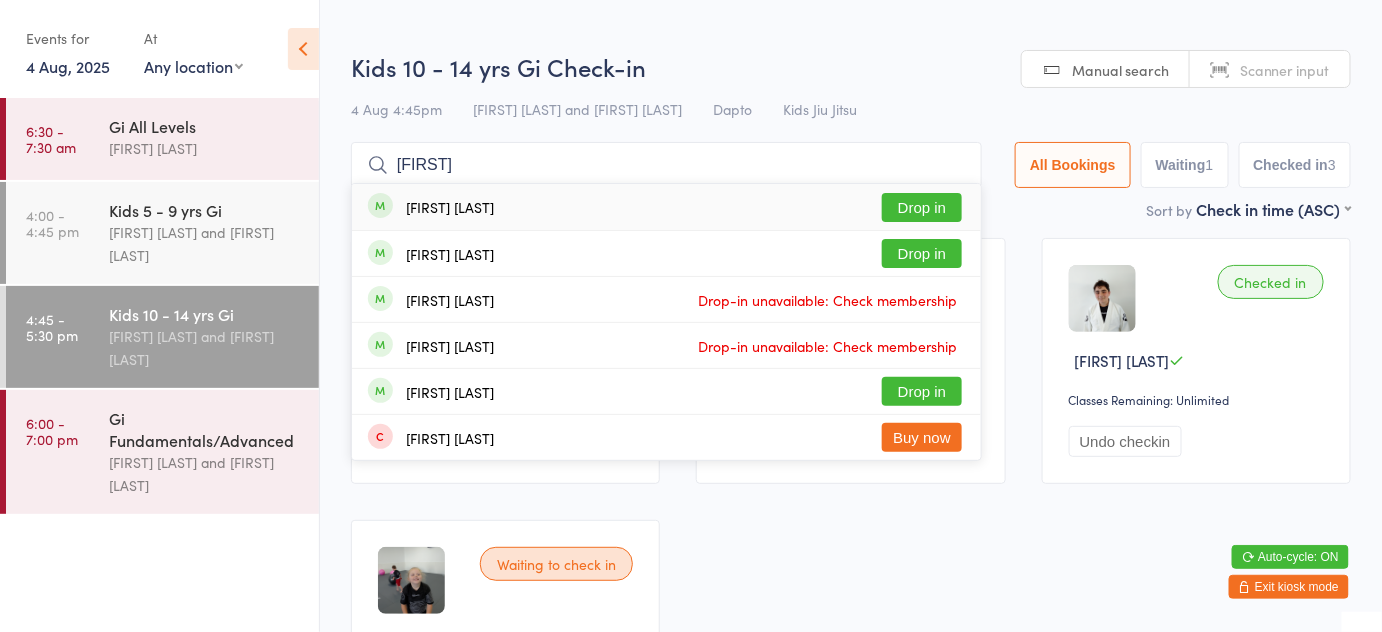 type on "[FIRST]" 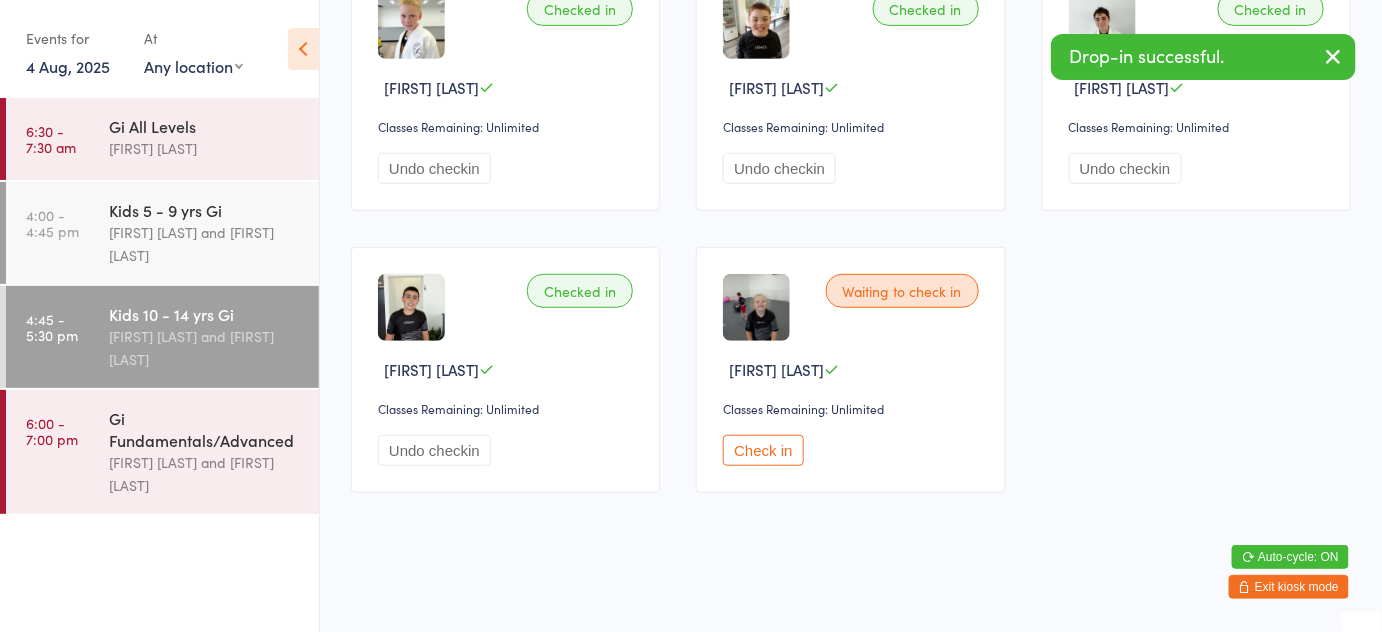 scroll, scrollTop: 0, scrollLeft: 0, axis: both 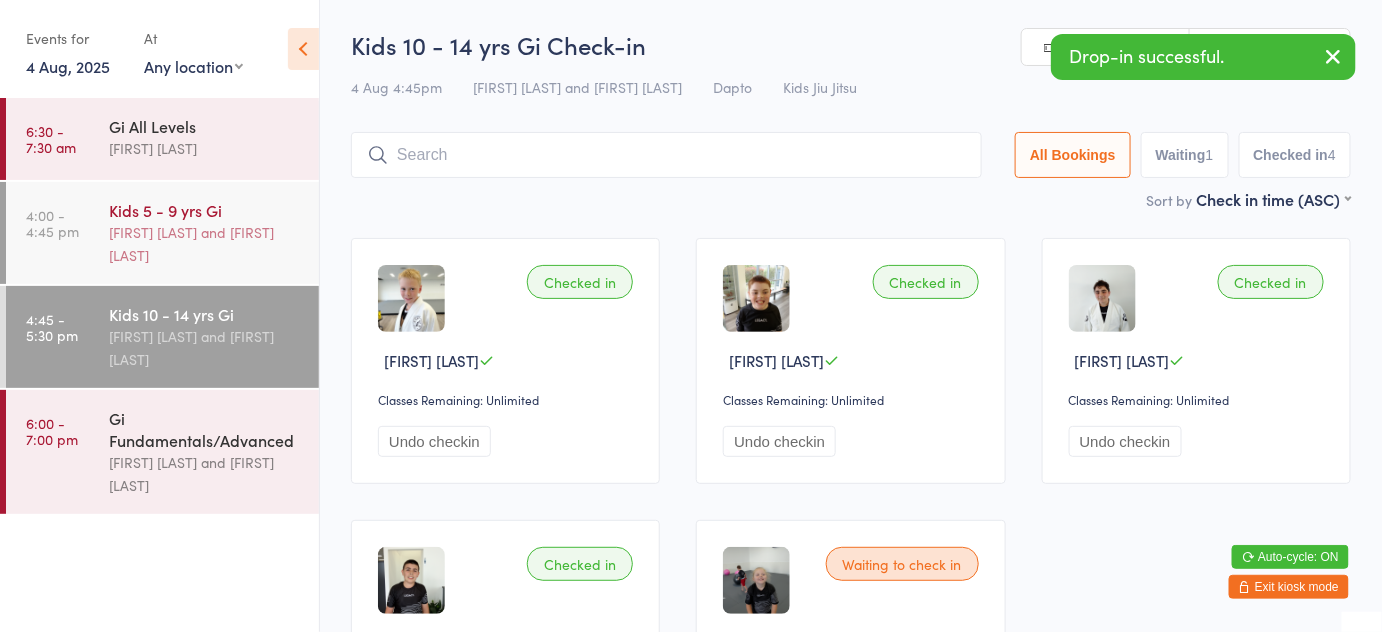 click on "[FIRST] [LAST] and [FIRST] [LAST]" at bounding box center (205, 244) 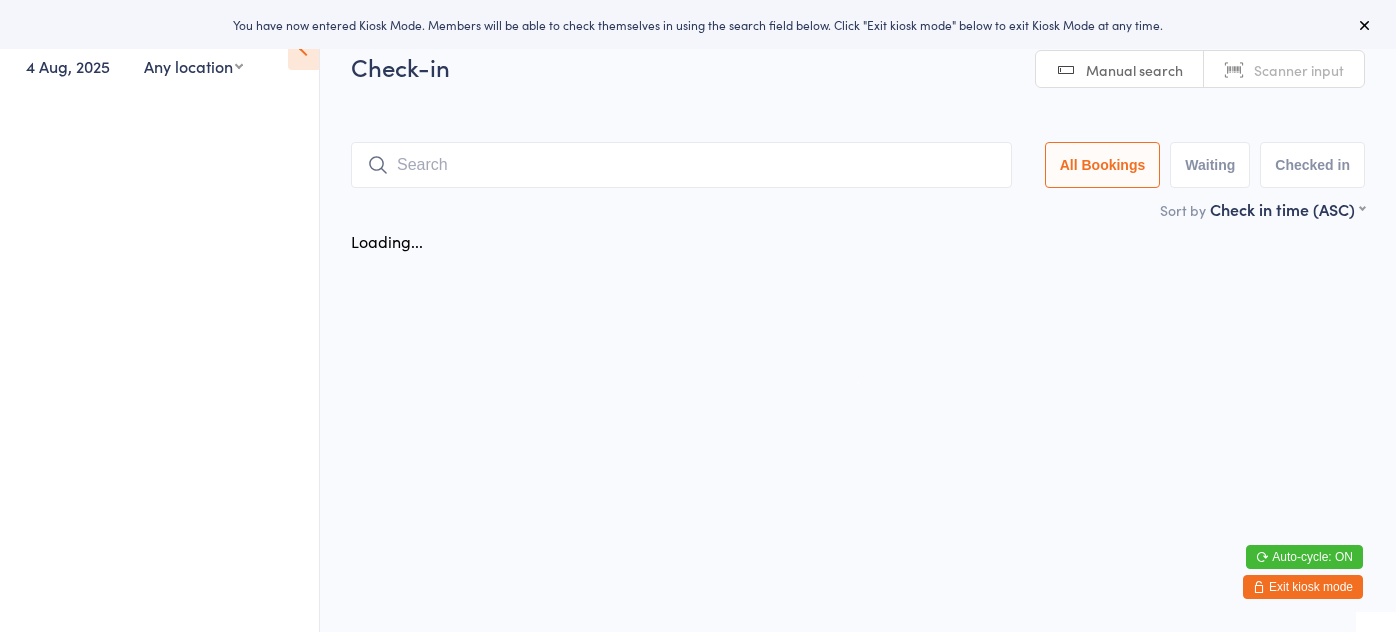 scroll, scrollTop: 0, scrollLeft: 0, axis: both 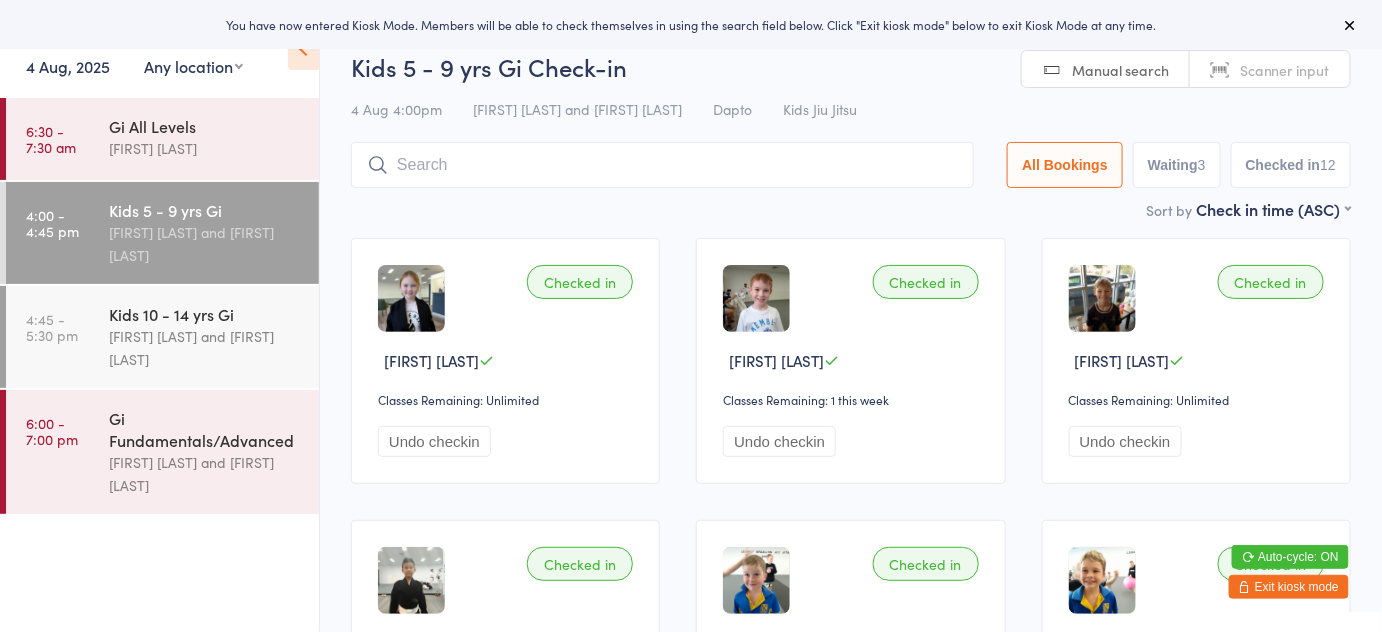 click on "Exit kiosk mode" at bounding box center [1289, 587] 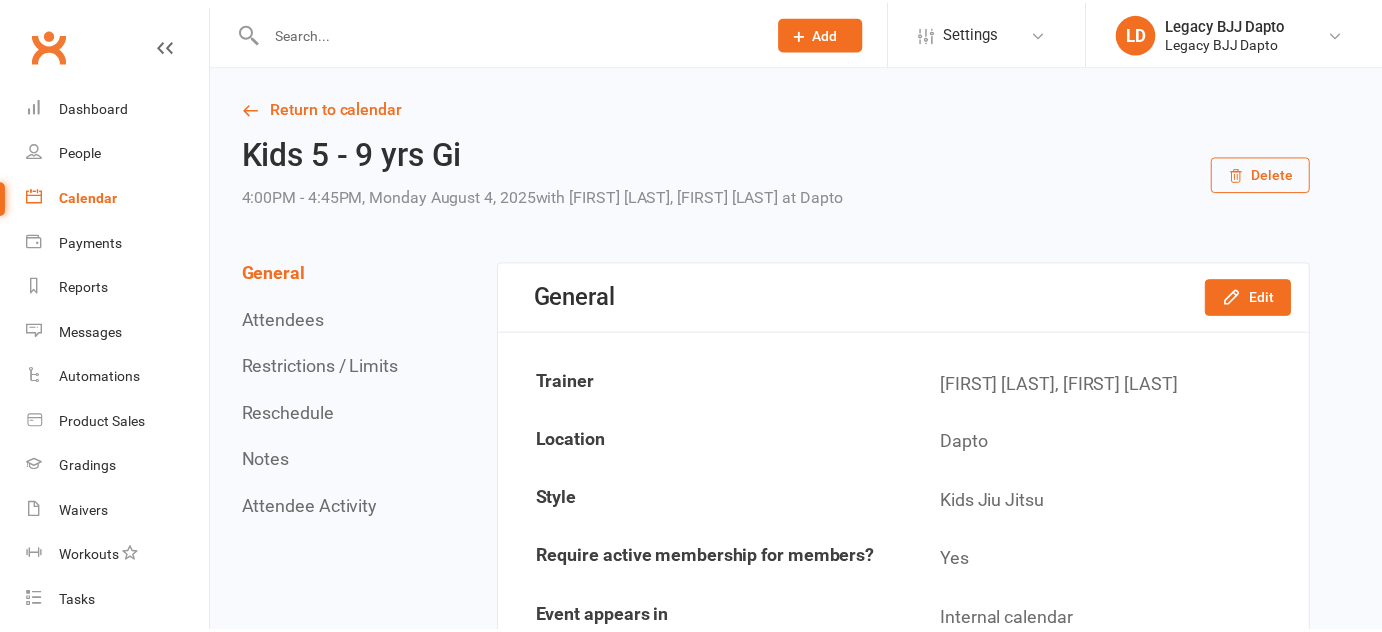 scroll, scrollTop: 0, scrollLeft: 0, axis: both 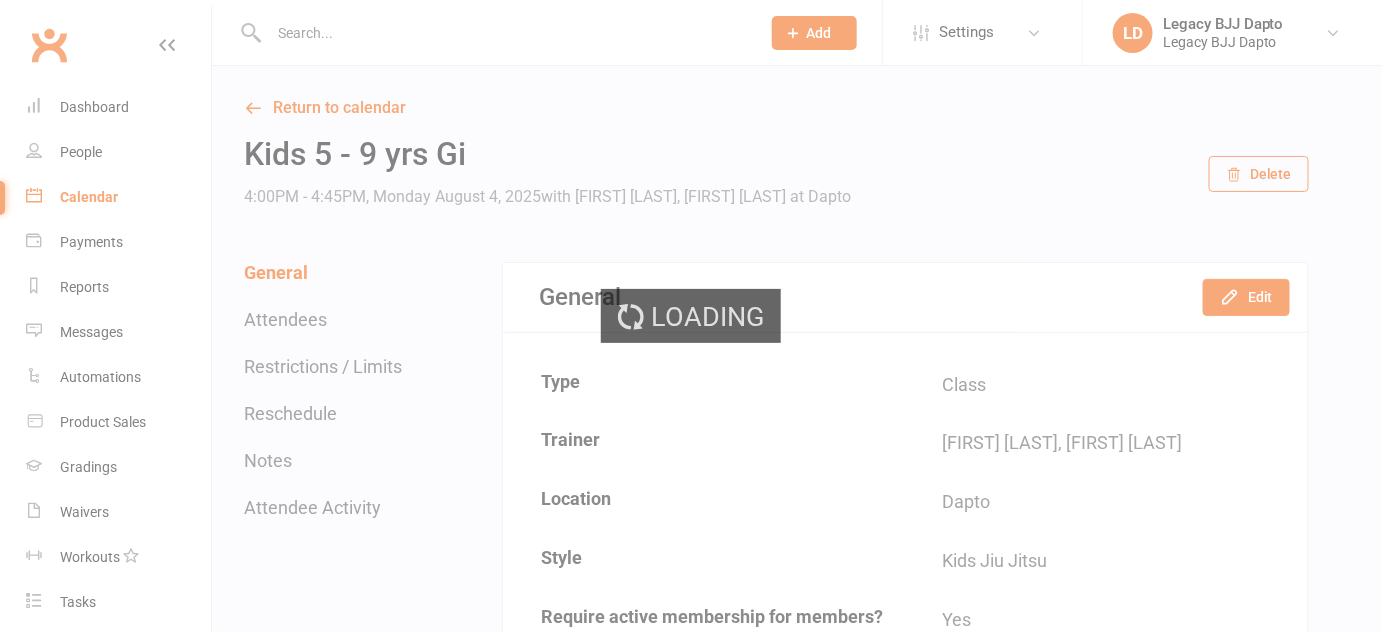 click on "Loading" at bounding box center [691, 316] 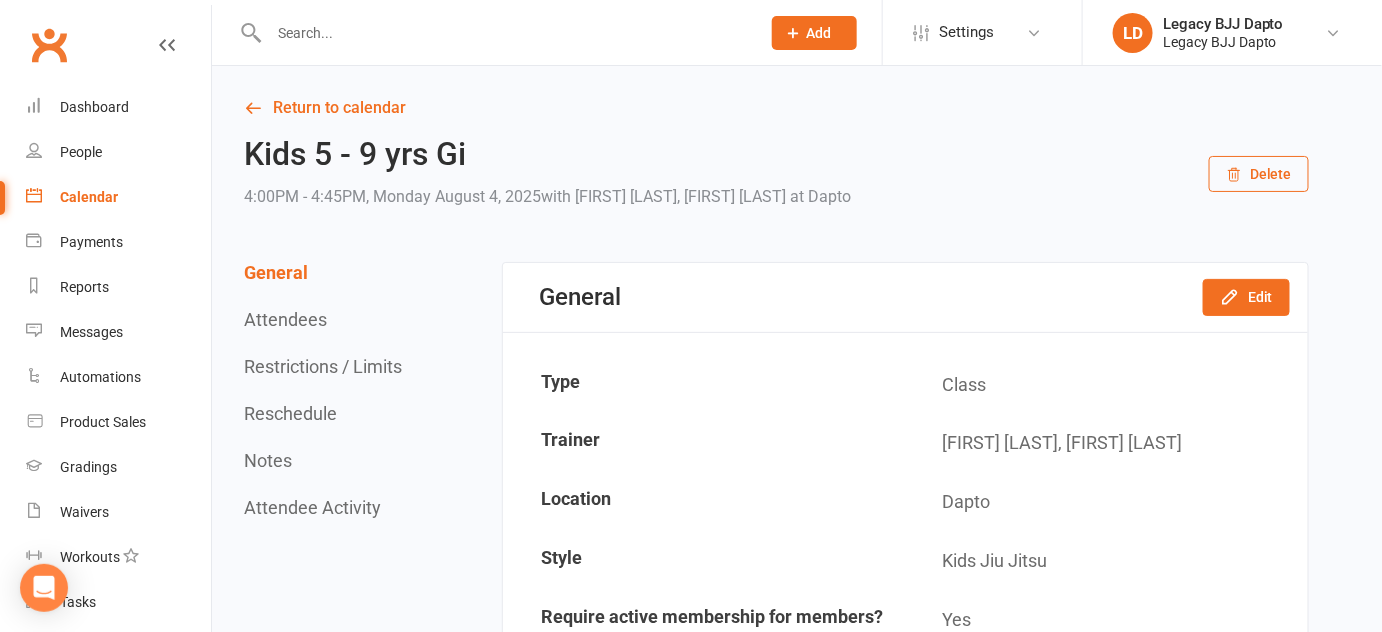 click at bounding box center [504, 33] 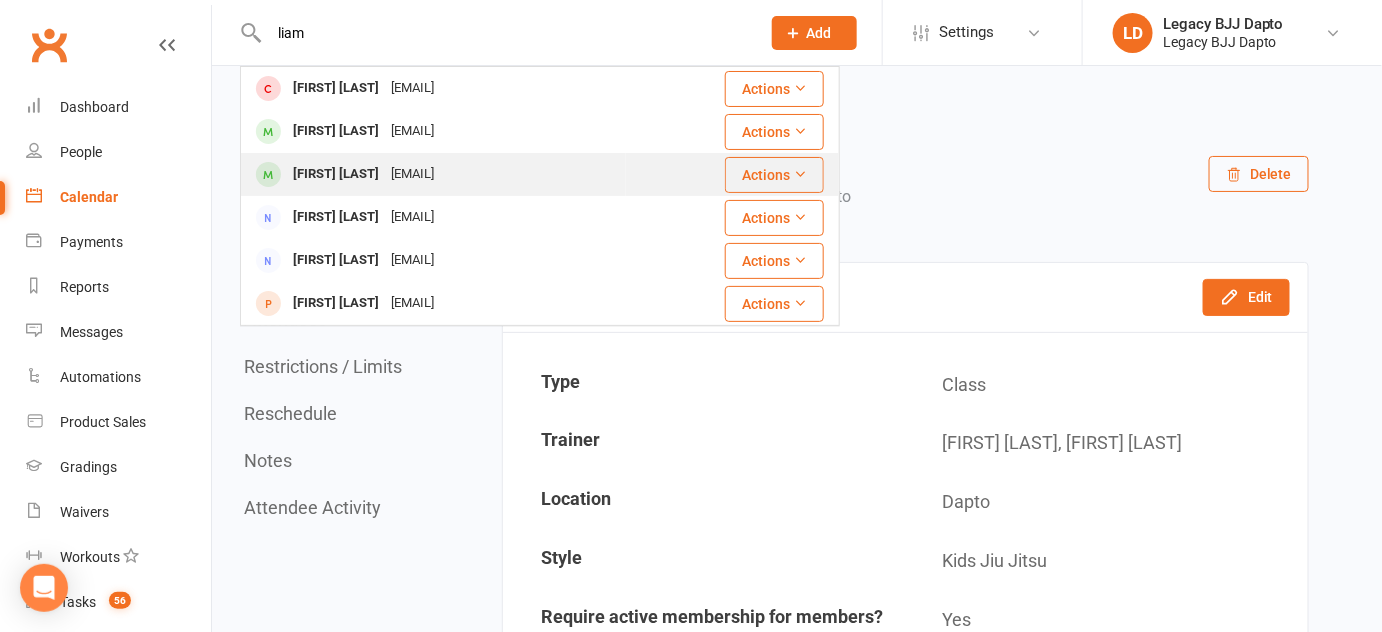 type on "liam" 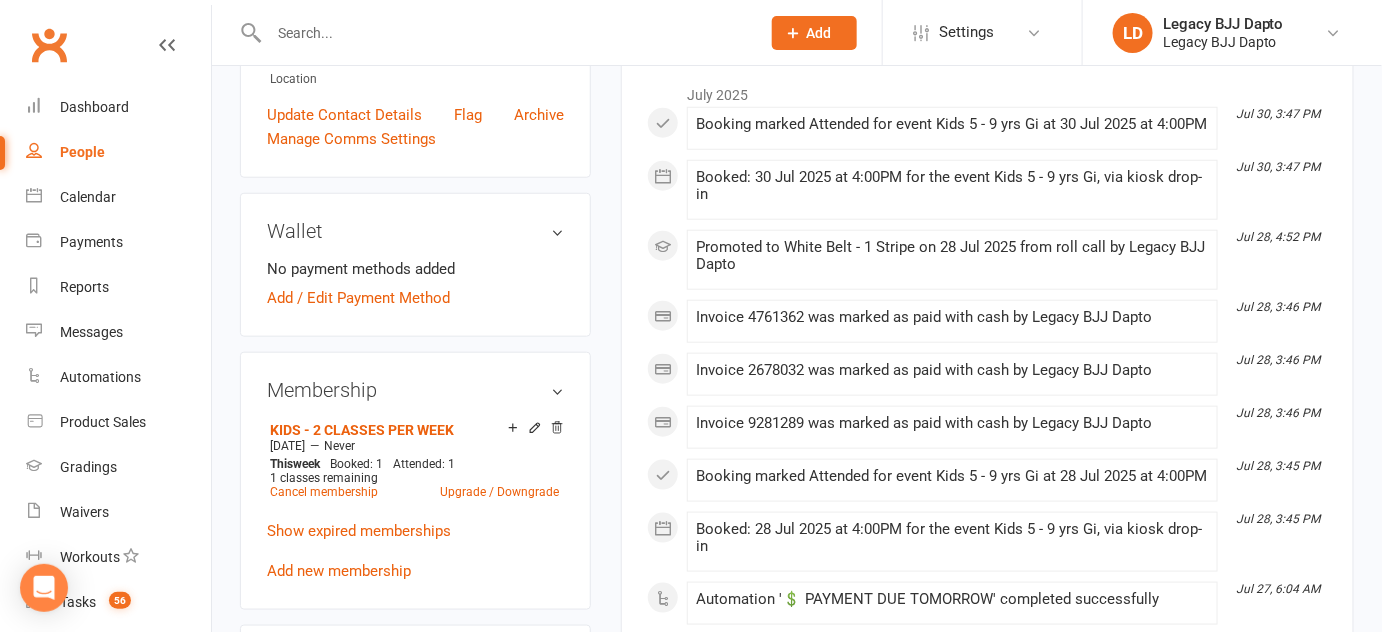 scroll, scrollTop: 504, scrollLeft: 0, axis: vertical 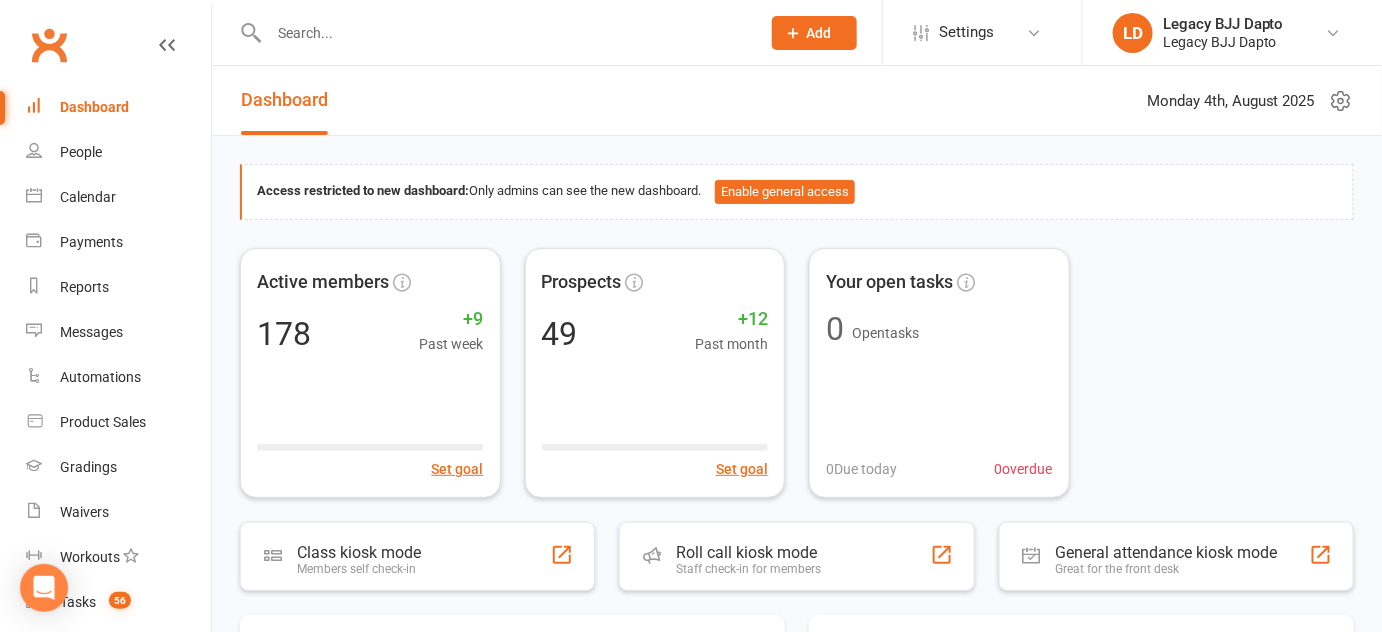 click at bounding box center (504, 33) 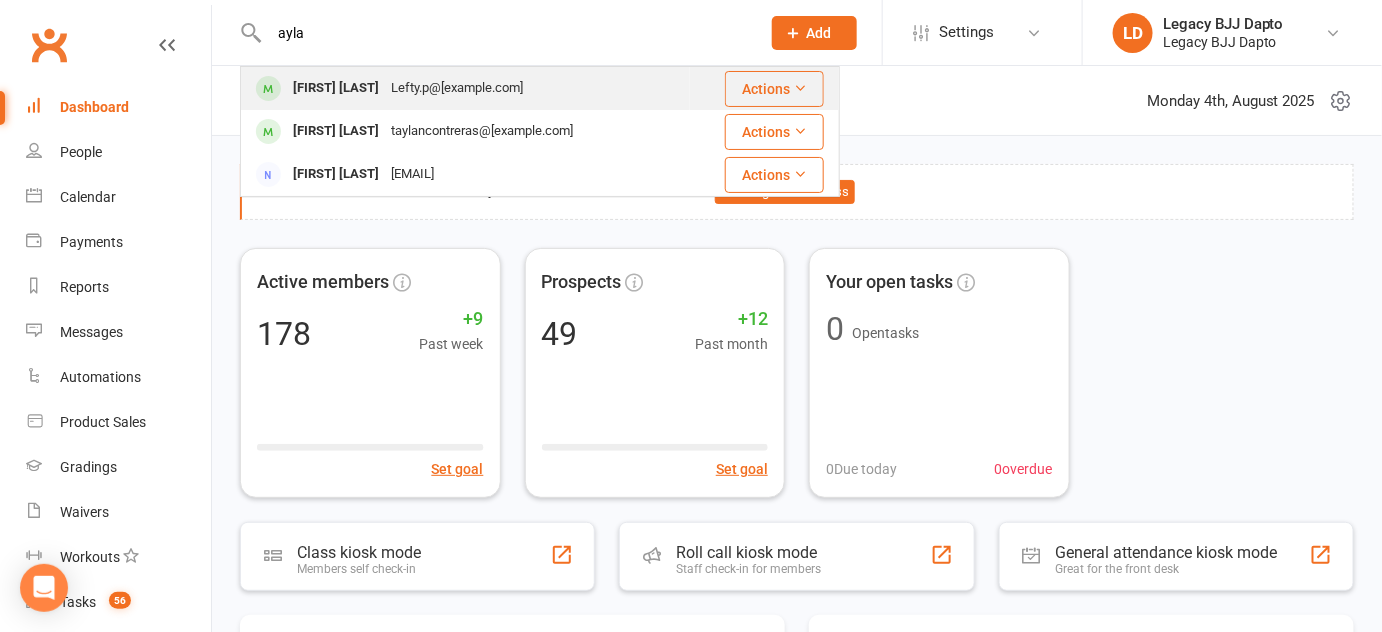 type on "ayla" 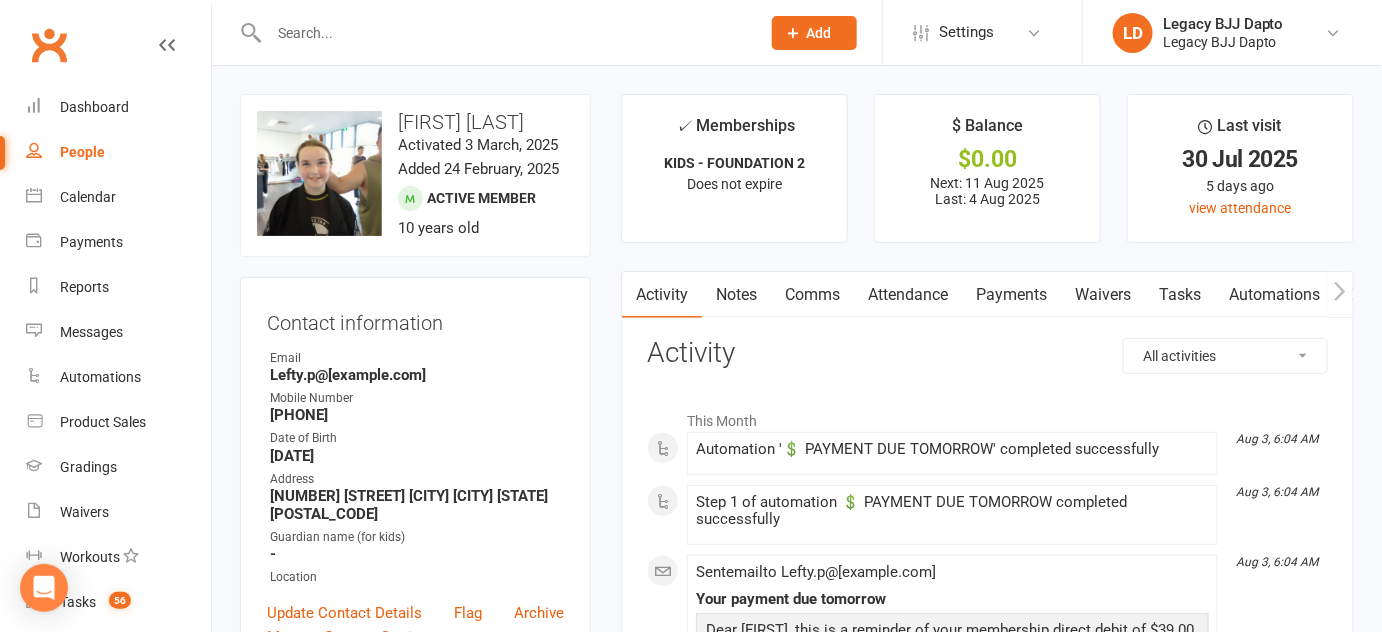 click on "Waivers" at bounding box center [1103, 295] 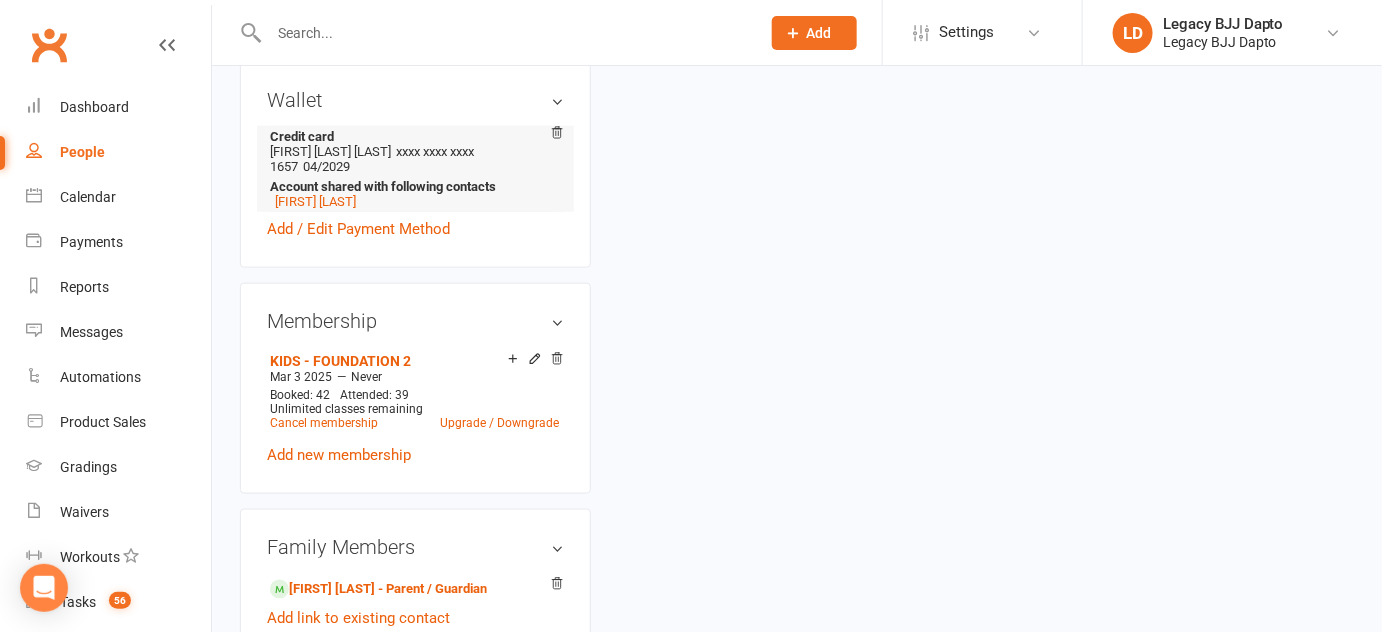 scroll, scrollTop: 628, scrollLeft: 0, axis: vertical 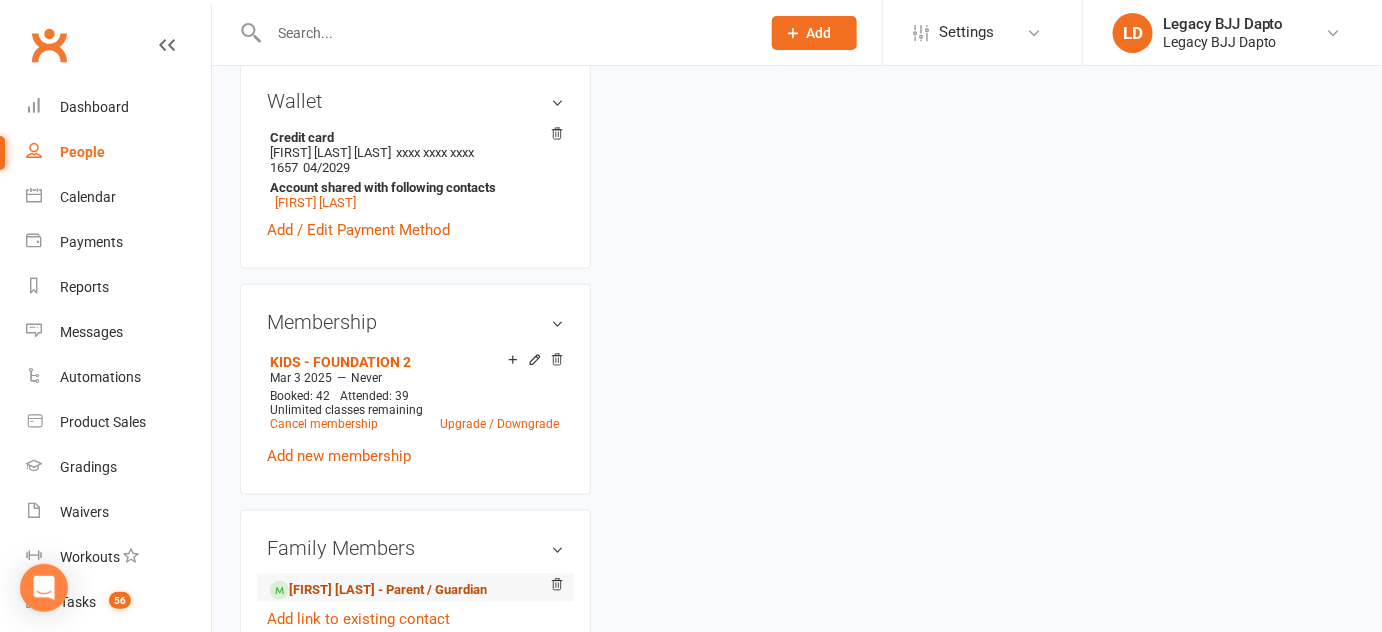 click on "[FIRST] [LAST] - Parent / Guardian" at bounding box center [378, 590] 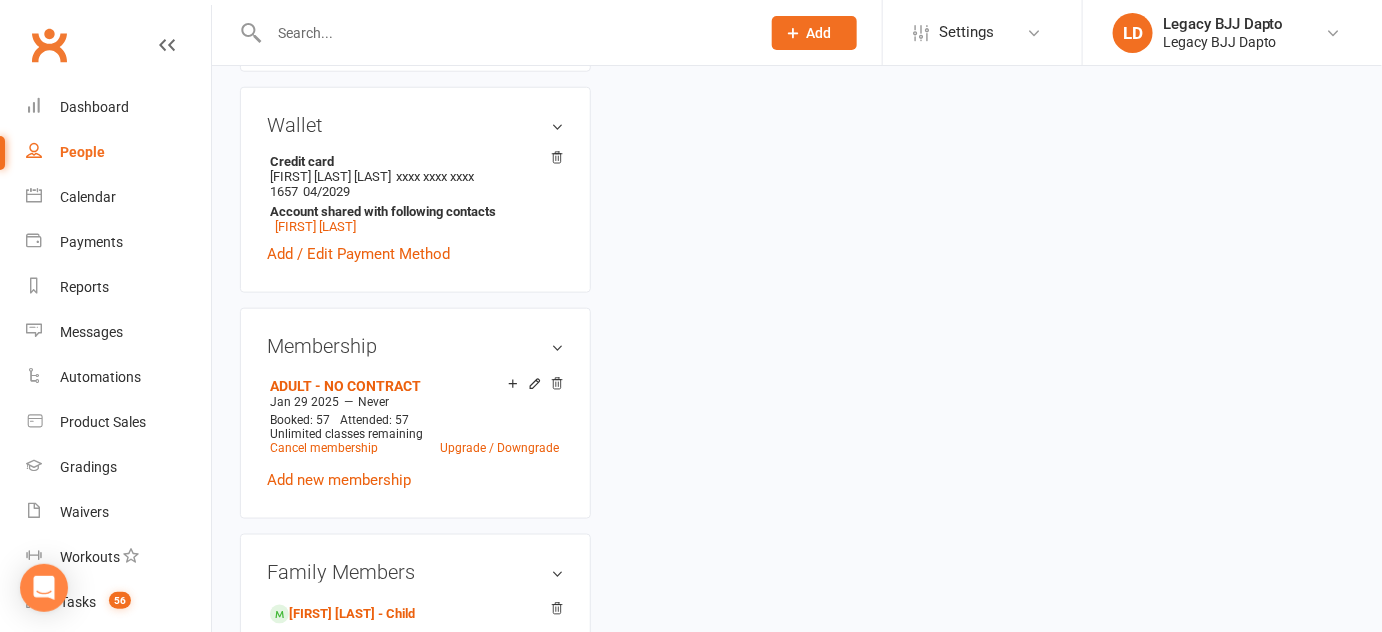 scroll, scrollTop: 0, scrollLeft: 0, axis: both 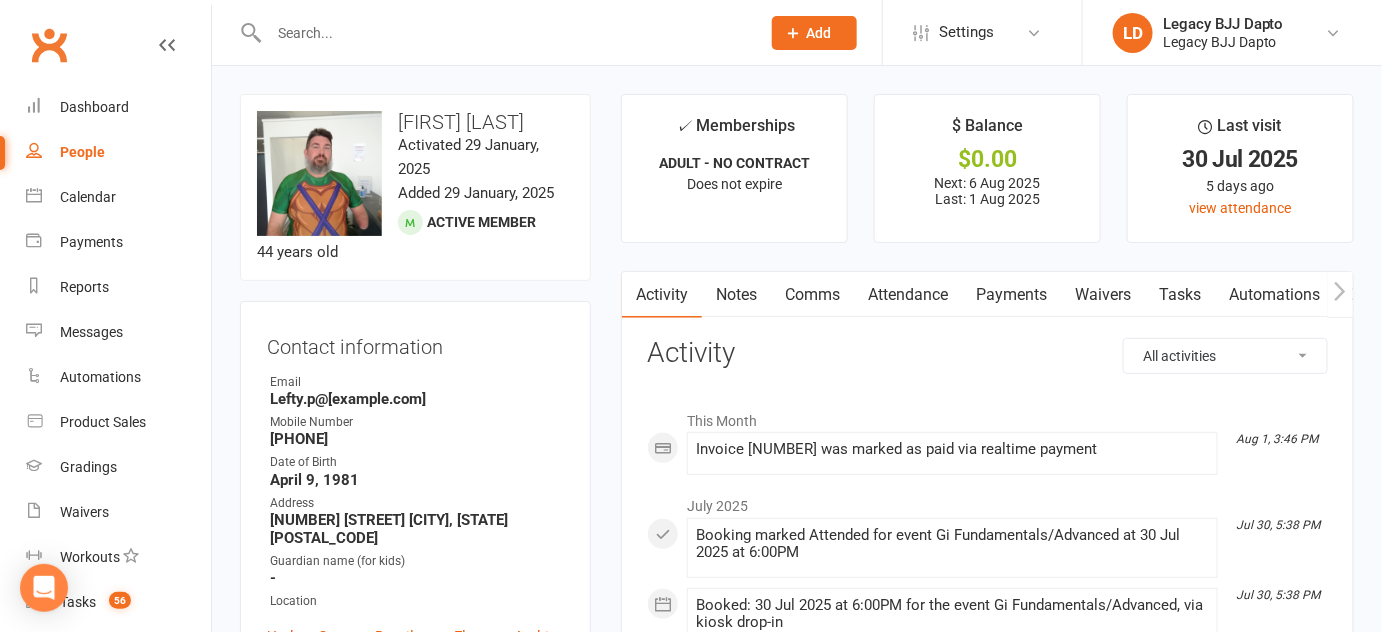 click on "Waivers" at bounding box center (1103, 295) 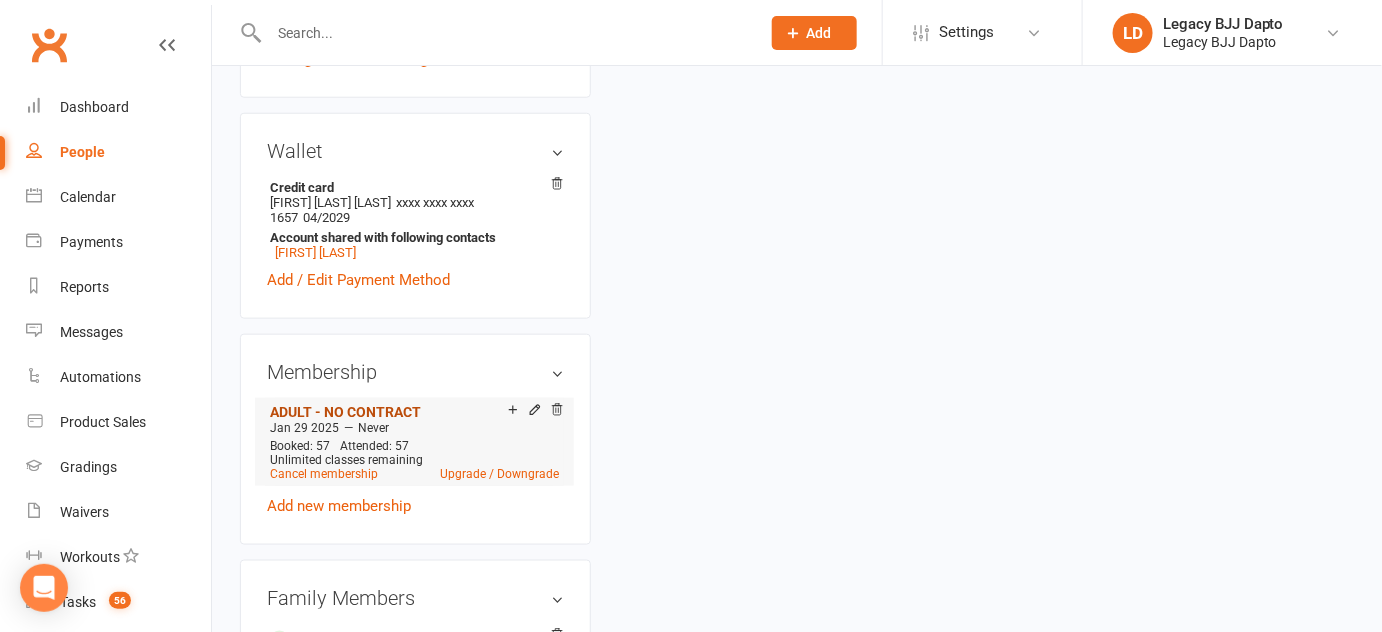 scroll, scrollTop: 740, scrollLeft: 0, axis: vertical 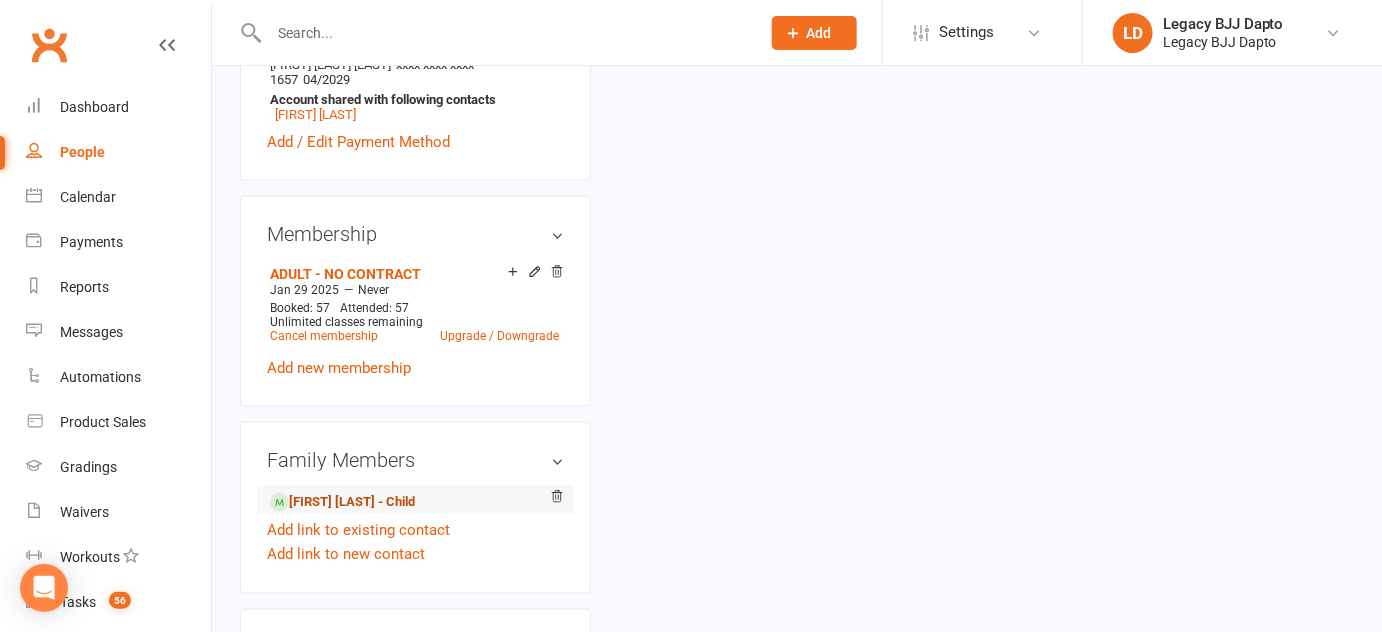 click on "[FIRST] [LAST] - Child" at bounding box center [342, 502] 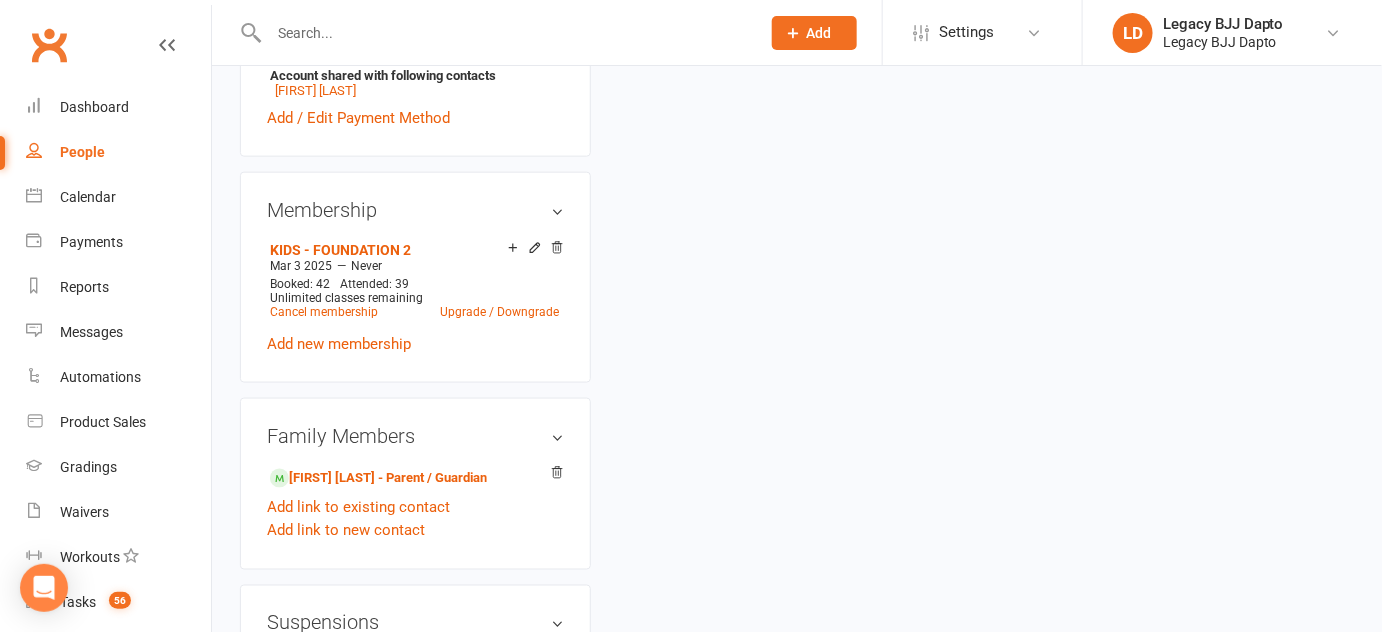 scroll, scrollTop: 0, scrollLeft: 0, axis: both 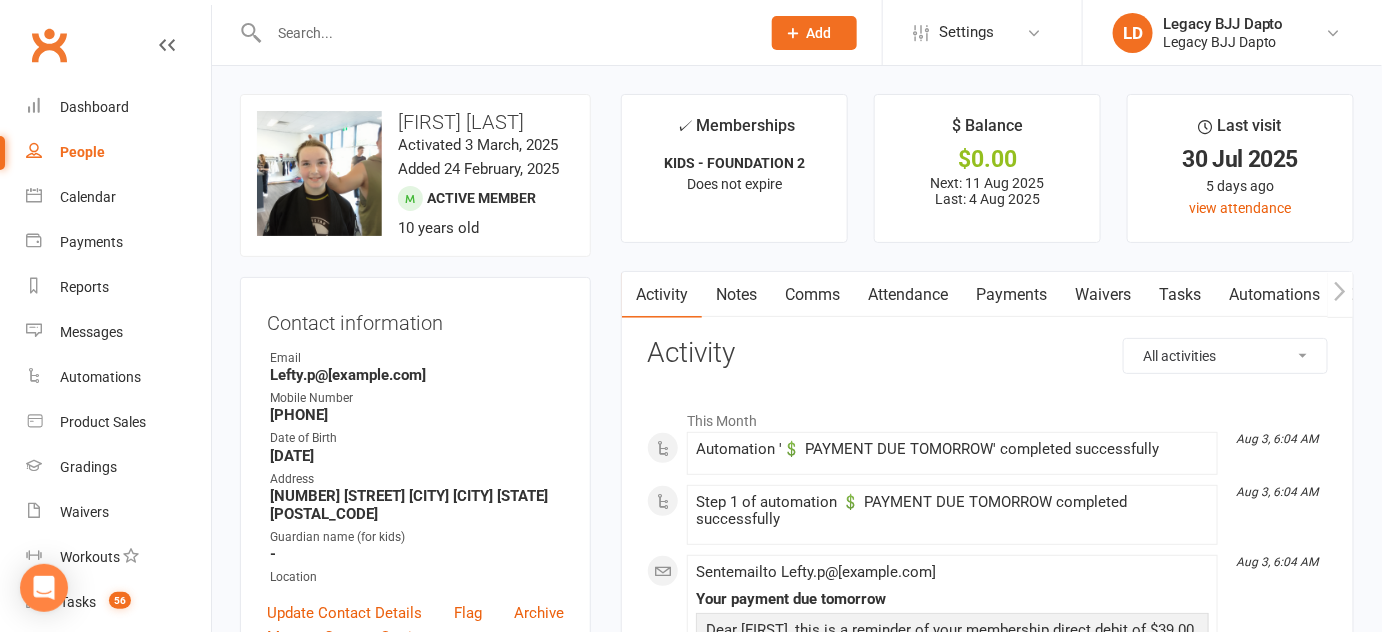 click on "Waivers" at bounding box center [1103, 295] 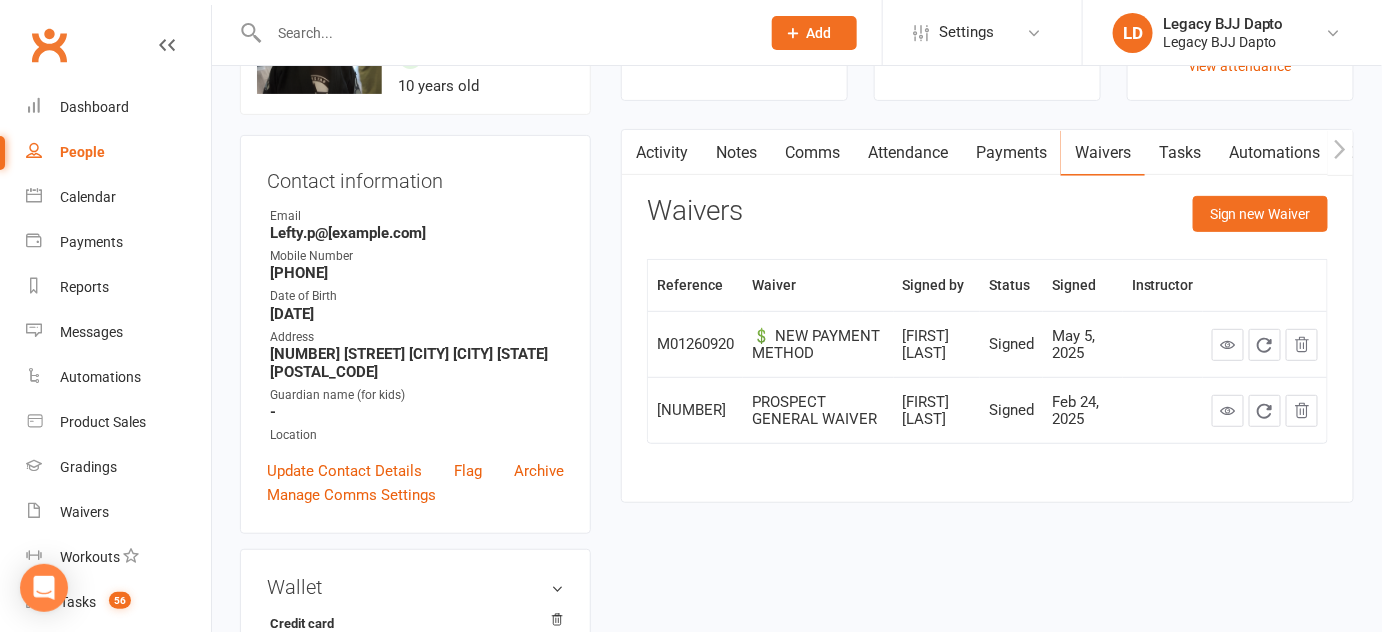 scroll, scrollTop: 141, scrollLeft: 0, axis: vertical 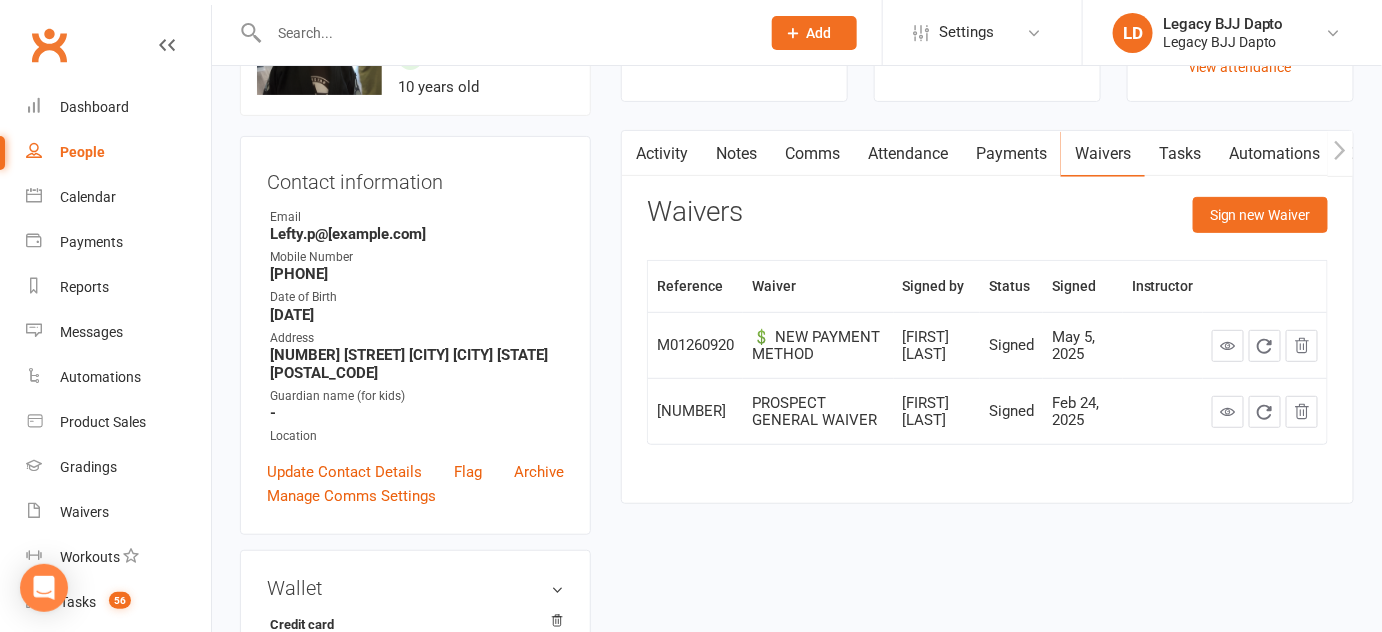 click on "Signed" at bounding box center [1083, 286] 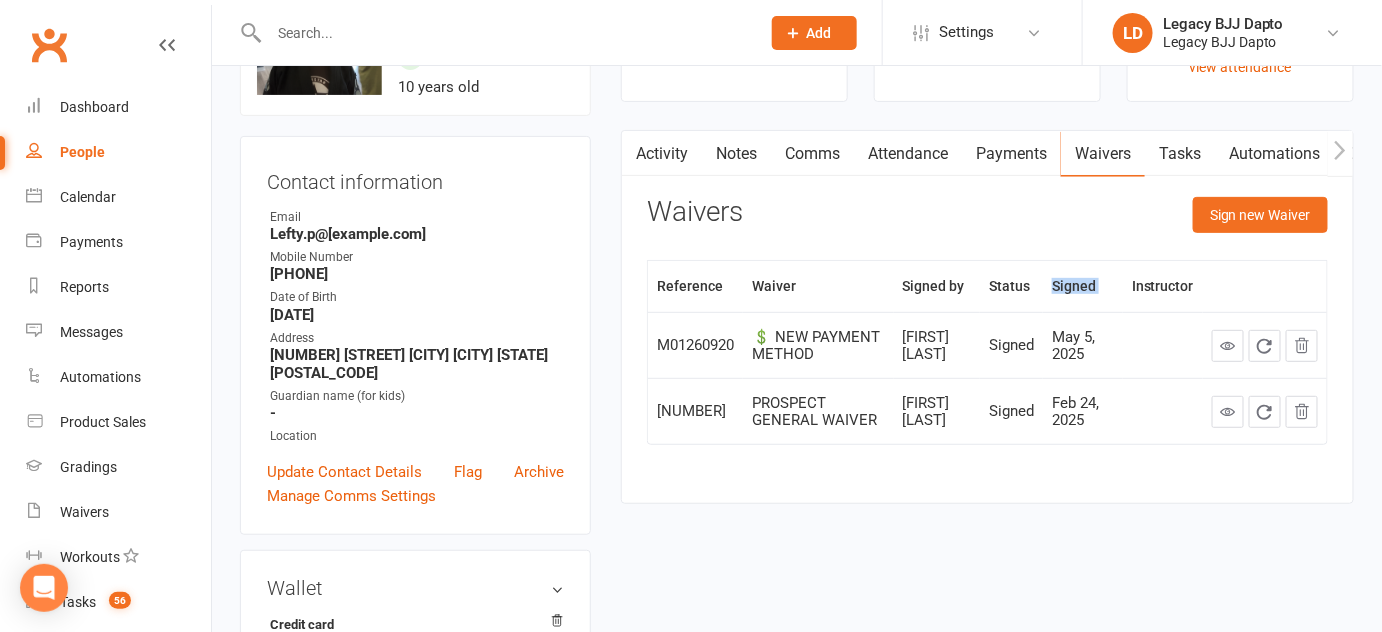 click on "Signed" at bounding box center (1083, 286) 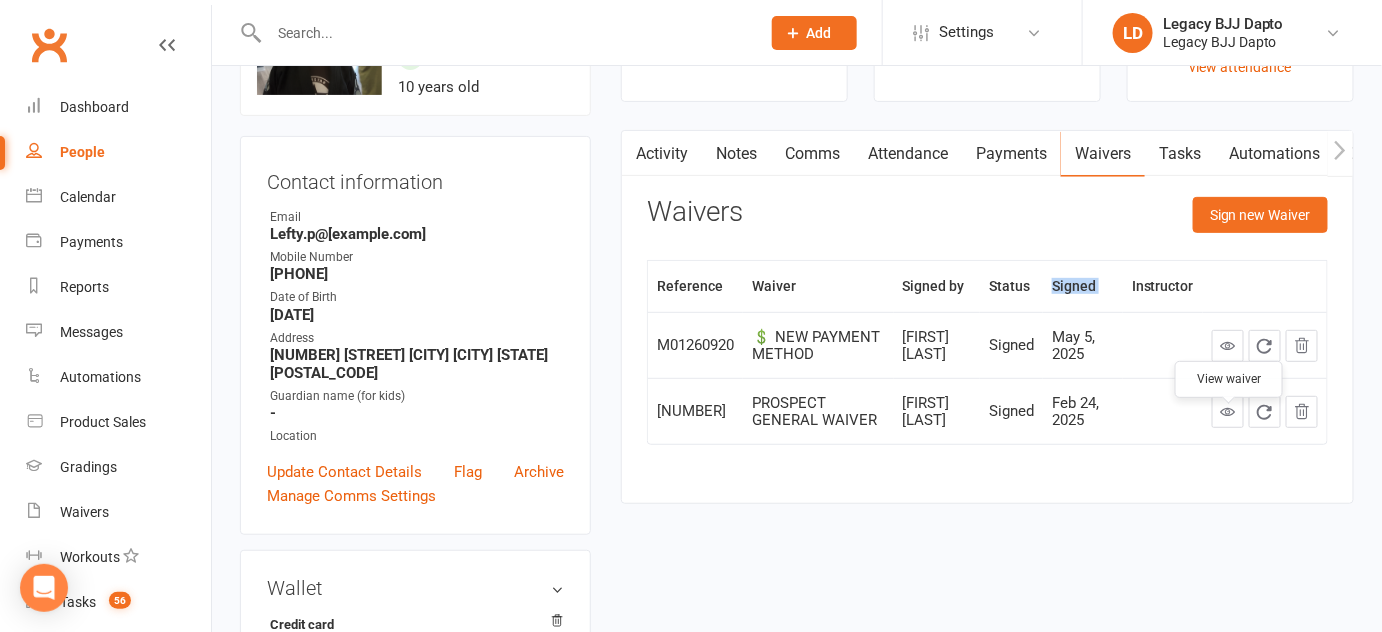 click at bounding box center [1228, 412] 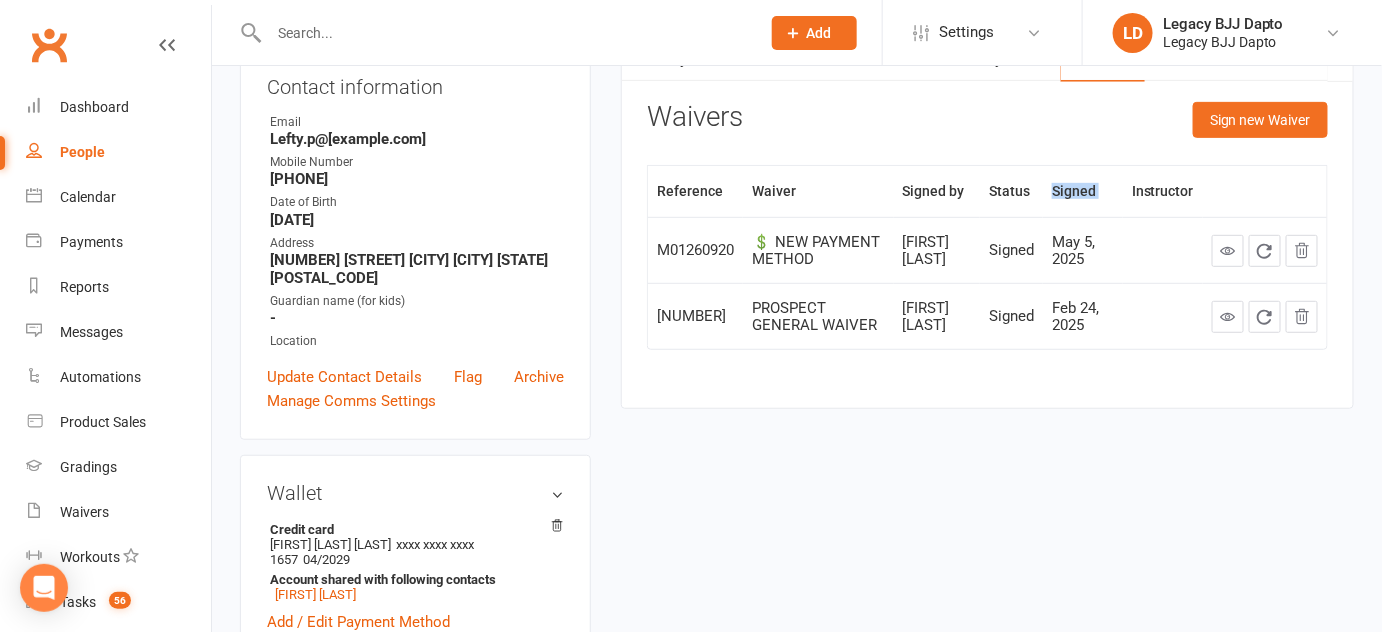 scroll, scrollTop: 218, scrollLeft: 0, axis: vertical 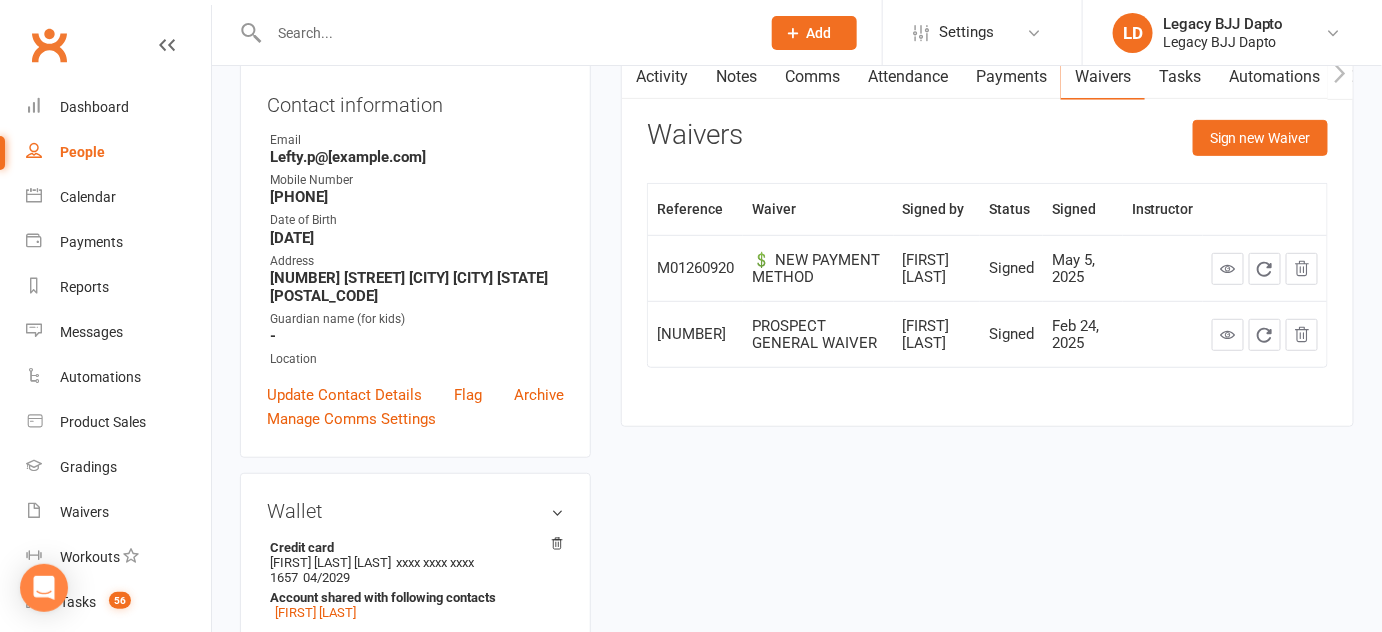 click on "Reference Waiver Signed by Status Signed Instructor M01260920 💲 NEW PAYMENT METHOD Paul Rawlings Signed May 5, 2025 P01199751 PROSPECT GENERAL WAIVER Paul Rawlings Signed Feb 24, 2025" at bounding box center (987, 275) 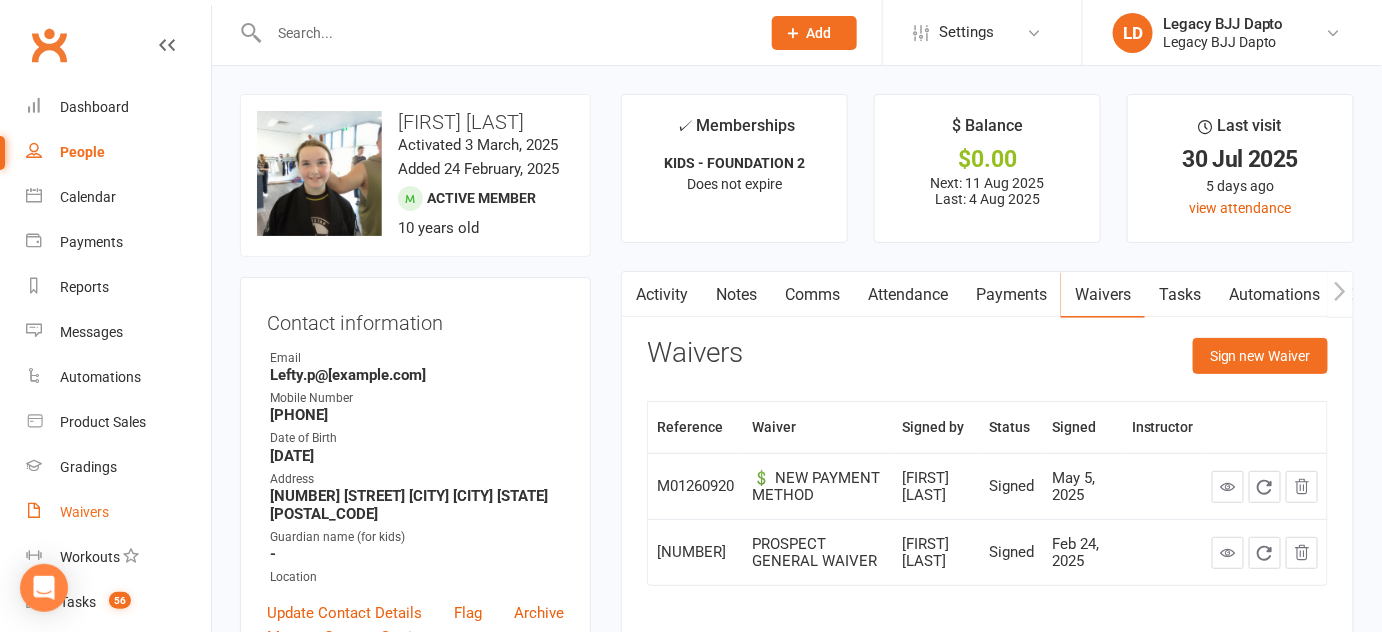 click on "Waivers" at bounding box center [118, 512] 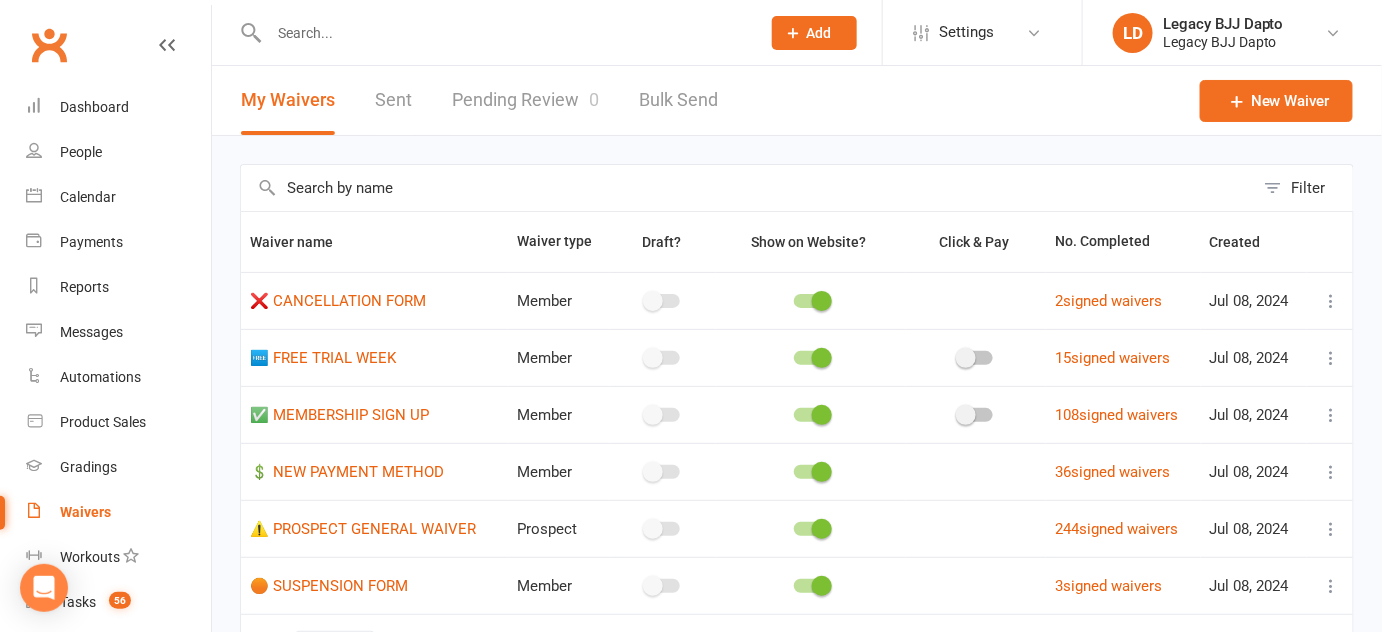 click on "Pending Review 0" at bounding box center [525, 100] 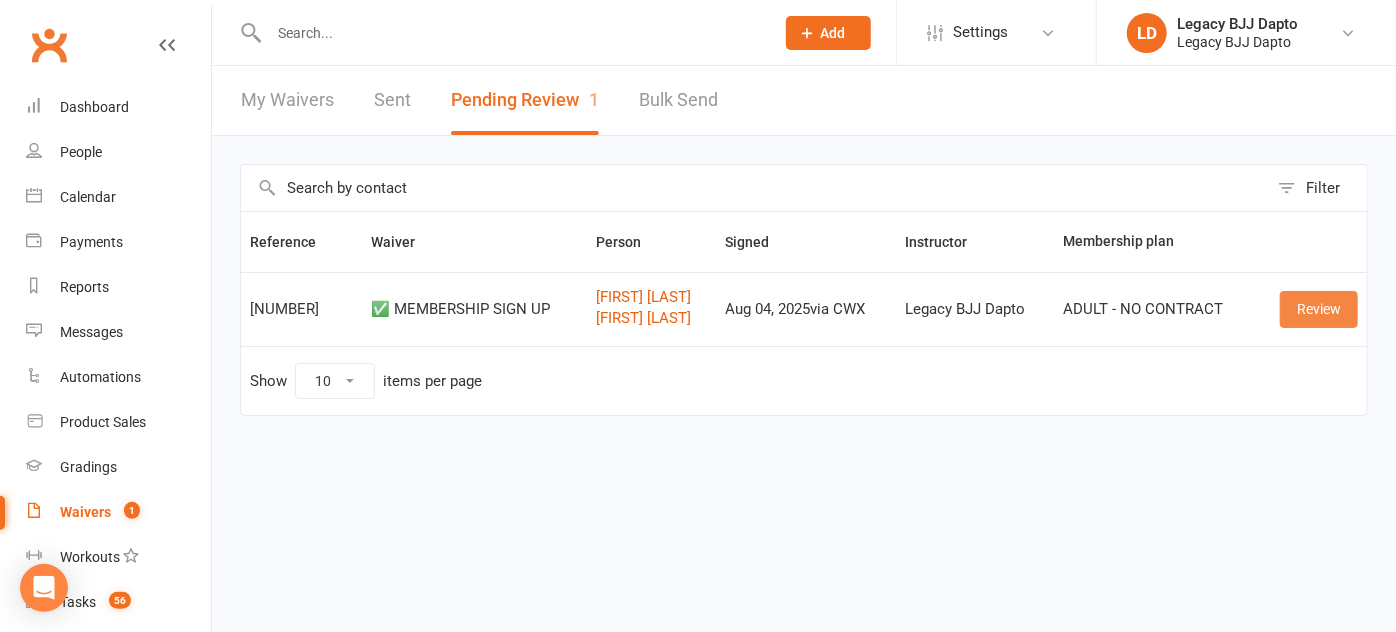 click on "Review" at bounding box center [1319, 309] 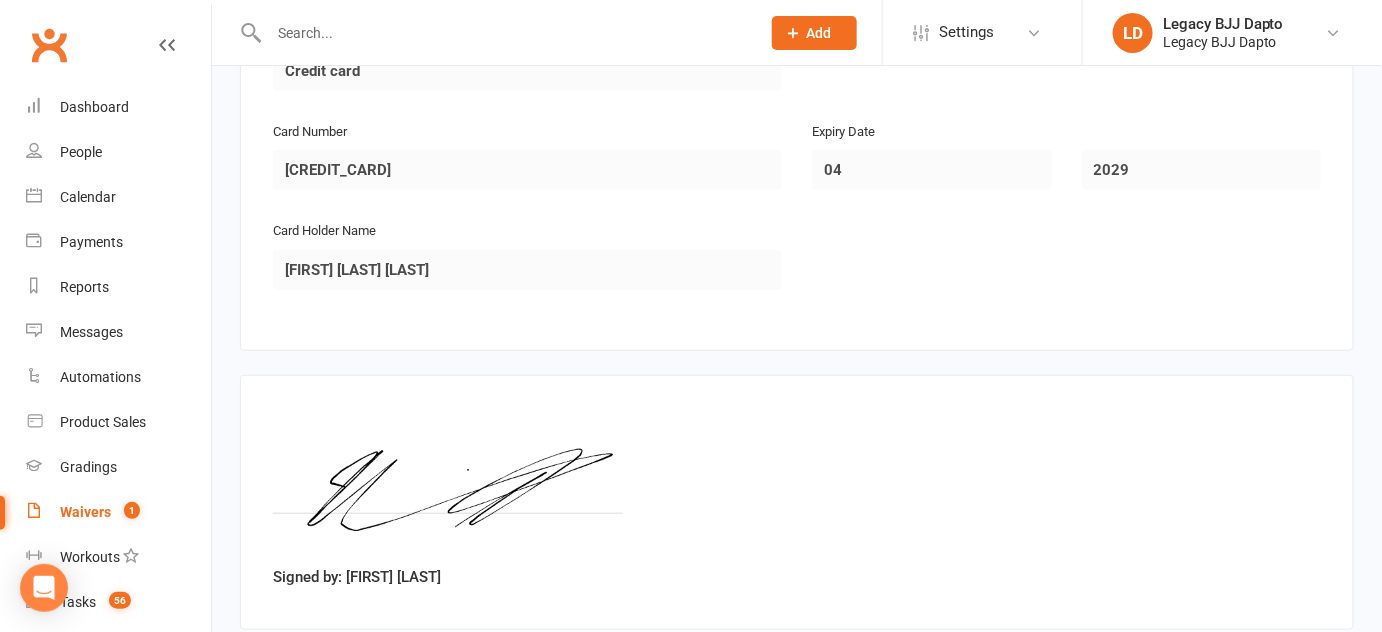 scroll, scrollTop: 2974, scrollLeft: 0, axis: vertical 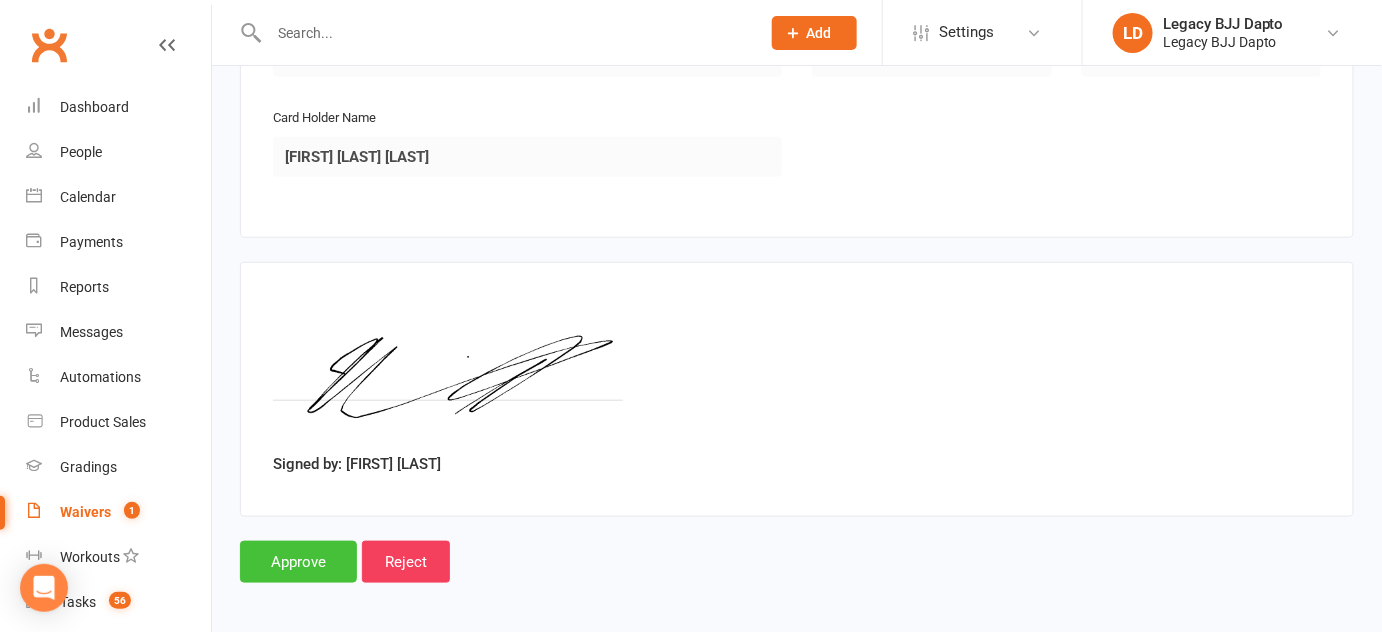 click on "Approve" at bounding box center [298, 562] 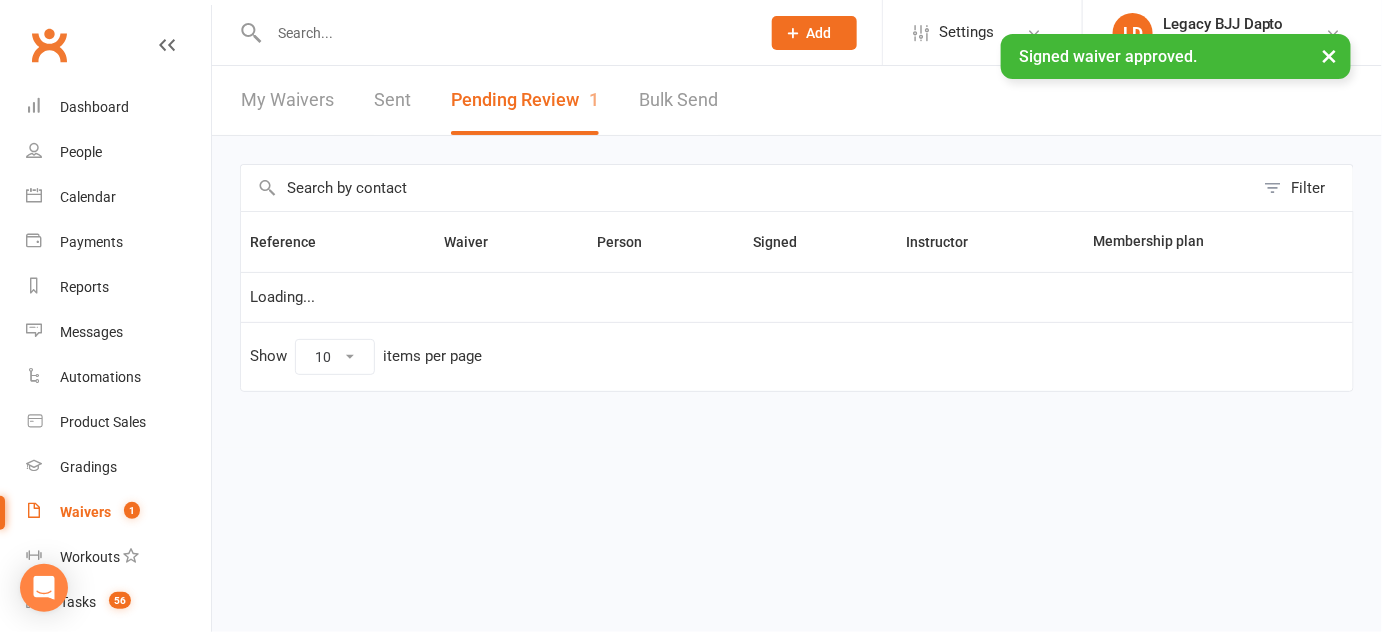 scroll, scrollTop: 0, scrollLeft: 0, axis: both 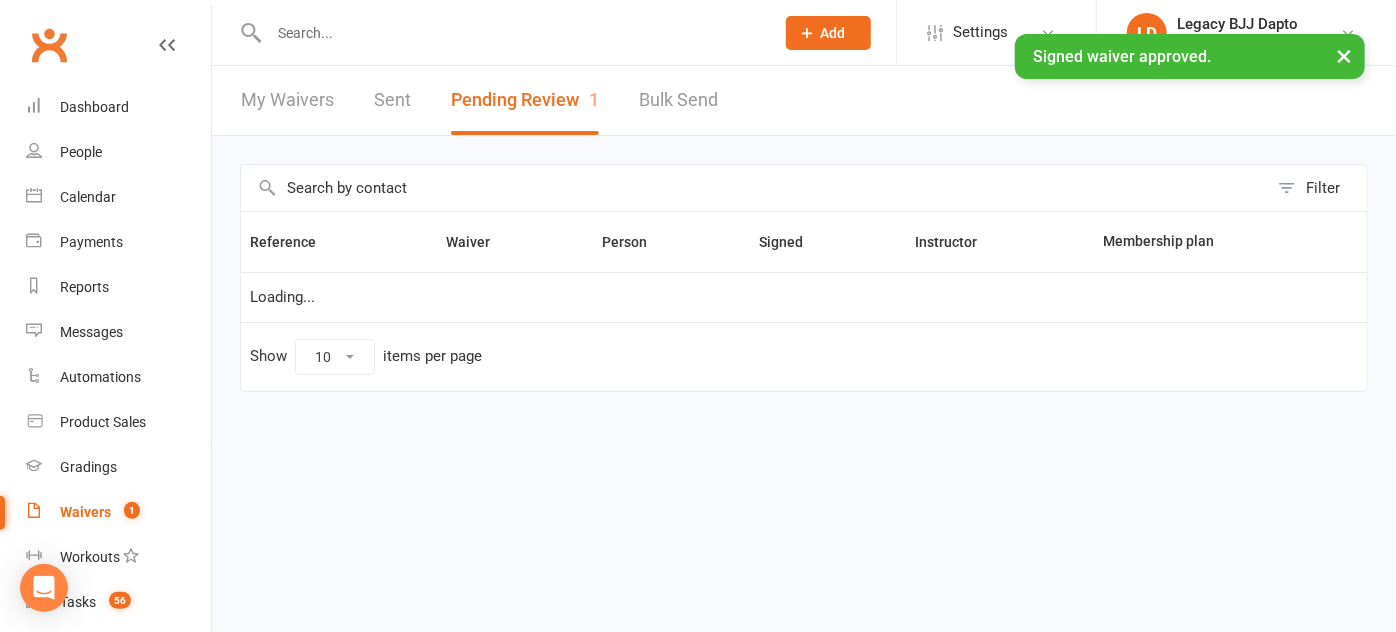 click on "× Signed waiver approved." at bounding box center [685, 34] 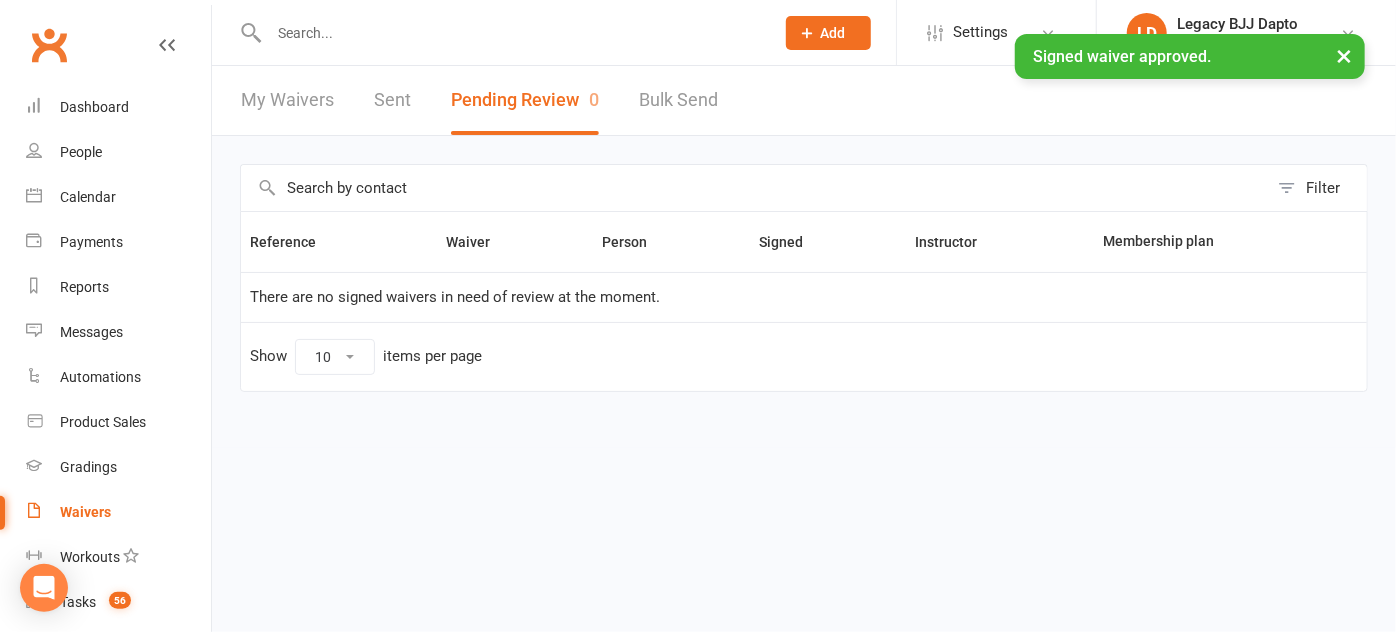 click at bounding box center (511, 33) 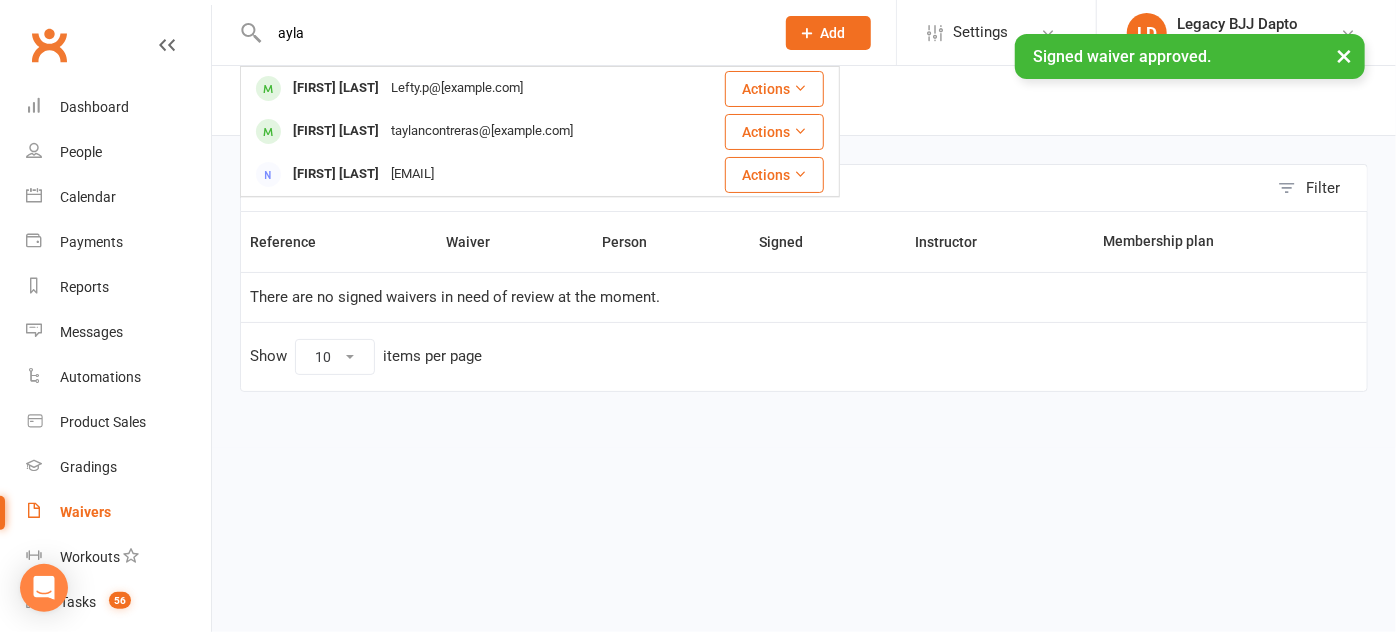 type on "ayla" 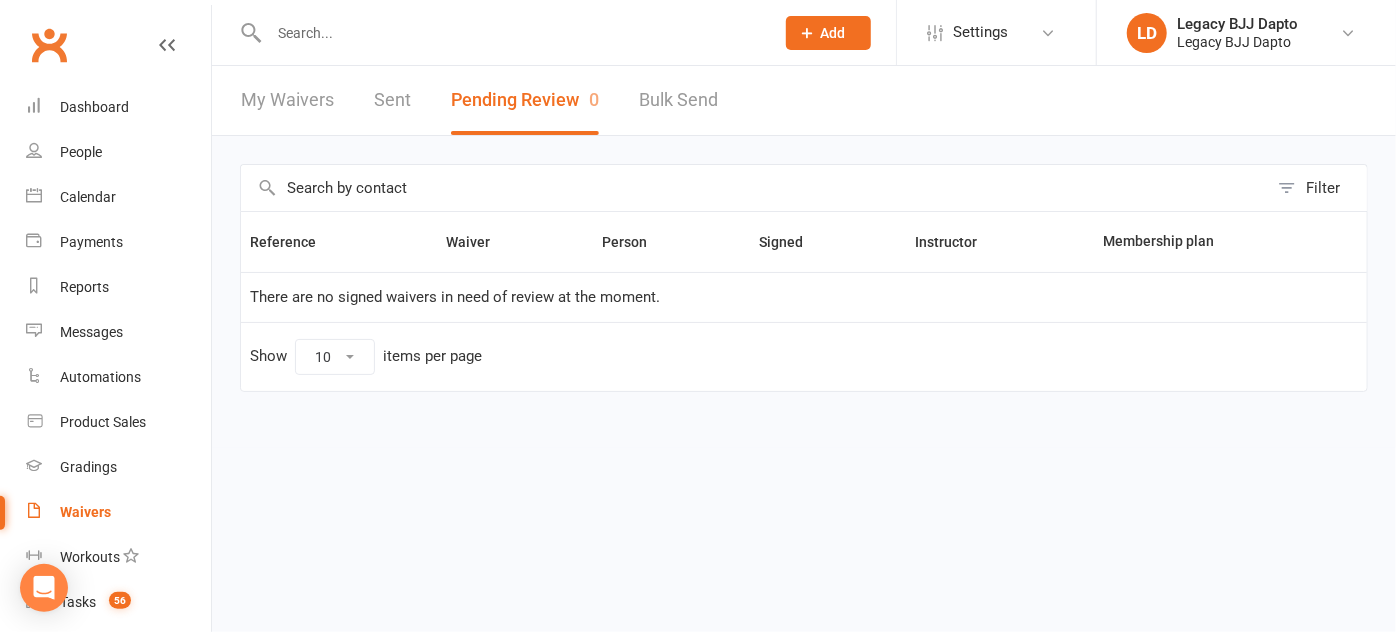 click at bounding box center (511, 33) 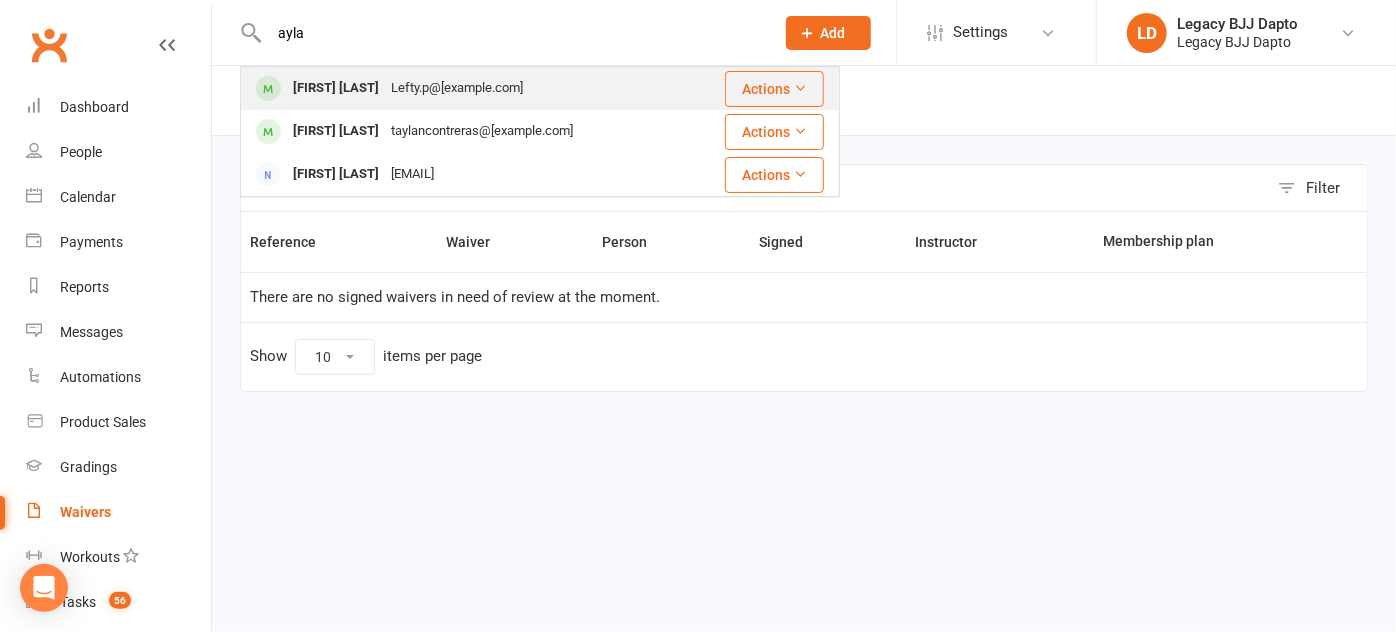 type on "ayla" 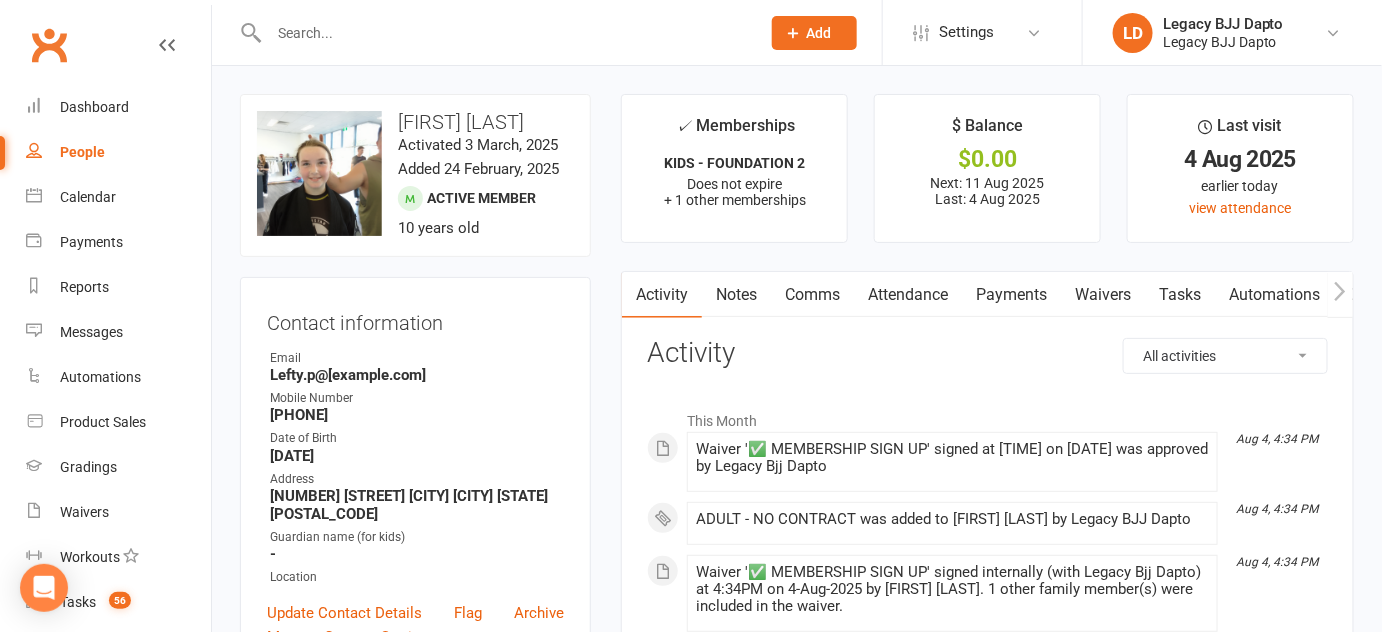 click on "Waivers" at bounding box center (1103, 295) 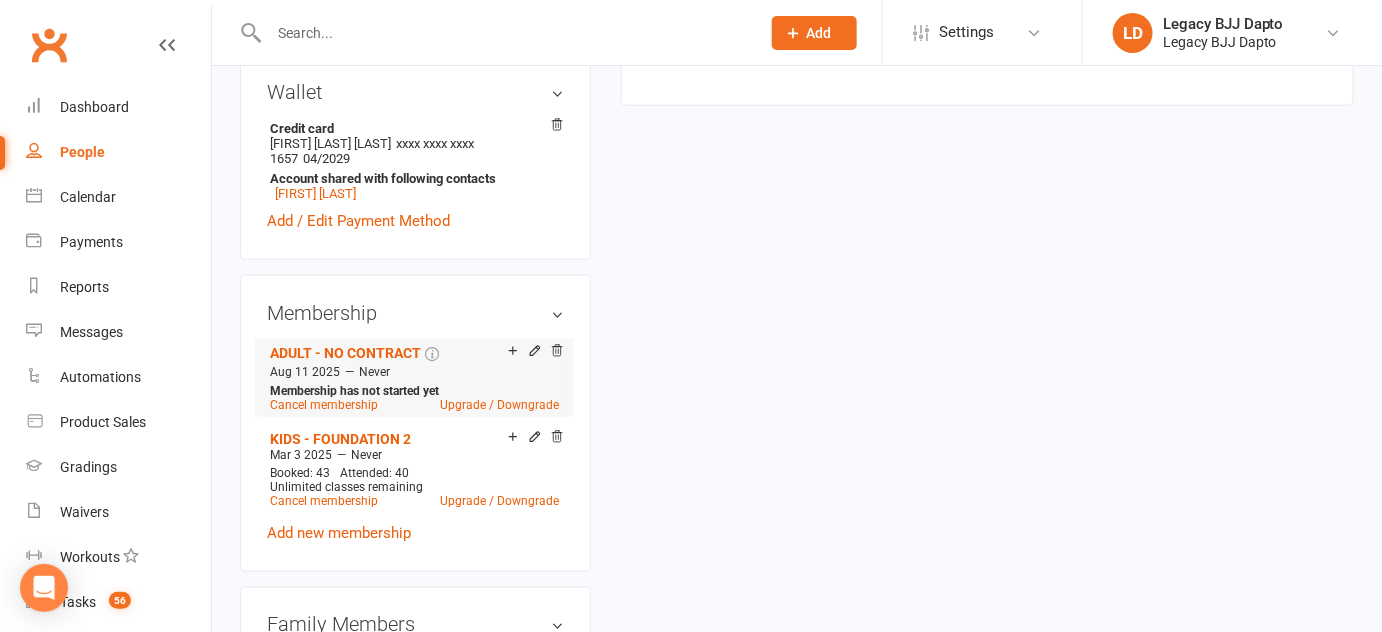 scroll, scrollTop: 638, scrollLeft: 0, axis: vertical 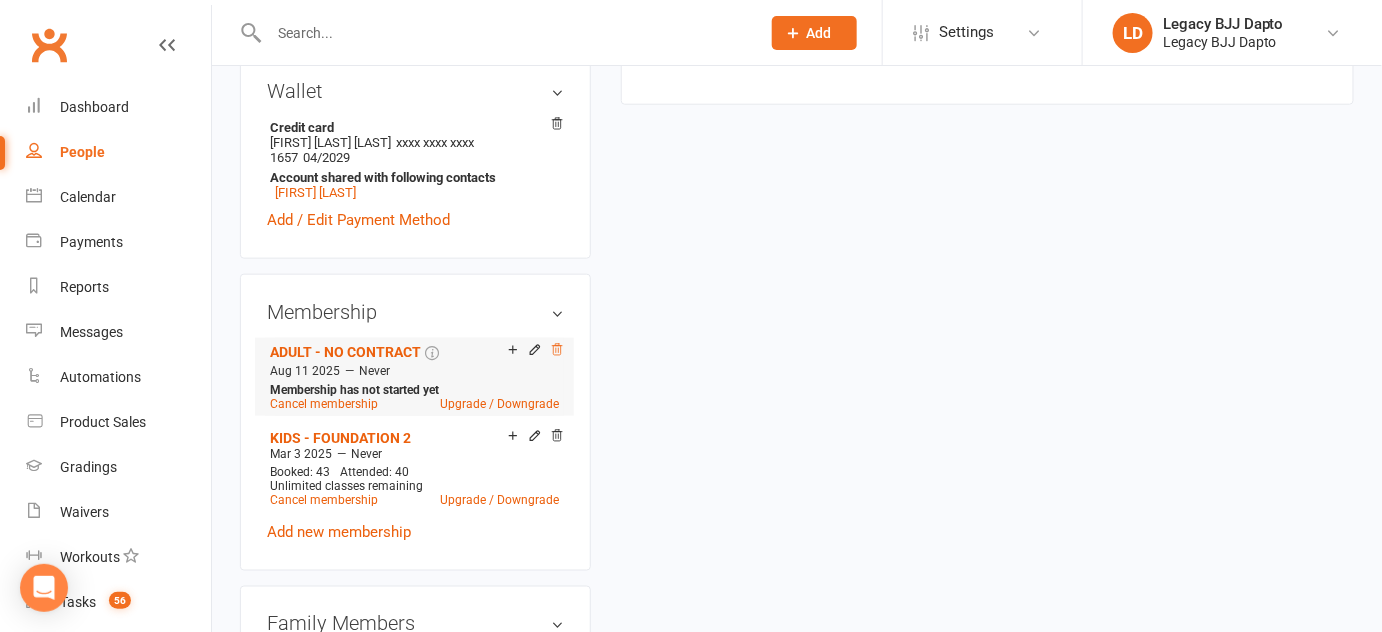 click 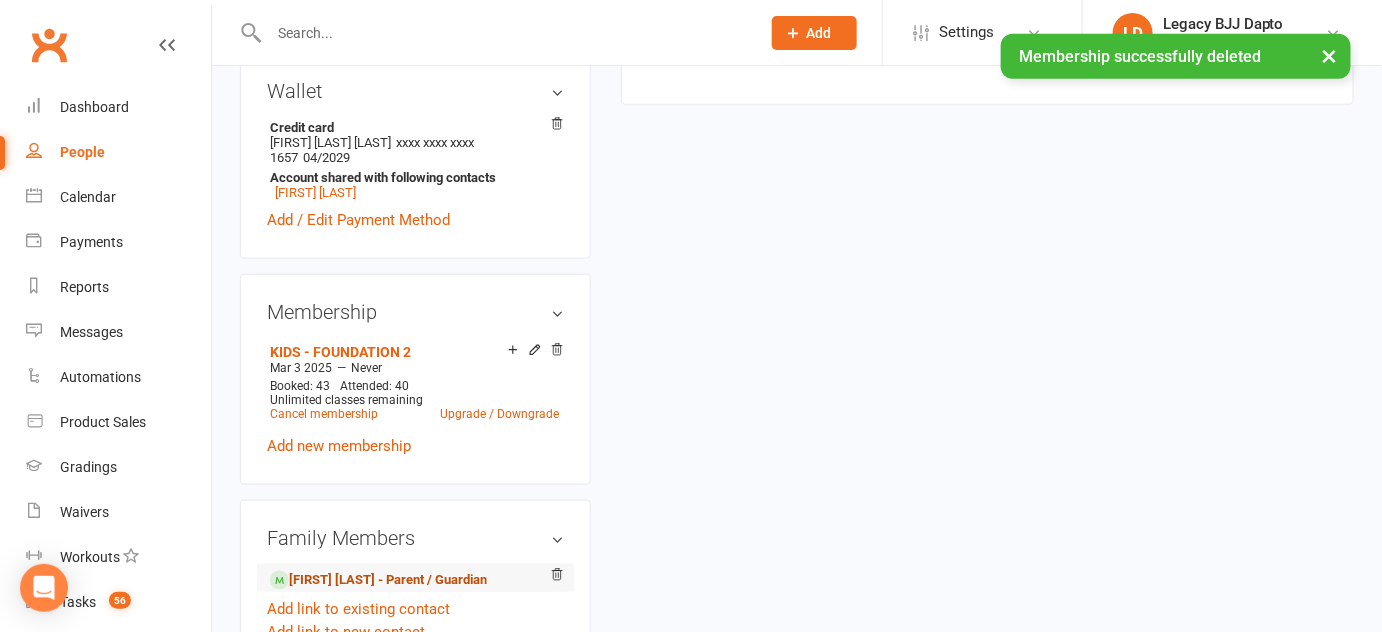 click on "Paul Rawlings - Parent / Guardian" at bounding box center (378, 580) 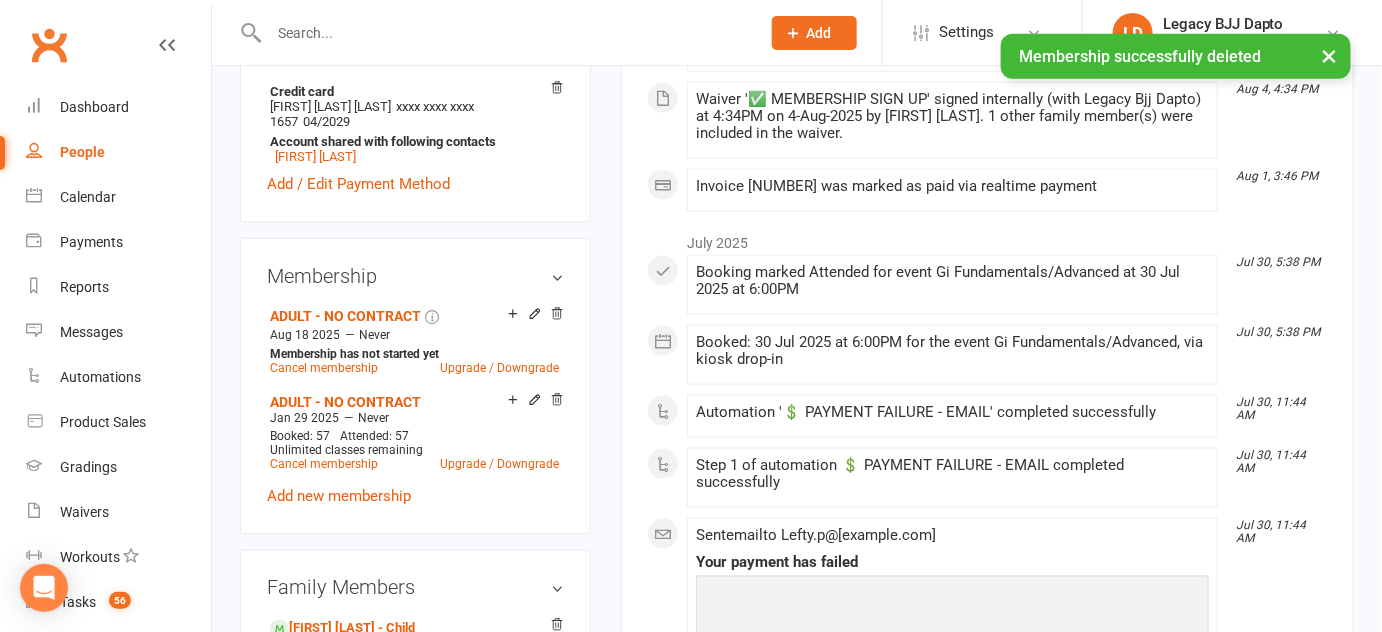 scroll, scrollTop: 722, scrollLeft: 0, axis: vertical 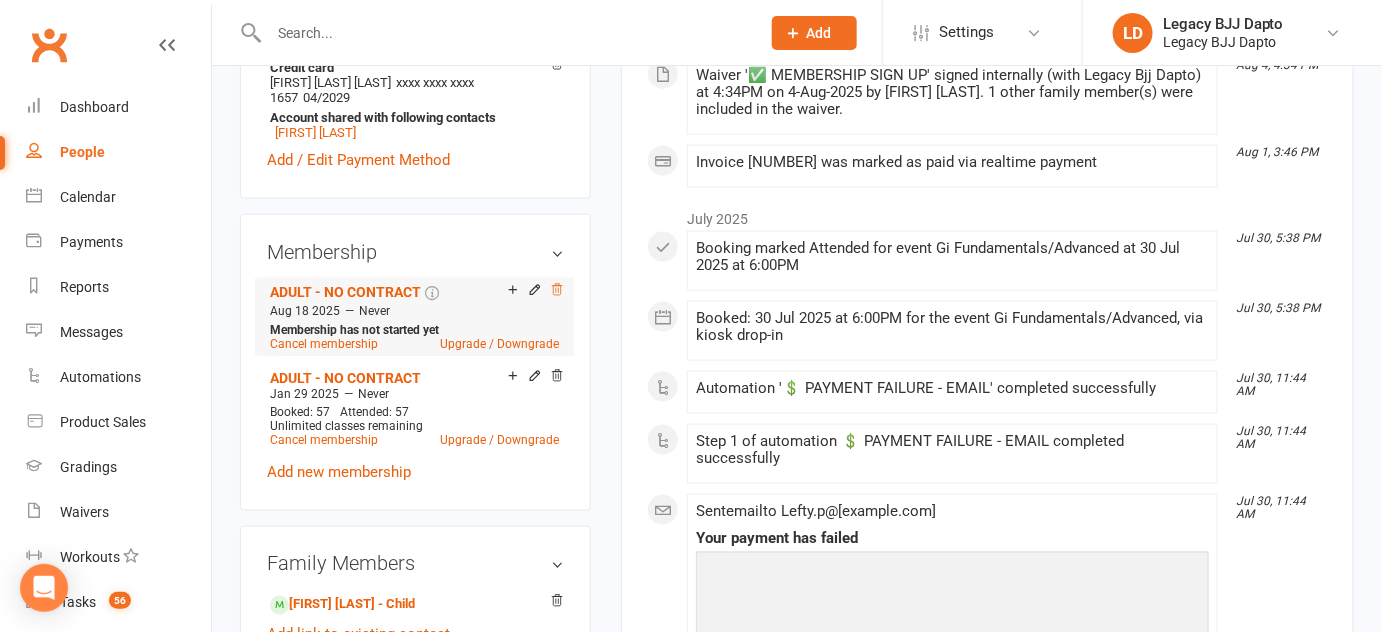 click 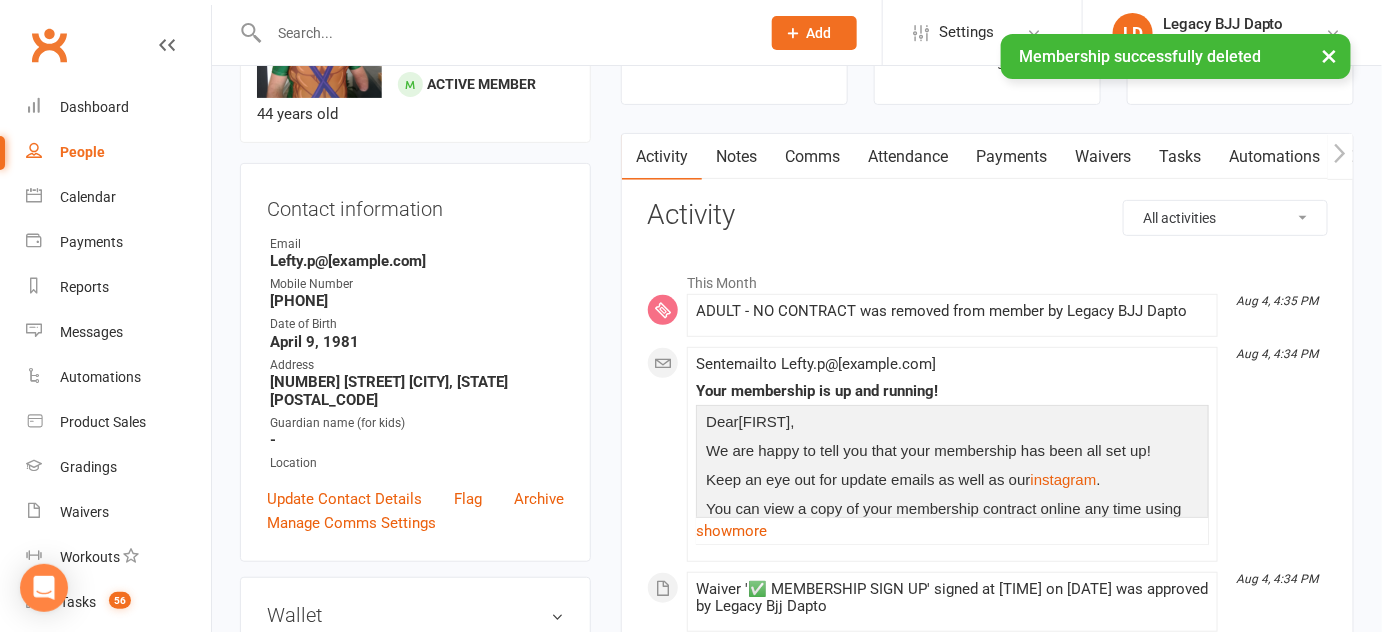 scroll, scrollTop: 0, scrollLeft: 0, axis: both 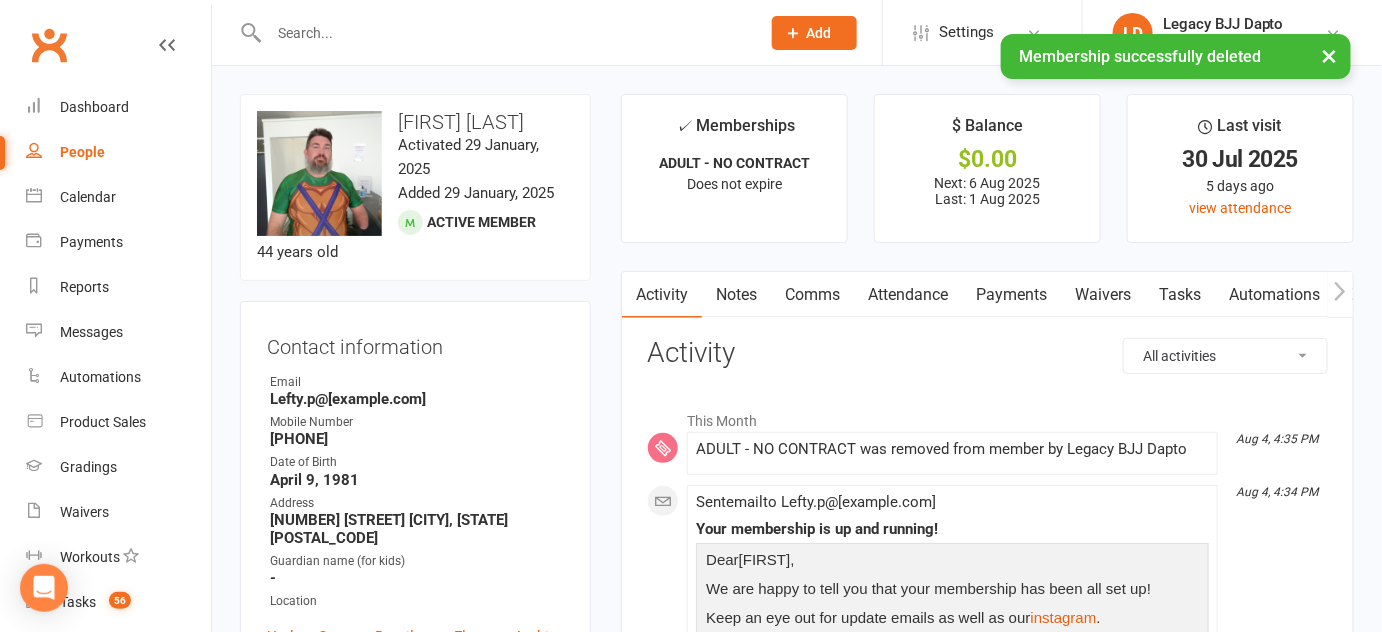 click on "Waivers" at bounding box center [1103, 295] 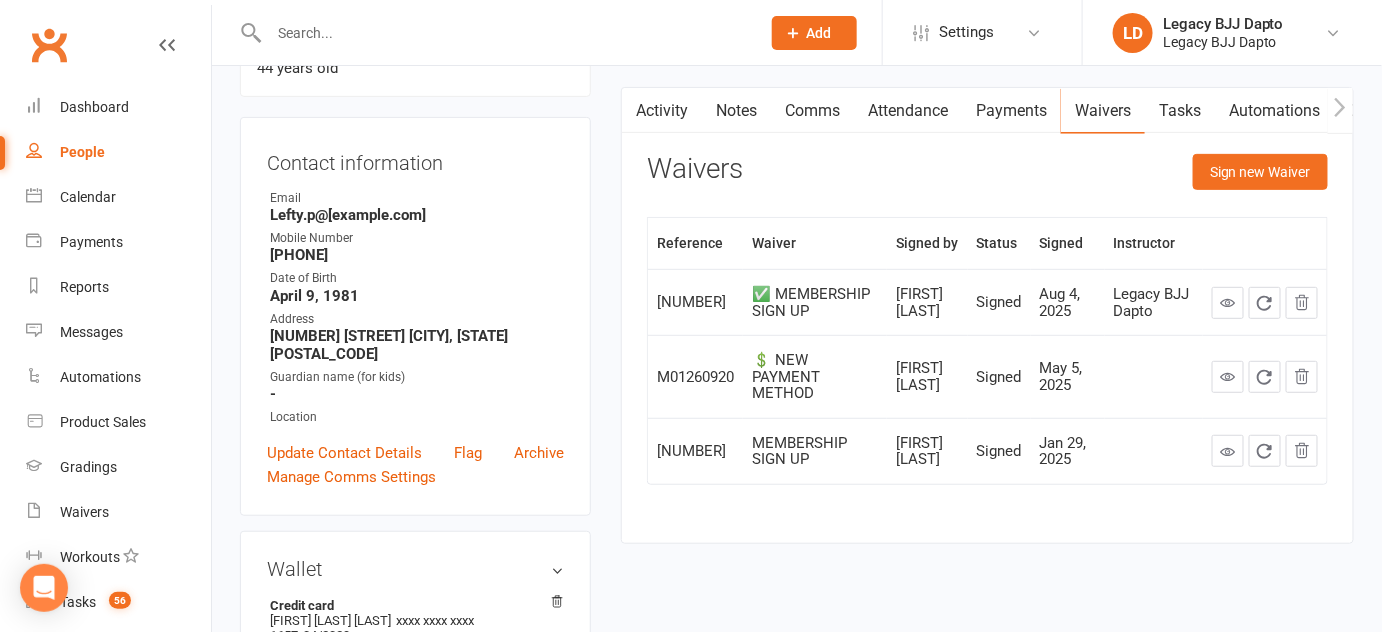 scroll, scrollTop: 181, scrollLeft: 0, axis: vertical 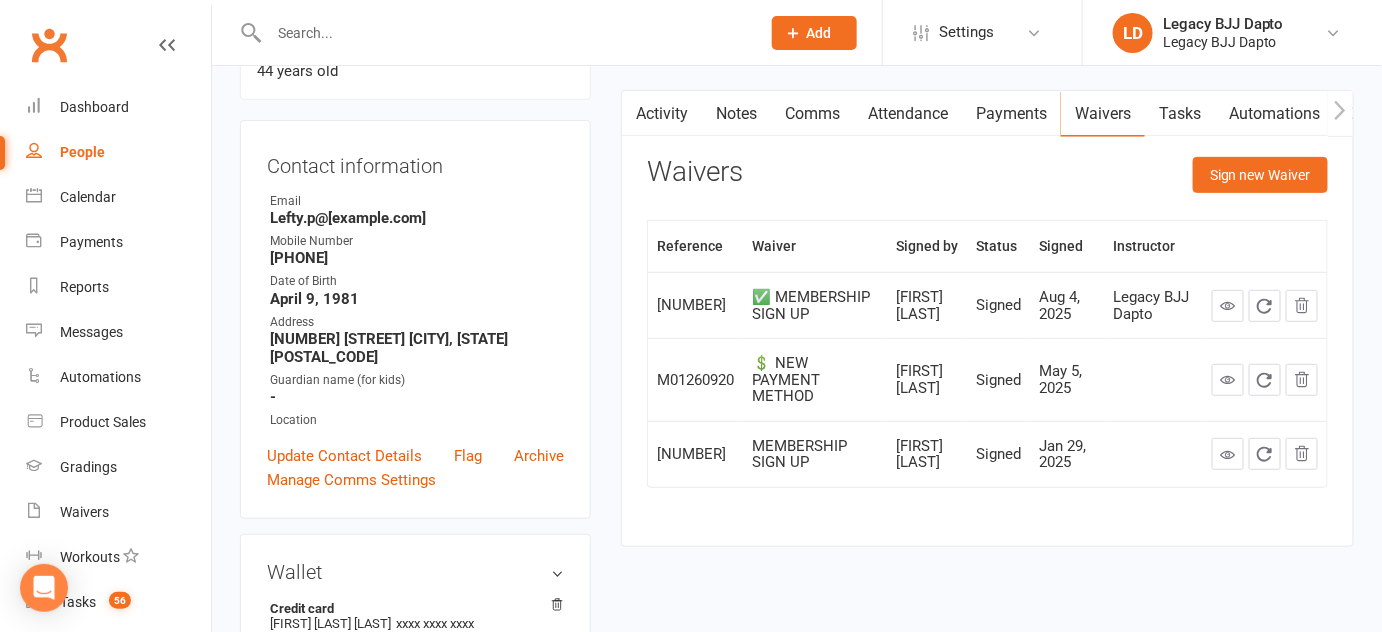 click on "Payments" at bounding box center [1011, 114] 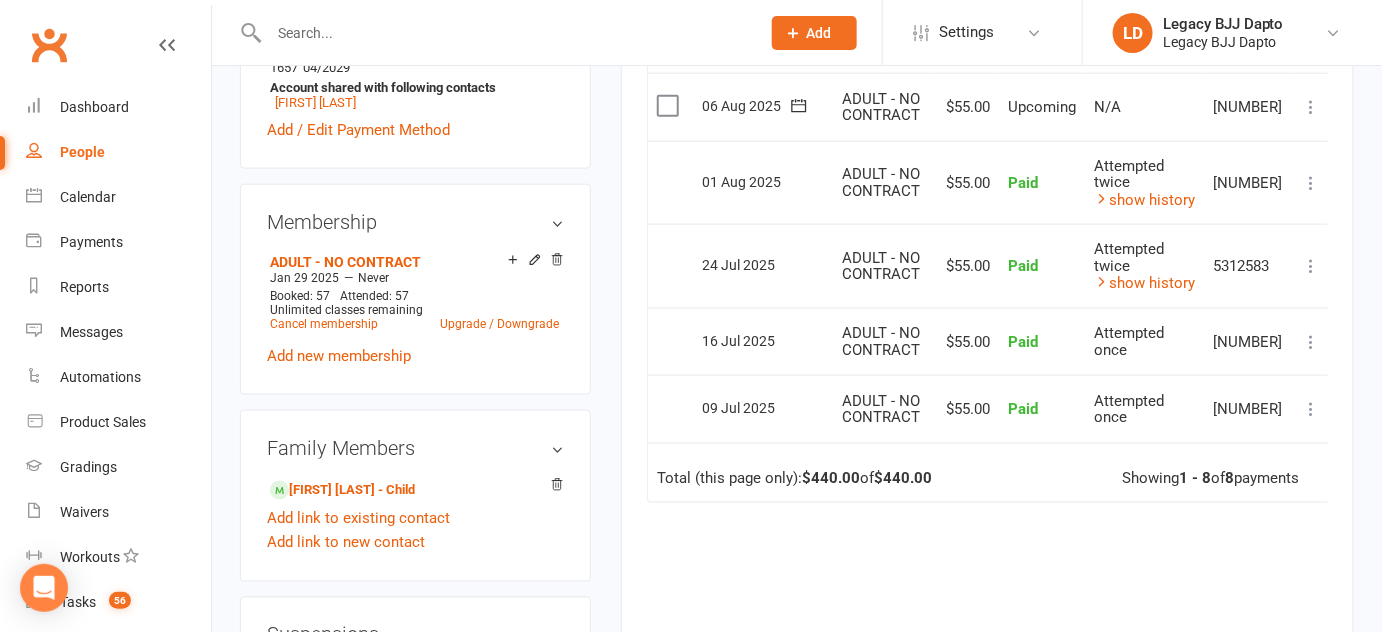scroll, scrollTop: 785, scrollLeft: 0, axis: vertical 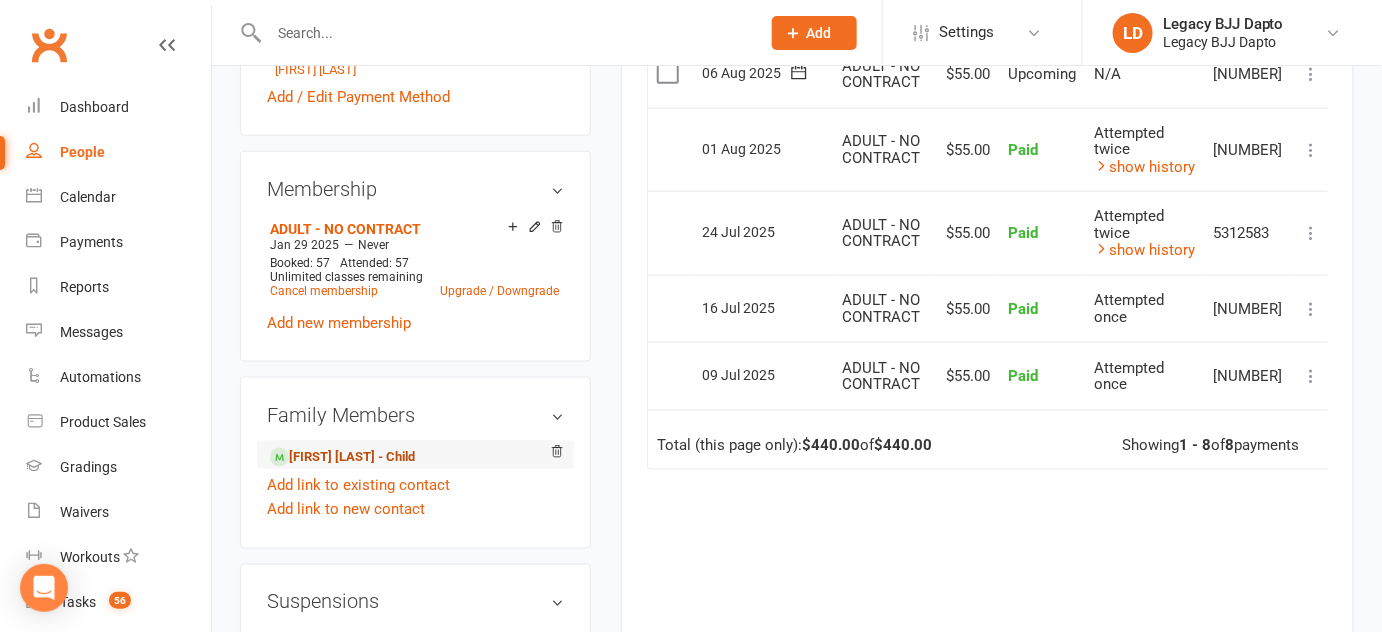 click on "Ayla Rawlings - Child" at bounding box center [342, 457] 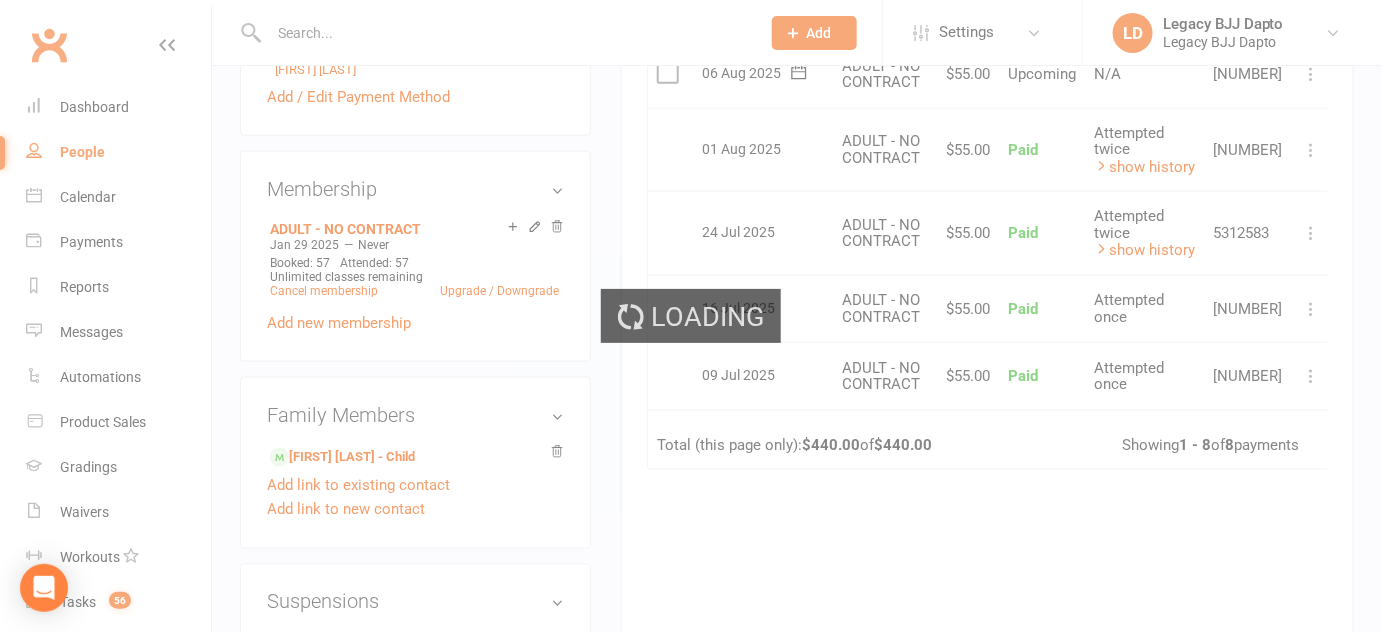 scroll, scrollTop: 0, scrollLeft: 0, axis: both 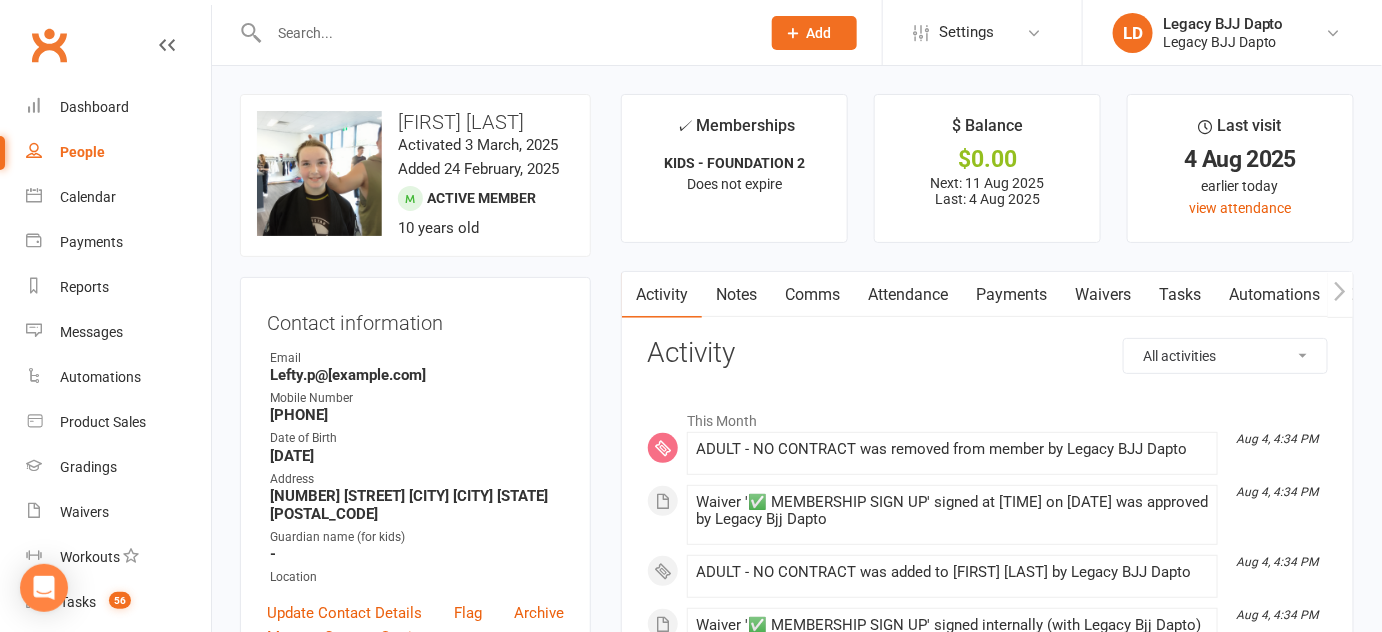 click on "✓ Memberships KIDS - FOUNDATION 2 Does not expire $ Balance $0.00 Next: 11 Aug 2025 Last: 4 Aug 2025 Last visit 4 Aug 2025 earlier today view attendance
Activity Notes Comms Attendance Payments Waivers Tasks Automations Gradings / Promotions Assessments Credit balance
All activities Bookings / Attendances Communications Notes Failed SMSes Gradings Members Memberships POS Sales Payments Credit Vouchers Prospects Reports Automations Tasks Waivers Workouts Kiosk Mode Consent Assessments Contact Flags Family Relationships Activity This Month Aug 4, 4:34 PM ADULT - NO CONTRACT was removed from member by Legacy BJJ Dapto   Aug 4, 4:34 PM Waiver '✅ MEMBERSHIP SIGN UP' signed at 4:34PM on 4-Aug-2025 was approved by Legacy Bjj Dapto   Aug 4, 4:34 PM ADULT - NO CONTRACT was added to Ayla Rawlings by Legacy BJJ Dapto   Aug 4, 4:34 PM Waiver '✅ MEMBERSHIP SIGN UP' signed internally (with Legacy Bjj Dapto) at 4:34PM on 4-Aug-2025 by Paul Rawlings. 1 other family member(s) were included in the waiver." at bounding box center (987, 1287) 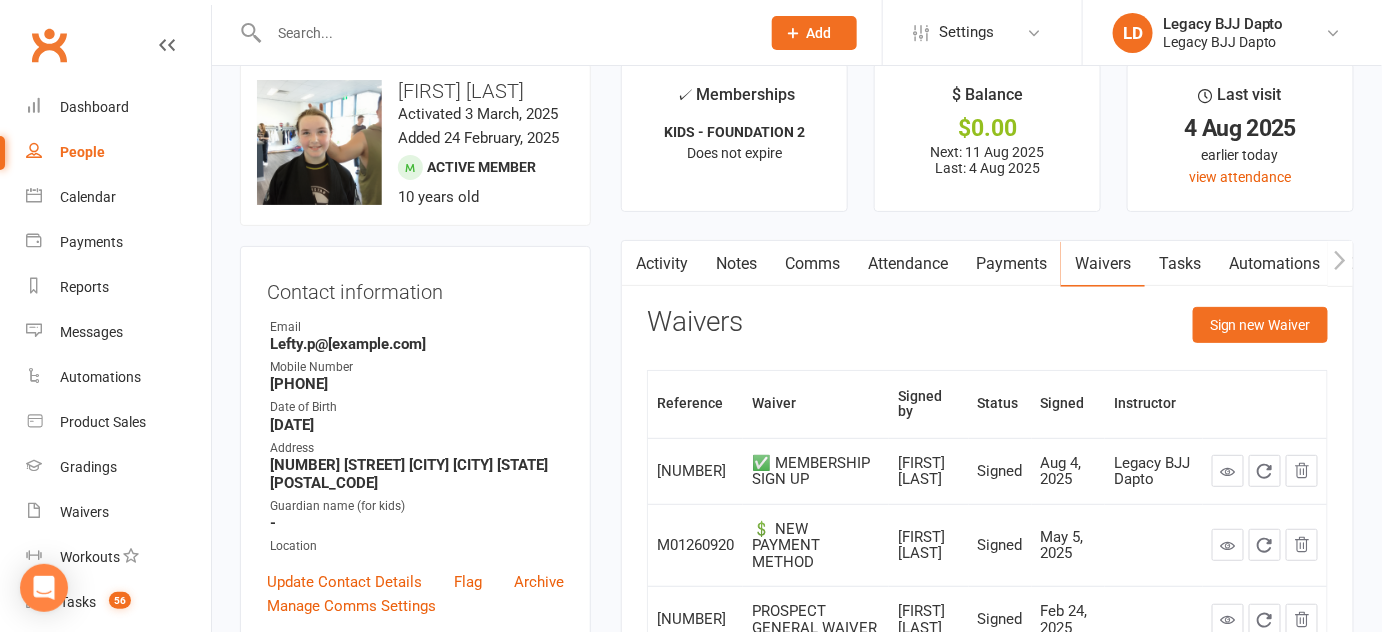 scroll, scrollTop: 0, scrollLeft: 0, axis: both 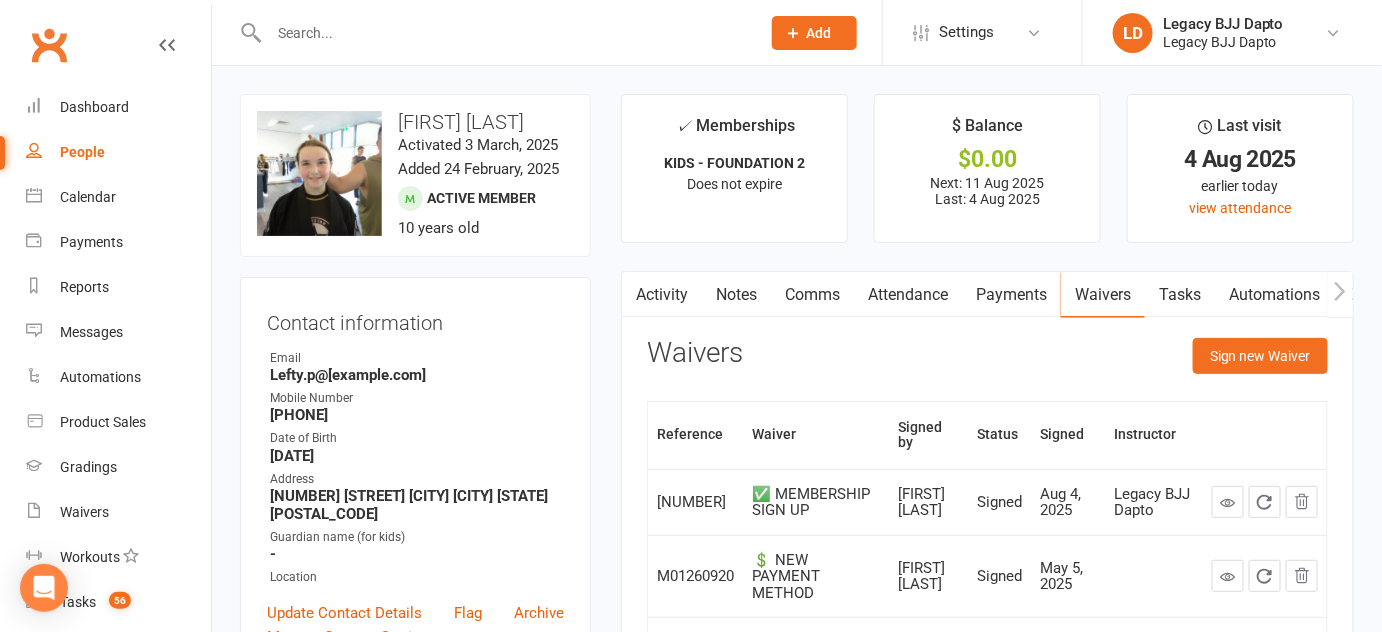 click on "People" at bounding box center (82, 152) 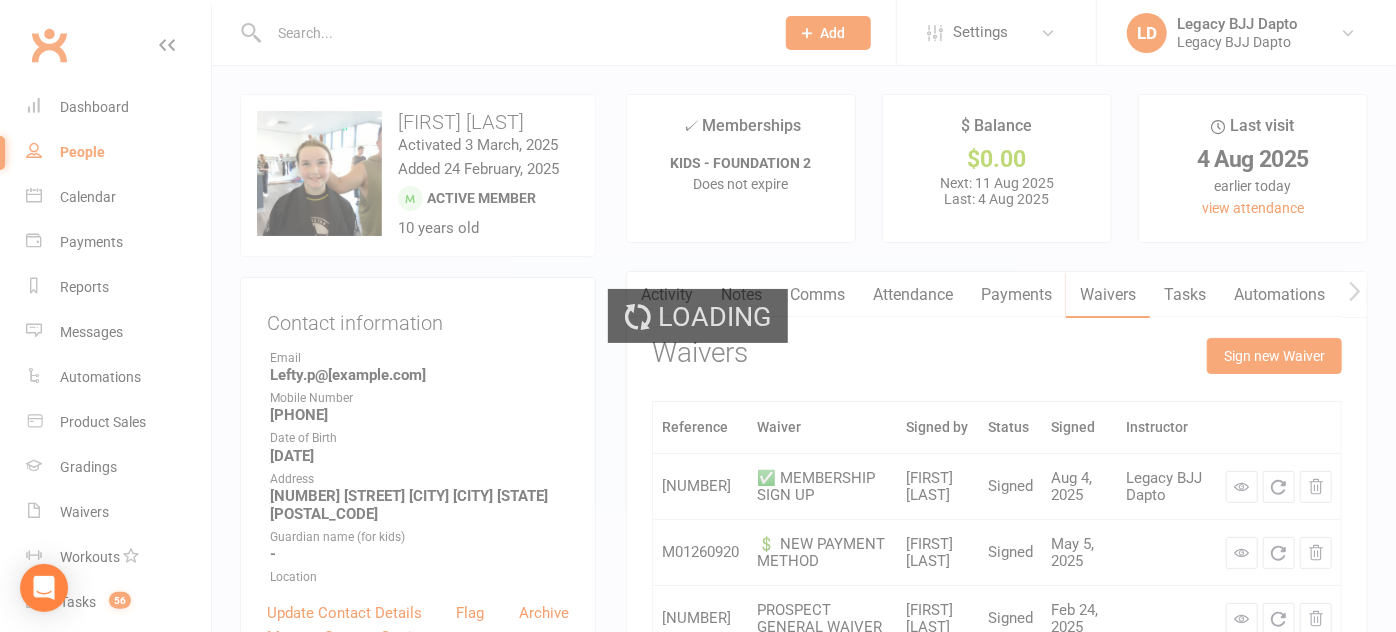 select on "100" 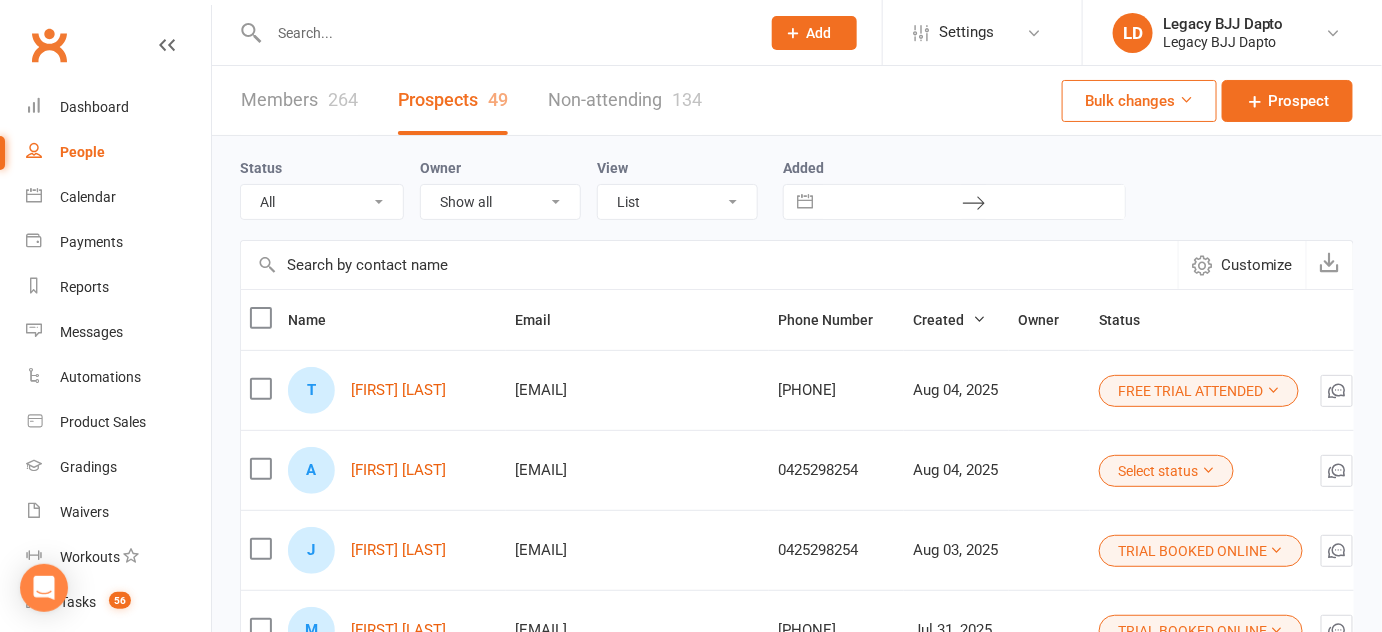 click at bounding box center [504, 33] 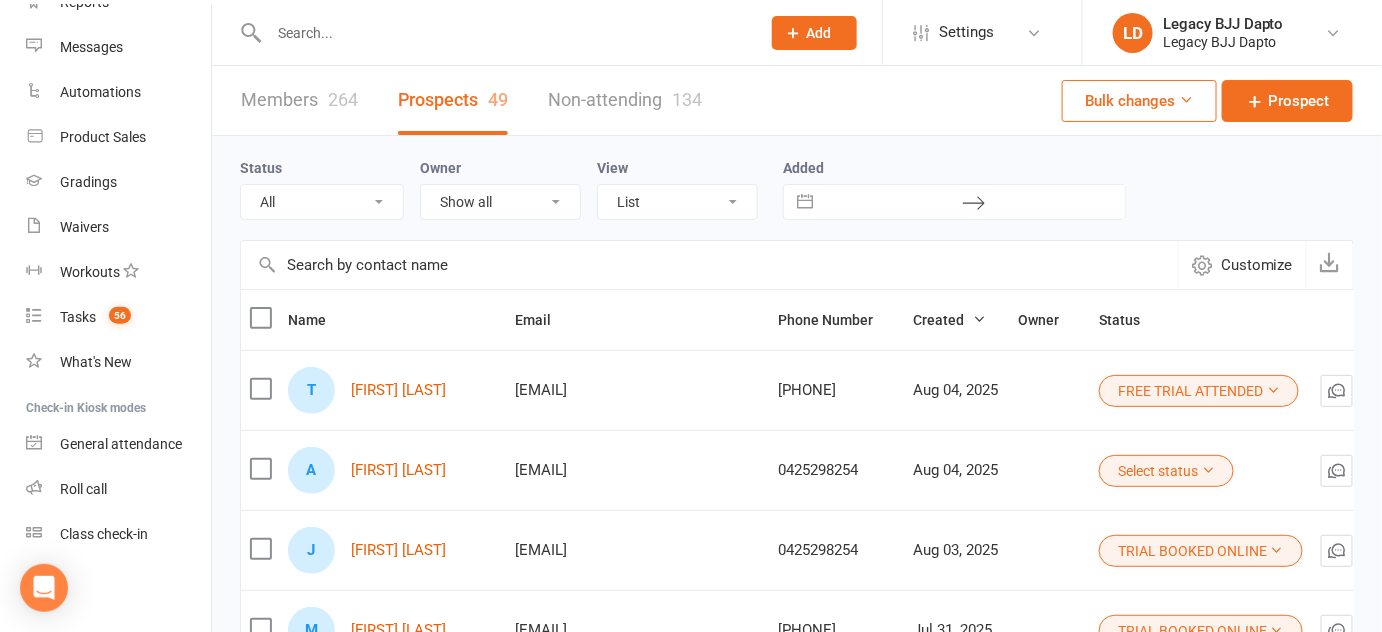 click on "Members 264" at bounding box center (299, 100) 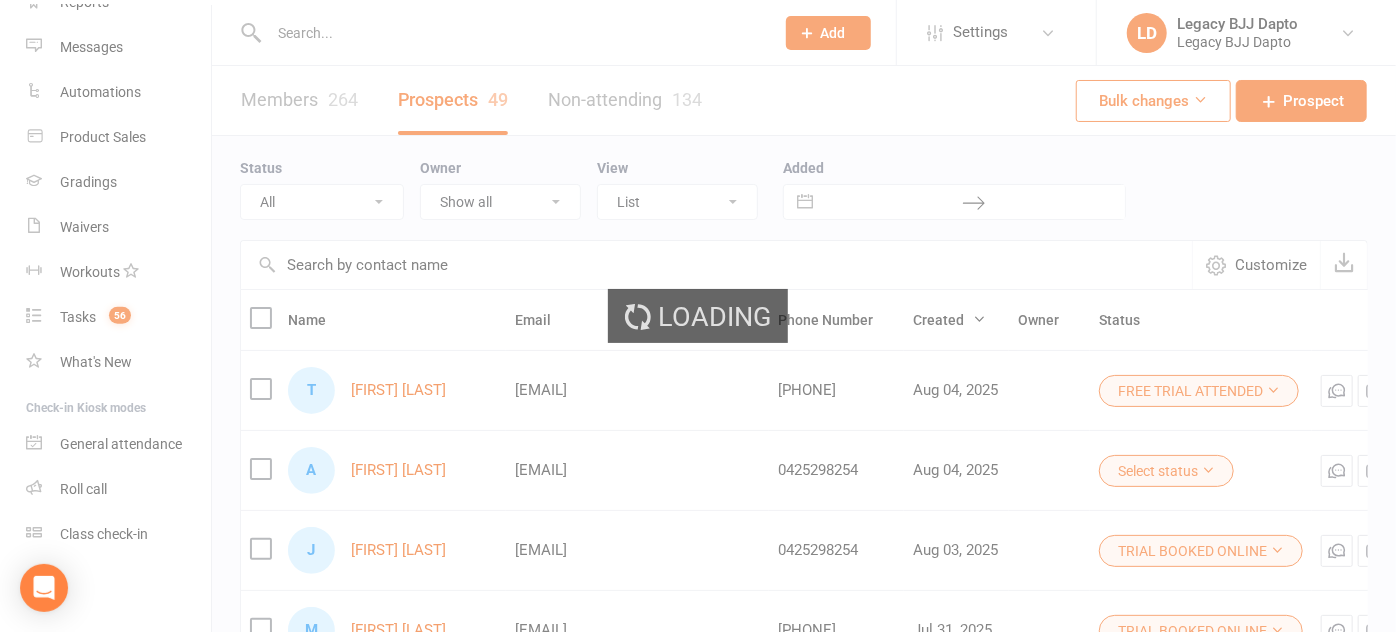 select on "100" 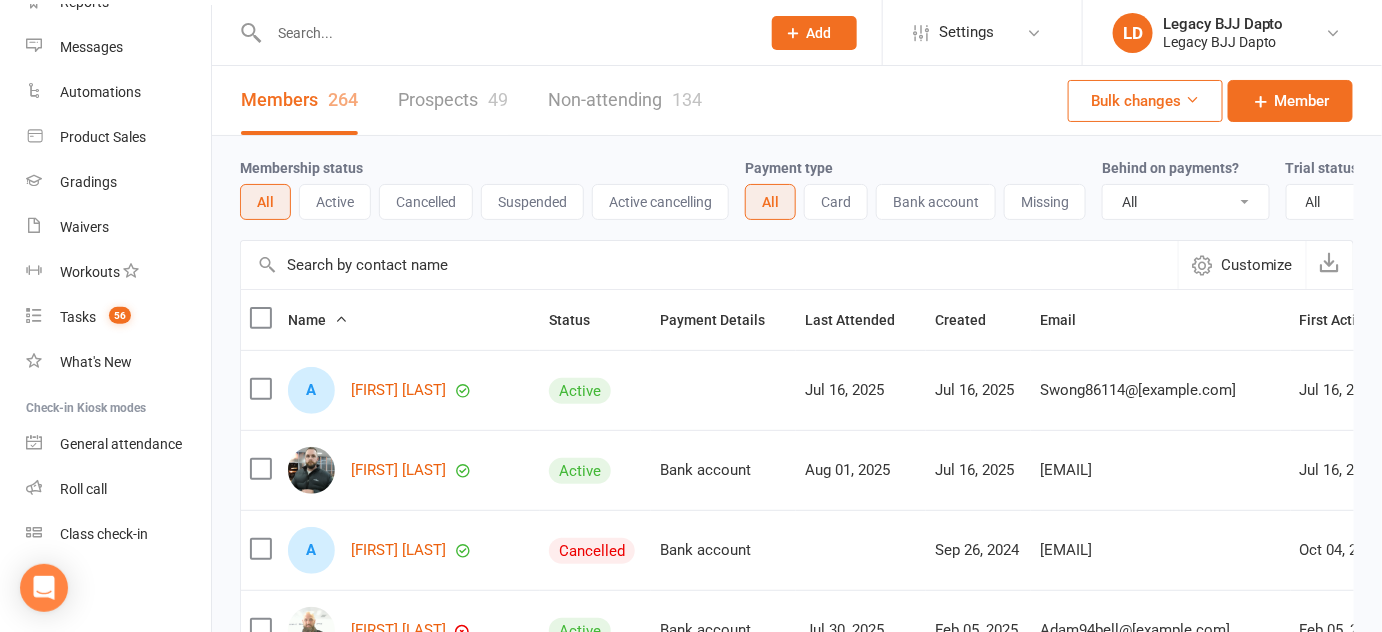 click at bounding box center (504, 33) 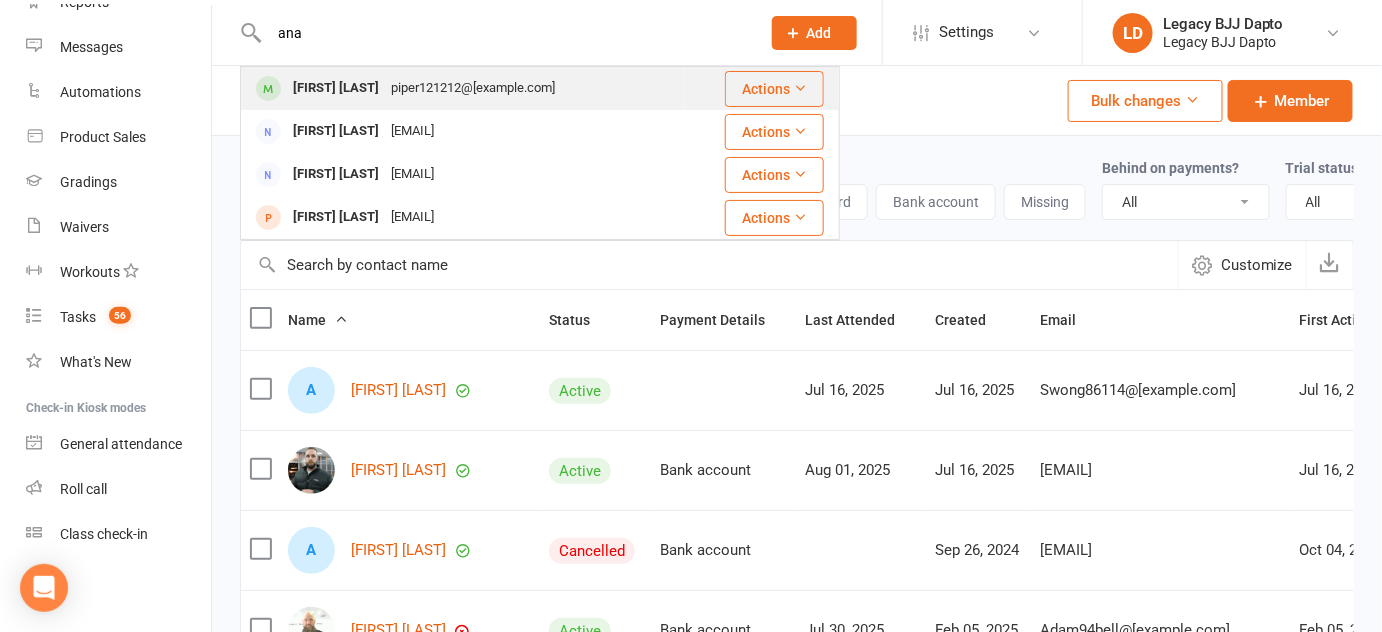 type on "ana" 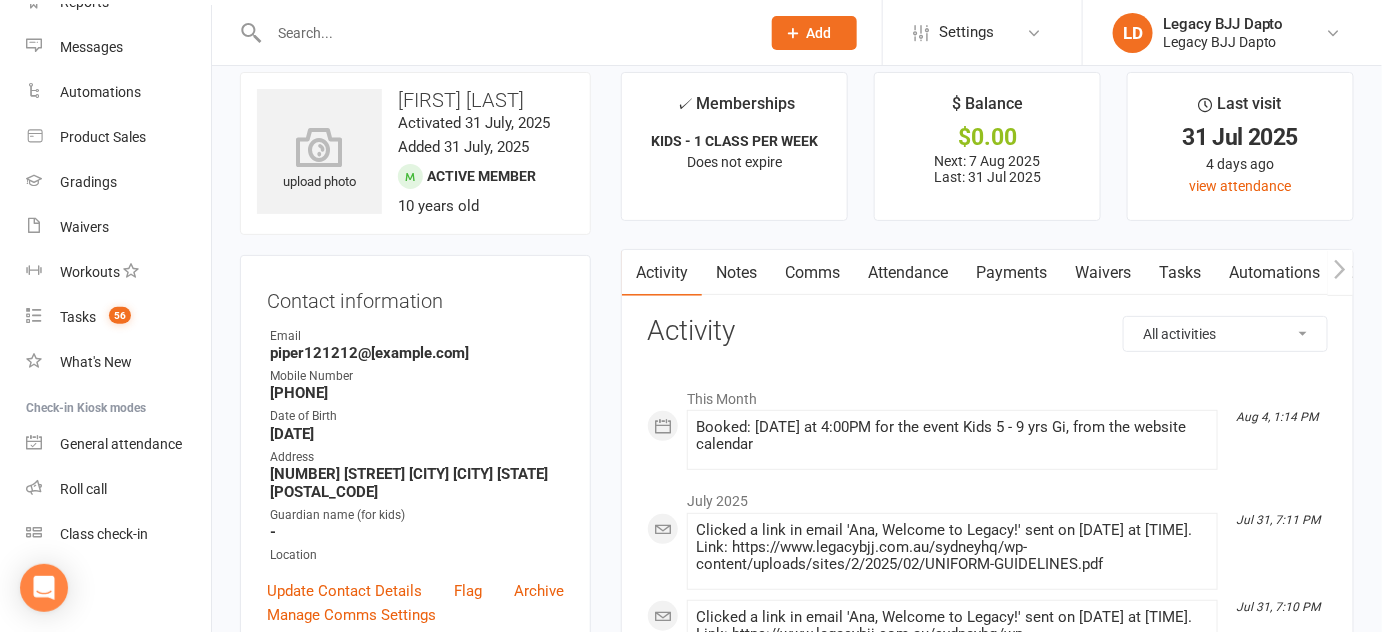 scroll, scrollTop: 21, scrollLeft: 0, axis: vertical 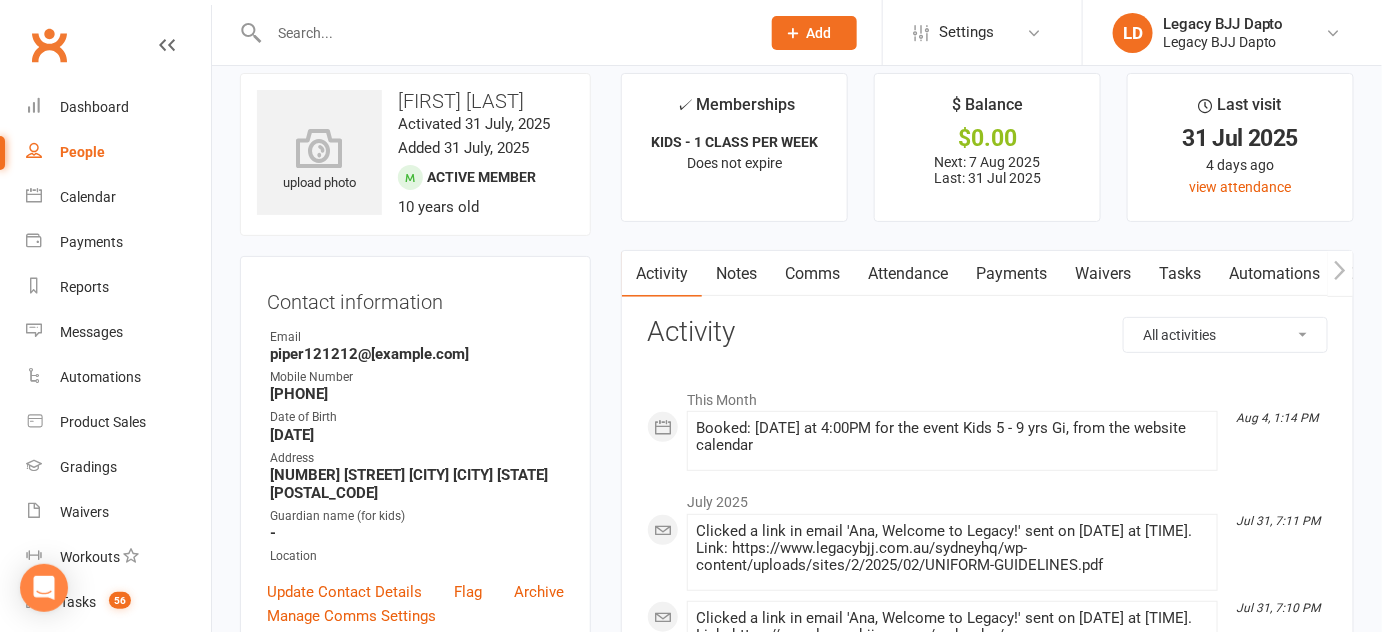click on "People" at bounding box center (118, 152) 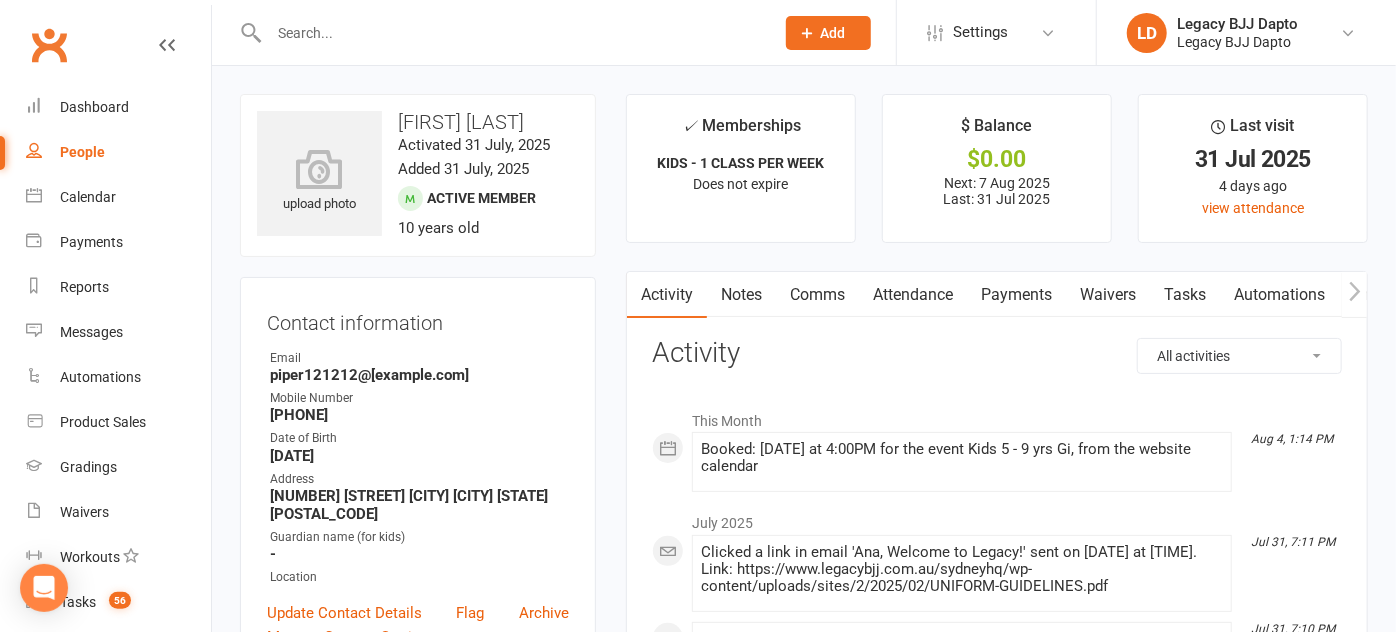 select on "100" 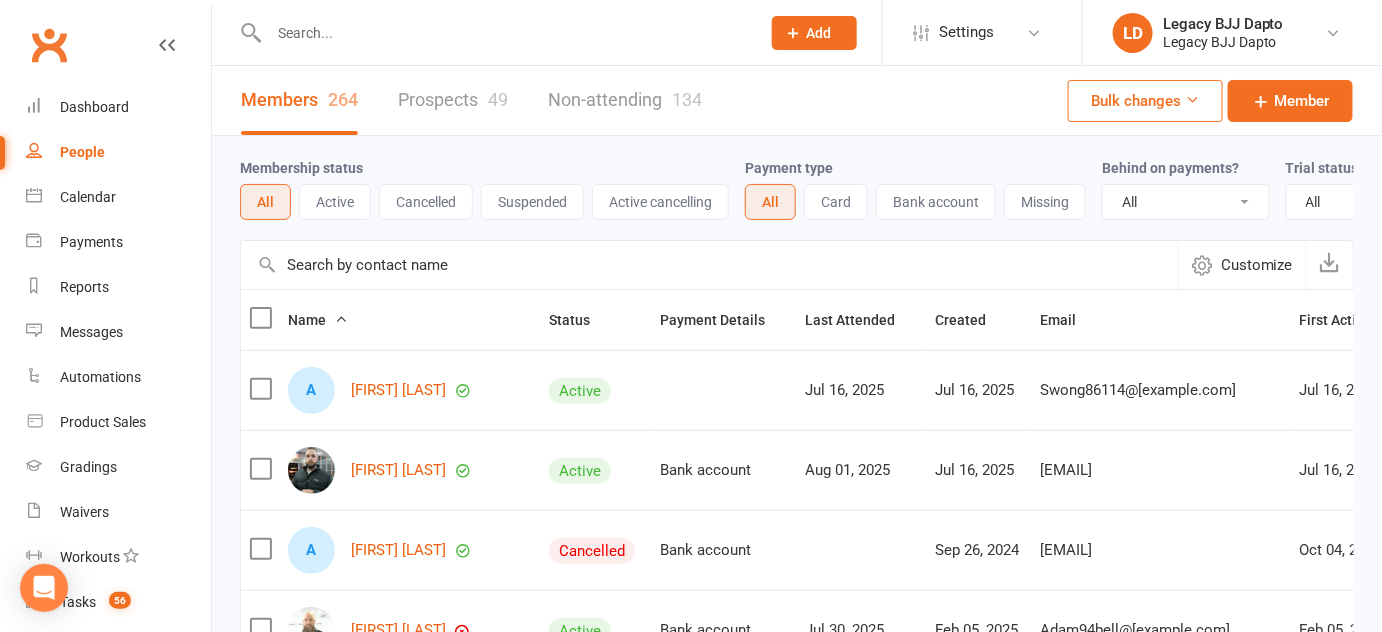 click on "Prospects 49" at bounding box center (453, 100) 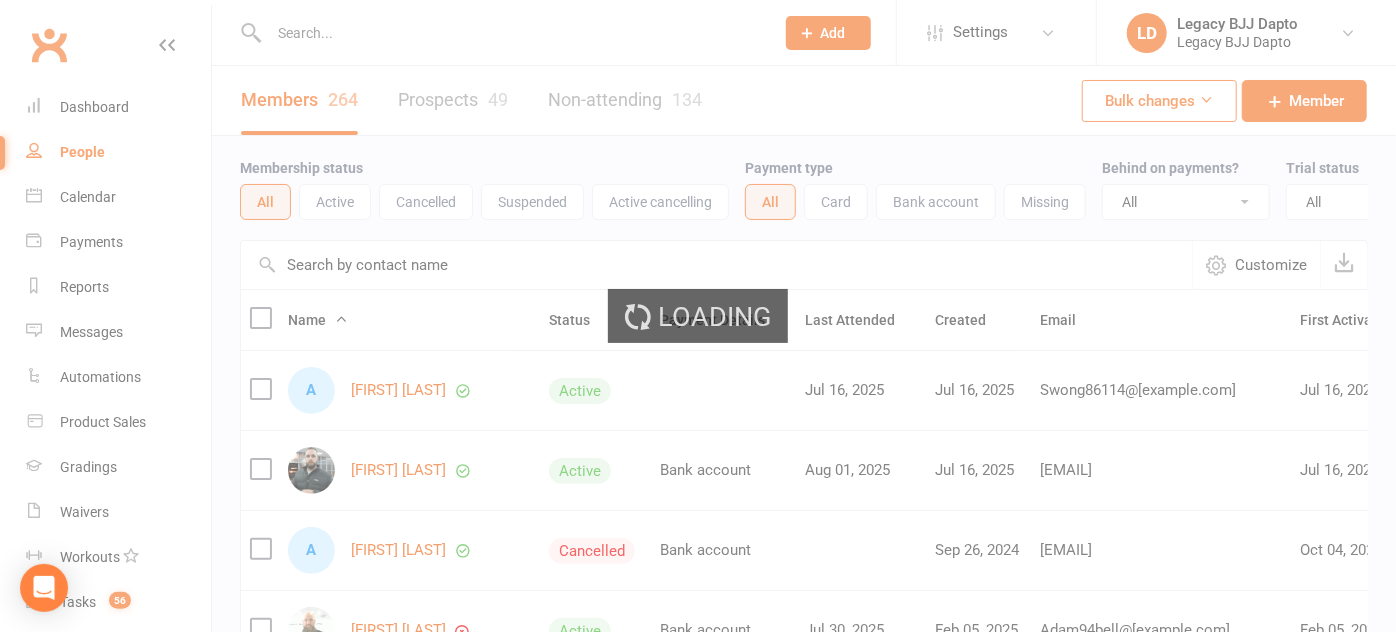 select on "100" 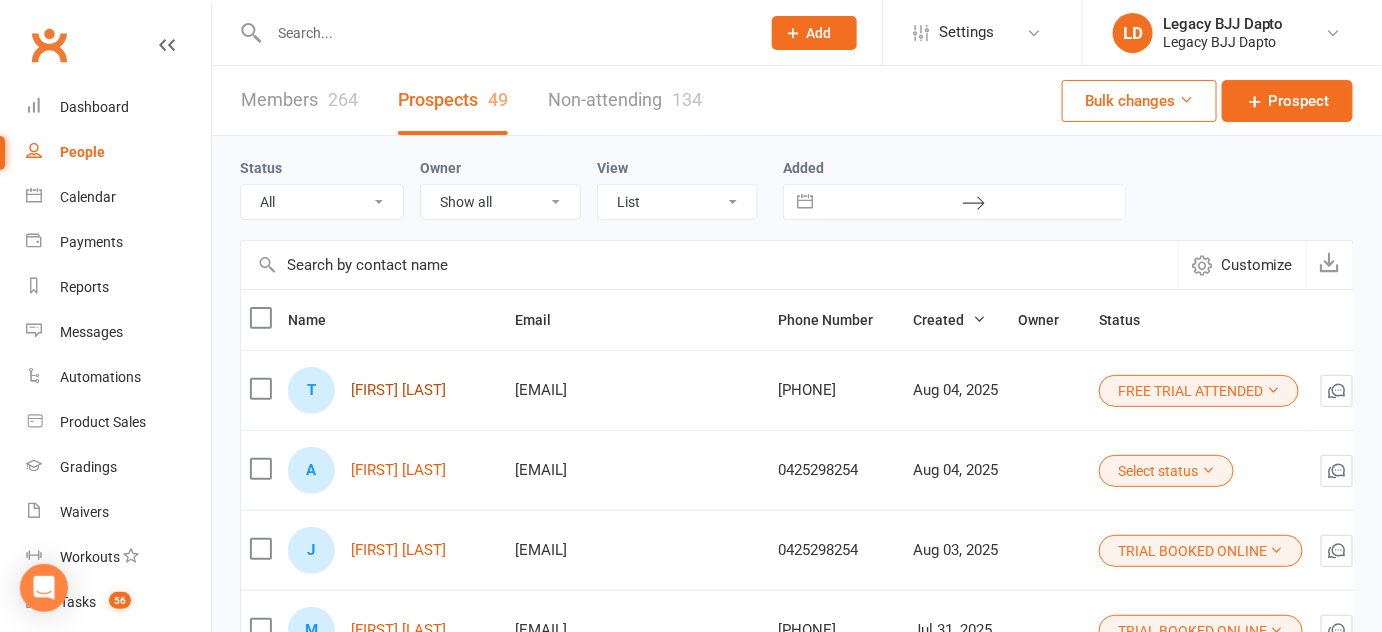 click on "Tucker Castledine" at bounding box center [398, 390] 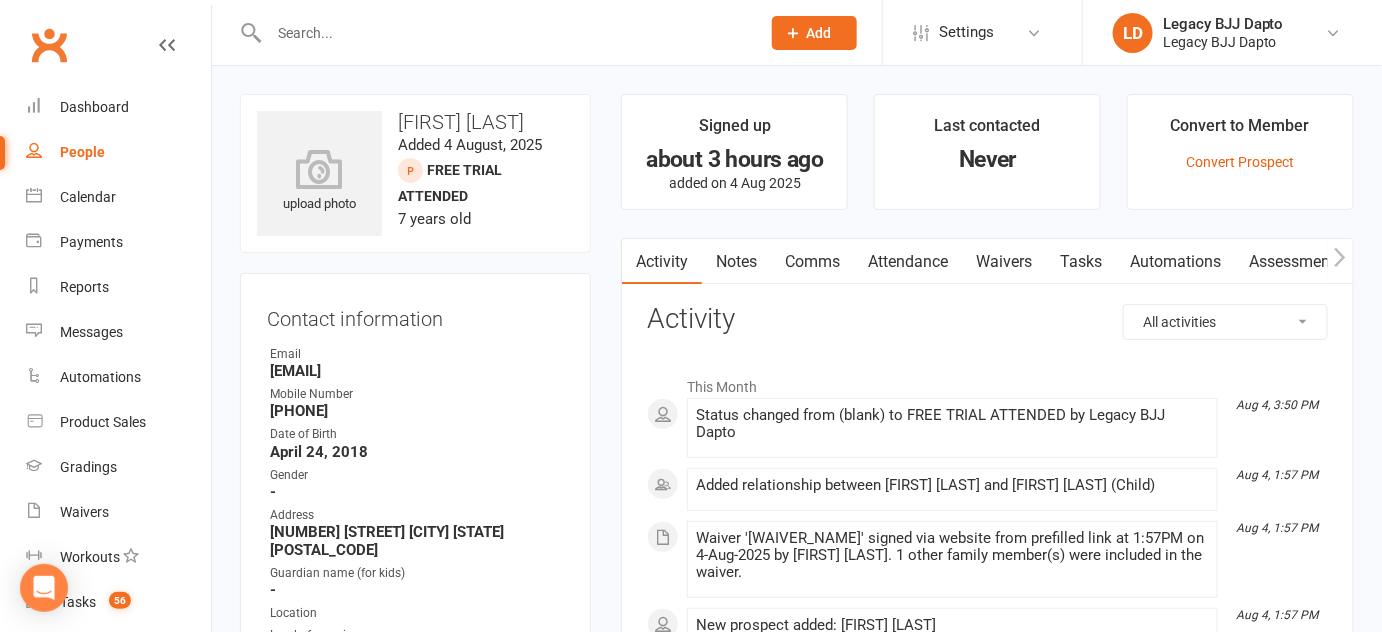 click on "Notes" at bounding box center [736, 262] 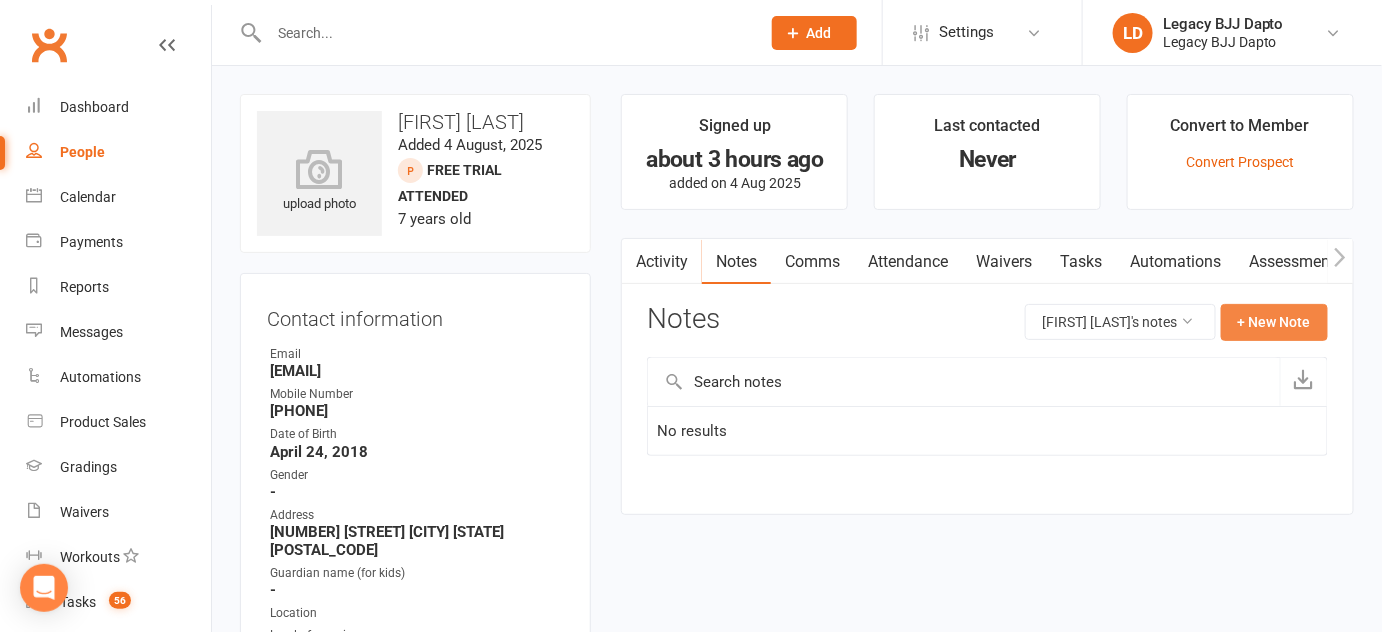 click on "+ New Note" at bounding box center [1274, 322] 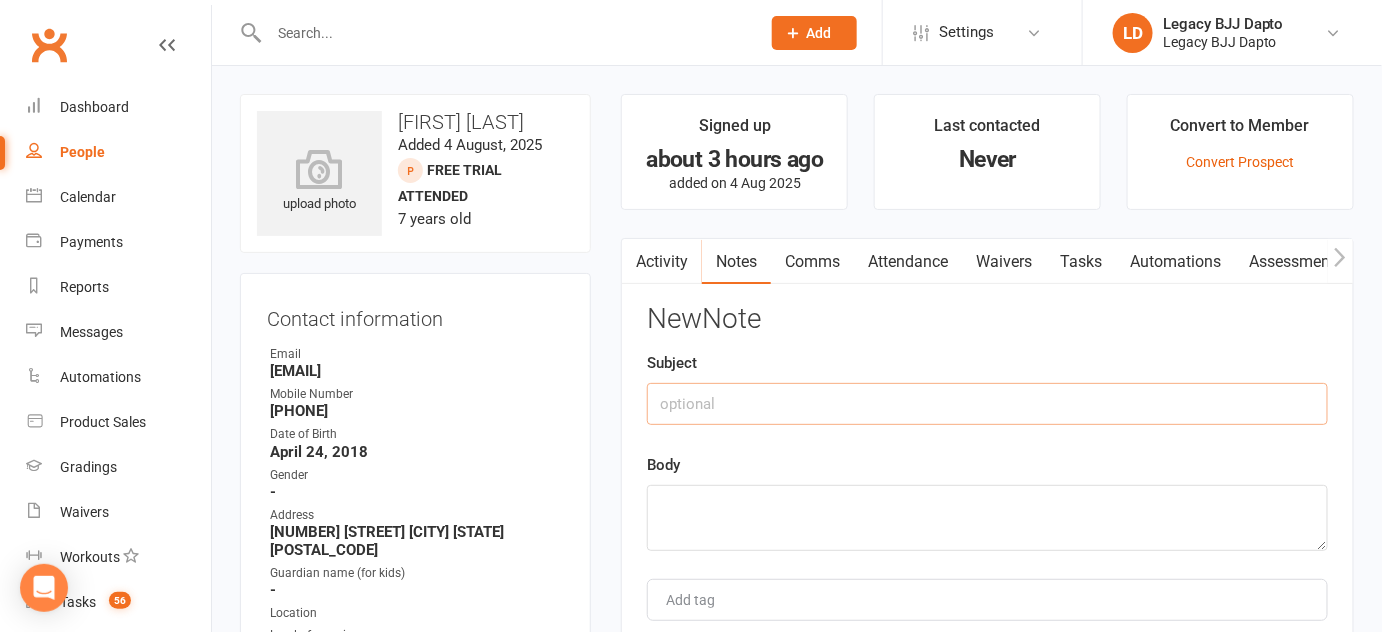 click at bounding box center [987, 404] 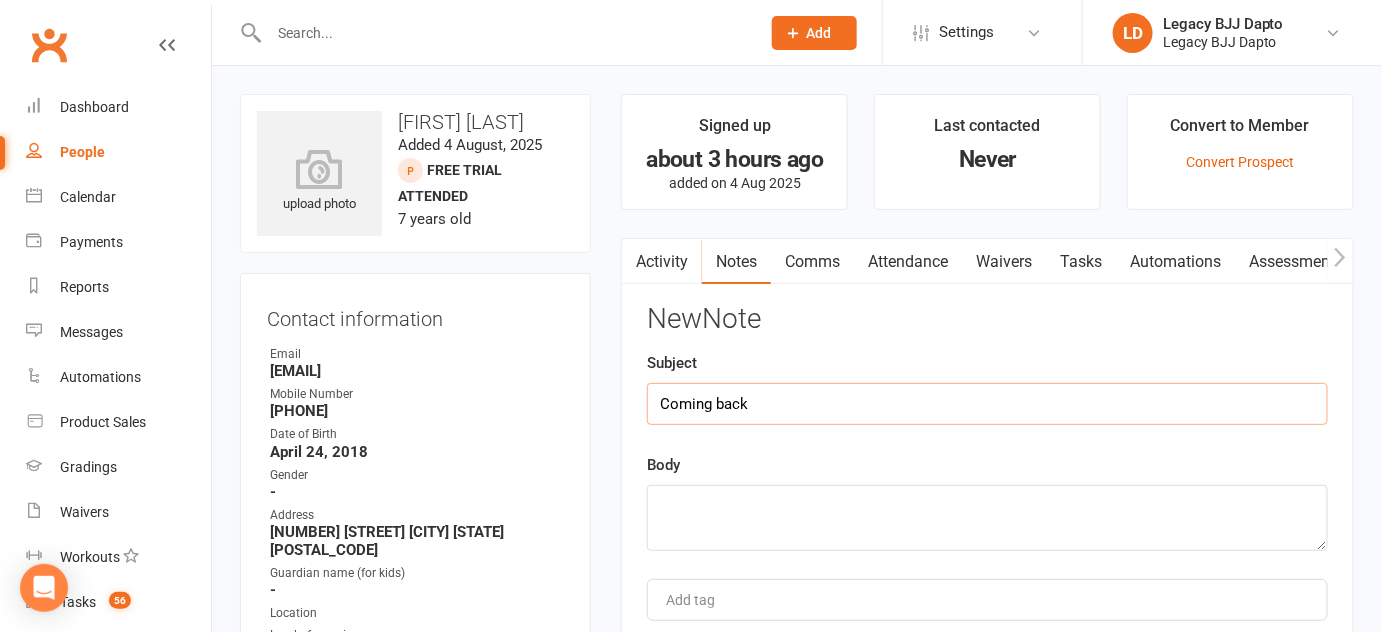 type on "Coming back" 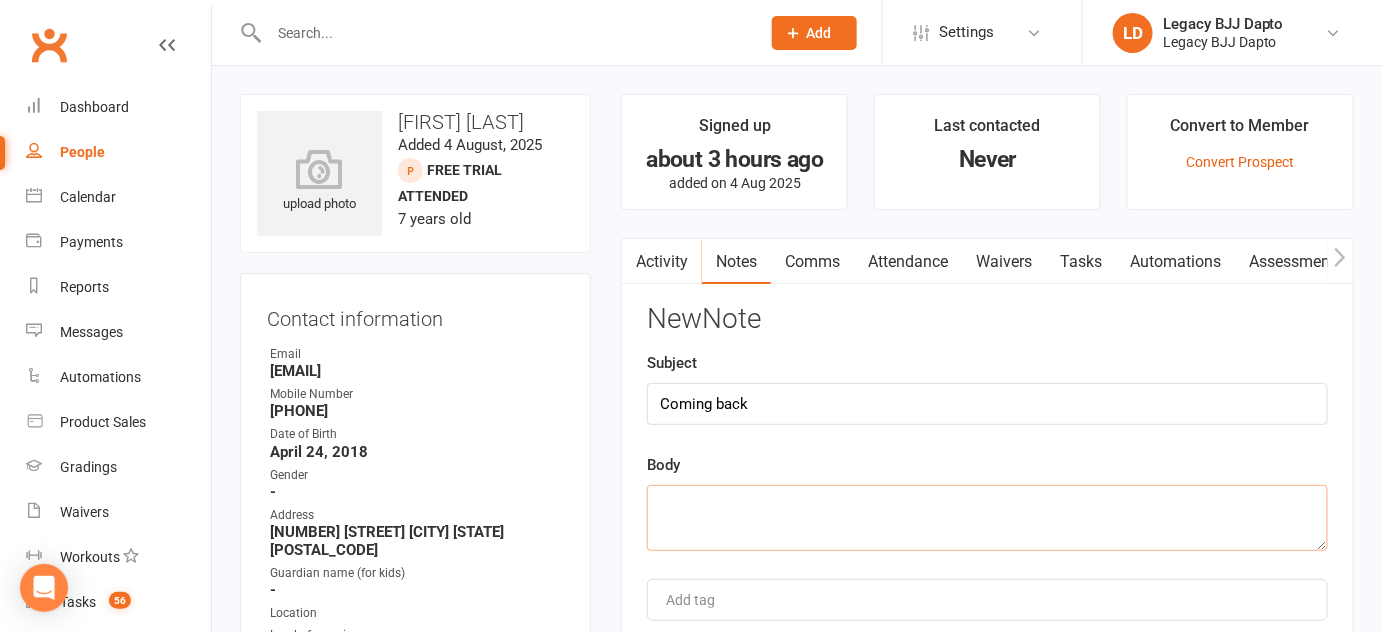 click at bounding box center [987, 518] 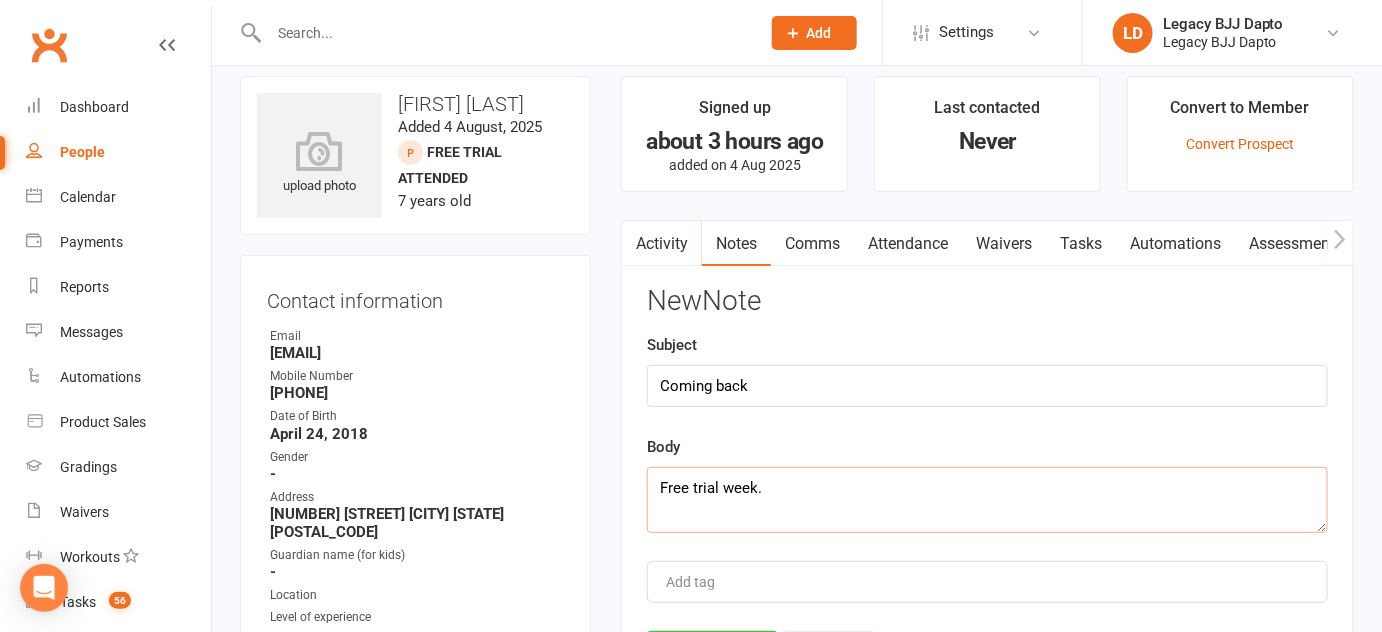 scroll, scrollTop: 18, scrollLeft: 0, axis: vertical 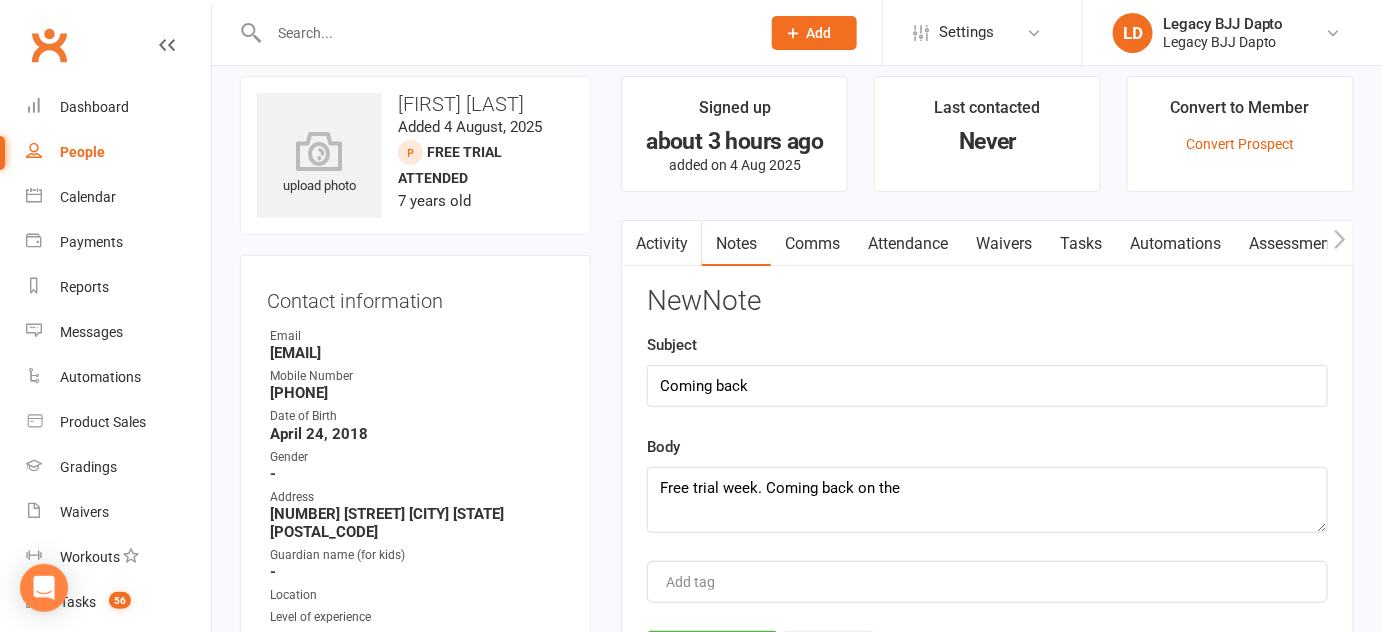 click on "Body Free trial week. Coming back on the" at bounding box center (987, 484) 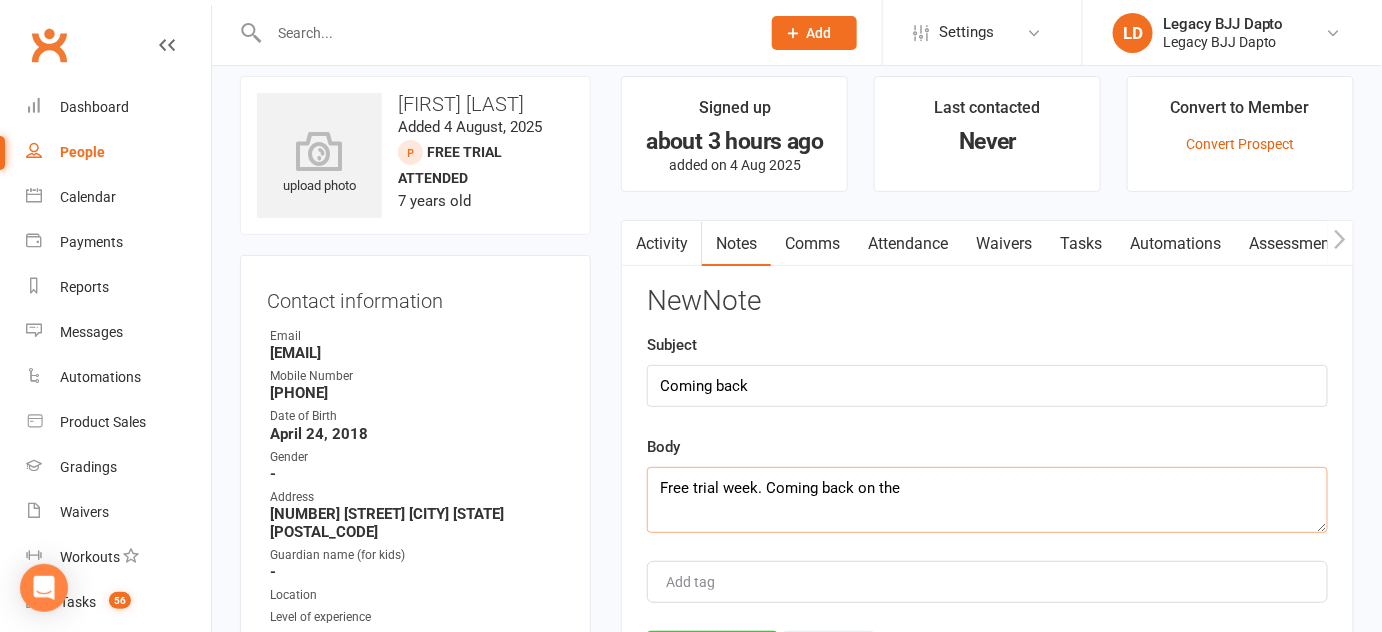 click on "Free trial week. Coming back on the" at bounding box center (987, 500) 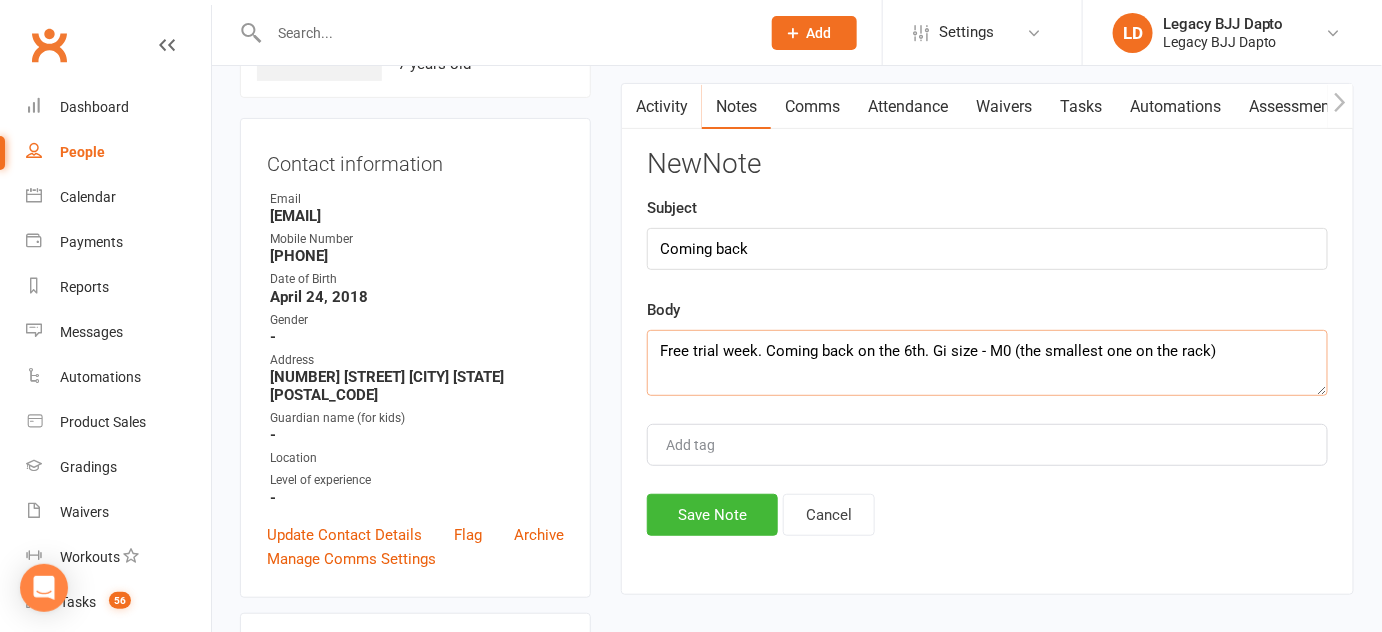 scroll, scrollTop: 175, scrollLeft: 0, axis: vertical 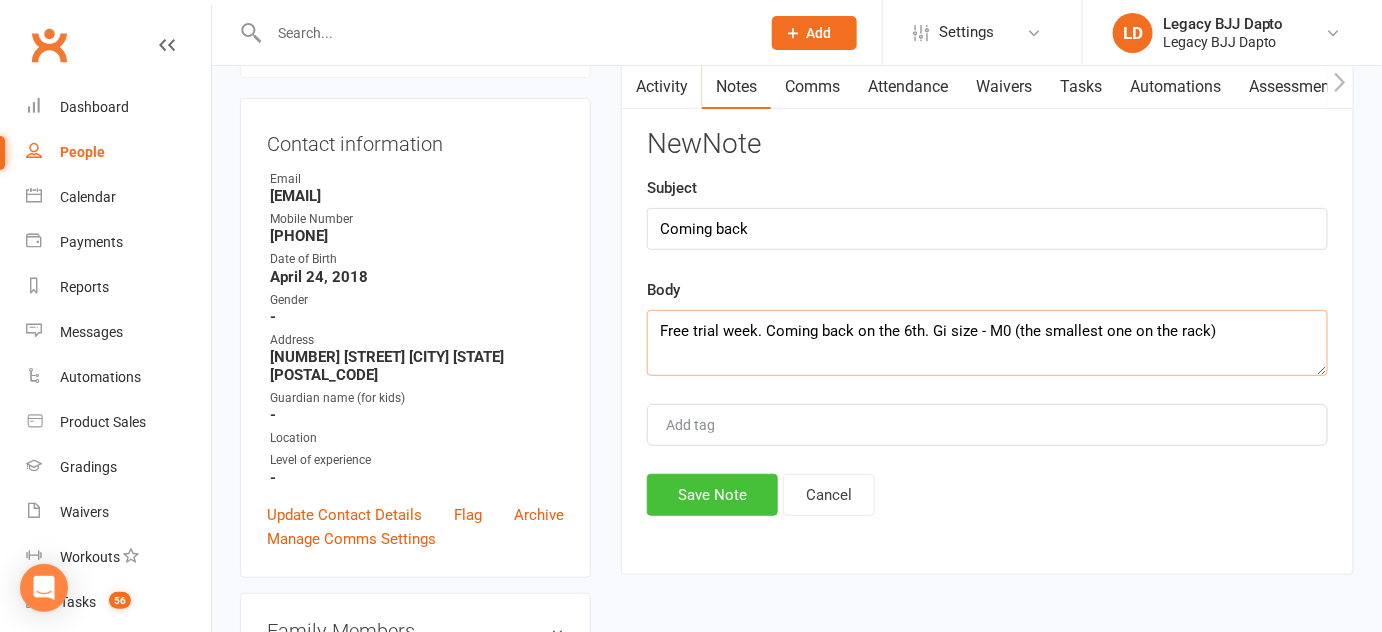 type on "Free trial week. Coming back on the 6th. Gi size - M0 (the smallest one on the rack)" 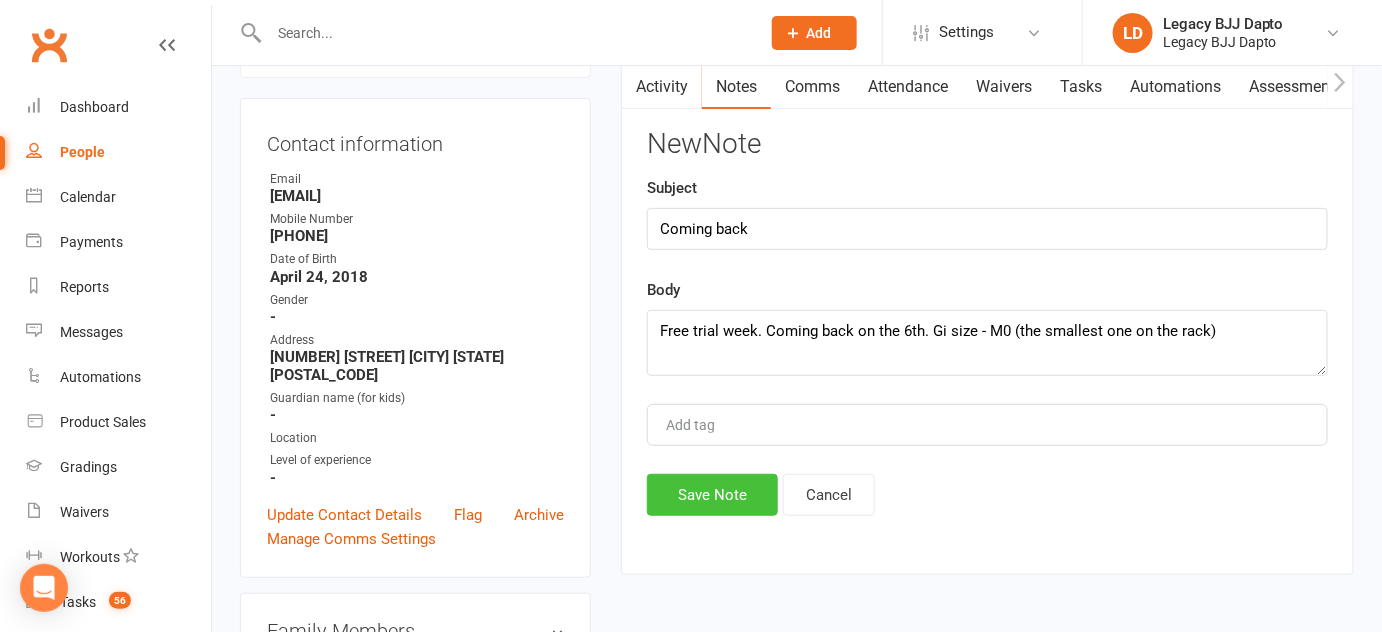 click on "Save Note" at bounding box center [712, 495] 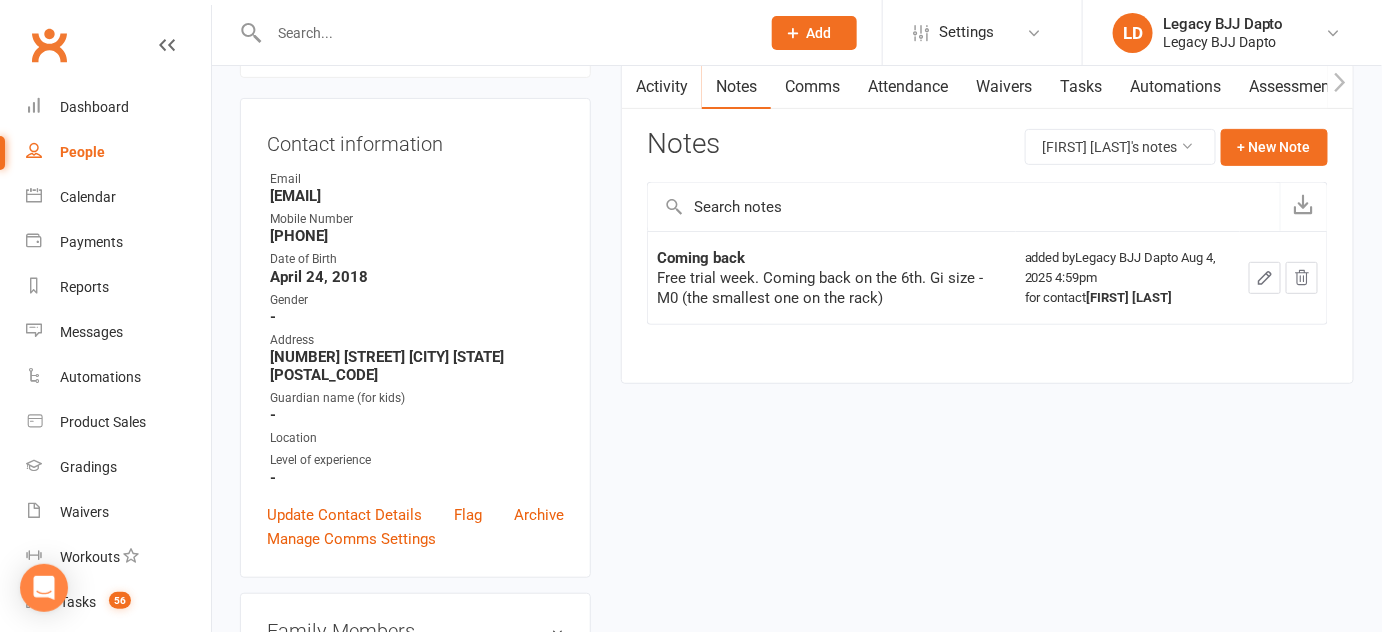 scroll, scrollTop: 0, scrollLeft: 0, axis: both 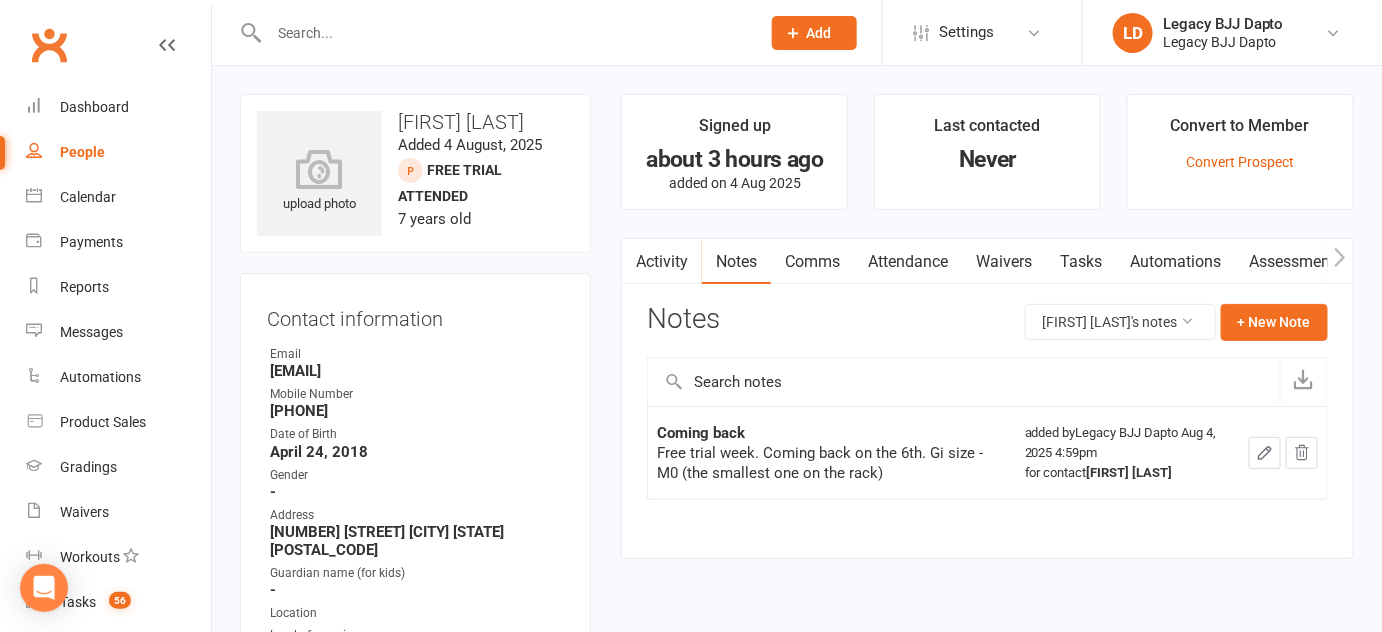 click at bounding box center (504, 33) 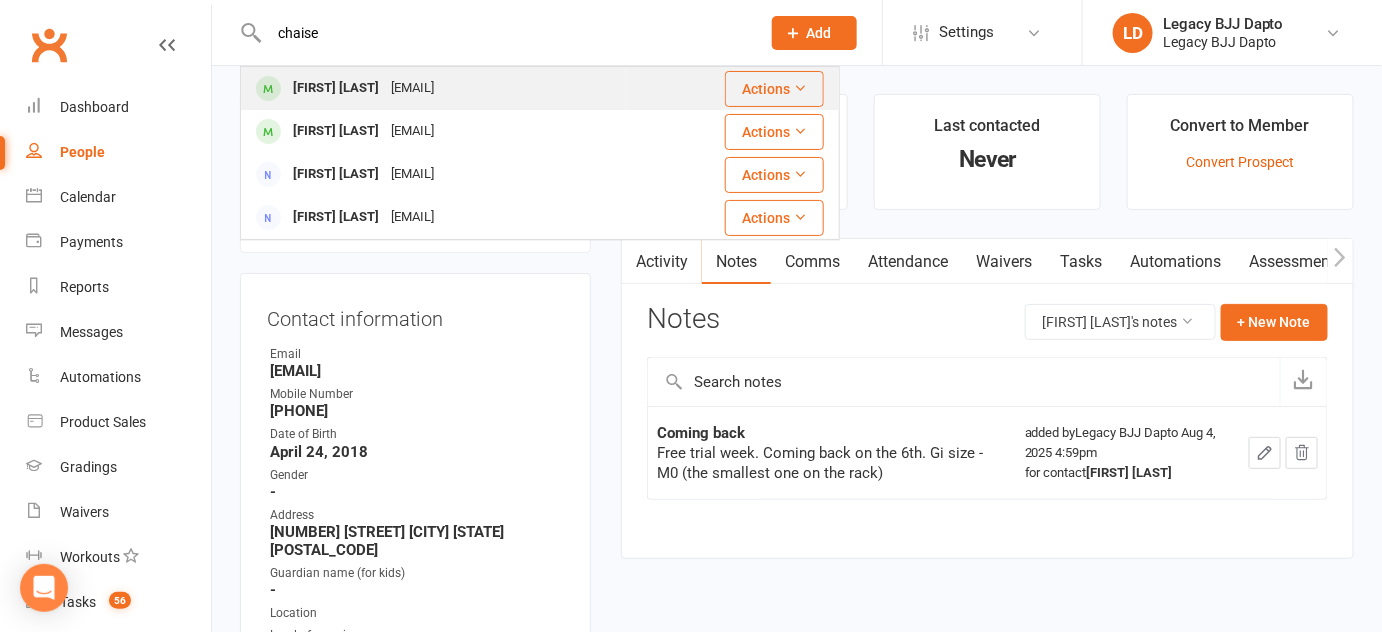 type on "chaise" 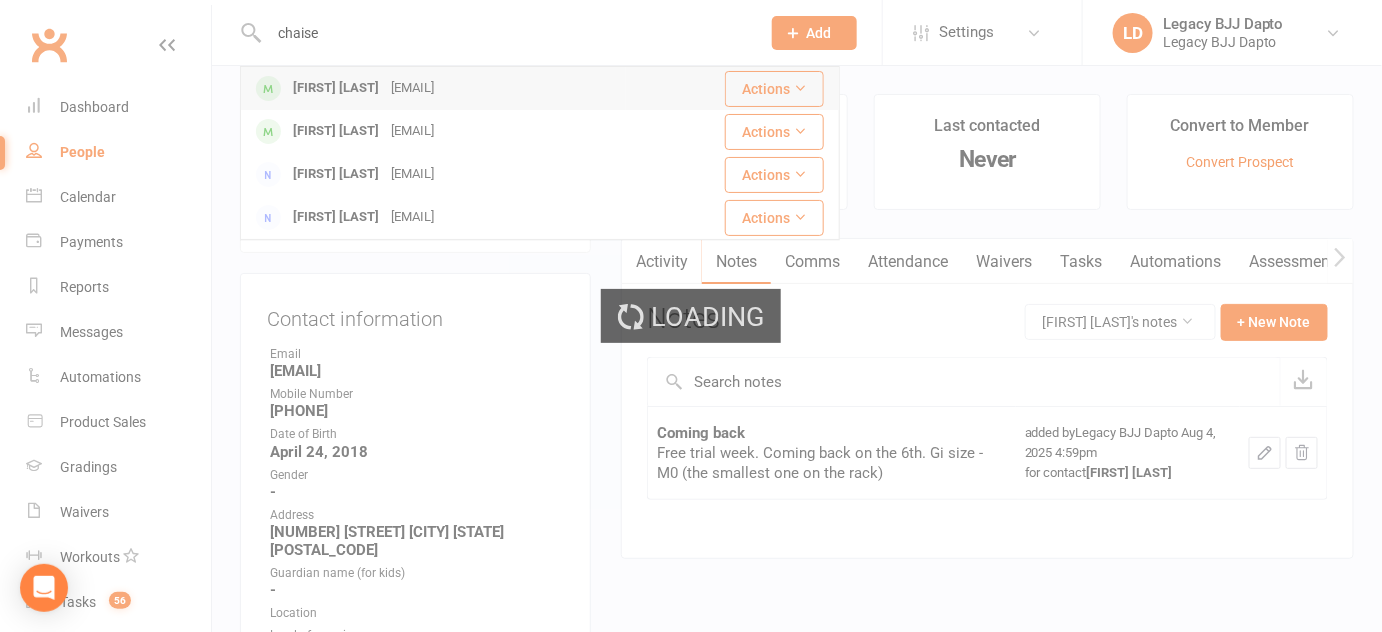 type 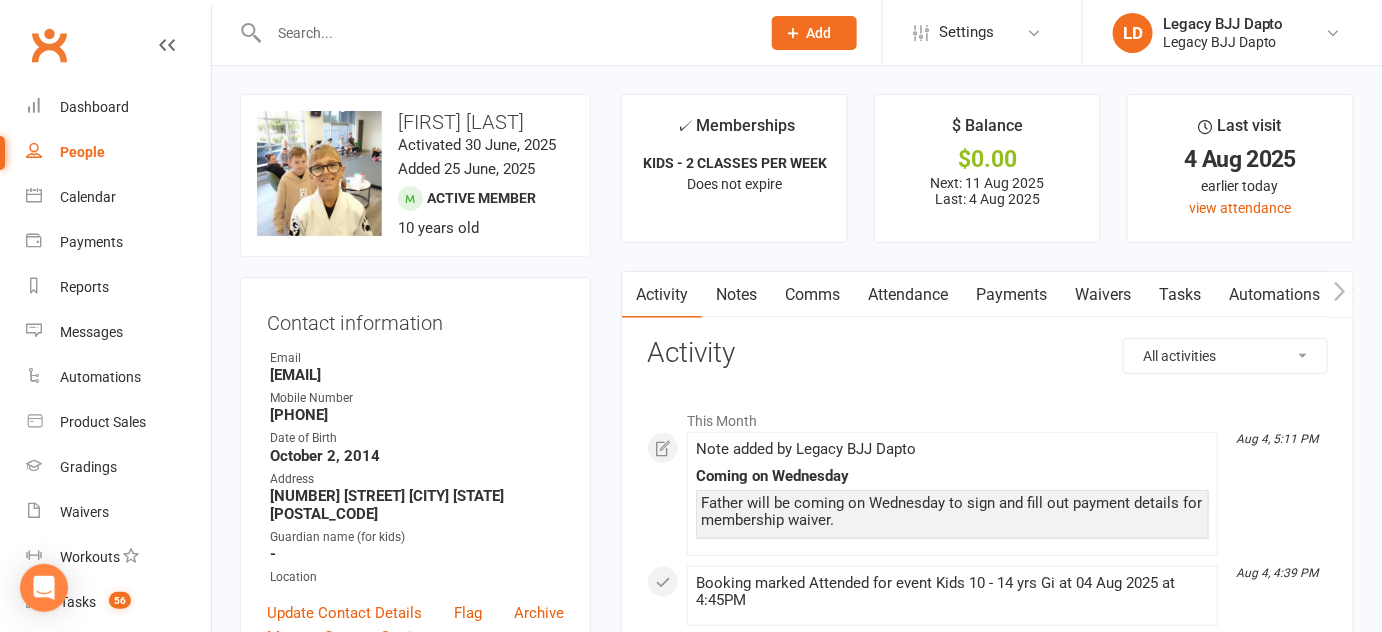 click on "Tasks" at bounding box center [1180, 295] 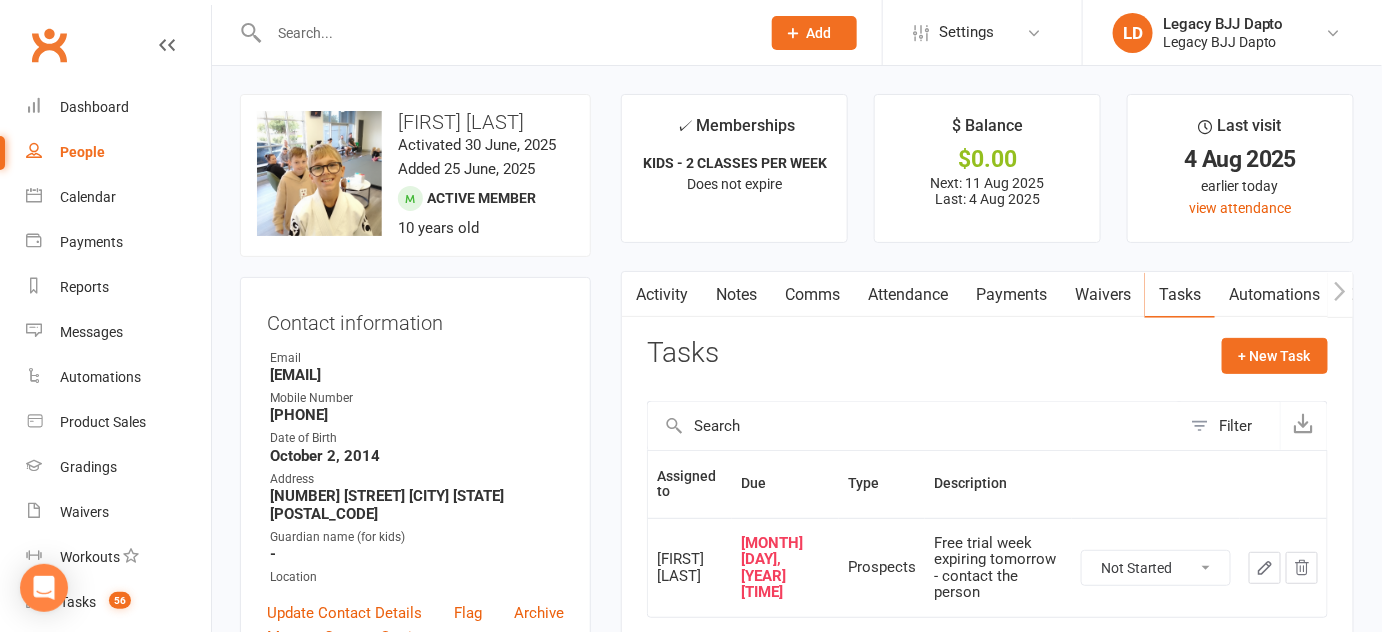 click on "Waivers" at bounding box center [1103, 295] 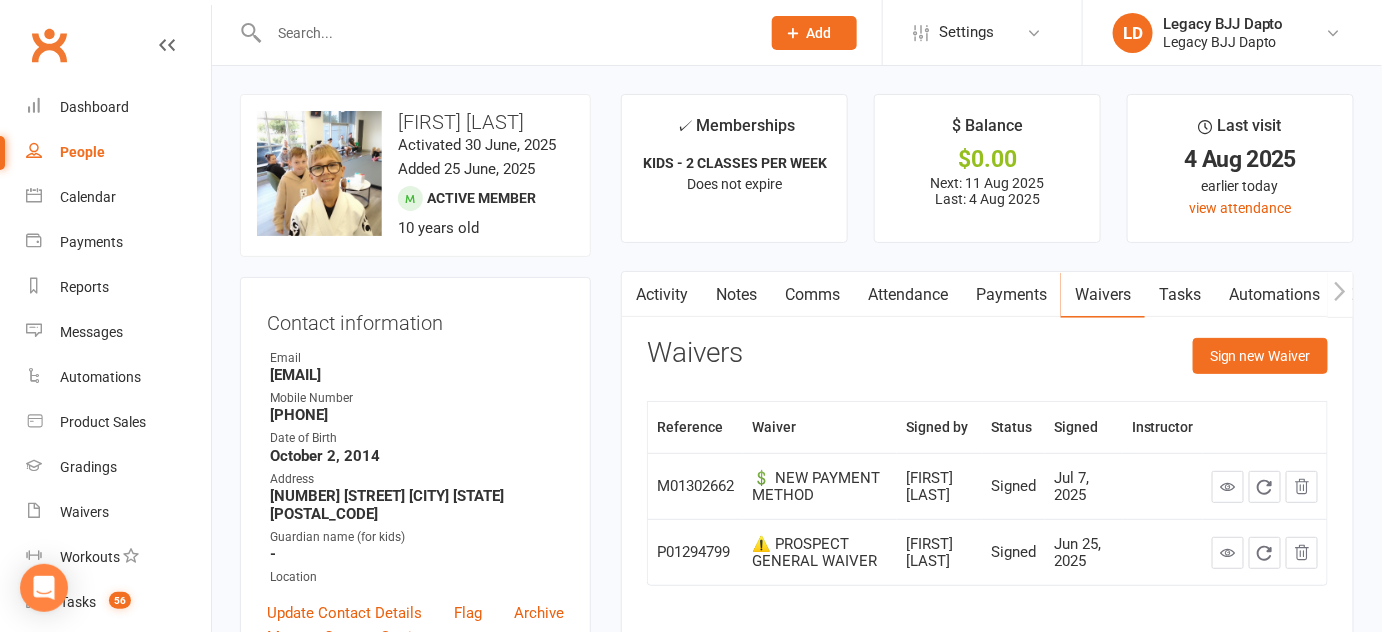 click on "Waivers" at bounding box center [1103, 295] 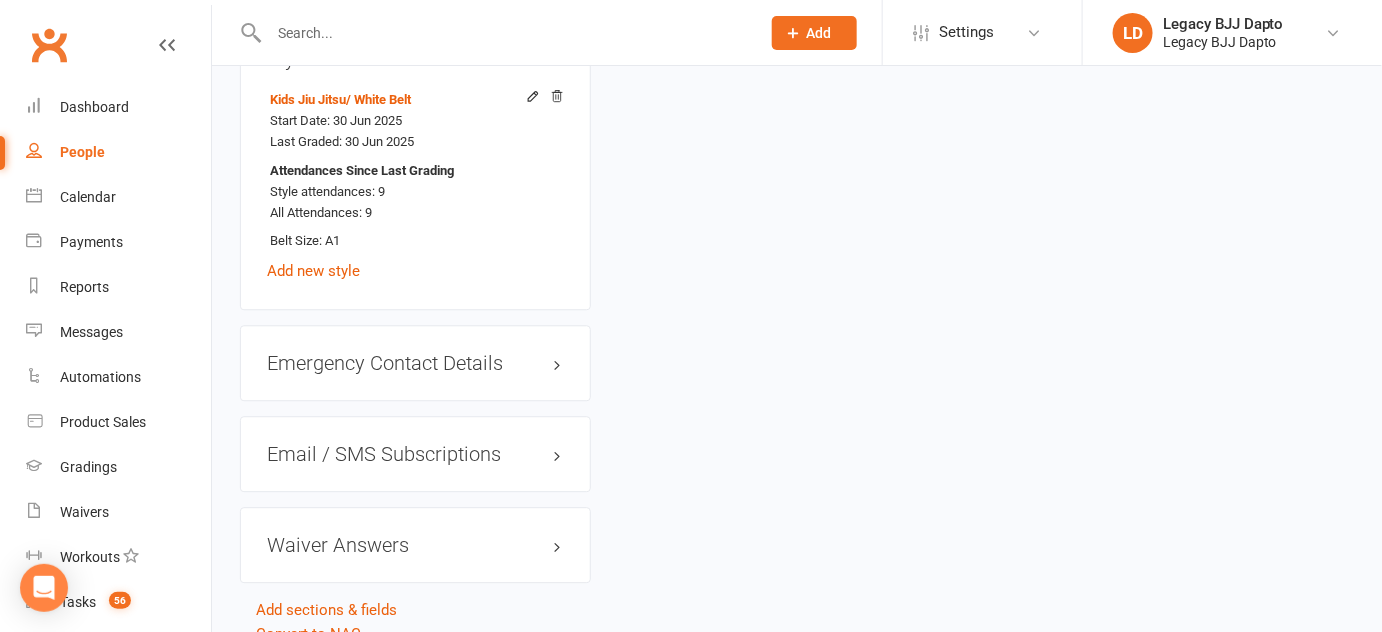 scroll, scrollTop: 1532, scrollLeft: 0, axis: vertical 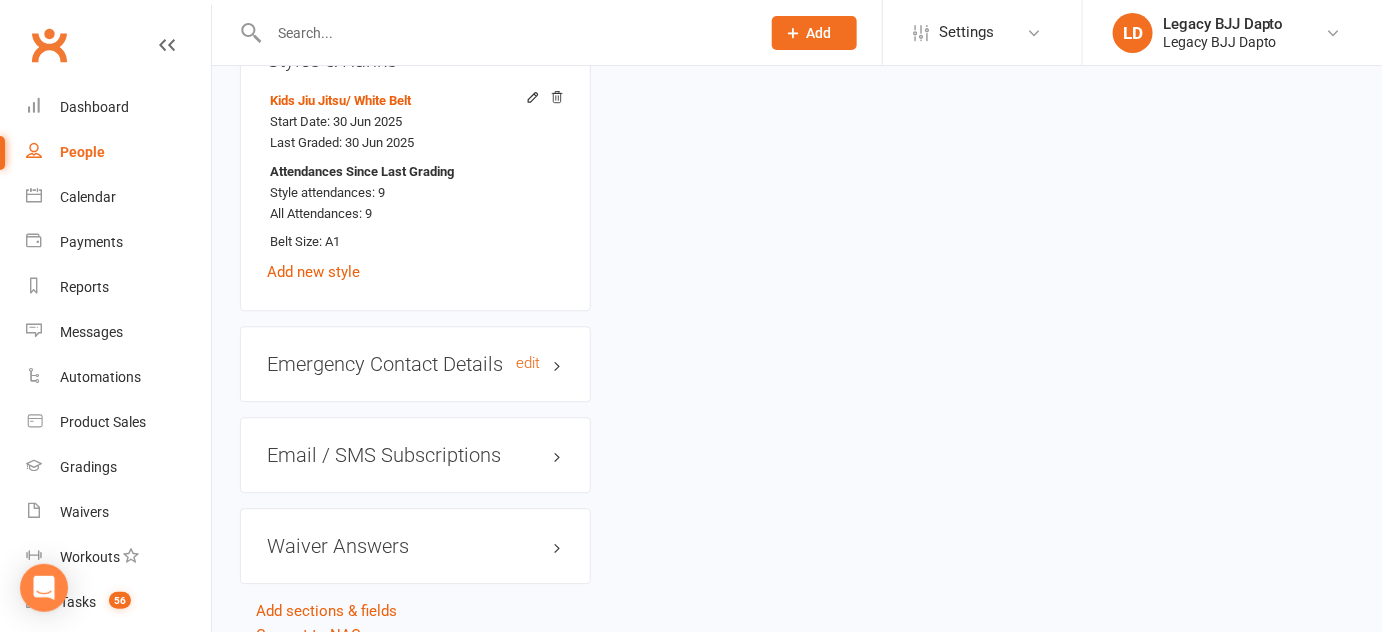 click on "Emergency Contact Details  edit" at bounding box center [415, 364] 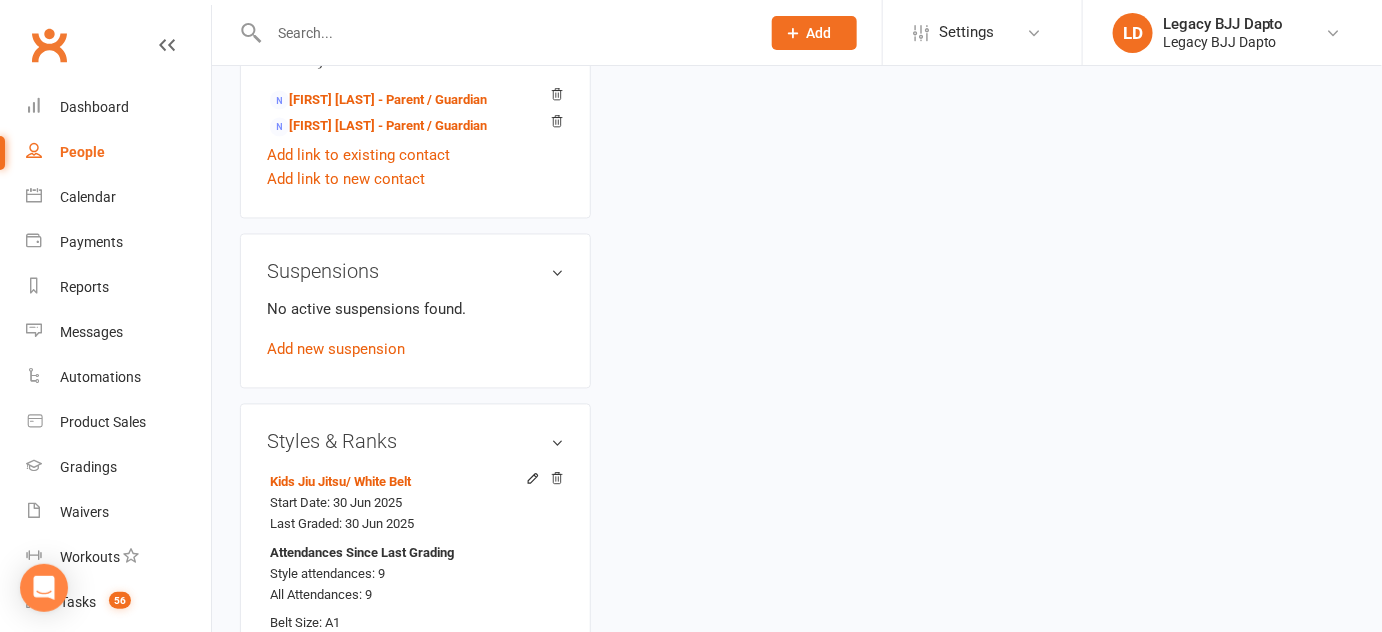 scroll, scrollTop: 966, scrollLeft: 0, axis: vertical 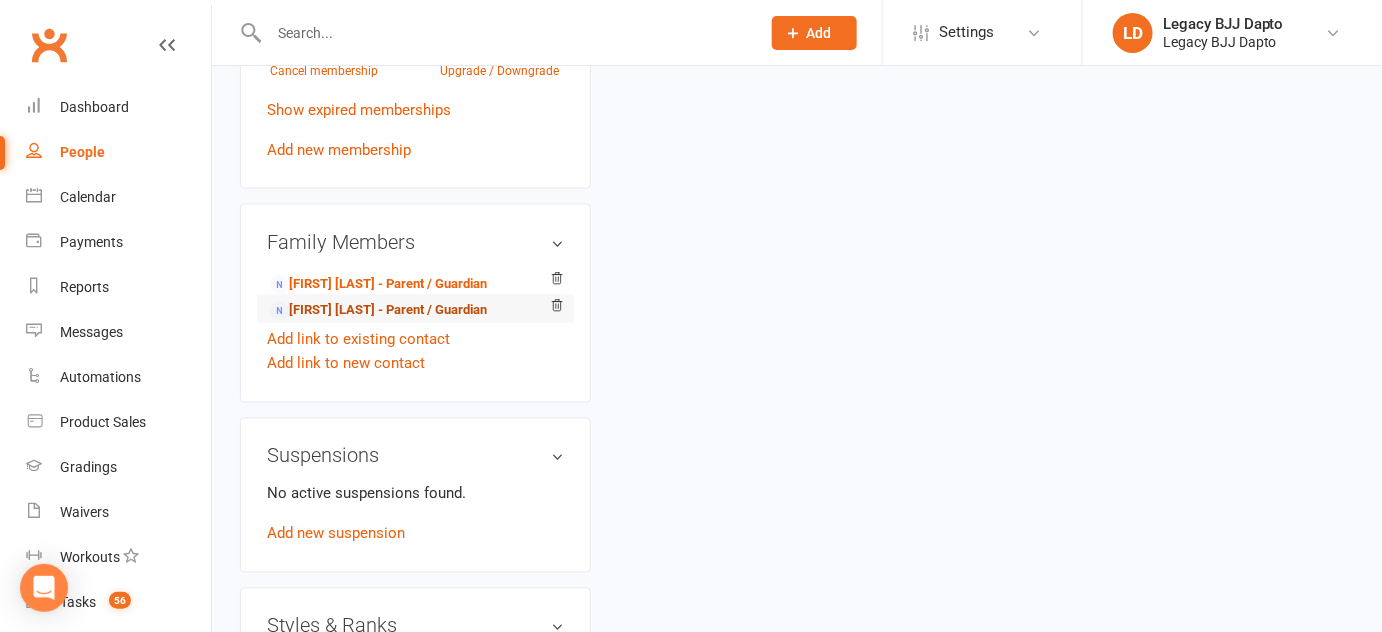 click on "Aaron Hawkes - Parent / Guardian" at bounding box center (378, 311) 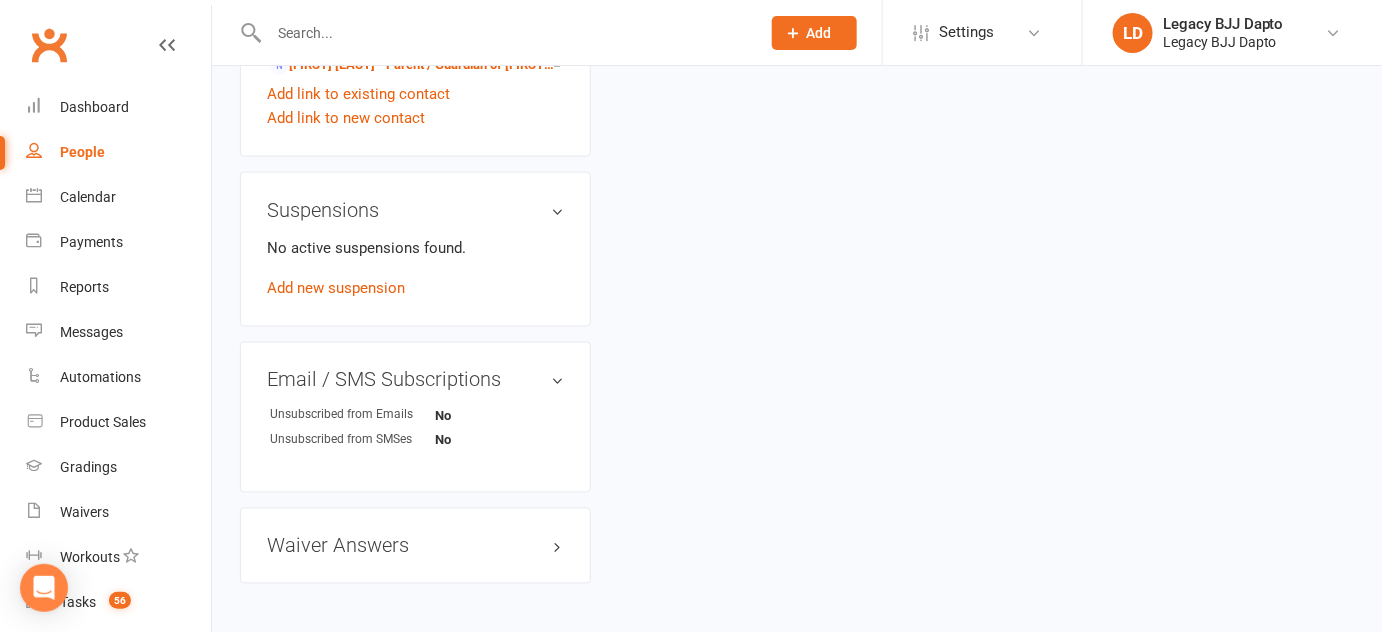 scroll, scrollTop: 0, scrollLeft: 0, axis: both 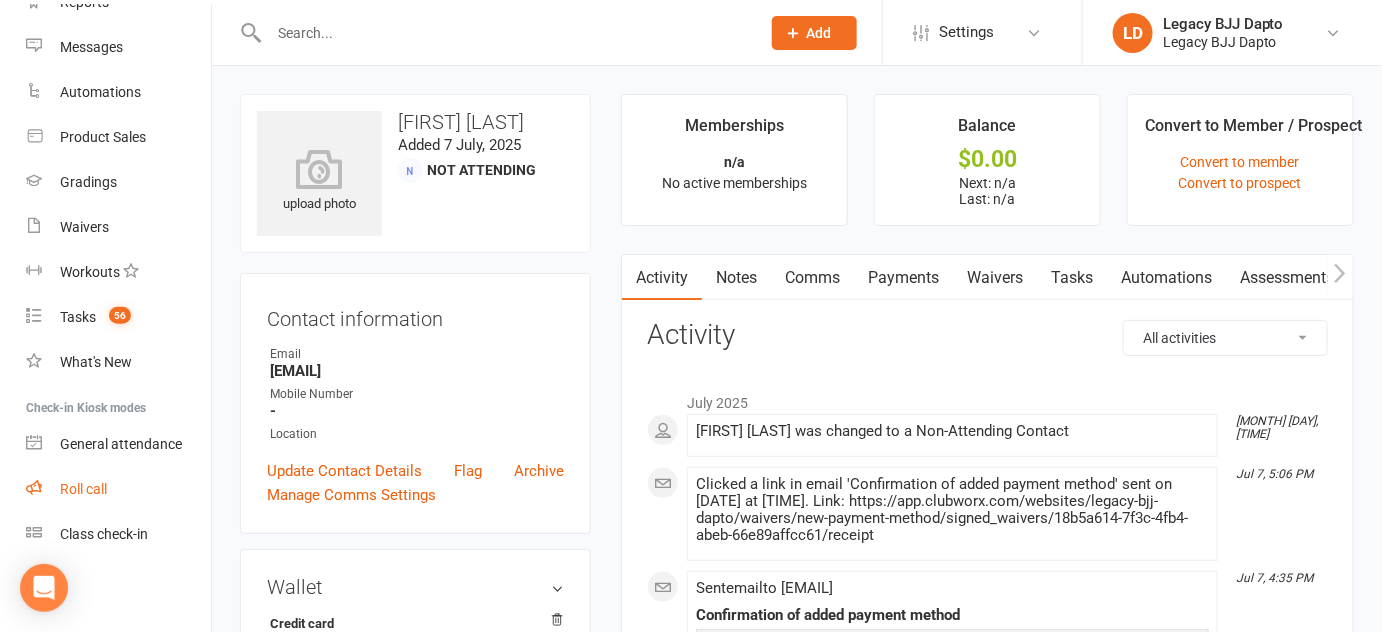click on "Roll call" at bounding box center (83, 489) 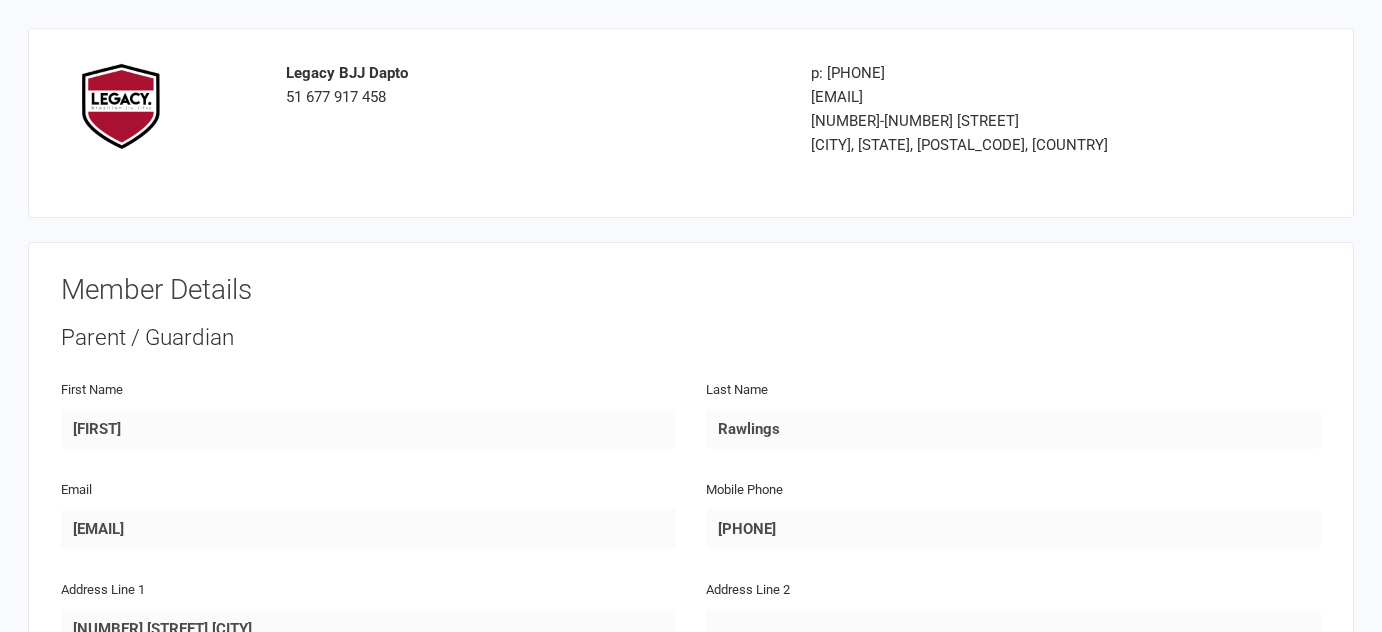 scroll, scrollTop: 0, scrollLeft: 0, axis: both 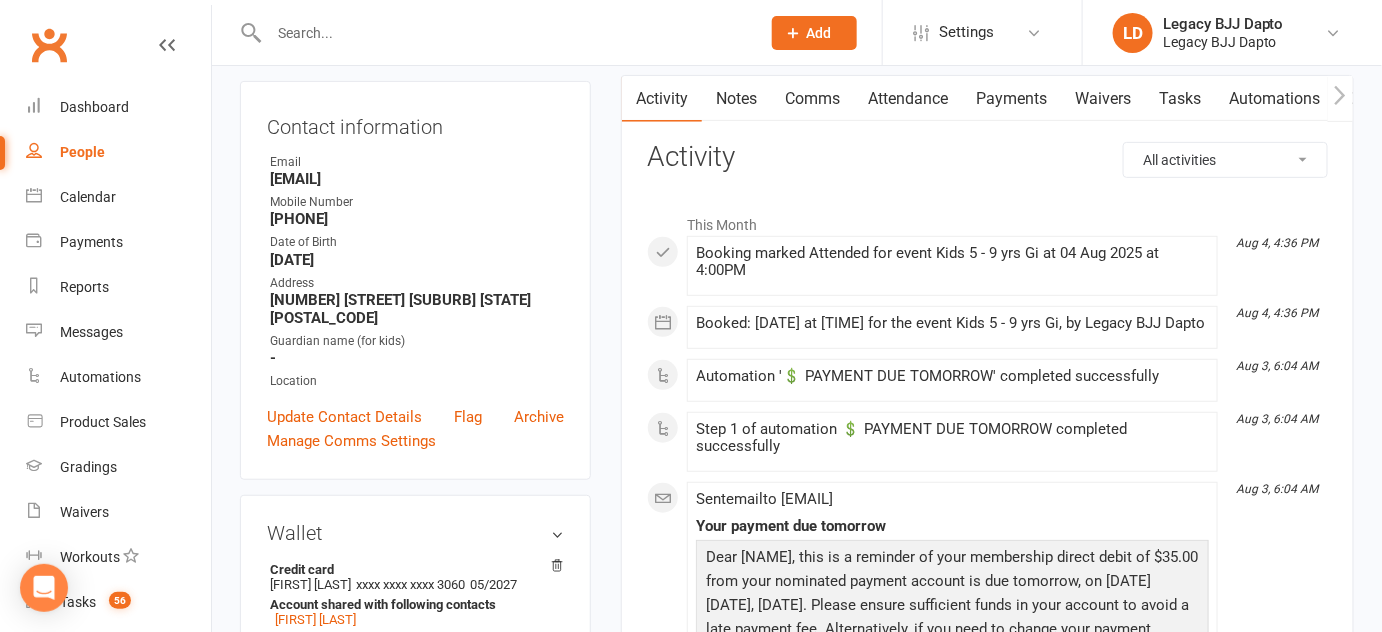 click on "Waivers" at bounding box center [1103, 99] 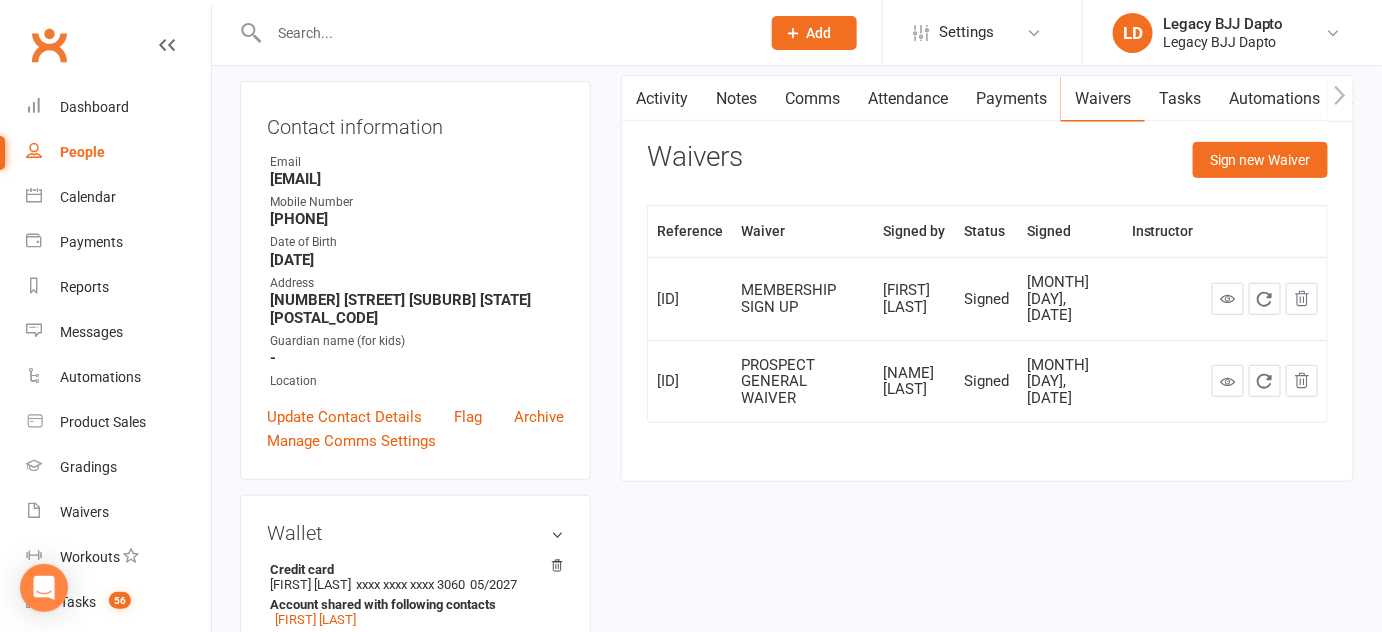 scroll, scrollTop: 0, scrollLeft: 0, axis: both 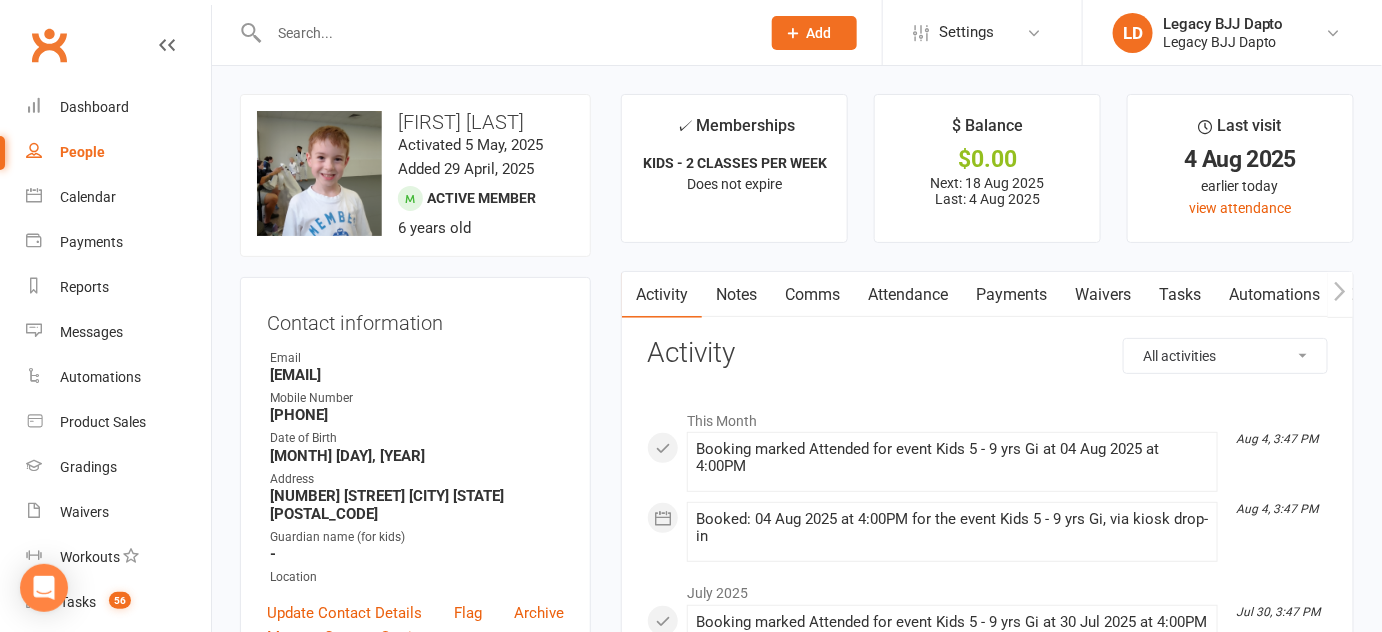 click on "Waivers" at bounding box center [1103, 295] 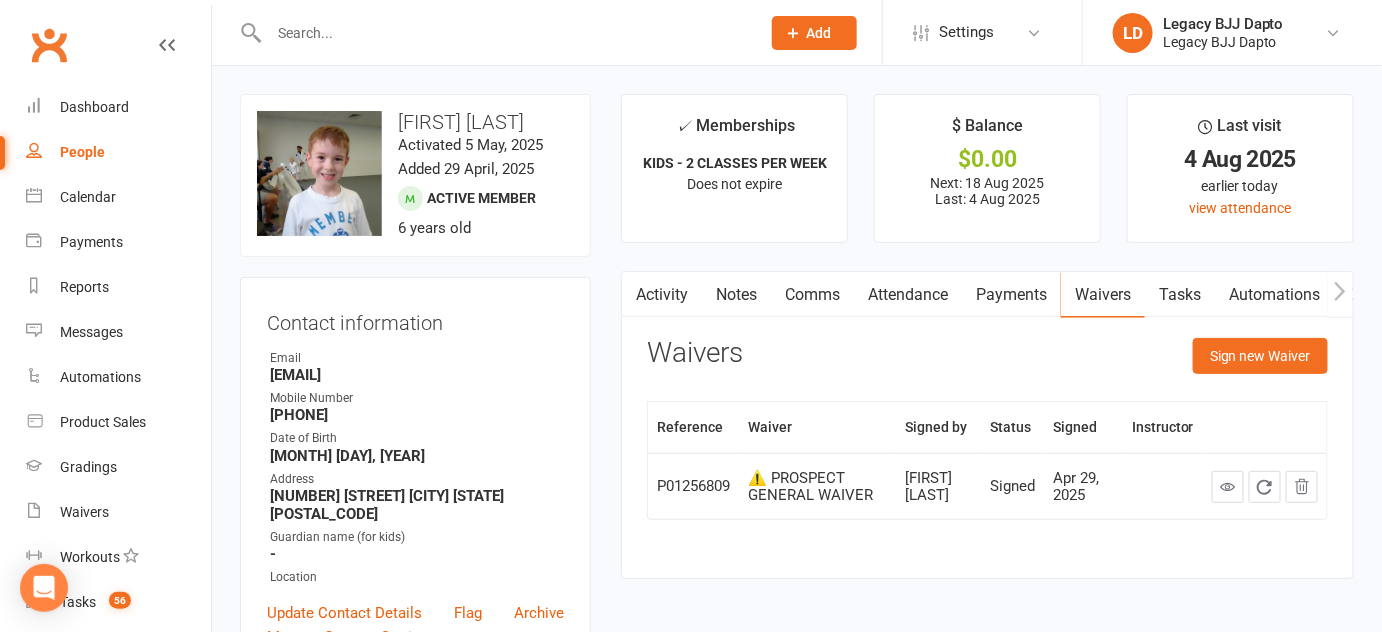 scroll, scrollTop: 29, scrollLeft: 0, axis: vertical 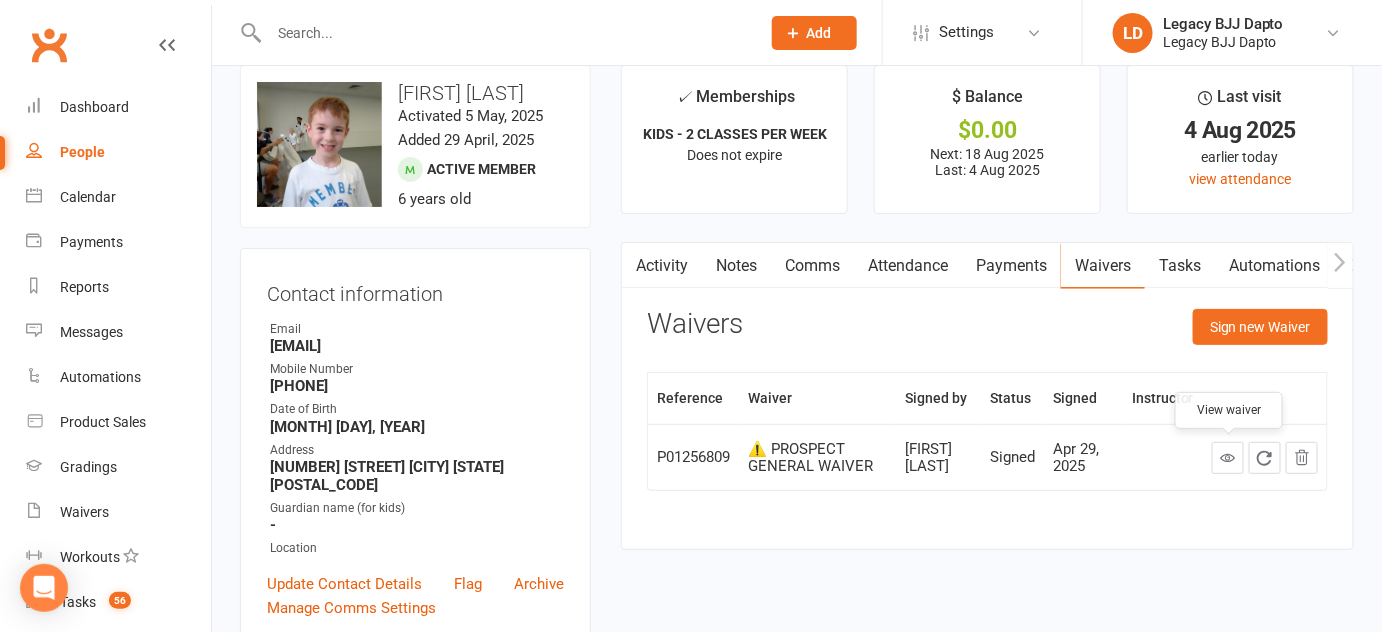 click at bounding box center [1228, 458] 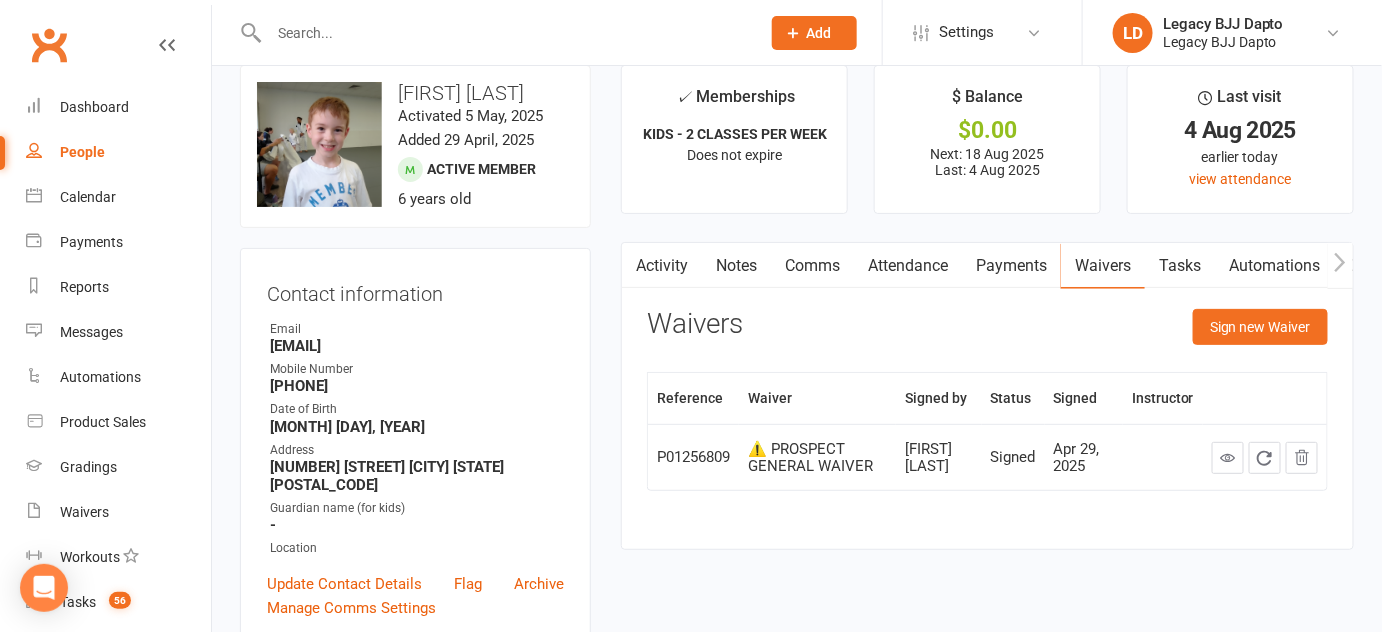 scroll, scrollTop: 0, scrollLeft: 0, axis: both 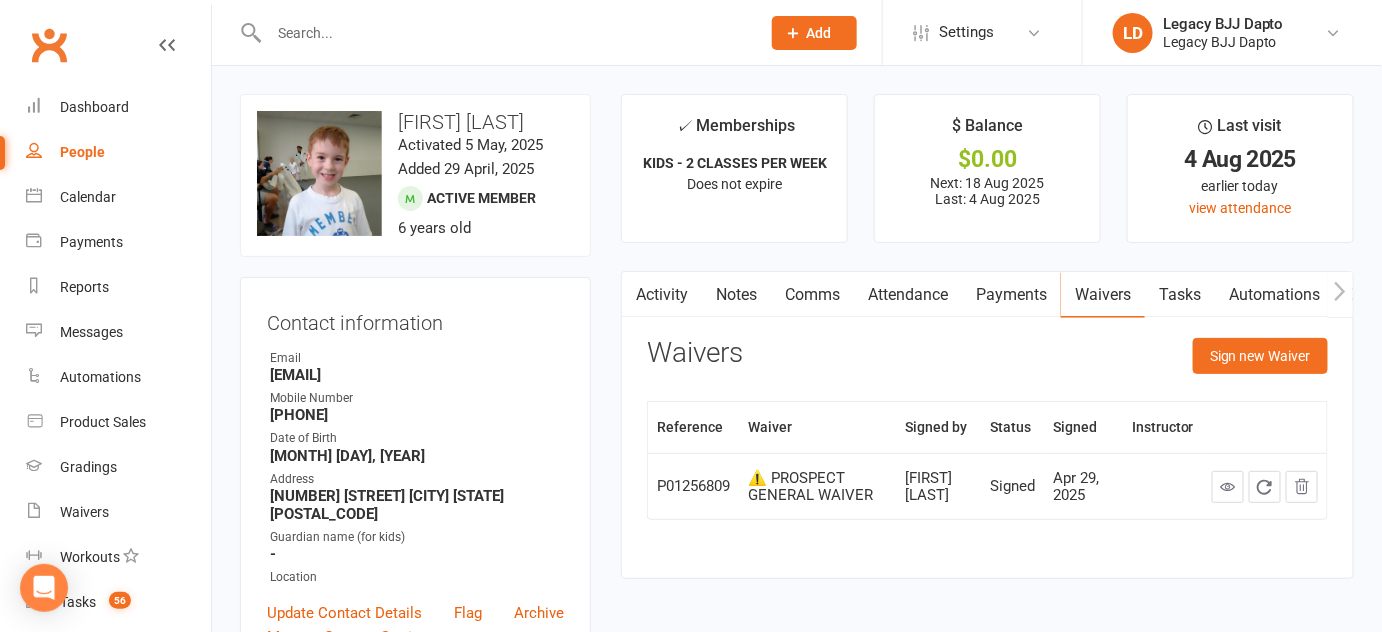 click at bounding box center (504, 33) 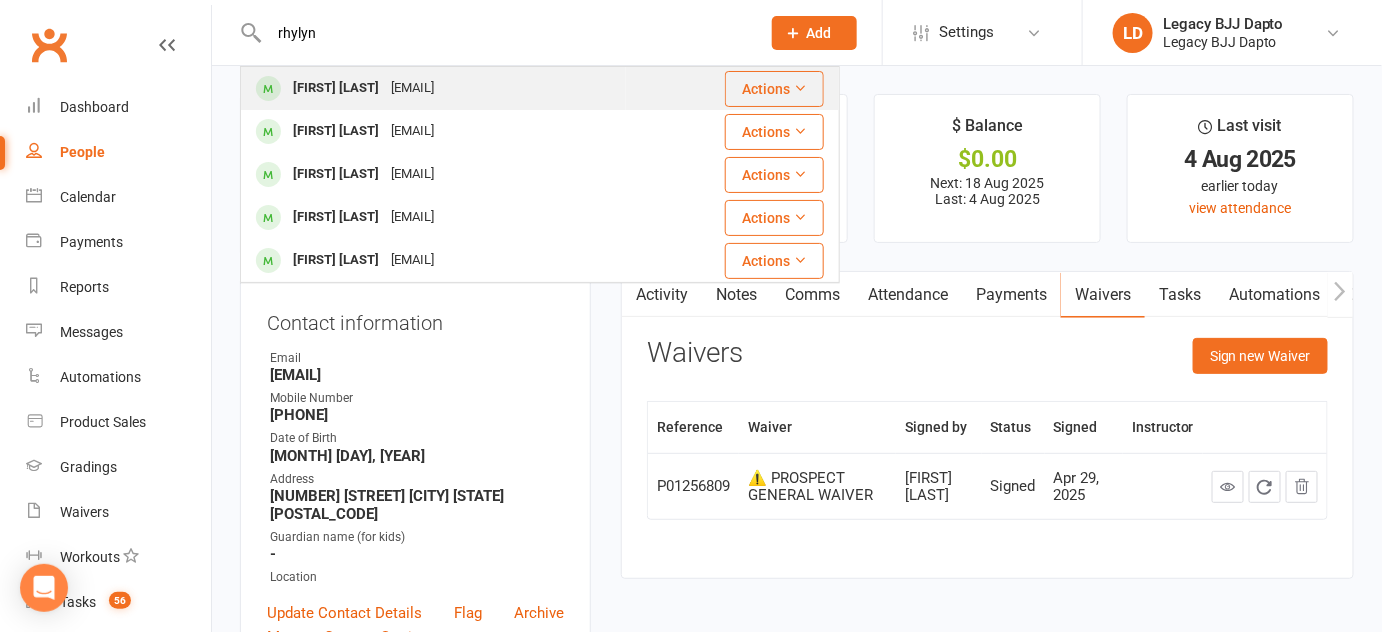type on "rhylyn" 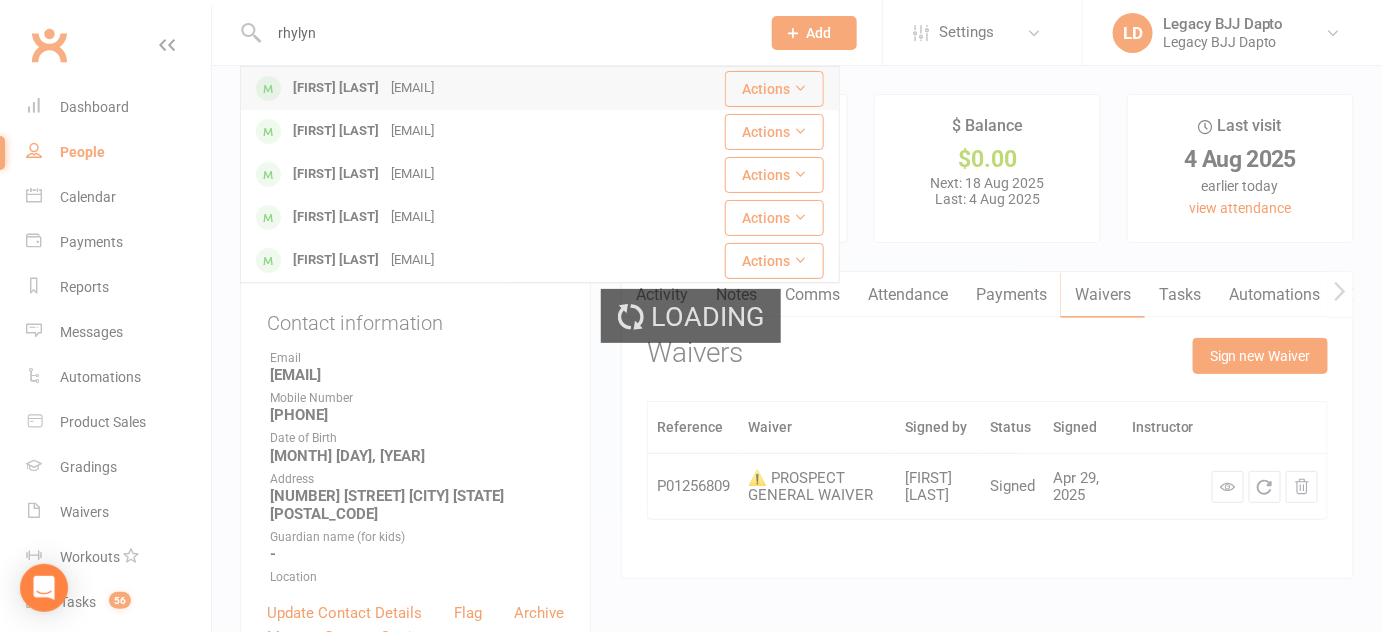 type 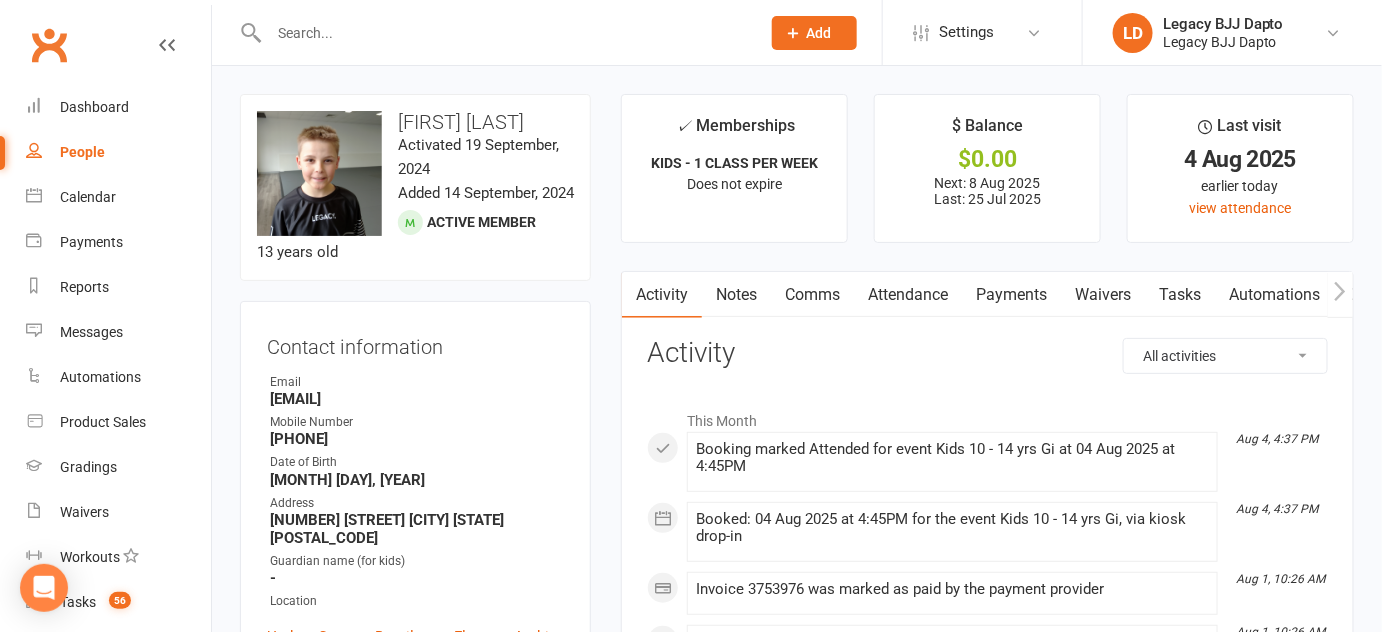 click on "Waivers" at bounding box center [1103, 295] 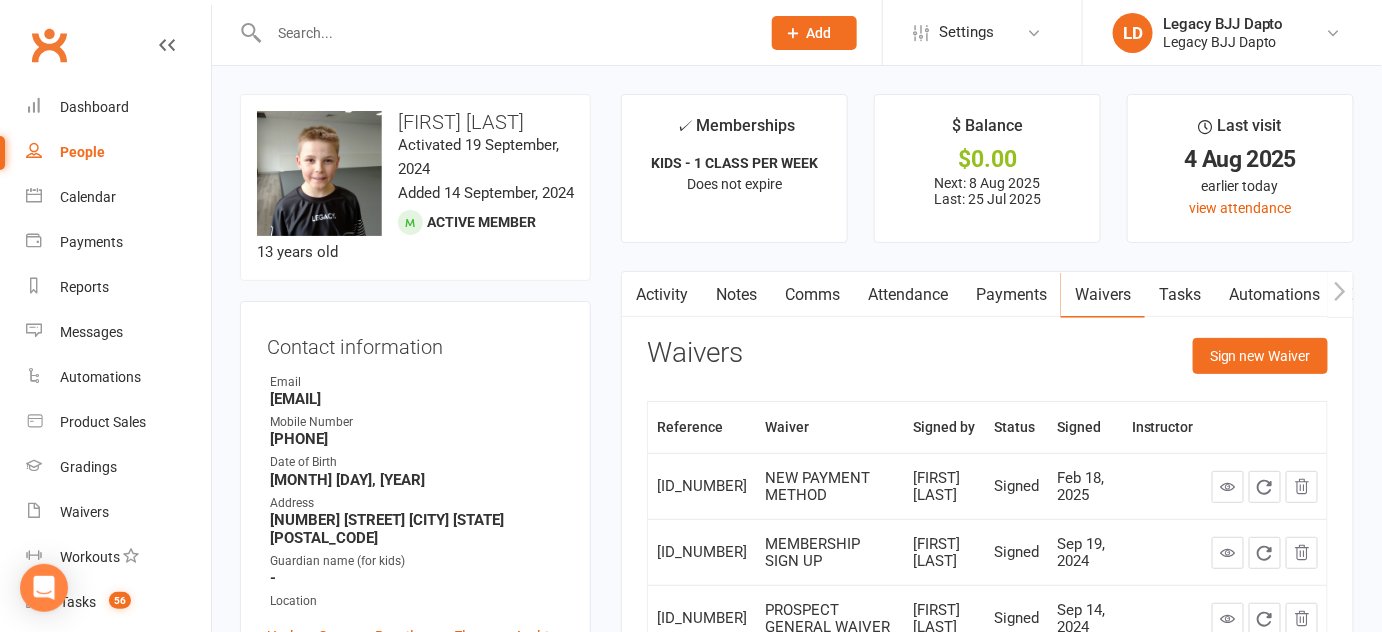 scroll, scrollTop: 46, scrollLeft: 0, axis: vertical 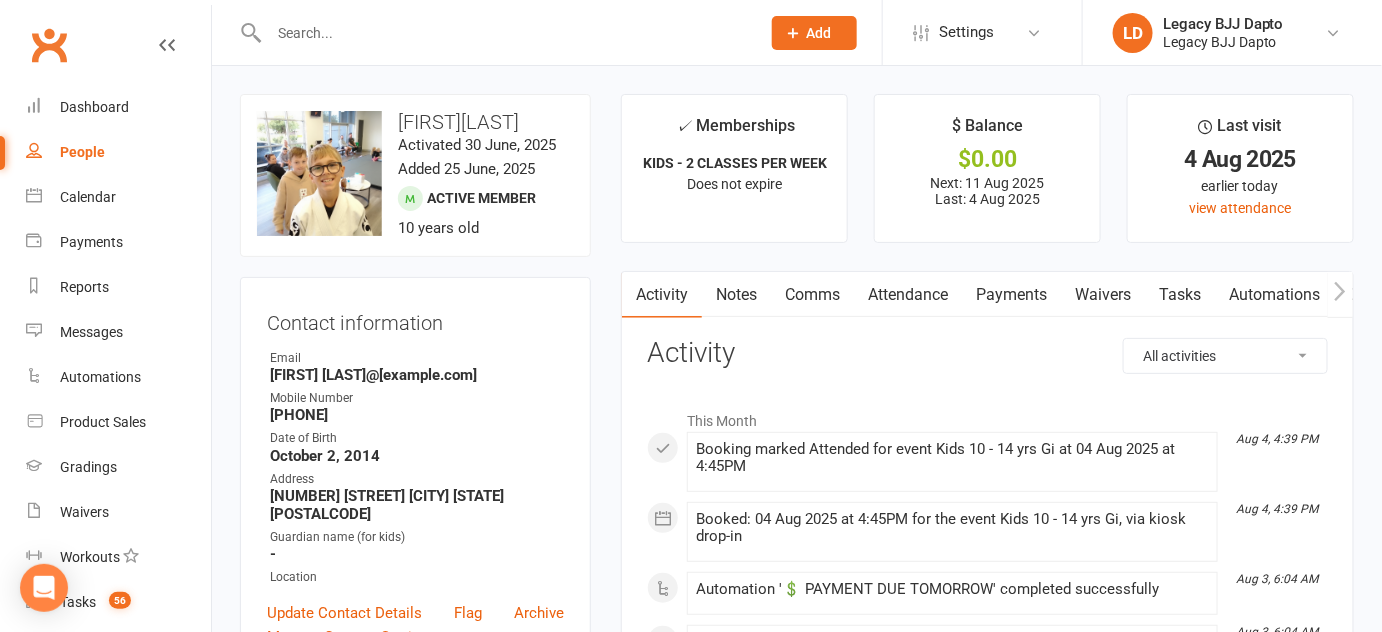 click on "Waivers" at bounding box center [1103, 295] 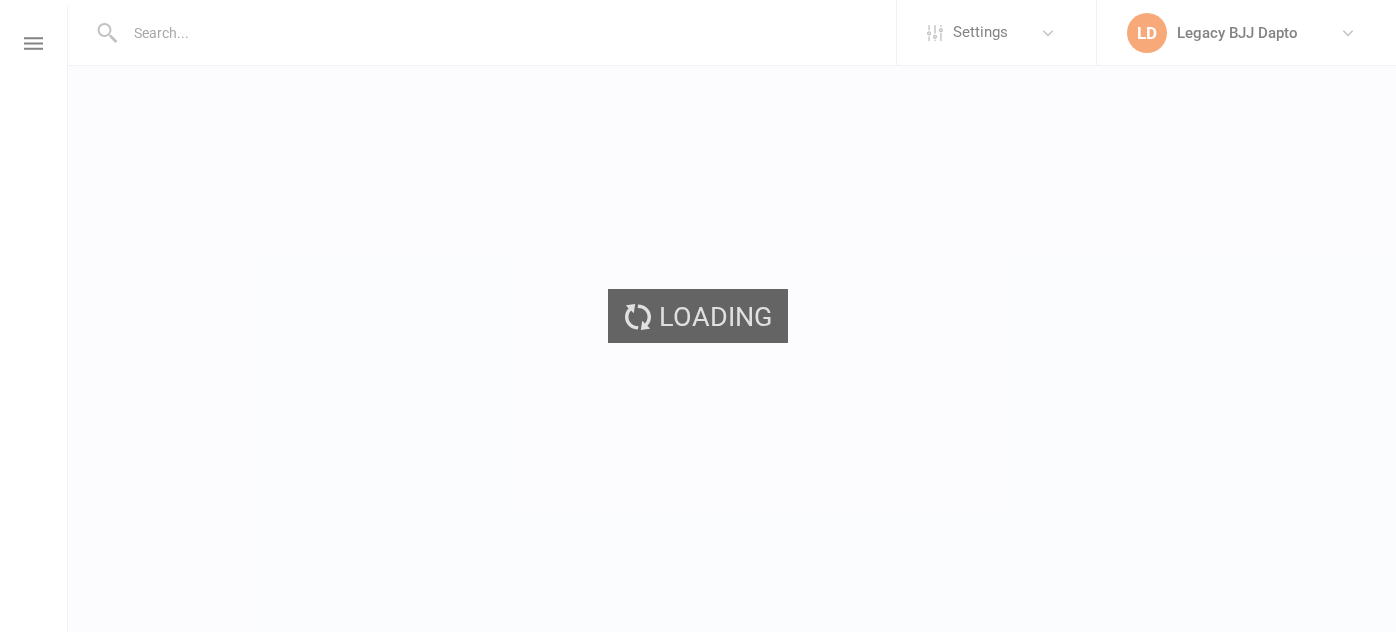 scroll, scrollTop: 0, scrollLeft: 0, axis: both 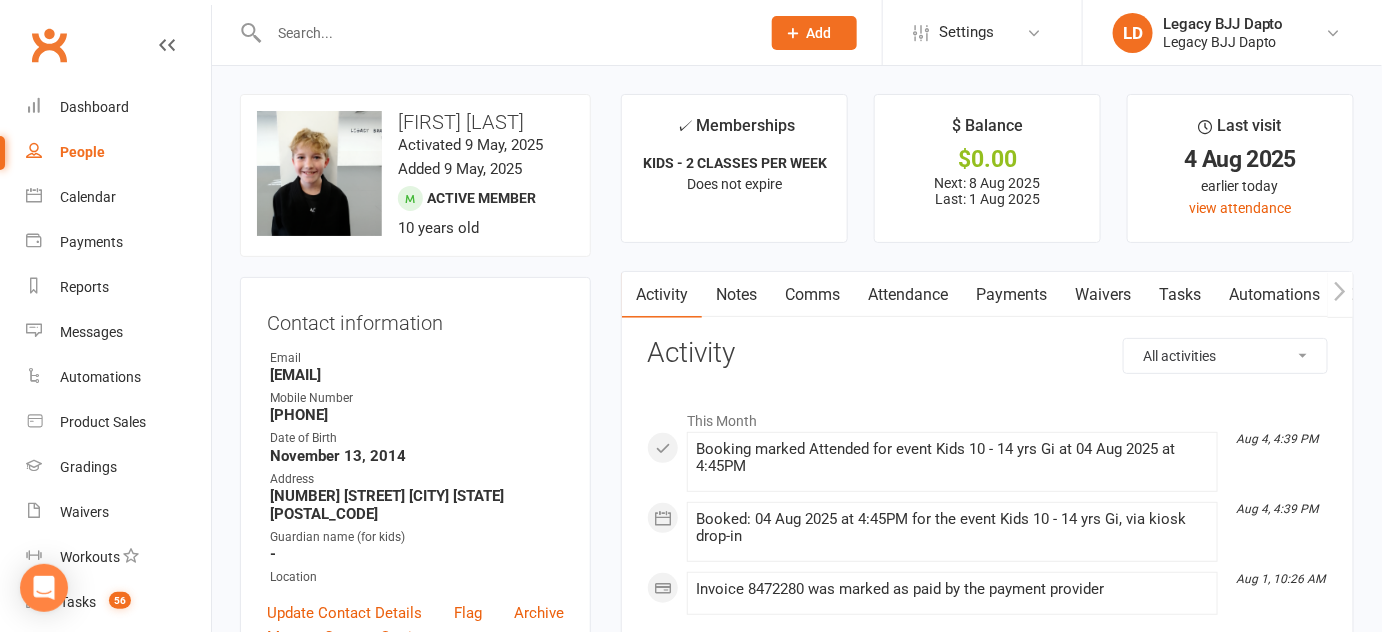 click on "Waivers" at bounding box center (1103, 295) 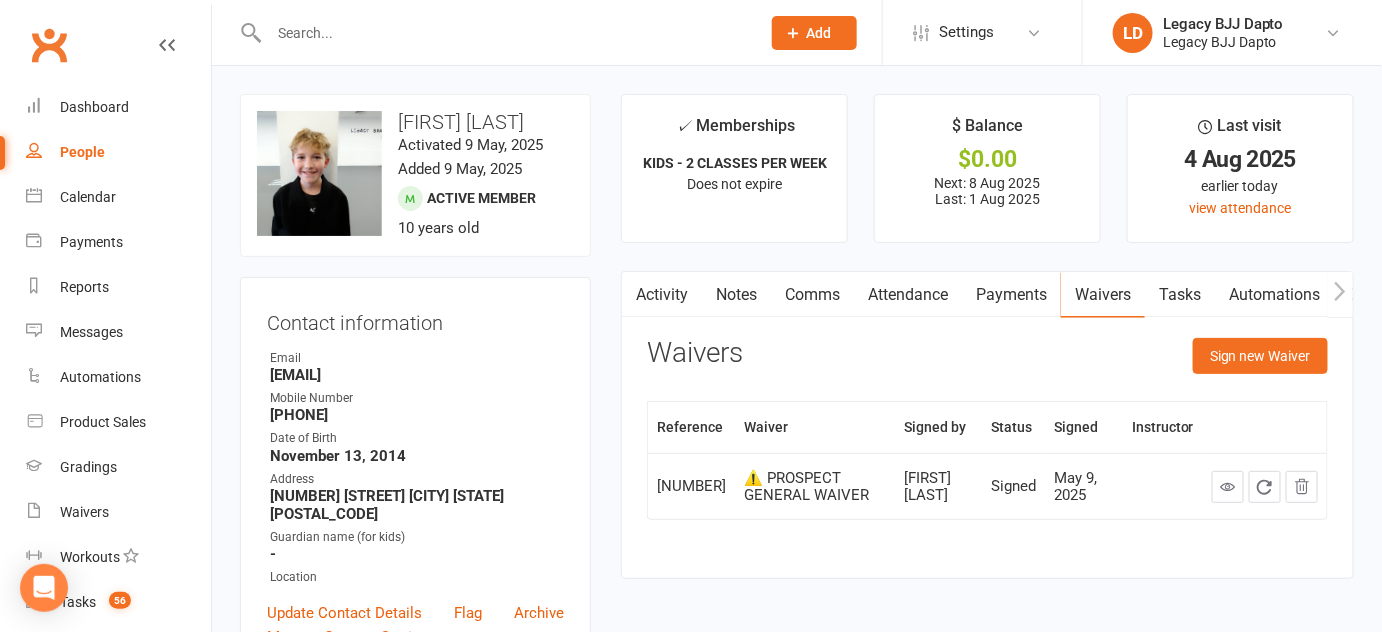 scroll, scrollTop: 285, scrollLeft: 0, axis: vertical 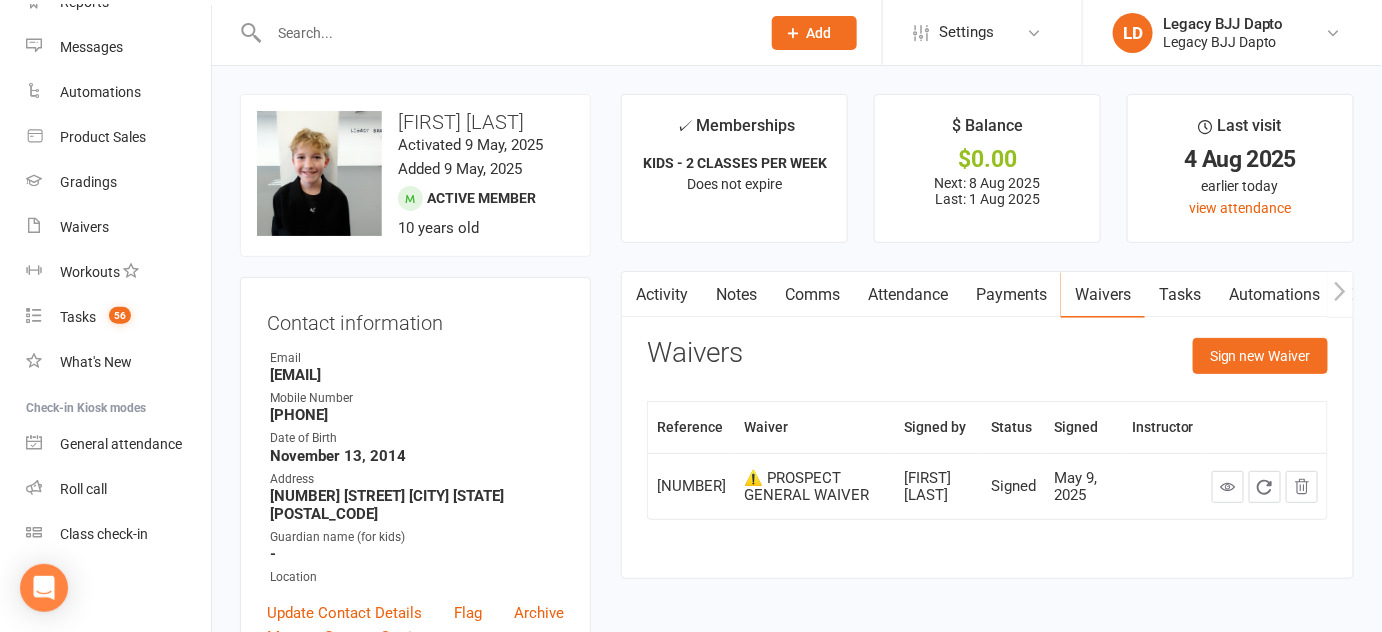 click on "upload photo change photo Rory Smith Activated 9 May, 2025 Added 9 May, 2025   Active member 10 years old  Contact information Owner   Email  Jenna.bellmon@hotmail.com.au
Mobile Number  0468689416
Date of Birth  November 13, 2014
Address  25 Violet Boulevard Calderwood NSW 2627
Guardian name (for kids)  -
Location
Update Contact Details Flag Archive Manage Comms Settings
Wallet Credit card Jenna Smith  xxxx xxxx xxxx 4604  01/2028
Add / Edit Payment Method
Membership      KIDS - 2 CLASSES PER WEEK May 14 2025 — Never This  week Booked: 1 Attended: 1 1 classes remaining    Cancel membership Upgrade / Downgrade Add new membership
Family Members   Jenna Smith - Parent / Guardian Add link to existing contact  Add link to new contact
Suspensions  No active suspensions found. Add new suspension
Styles & Ranks  Kids Jiu Jitsu  / White Belt - 2 Stripe Start Date: 14 May 2025 Last Graded: 28 Jul 2025 undo last grading Attendances Since Last Grading Style attendances: 2 All Attendances: 2" at bounding box center [415, 1082] 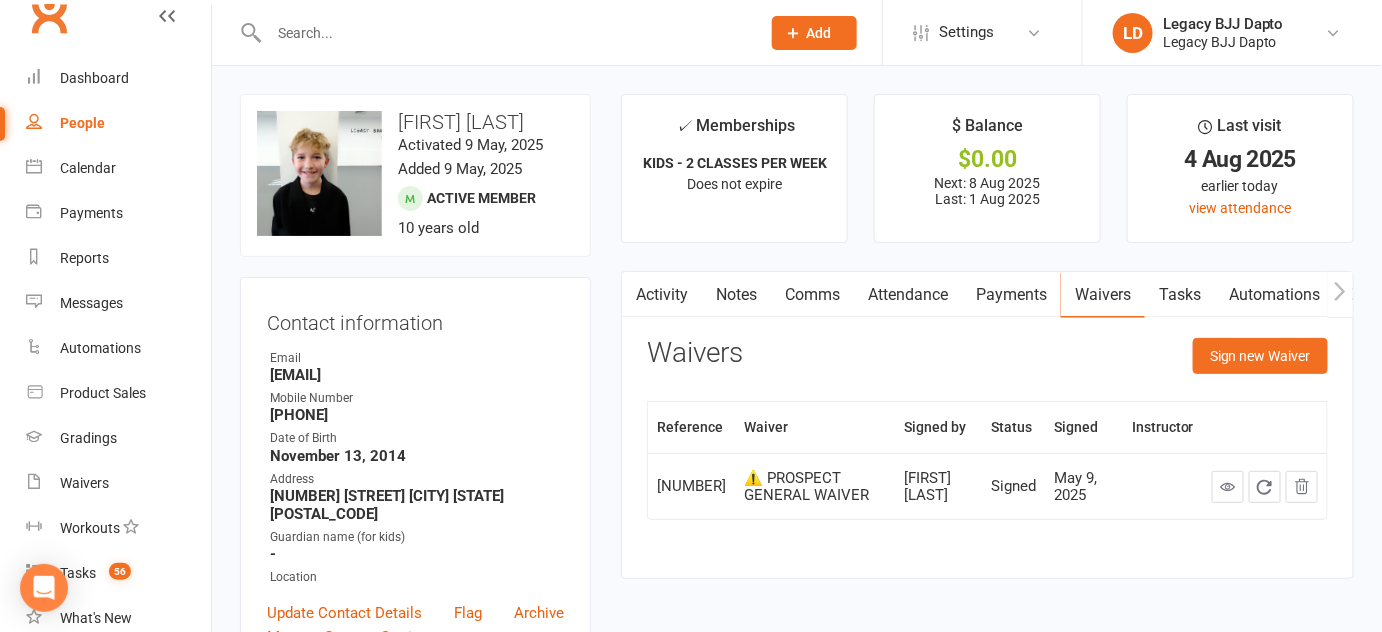 scroll, scrollTop: 0, scrollLeft: 0, axis: both 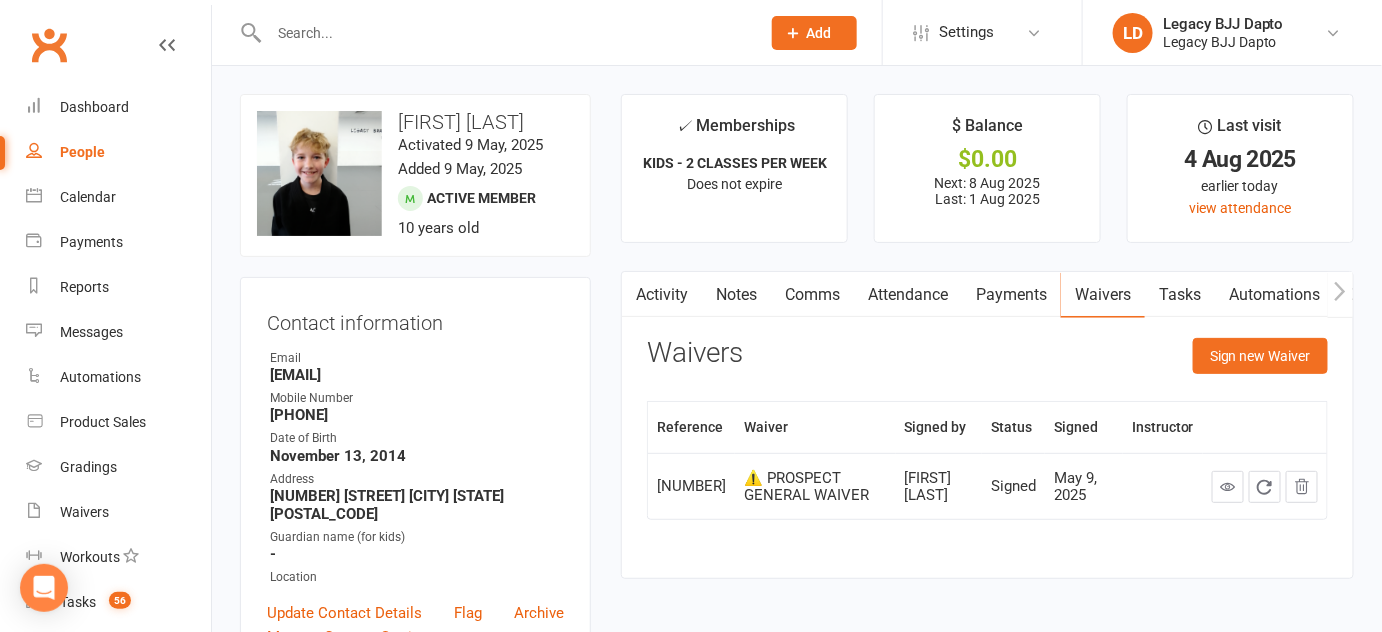 click on "Payments" at bounding box center [1011, 295] 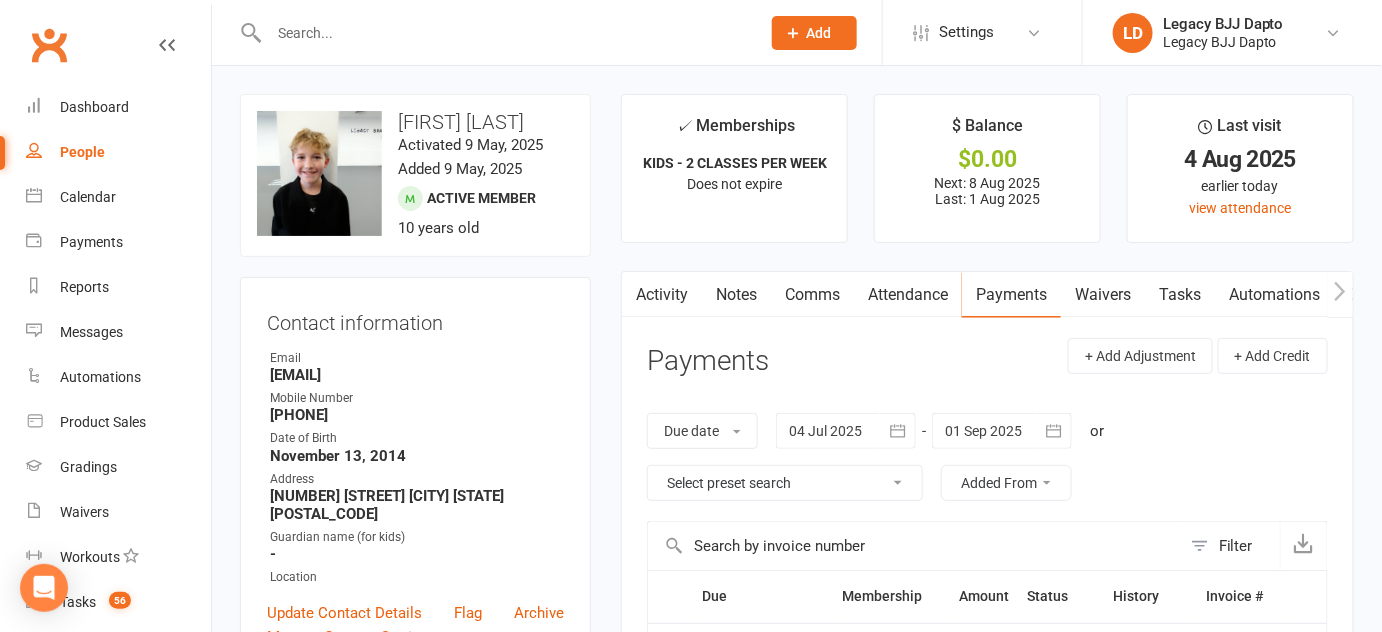 click on "Comms" at bounding box center [812, 295] 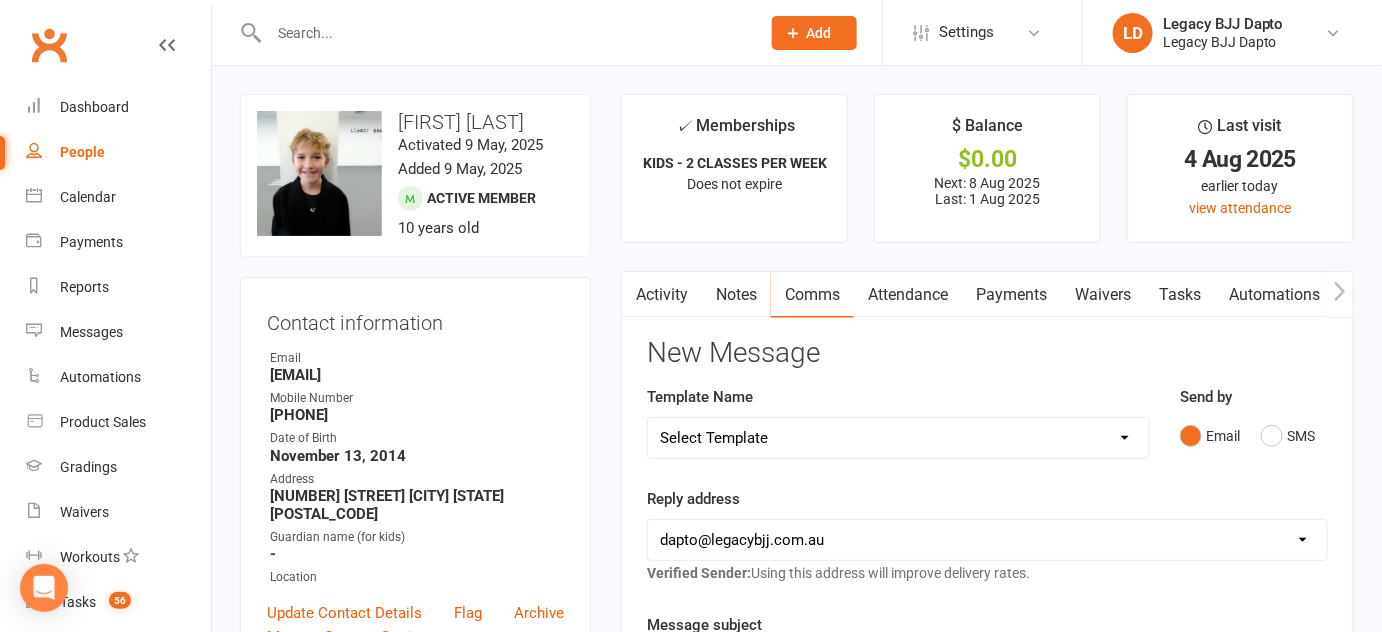 click on "Activity" at bounding box center [662, 295] 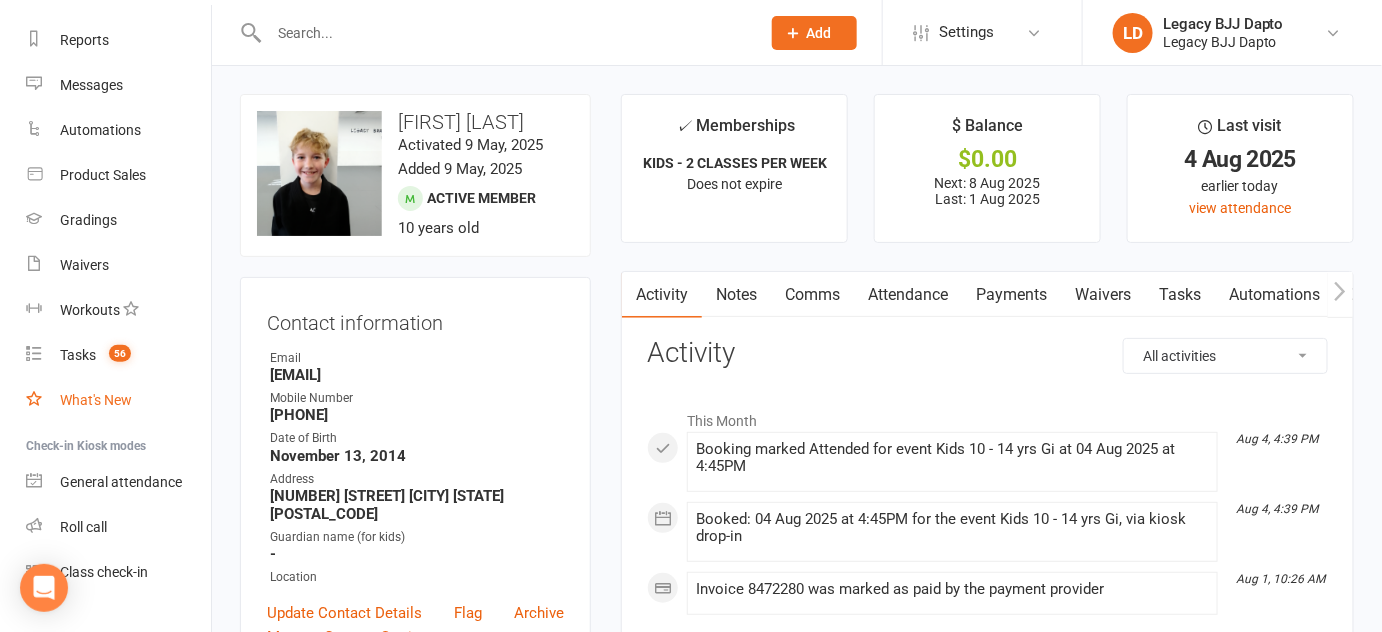 scroll, scrollTop: 284, scrollLeft: 0, axis: vertical 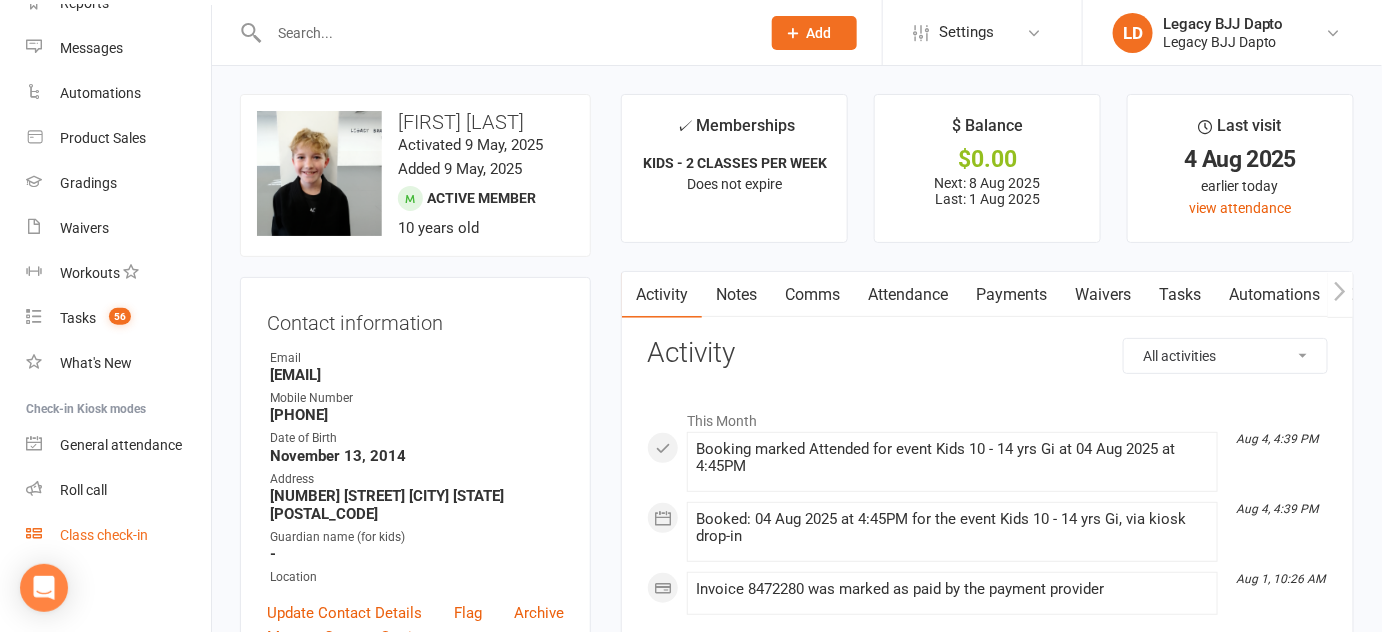 click on "Class check-in" at bounding box center (104, 535) 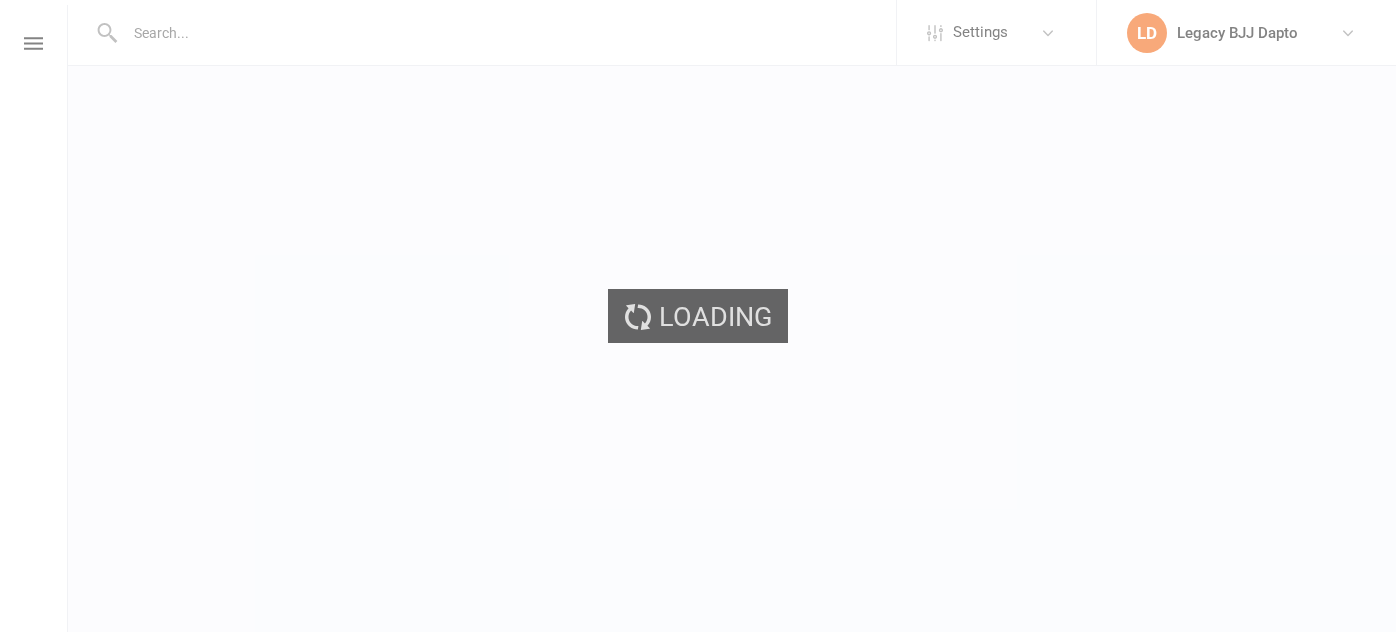 scroll, scrollTop: 0, scrollLeft: 0, axis: both 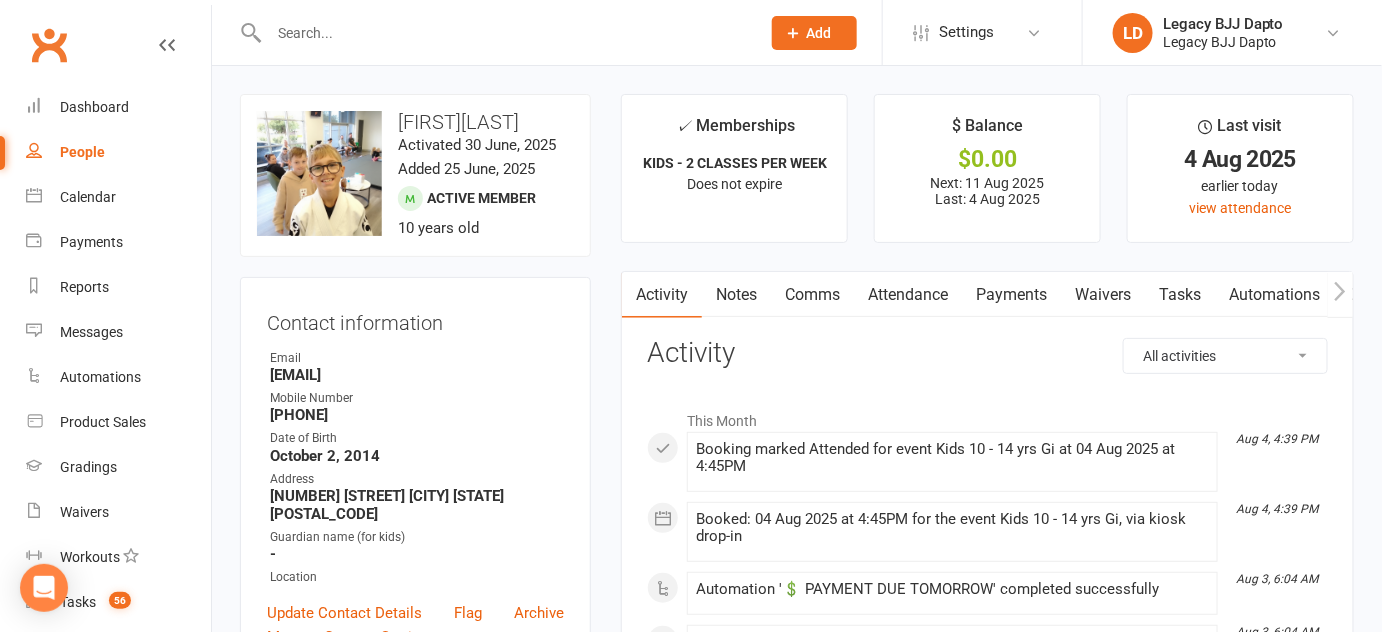 click on "Payments" at bounding box center (1011, 295) 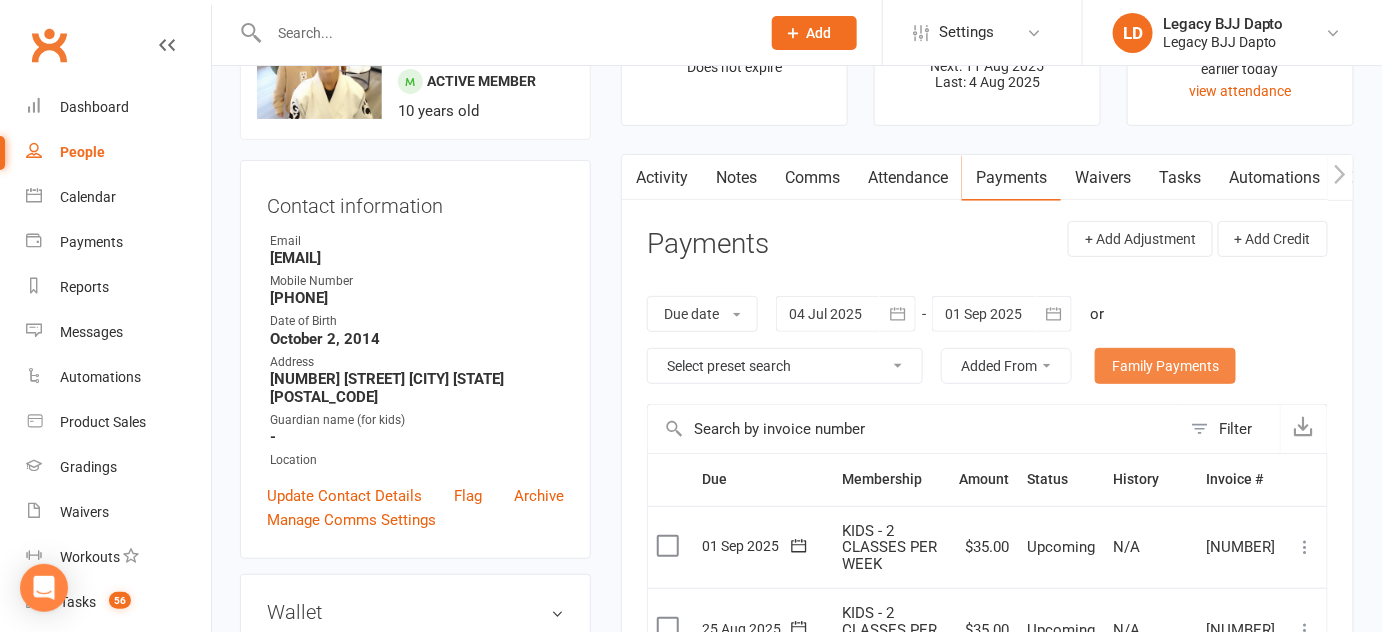 scroll, scrollTop: 0, scrollLeft: 0, axis: both 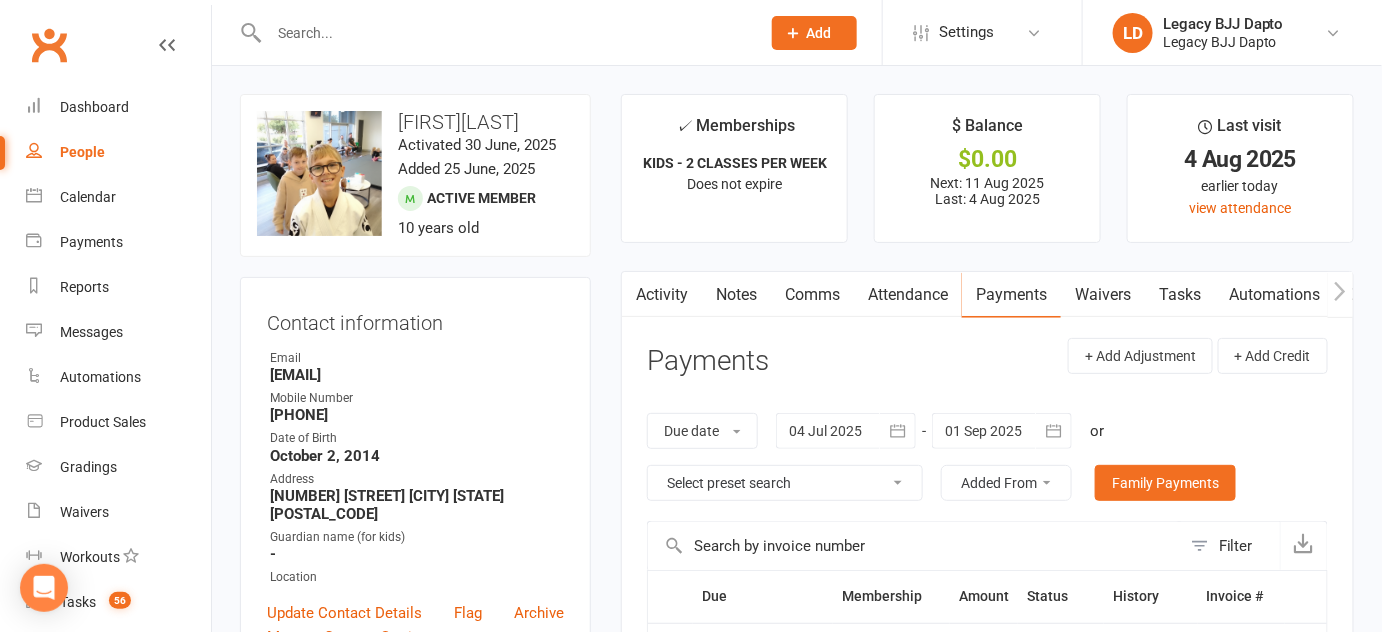 click on "Waivers" at bounding box center [1103, 295] 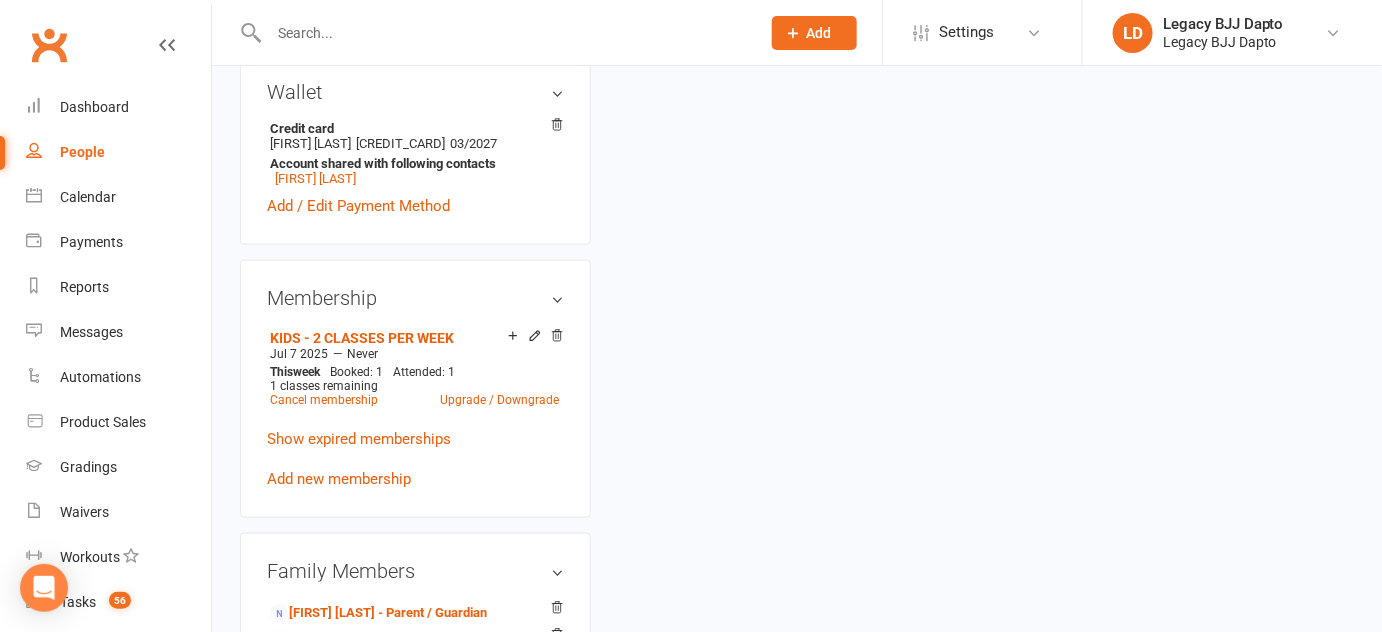 scroll, scrollTop: 0, scrollLeft: 0, axis: both 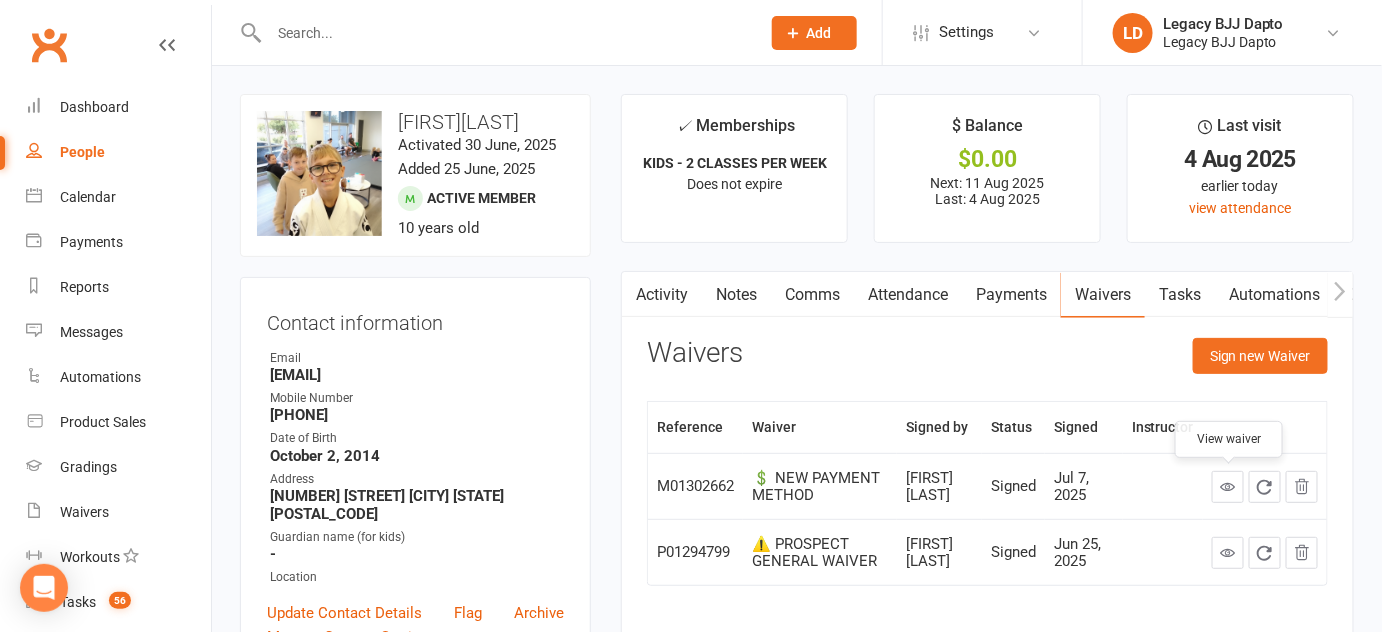 click 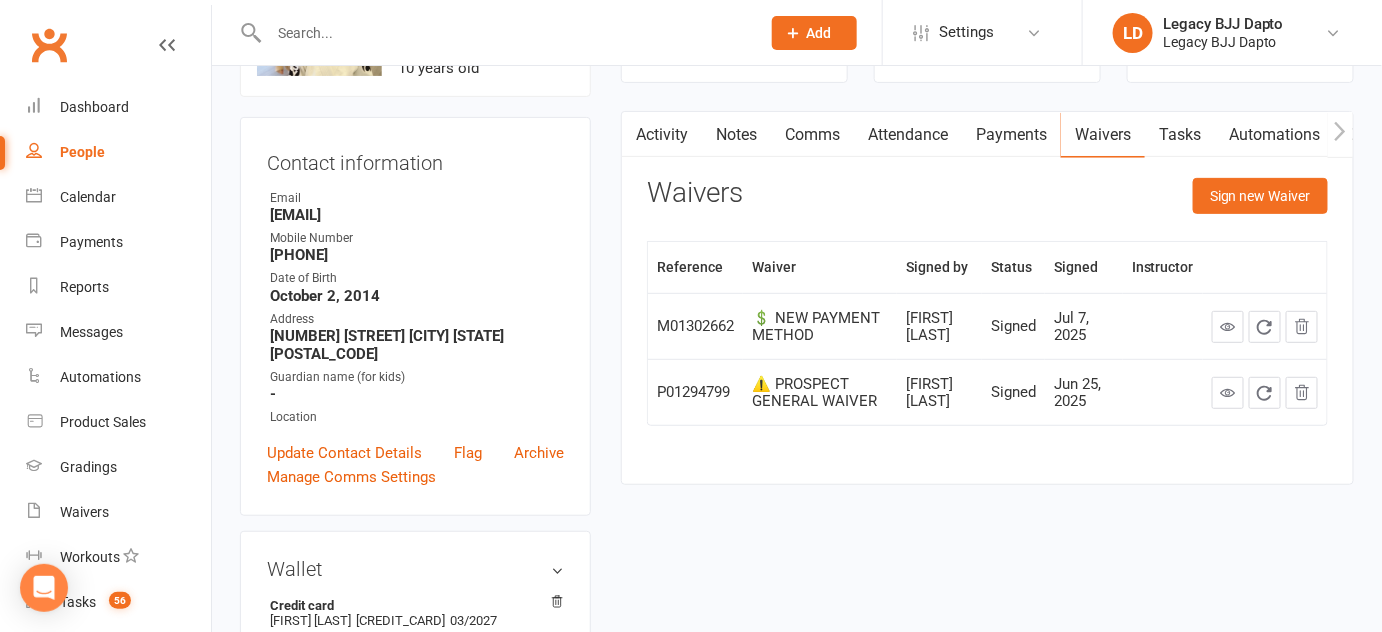 scroll, scrollTop: 160, scrollLeft: 0, axis: vertical 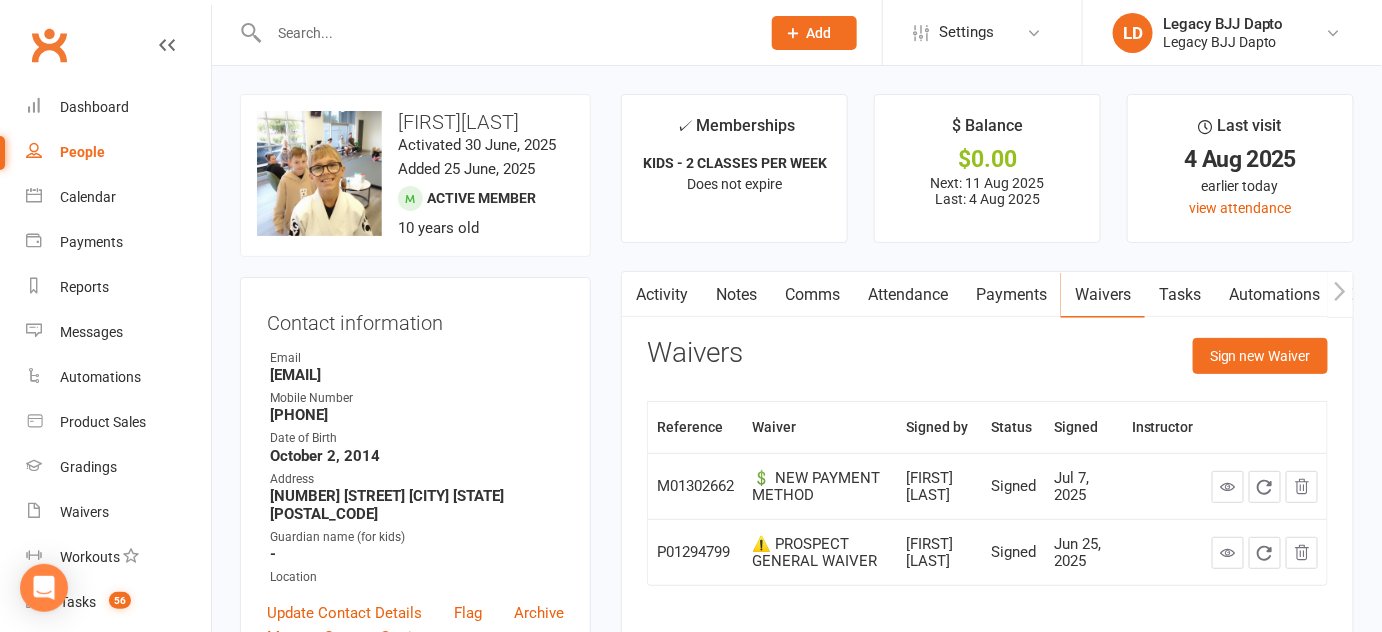 click on "✓ Memberships KIDS - 2 CLASSES PER WEEK Does not expire $ Balance $0.00 Next: 11 Aug 2025 Last: 4 Aug 2025 Last visit 4 Aug 2025 earlier today view attendance
Activity Notes Comms Attendance Payments Waivers Tasks Automations Gradings / Promotions Assessments Credit balance
Payments + Add Adjustment + Add Credit Due date  Due date Date paid Date failed Date settled 04 Jul 2025
July 2025
Sun Mon Tue Wed Thu Fri Sat
27
29
30
01
02
03
04
05
28
06
07
08
09
10
11
12
29
13
14
15
16
17
18
19" at bounding box center (987, 379) 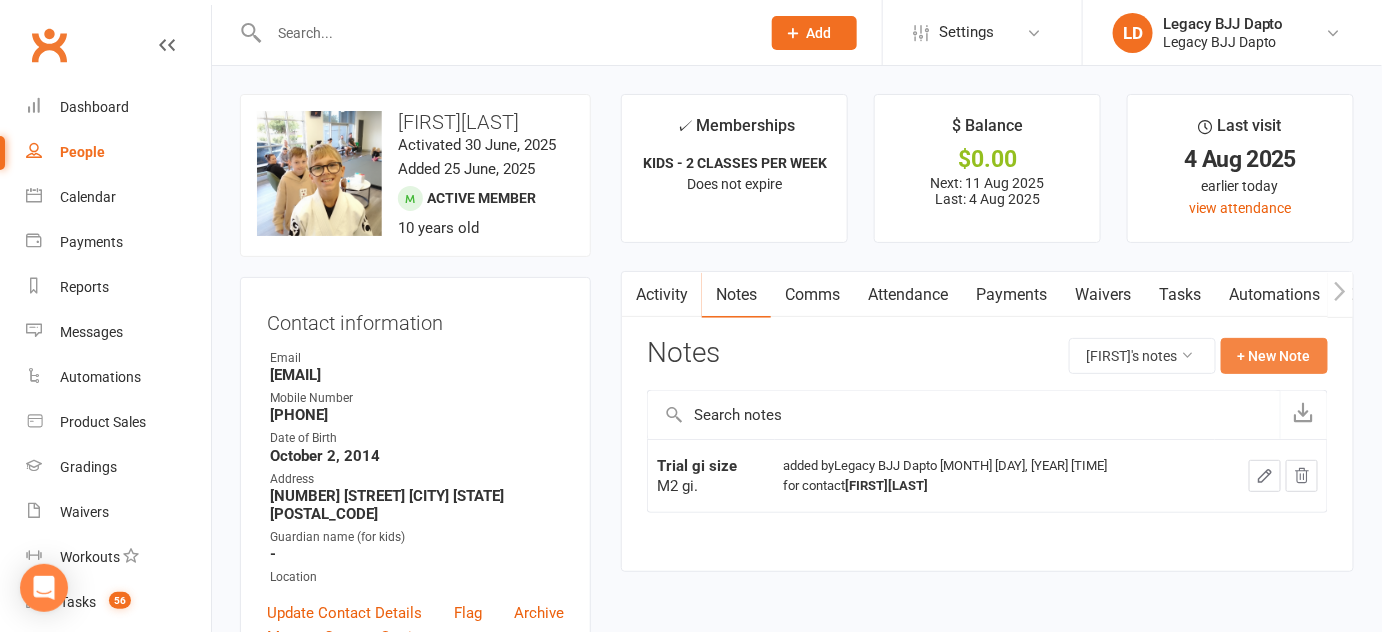 click on "+ New Note" 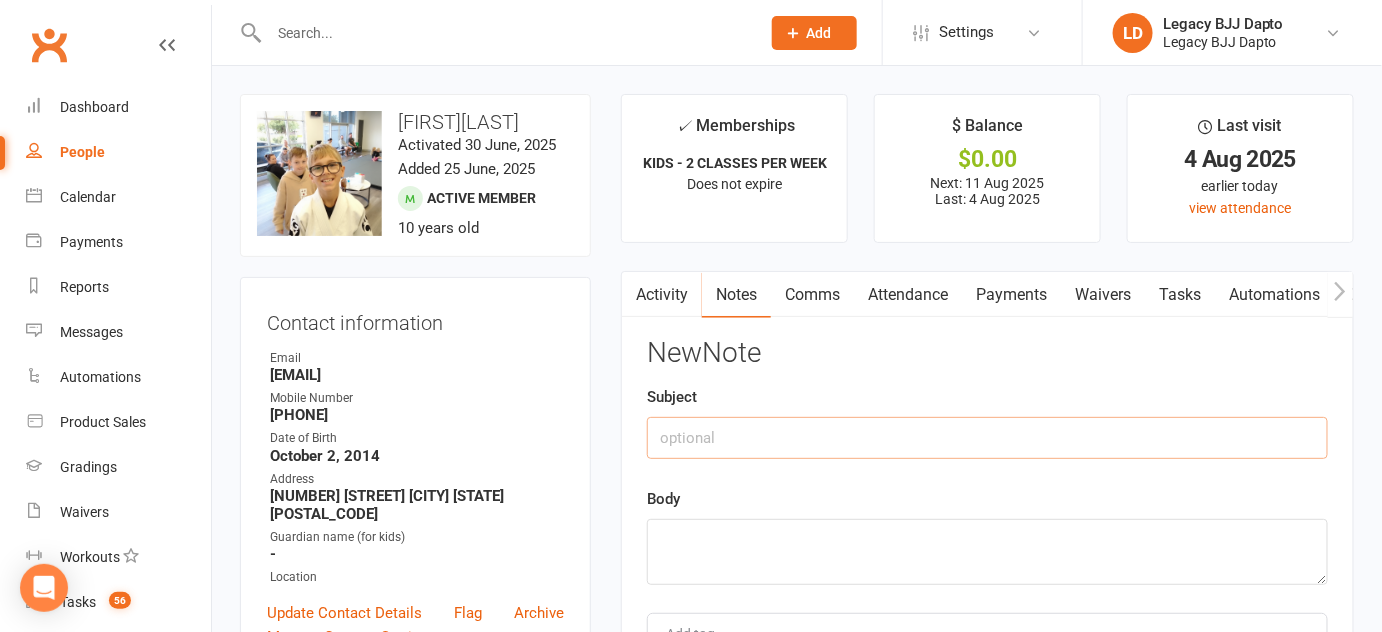 click 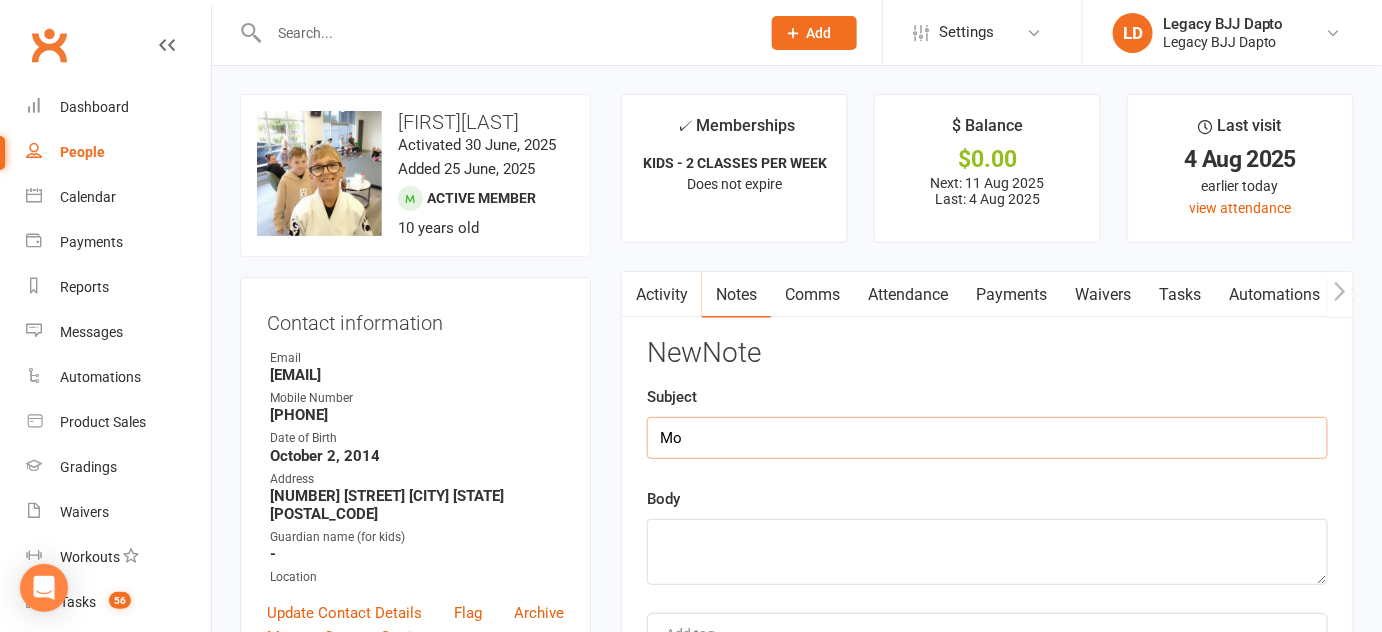 type on "M" 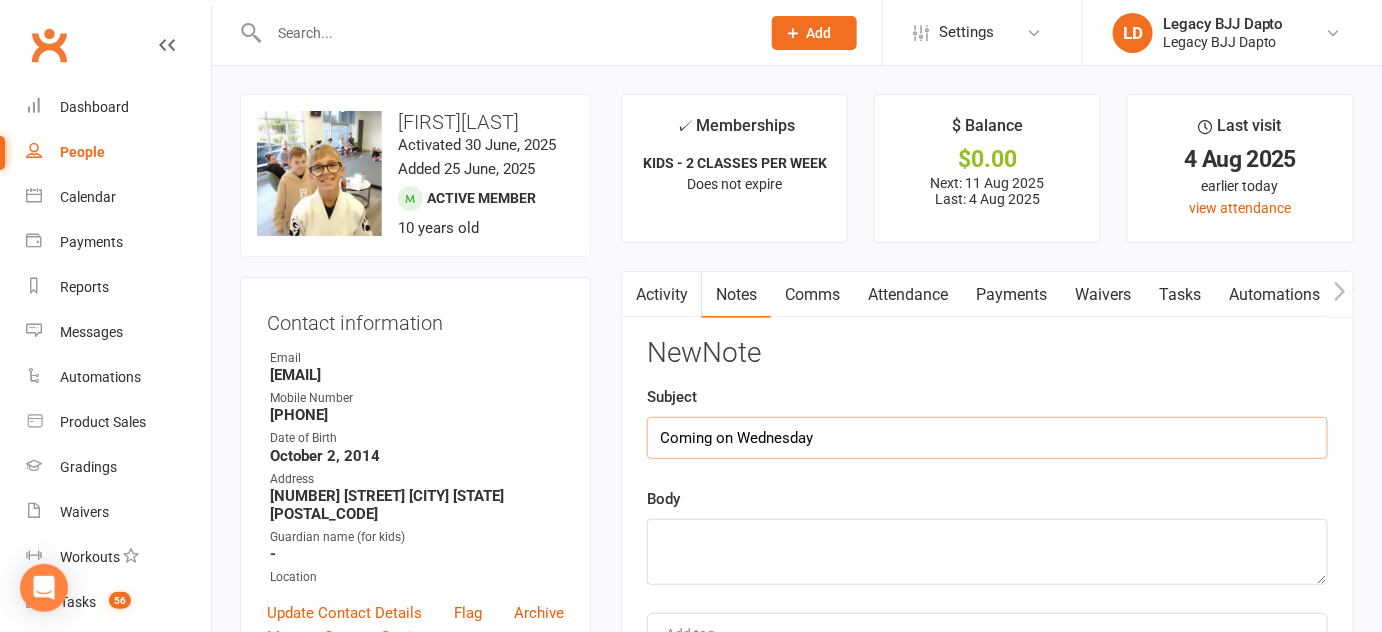 type on "Coming on Wednesday" 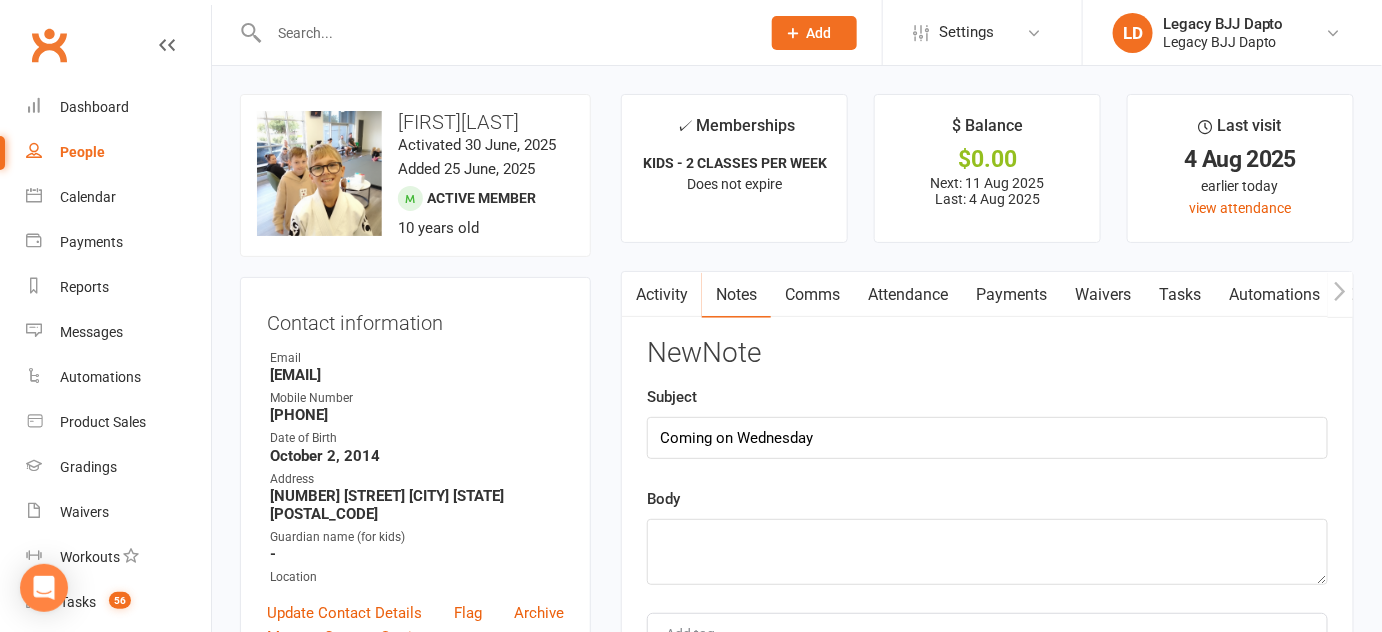 click on "Body" 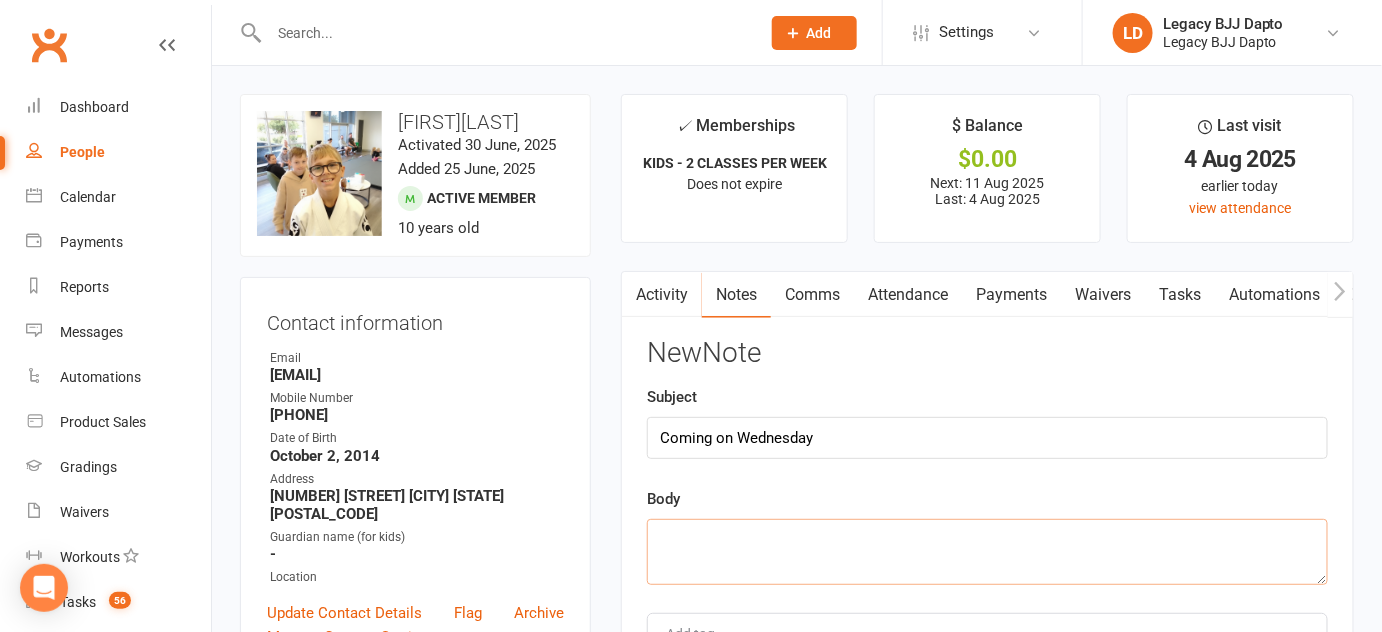 click 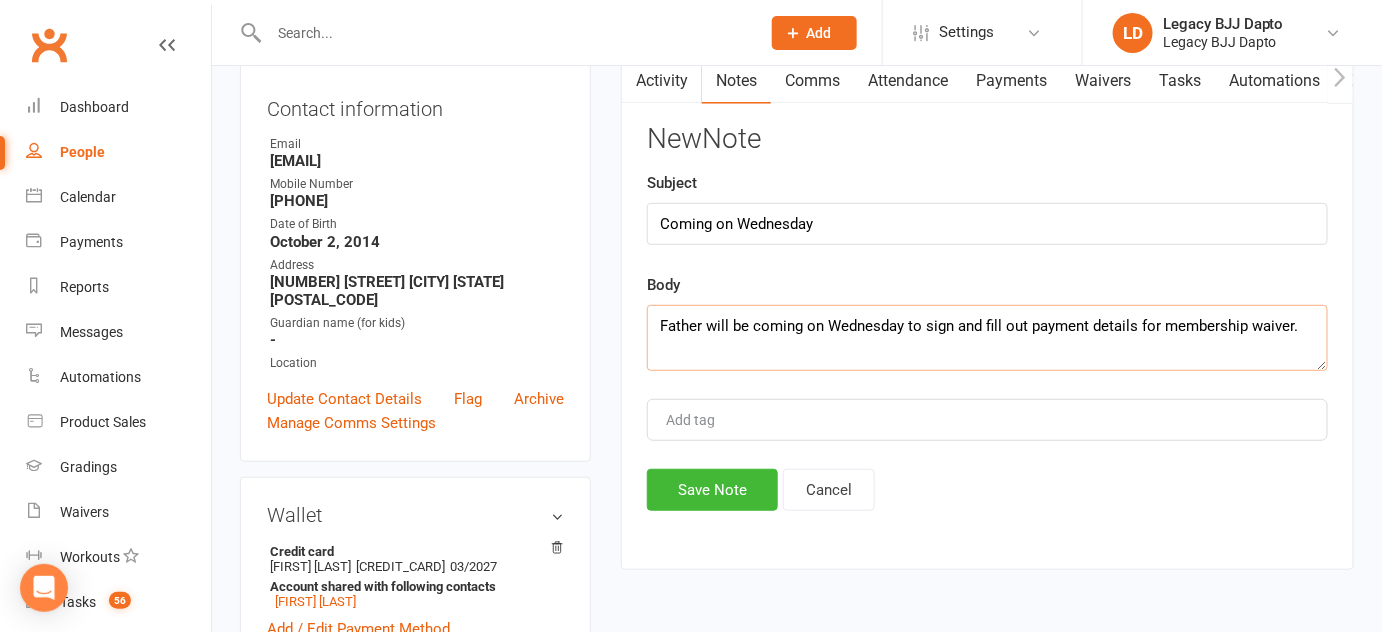 scroll, scrollTop: 261, scrollLeft: 0, axis: vertical 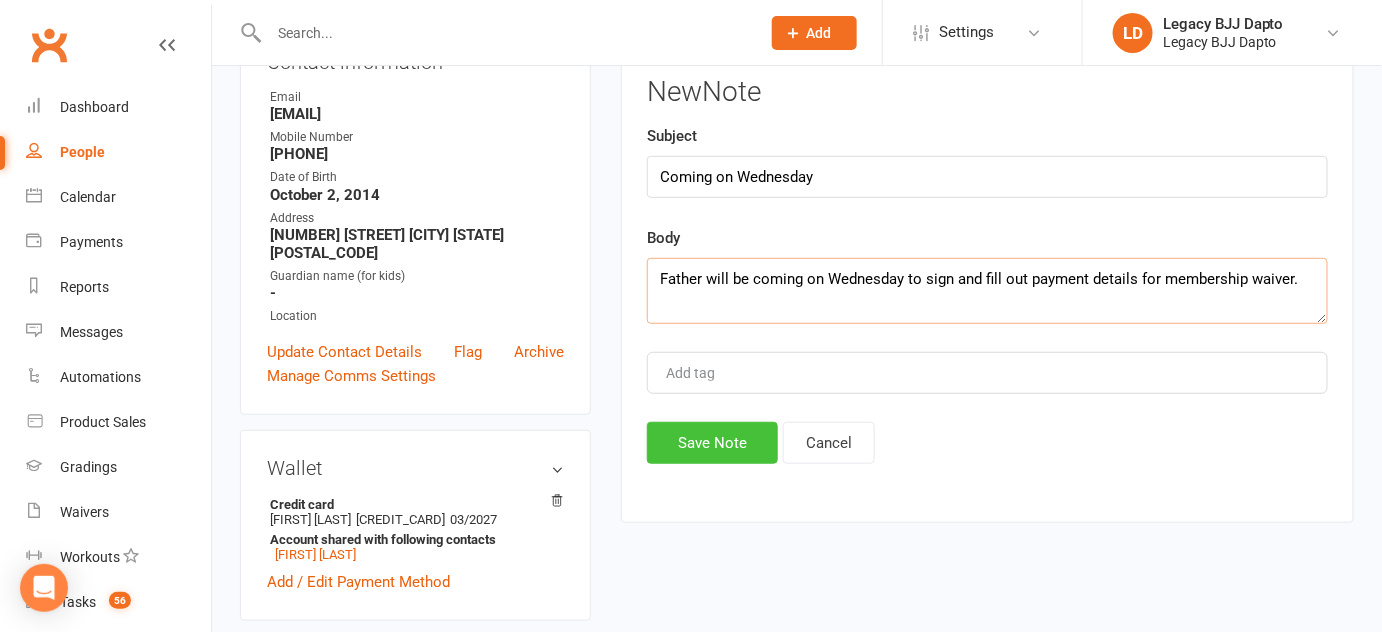 type on "Father will be coming on Wednesday to sign and fill out payment details for membership waiver." 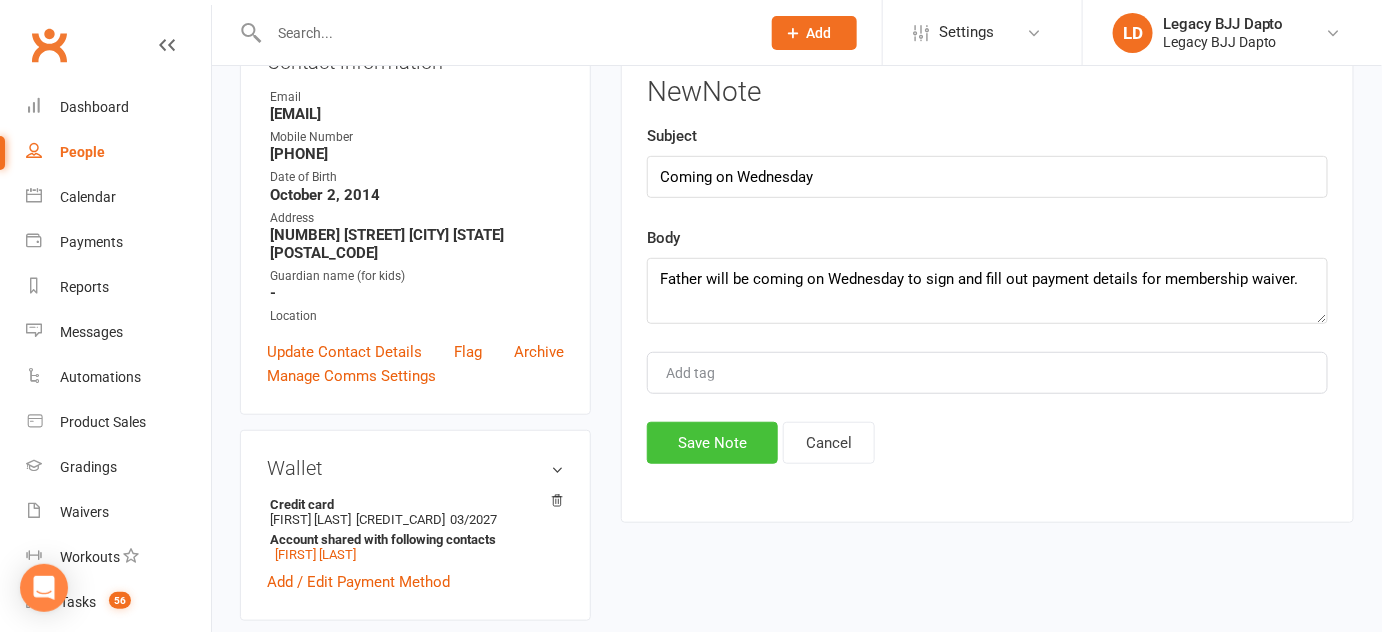 click on "Save Note" 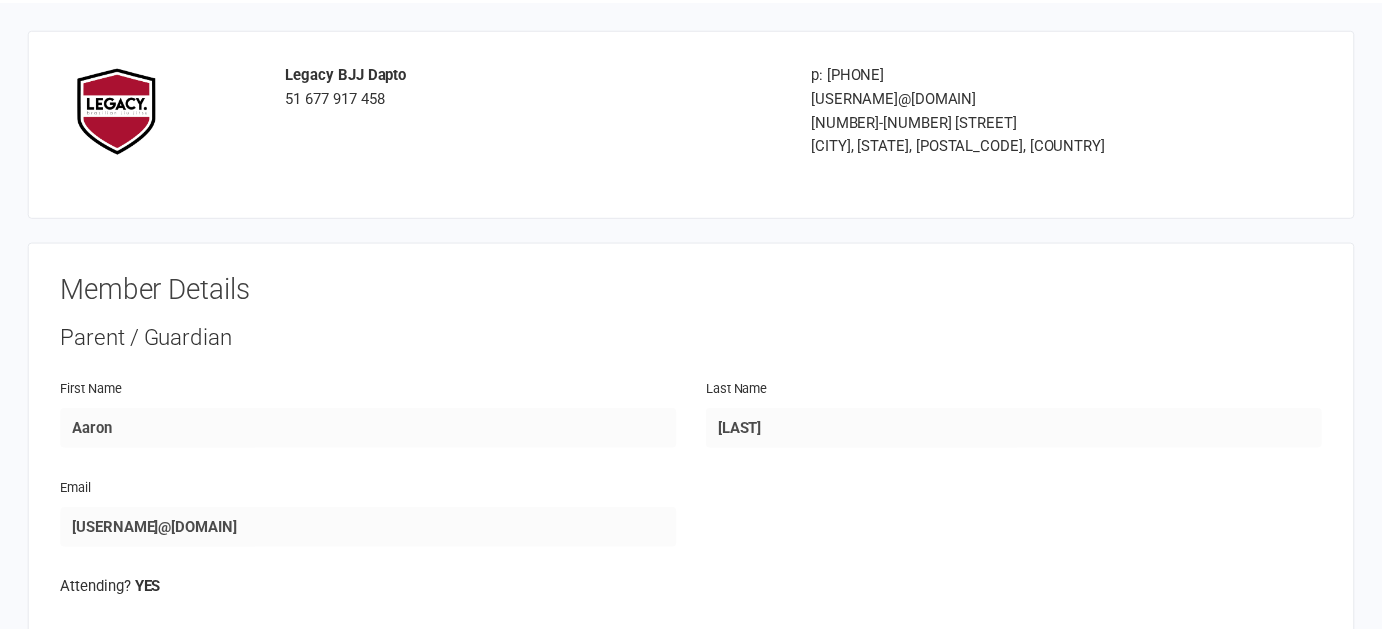 scroll, scrollTop: 0, scrollLeft: 0, axis: both 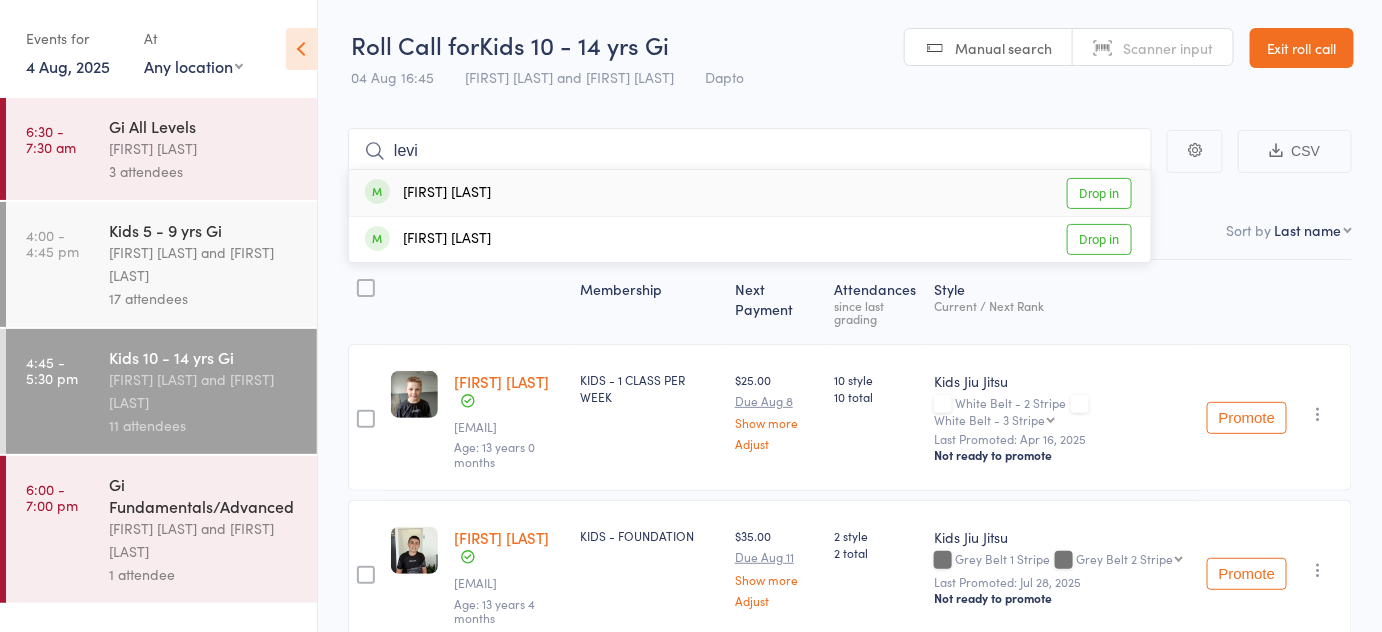 type on "levi" 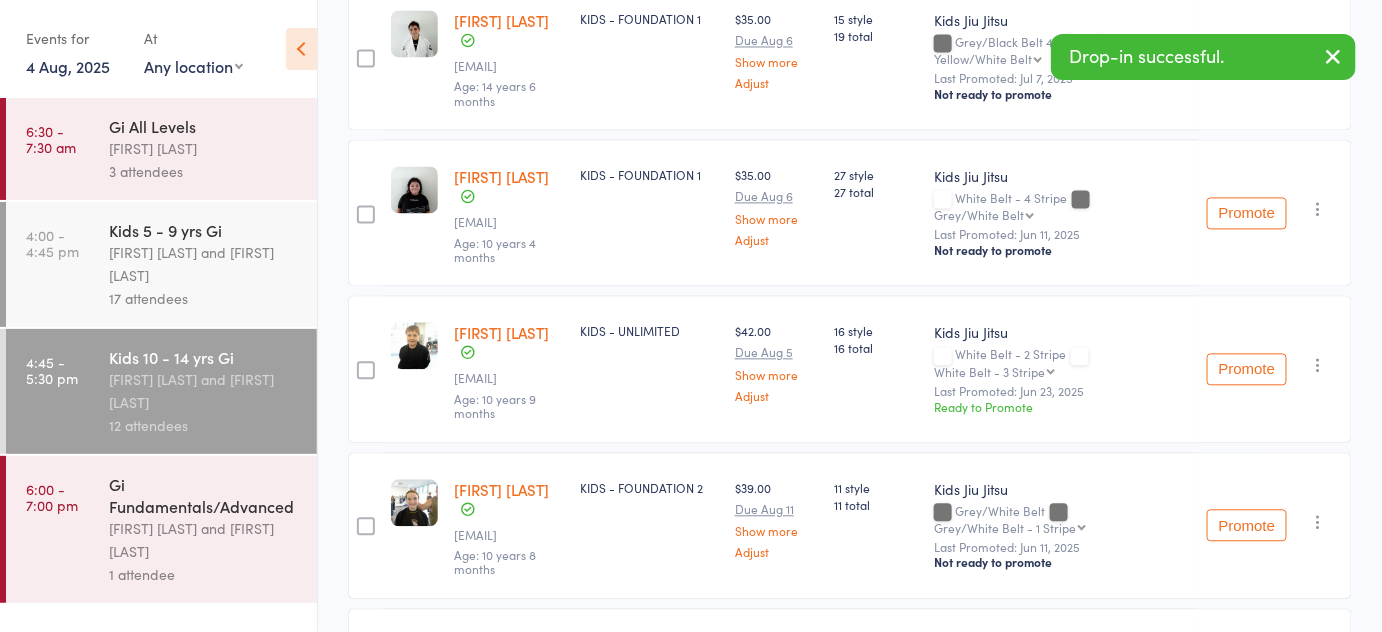 scroll, scrollTop: 1304, scrollLeft: 0, axis: vertical 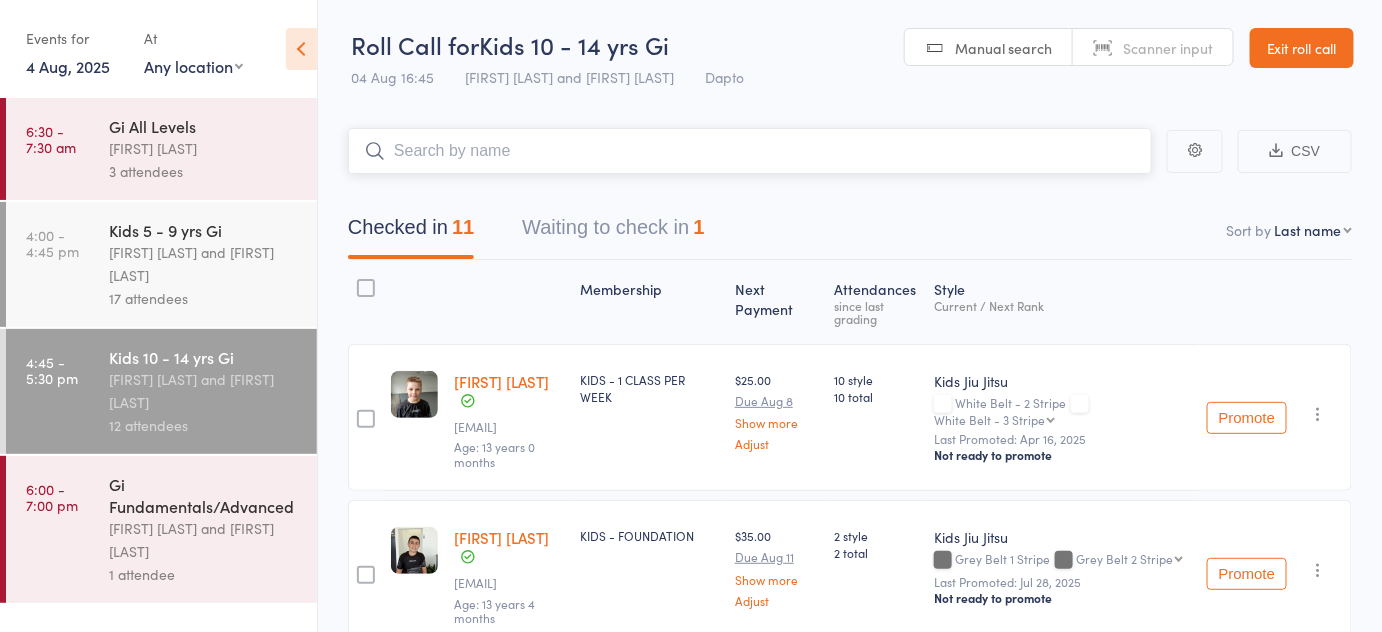 click at bounding box center (750, 151) 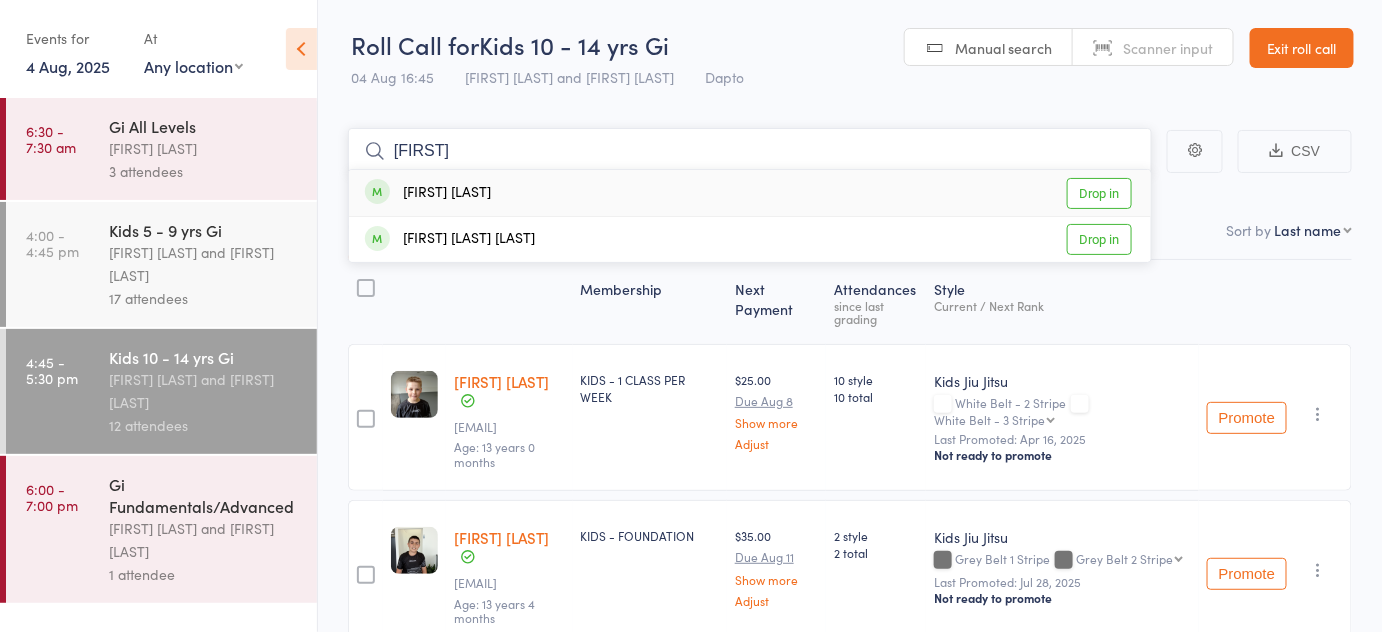type on "[FIRST]" 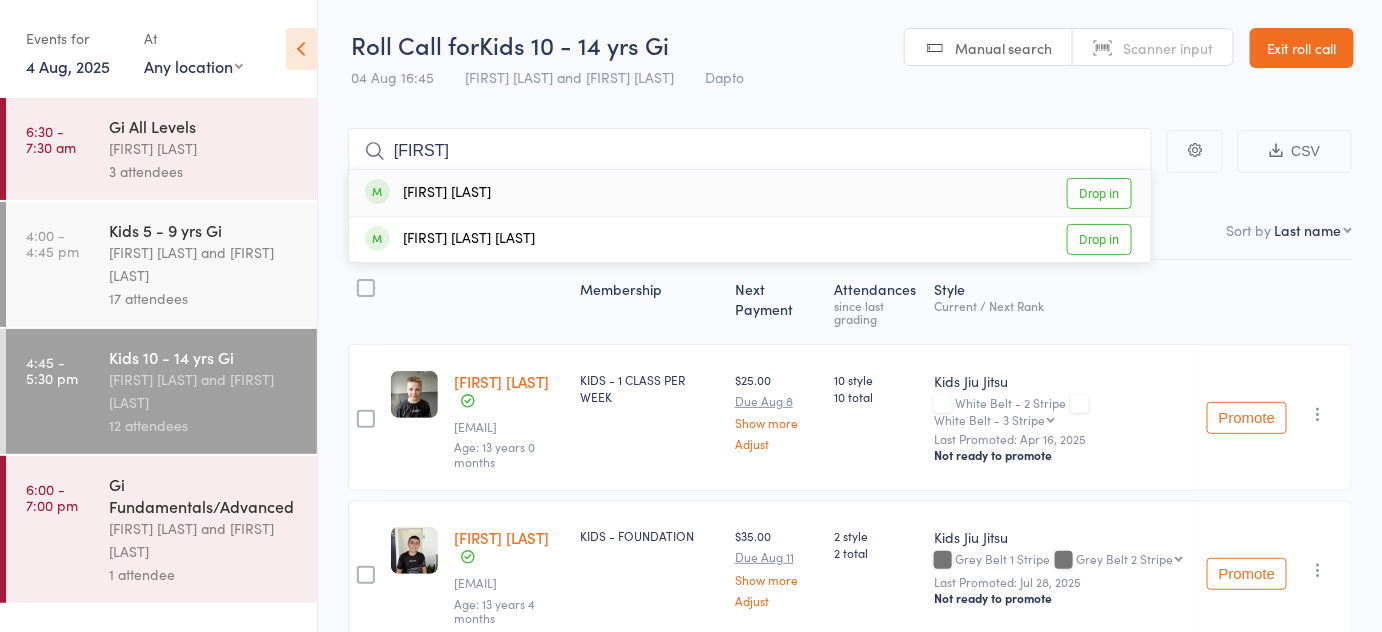 click on "Drop in" at bounding box center (1099, 193) 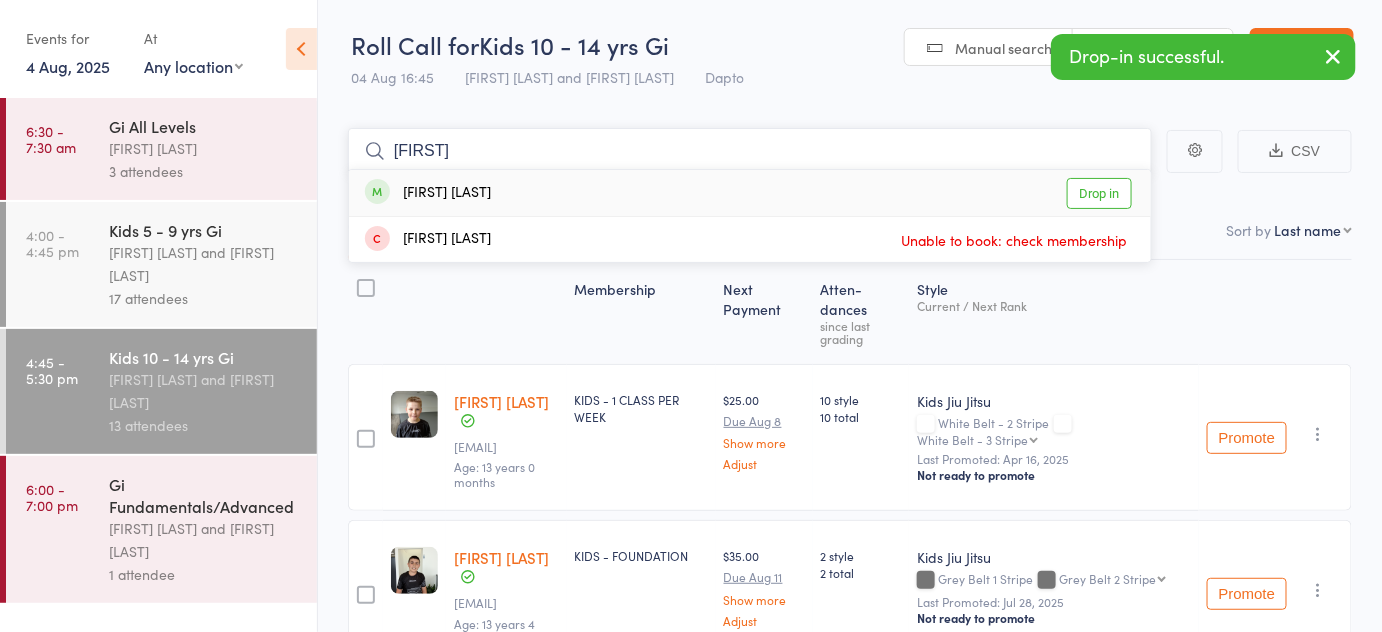 type on "[FIRST]" 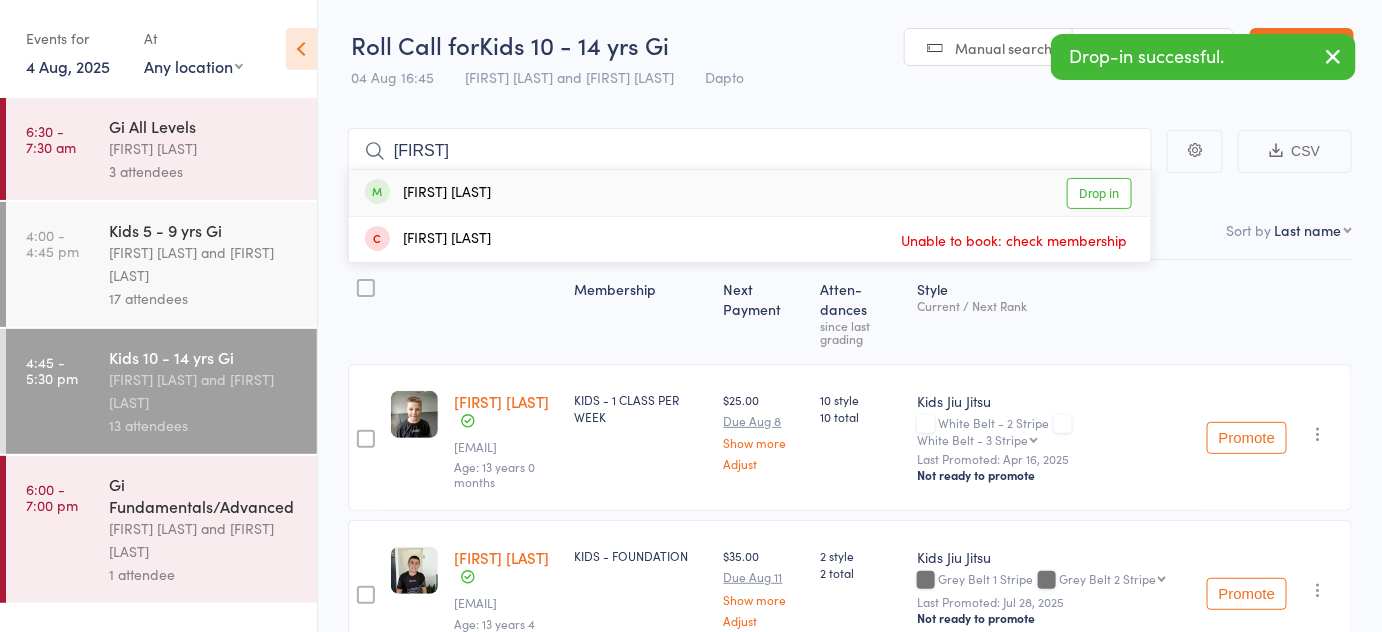 click on "Drop in" at bounding box center (1099, 193) 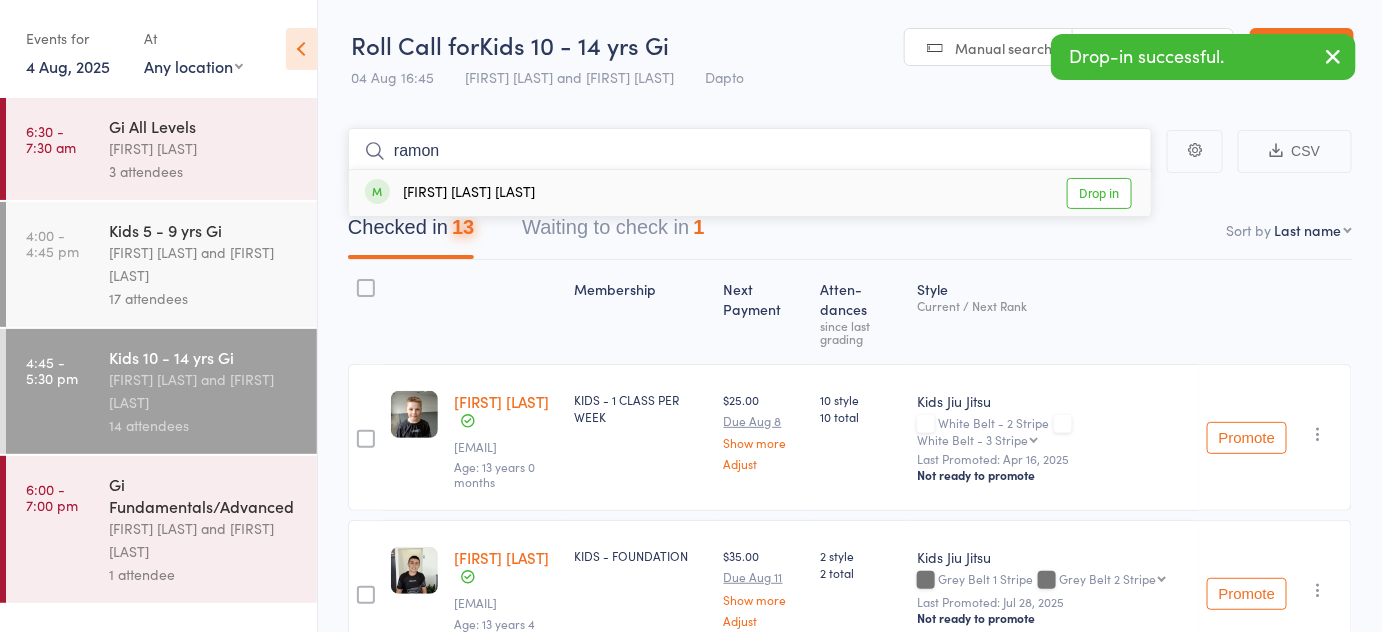 type on "ramon" 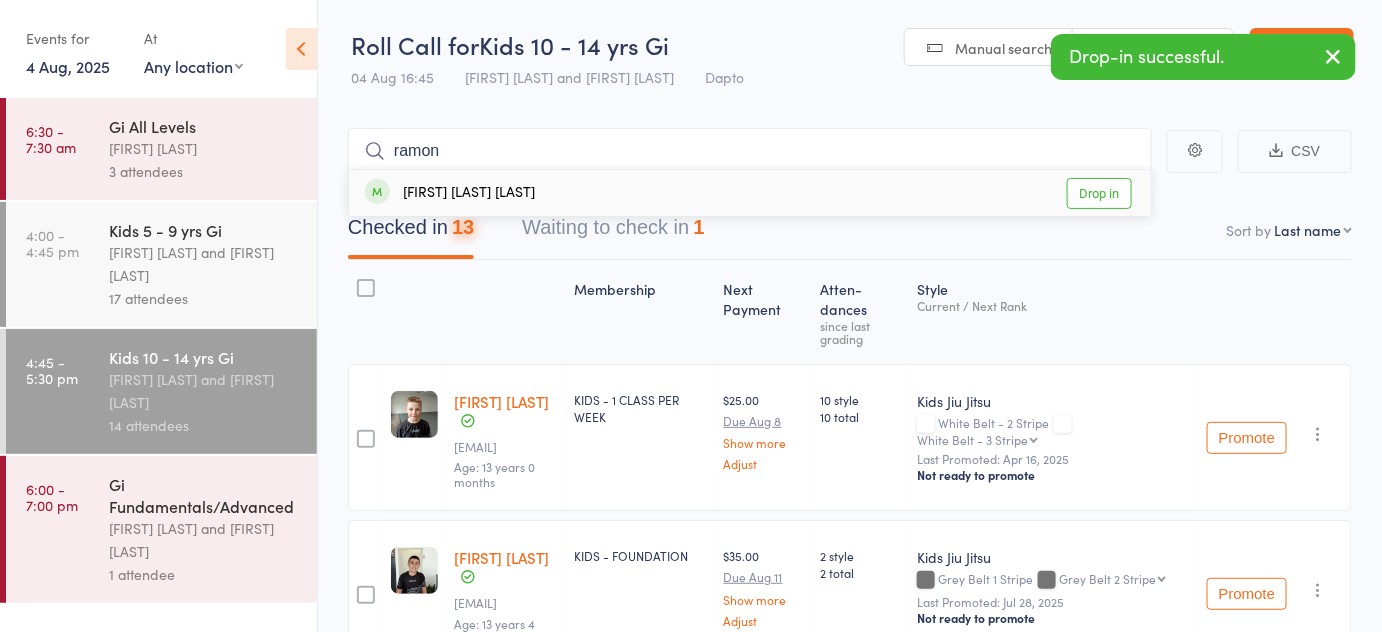 click on "Drop in" at bounding box center (1099, 193) 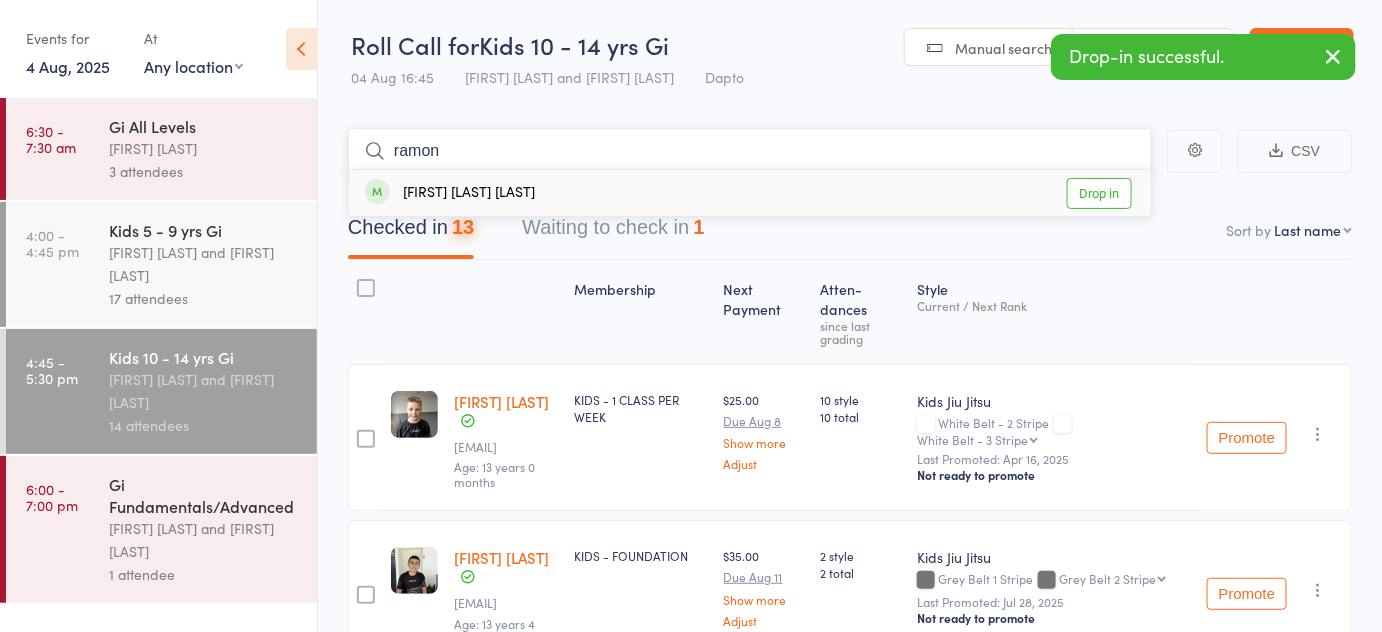 type 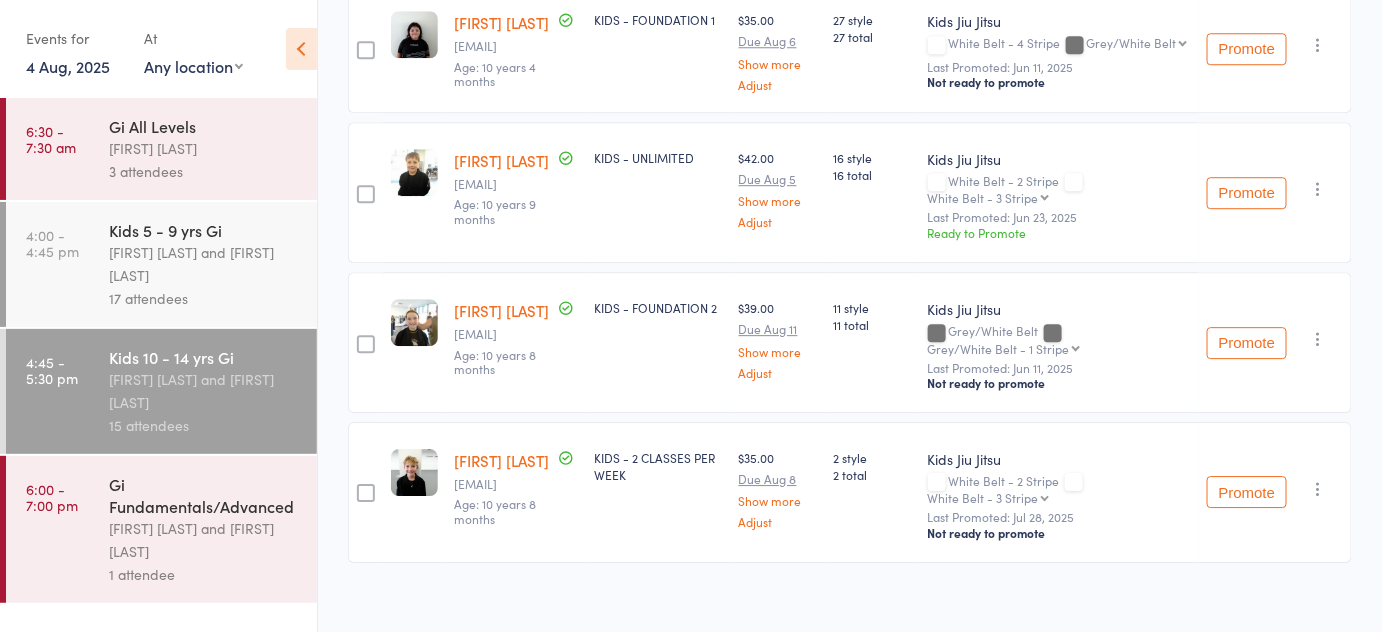 scroll, scrollTop: 1881, scrollLeft: 0, axis: vertical 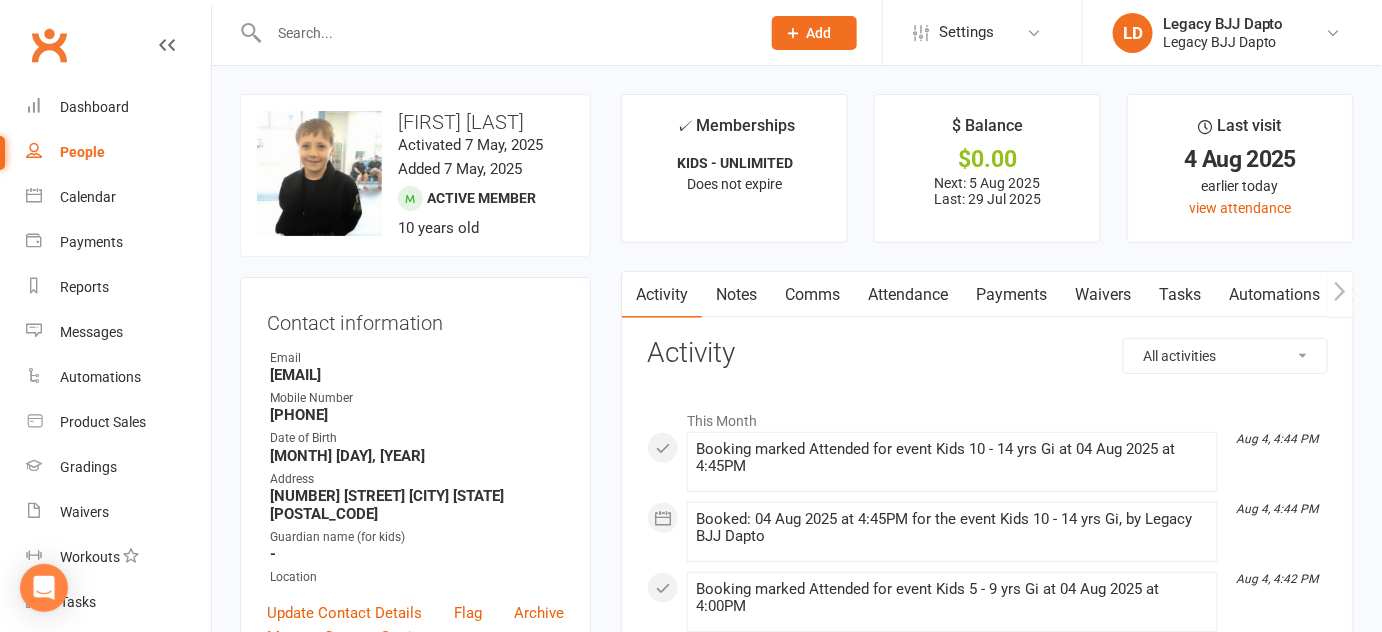 click on "Waivers" at bounding box center (1103, 295) 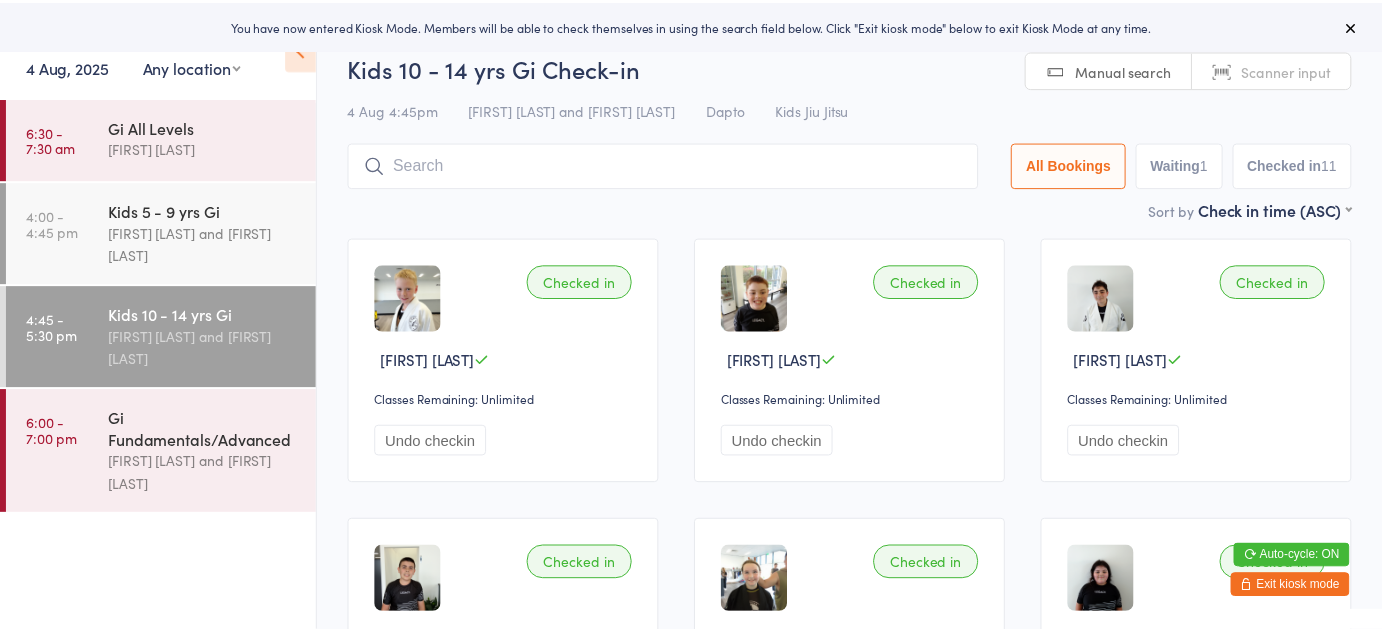 scroll, scrollTop: 0, scrollLeft: 0, axis: both 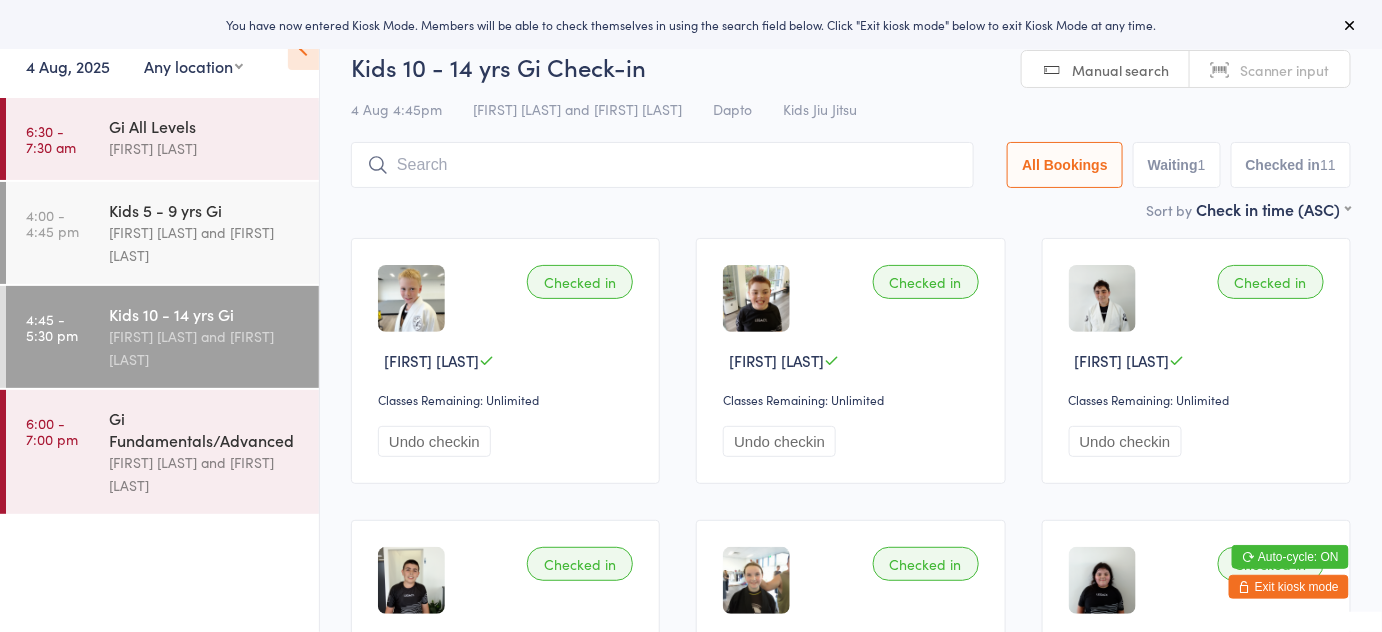 click on "Exit kiosk mode" at bounding box center [1289, 587] 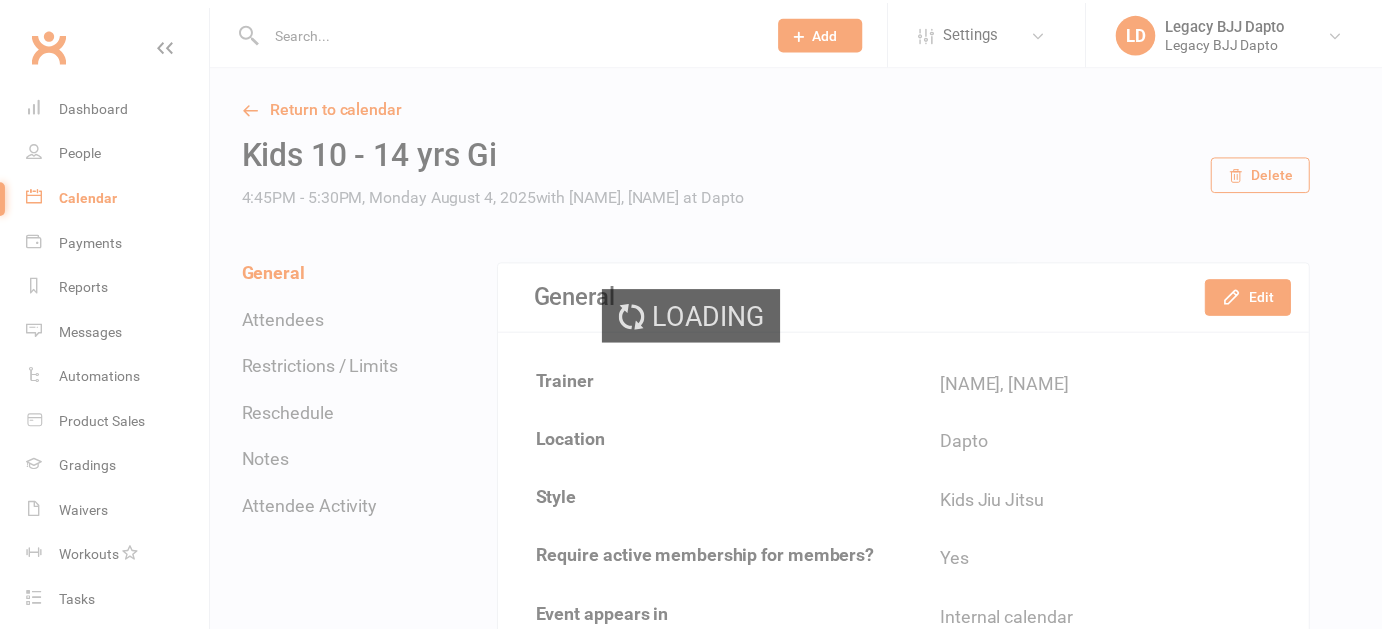 scroll, scrollTop: 0, scrollLeft: 0, axis: both 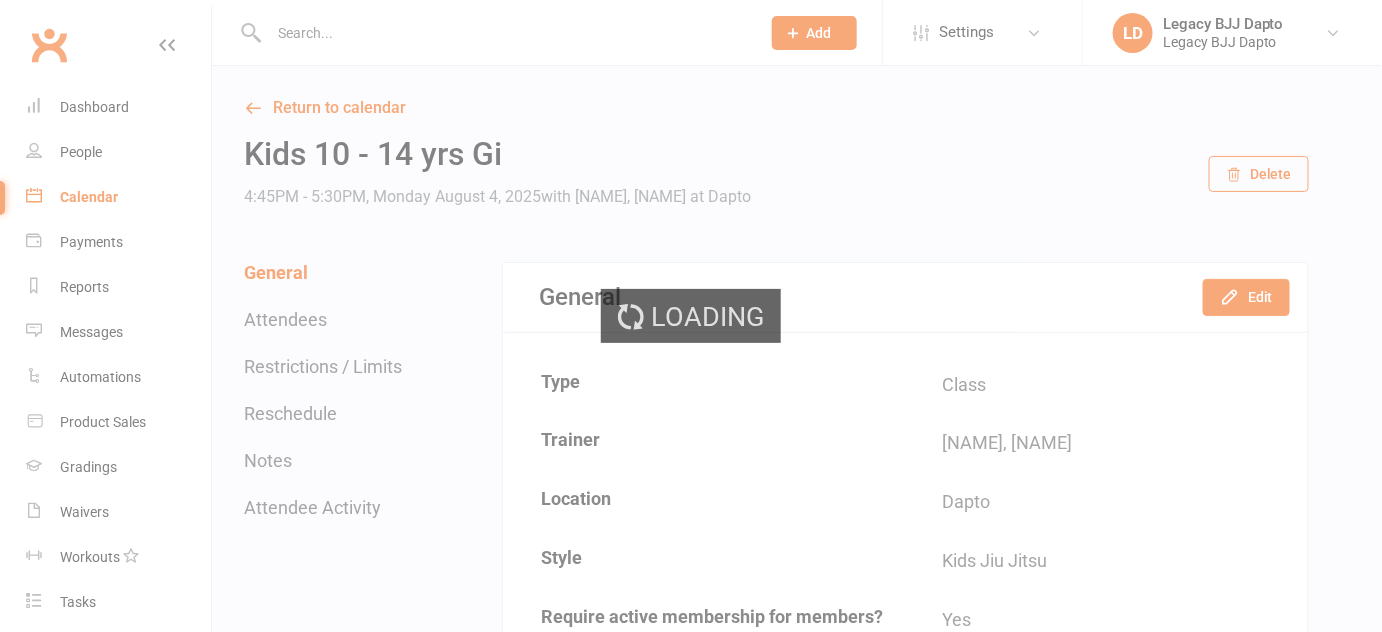 click on "Prospect
Member
Non-attending contact
Class / event
Appointment
Grading event
Task
Membership plan
Bulk message
Add
Settings Membership Plans Event Templates Appointment Types Mobile App  Website Image Library Customize Contacts Bulk Imports Access Control Users Account Profile Clubworx API LD Legacy BJJ Dapto Legacy BJJ Dapto My profile My subscription Help Terms & conditions  Privacy policy  Sign out Clubworx Dashboard People Calendar Payments Reports Messages   Automations   Product Sales Gradings   Waivers   Workouts   Tasks   What's New Check-in Kiosk modes General attendance Roll call Class check-in × × × Return to calendar Kids 10 - 14 yrs Gi 4:45PM - 5:30PM, Monday August 4, 2025  with Pietro Bressan, Diego Gutierrez   at Dapto" at bounding box center (691, 1946) 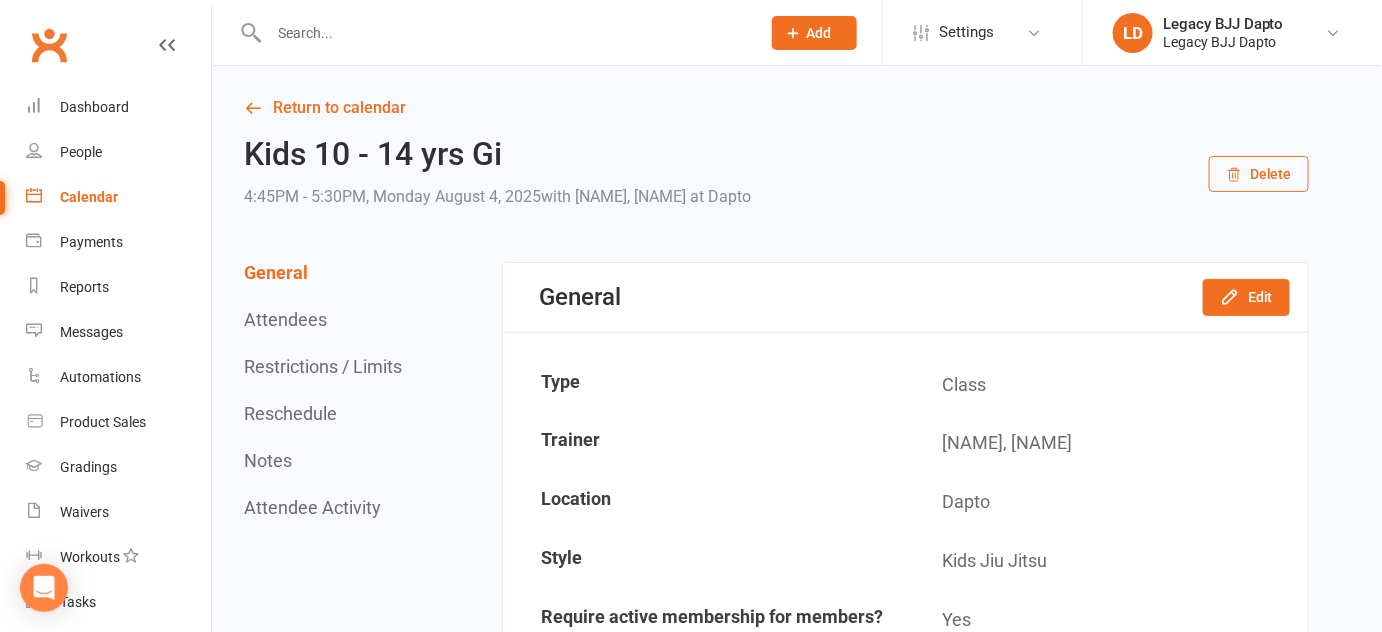 click at bounding box center [504, 33] 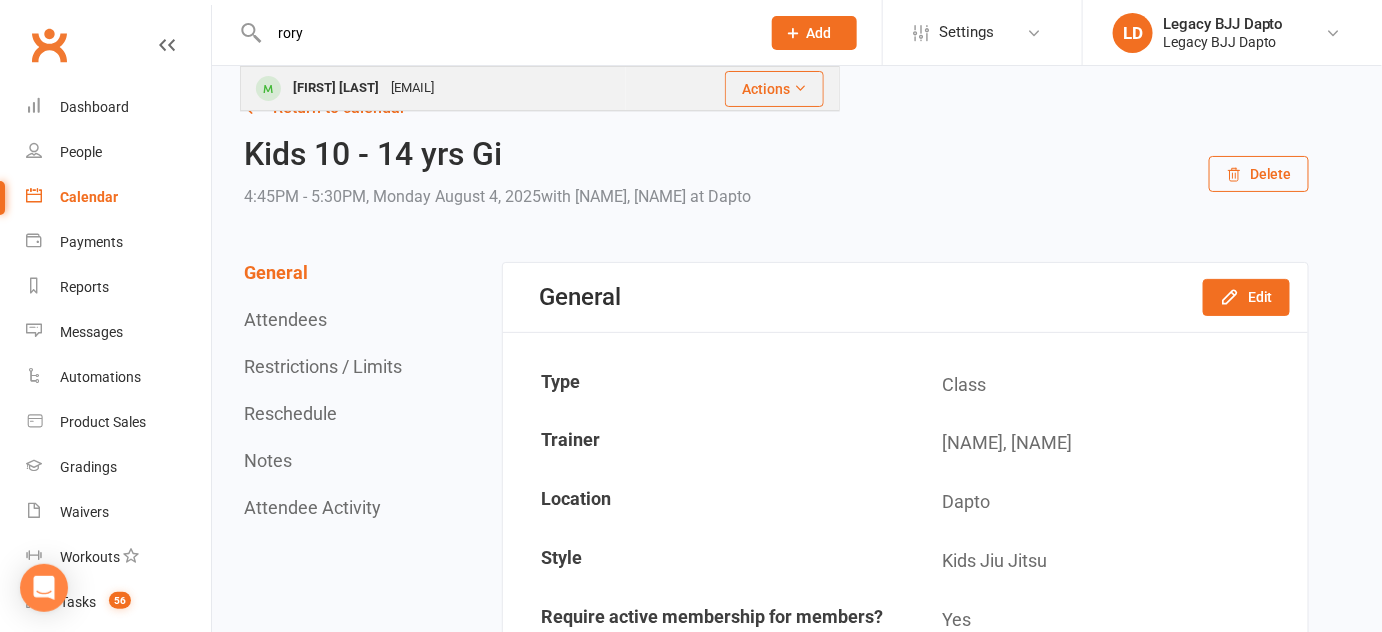 type on "rory" 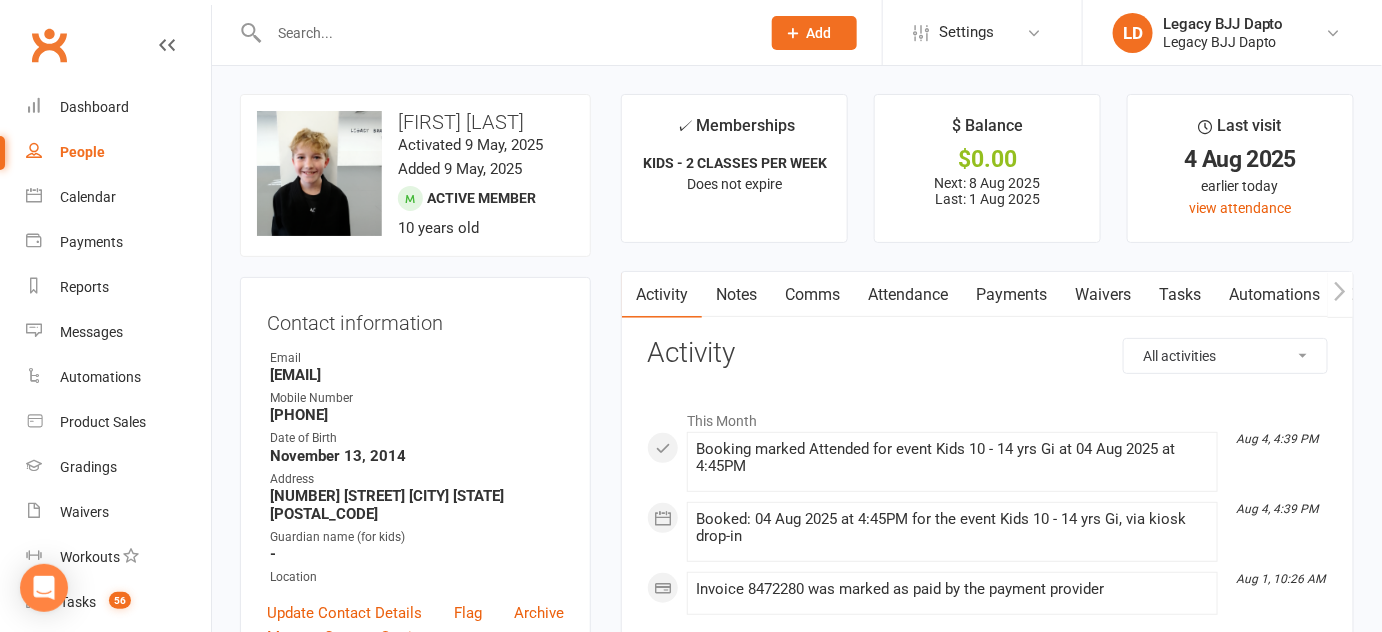 click on "Next: 8 Aug 2025 Last: 1 Aug 2025" at bounding box center [987, 191] 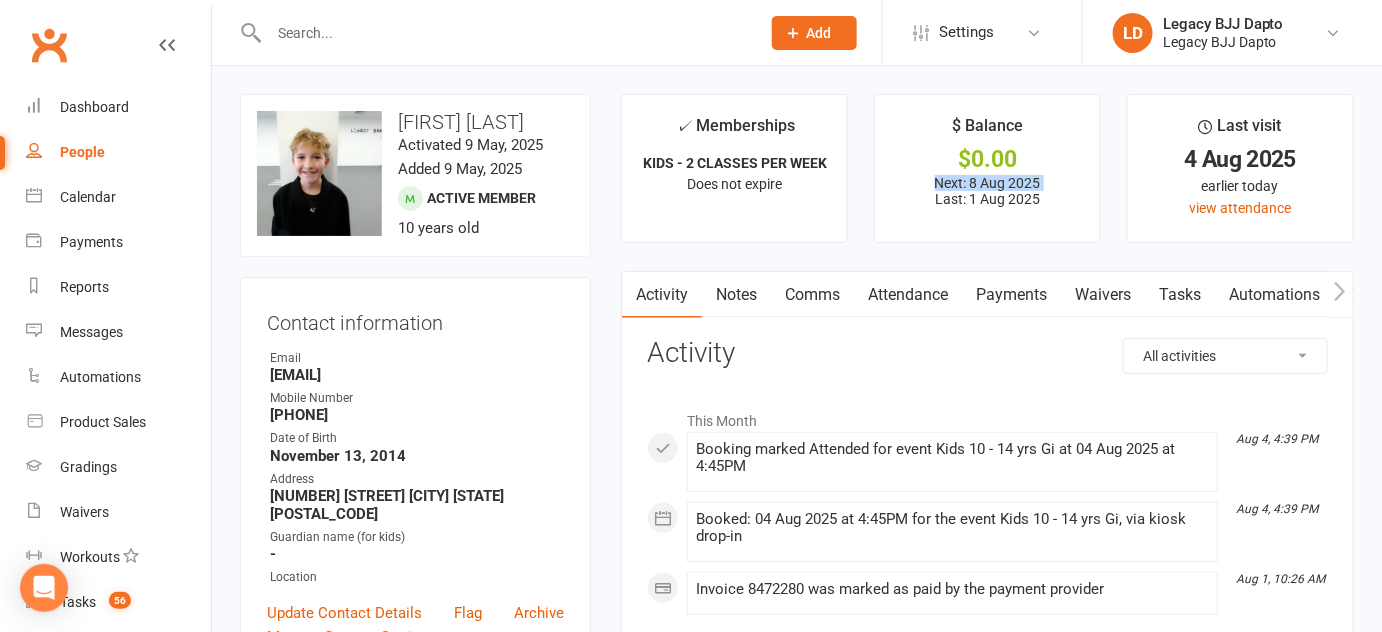 drag, startPoint x: 1058, startPoint y: 178, endPoint x: 1008, endPoint y: 143, distance: 61.03278 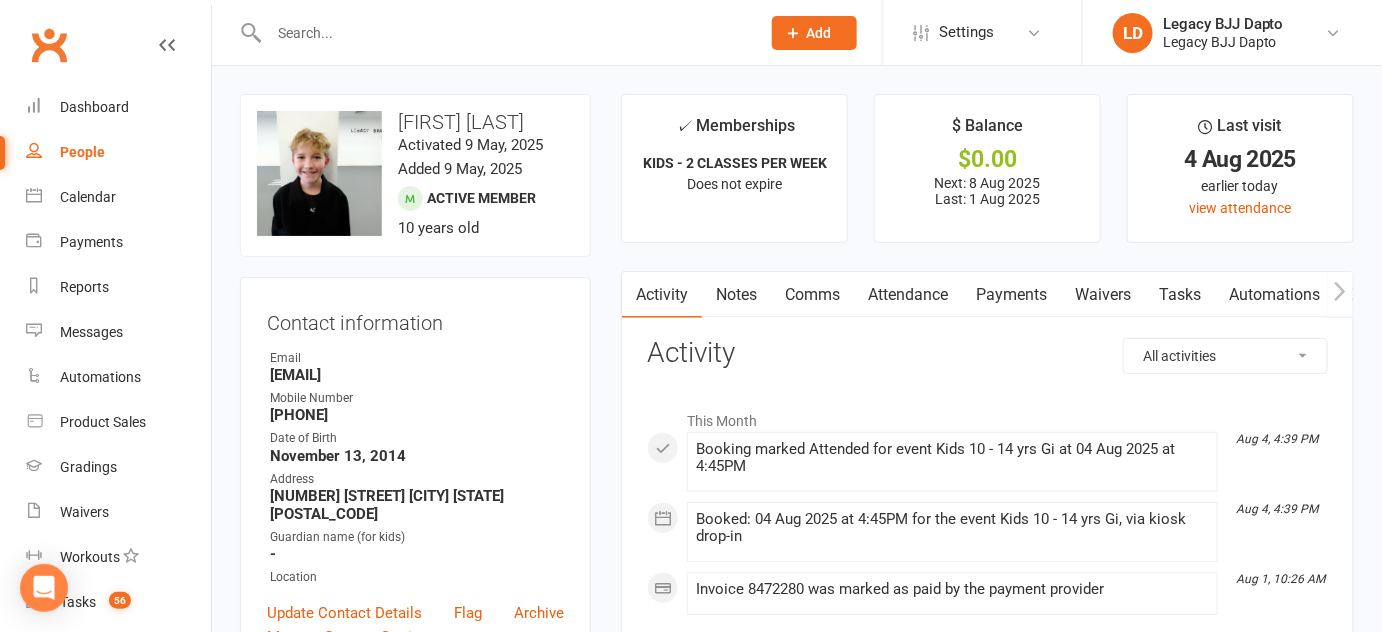 click on "upload photo change photo Rory Smith Activated 9 May, 2025 Added 9 May, 2025   Active member 10 years old  Contact information Owner   Email  Jenna.bellmon@hotmail.com.au
Mobile Number  0468689416
Date of Birth  November 13, 2014
Address  25 Violet Boulevard Calderwood NSW 2627
Guardian name (for kids)  -
Location
Update Contact Details Flag Archive Manage Comms Settings
Wallet Credit card Jenna Smith  xxxx xxxx xxxx 4604  01/2028
Add / Edit Payment Method
Membership      KIDS - 2 CLASSES PER WEEK May 14 2025 — Never This  week Booked: 1 Attended: 1 1 classes remaining    Cancel membership Upgrade / Downgrade Add new membership
Family Members   Jenna Smith - Parent / Guardian Add link to existing contact  Add link to new contact
Suspensions  No active suspensions found. Add new suspension
Styles & Ranks  Kids Jiu Jitsu  / White Belt - 2 Stripe Start Date: 14 May 2025 Last Graded: 28 Jul 2025 undo last grading Attendances Since Last Grading Style attendances: 2 All Attendances: 2" at bounding box center (797, 1364) 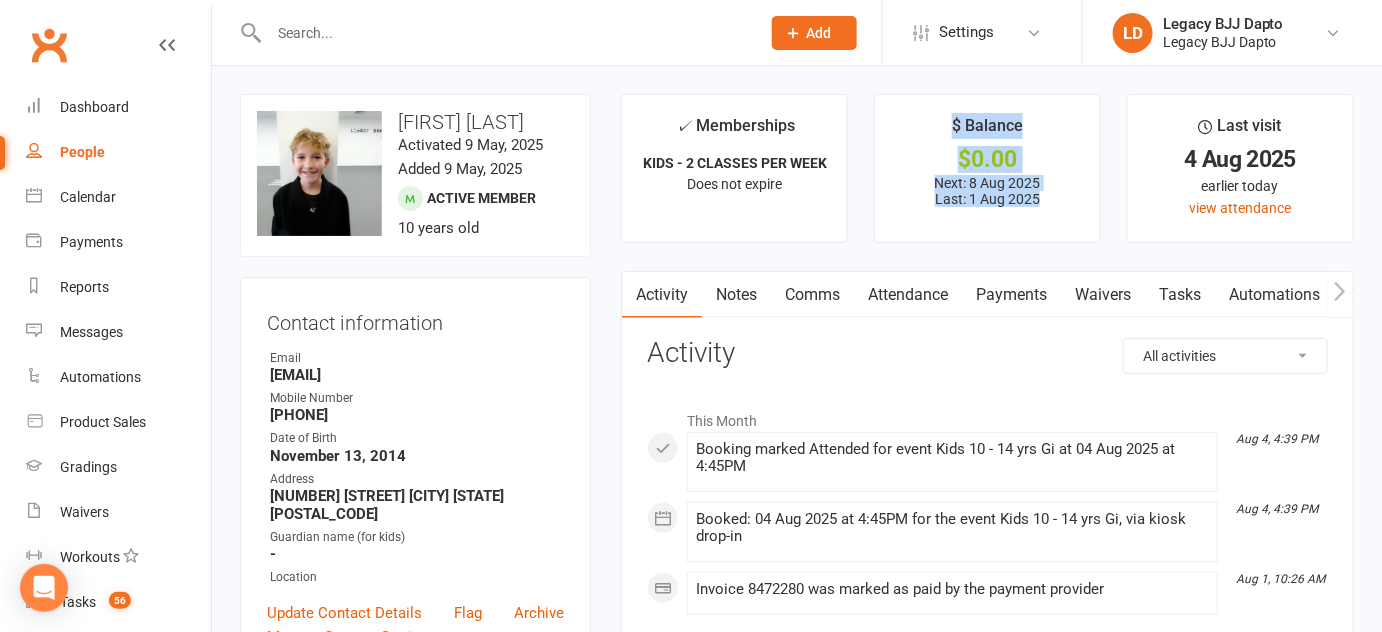 drag, startPoint x: 1000, startPoint y: 84, endPoint x: 1039, endPoint y: 212, distance: 133.80957 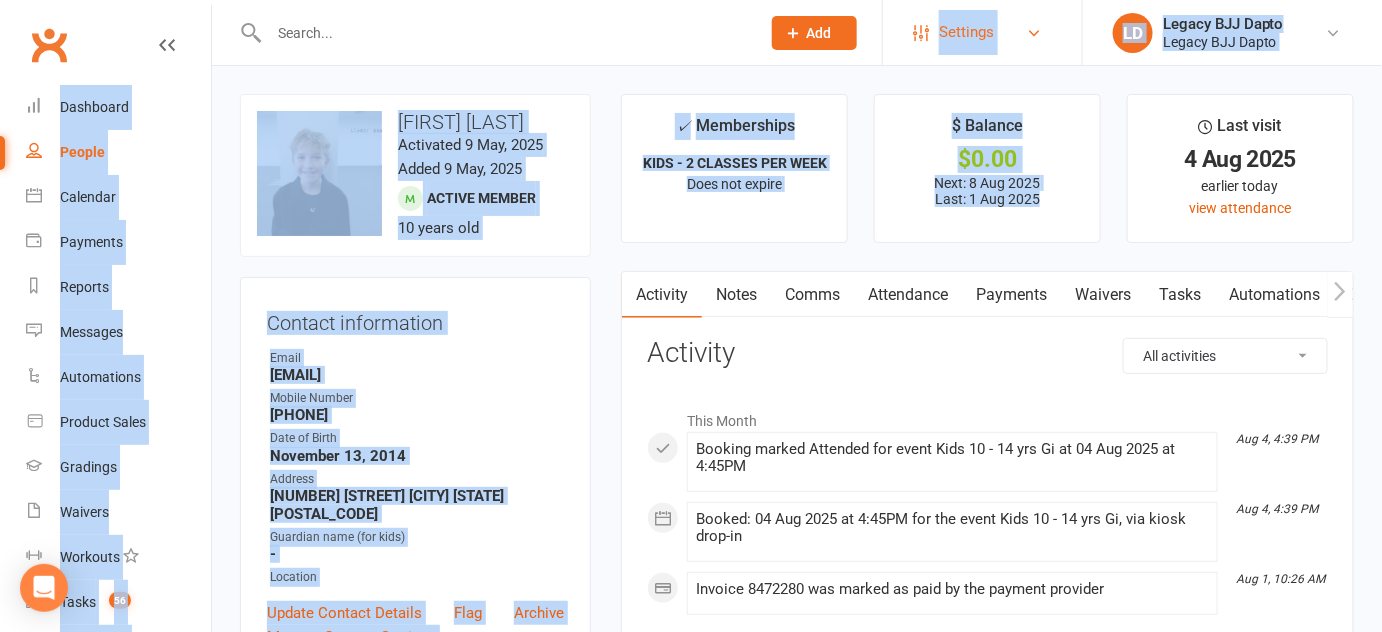 drag, startPoint x: 1039, startPoint y: 212, endPoint x: 947, endPoint y: 38, distance: 196.8248 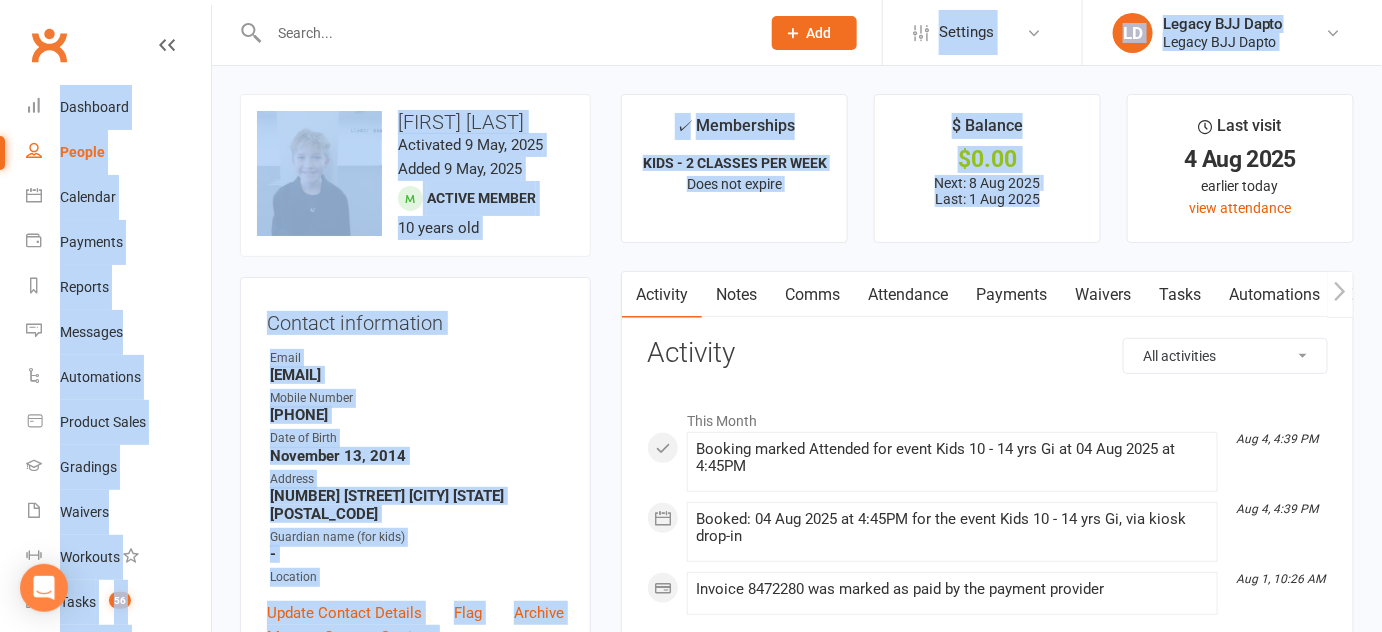 click on "upload photo change photo Rory Smith Activated 9 May, 2025 Added 9 May, 2025   Active member 10 years old  Contact information Owner   Email  Jenna.bellmon@hotmail.com.au
Mobile Number  0468689416
Date of Birth  November 13, 2014
Address  25 Violet Boulevard Calderwood NSW 2627
Guardian name (for kids)  -
Location
Update Contact Details Flag Archive Manage Comms Settings
Wallet Credit card Jenna Smith  xxxx xxxx xxxx 4604  01/2028
Add / Edit Payment Method
Membership      KIDS - 2 CLASSES PER WEEK May 14 2025 — Never This  week Booked: 1 Attended: 1 1 classes remaining    Cancel membership Upgrade / Downgrade Add new membership
Family Members   Jenna Smith - Parent / Guardian Add link to existing contact  Add link to new contact
Suspensions  No active suspensions found. Add new suspension
Styles & Ranks  Kids Jiu Jitsu  / White Belt - 2 Stripe Start Date: 14 May 2025 Last Graded: 28 Jul 2025 undo last grading Attendances Since Last Grading Style attendances: 2 All Attendances: 2" at bounding box center [797, 1364] 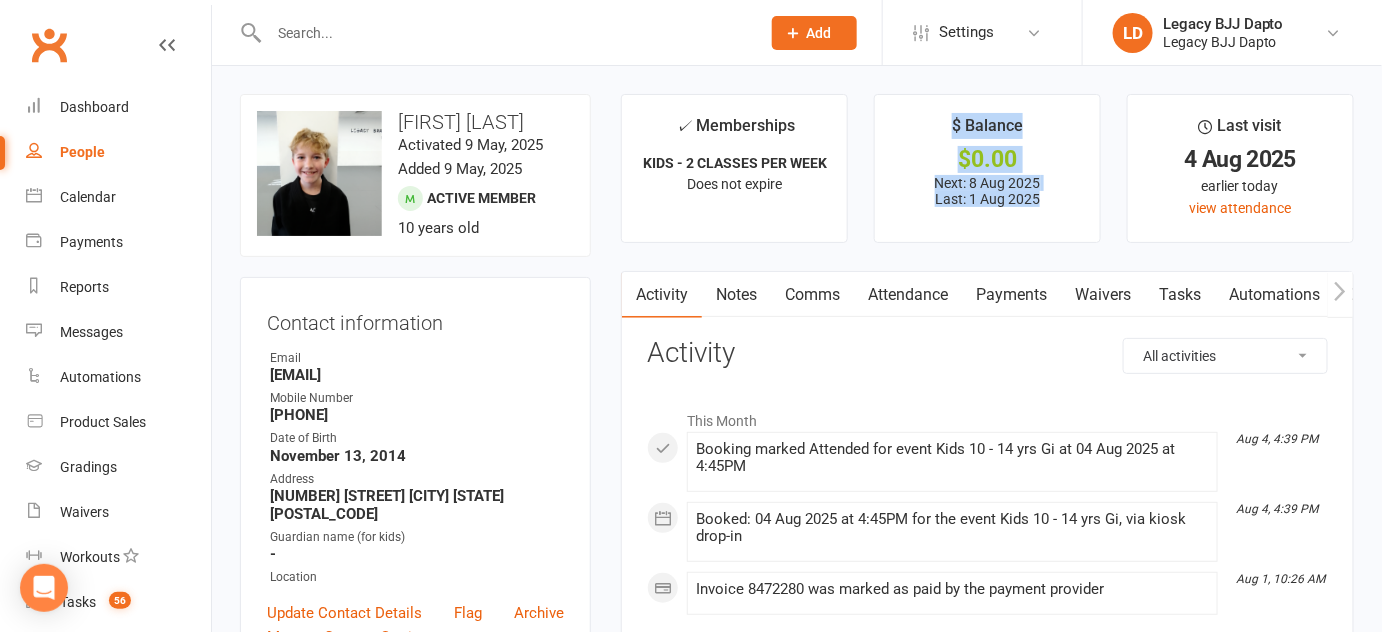 drag, startPoint x: 906, startPoint y: 85, endPoint x: 1096, endPoint y: 233, distance: 240.8402 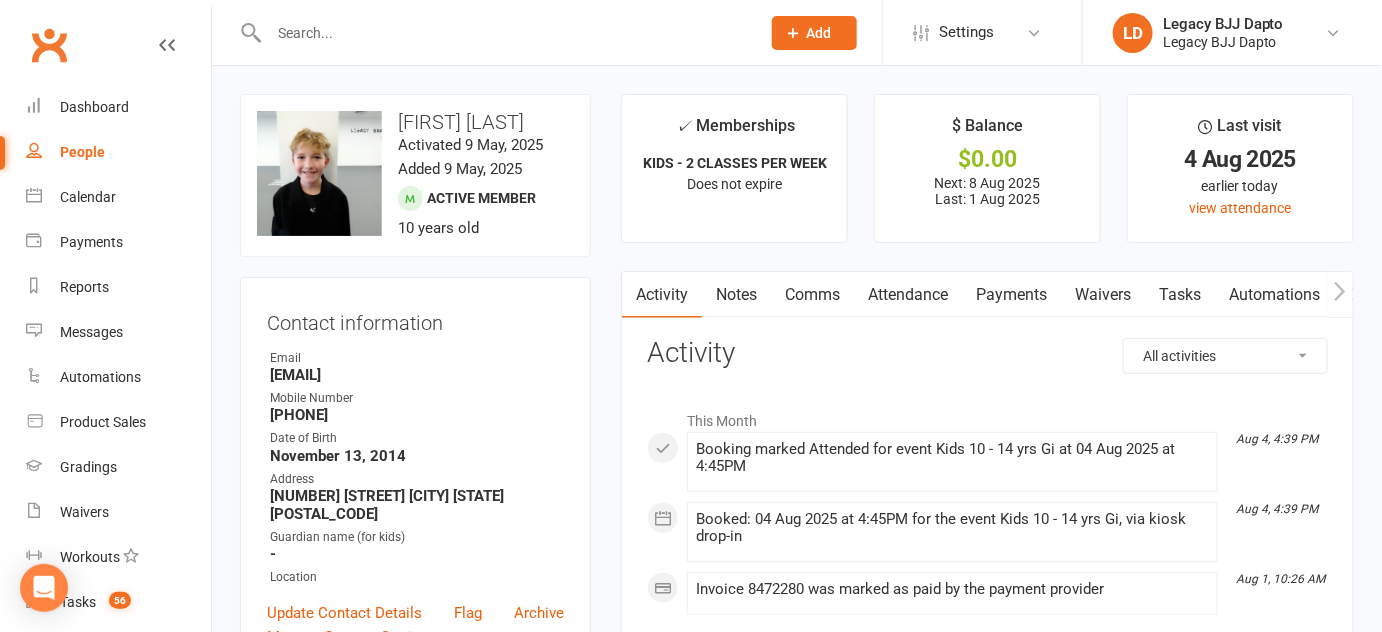 click on "$ Balance $0.00 Next: 8 Aug 2025 Last: 1 Aug 2025" at bounding box center (987, 168) 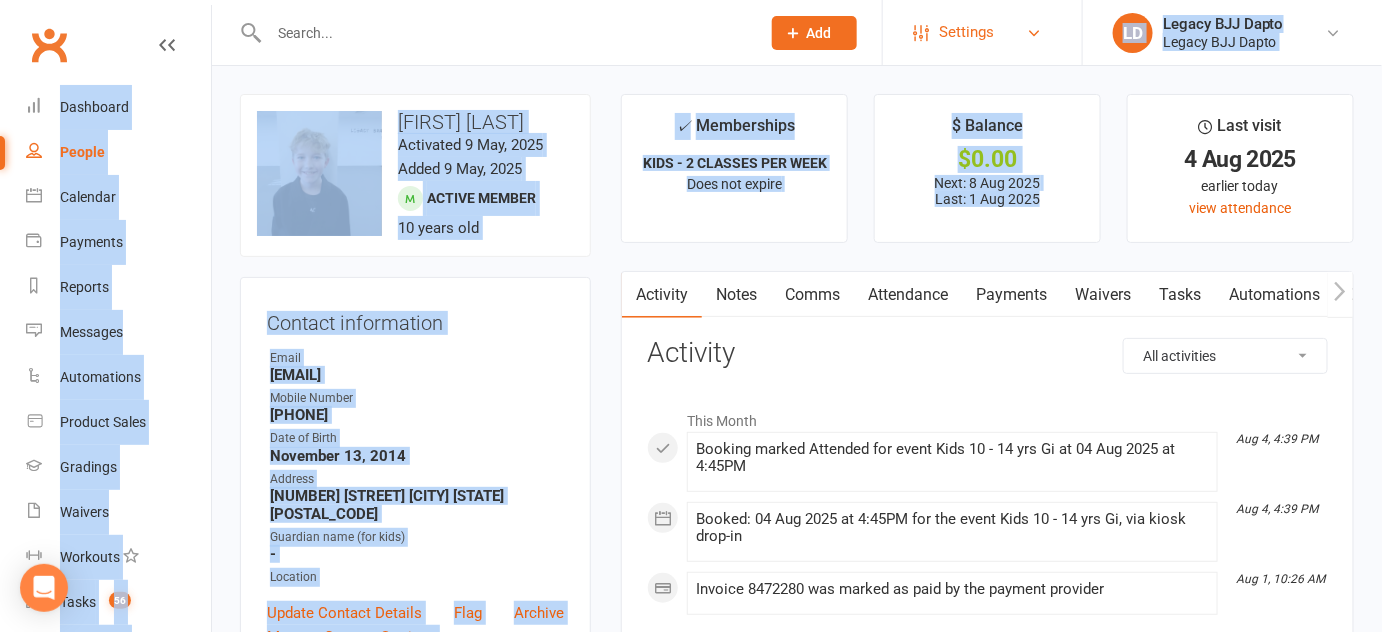 drag, startPoint x: 1087, startPoint y: 232, endPoint x: 992, endPoint y: 41, distance: 213.32135 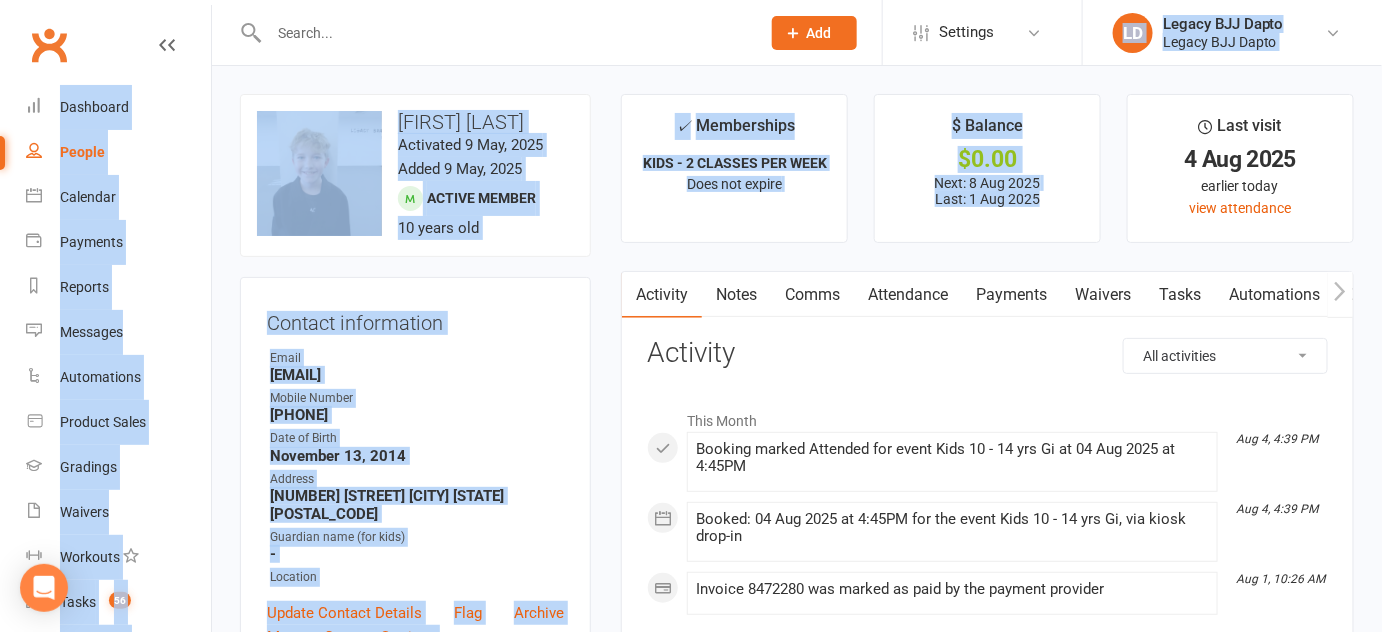 click on "upload photo change photo Rory Smith Activated 9 May, 2025 Added 9 May, 2025   Active member 10 years old  Contact information Owner   Email  Jenna.bellmon@hotmail.com.au
Mobile Number  0468689416
Date of Birth  November 13, 2014
Address  25 Violet Boulevard Calderwood NSW 2627
Guardian name (for kids)  -
Location
Update Contact Details Flag Archive Manage Comms Settings
Wallet Credit card Jenna Smith  xxxx xxxx xxxx 4604  01/2028
Add / Edit Payment Method
Membership      KIDS - 2 CLASSES PER WEEK May 14 2025 — Never This  week Booked: 1 Attended: 1 1 classes remaining    Cancel membership Upgrade / Downgrade Add new membership
Family Members   Jenna Smith - Parent / Guardian Add link to existing contact  Add link to new contact
Suspensions  No active suspensions found. Add new suspension
Styles & Ranks  Kids Jiu Jitsu  / White Belt - 2 Stripe Start Date: 14 May 2025 Last Graded: 28 Jul 2025 undo last grading Attendances Since Last Grading Style attendances: 2 All Attendances: 2" at bounding box center (797, 1364) 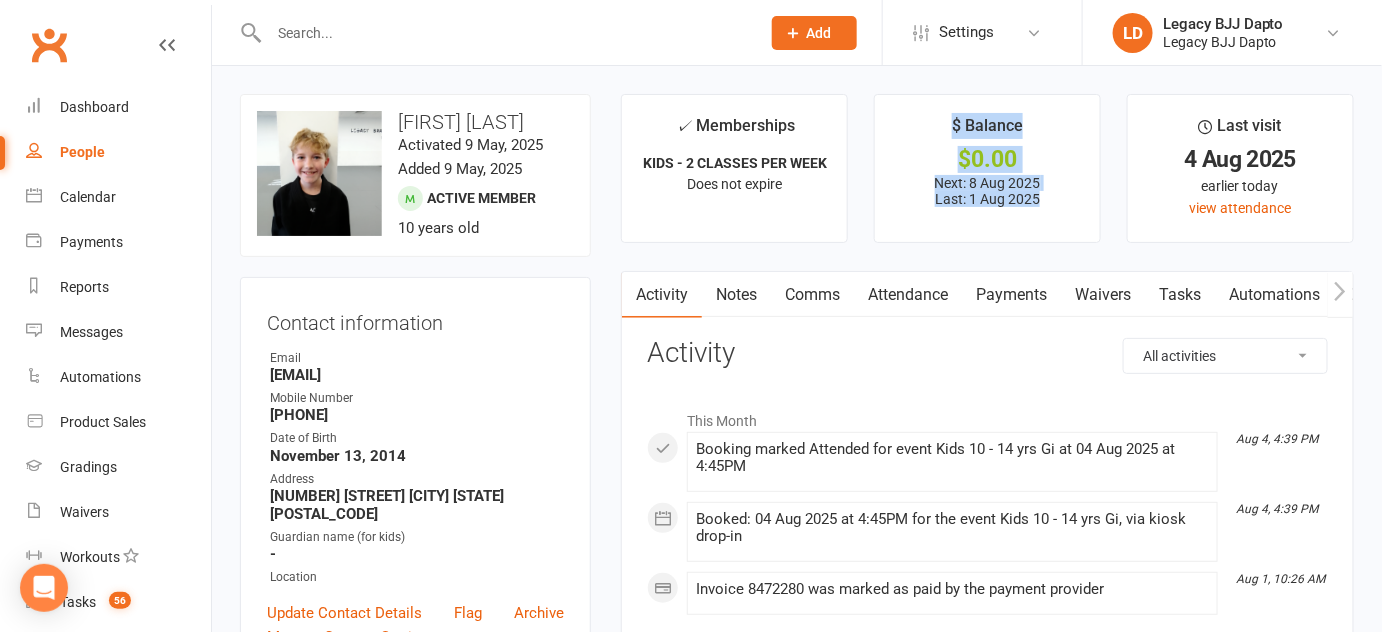 drag, startPoint x: 933, startPoint y: 88, endPoint x: 1057, endPoint y: 199, distance: 166.42416 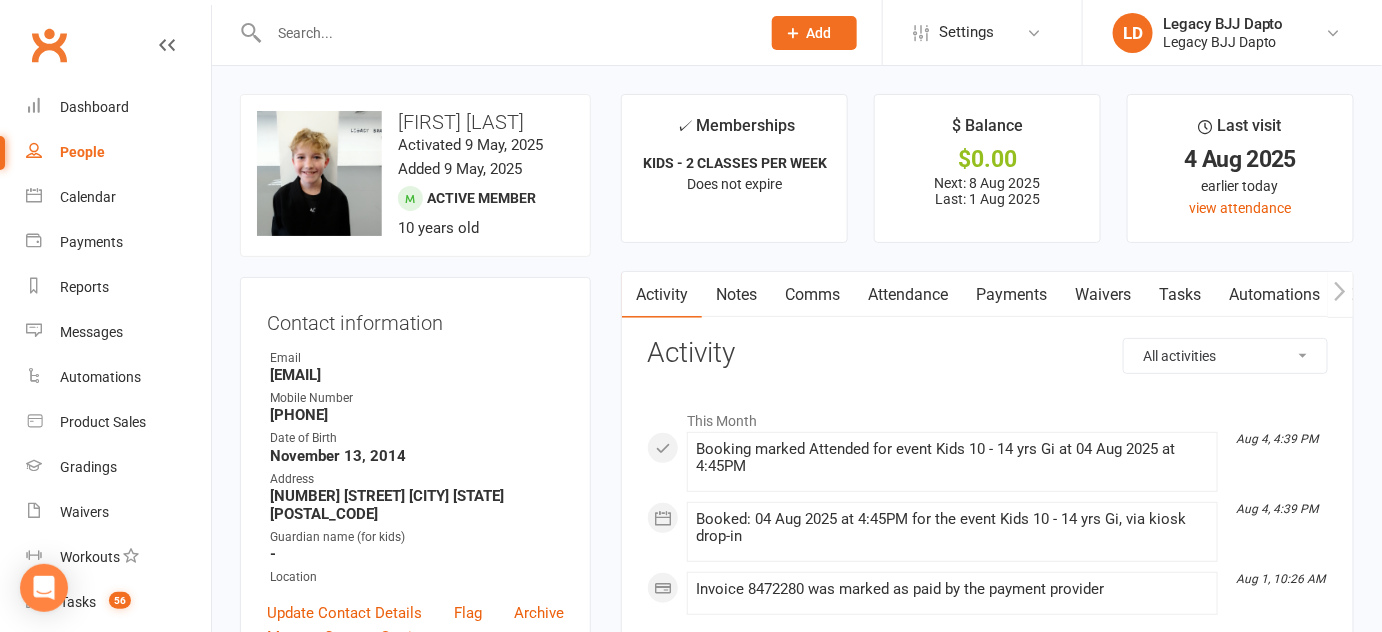 click on "$ Balance $0.00 Next: 8 Aug 2025 Last: 1 Aug 2025" at bounding box center (987, 168) 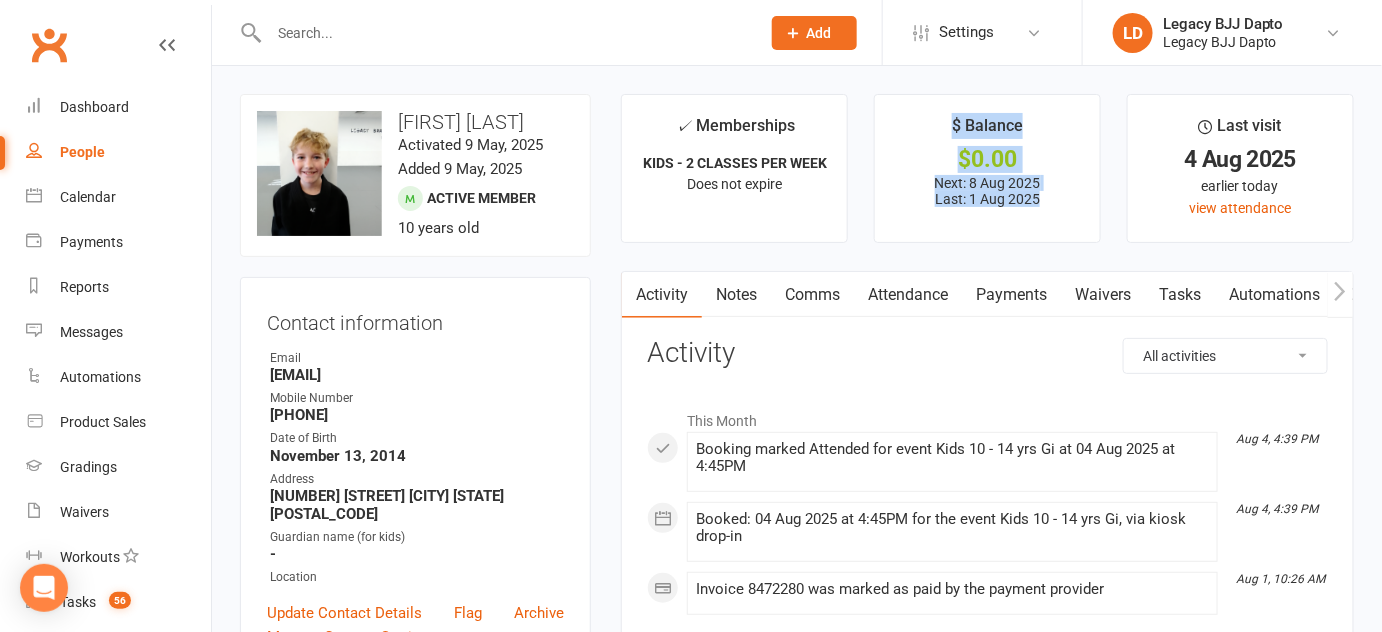 drag, startPoint x: 949, startPoint y: 115, endPoint x: 1040, endPoint y: 208, distance: 130.11533 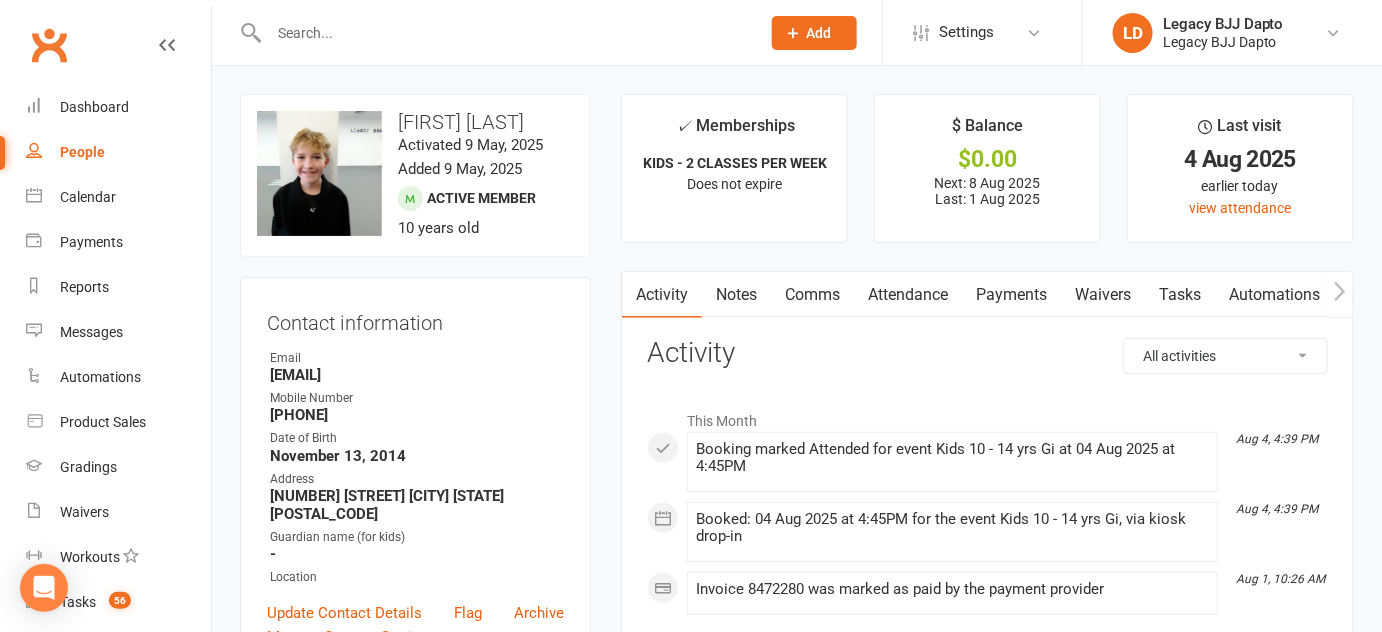 click on "upload photo change photo Rory Smith Activated 9 May, 2025 Added 9 May, 2025   Active member 10 years old  Contact information Owner   Email  Jenna.bellmon@hotmail.com.au
Mobile Number  0468689416
Date of Birth  November 13, 2014
Address  25 Violet Boulevard Calderwood NSW 2627
Guardian name (for kids)  -
Location
Update Contact Details Flag Archive Manage Comms Settings
Wallet Credit card Jenna Smith  xxxx xxxx xxxx 4604  01/2028
Add / Edit Payment Method
Membership      KIDS - 2 CLASSES PER WEEK May 14 2025 — Never This  week Booked: 1 Attended: 1 1 classes remaining    Cancel membership Upgrade / Downgrade Add new membership
Family Members   Jenna Smith - Parent / Guardian Add link to existing contact  Add link to new contact
Suspensions  No active suspensions found. Add new suspension
Styles & Ranks  Kids Jiu Jitsu  / White Belt - 2 Stripe Start Date: 14 May 2025 Last Graded: 28 Jul 2025 undo last grading Attendances Since Last Grading Style attendances: 2 All Attendances: 2" at bounding box center (797, 1364) 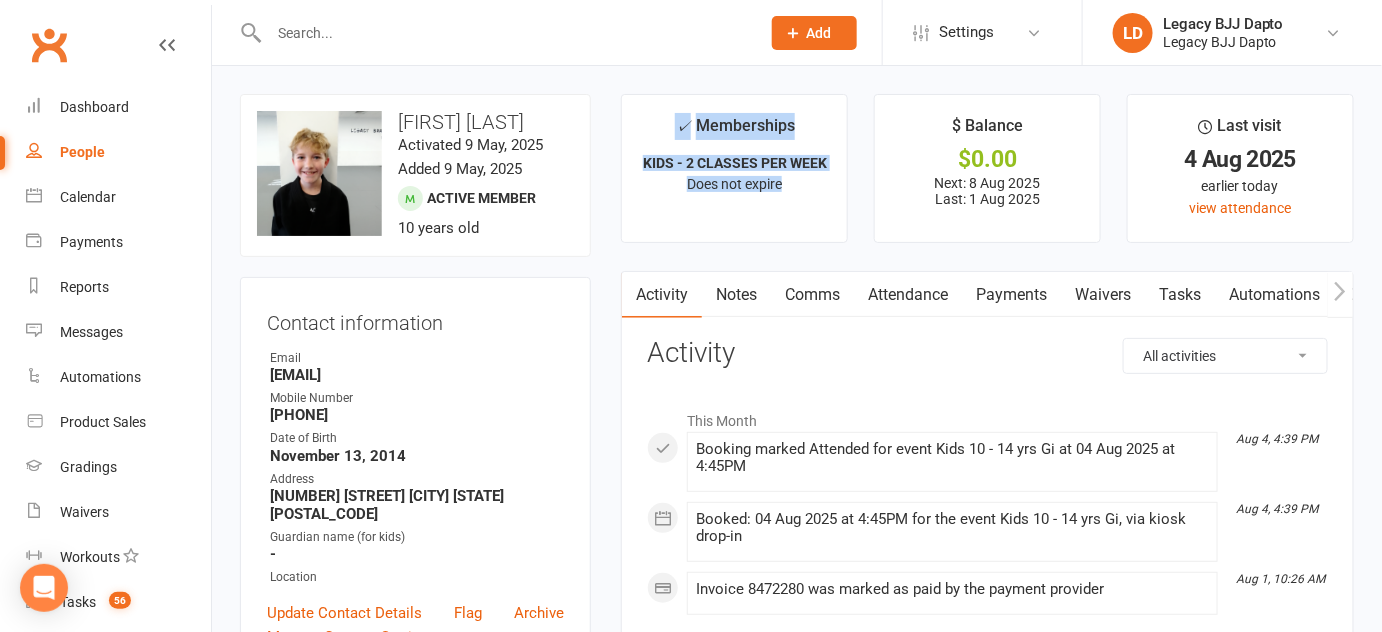 drag, startPoint x: 626, startPoint y: 117, endPoint x: 796, endPoint y: 233, distance: 205.80574 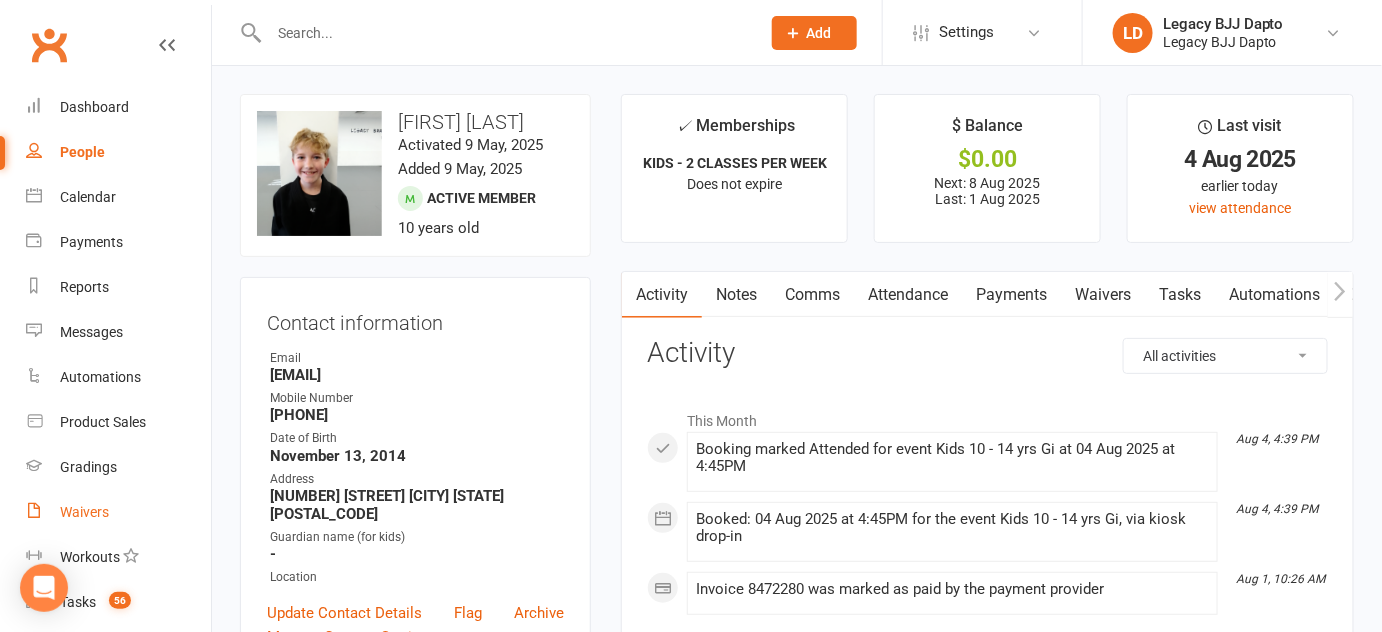 click on "Waivers" at bounding box center [118, 512] 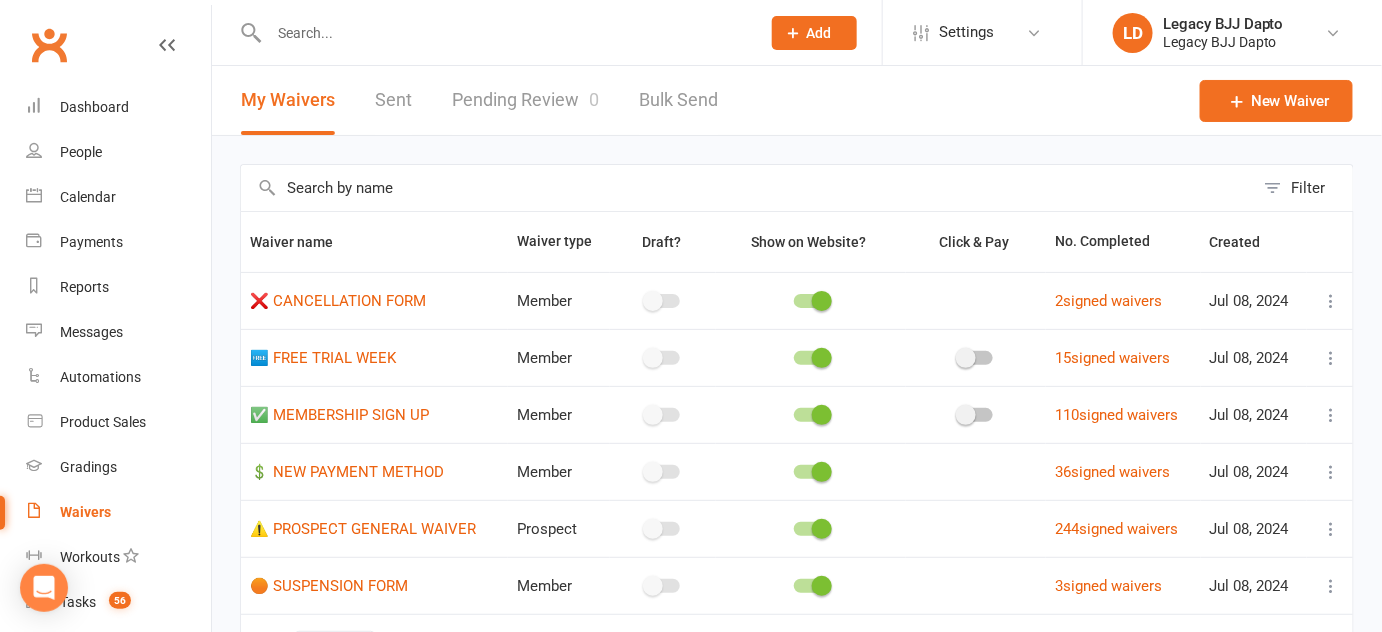 click on "Pending Review 0" at bounding box center [525, 100] 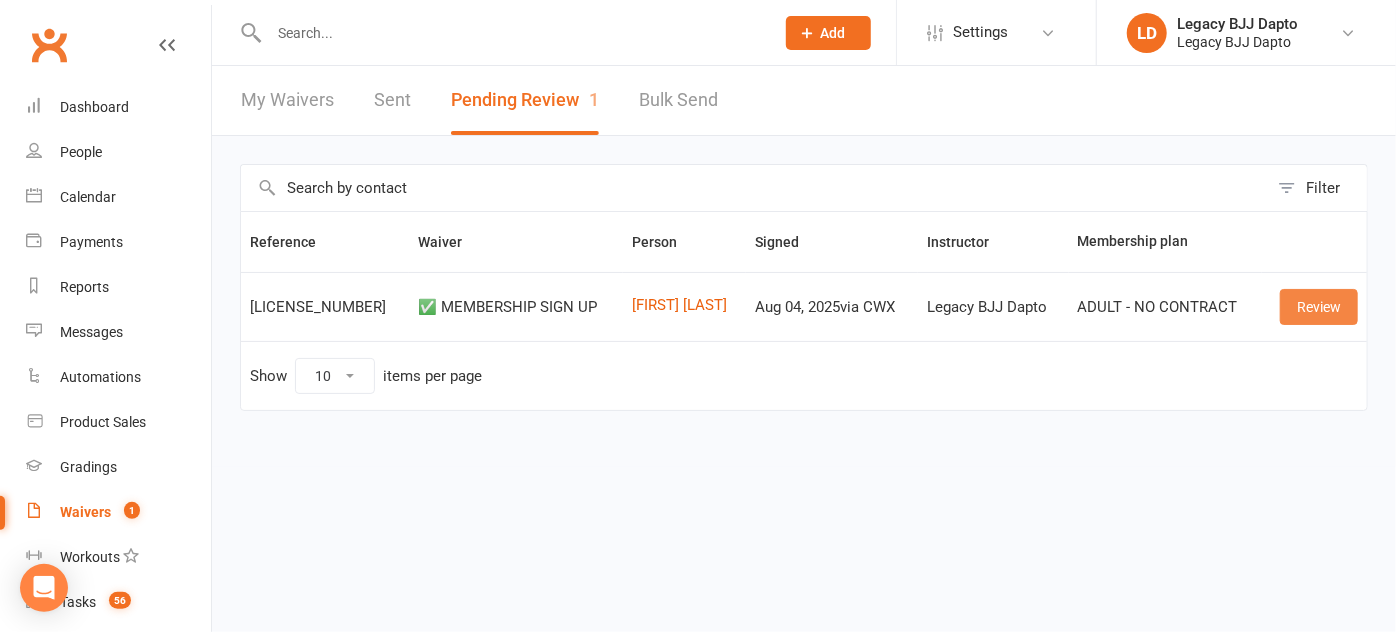 click on "Review" at bounding box center [1319, 307] 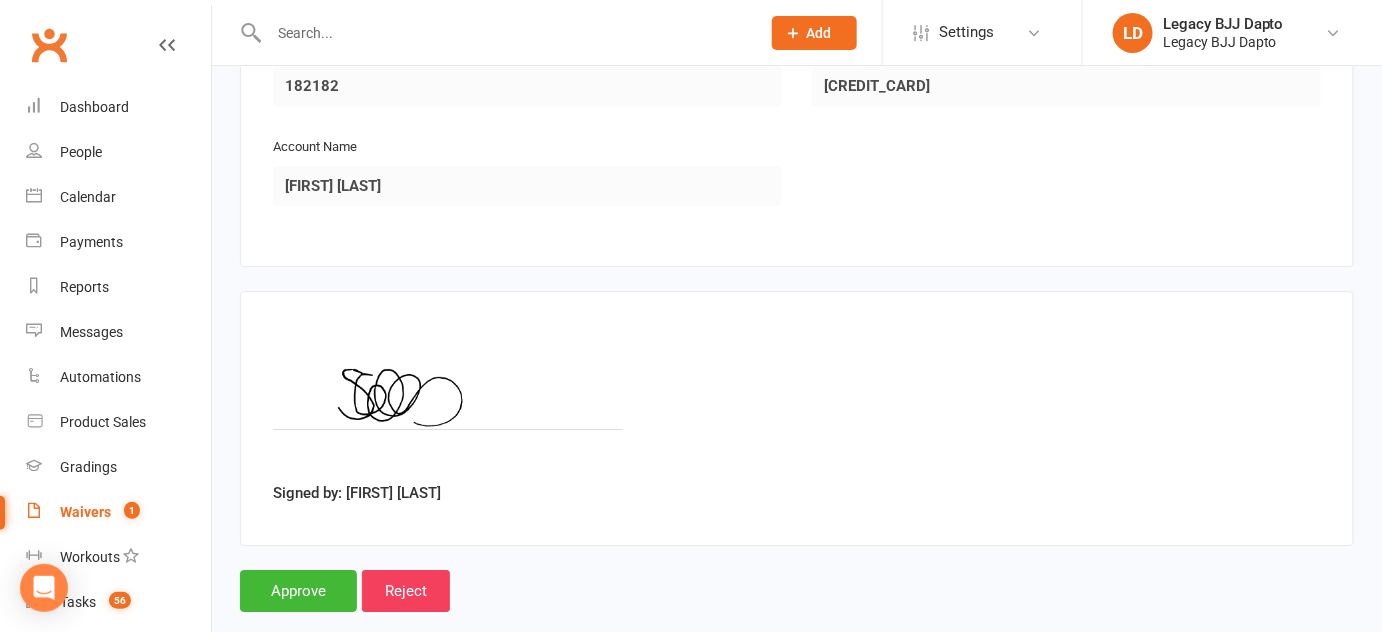 scroll, scrollTop: 1983, scrollLeft: 0, axis: vertical 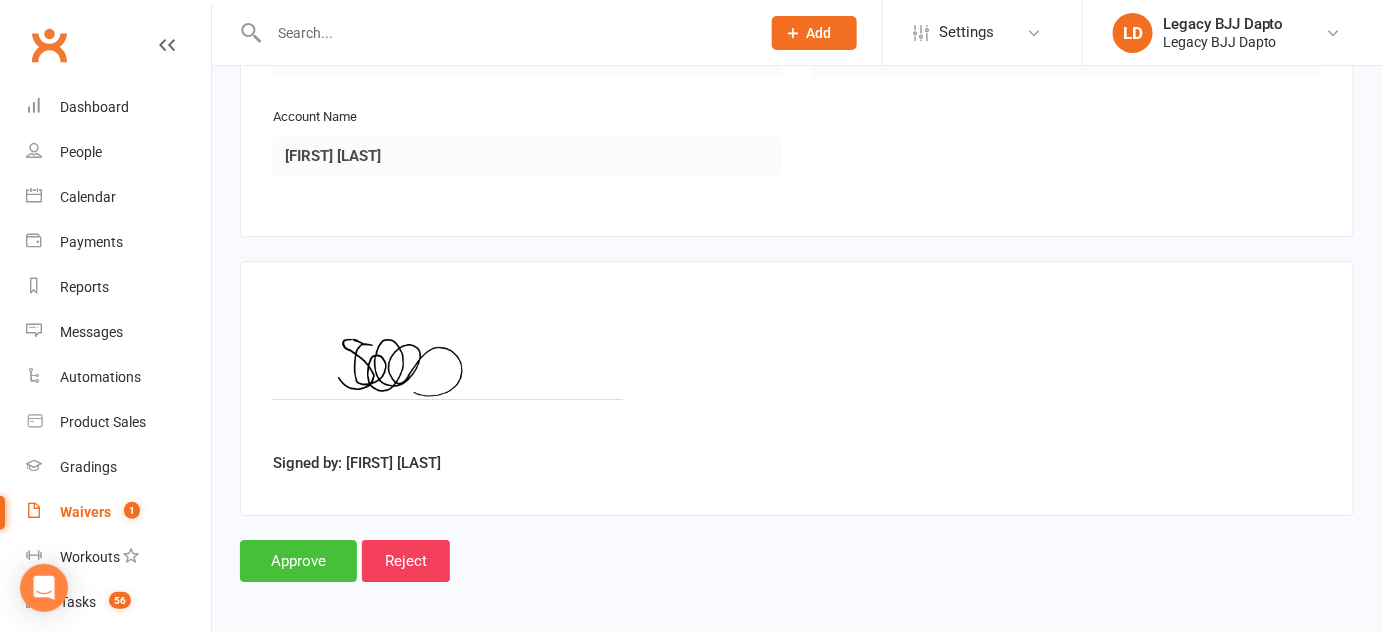 click on "Approve" at bounding box center (298, 561) 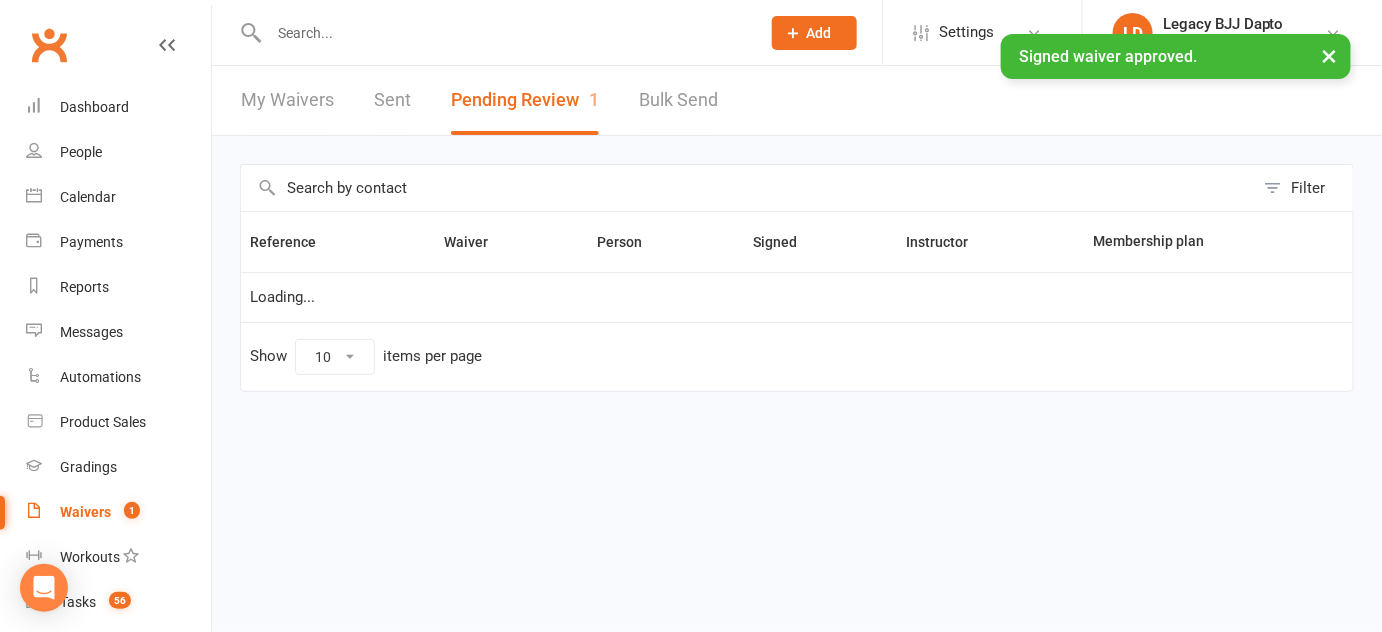 scroll, scrollTop: 0, scrollLeft: 0, axis: both 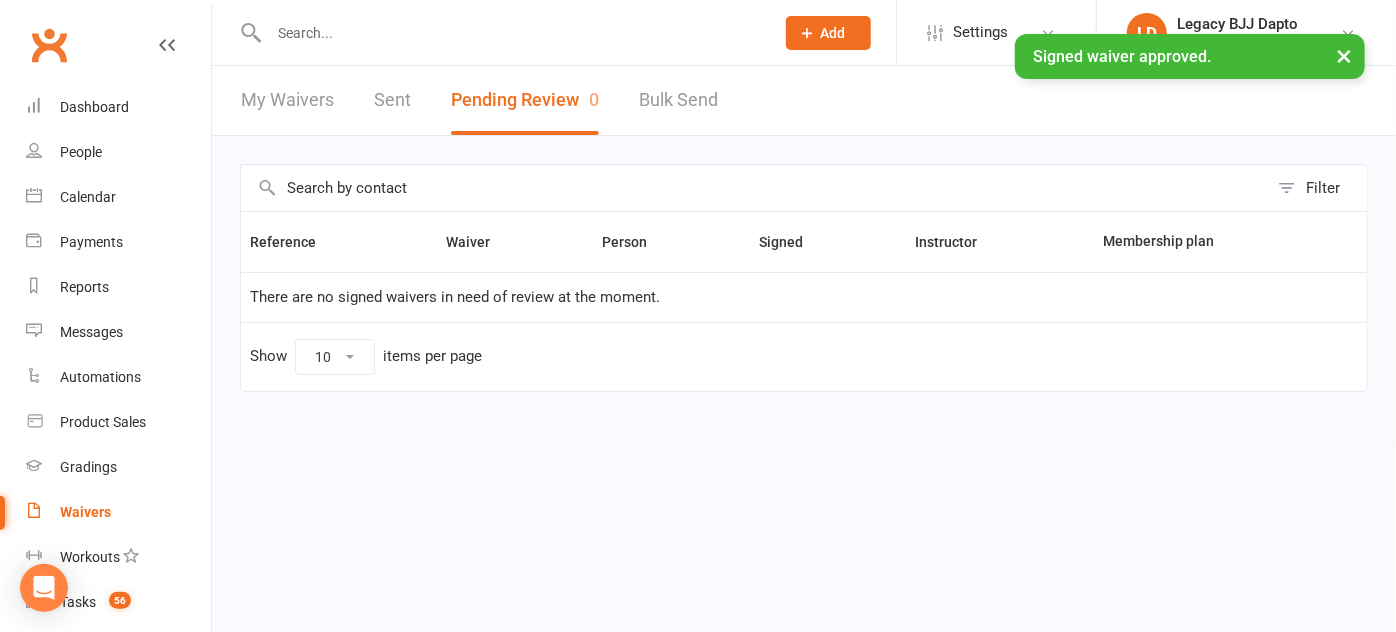 click on "× Signed waiver approved." at bounding box center (685, 34) 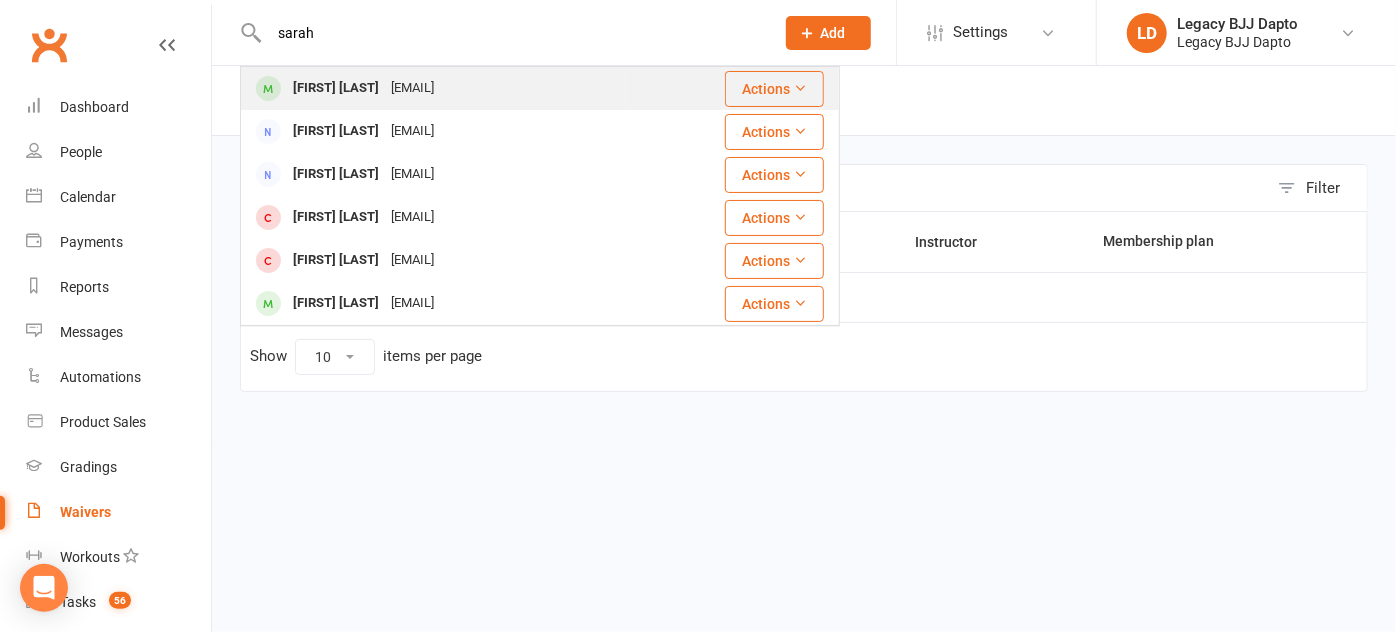 type on "sarah" 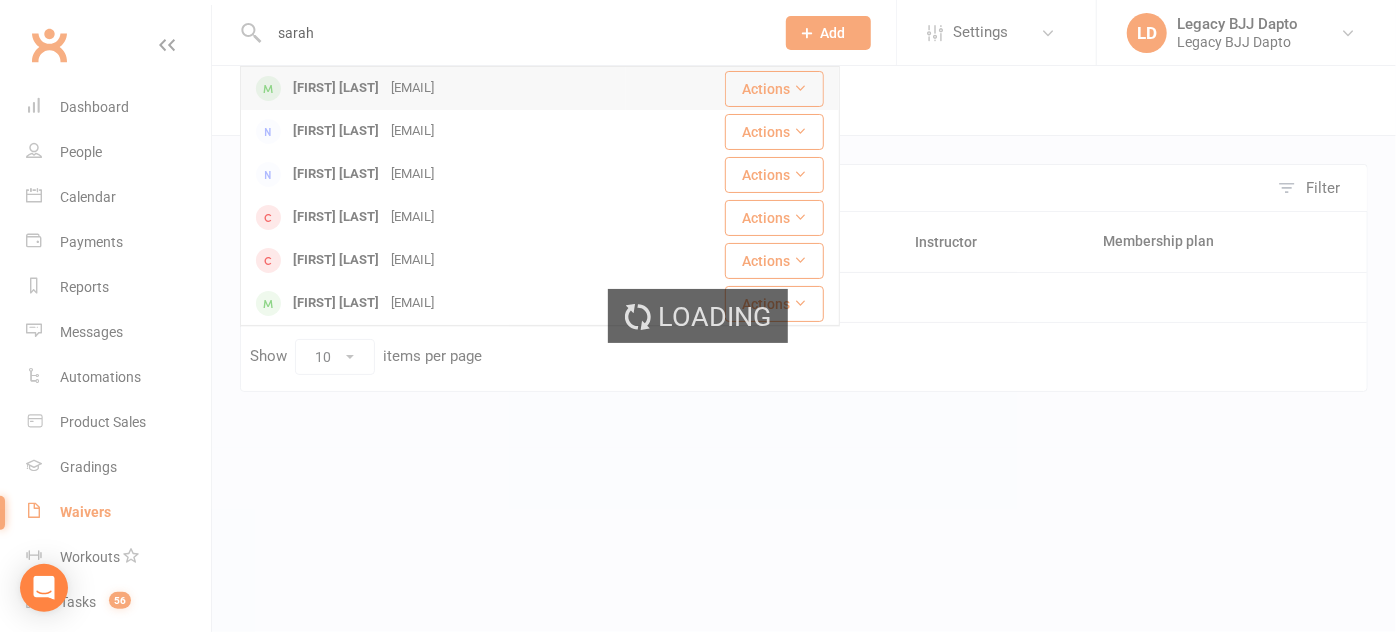 type 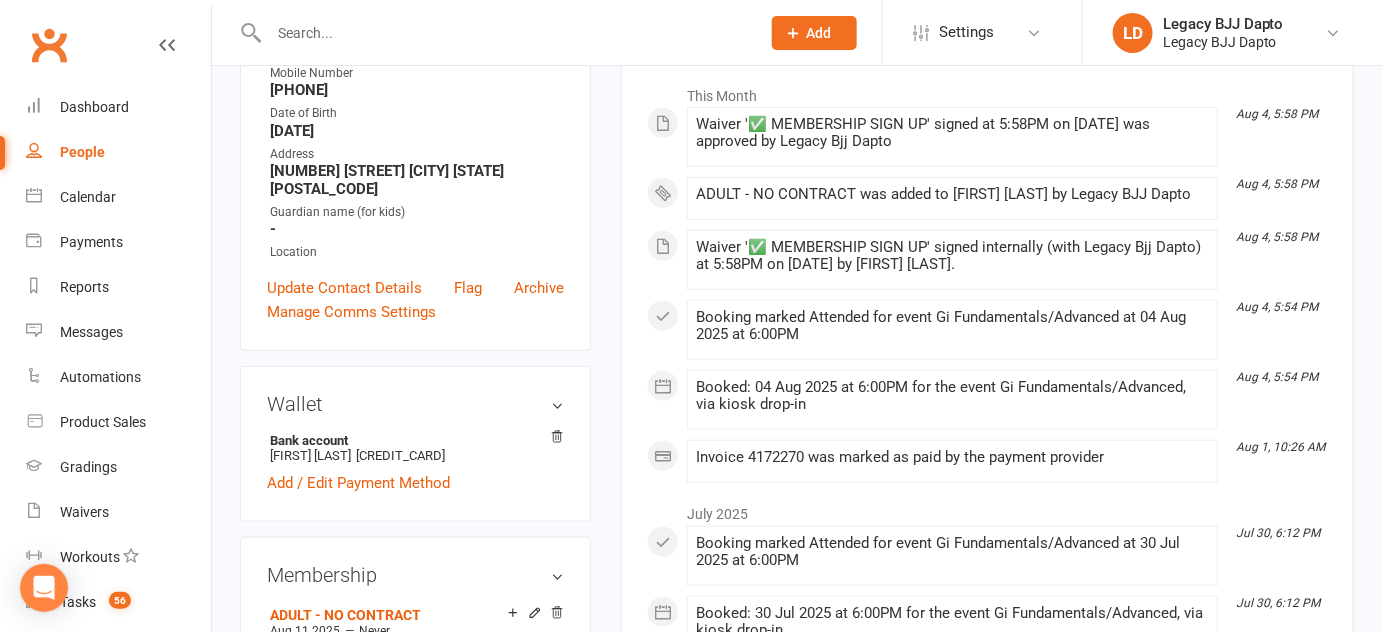 scroll, scrollTop: 351, scrollLeft: 0, axis: vertical 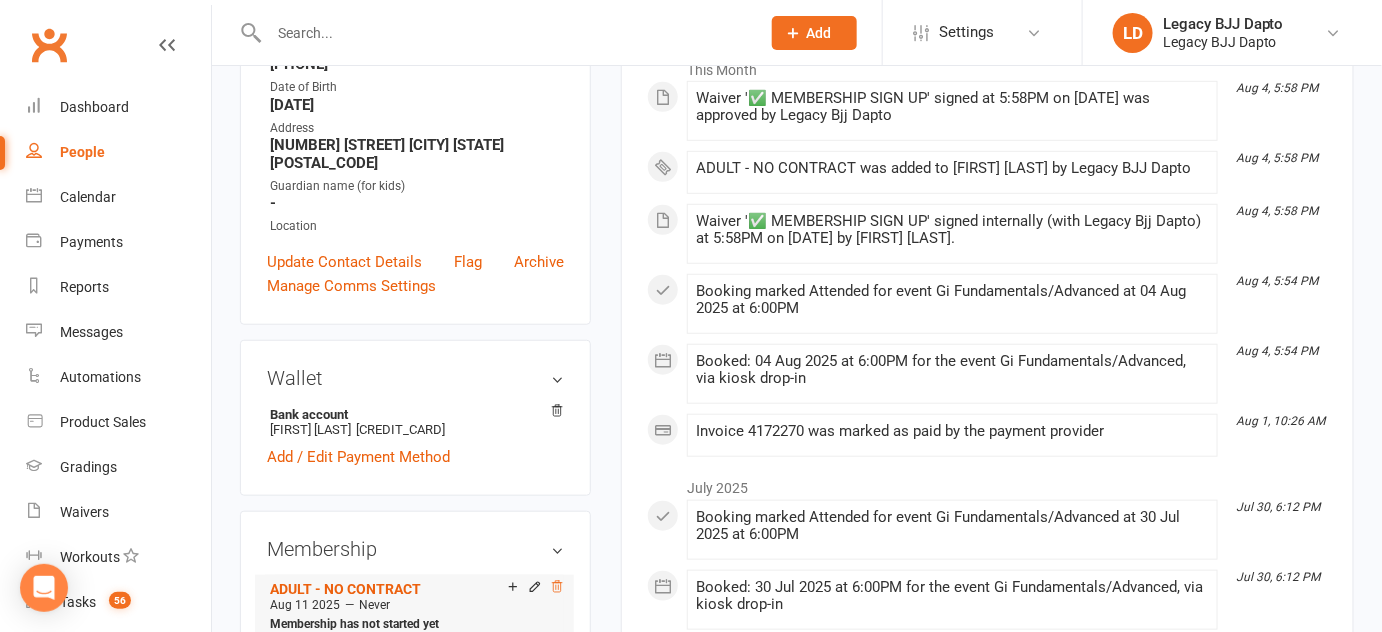 click 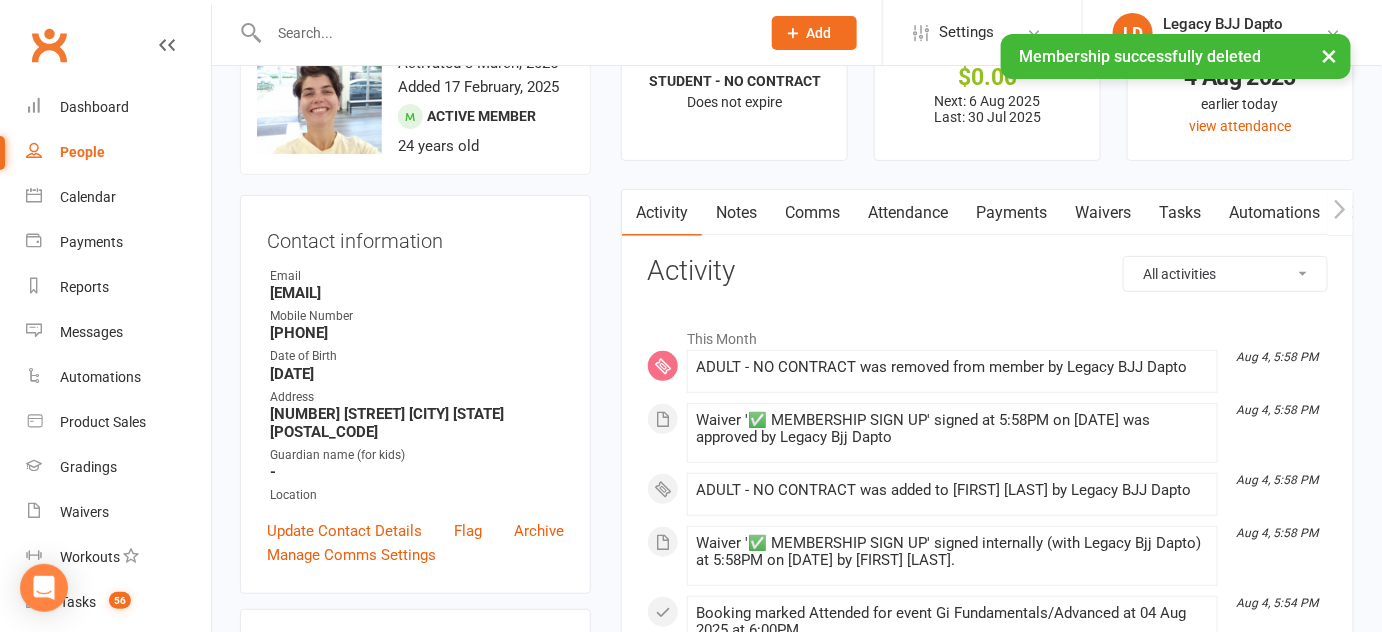 scroll, scrollTop: 0, scrollLeft: 0, axis: both 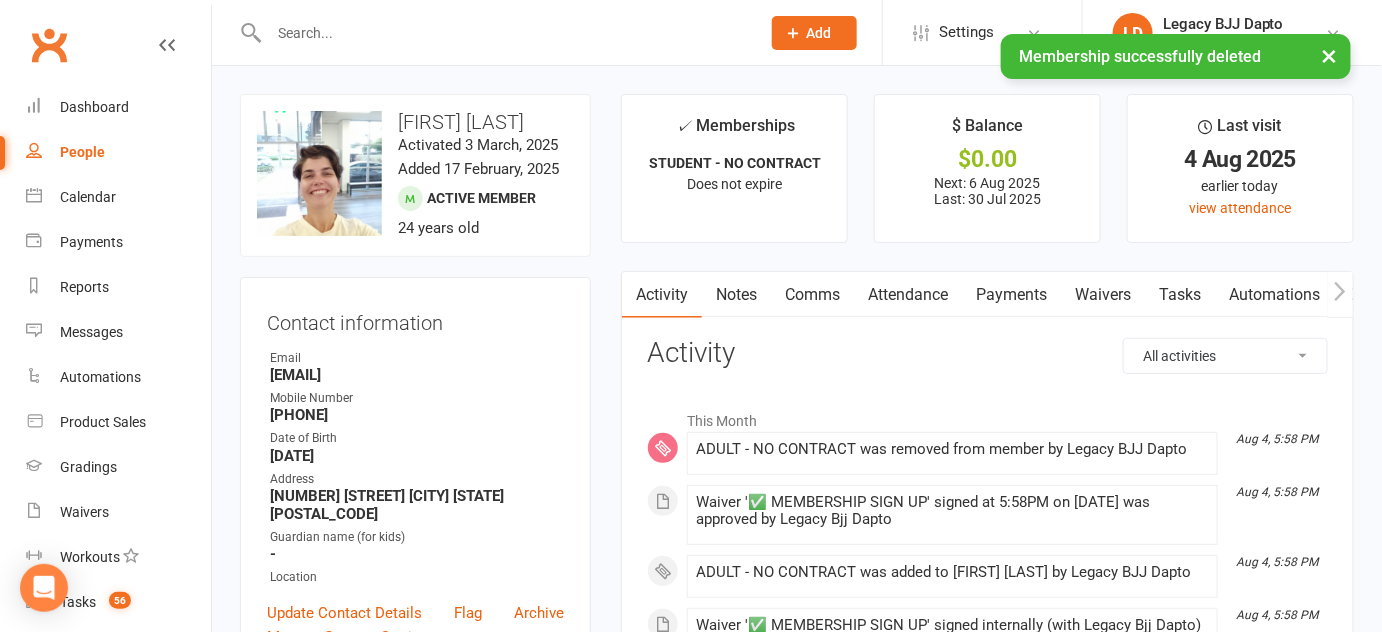 click on "Waivers" at bounding box center (1103, 295) 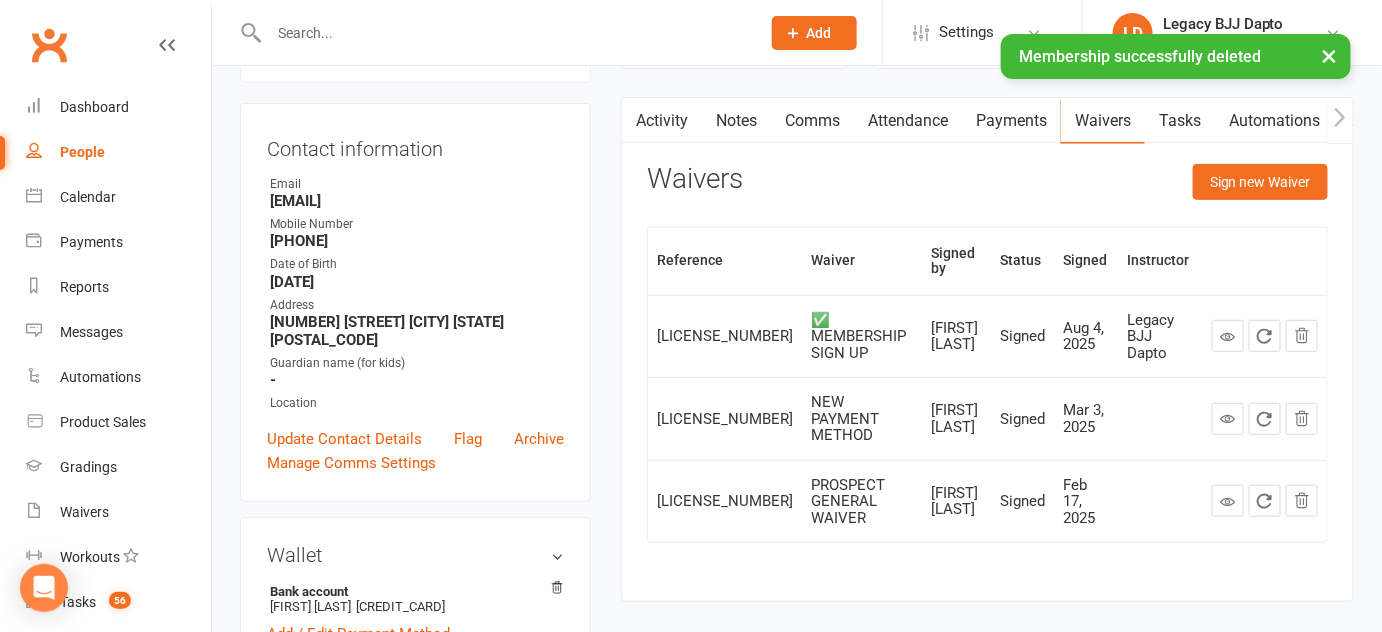scroll, scrollTop: 0, scrollLeft: 0, axis: both 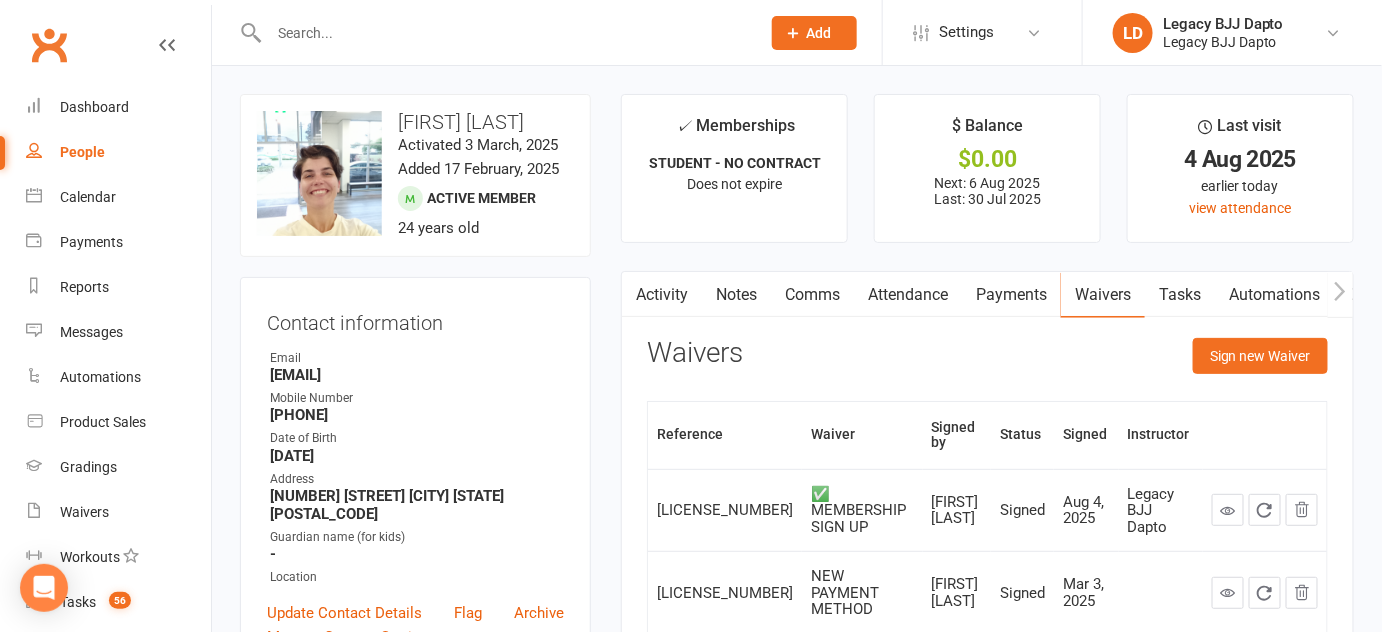click on "✓ Memberships STUDENT - NO CONTRACT Does not expire" at bounding box center [734, 168] 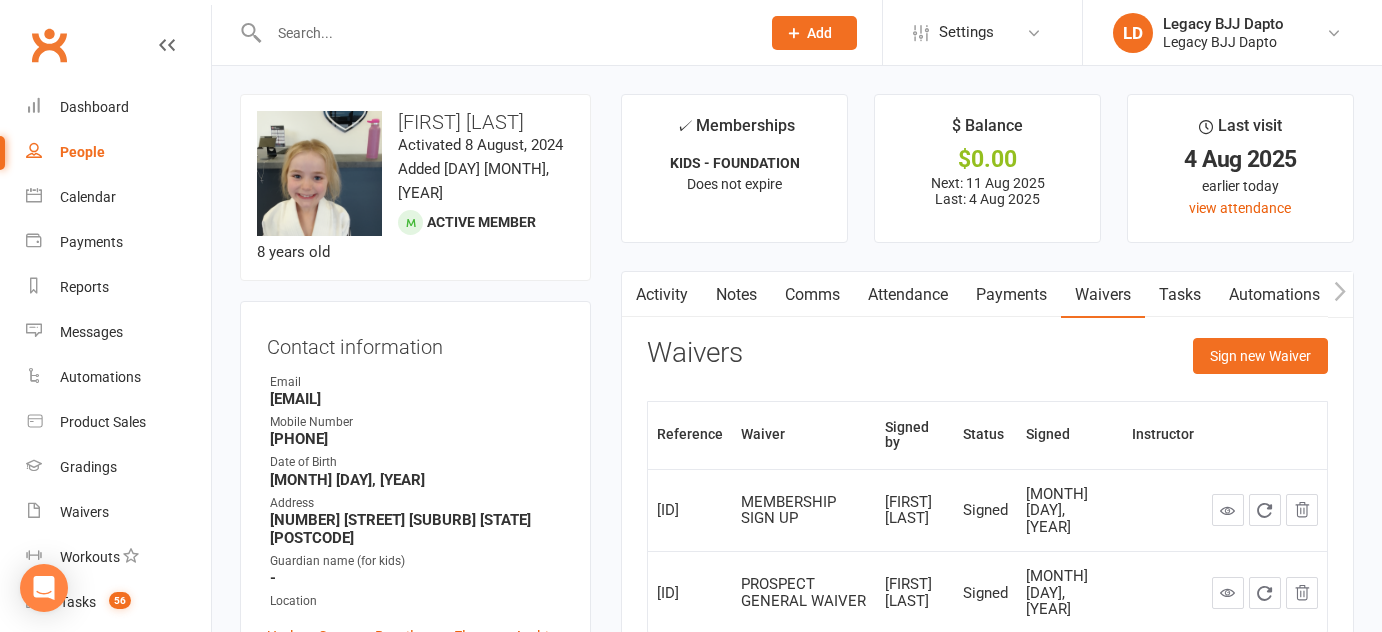 scroll, scrollTop: 0, scrollLeft: 0, axis: both 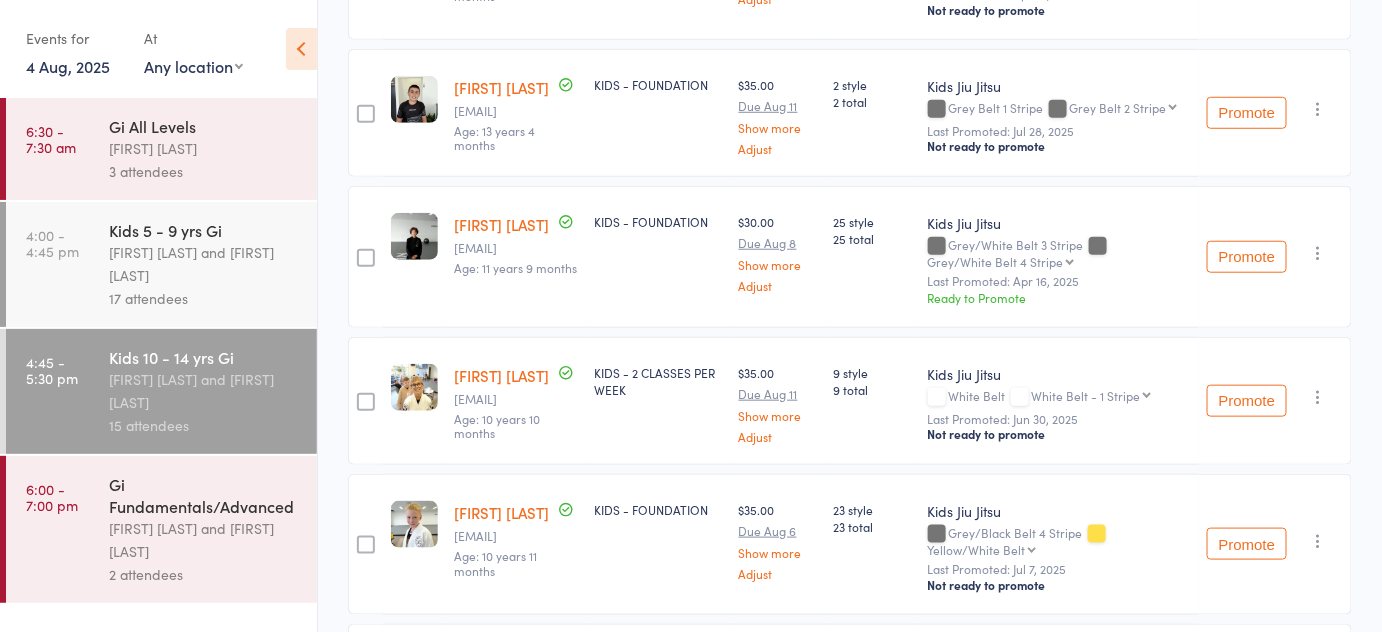 click on "Kids Jiu Jitsu White Belt  White Belt - 1 Stripe  White Belt - 1 Stripe White Belt - 2 Stripe White Belt - 3 Stripe White Belt - 4 Stripe Grey/White Belt Grey/White Belt - 1 Stripe Grey/White Belt - 2 Stripe Grey/White Belt 3 Stripe Grey/White Belt 4 Stripe Grey Belt Grey Belt 1 Stripe Grey Belt 2 Stripe Grey Belt 3 Stripe Grey Belt 4 Stripe Grey/Black Belt Grey/Black Belt 1 Stripe Grey/Black Belt 2 Stripe Grey/Black Belt 3 Stripe Grey/Black Belt 4 Stripe Yellow/White Belt Yellow/White Belt 1 Stripe Yellow/White Belt 2 Stripe Yellow/White Belt 3 Stripe Yellow/White Belt 4 Stripe Yellow Belt Yellow Belt 1 Stripe Yellow Belt 2 Stripe Yellow Belt 3 Stripe Yellow Belt 4 Stripe Yellow/Black Belt Yellow/Black Belt - 1 Stripe Yellow/Black Belt - 2 Stripe Yellow/Black Belt - 3 Stripe Yellow/Black Belt - 4 Stripe Orange White Belt Orange/White Belt - 1 Stripe Orange/White Belt - 2 Stripe Orange/White Belt - 3 Stripe Orange/White Belt - 4 Stripe Orangee Belt Orange Belt - 1 Stripe Orange Belt - 2 Stripe Greeen Belt" at bounding box center (1059, 401) 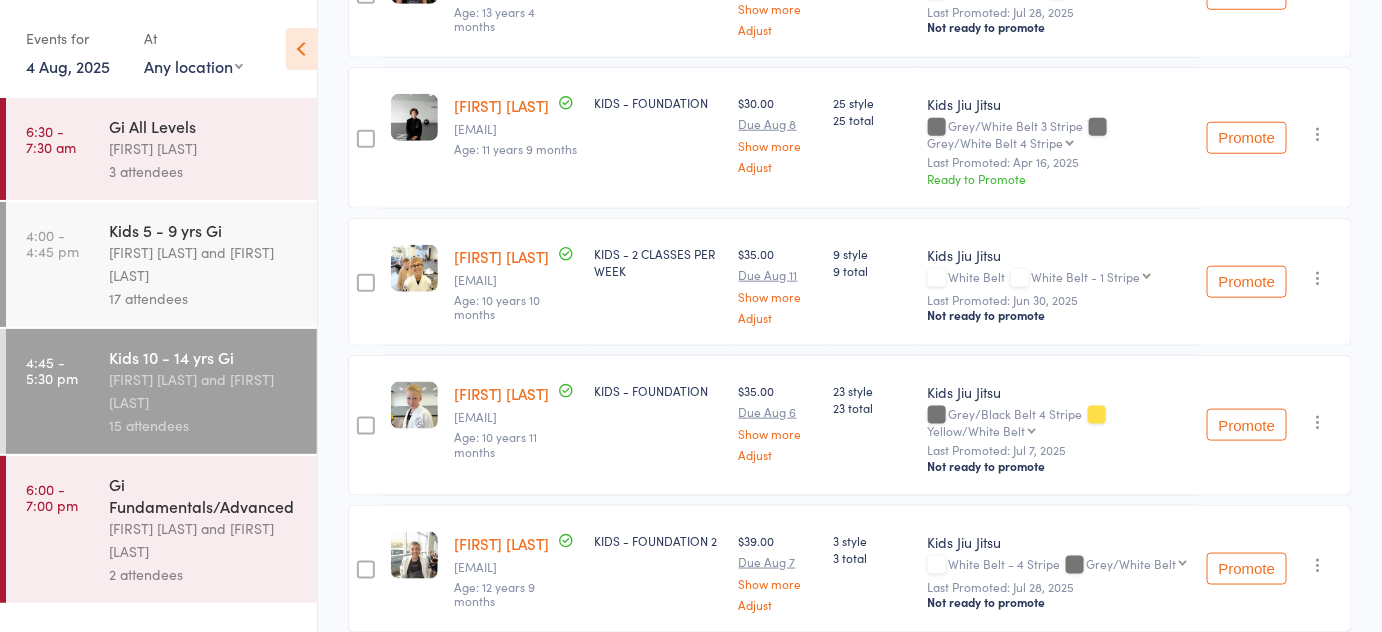 scroll, scrollTop: 717, scrollLeft: 0, axis: vertical 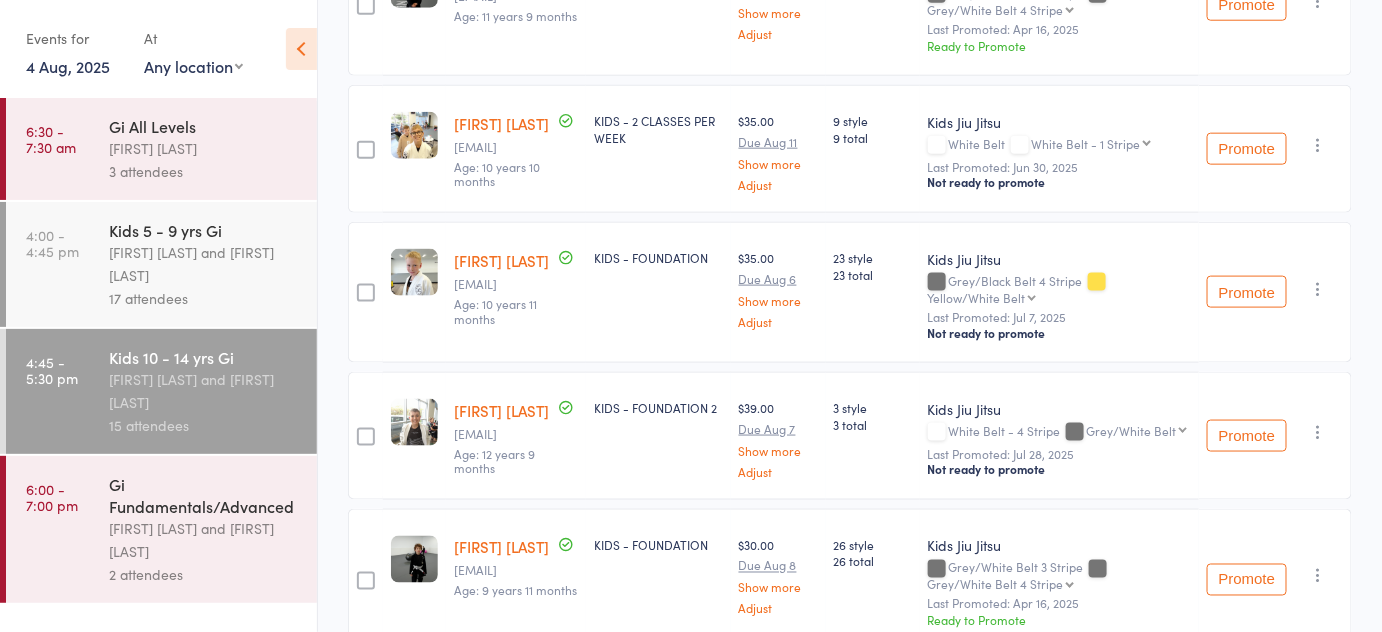 click on "6:00 - 7:00 pm Gi Fundamentals/Advanced Pietro Bressan and Diego Gutierrez 2 attendees" at bounding box center (161, 529) 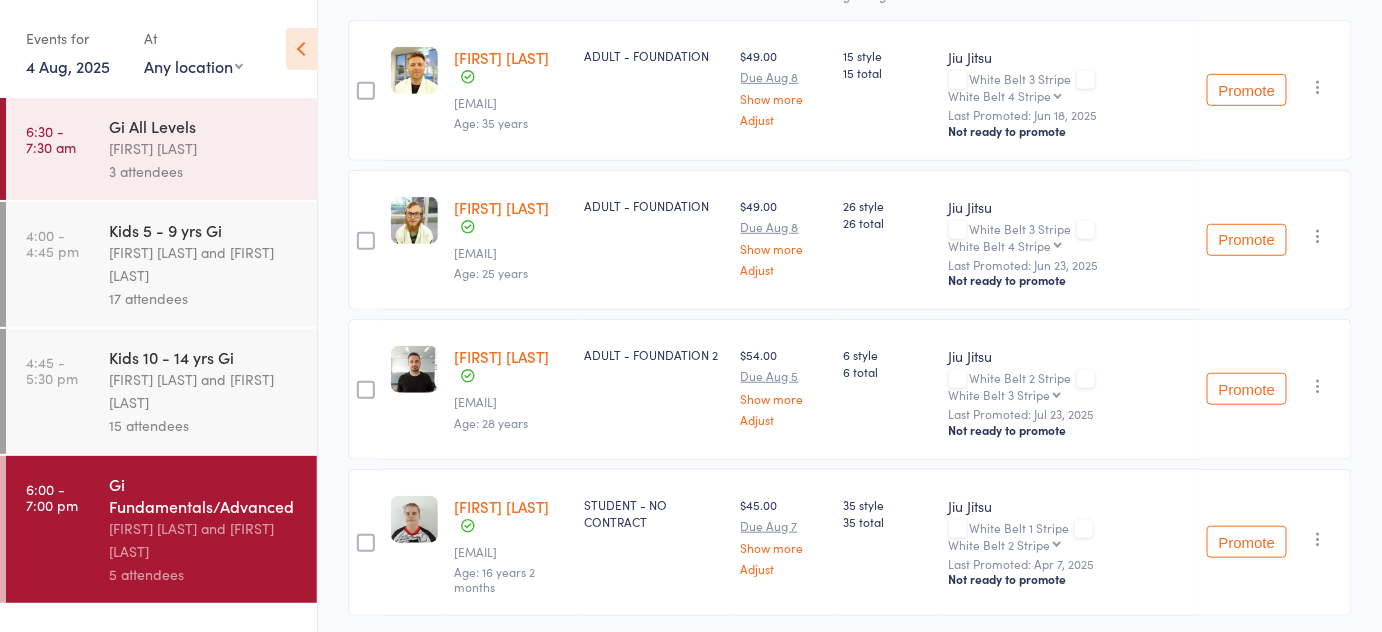scroll, scrollTop: 318, scrollLeft: 0, axis: vertical 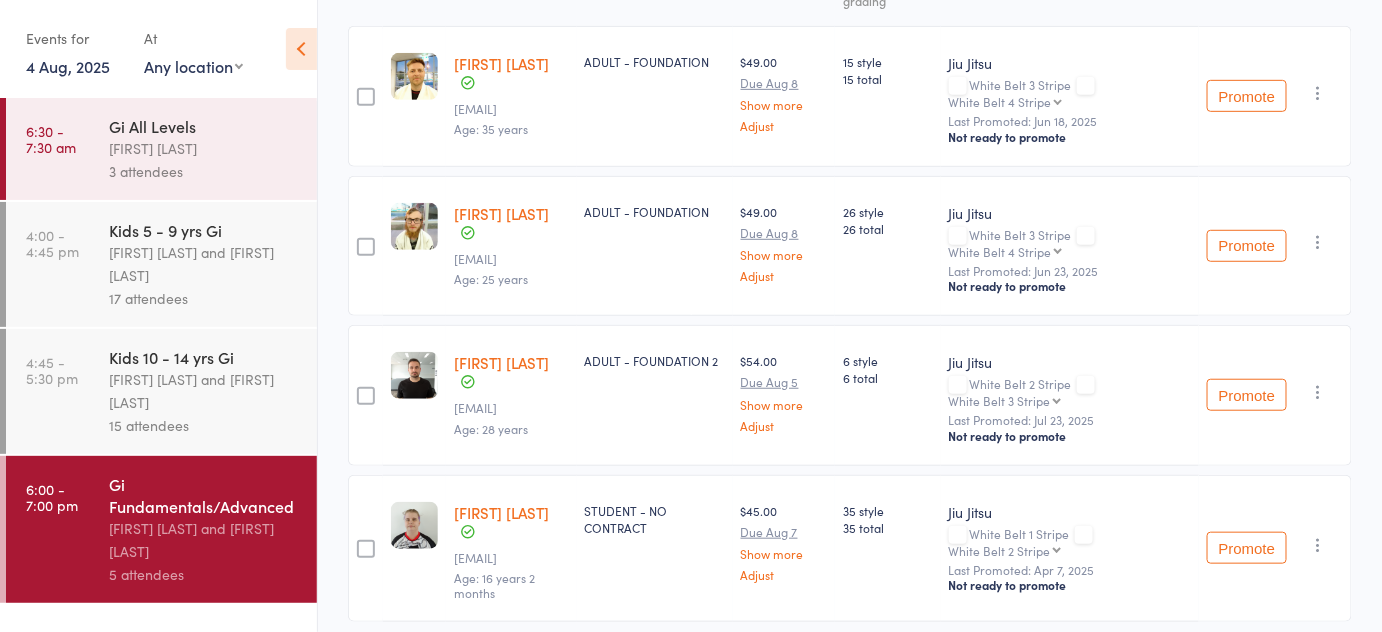 click on "Pietro Bressan and Diego Gutierrez" at bounding box center (204, 391) 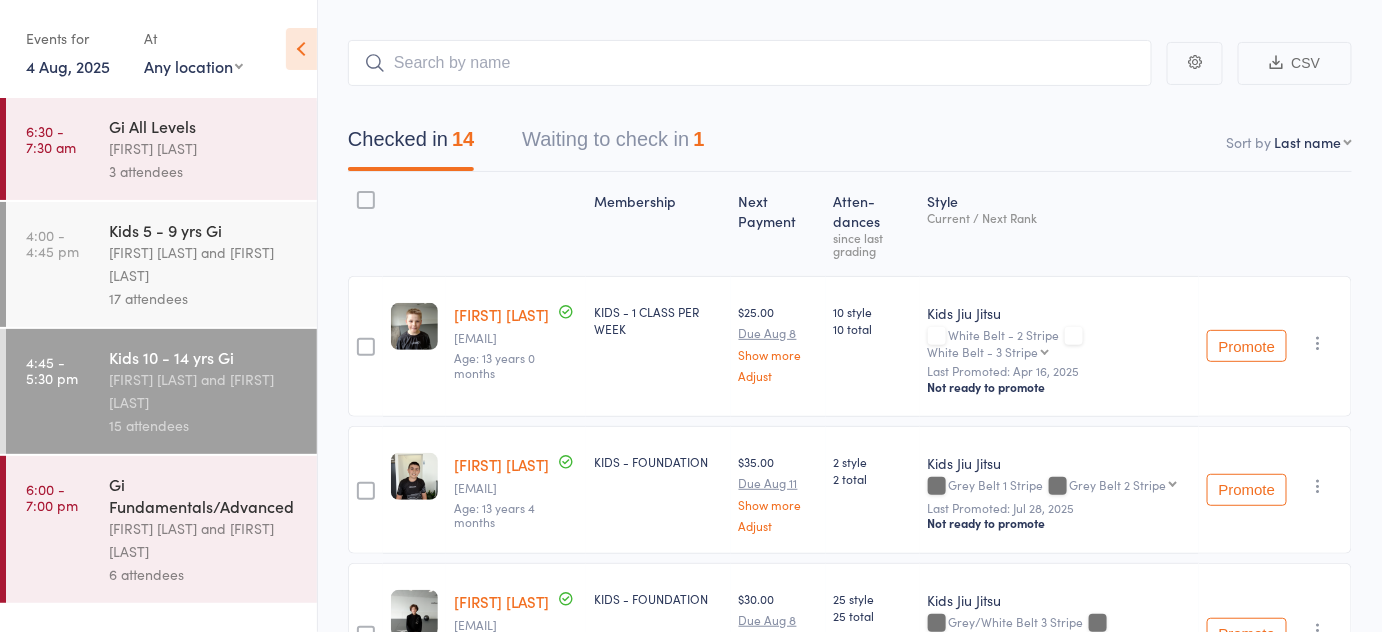 scroll, scrollTop: 0, scrollLeft: 0, axis: both 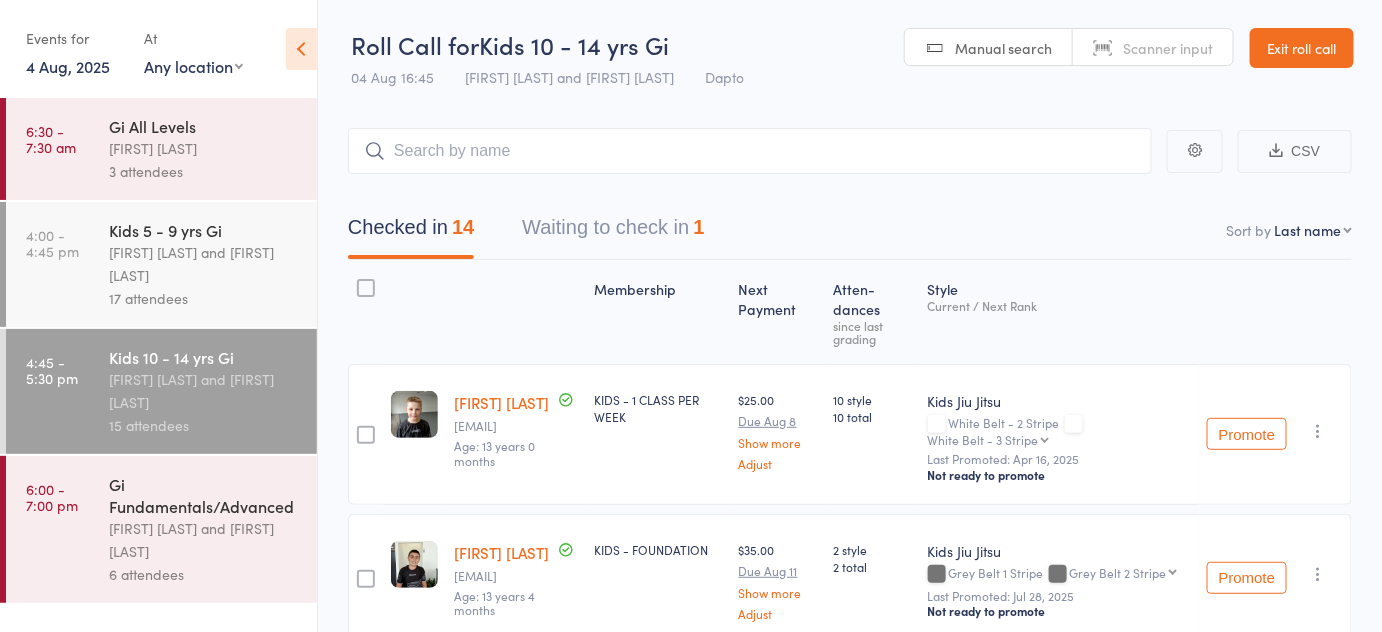 click on "Gi Fundamentals/Advanced" at bounding box center (204, 495) 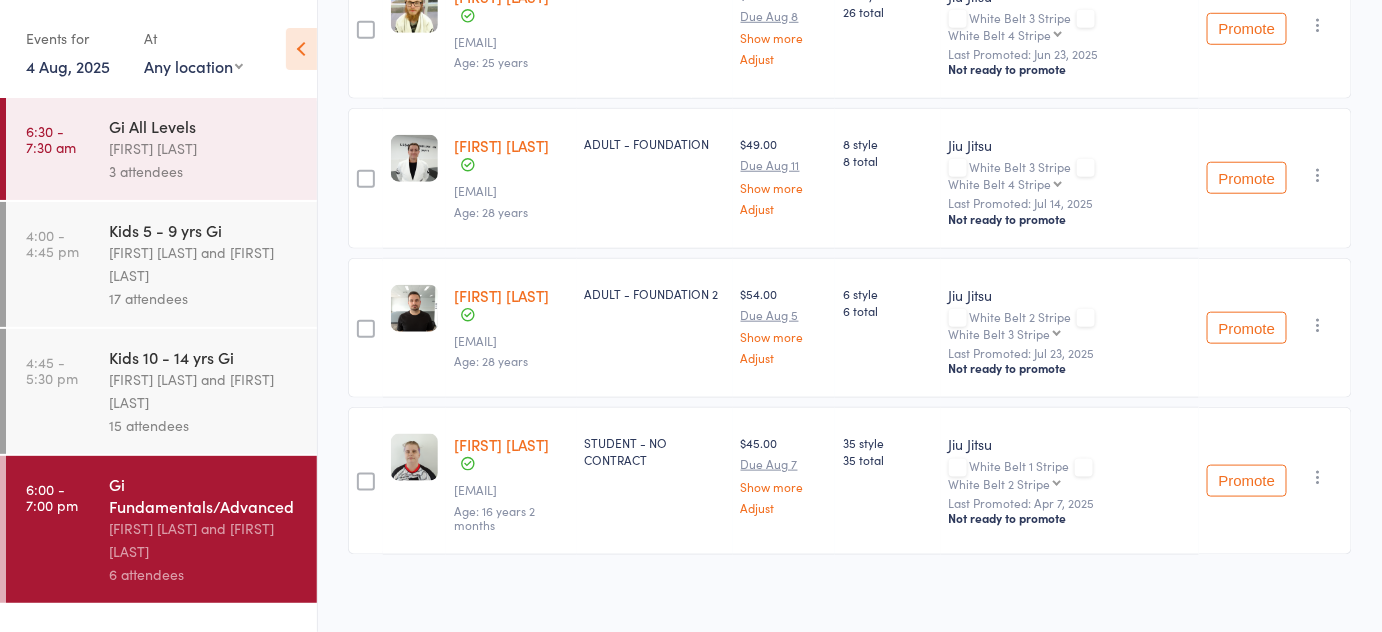 scroll, scrollTop: 534, scrollLeft: 0, axis: vertical 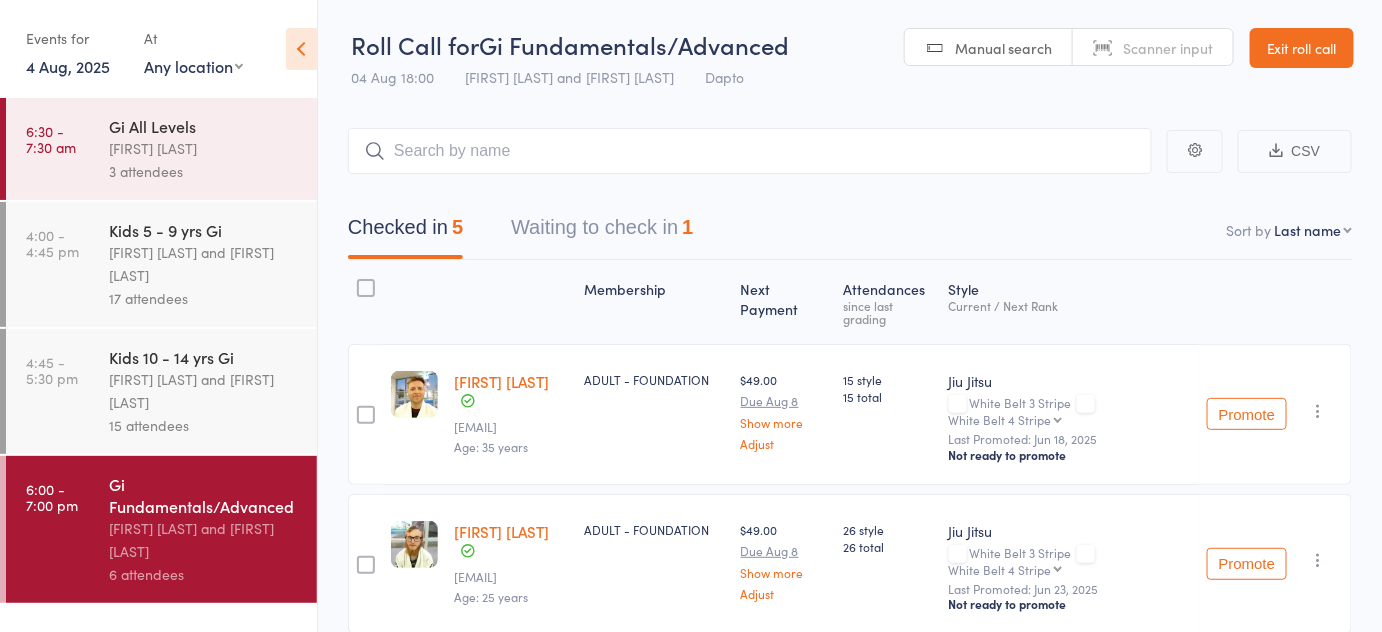 click on "Exit roll call" at bounding box center (1302, 48) 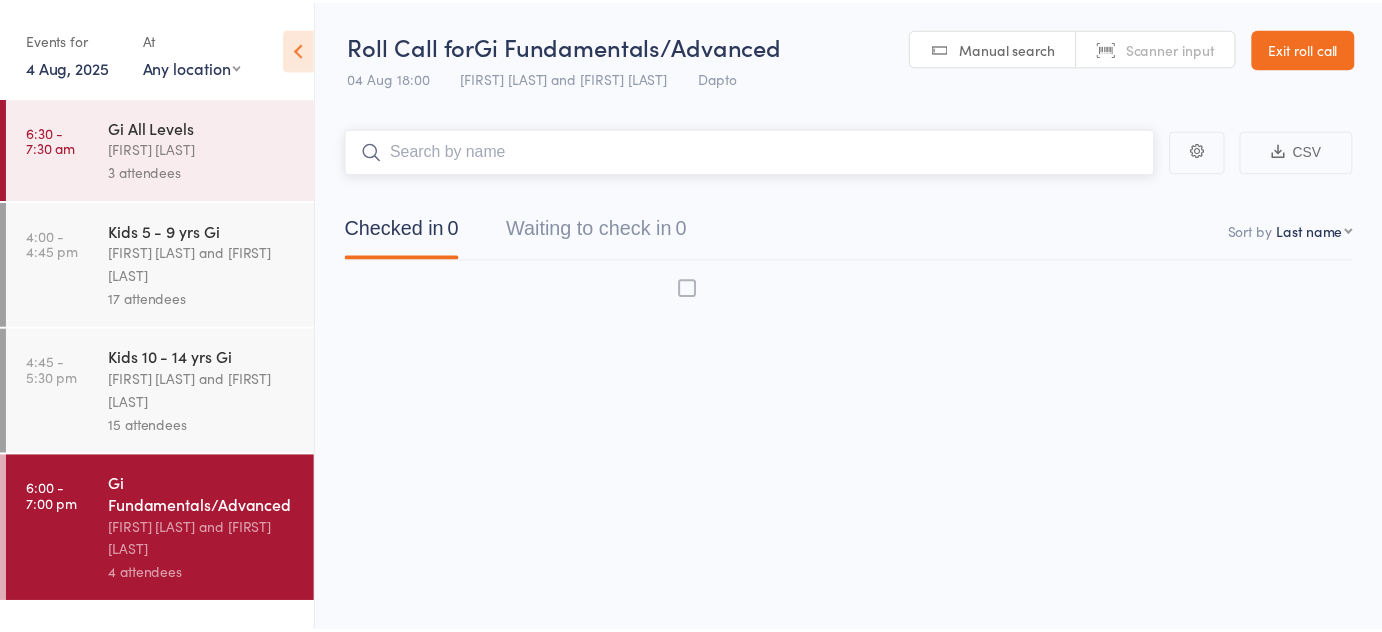 scroll, scrollTop: 0, scrollLeft: 0, axis: both 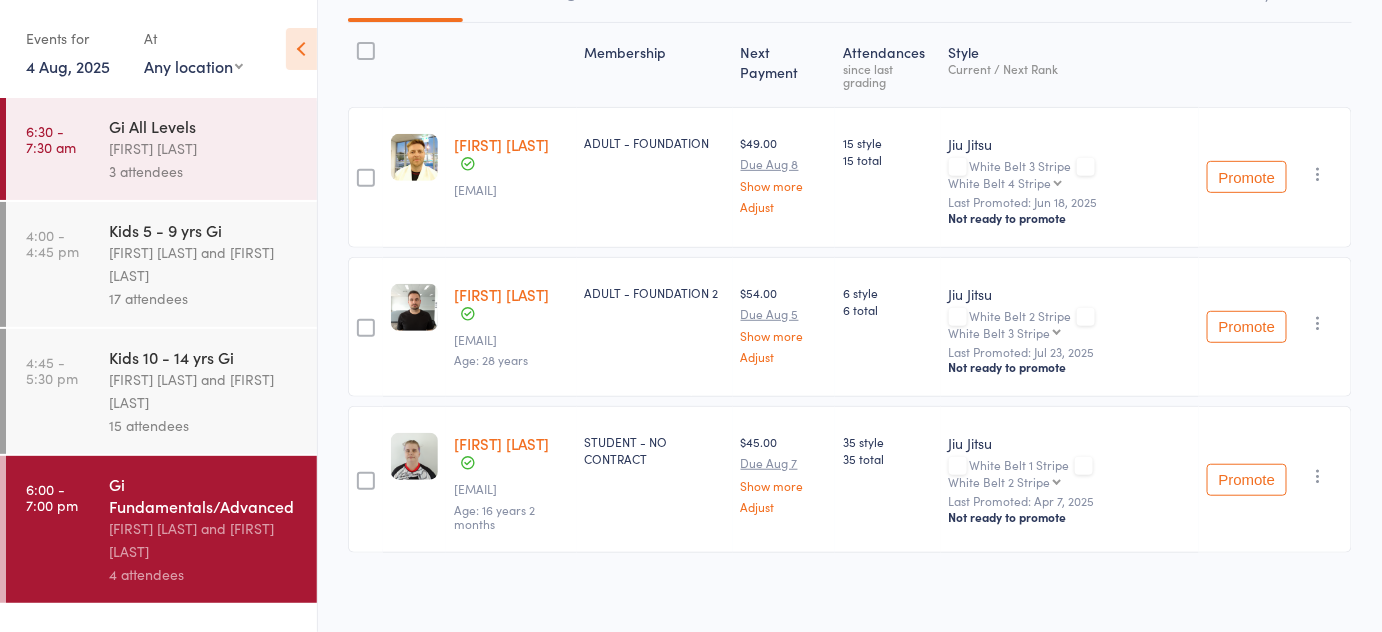 click on "Jacob Davies" at bounding box center [501, 144] 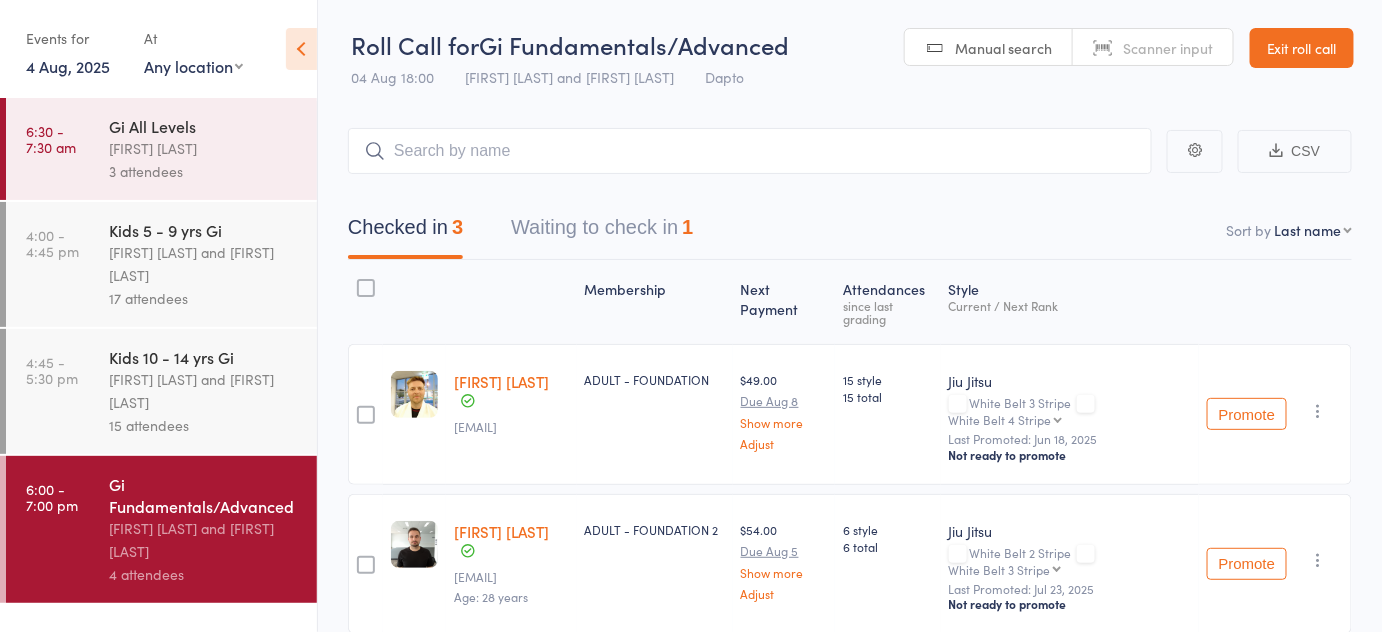click on "Roll Call for  Gi Fundamentals/Advanced 04 Aug 18:00  Pietro Bressan and Diego Gutierrez  Dapto  Manual search Scanner input Exit roll call" at bounding box center (850, 49) 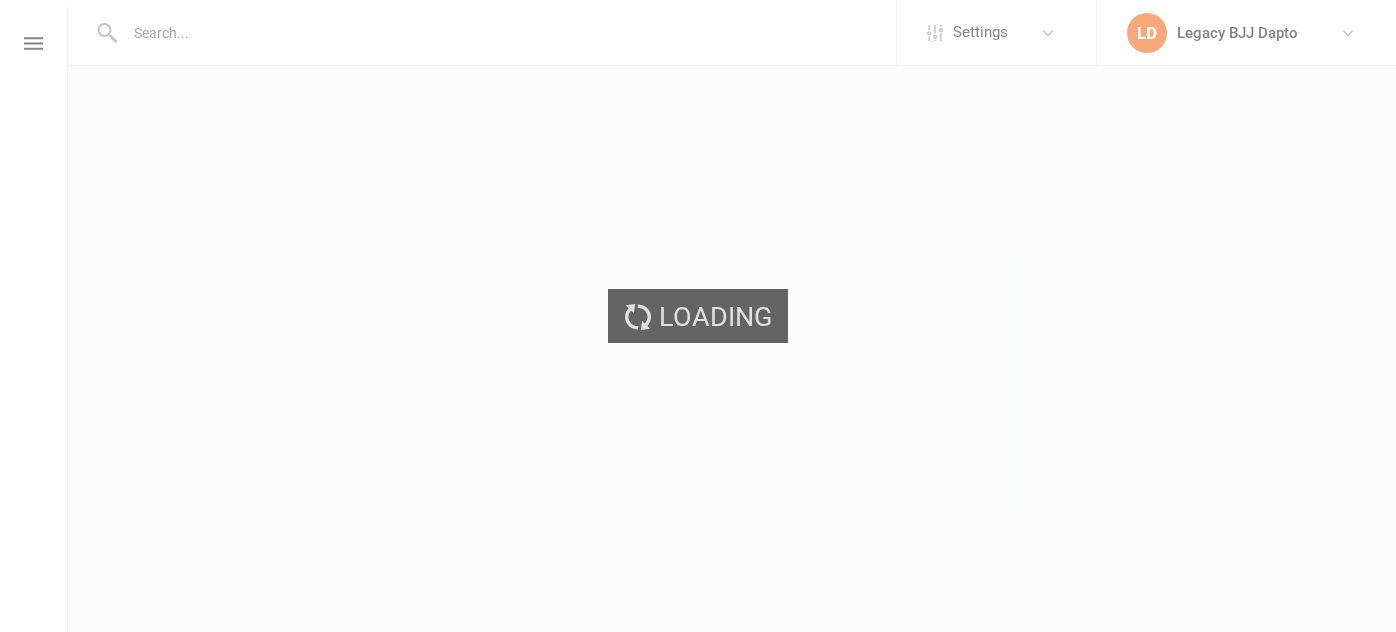 scroll, scrollTop: 0, scrollLeft: 0, axis: both 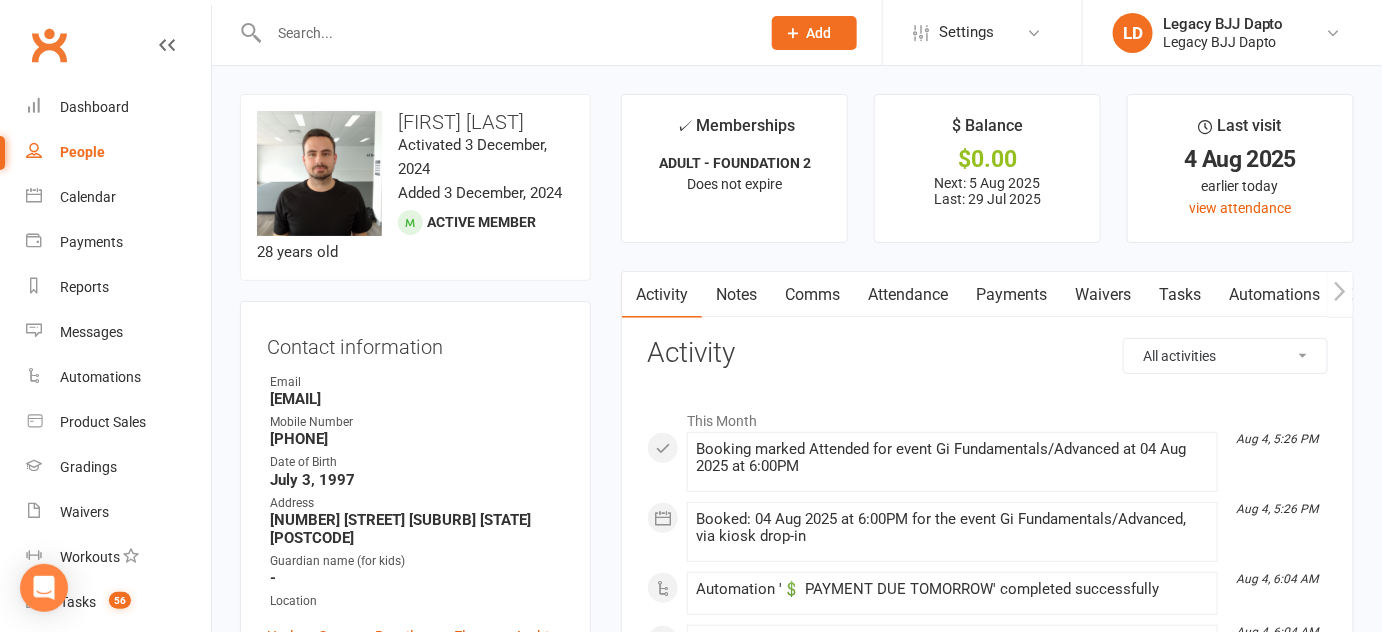 click on "Waivers" at bounding box center [1103, 295] 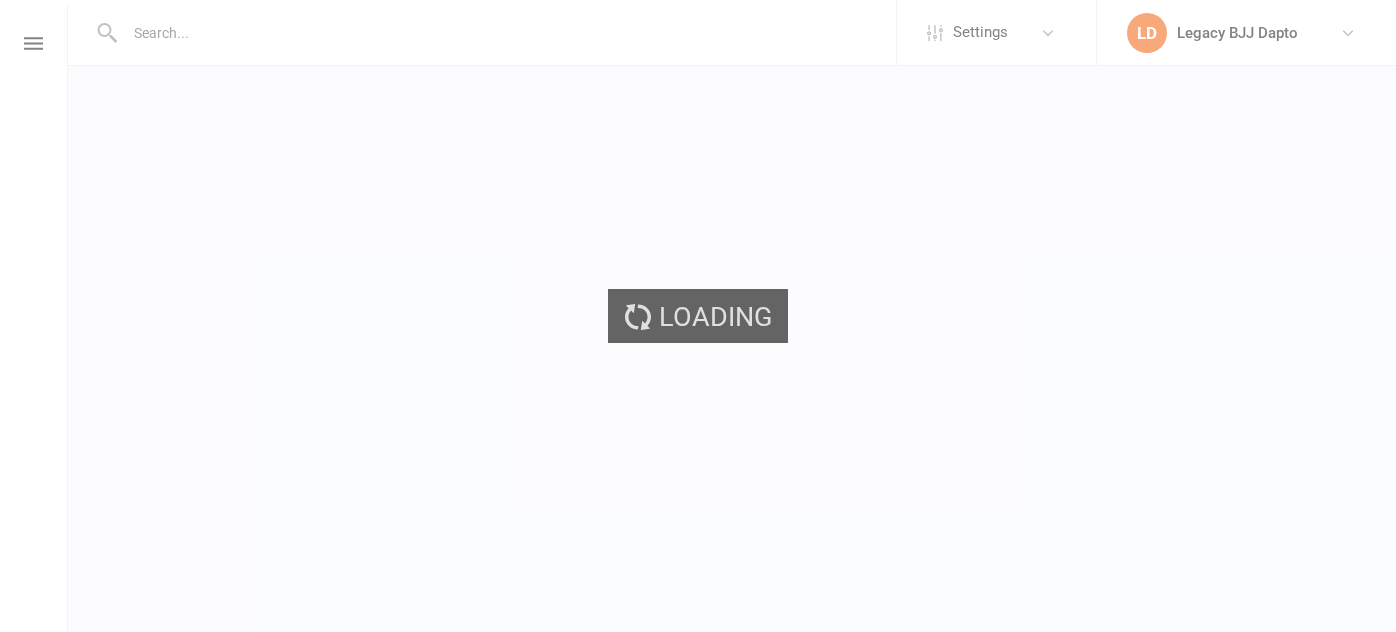 scroll, scrollTop: 0, scrollLeft: 0, axis: both 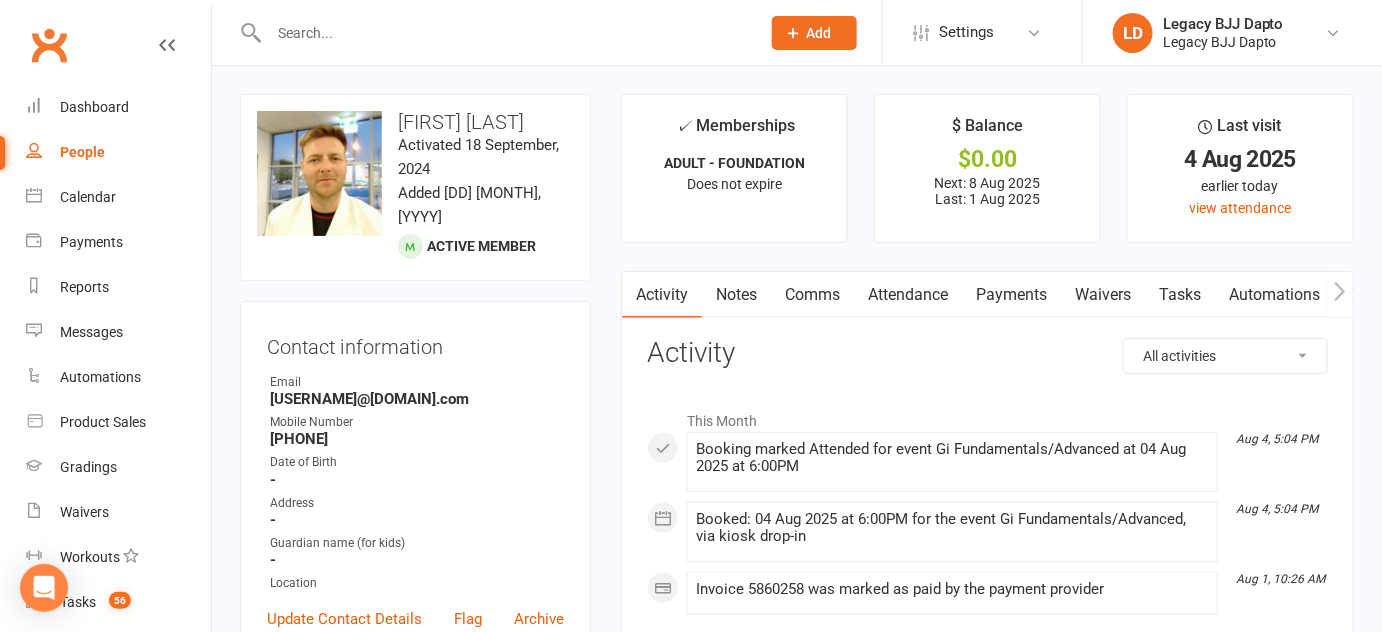 click on "Waivers" at bounding box center (1103, 295) 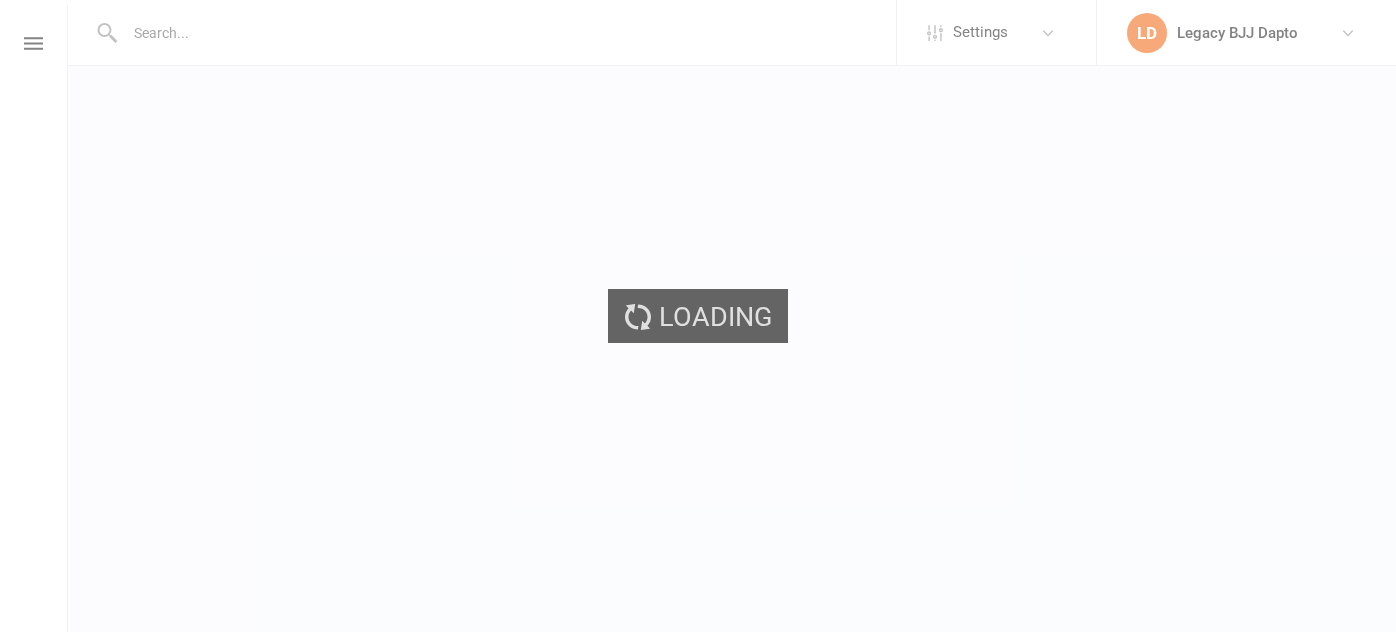 scroll, scrollTop: 0, scrollLeft: 0, axis: both 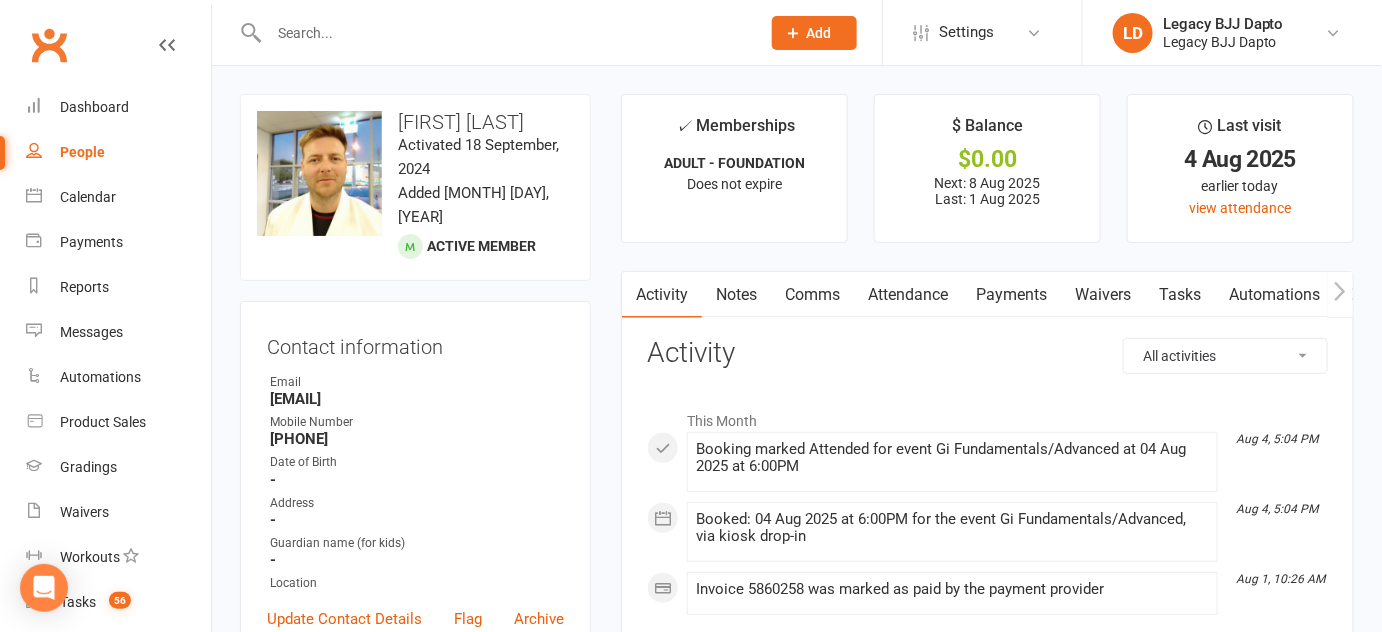 click on "Waivers" at bounding box center (1103, 295) 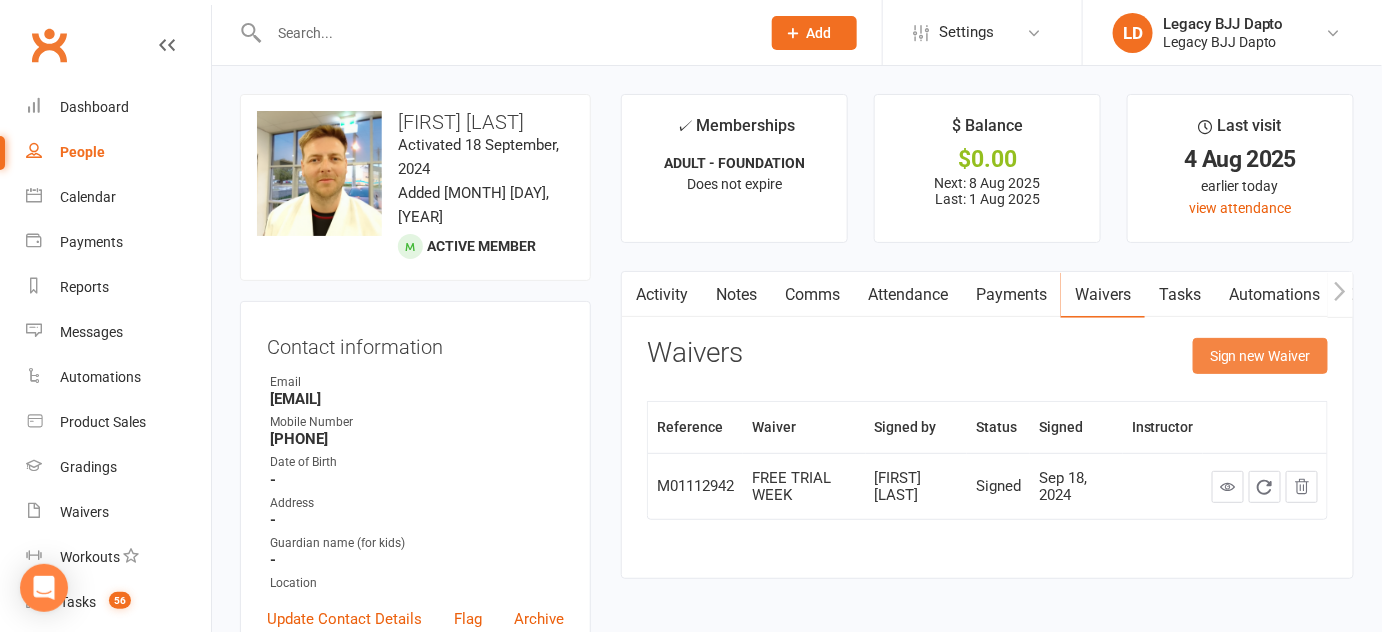 click on "Sign new Waiver" at bounding box center [1260, 356] 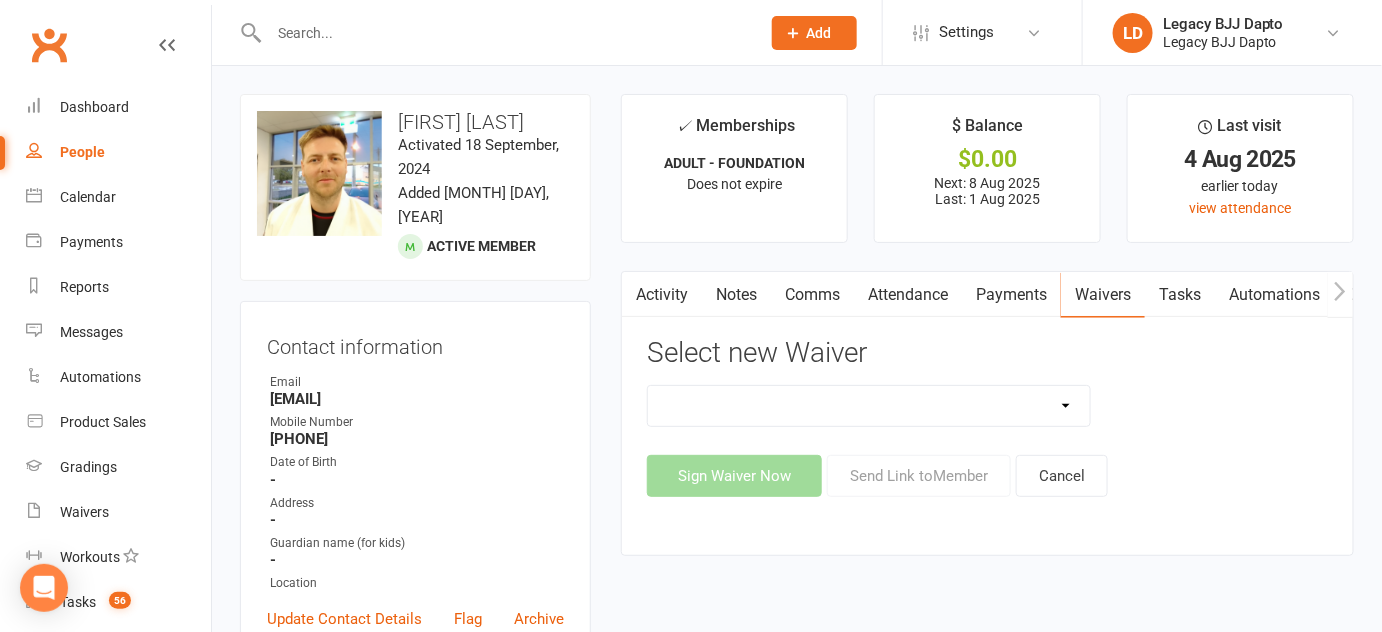 click on "Select new Waiver ❌ CANCELLATION FORM 🆓 FREE TRIAL WEEK ✅ MEMBERSHIP SIGN UP 💲 NEW PAYMENT METHOD ⚠️ PROSPECT GENERAL WAIVER 🟠 SUSPENSION FORM Sign Waiver Now Send Link to  Member Cancel" at bounding box center (987, 417) 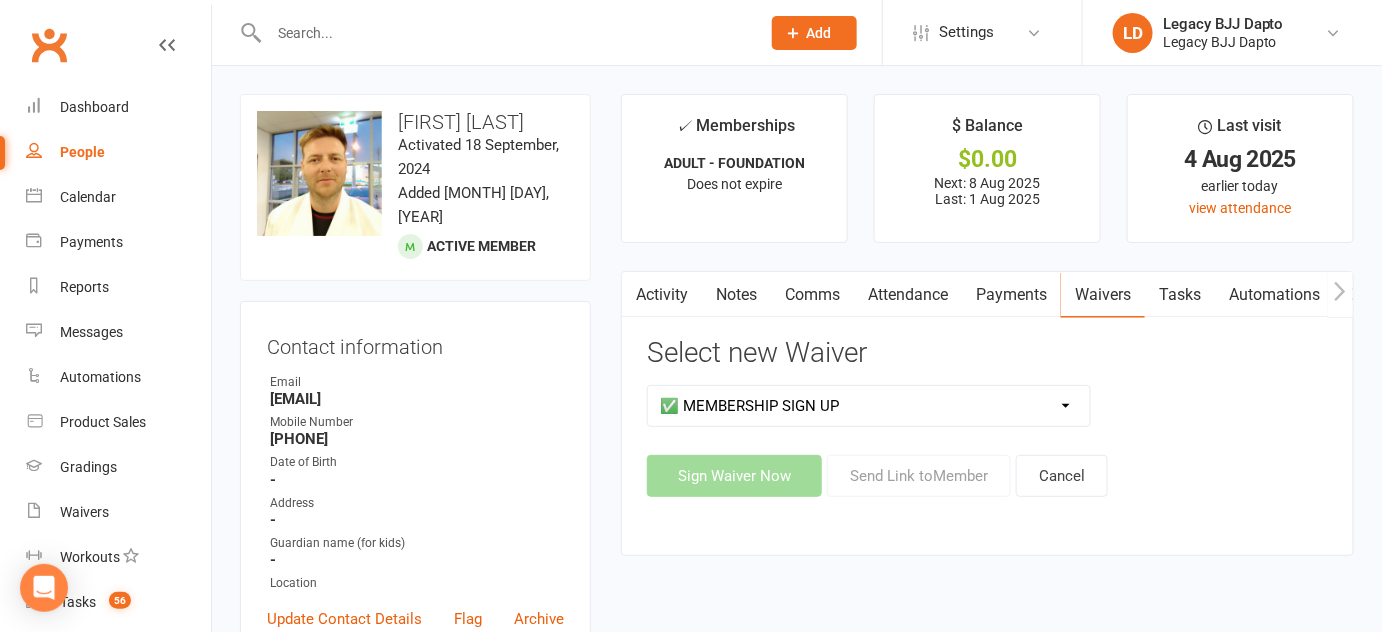 click on "❌ CANCELLATION FORM 🆓 FREE TRIAL WEEK ✅ MEMBERSHIP SIGN UP 💲 NEW PAYMENT METHOD ⚠️ PROSPECT GENERAL WAIVER 🟠 SUSPENSION FORM" at bounding box center [869, 406] 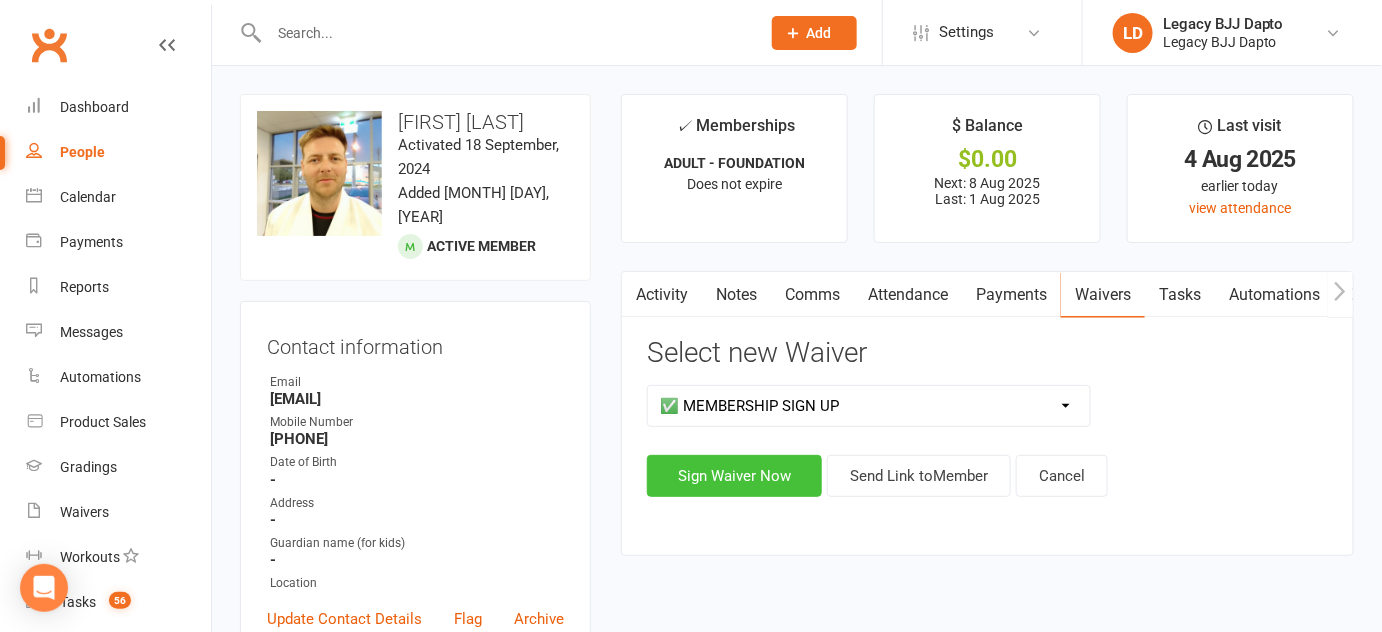 click on "Sign Waiver Now" at bounding box center [734, 476] 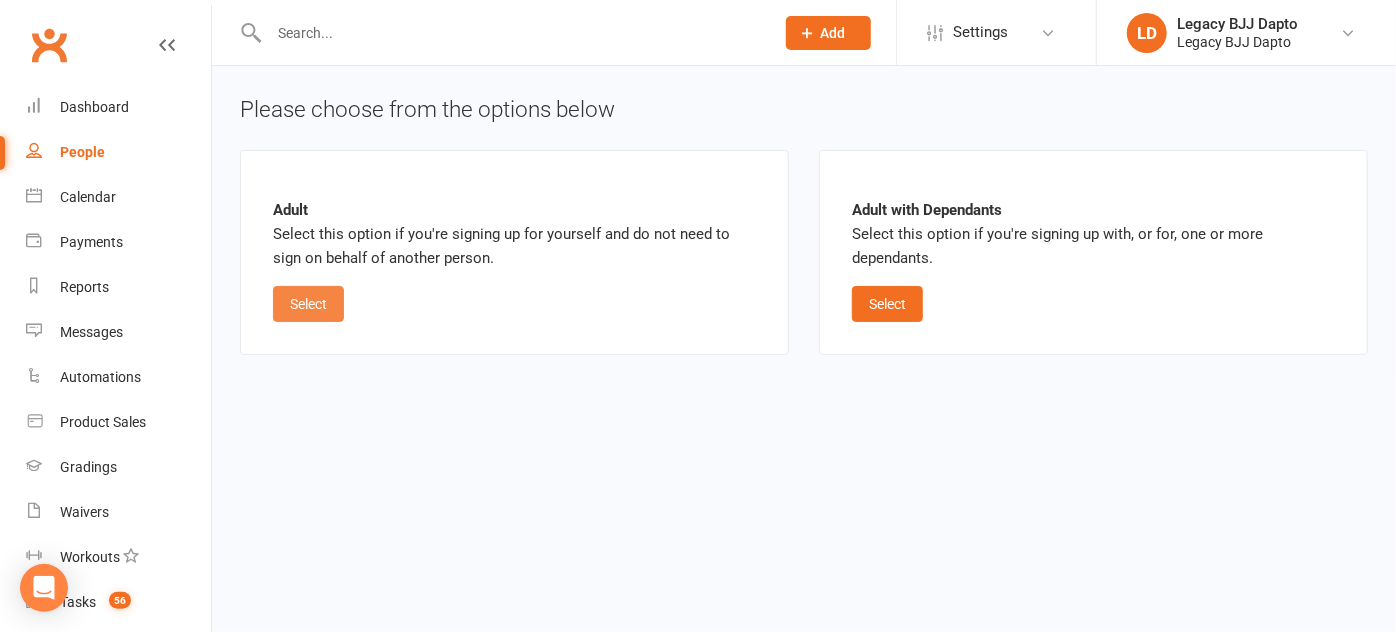 click on "Select" at bounding box center [308, 304] 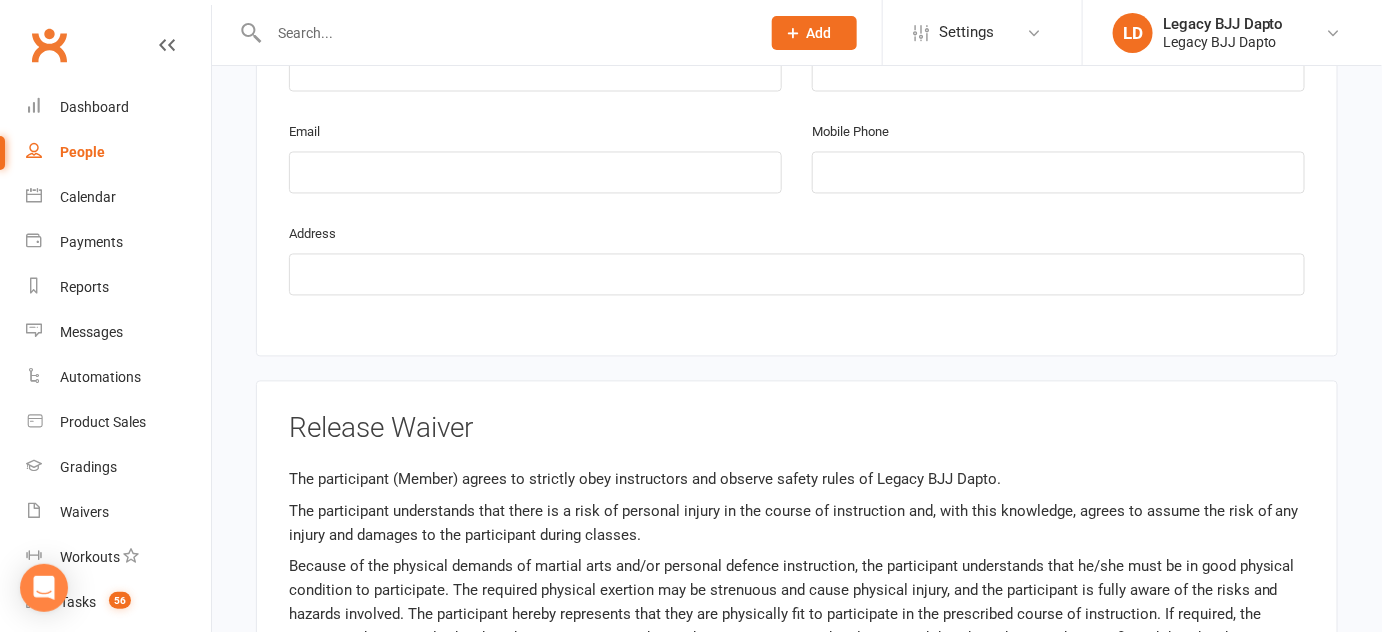 scroll, scrollTop: 1210, scrollLeft: 0, axis: vertical 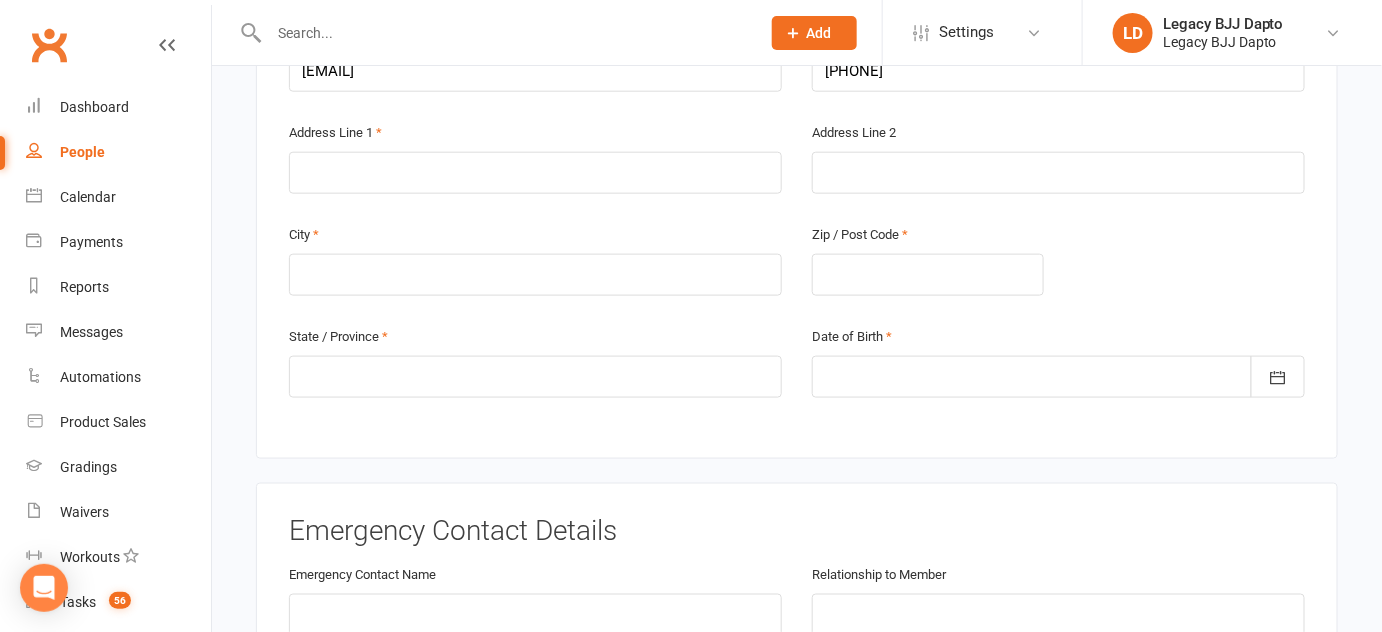 click on "Emergency Contact Details" at bounding box center [797, 531] 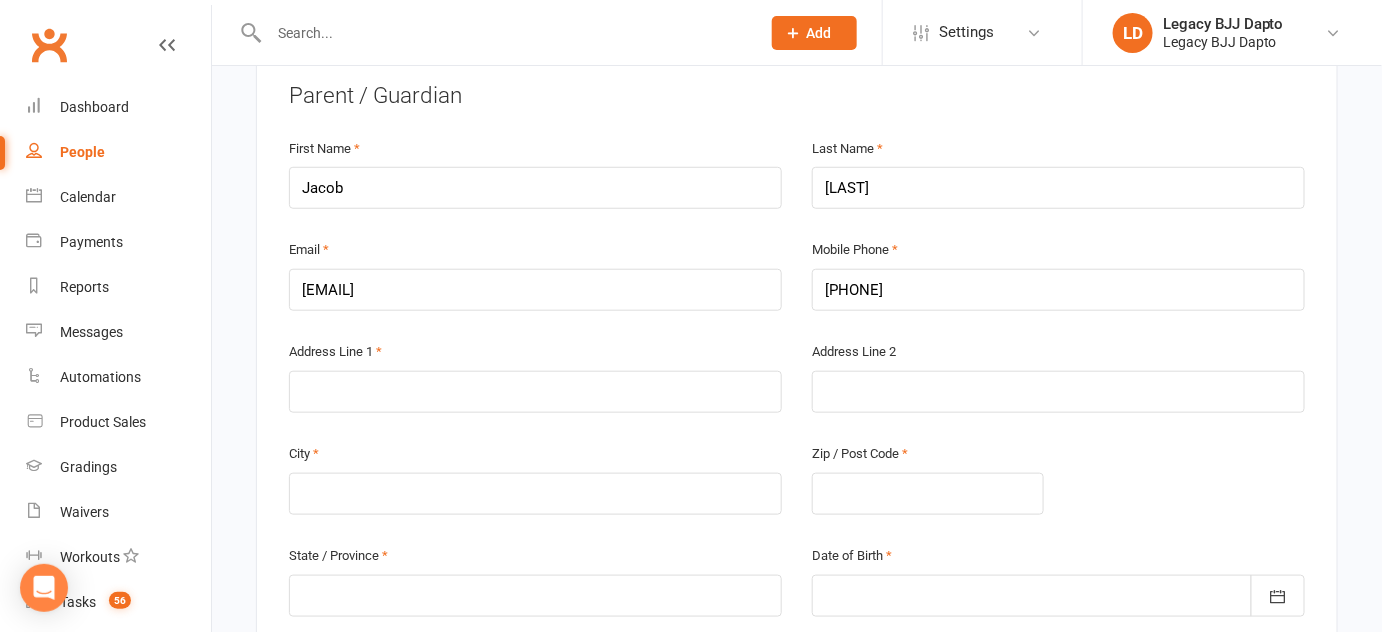scroll, scrollTop: 446, scrollLeft: 0, axis: vertical 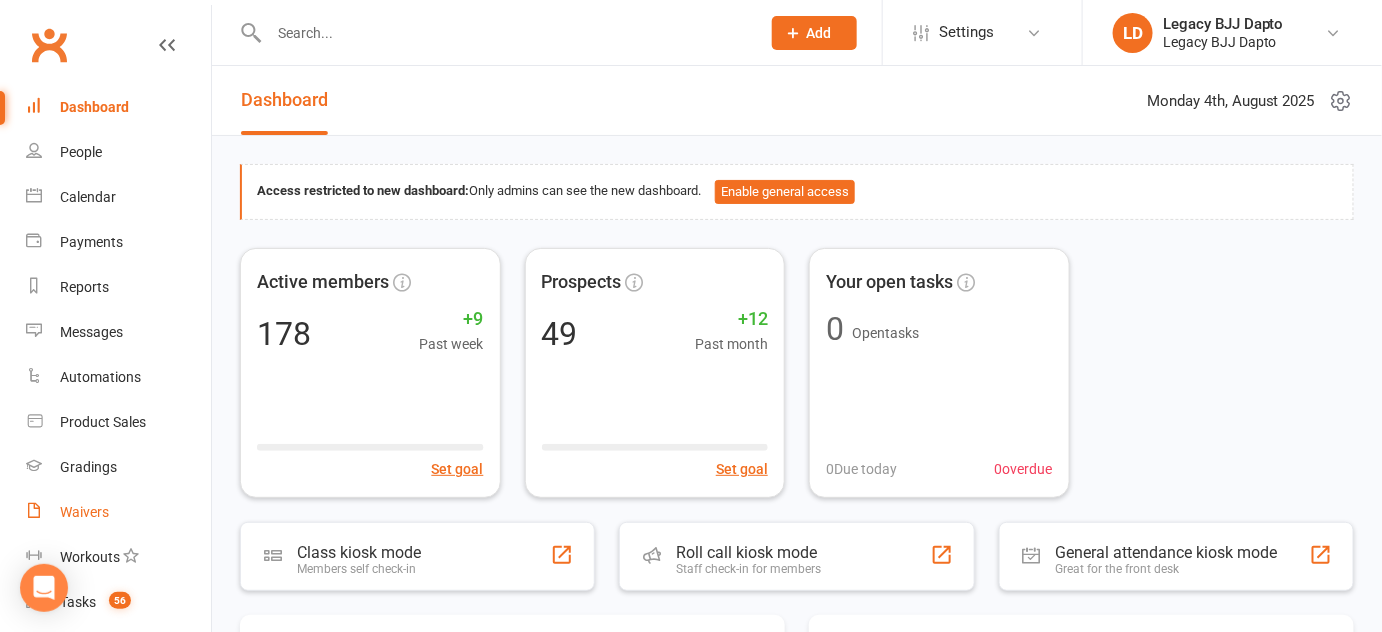 click on "Waivers" at bounding box center (84, 512) 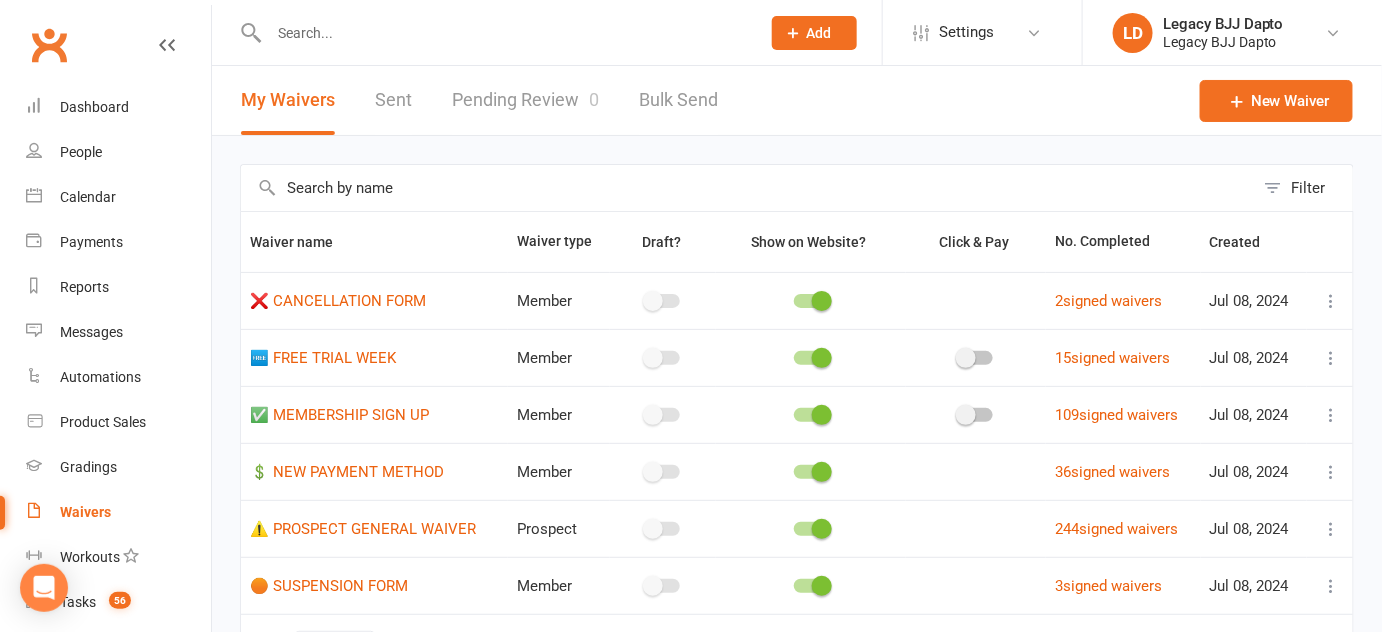 click on "Pending Review 0" at bounding box center [525, 100] 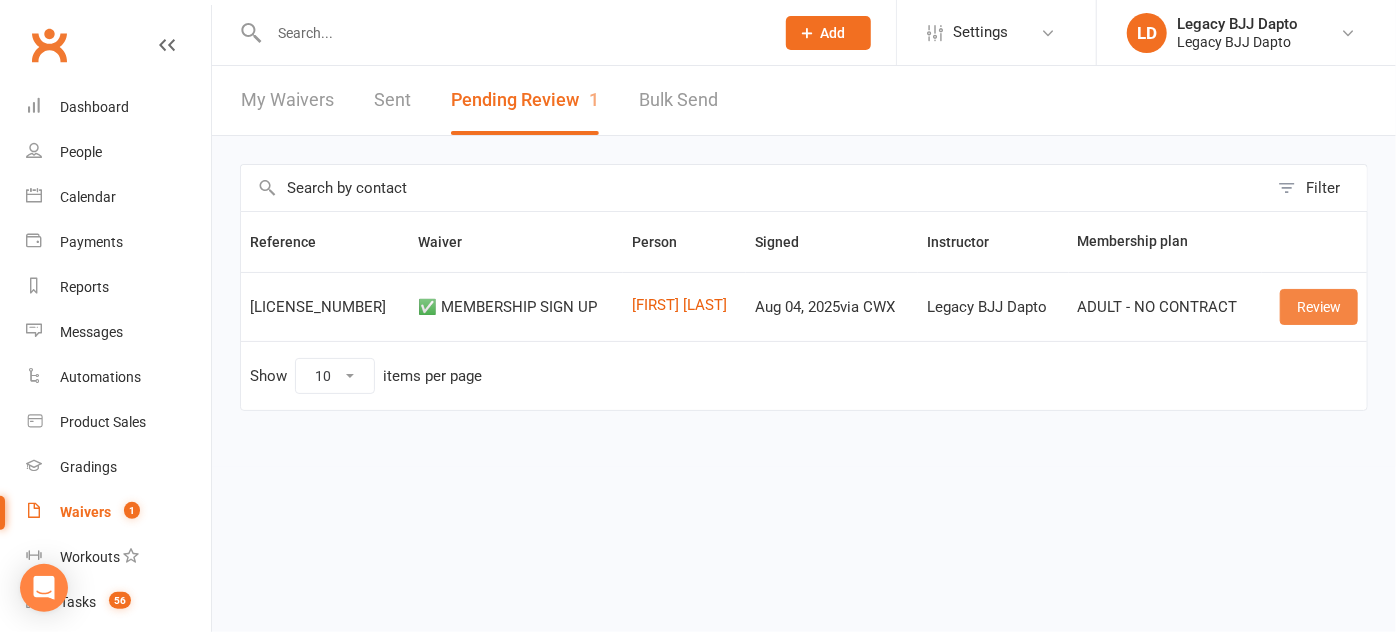 click on "Review" at bounding box center (1319, 307) 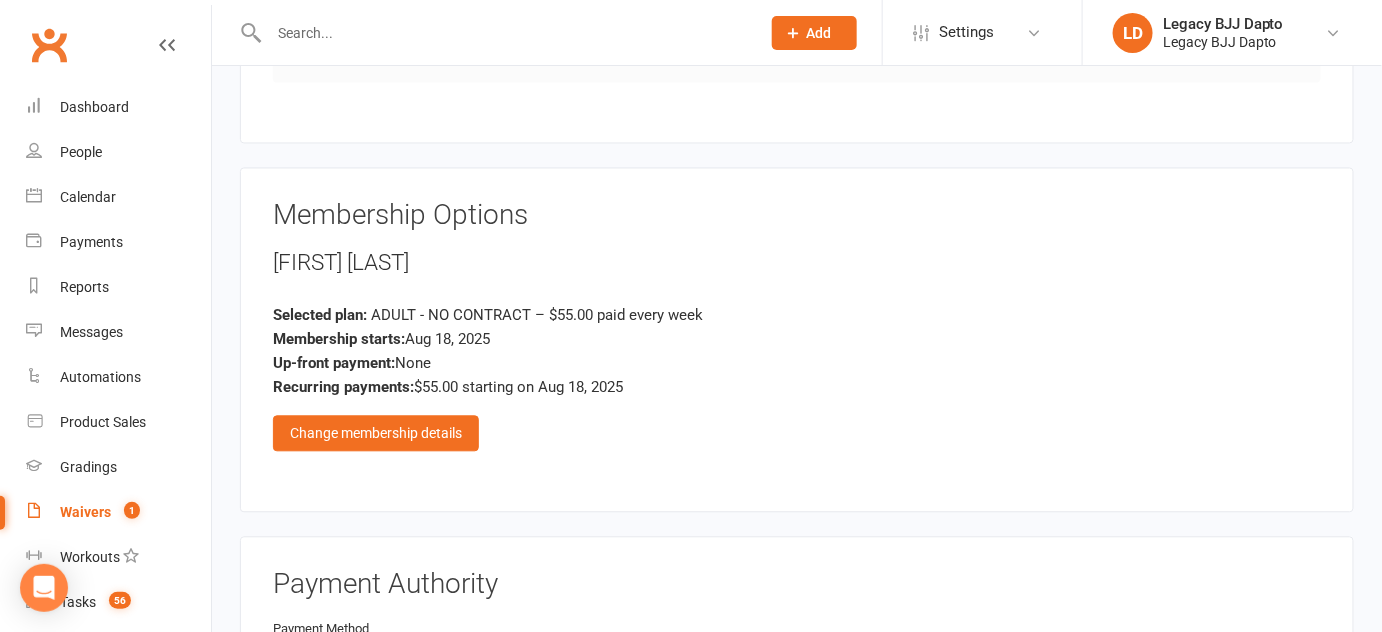 scroll, scrollTop: 1983, scrollLeft: 0, axis: vertical 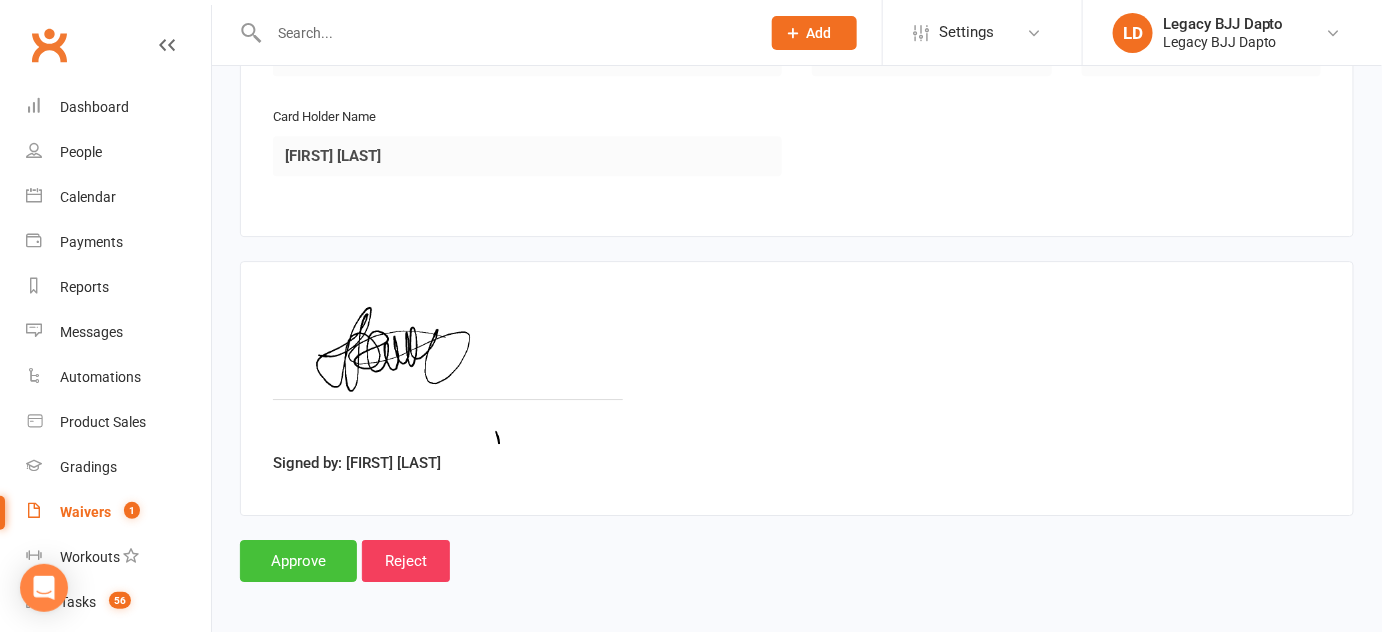 click on "Approve" at bounding box center [298, 561] 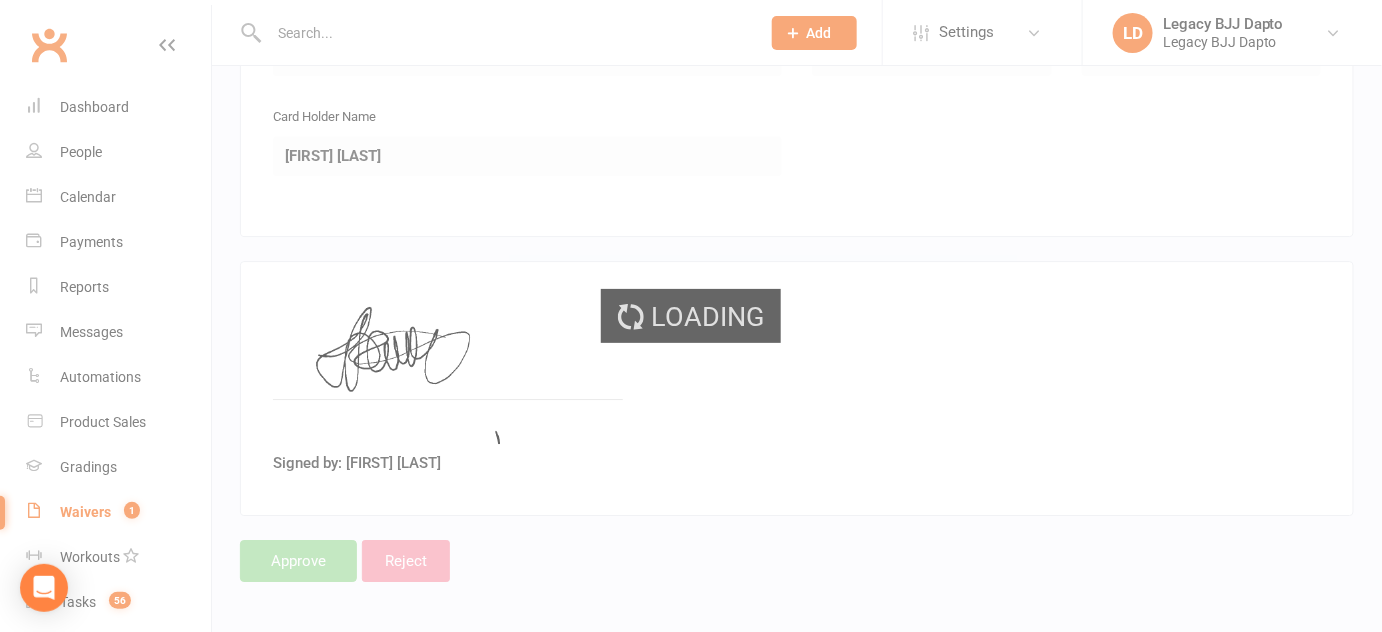 scroll, scrollTop: 0, scrollLeft: 0, axis: both 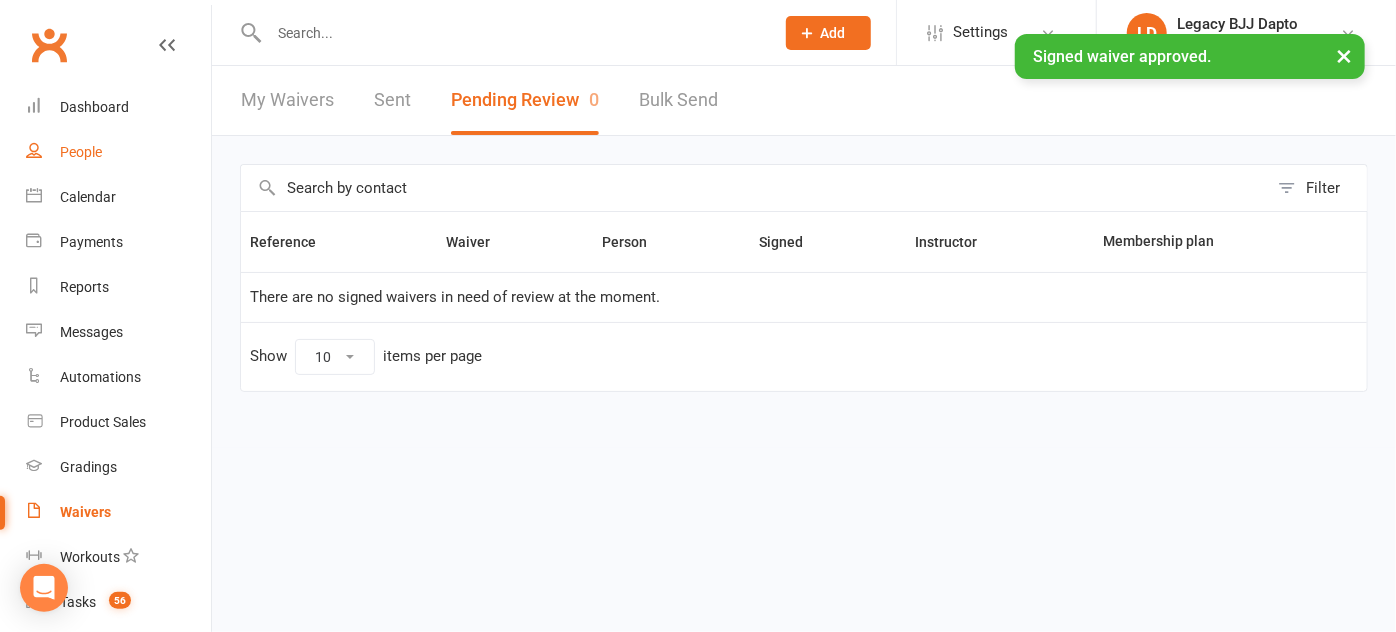 click on "People" at bounding box center (118, 152) 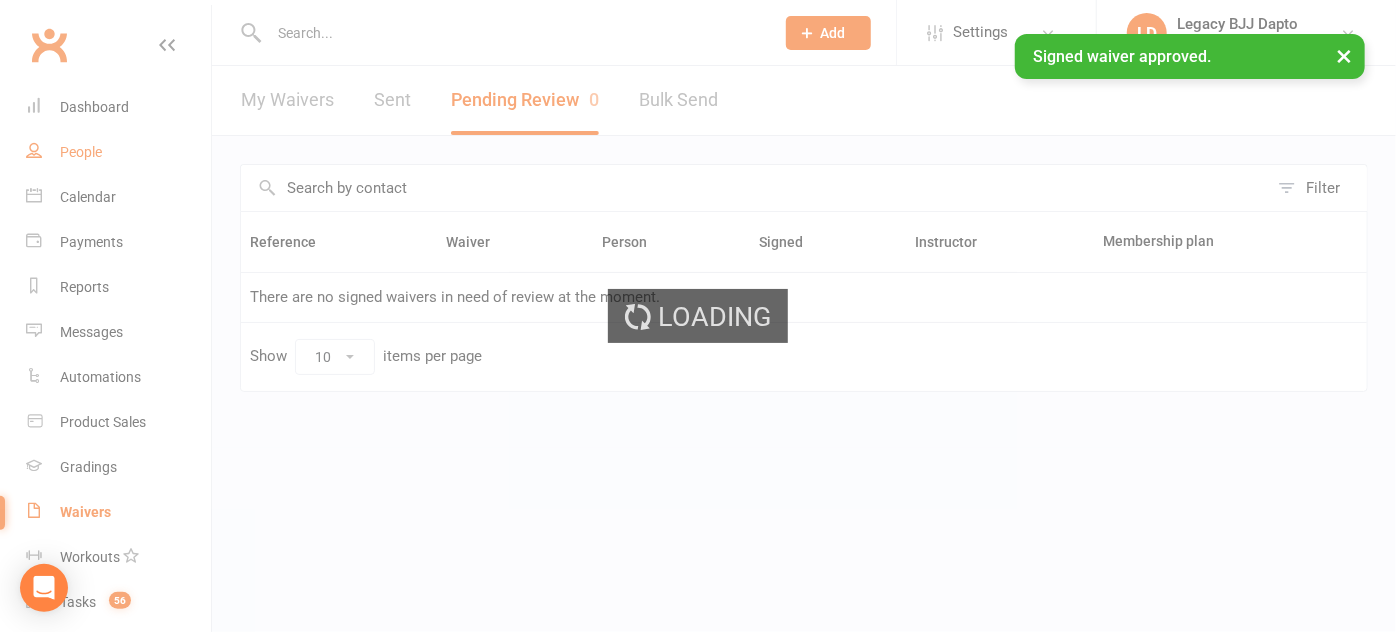 select on "100" 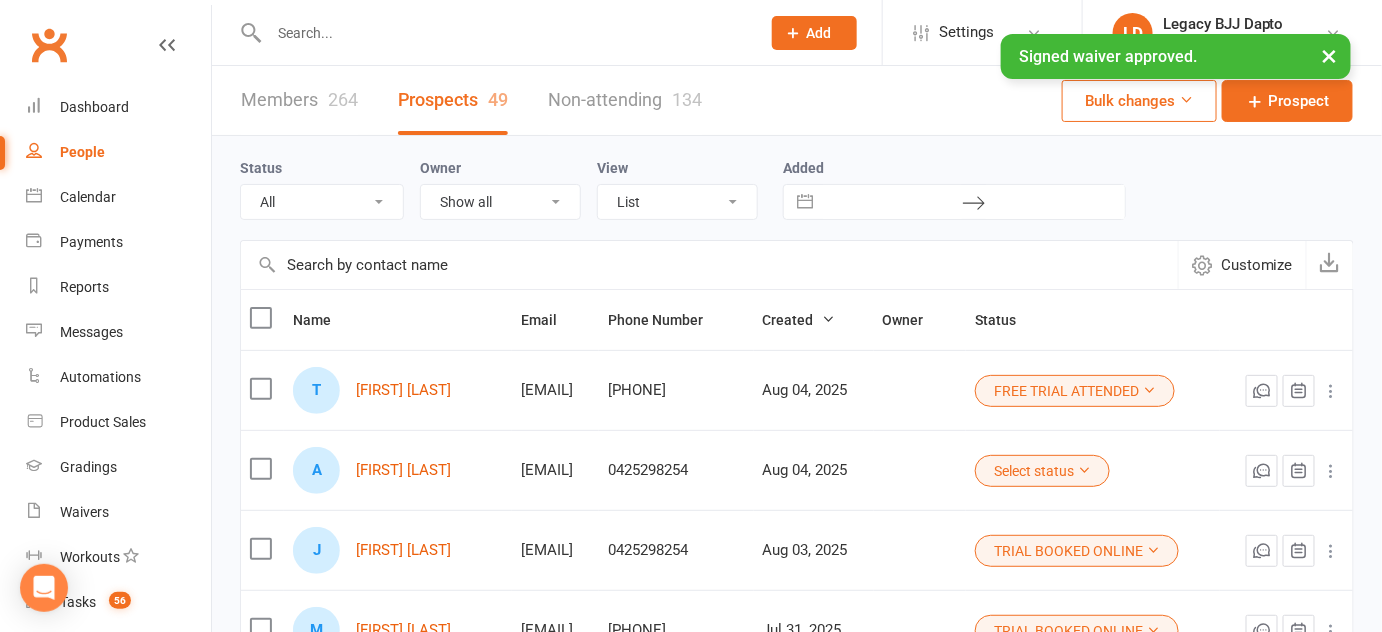 click on "× Signed waiver approved." at bounding box center (678, 34) 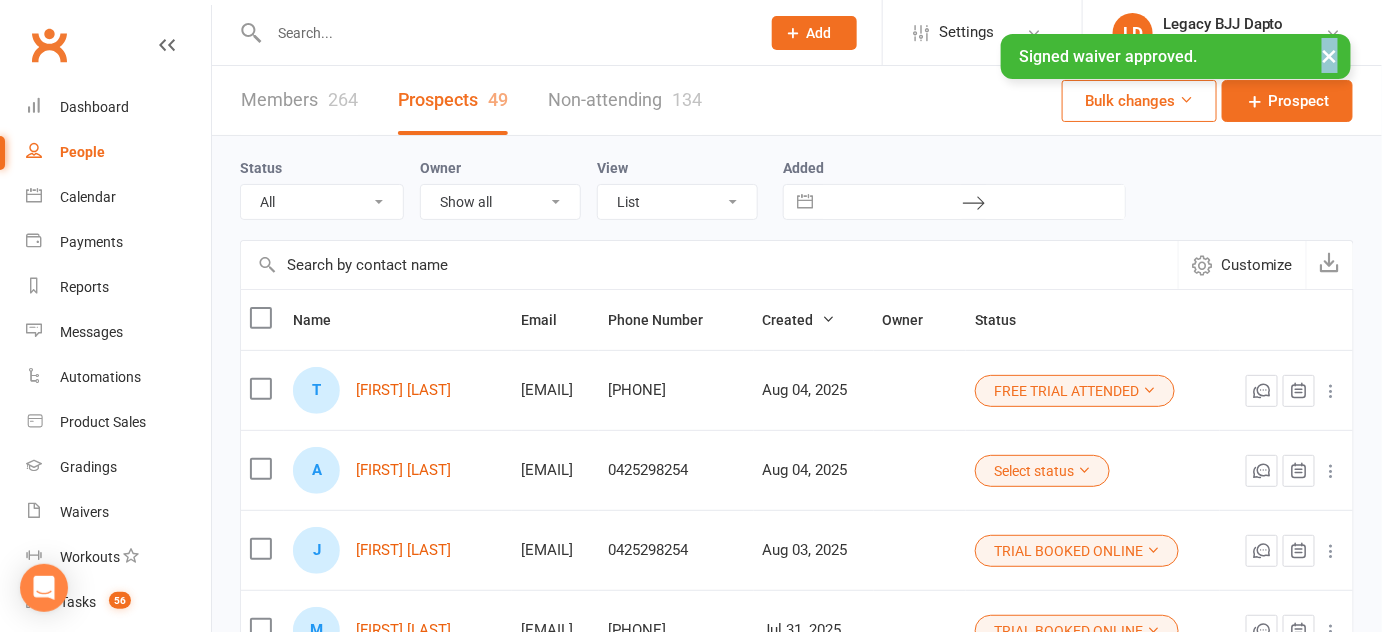 click on "× Signed waiver approved." at bounding box center [678, 34] 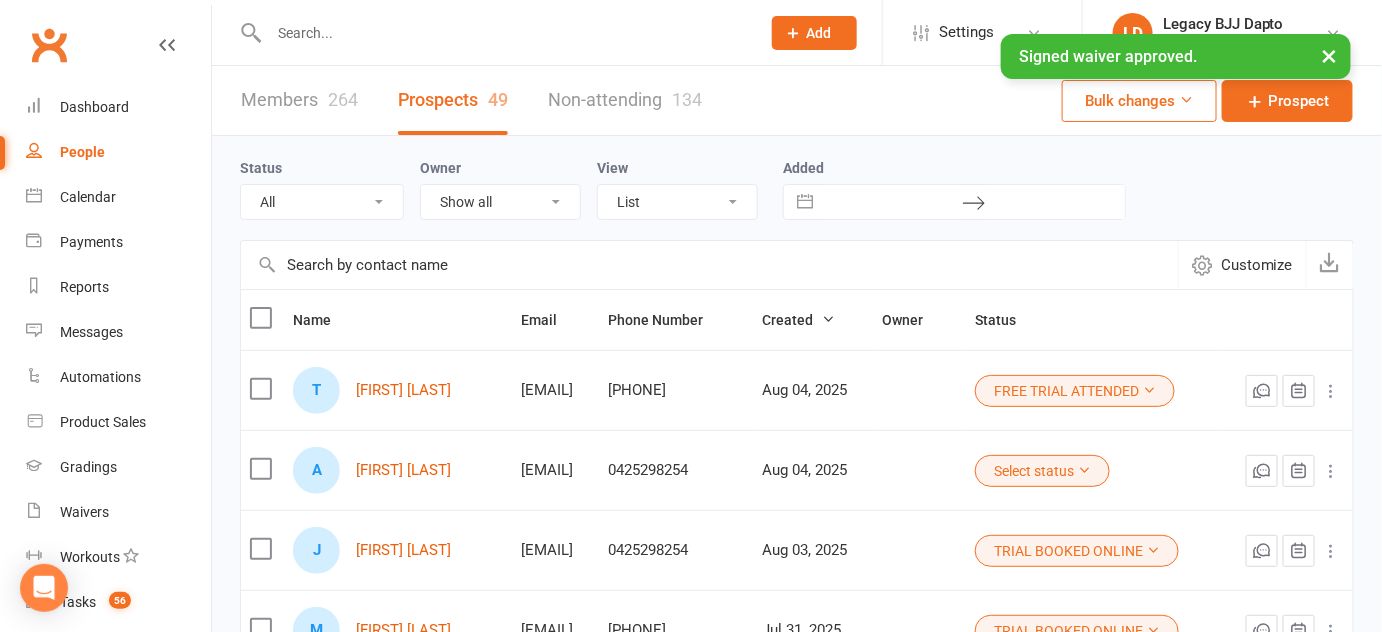 click at bounding box center (504, 33) 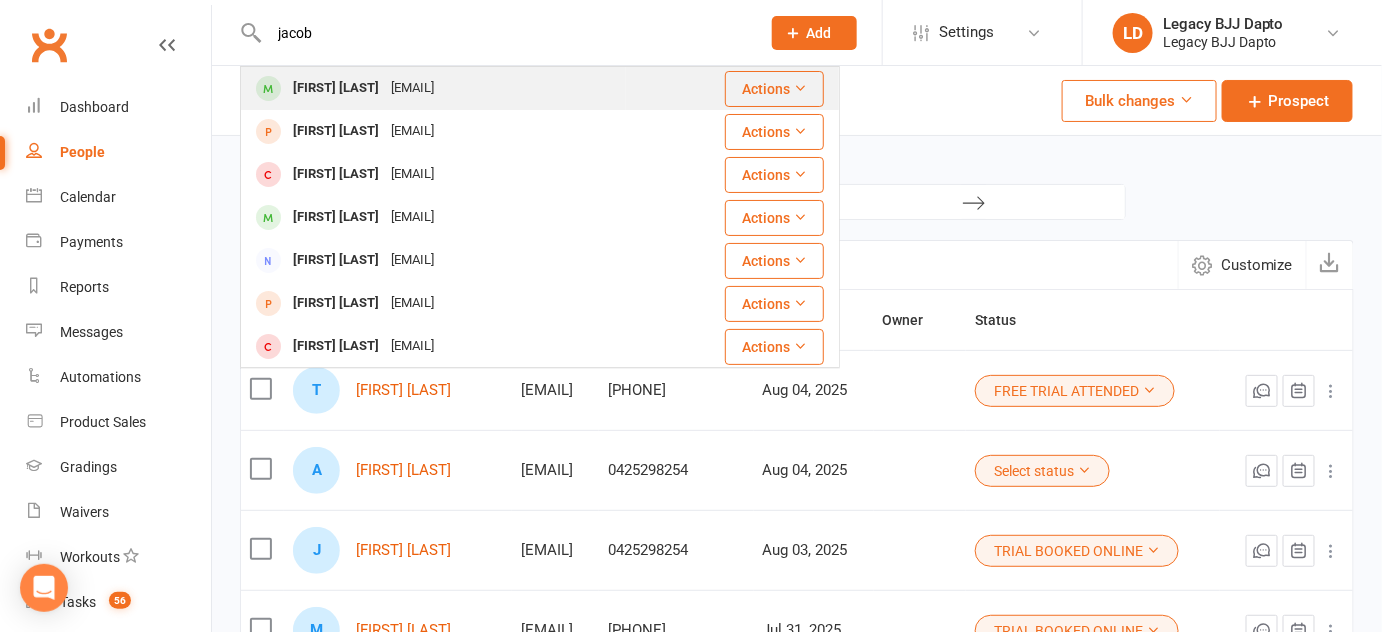 type on "jacob" 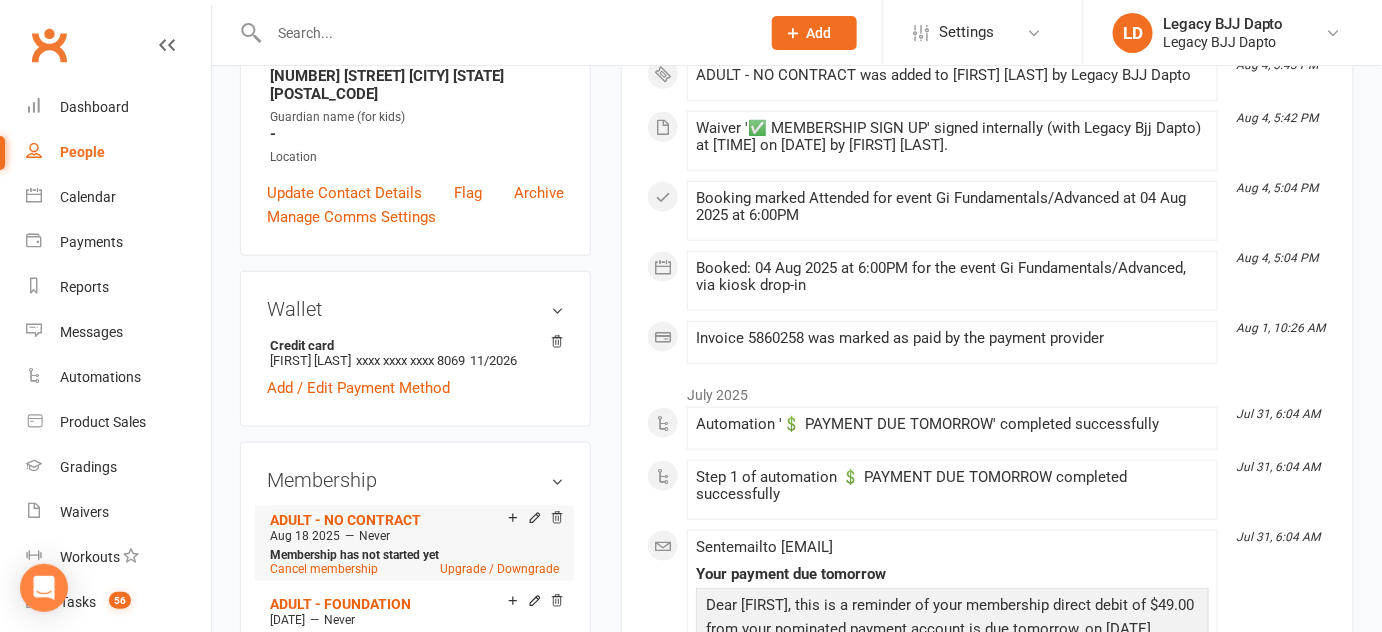 scroll, scrollTop: 474, scrollLeft: 0, axis: vertical 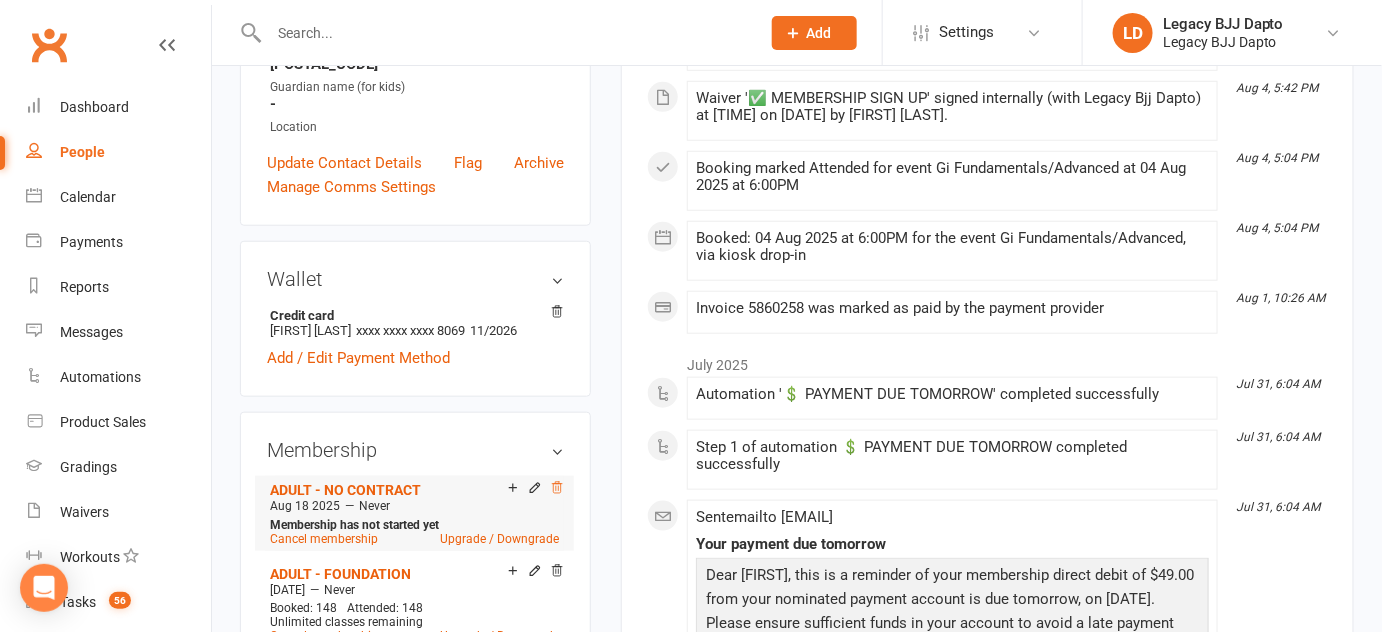 click 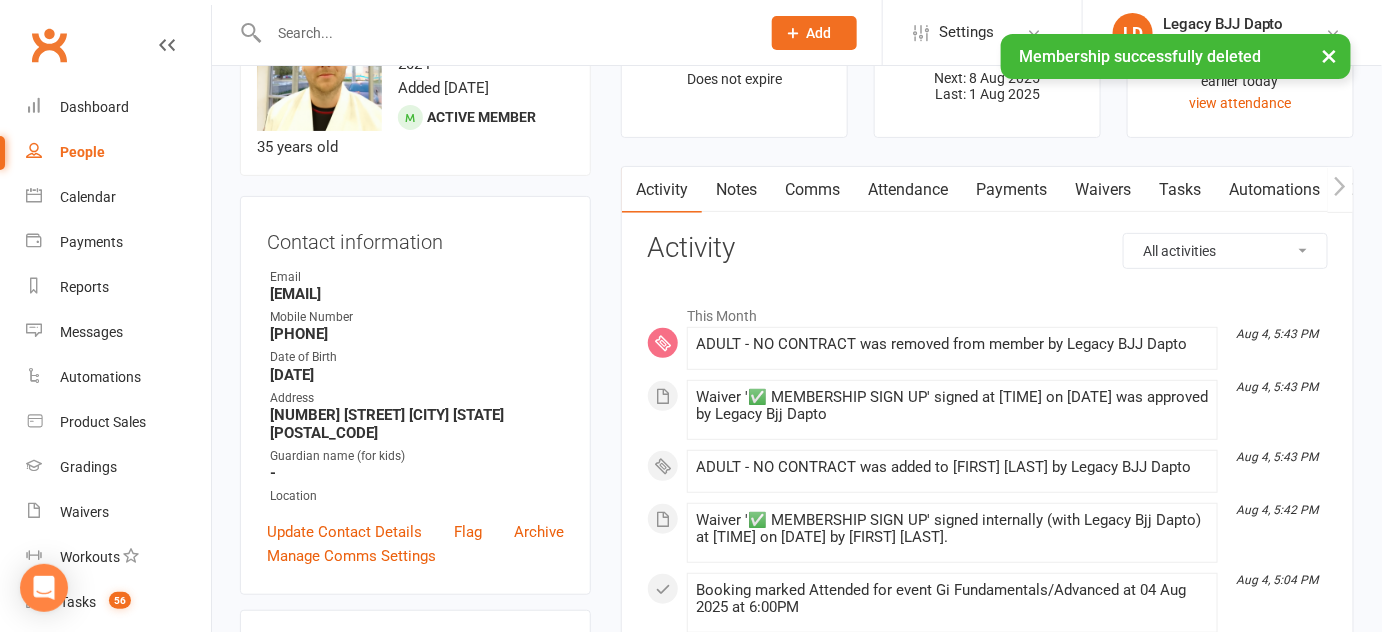 scroll, scrollTop: 0, scrollLeft: 0, axis: both 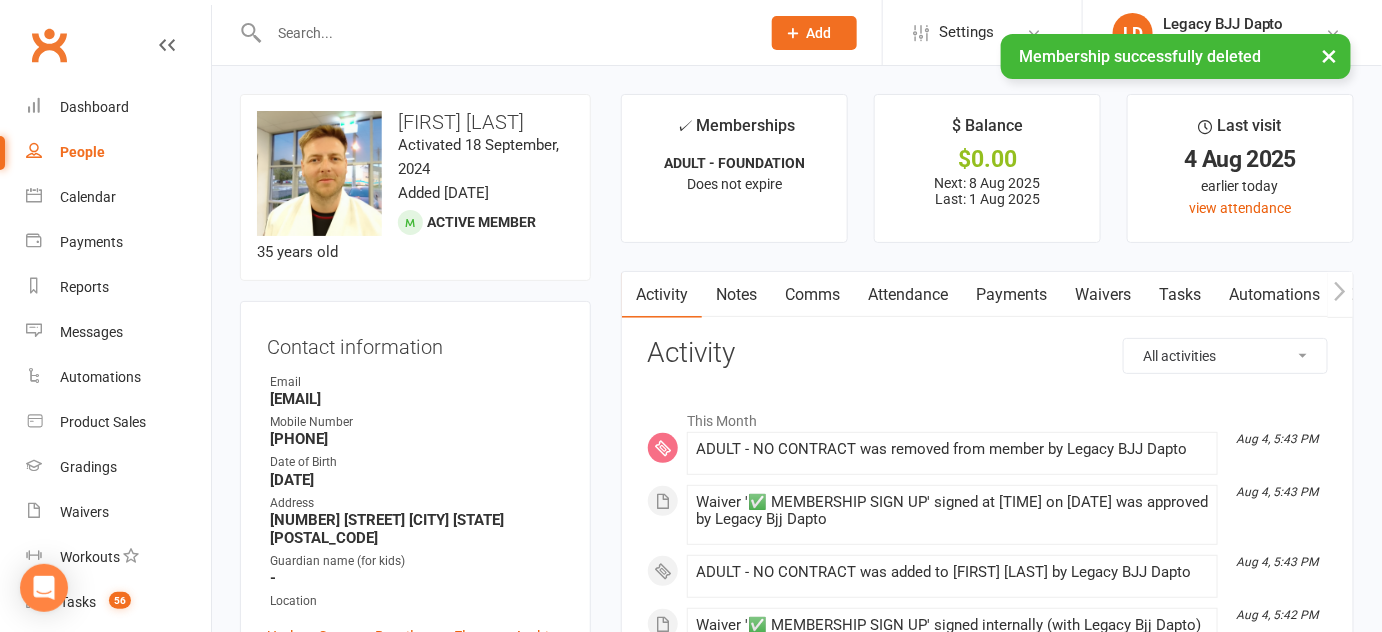 click on "Waivers" at bounding box center [1103, 295] 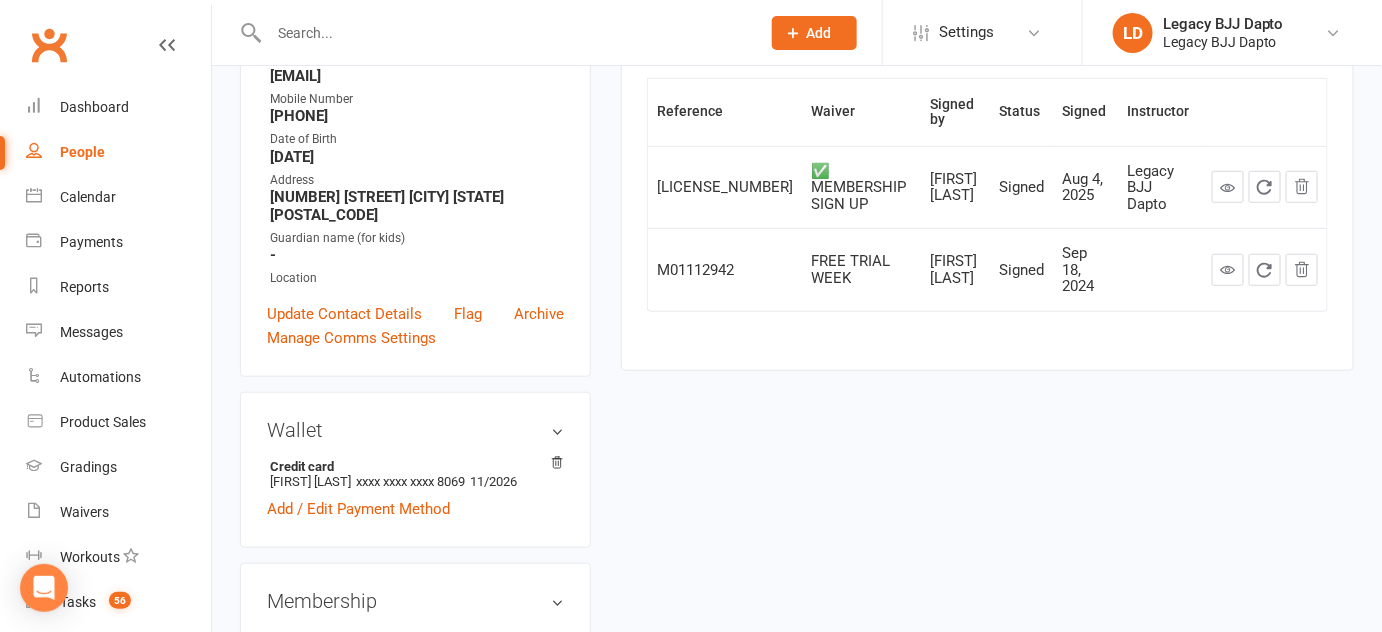 scroll, scrollTop: 0, scrollLeft: 0, axis: both 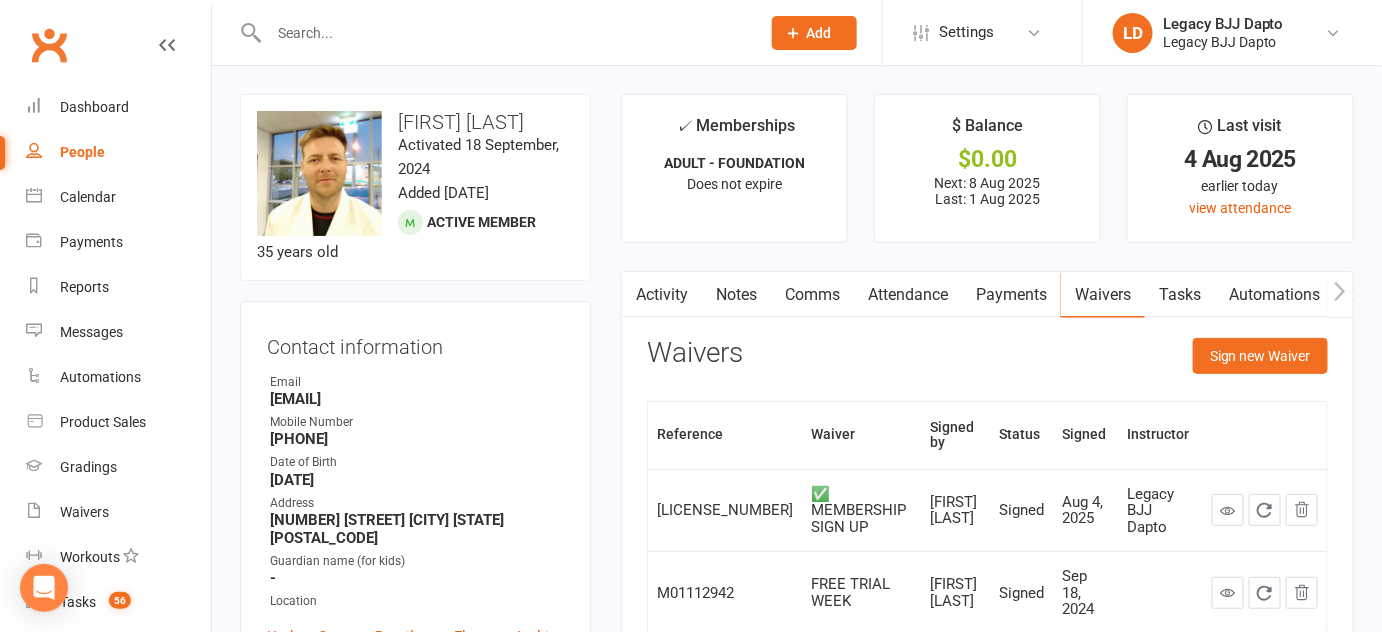 click on "People" at bounding box center (82, 152) 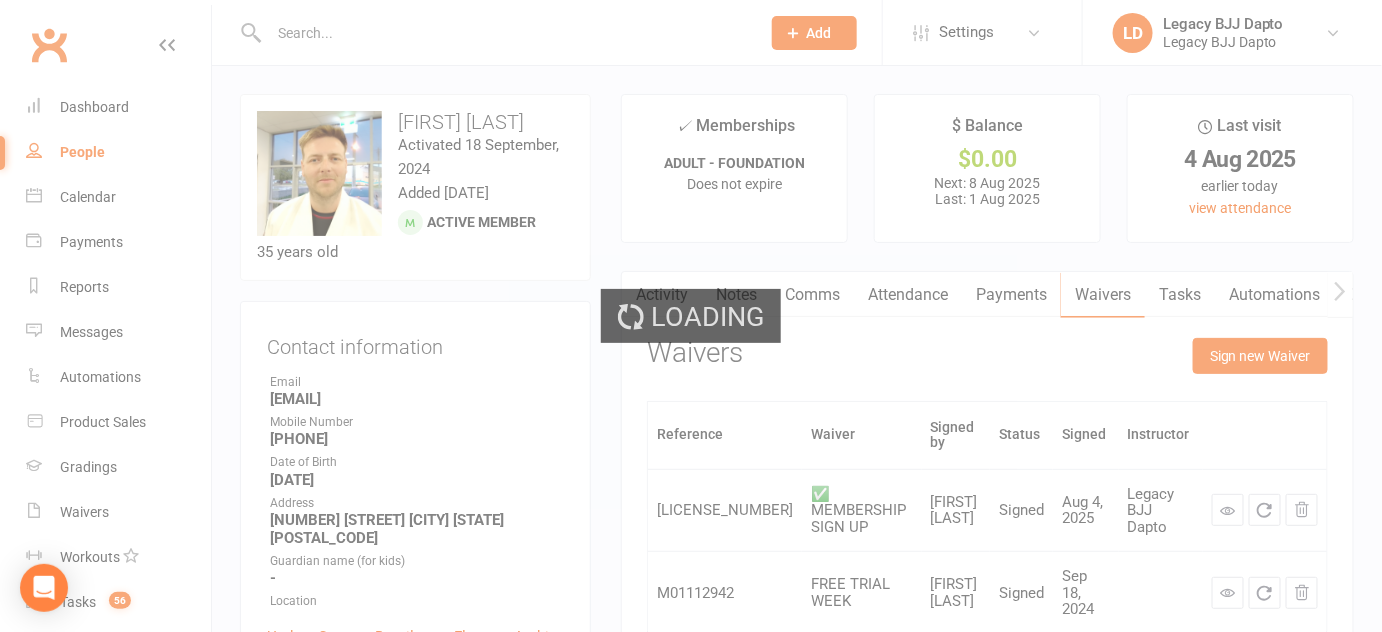 select on "100" 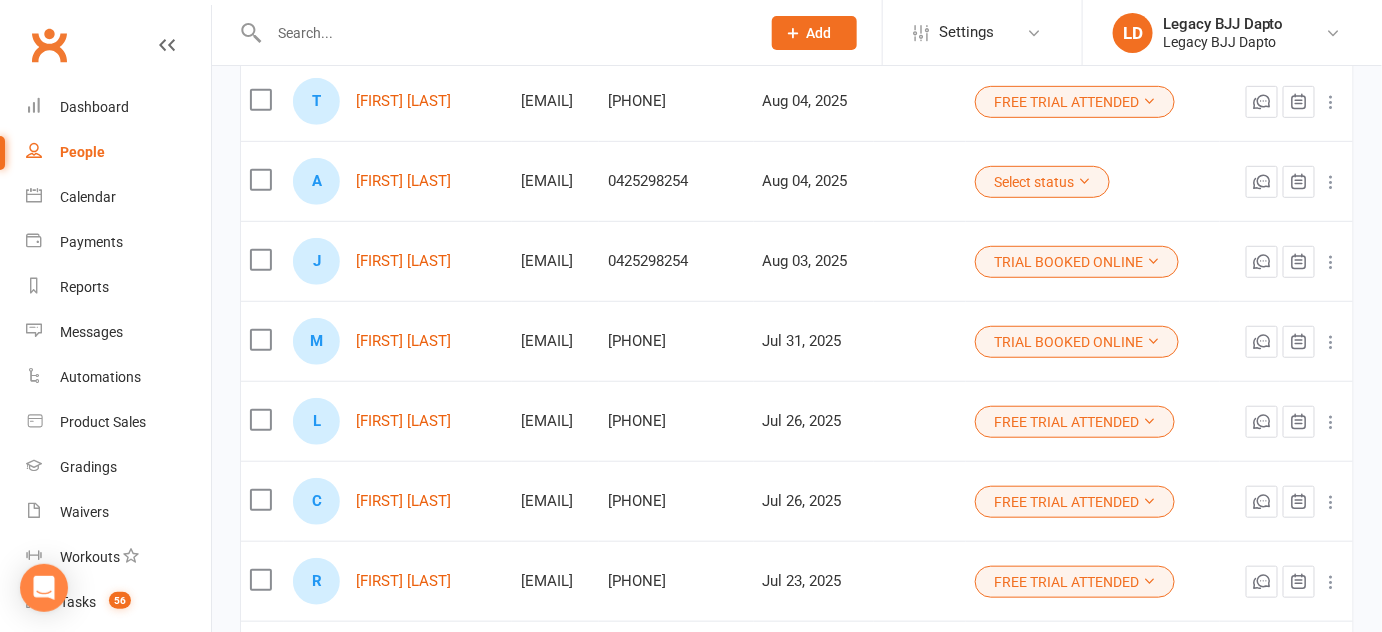 scroll, scrollTop: 306, scrollLeft: 0, axis: vertical 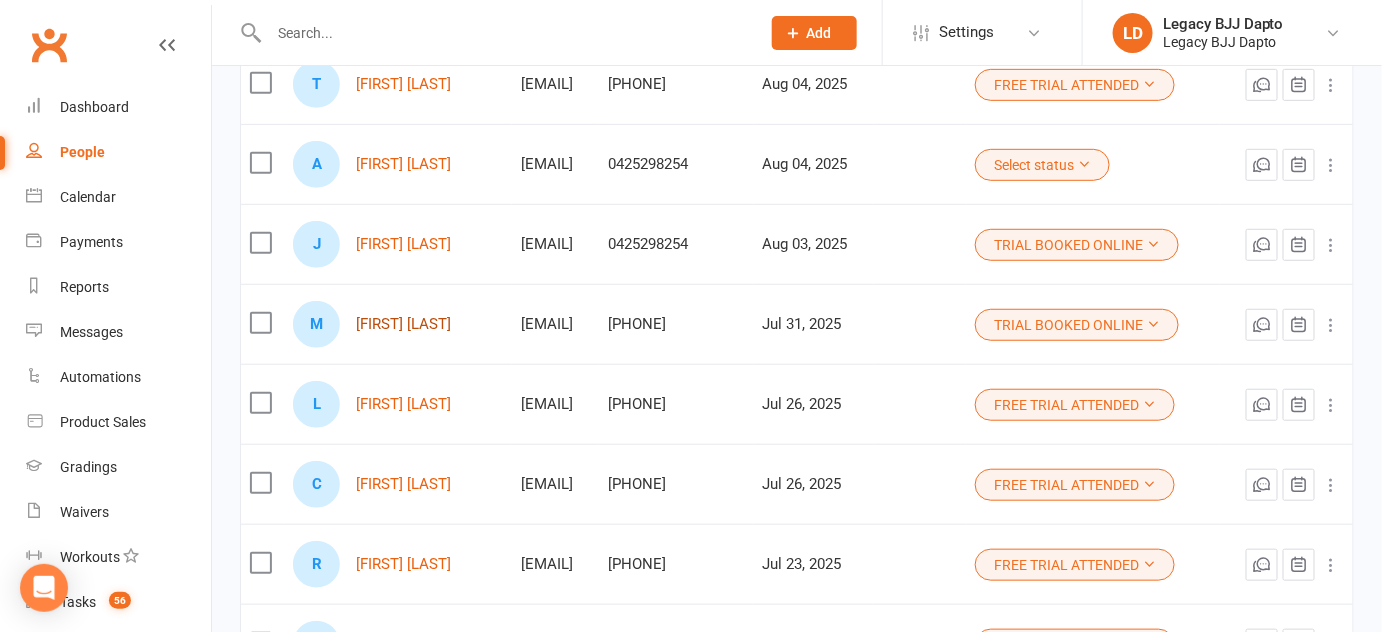 click on "[FIRST] [LAST]" at bounding box center [403, 324] 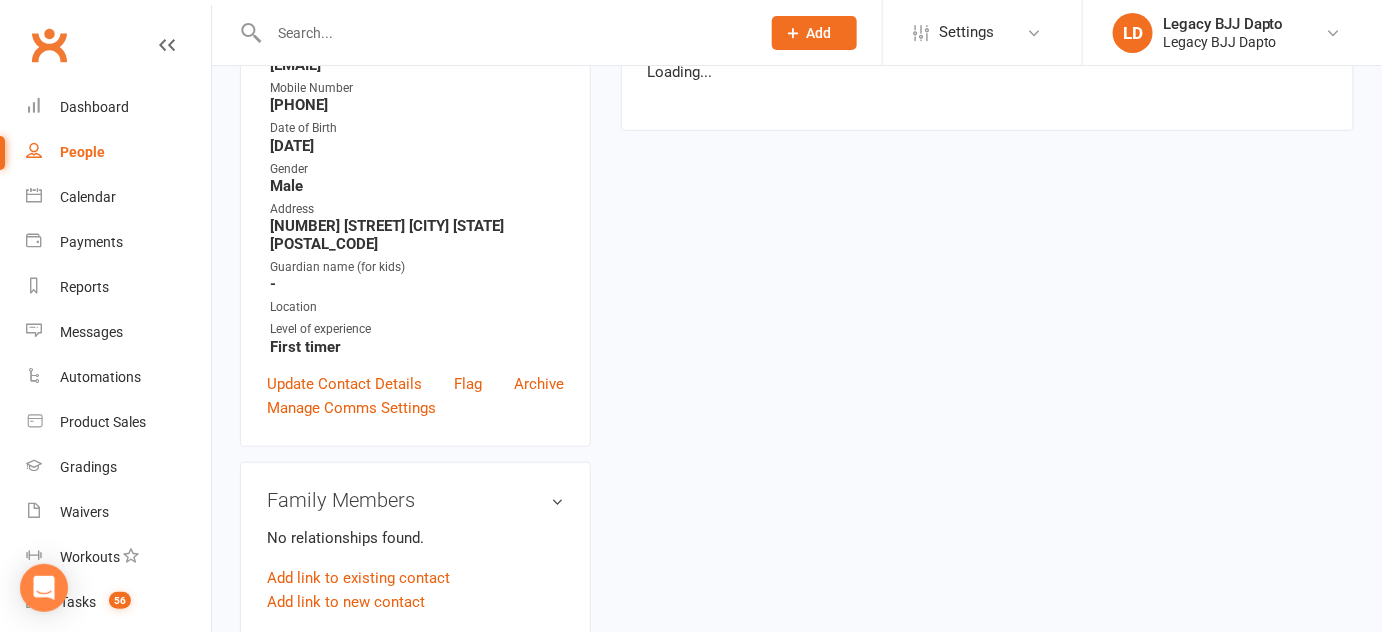 scroll, scrollTop: 0, scrollLeft: 0, axis: both 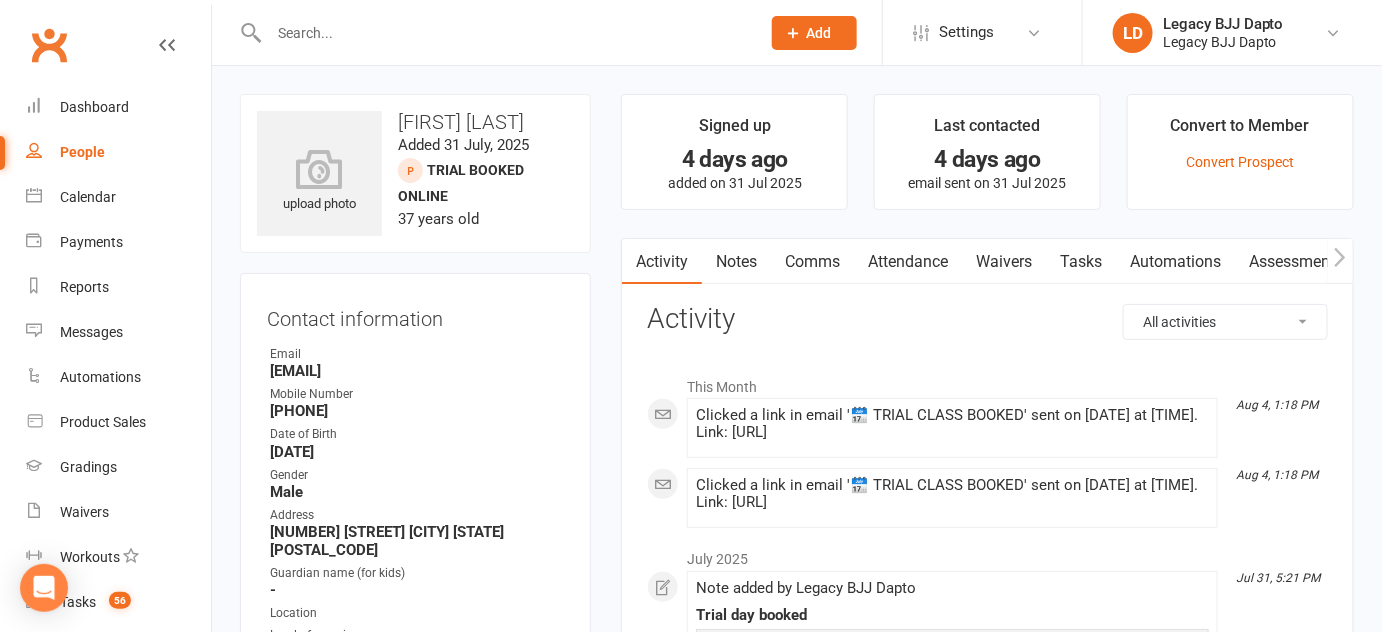 click on "Waivers" at bounding box center [1004, 262] 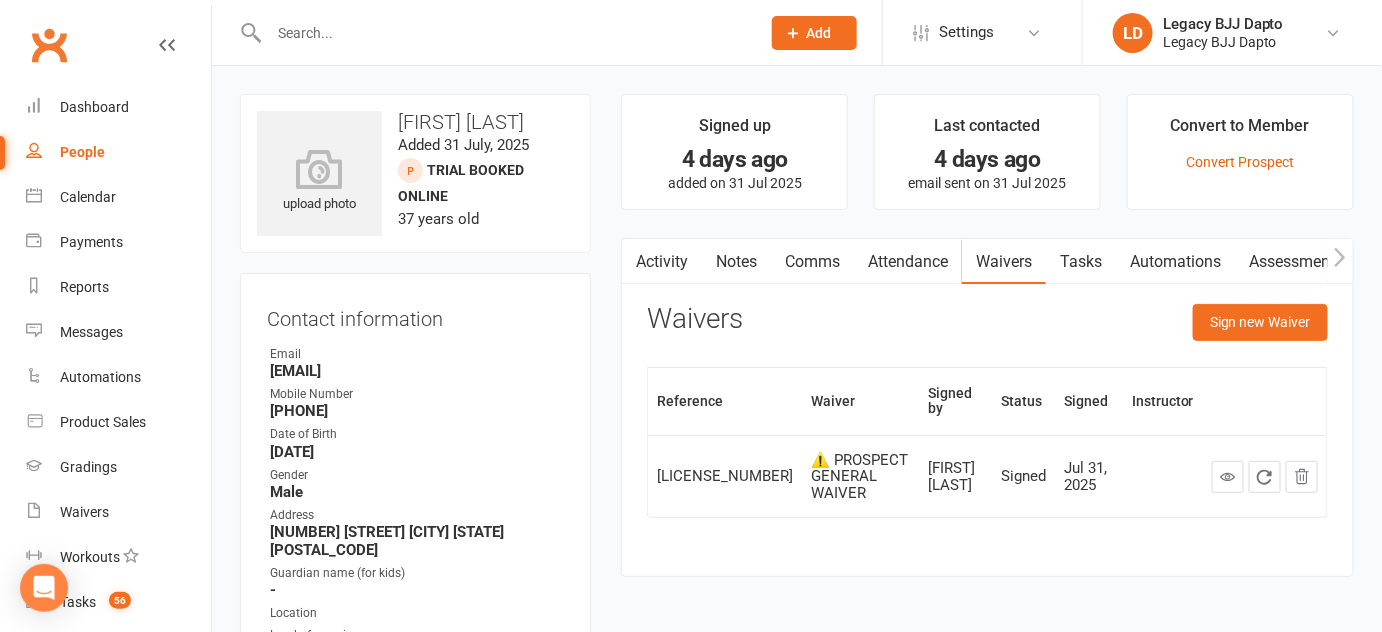 click on "People" at bounding box center [118, 152] 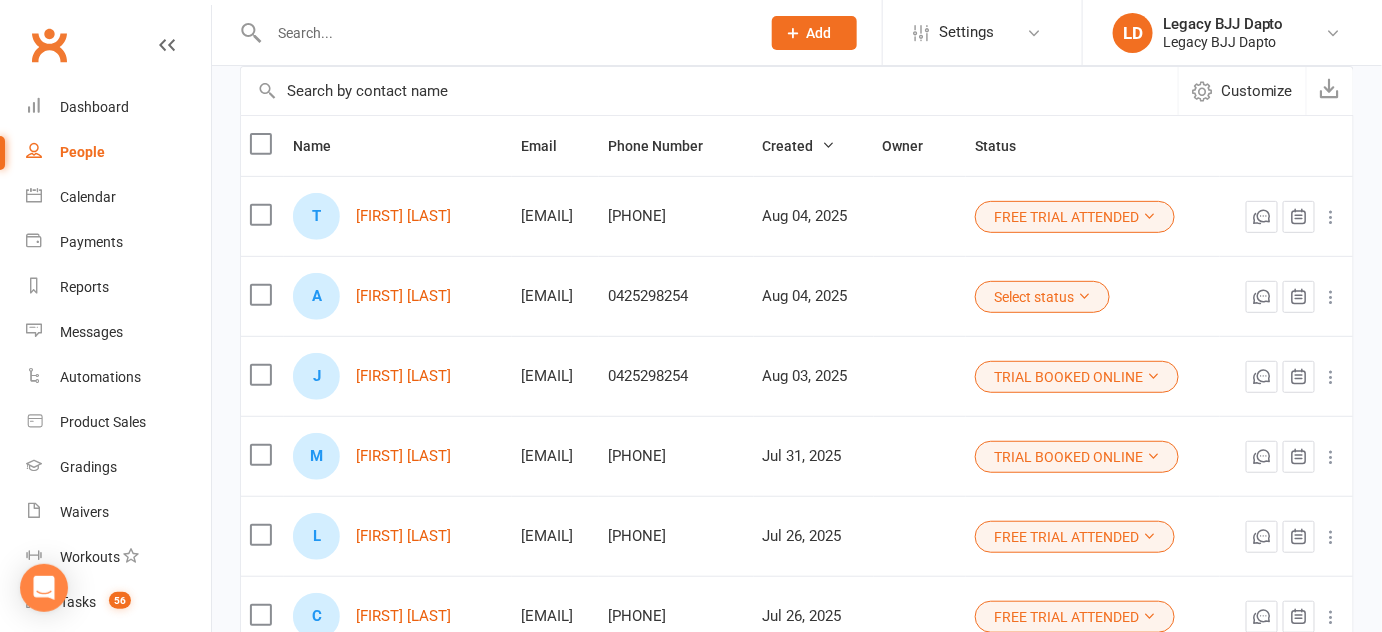 scroll, scrollTop: 184, scrollLeft: 0, axis: vertical 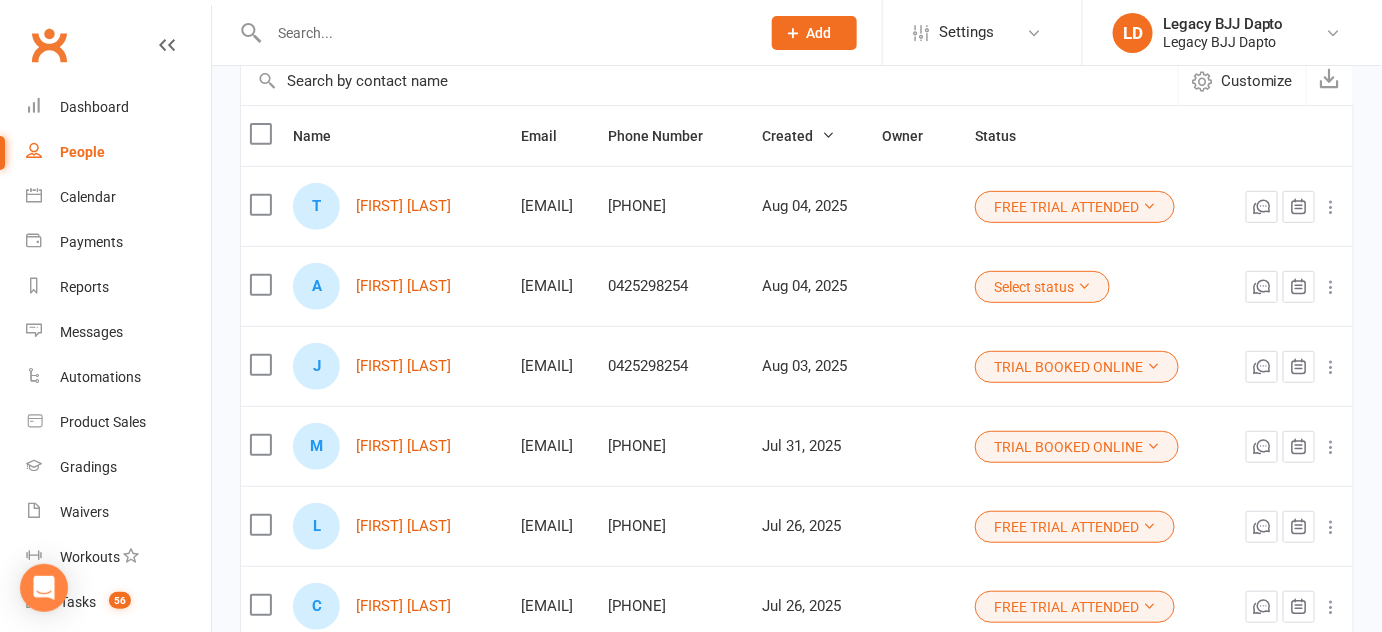 click on "TRIAL BOOKED ONLINE" at bounding box center [1077, 447] 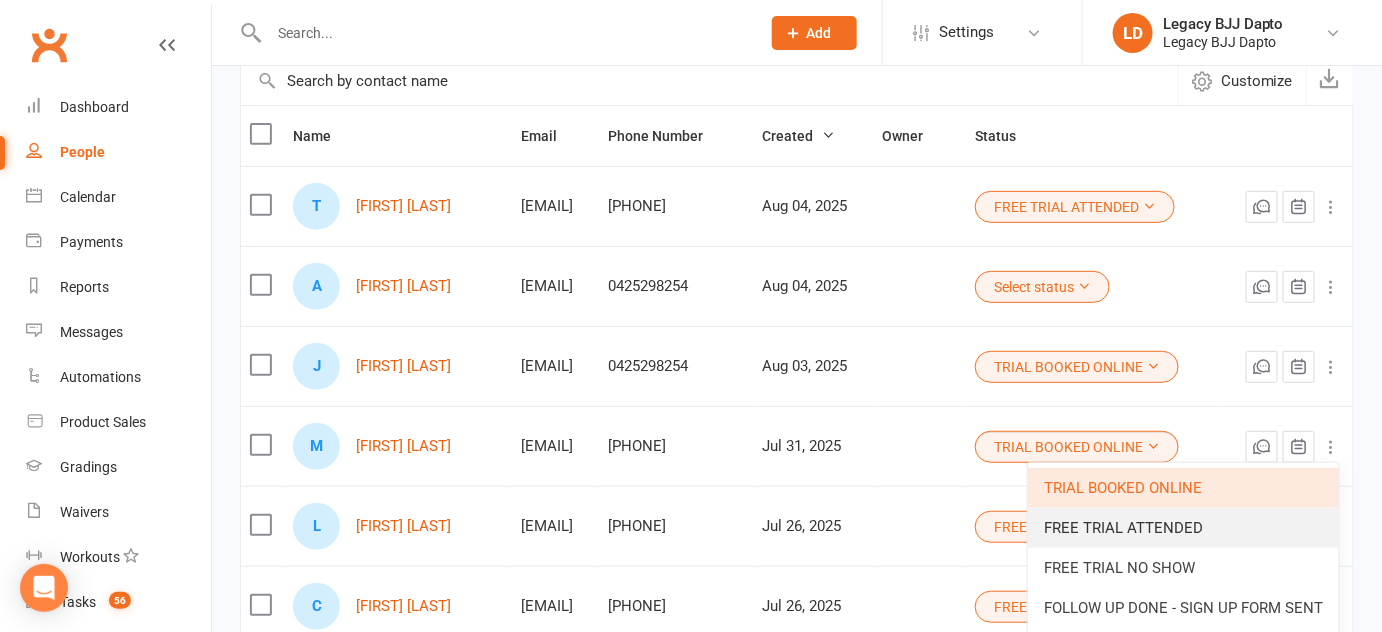 click on "FREE TRIAL ATTENDED" at bounding box center (1183, 528) 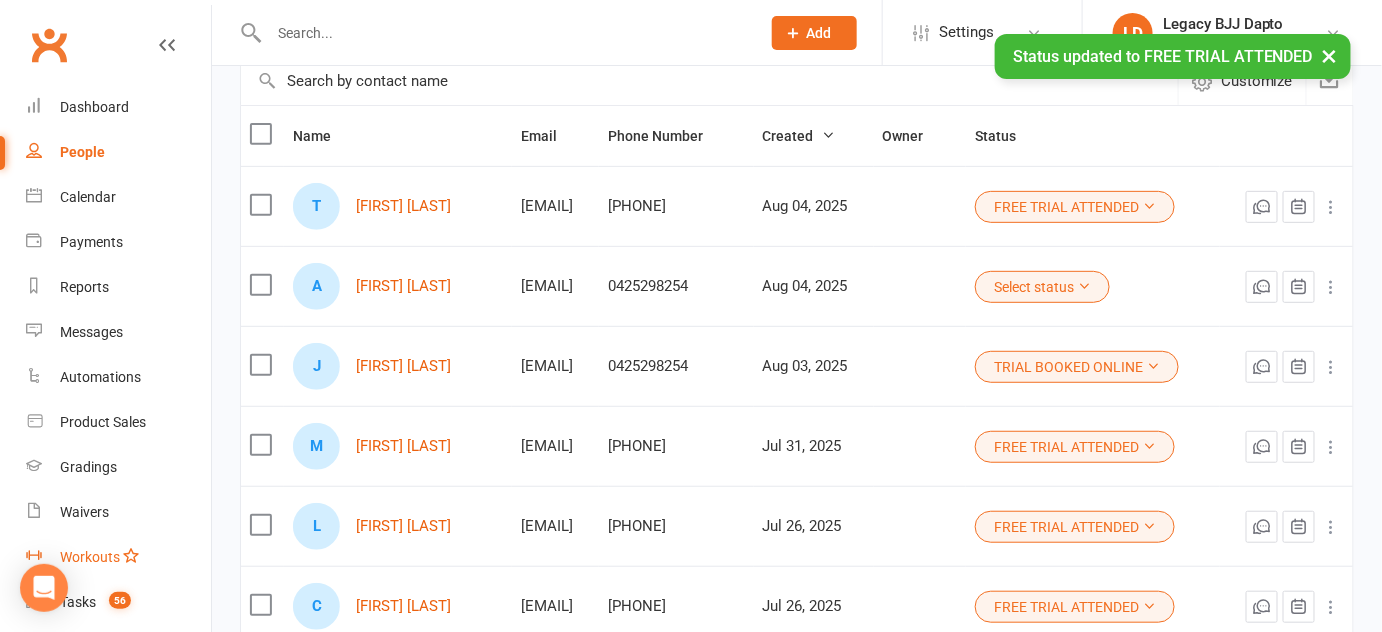 scroll, scrollTop: 285, scrollLeft: 0, axis: vertical 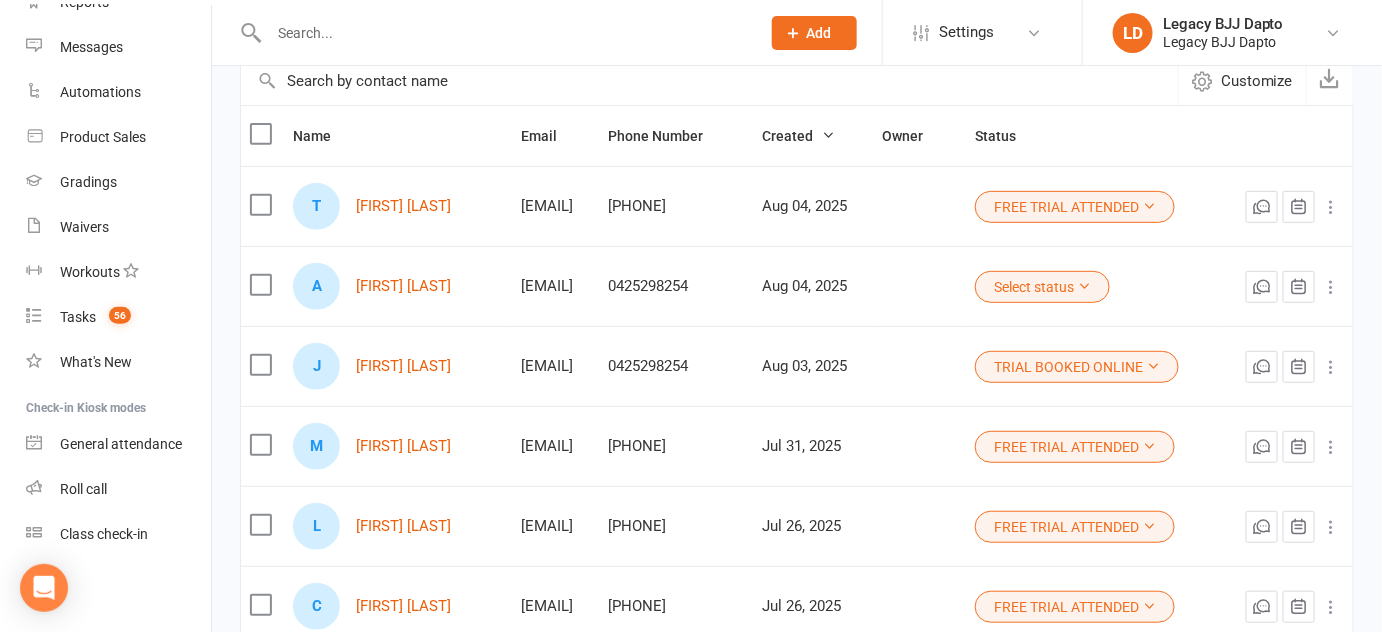 click at bounding box center (1332, 207) 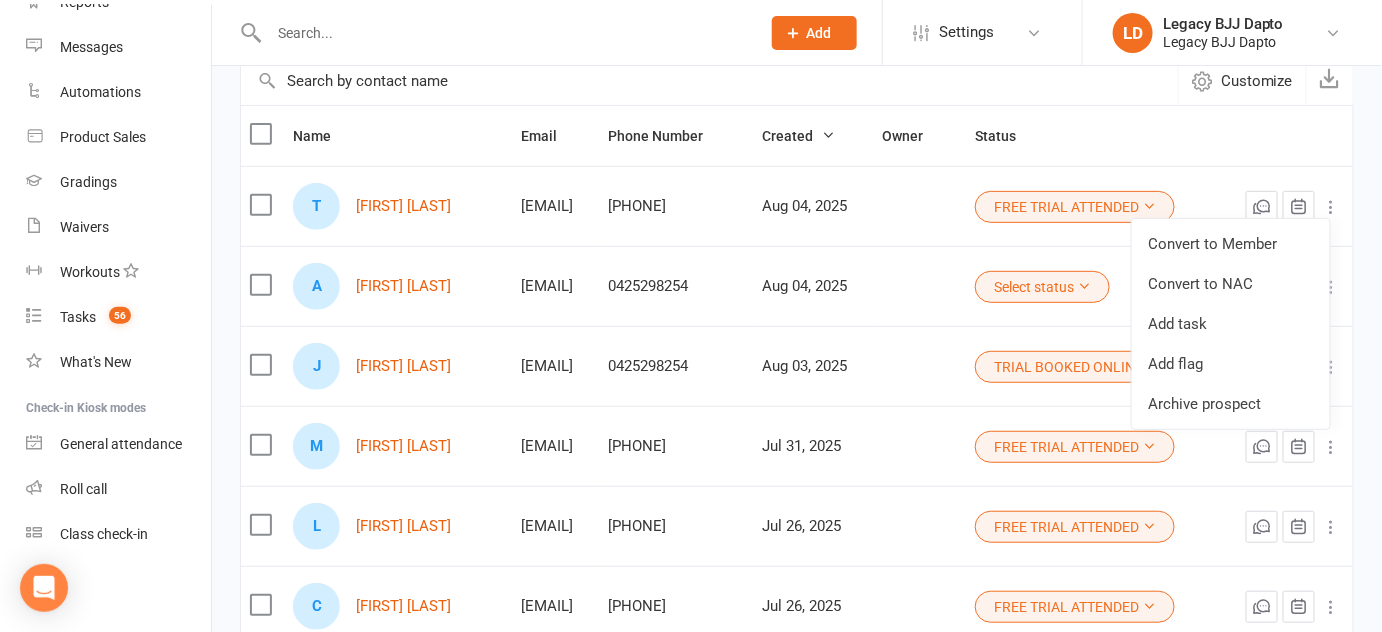 scroll, scrollTop: 0, scrollLeft: 0, axis: both 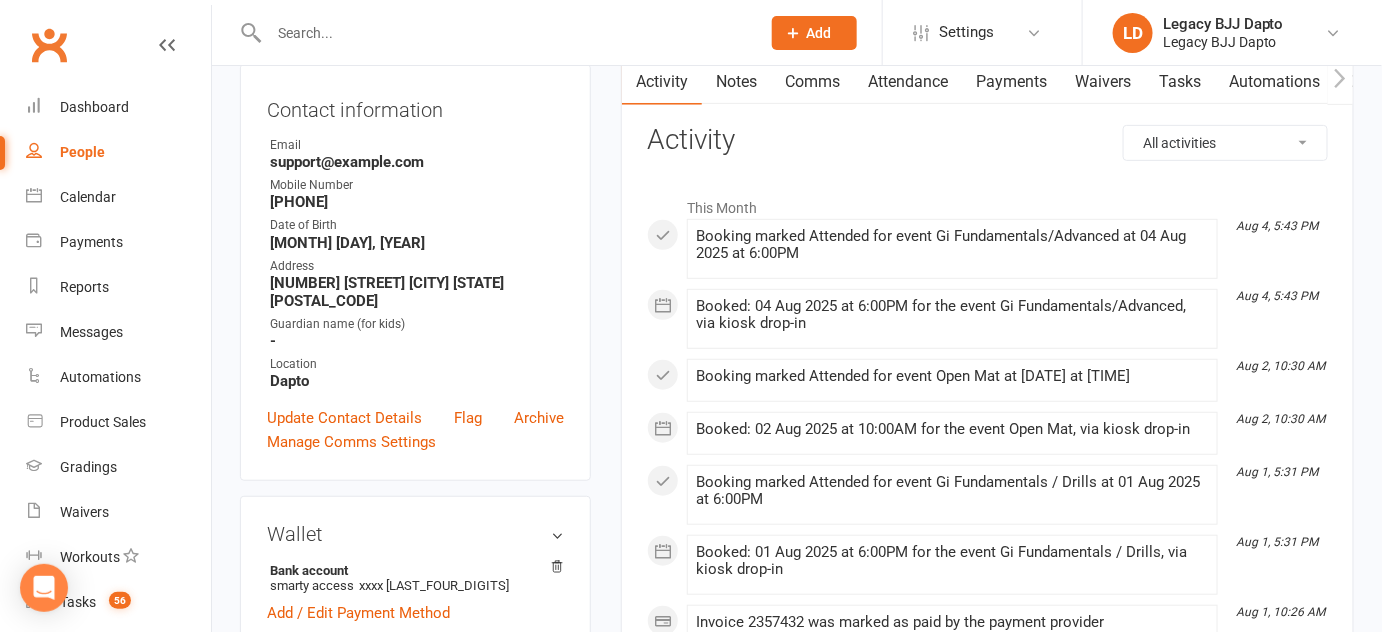 click on "Waivers" at bounding box center [1103, 82] 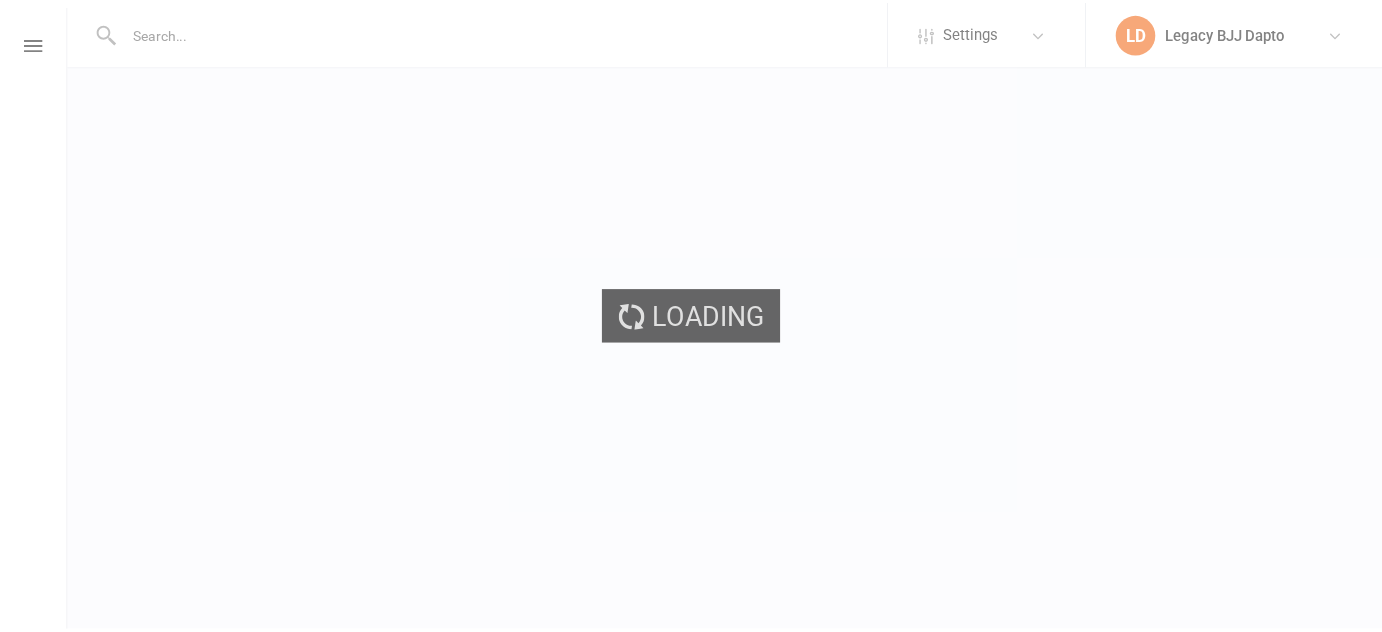 scroll, scrollTop: 0, scrollLeft: 0, axis: both 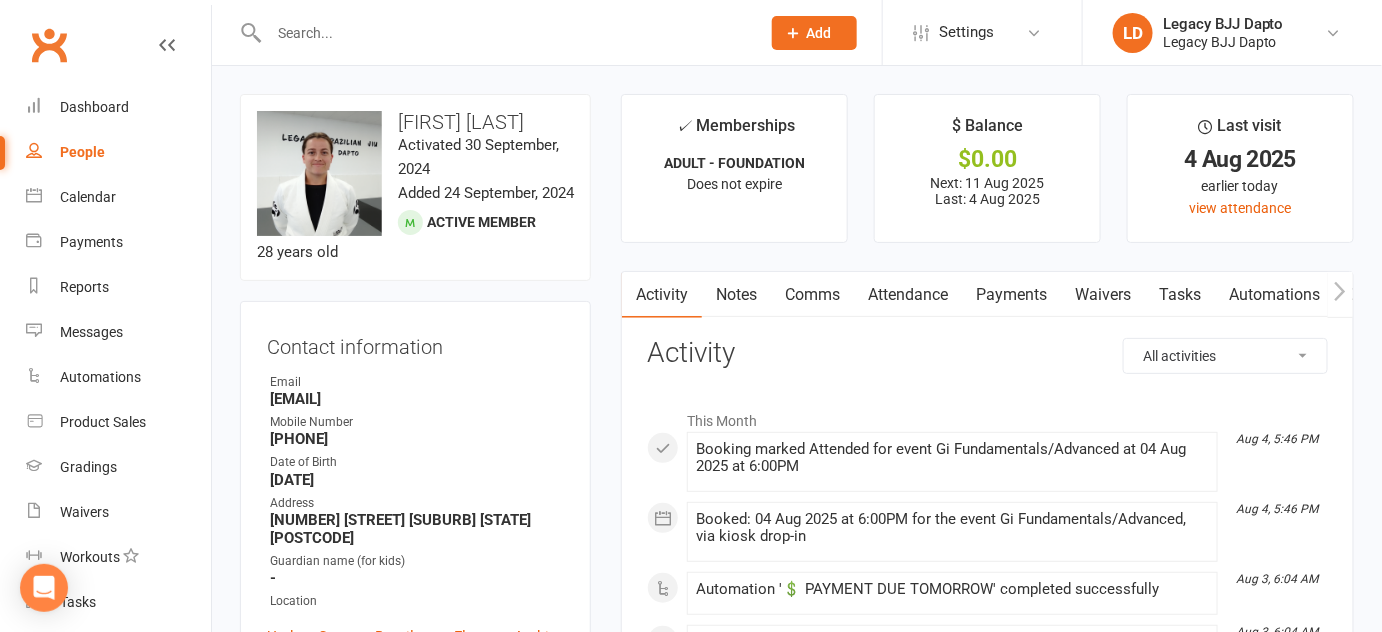 click on "Waivers" at bounding box center (1103, 295) 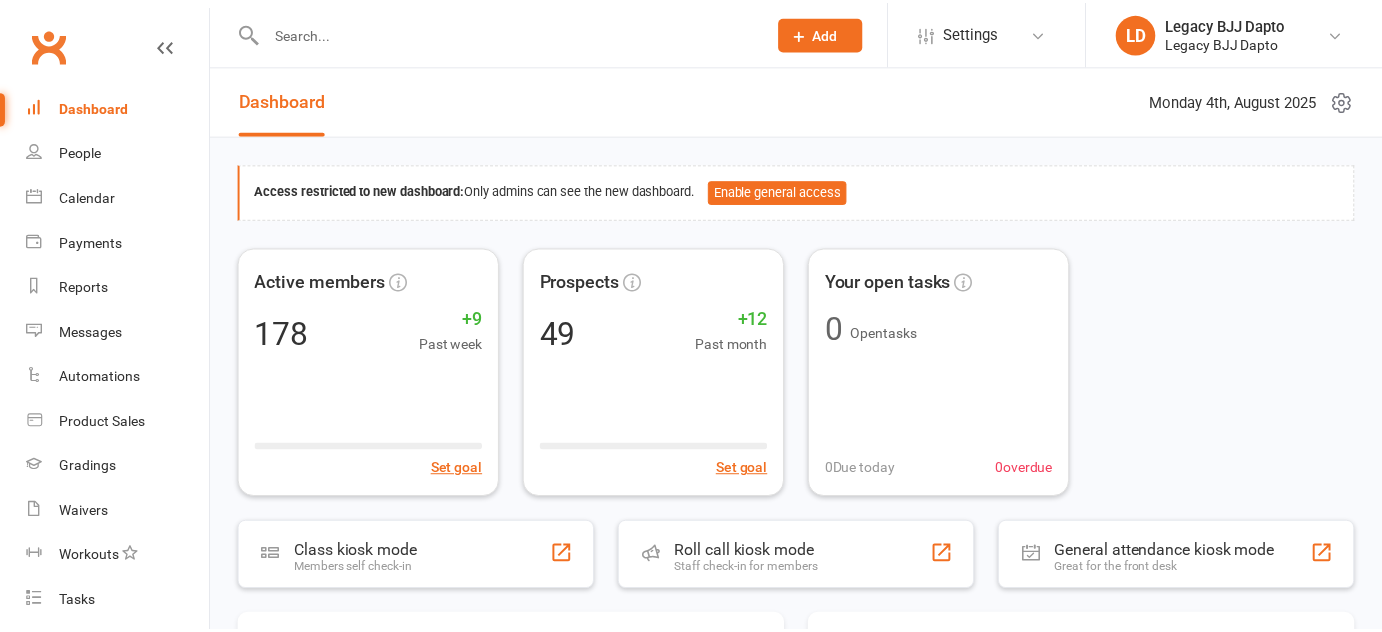 scroll, scrollTop: 0, scrollLeft: 0, axis: both 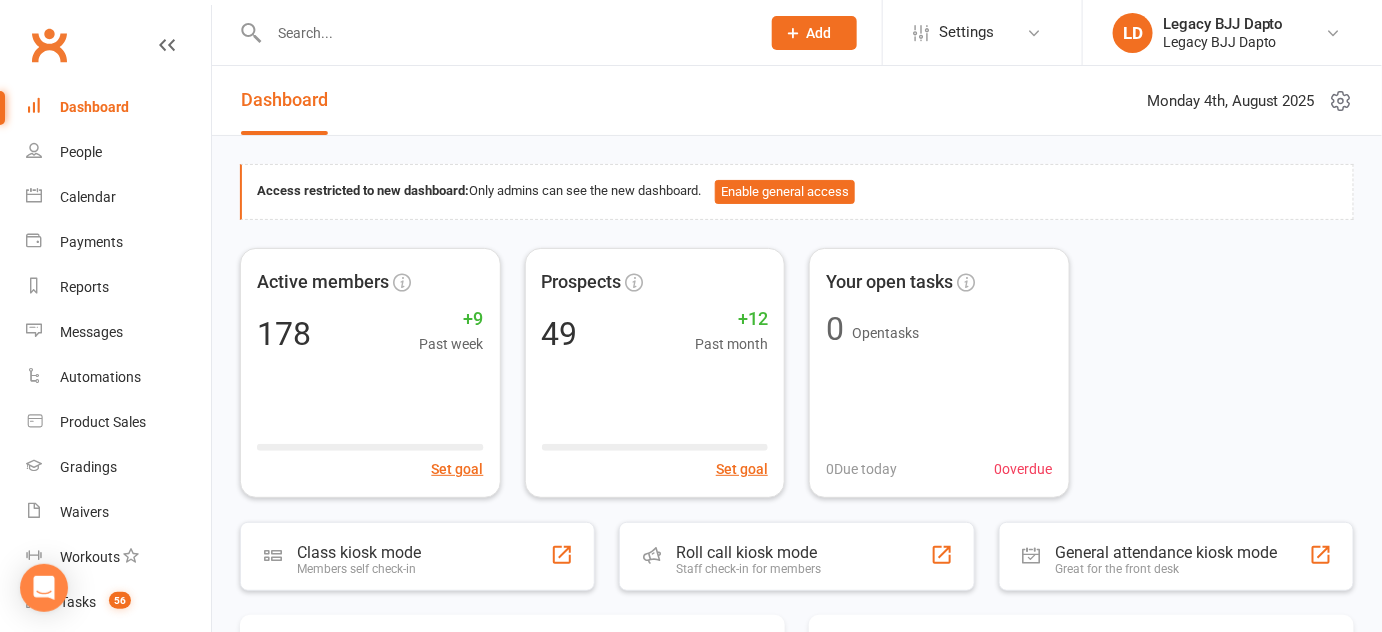 click at bounding box center [504, 33] 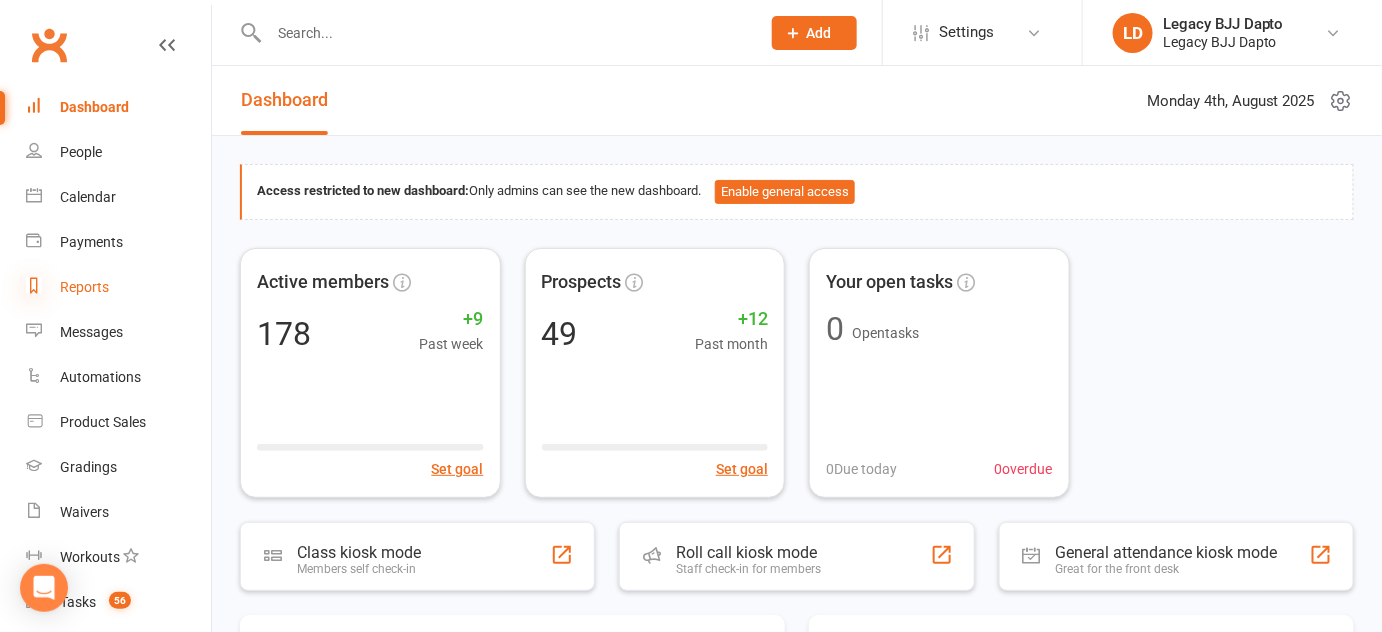 scroll, scrollTop: 285, scrollLeft: 0, axis: vertical 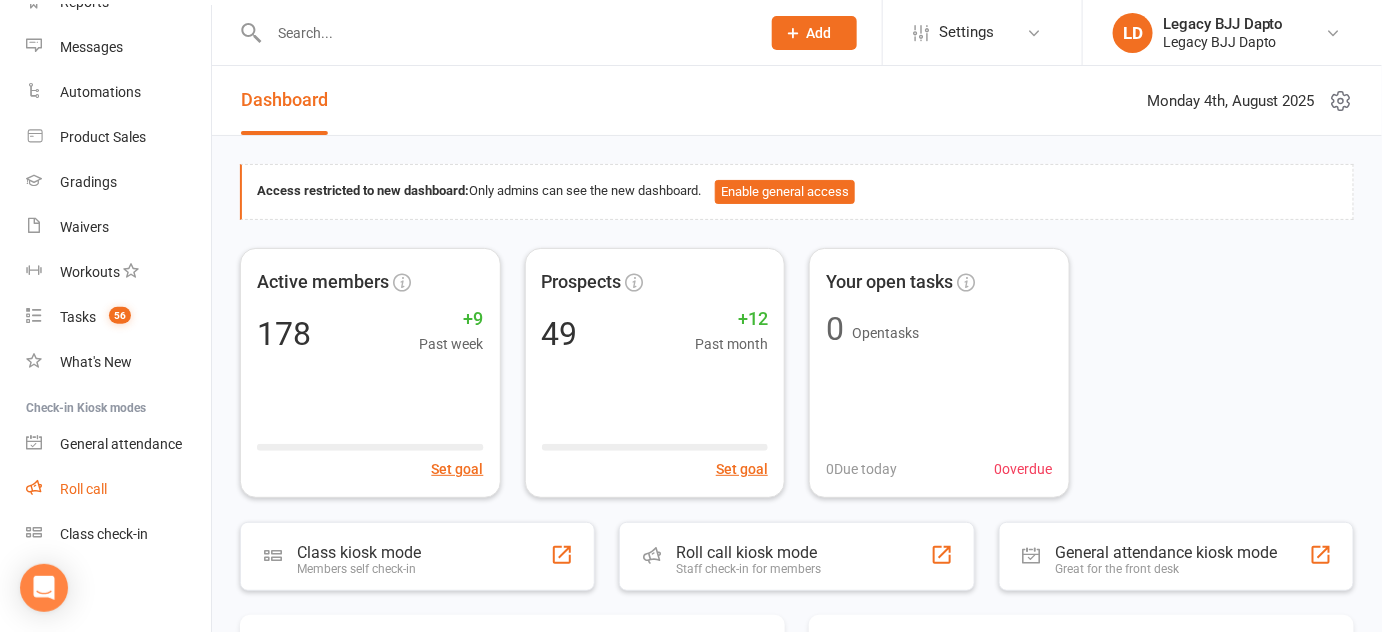 click on "Roll call" at bounding box center [83, 489] 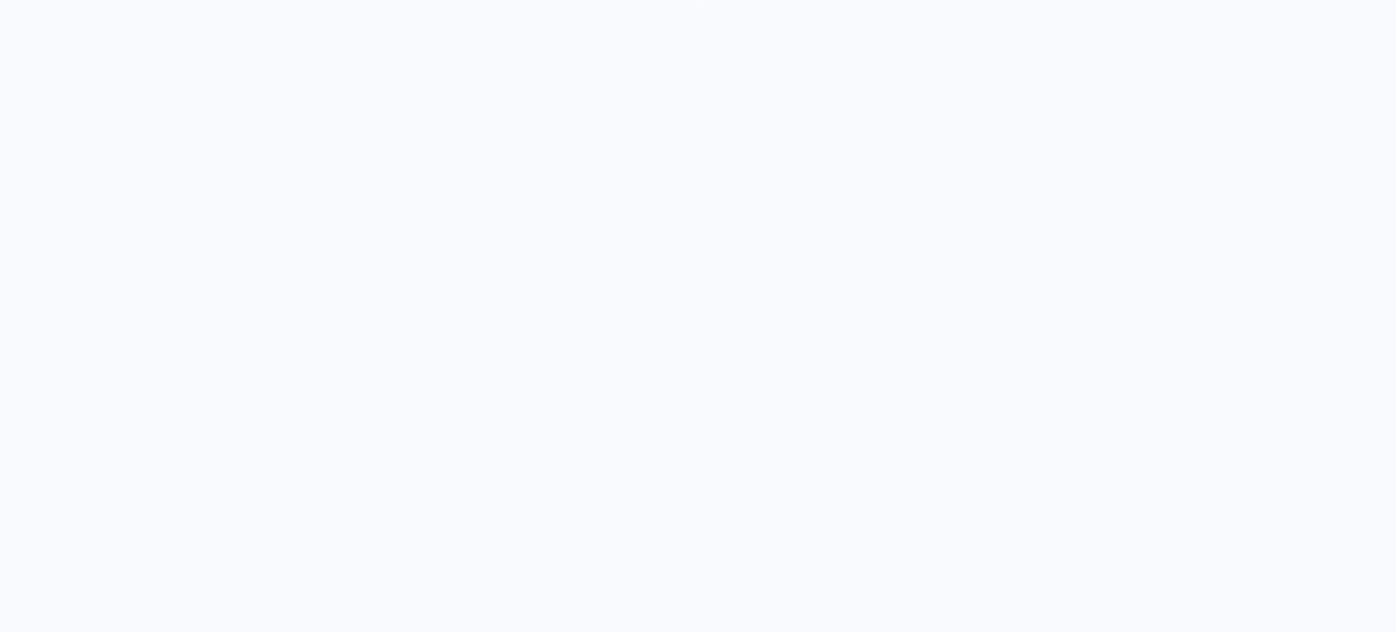 scroll, scrollTop: 0, scrollLeft: 0, axis: both 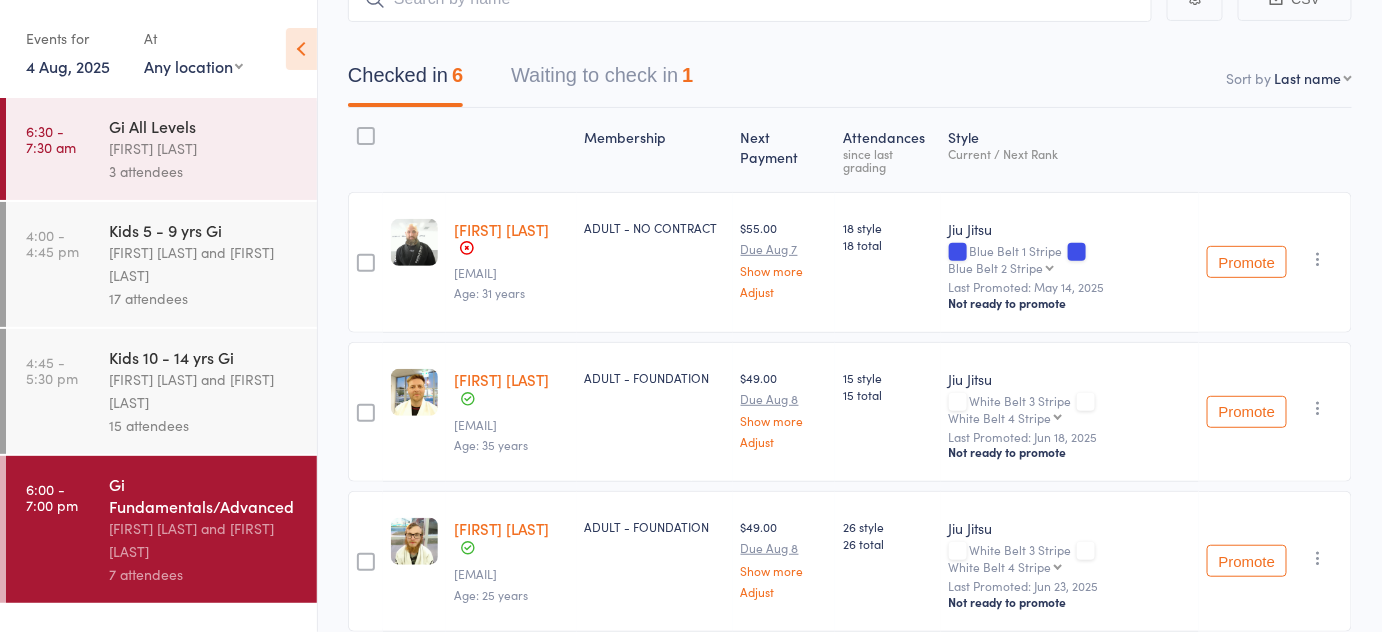 click on "Adam Bell" at bounding box center (501, 229) 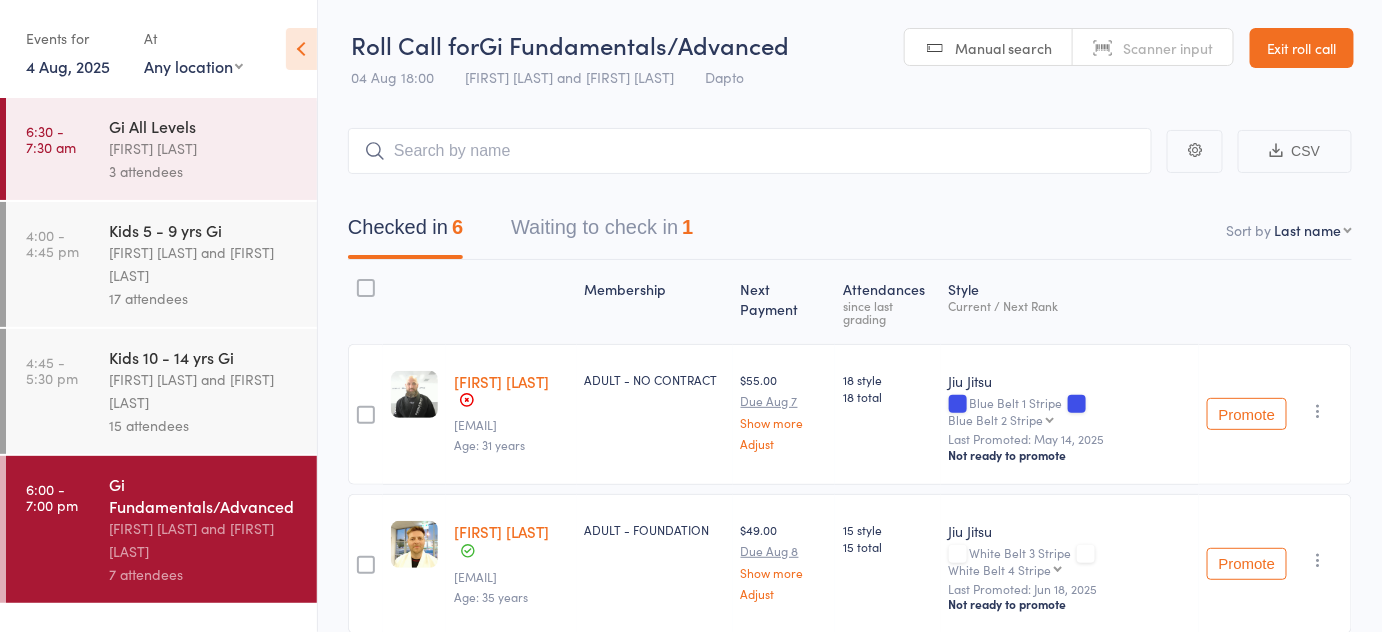 scroll, scrollTop: 0, scrollLeft: 0, axis: both 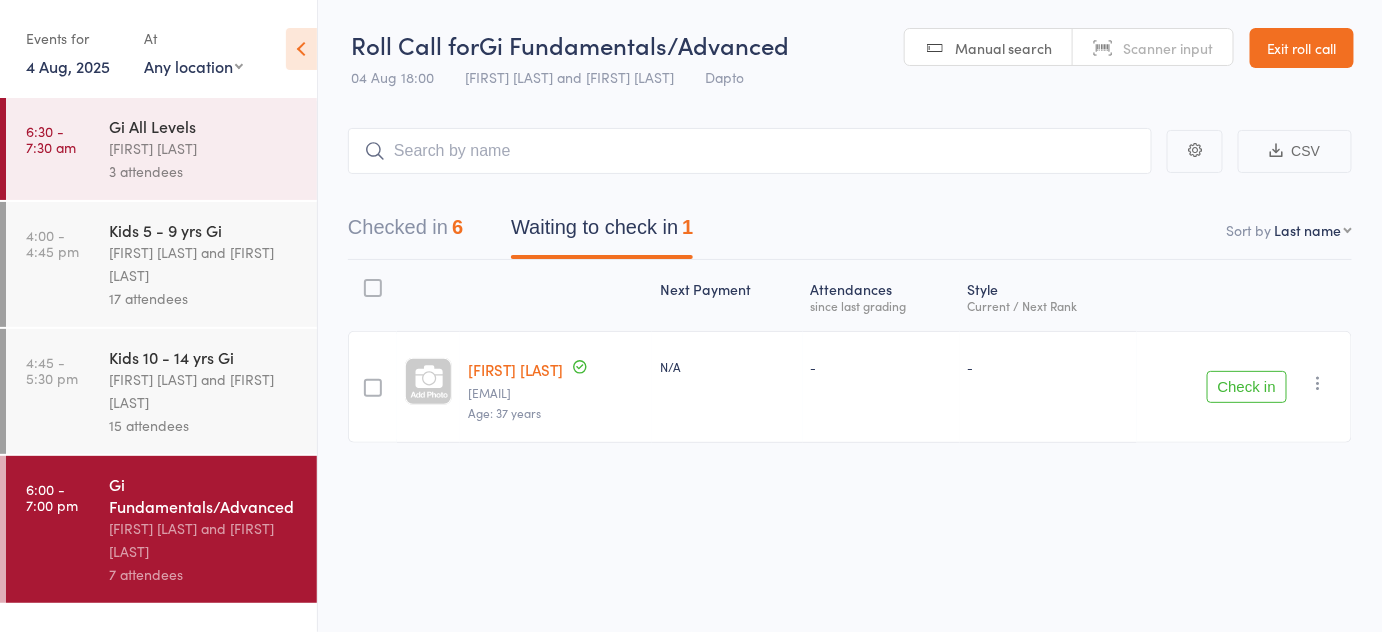 click on "Check in" at bounding box center [1247, 387] 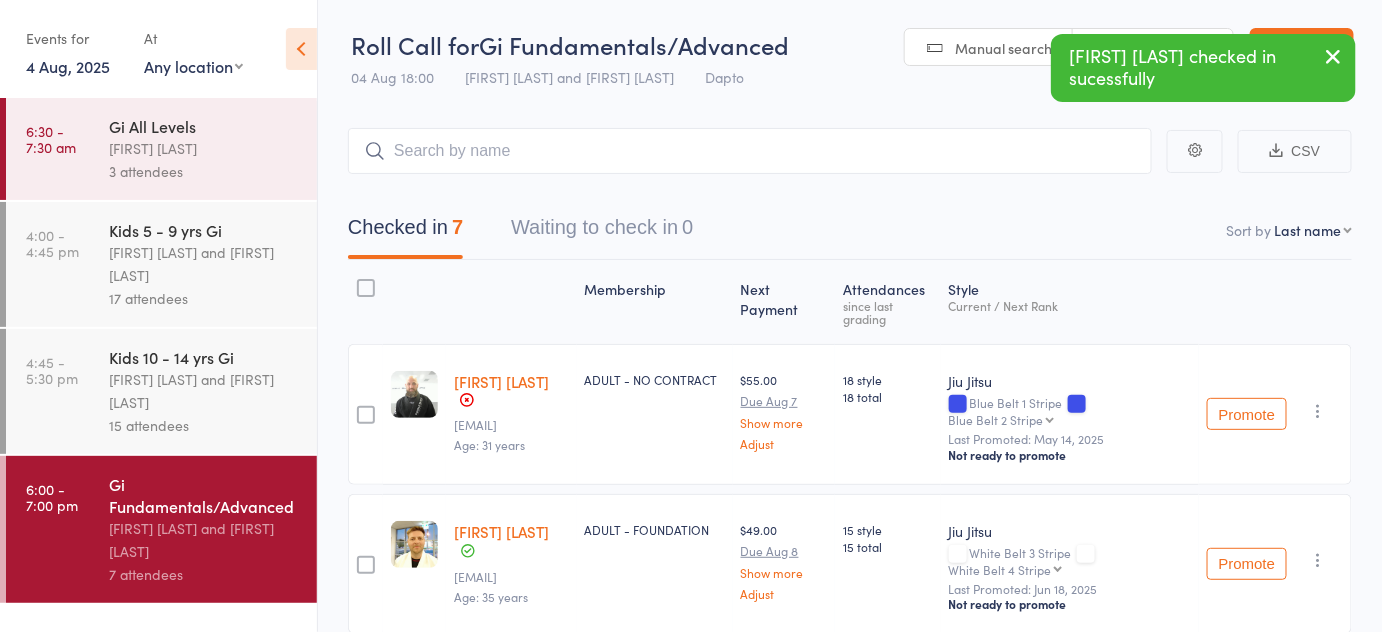 click at bounding box center (1334, 56) 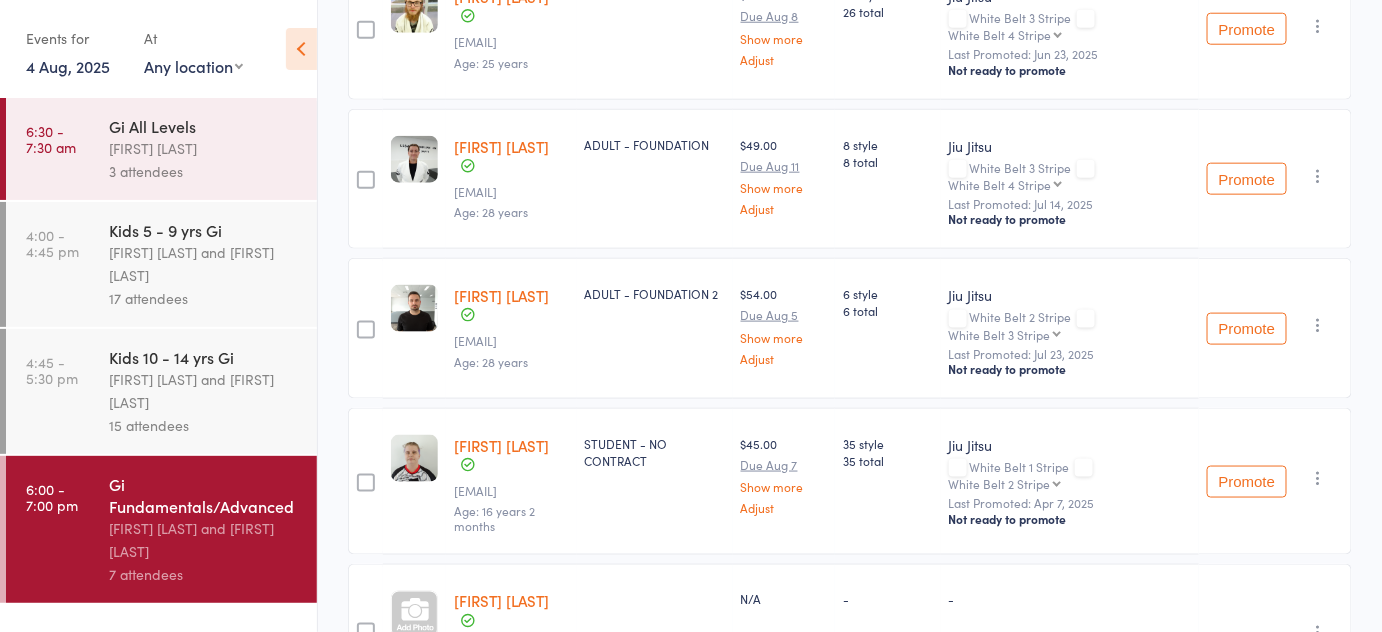 scroll, scrollTop: 655, scrollLeft: 0, axis: vertical 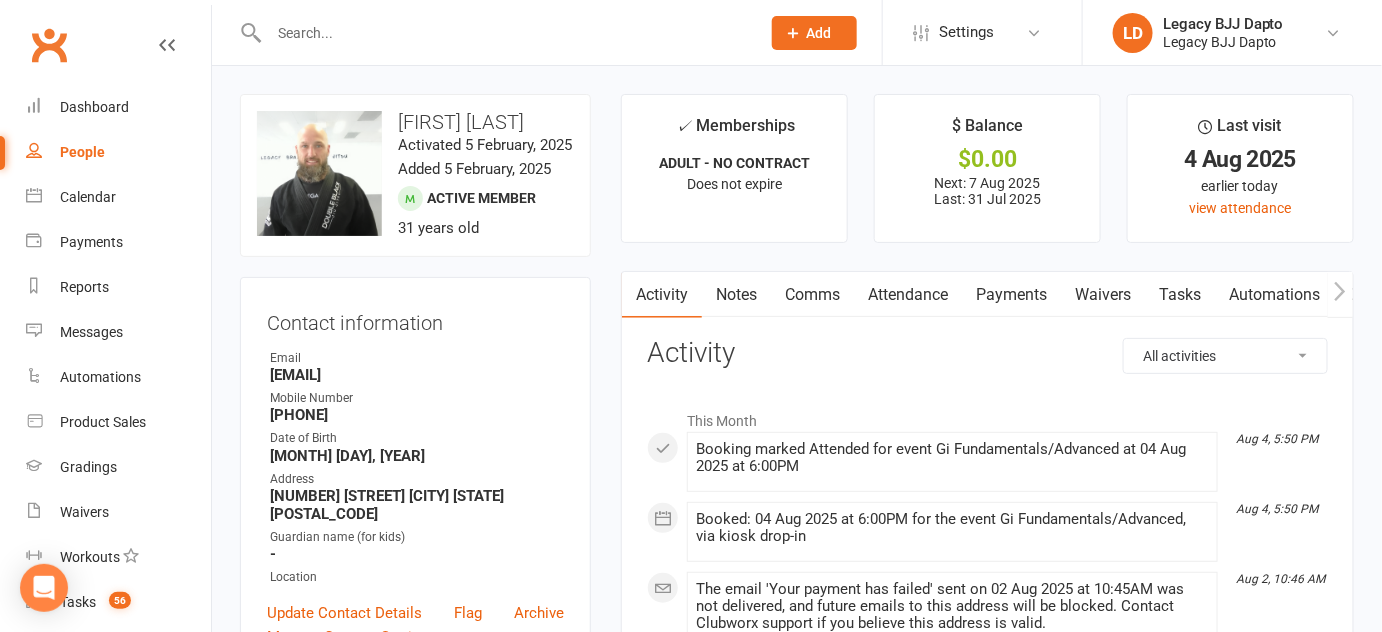 click on "Payments" at bounding box center (1011, 295) 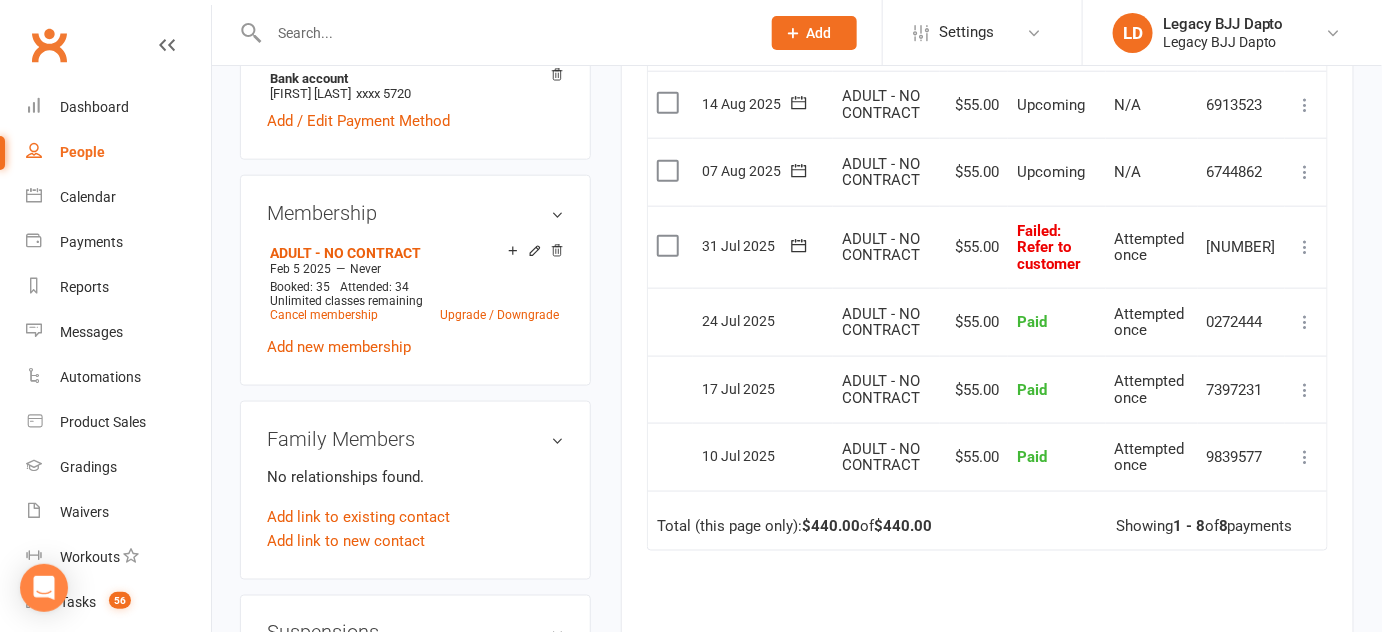 scroll, scrollTop: 589, scrollLeft: 0, axis: vertical 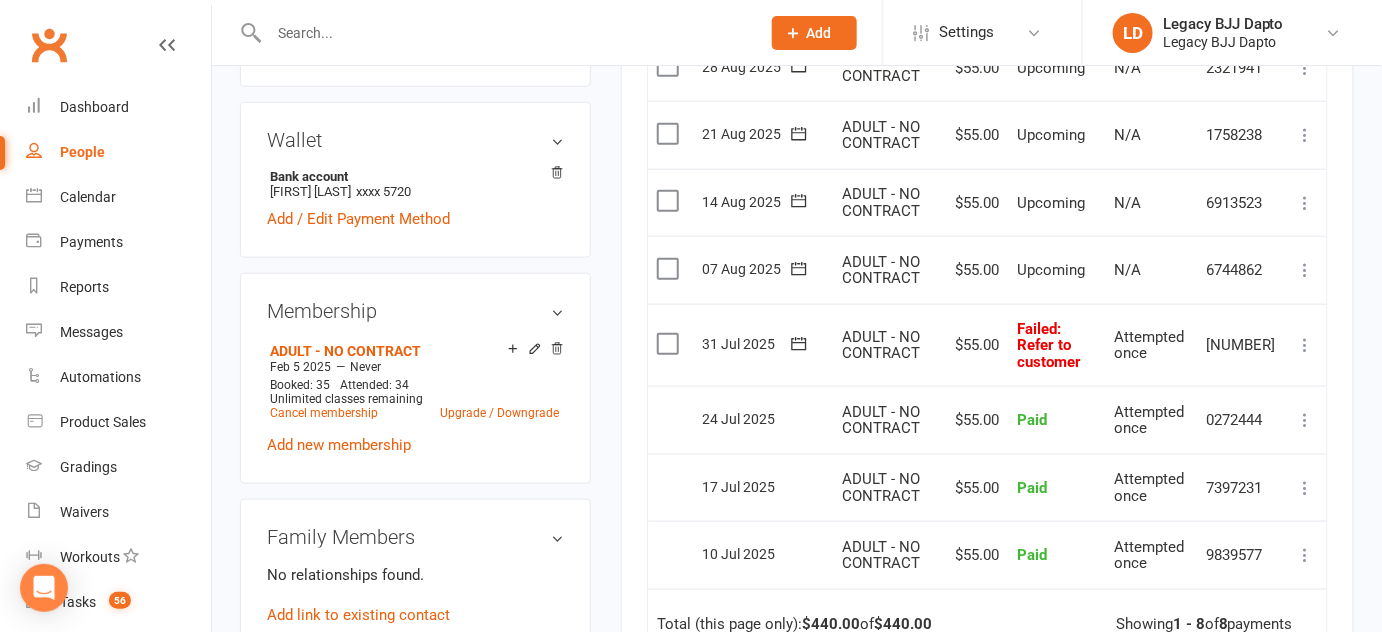 click at bounding box center [1306, 270] 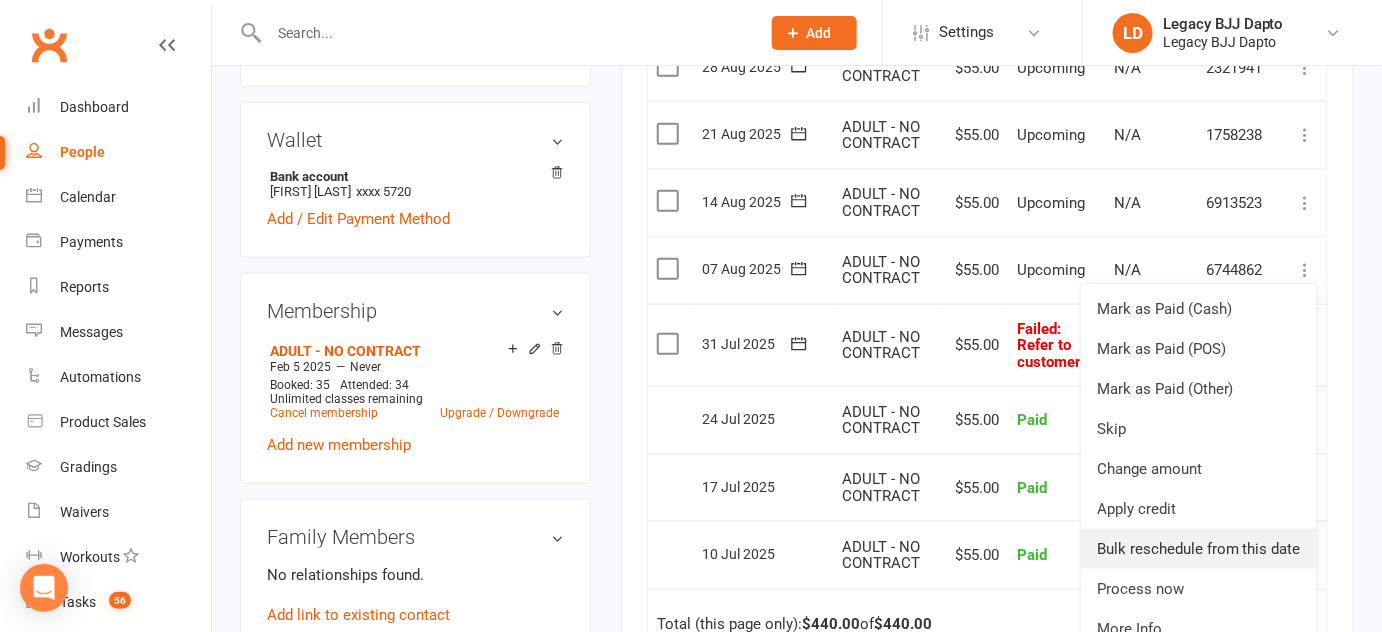 click on "Bulk reschedule from this date" at bounding box center [1199, 549] 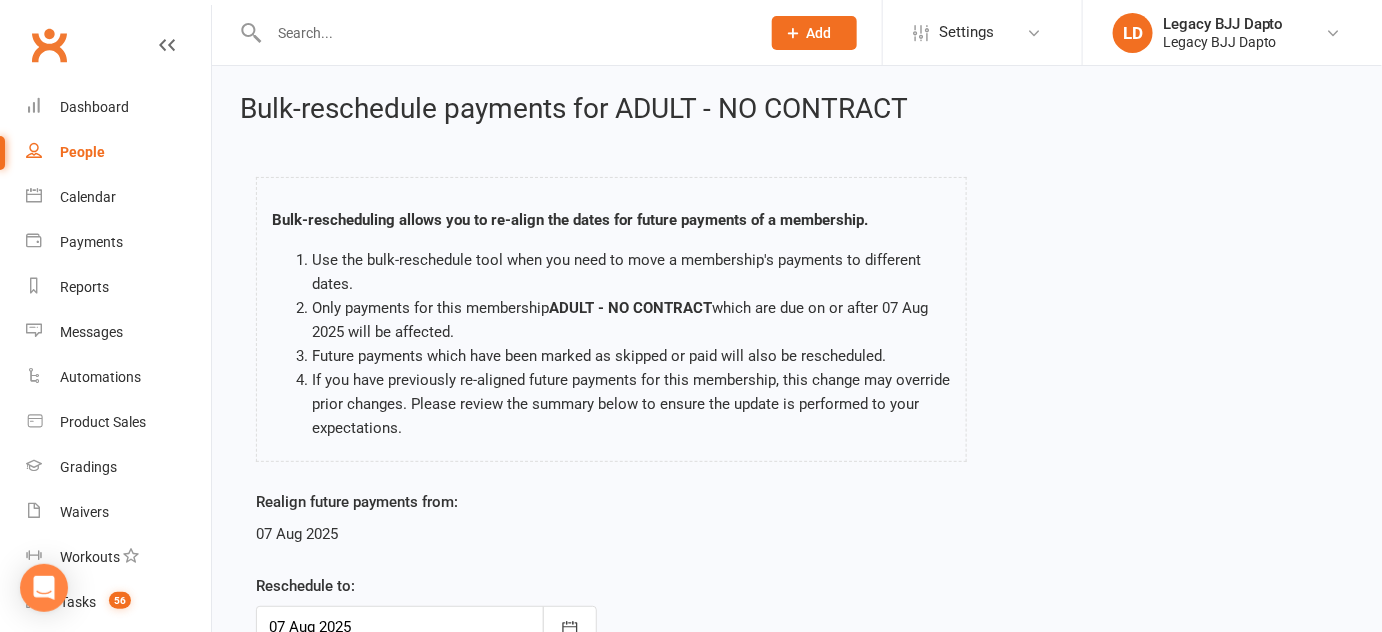 scroll, scrollTop: 173, scrollLeft: 0, axis: vertical 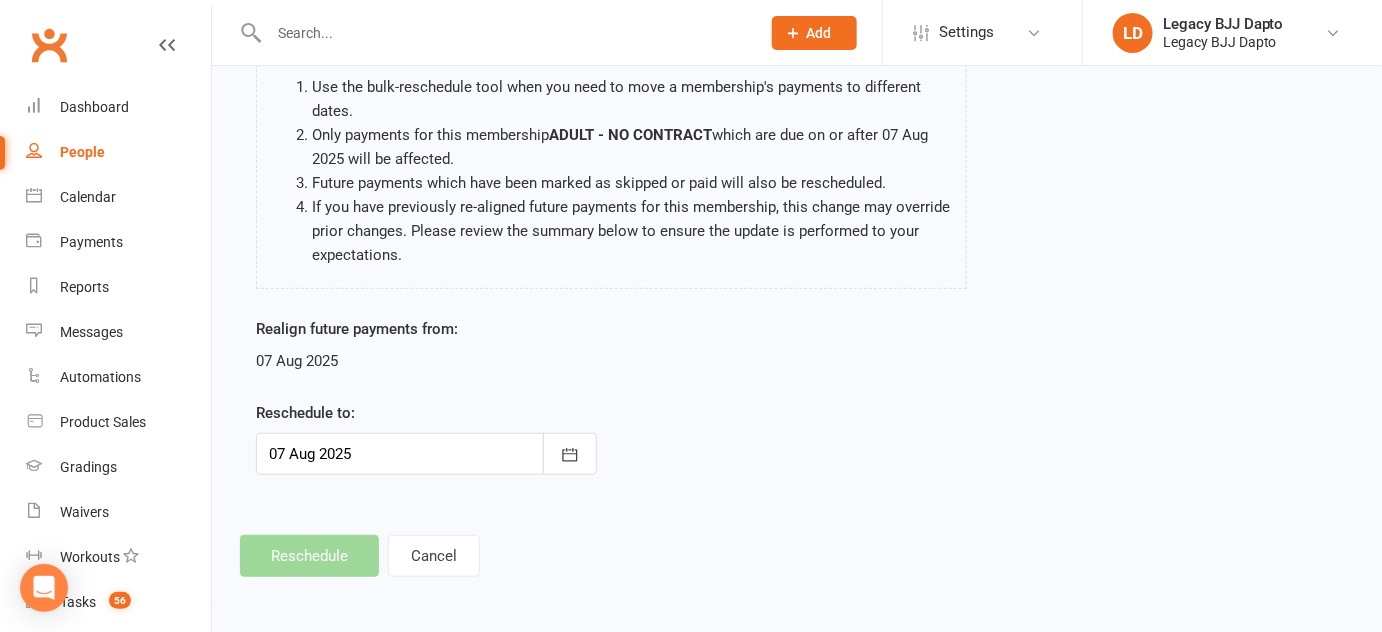 click at bounding box center [426, 454] 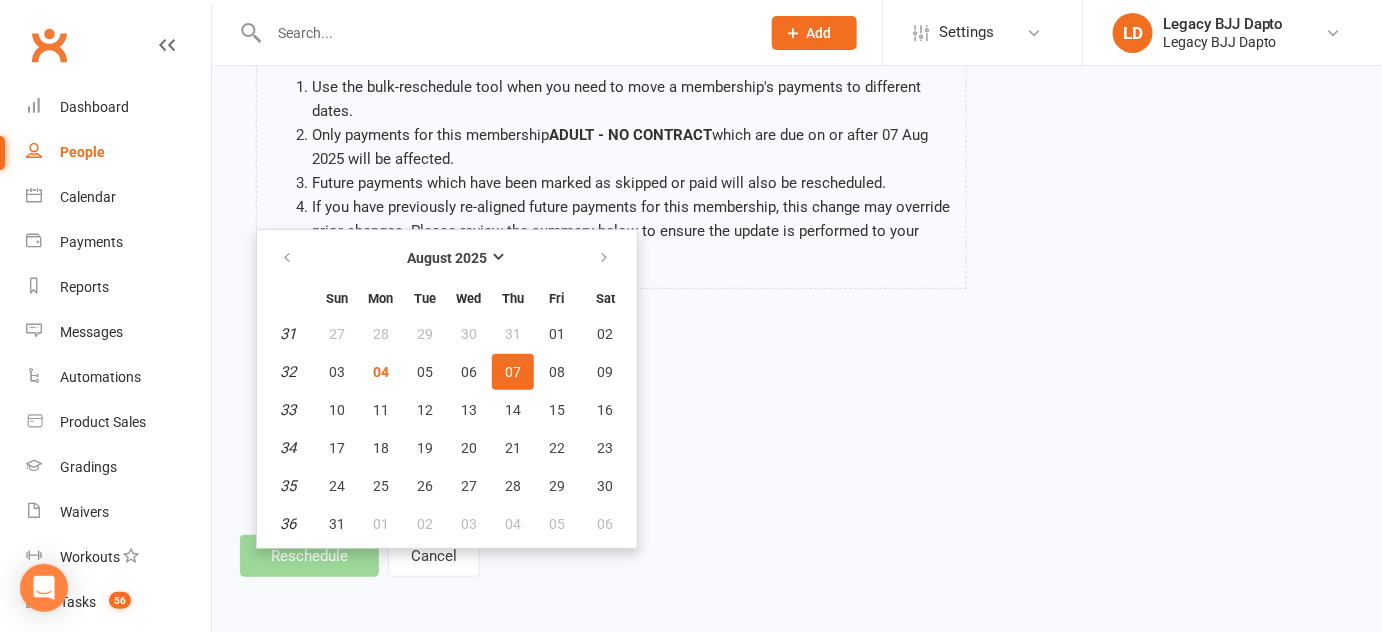 click on "Realign future payments from: 07 Aug 2025 Reschedule to: 07 Aug 2025
August 2025
Sun Mon Tue Wed Thu Fri Sat
31
27
28
29
30
31
01
02
32
03
04
05
06
07
08
09
33
10
11
12
13
14
15
16
34
17
18
19
20
21
22
23
35
24
25
26
27
28
29" at bounding box center (797, 410) 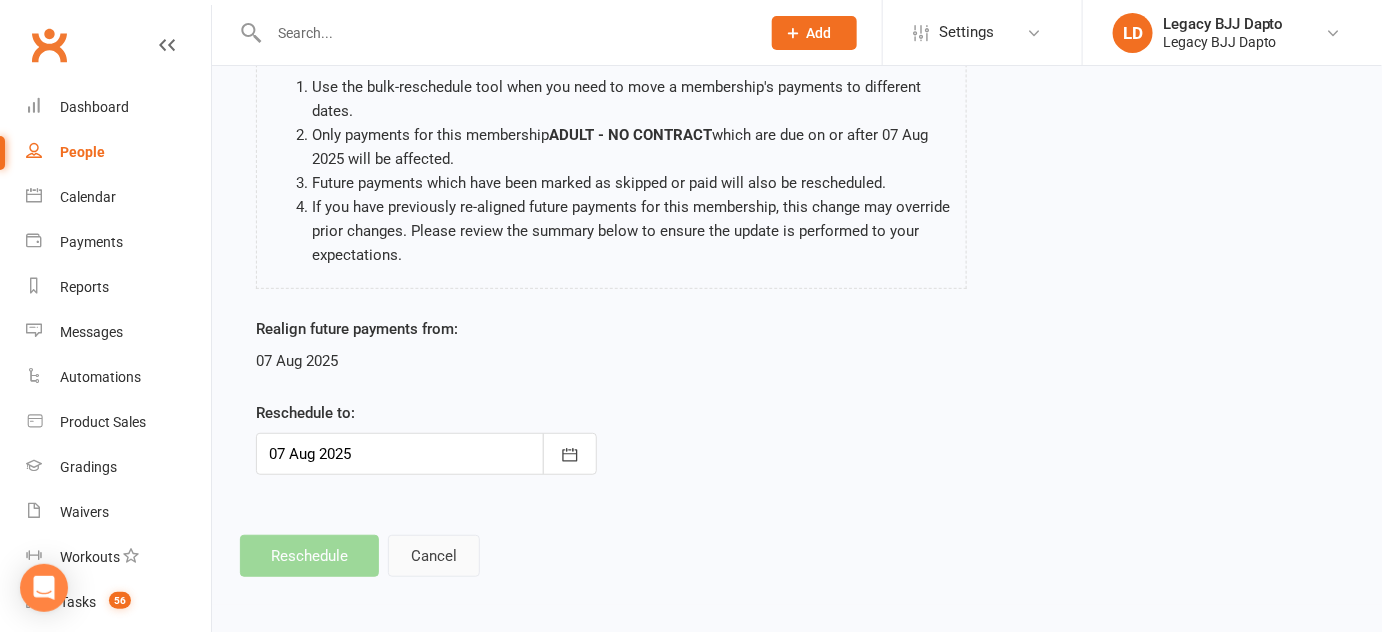 click on "Cancel" at bounding box center (434, 556) 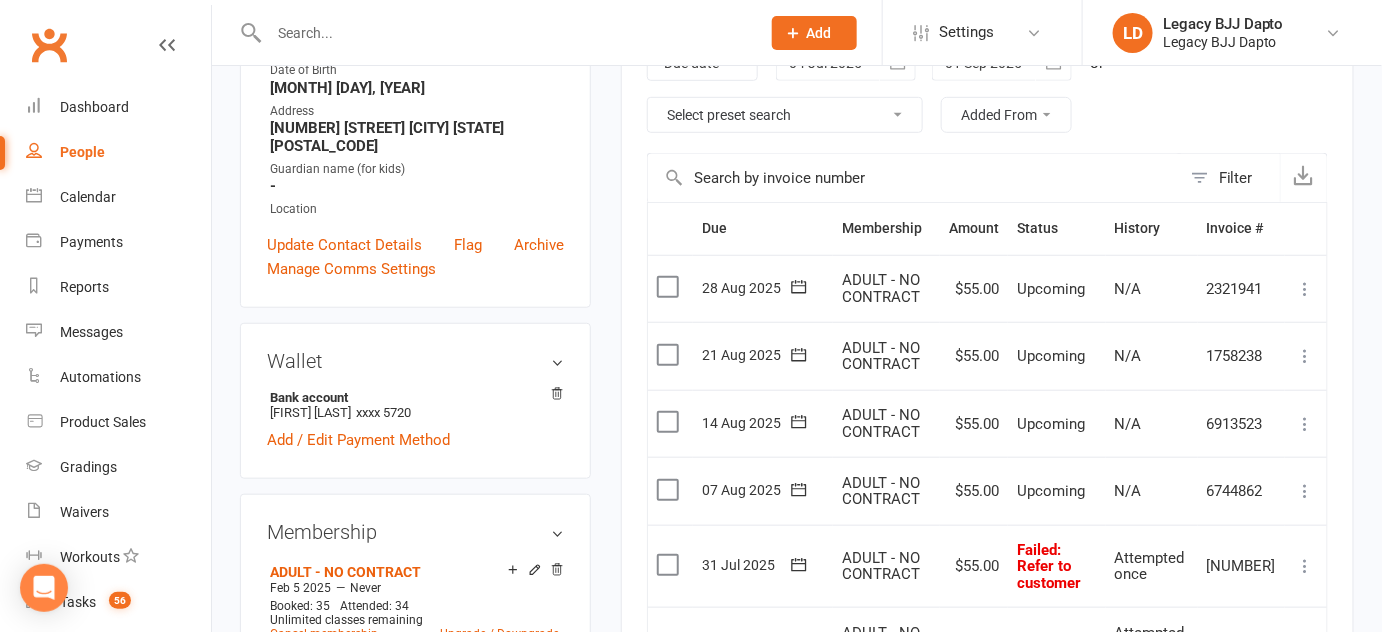 scroll, scrollTop: 562, scrollLeft: 0, axis: vertical 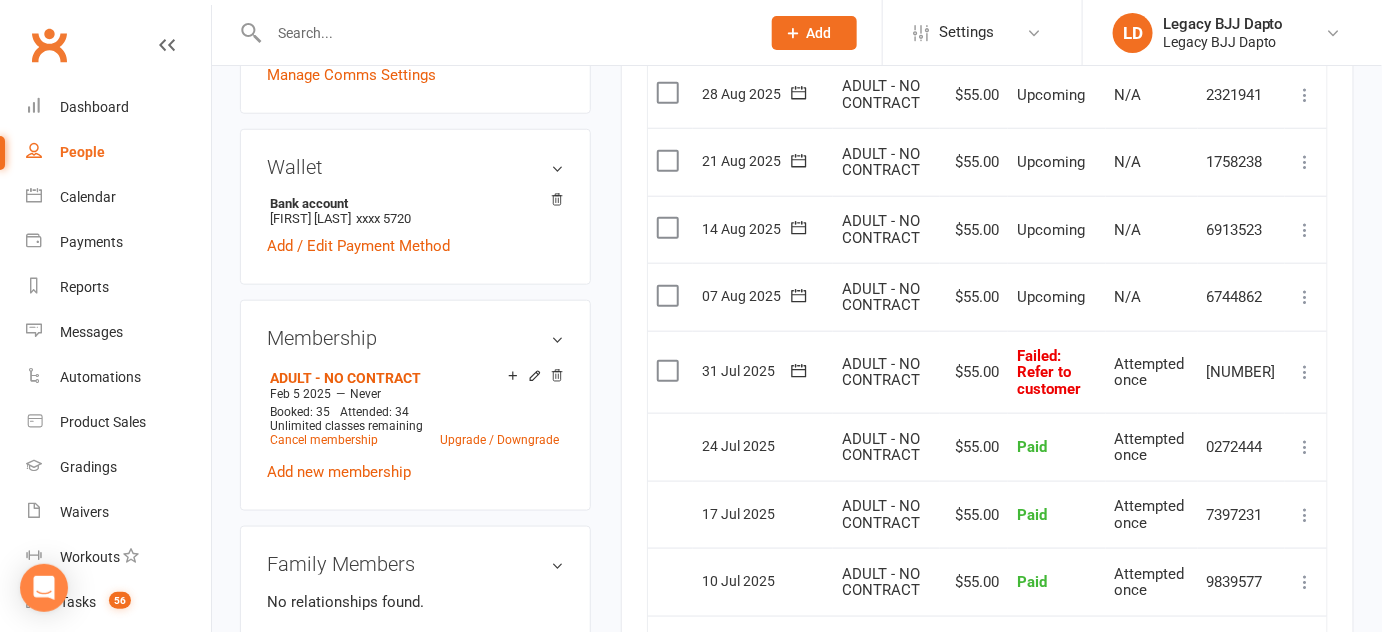 click at bounding box center [1306, 230] 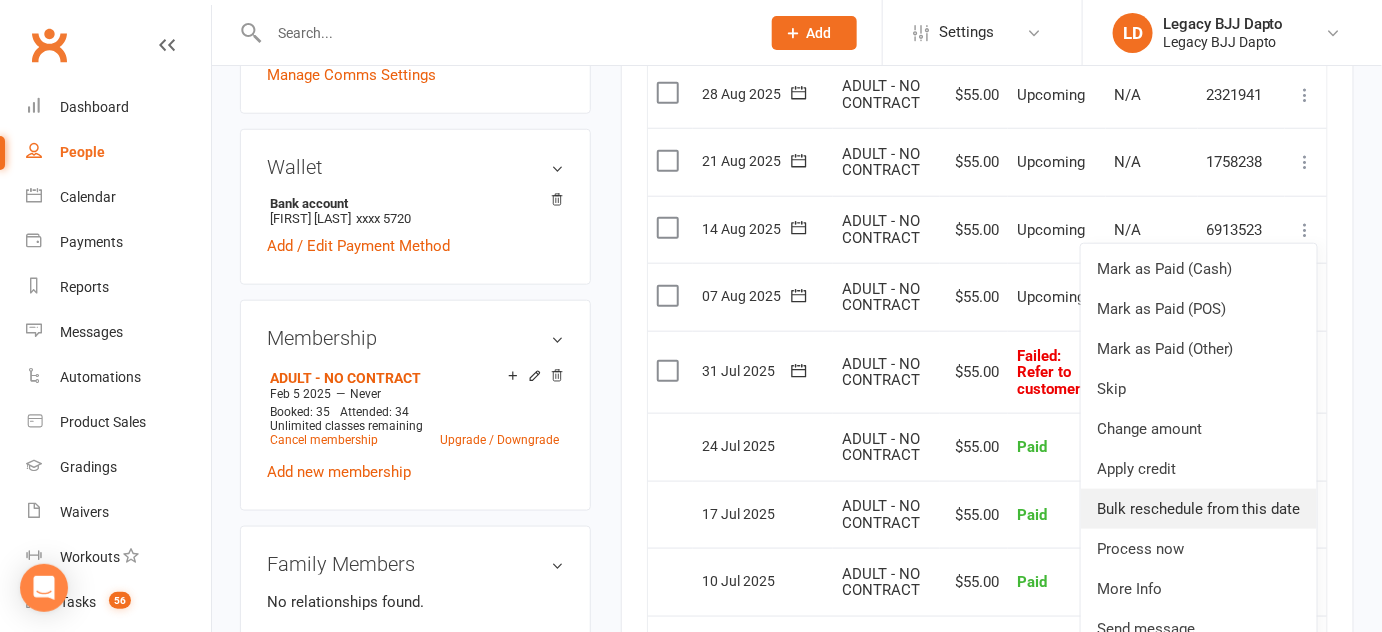 click on "Bulk reschedule from this date" at bounding box center [1199, 509] 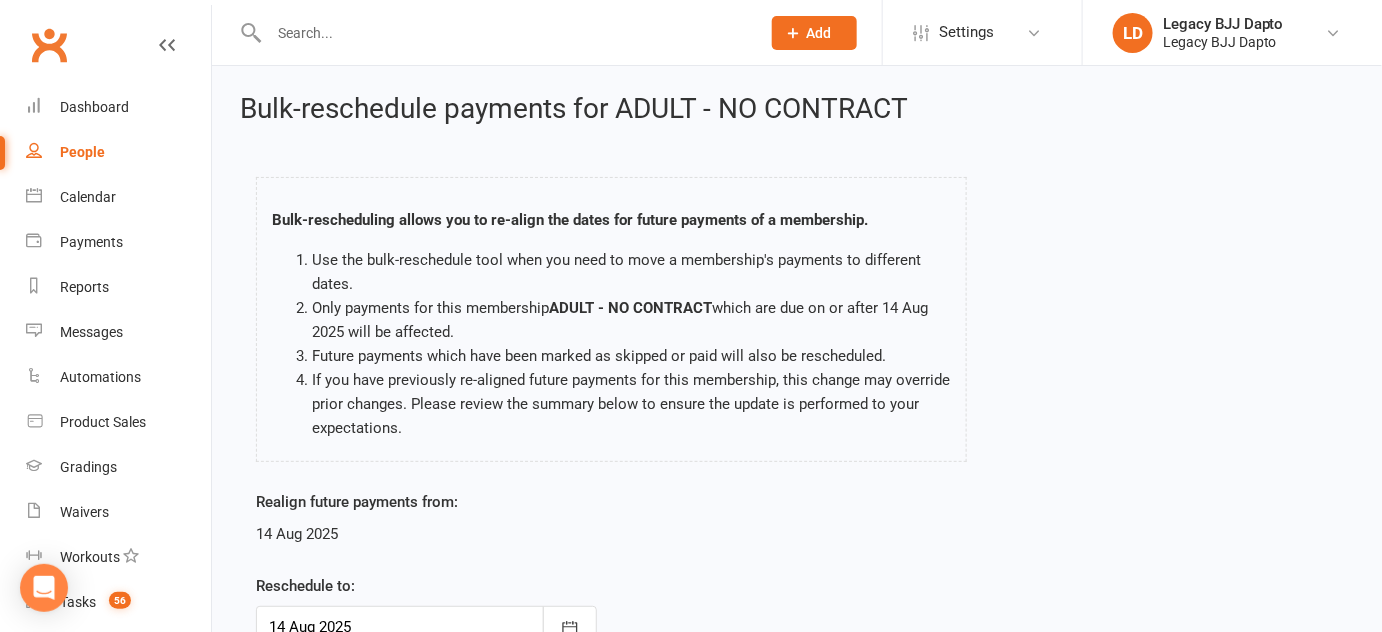 scroll, scrollTop: 173, scrollLeft: 0, axis: vertical 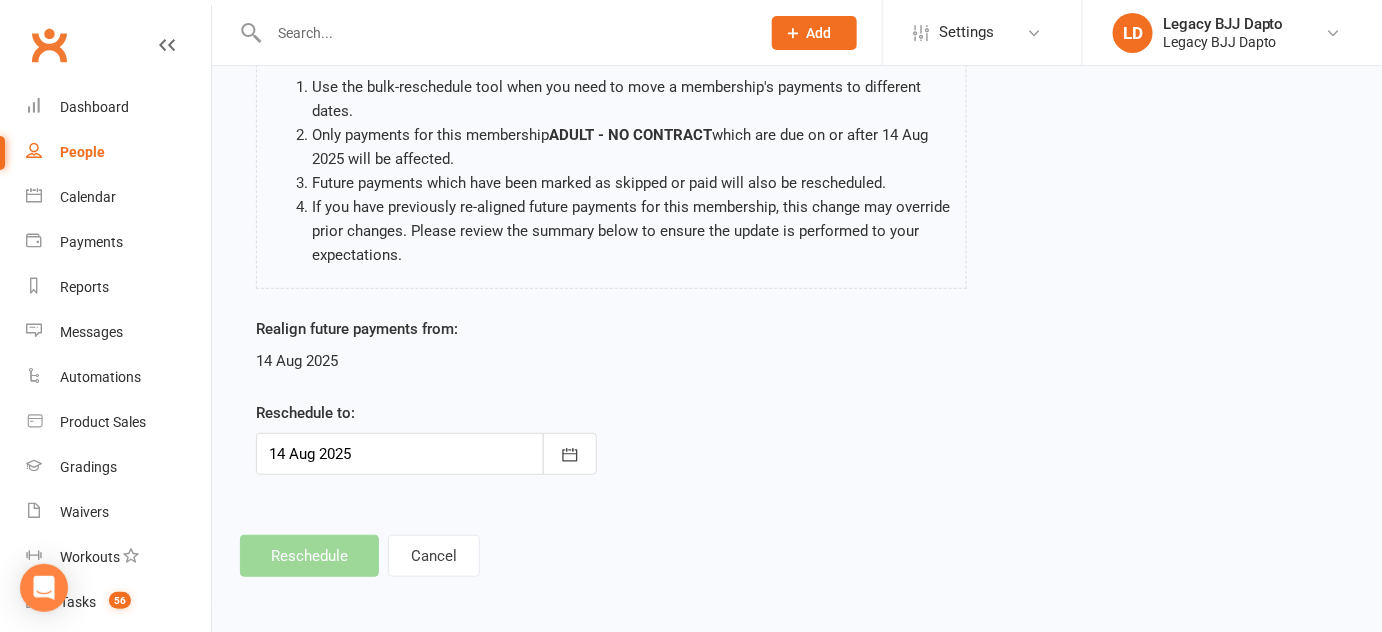 click at bounding box center [426, 454] 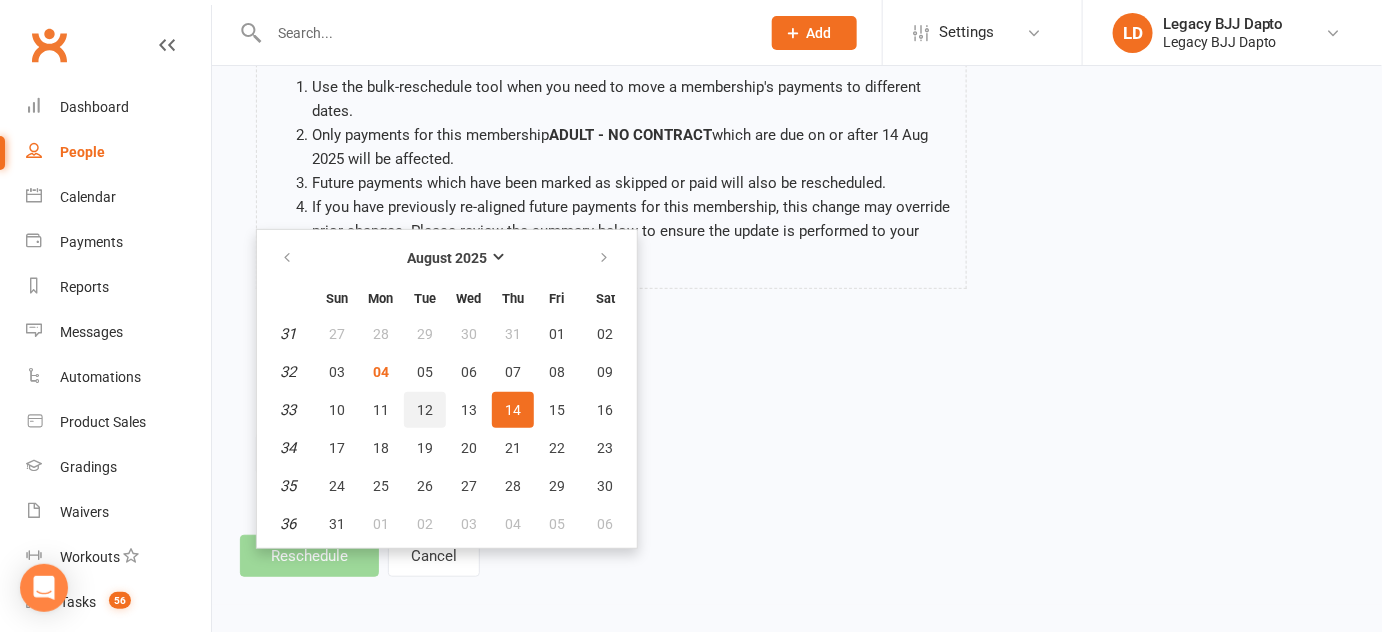 click on "12" at bounding box center (425, 410) 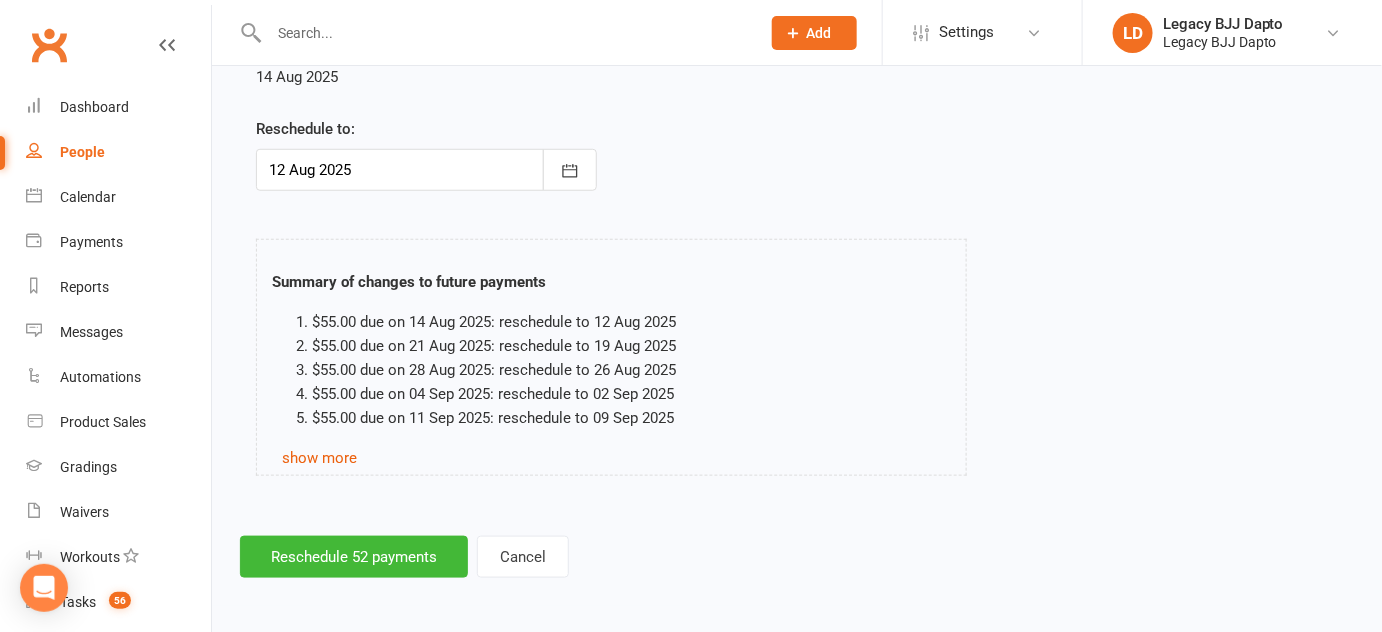 scroll, scrollTop: 456, scrollLeft: 0, axis: vertical 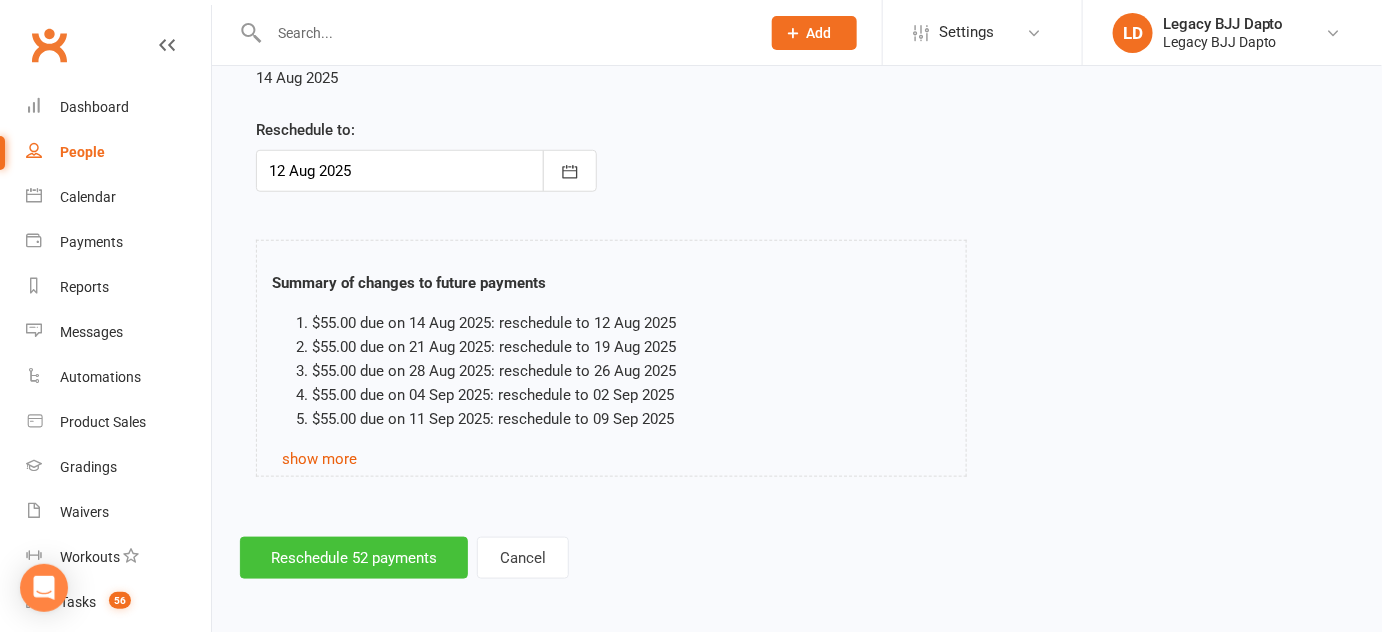 click on "Reschedule 52 payments" at bounding box center (354, 558) 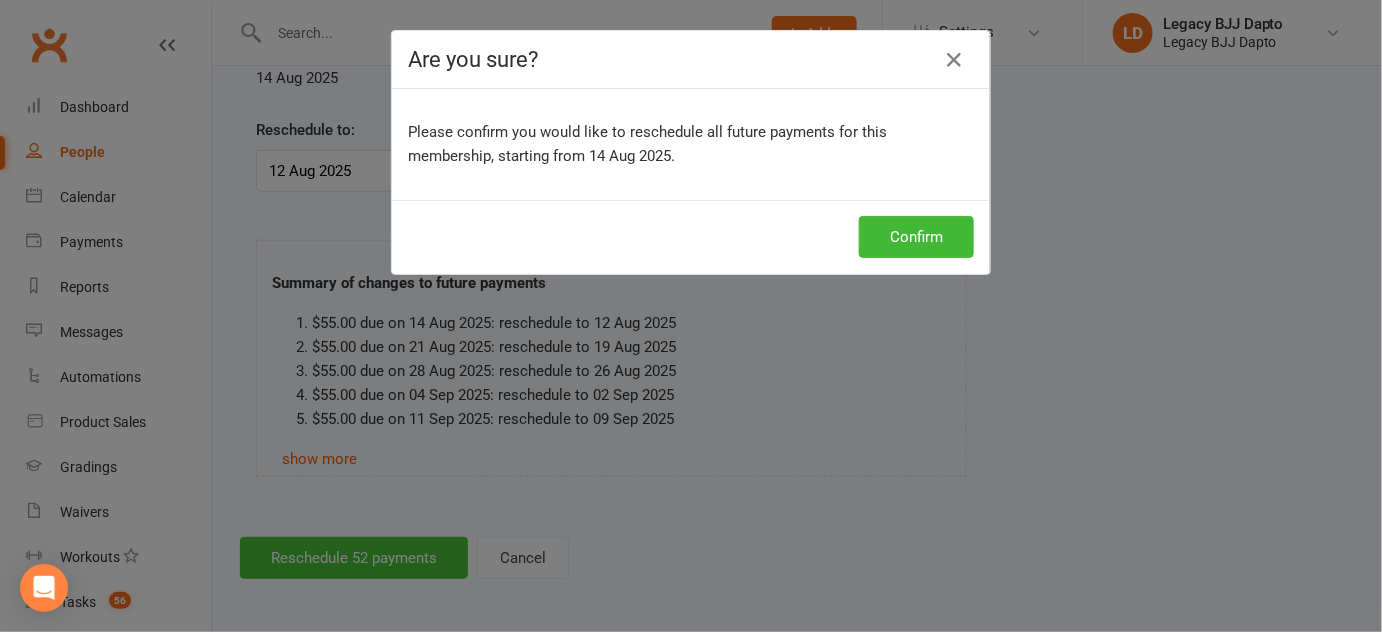 scroll, scrollTop: 433, scrollLeft: 0, axis: vertical 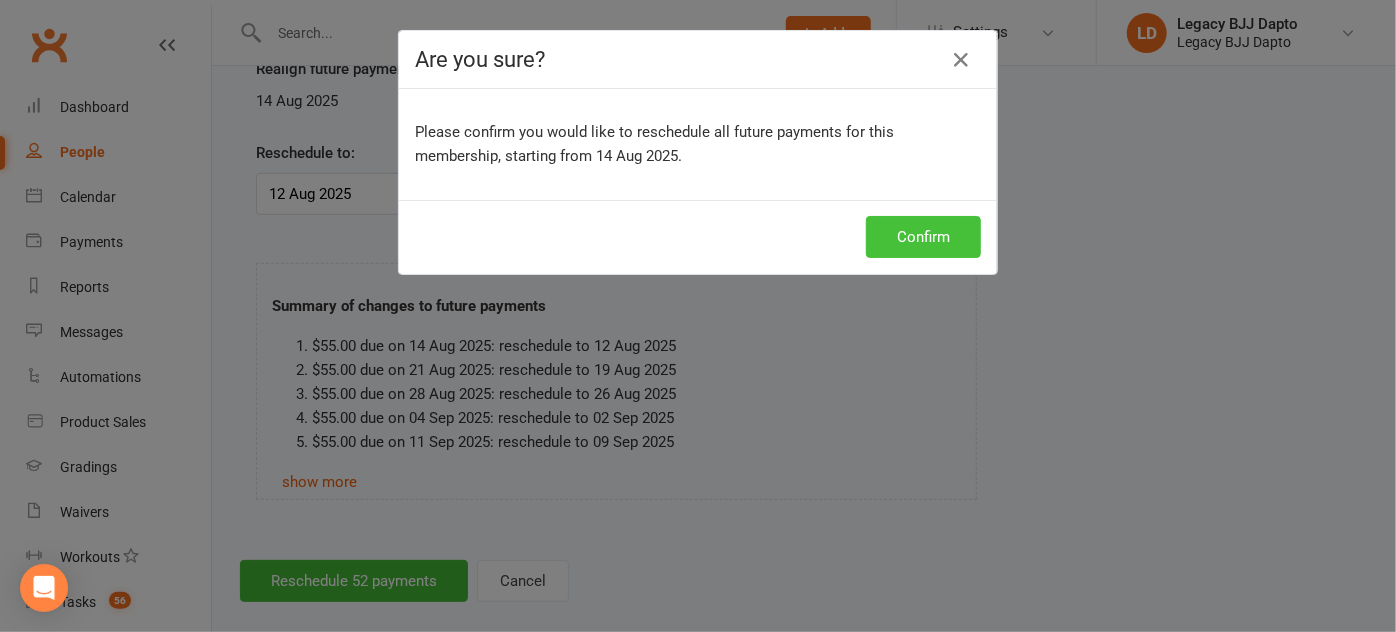 click on "Confirm" at bounding box center (923, 237) 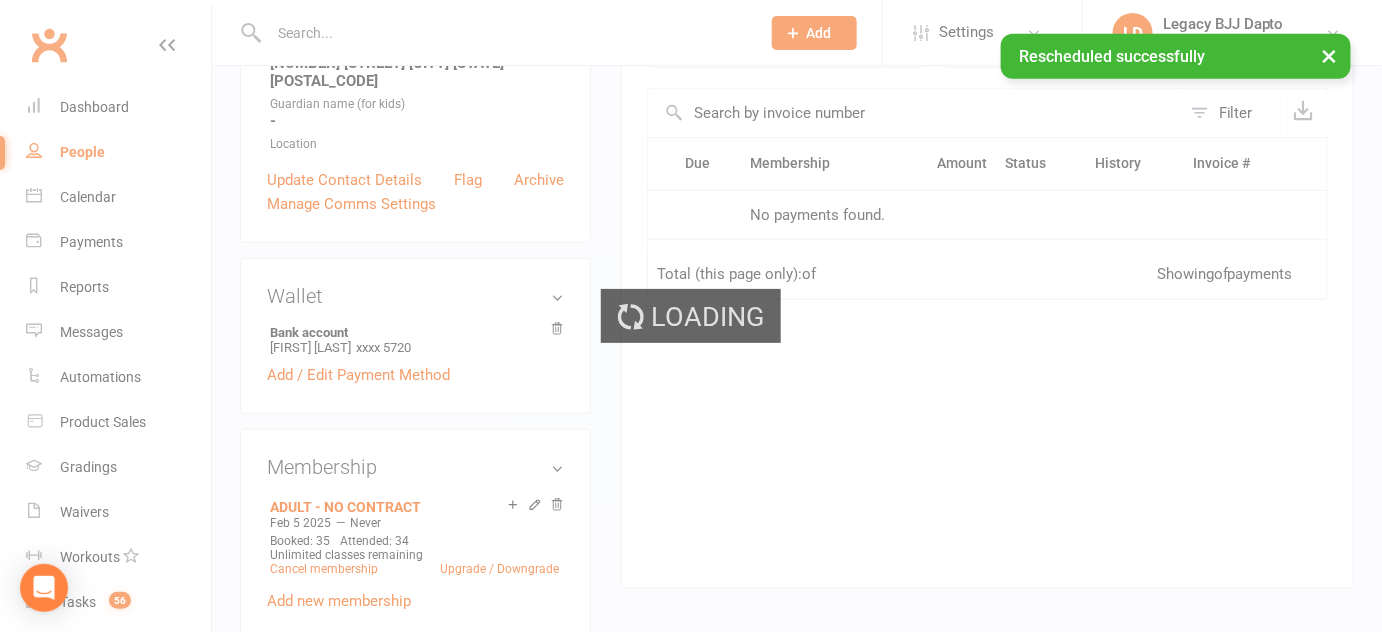 scroll, scrollTop: 0, scrollLeft: 0, axis: both 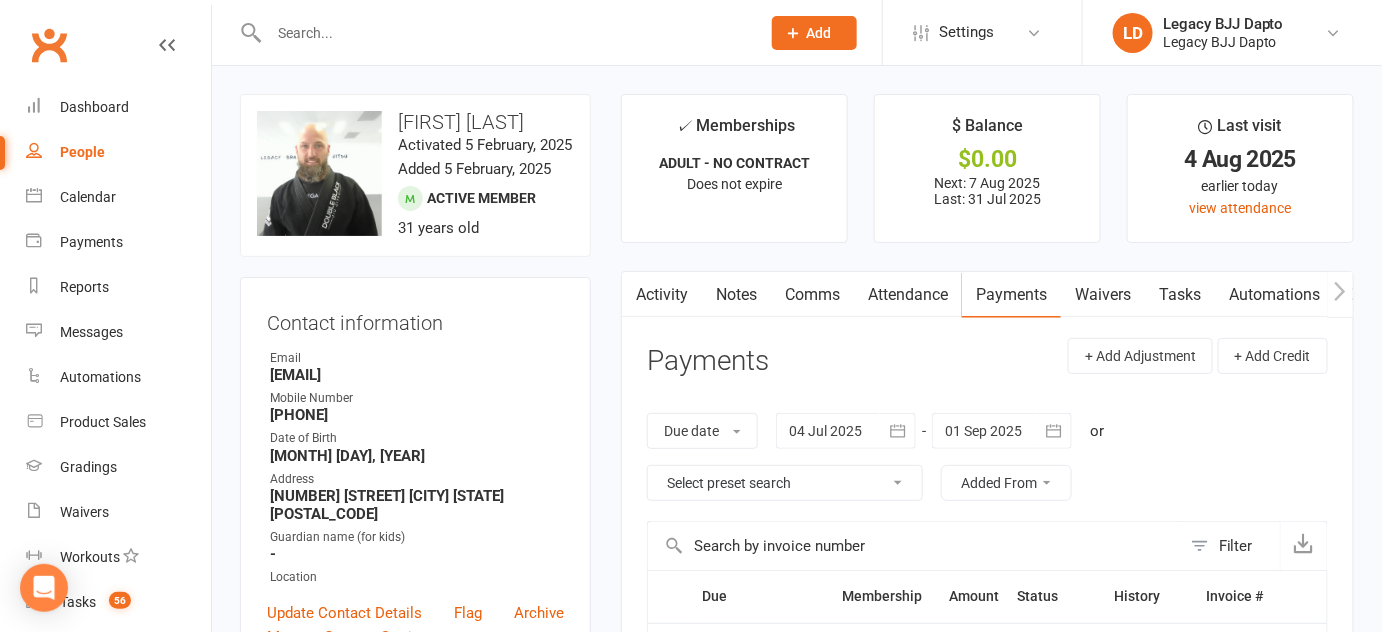 click on "Activity" at bounding box center (662, 295) 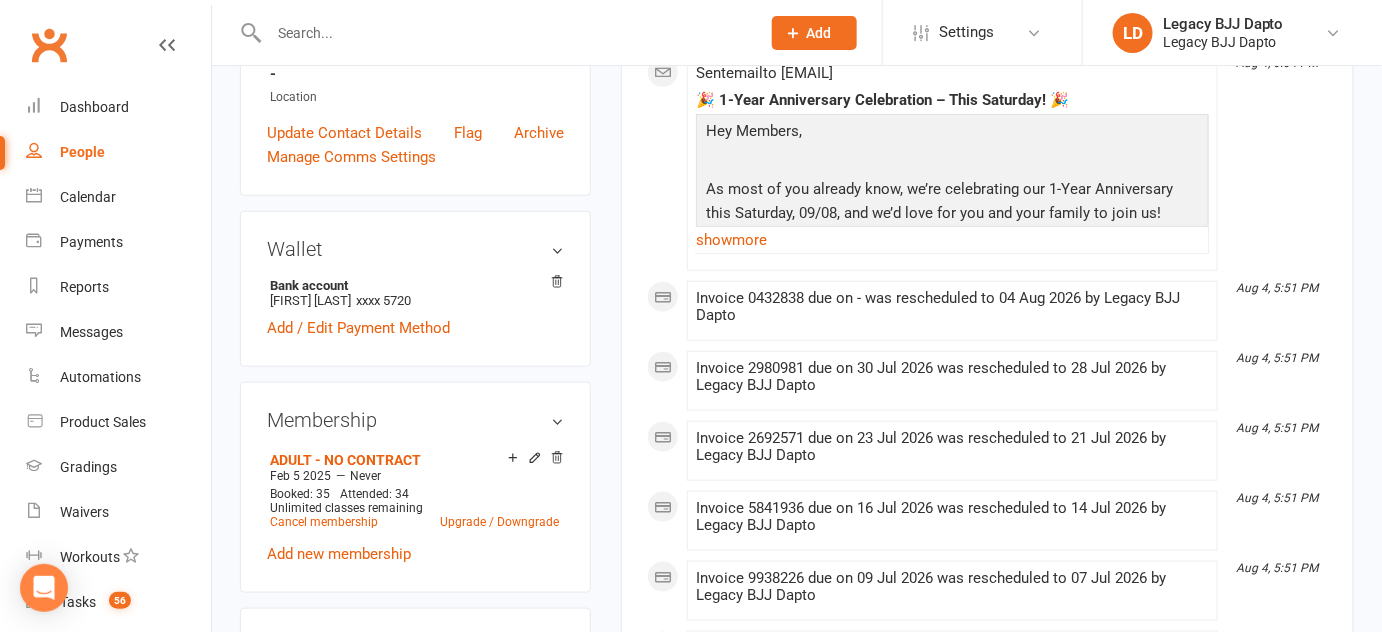 scroll, scrollTop: 0, scrollLeft: 0, axis: both 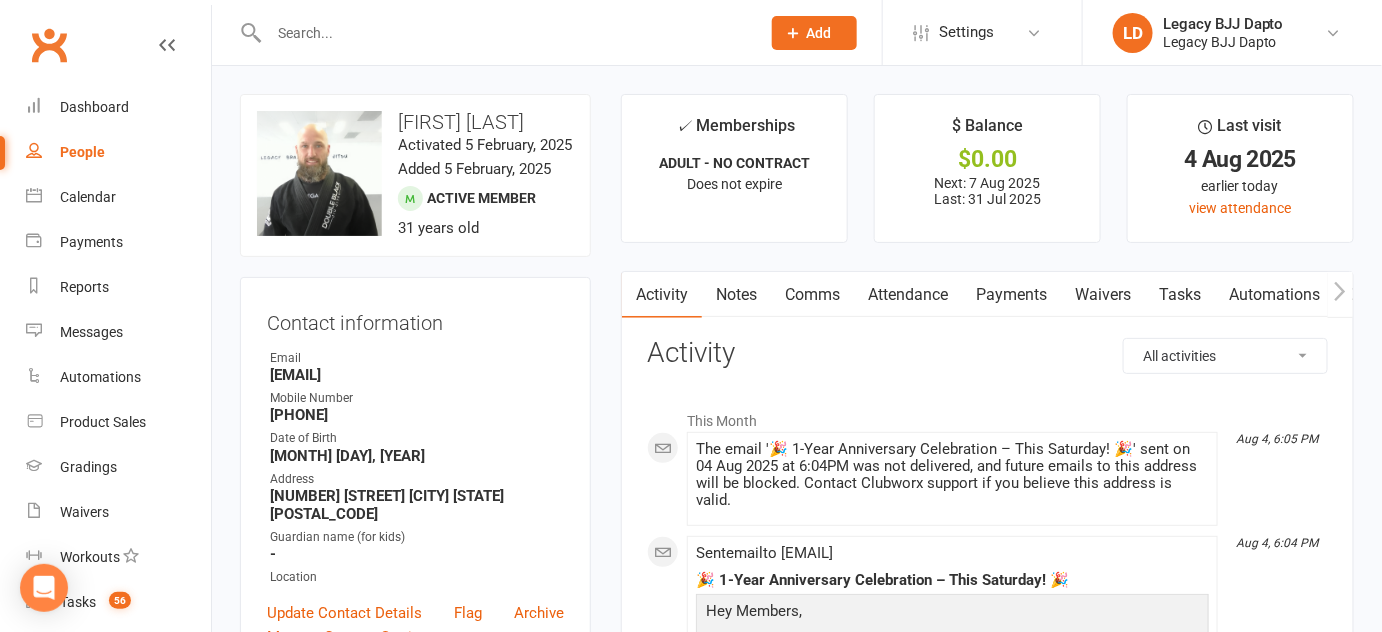 click on "People" at bounding box center [118, 152] 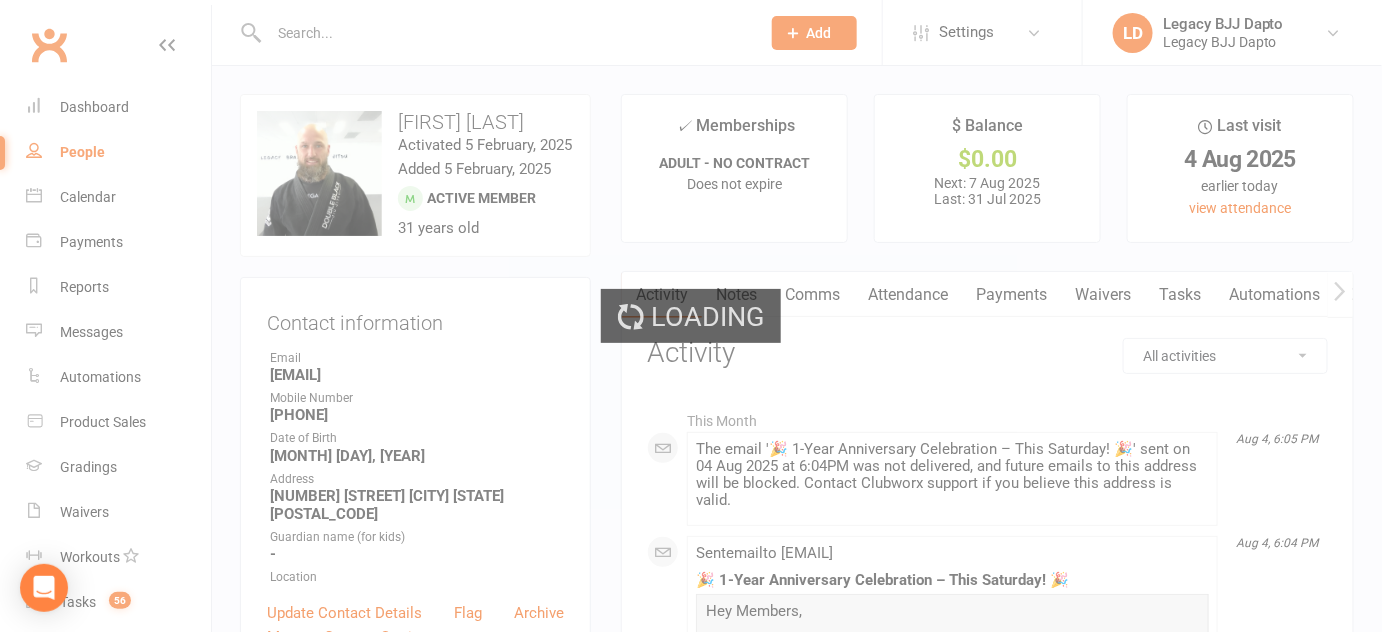 select on "100" 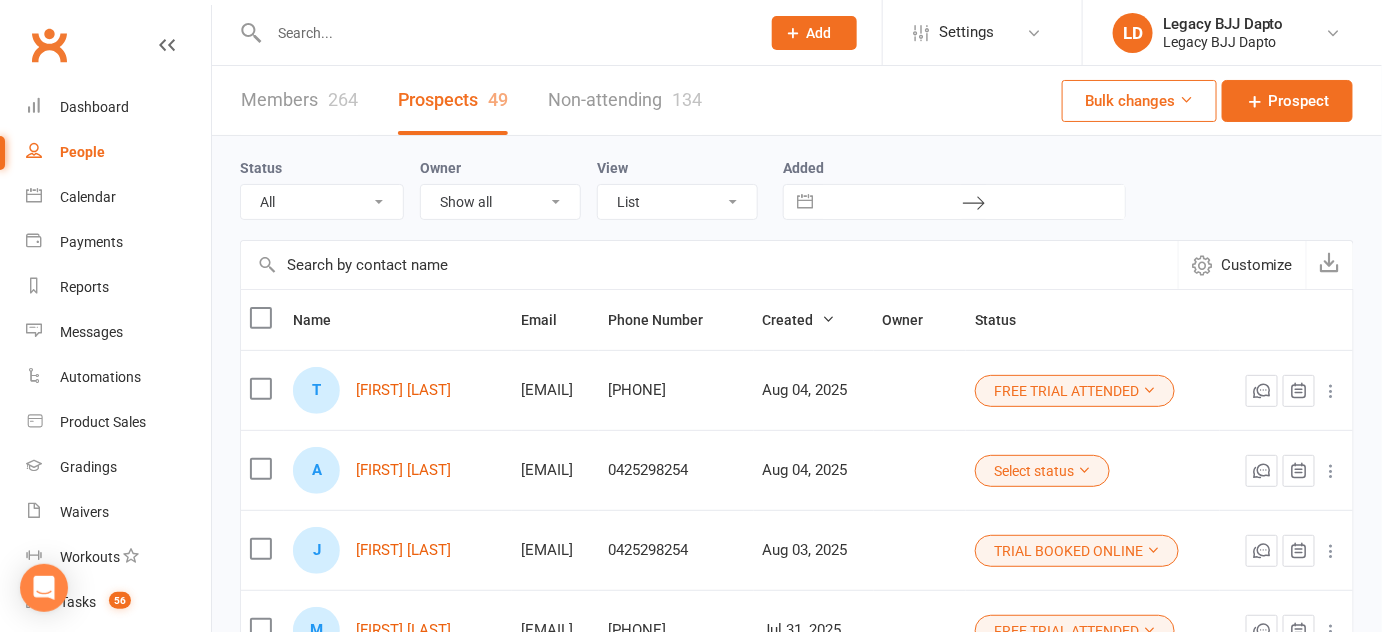 click at bounding box center (493, 32) 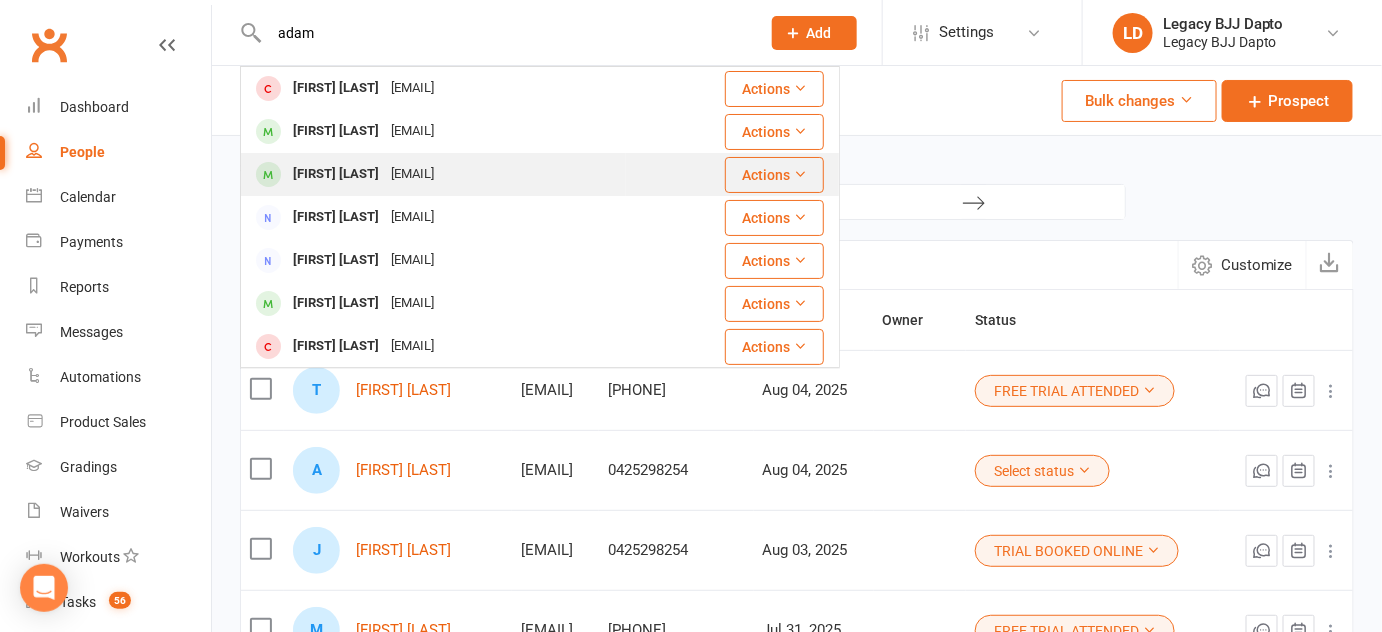 type on "adam" 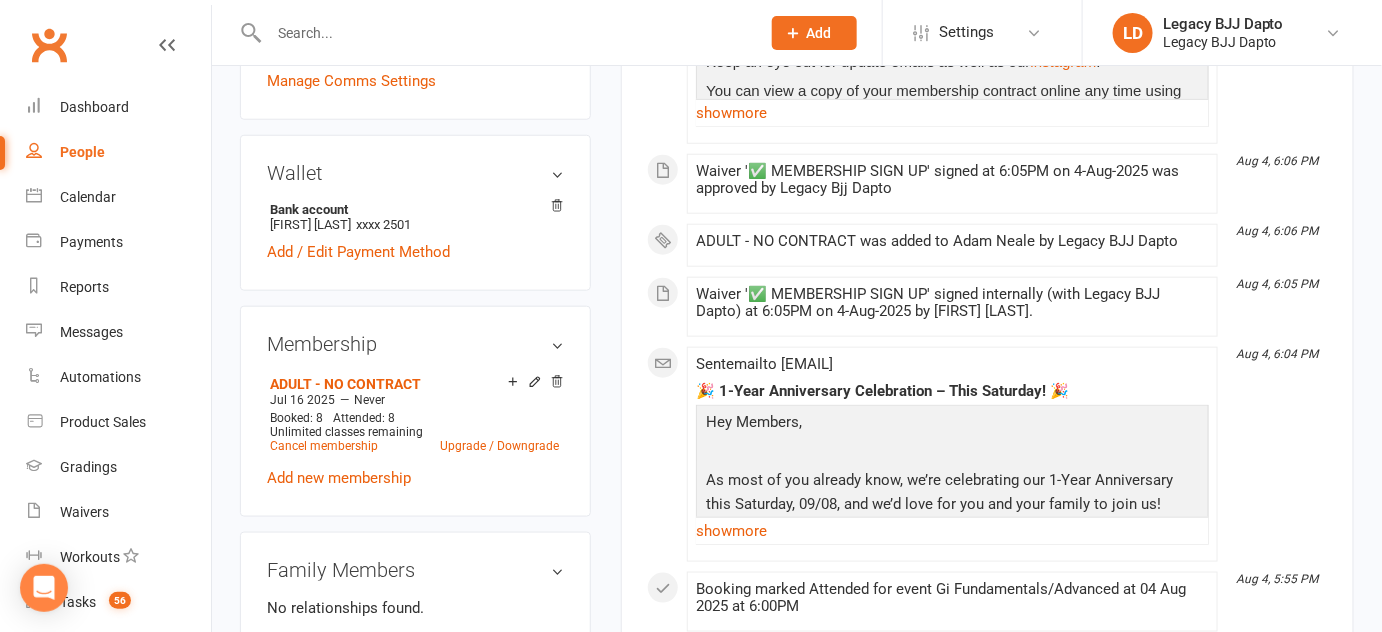 scroll, scrollTop: 559, scrollLeft: 0, axis: vertical 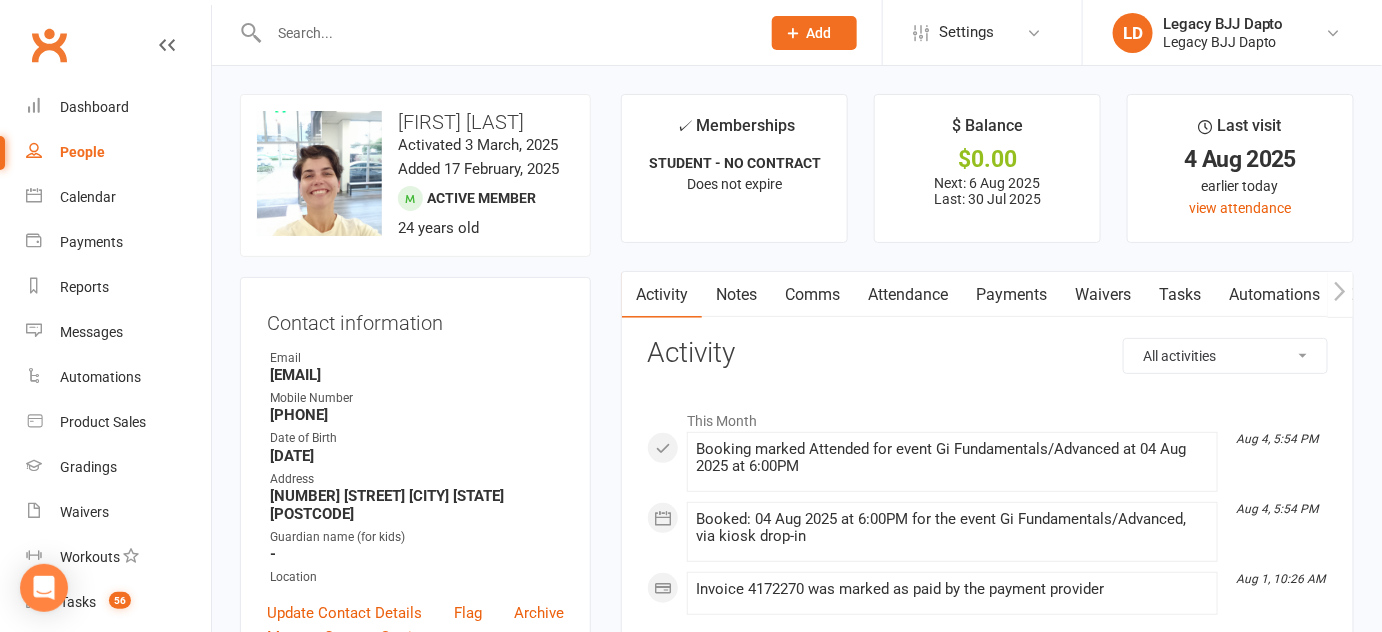 click on "Waivers" at bounding box center (1103, 295) 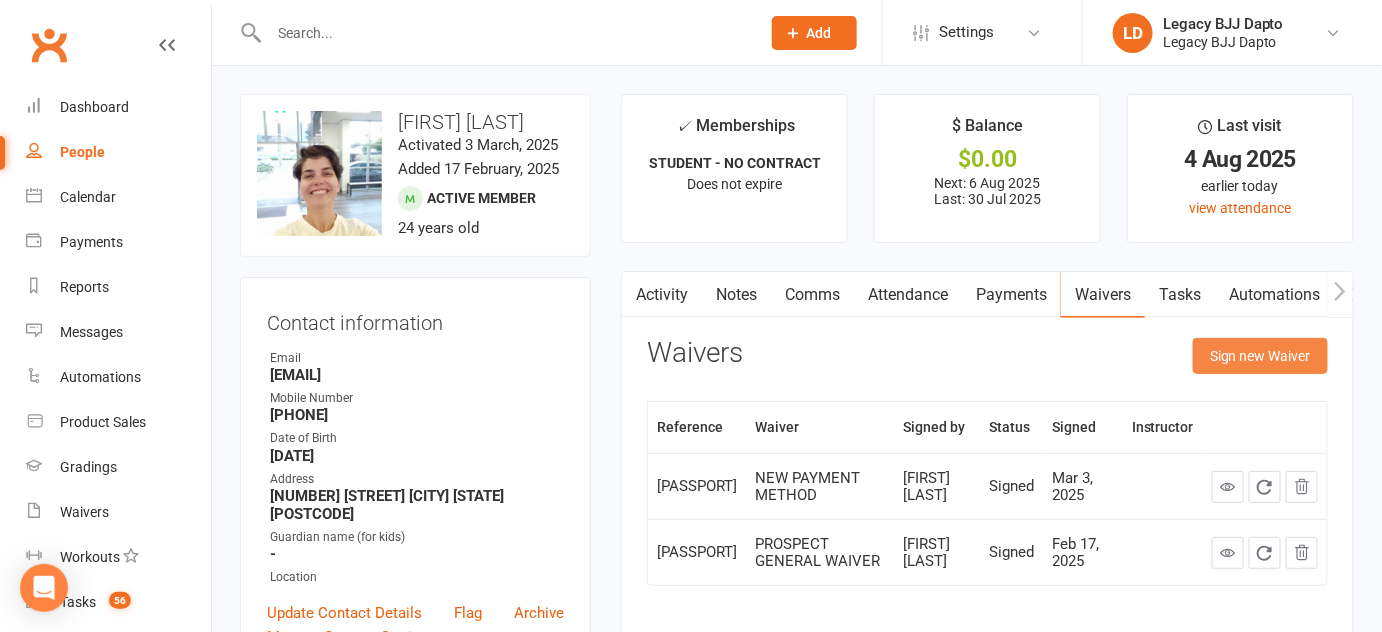 click on "Sign new Waiver" at bounding box center (1260, 356) 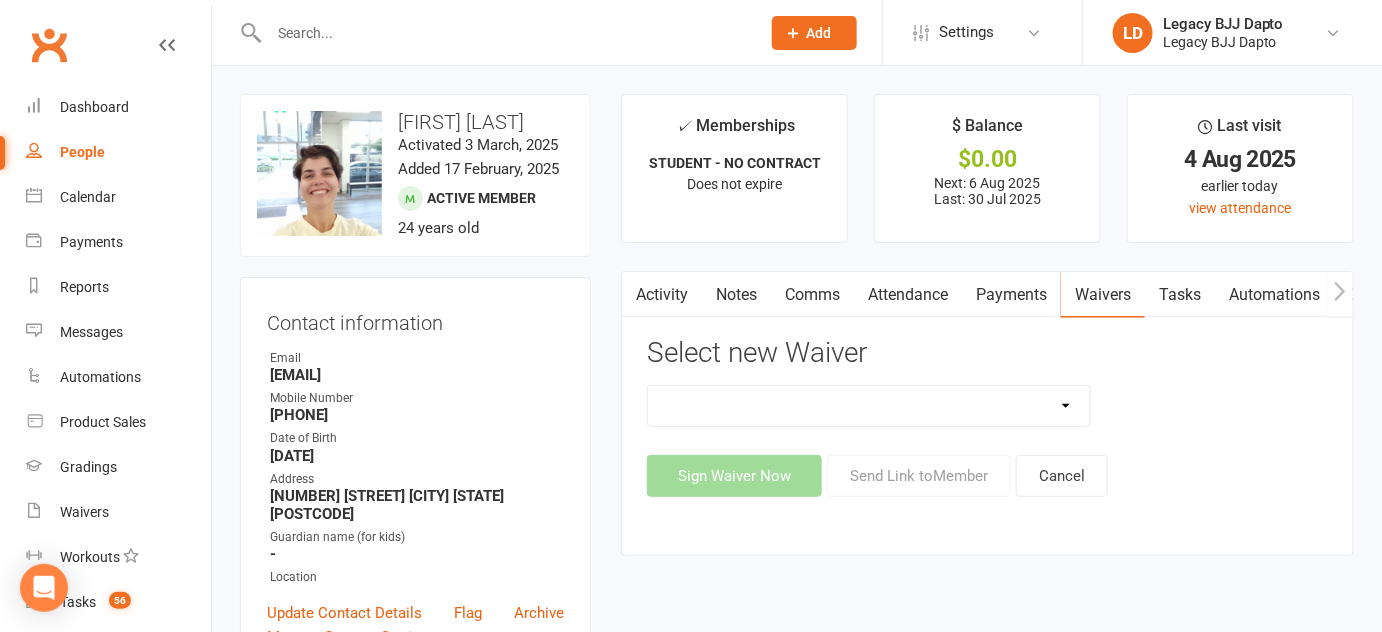 click on "❌ CANCELLATION FORM 🆓 FREE TRIAL WEEK ✅ MEMBERSHIP SIGN UP 💲 NEW PAYMENT METHOD ⚠️ PROSPECT GENERAL WAIVER 🟠 SUSPENSION FORM" at bounding box center (869, 406) 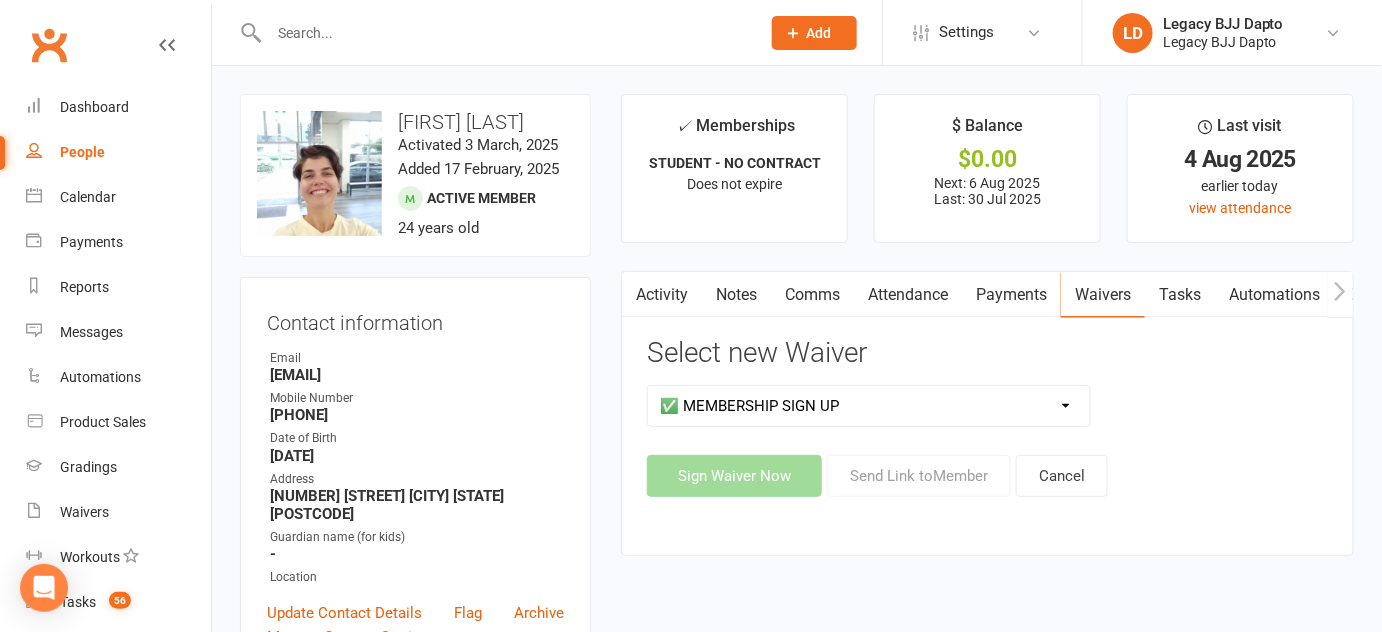 click on "❌ CANCELLATION FORM 🆓 FREE TRIAL WEEK ✅ MEMBERSHIP SIGN UP 💲 NEW PAYMENT METHOD ⚠️ PROSPECT GENERAL WAIVER 🟠 SUSPENSION FORM" at bounding box center (869, 406) 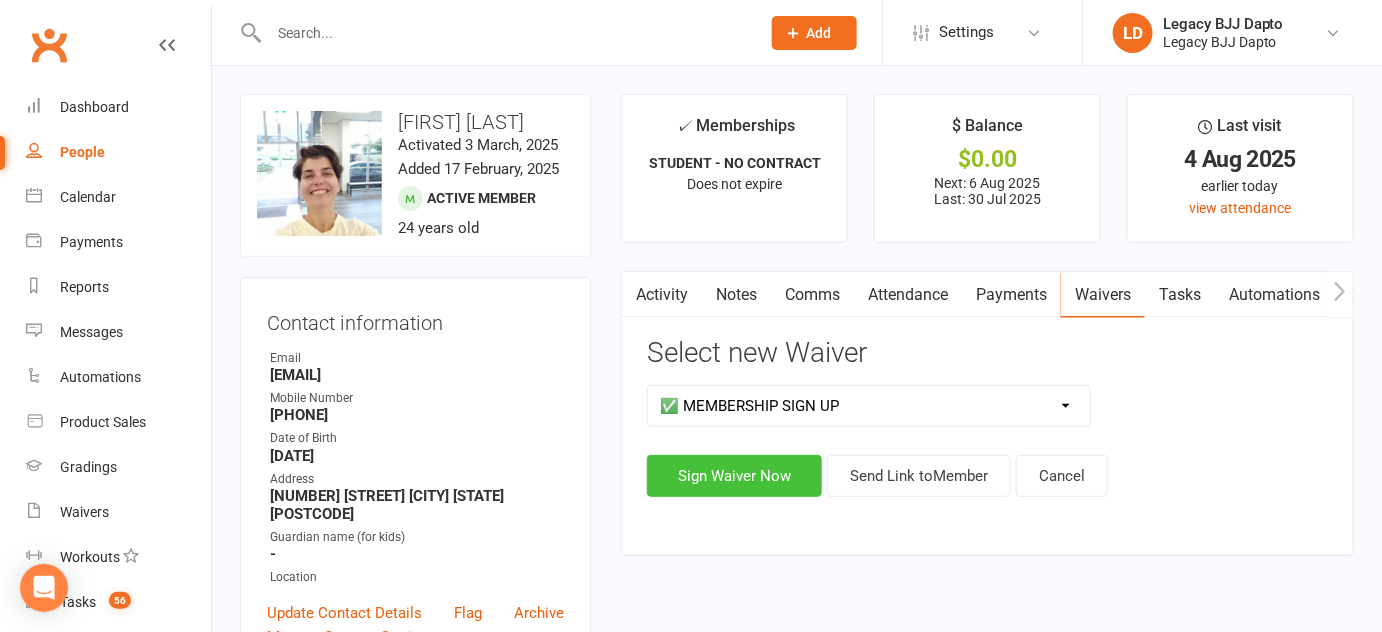 click on "Sign Waiver Now" at bounding box center (734, 476) 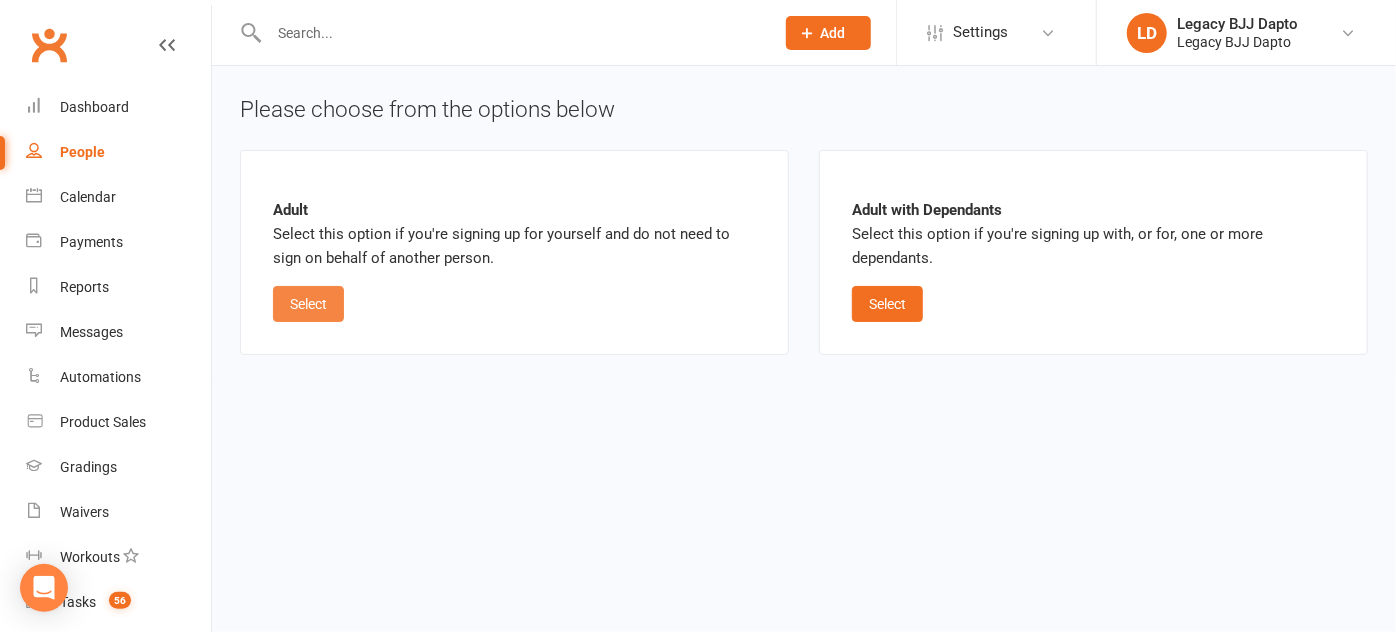 click on "Select" at bounding box center (308, 304) 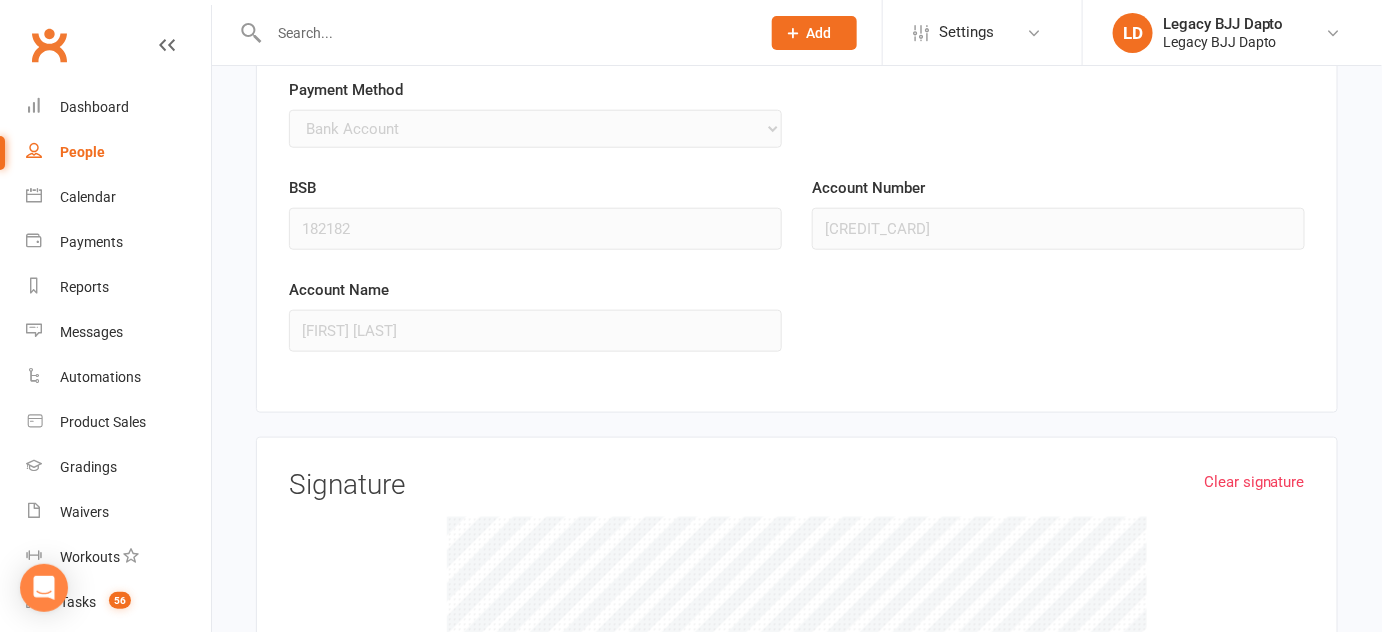 scroll, scrollTop: 3106, scrollLeft: 0, axis: vertical 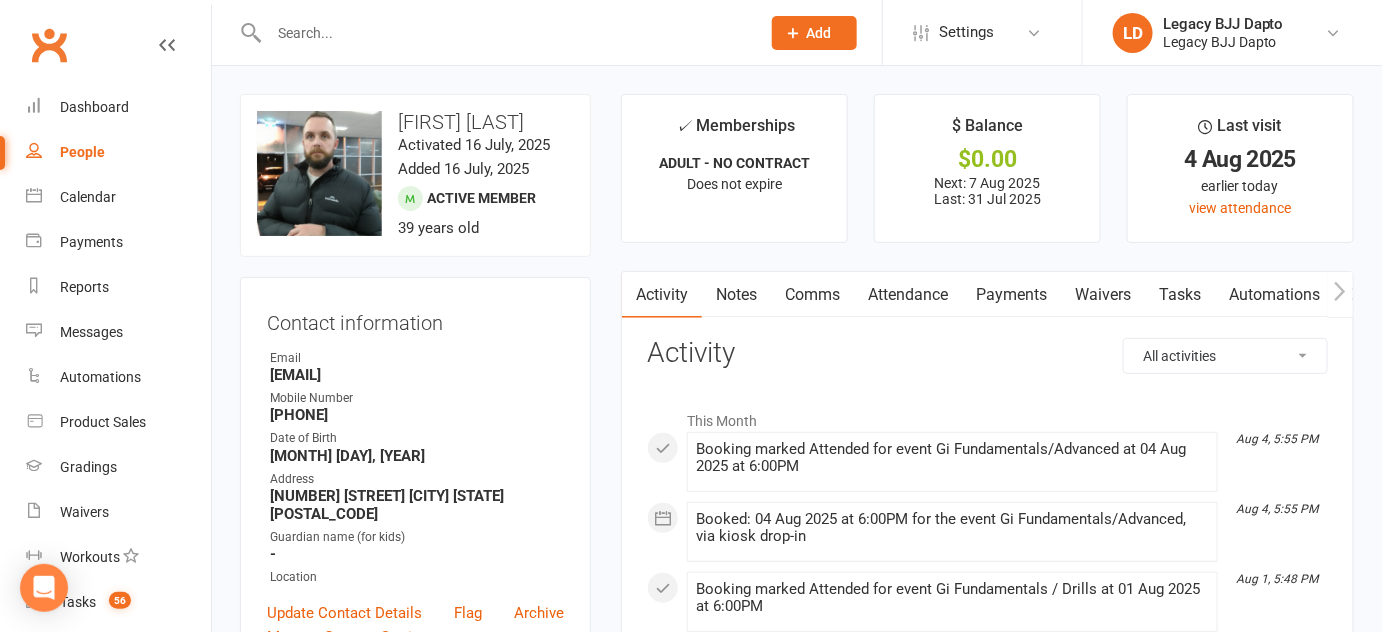 click on "Waivers" at bounding box center [1103, 295] 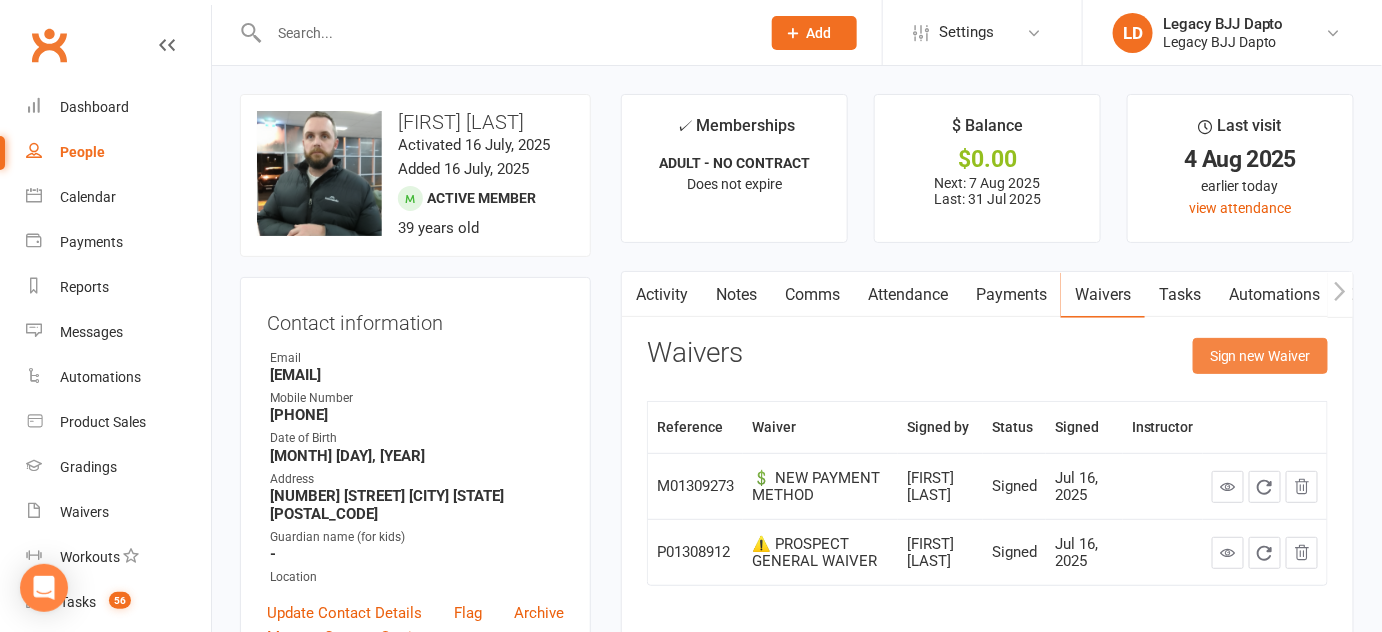 click on "Sign new Waiver" at bounding box center (1260, 356) 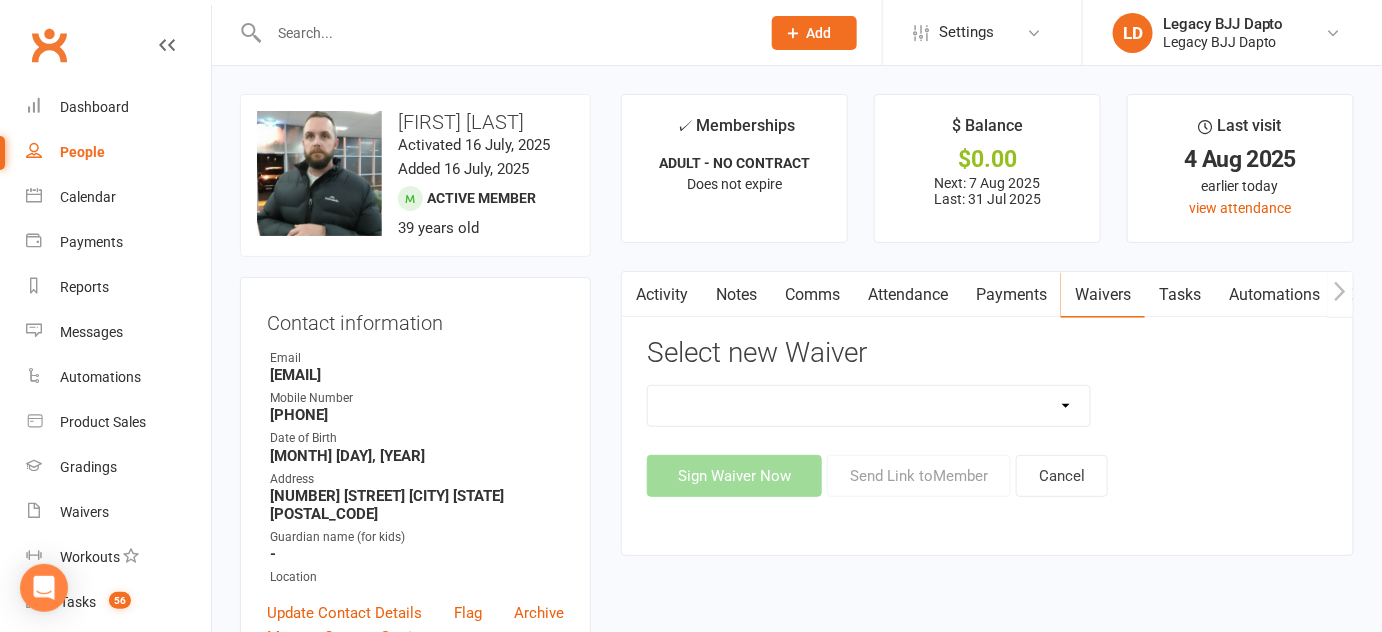 click on "❌ CANCELLATION FORM 🆓 FREE TRIAL WEEK ✅ MEMBERSHIP SIGN UP 💲 NEW PAYMENT METHOD ⚠️ PROSPECT GENERAL WAIVER 🟠 SUSPENSION FORM" at bounding box center (869, 406) 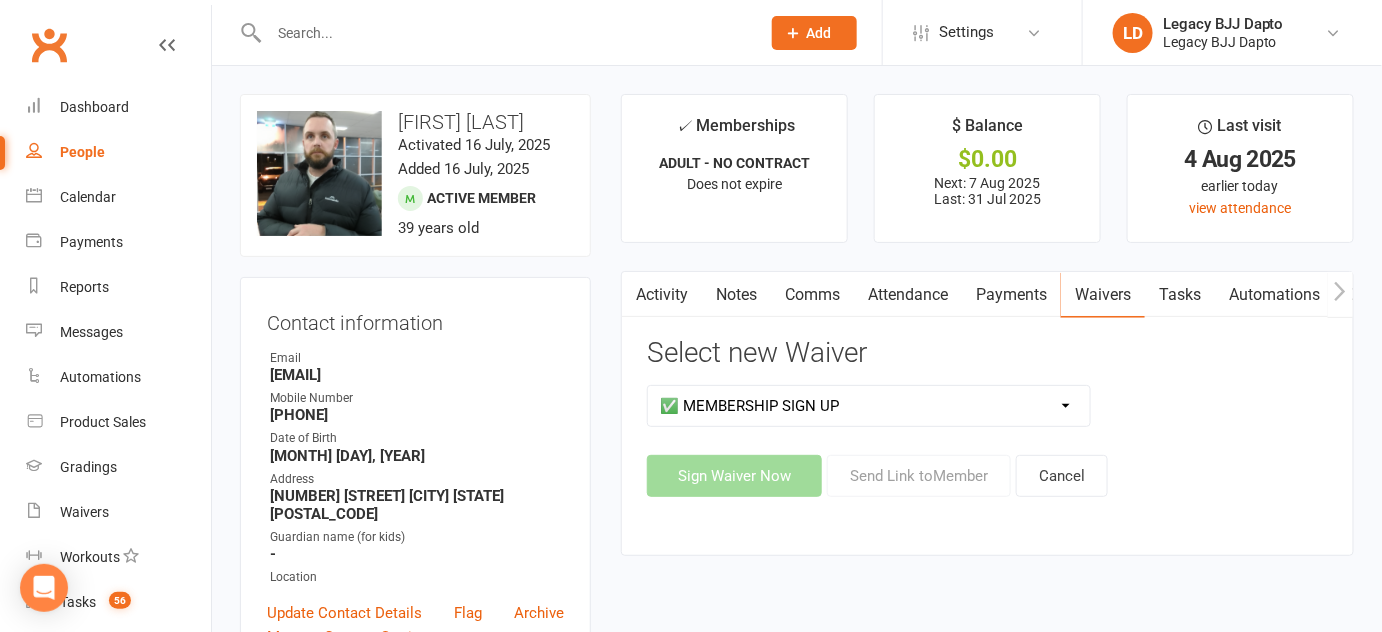 click on "❌ CANCELLATION FORM 🆓 FREE TRIAL WEEK ✅ MEMBERSHIP SIGN UP 💲 NEW PAYMENT METHOD ⚠️ PROSPECT GENERAL WAIVER 🟠 SUSPENSION FORM" at bounding box center (869, 406) 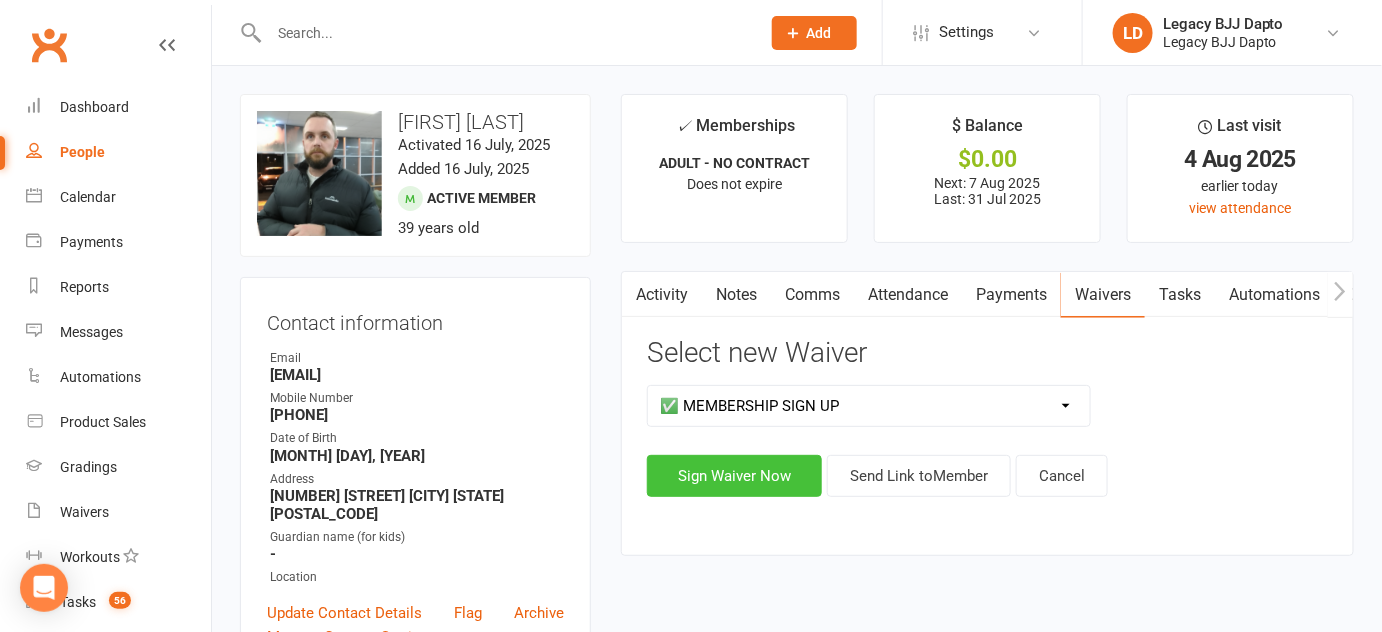 click on "Sign Waiver Now" at bounding box center [734, 476] 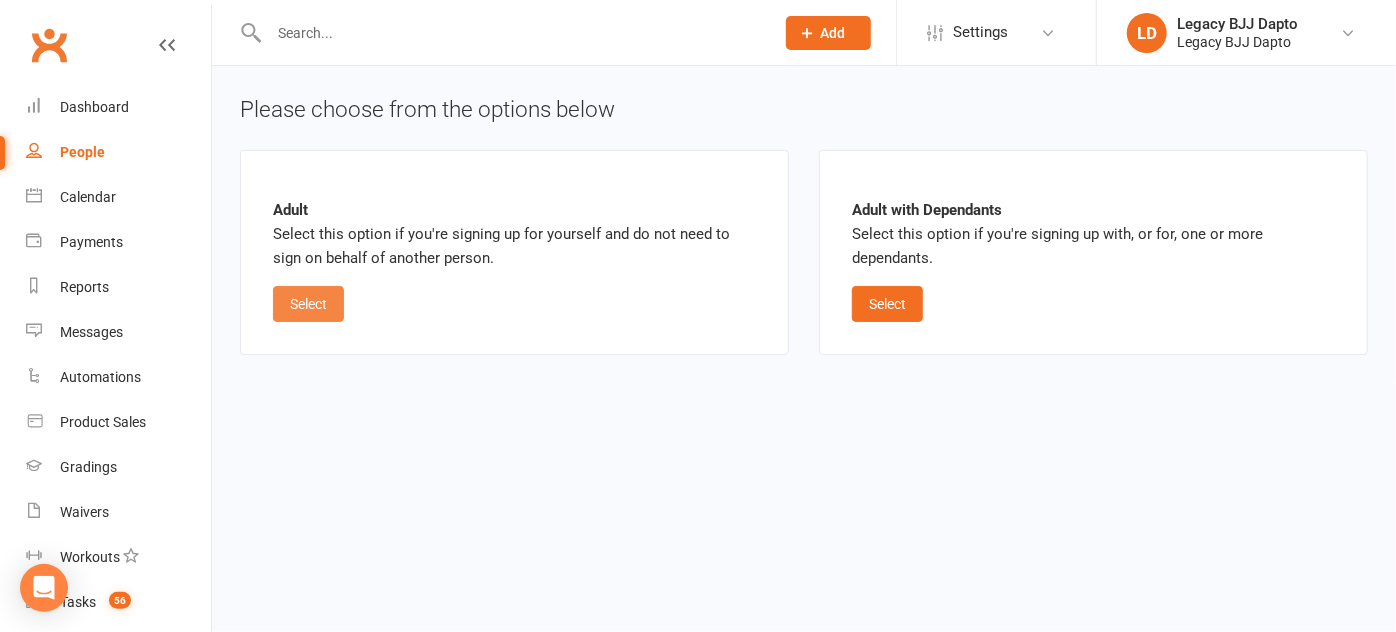 click on "Select" at bounding box center (308, 304) 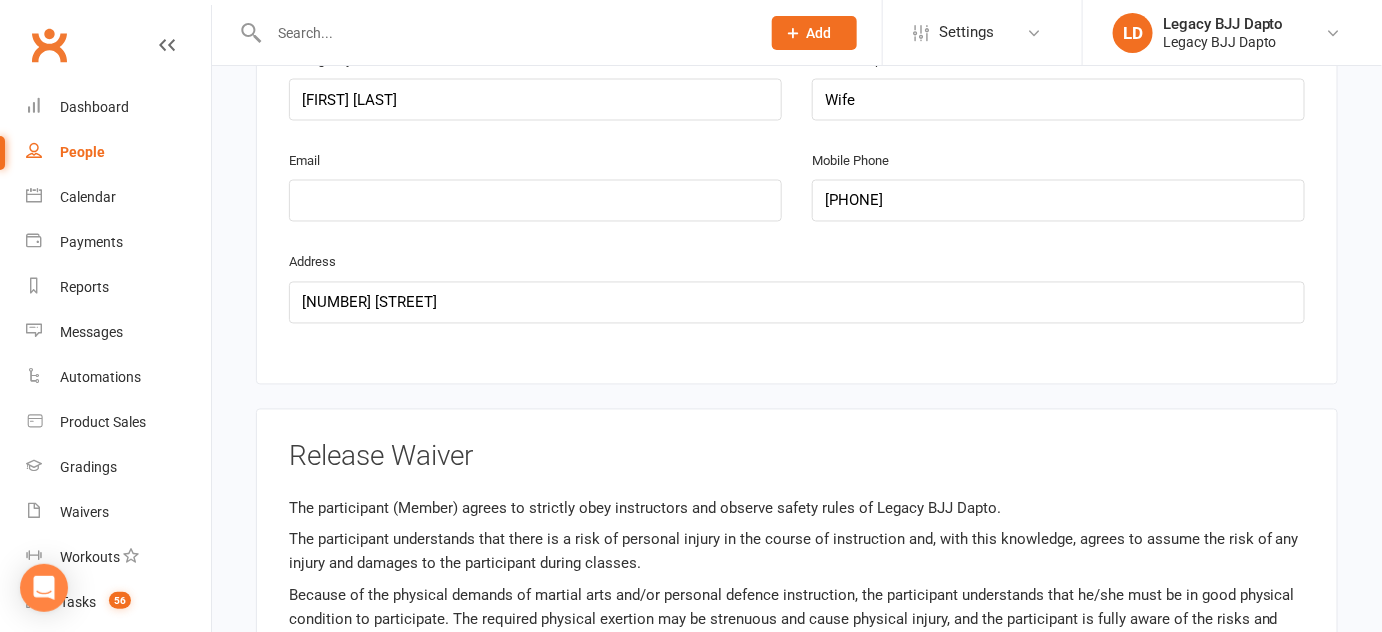 scroll, scrollTop: 1125, scrollLeft: 0, axis: vertical 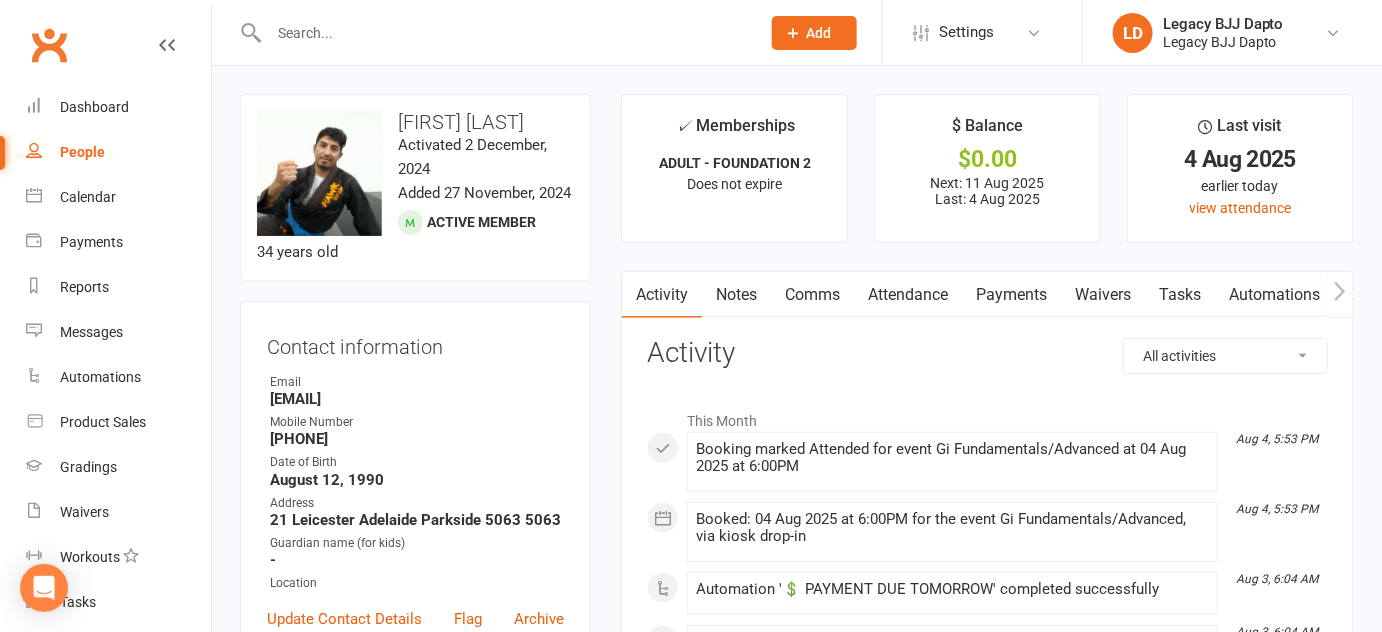 click on "Waivers" at bounding box center [1103, 295] 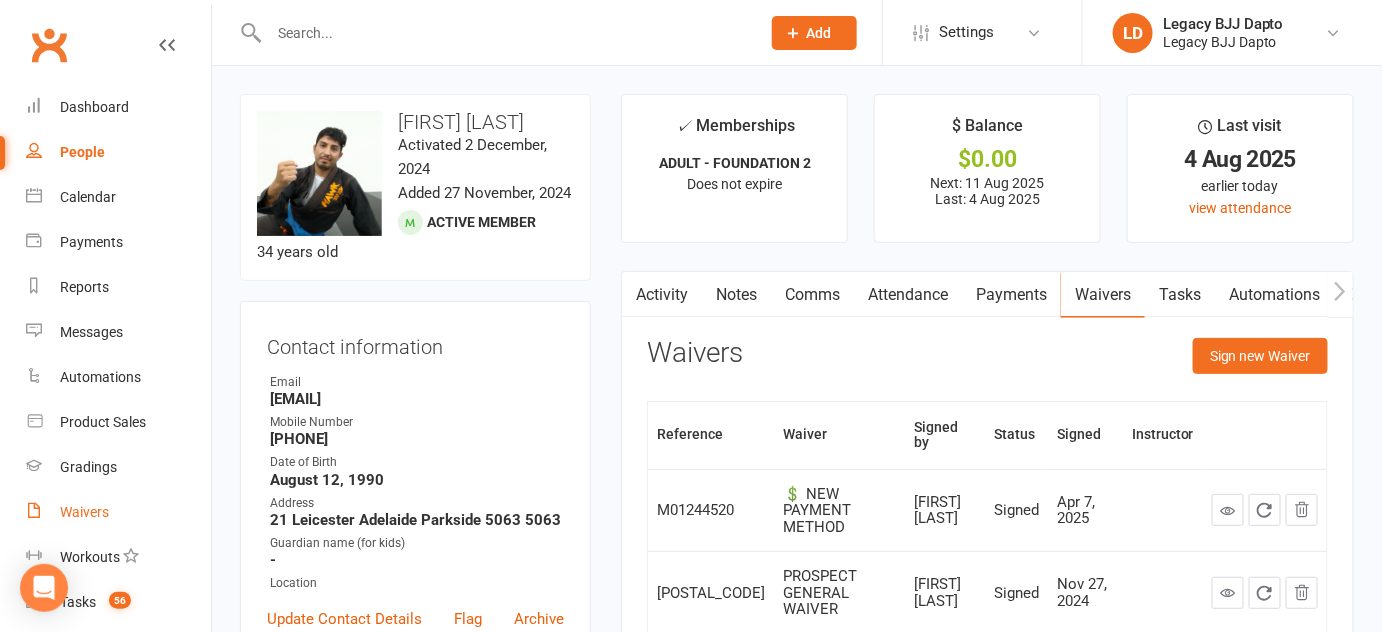 click on "Waivers" at bounding box center [118, 512] 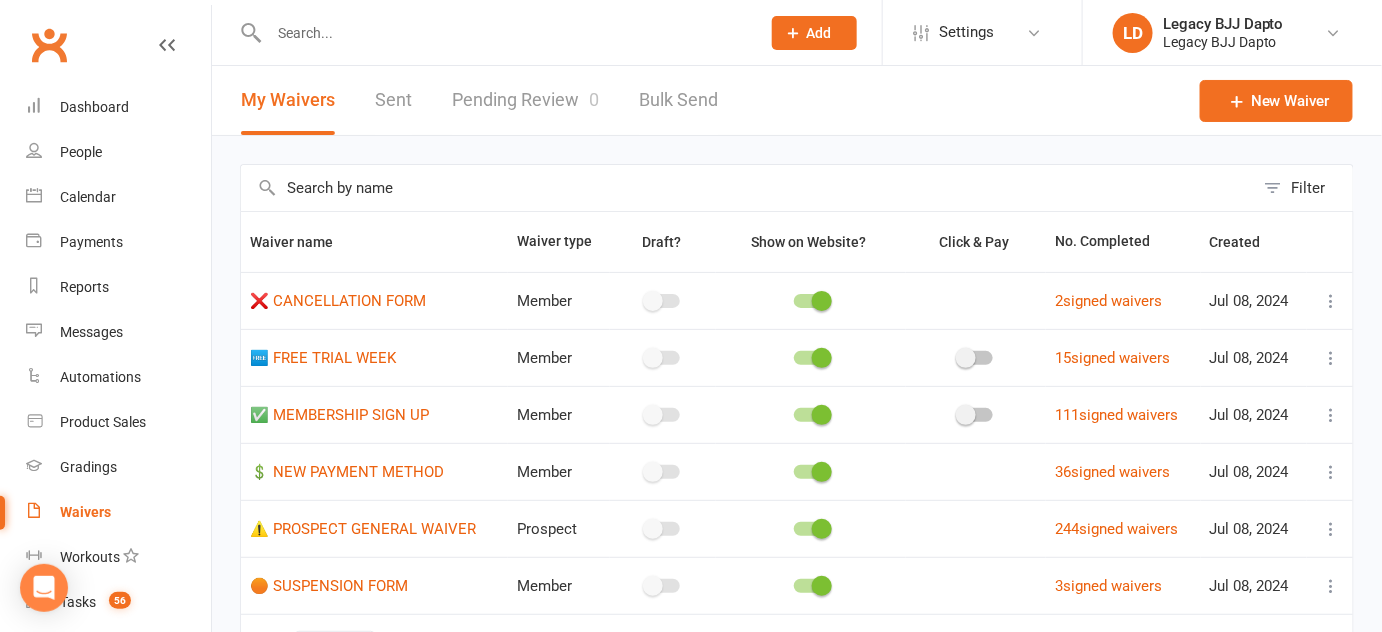 click on "Pending Review 0" at bounding box center [525, 100] 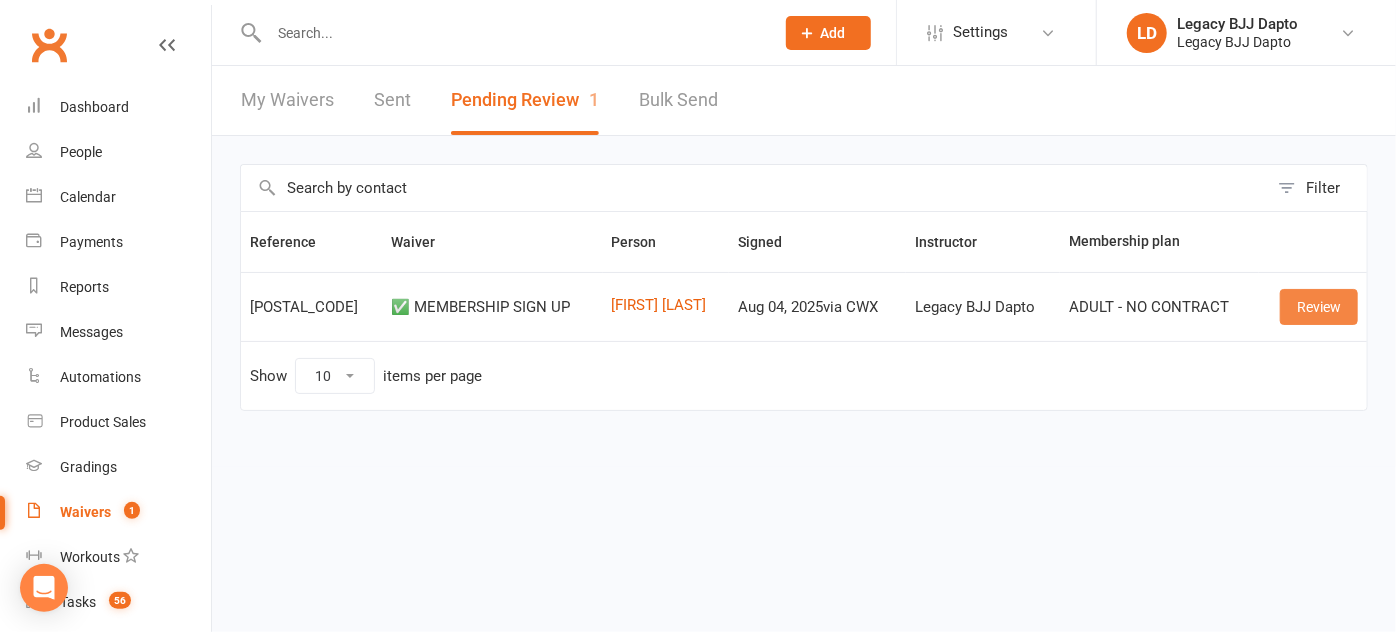 click on "Review" at bounding box center [1319, 307] 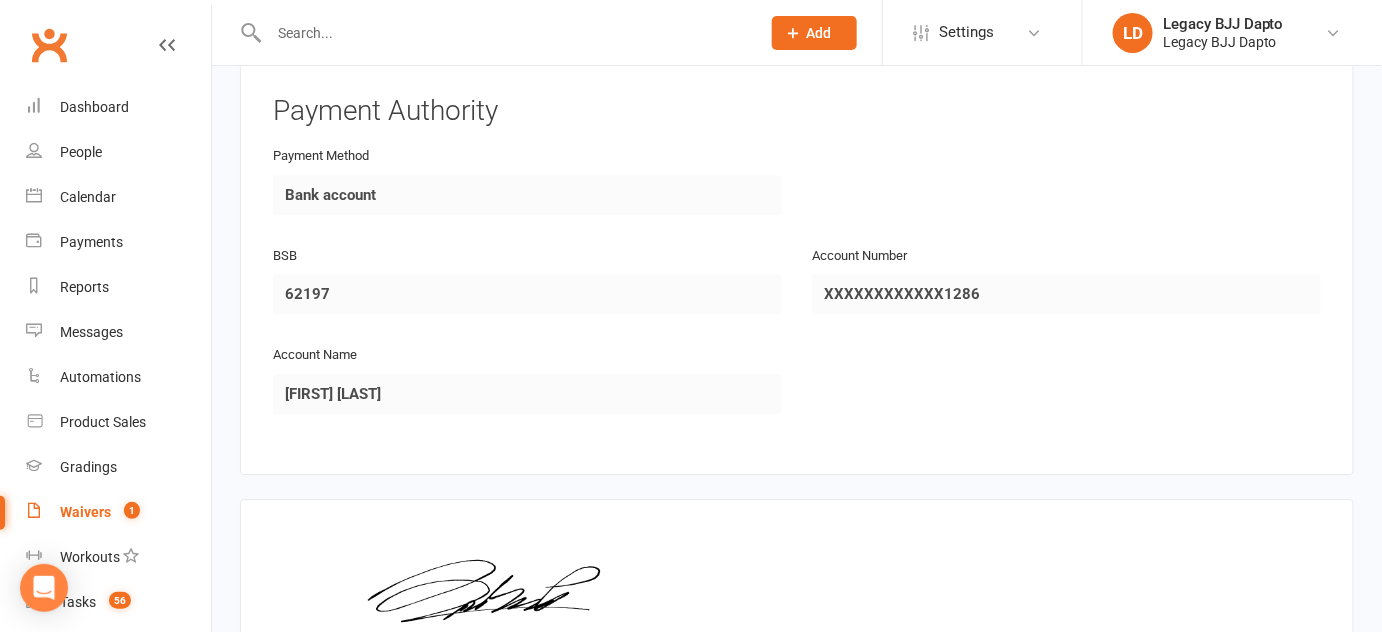 scroll, scrollTop: 1983, scrollLeft: 0, axis: vertical 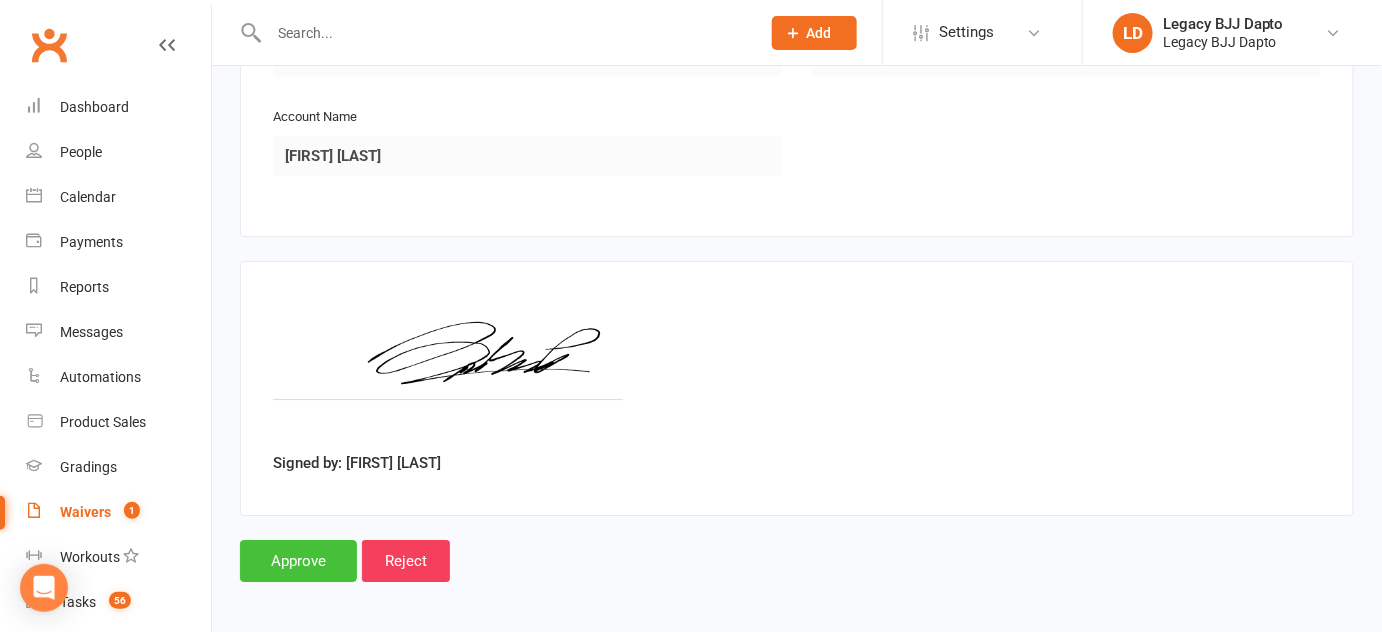 click on "Approve" at bounding box center (298, 561) 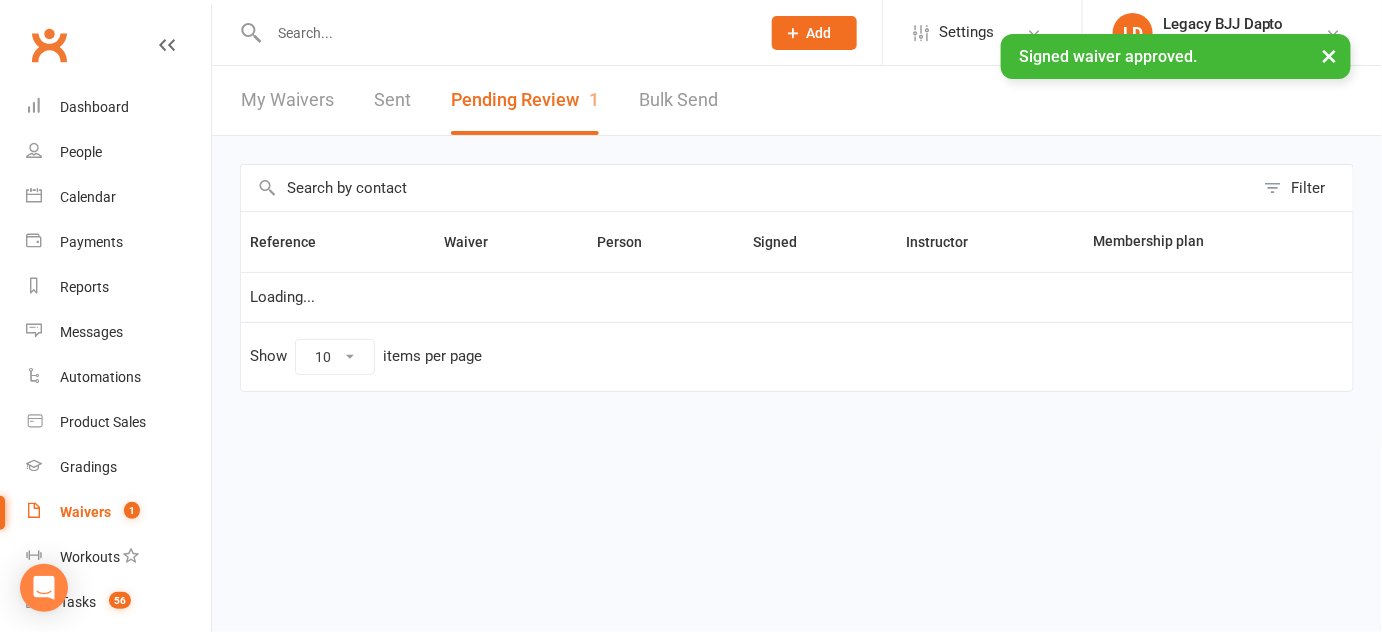 scroll, scrollTop: 0, scrollLeft: 0, axis: both 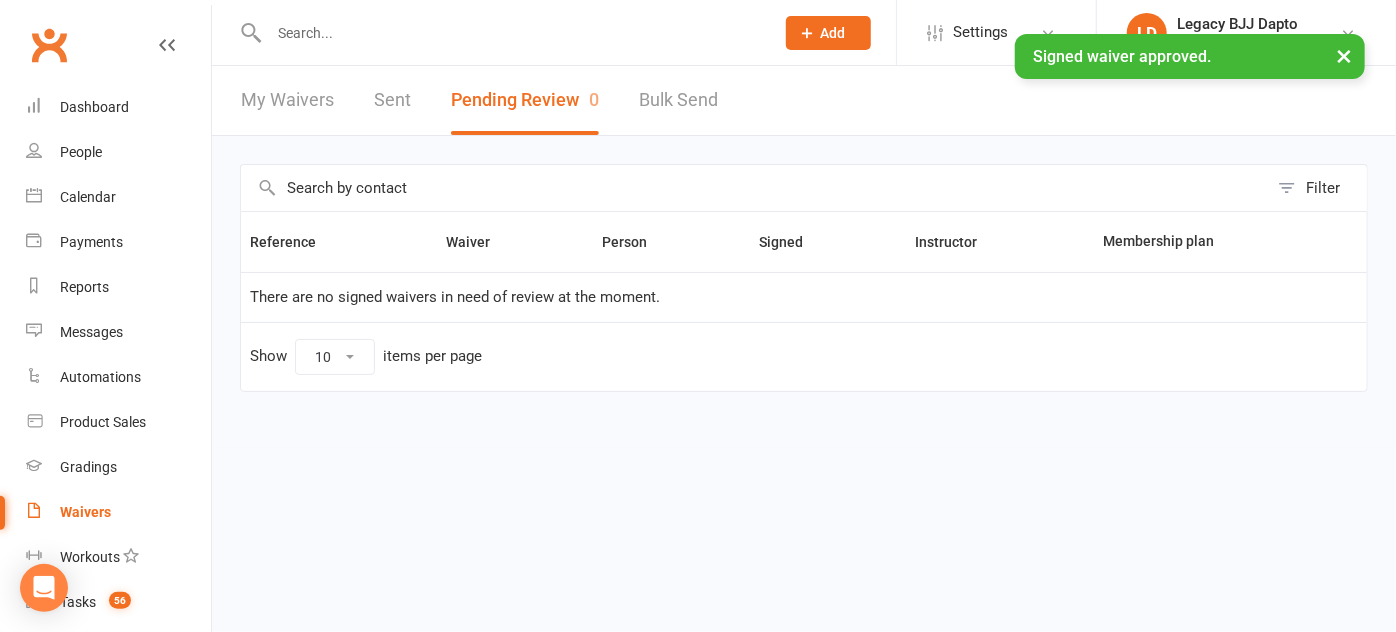 click at bounding box center [511, 33] 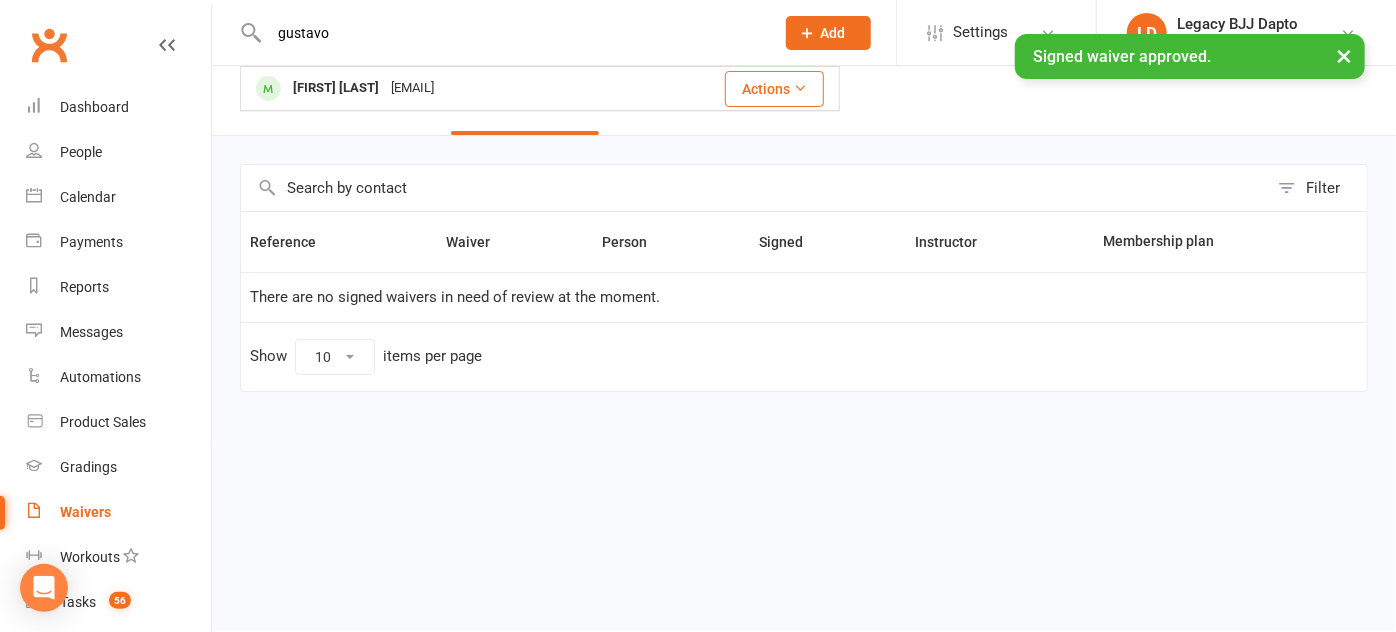 type on "gustavo" 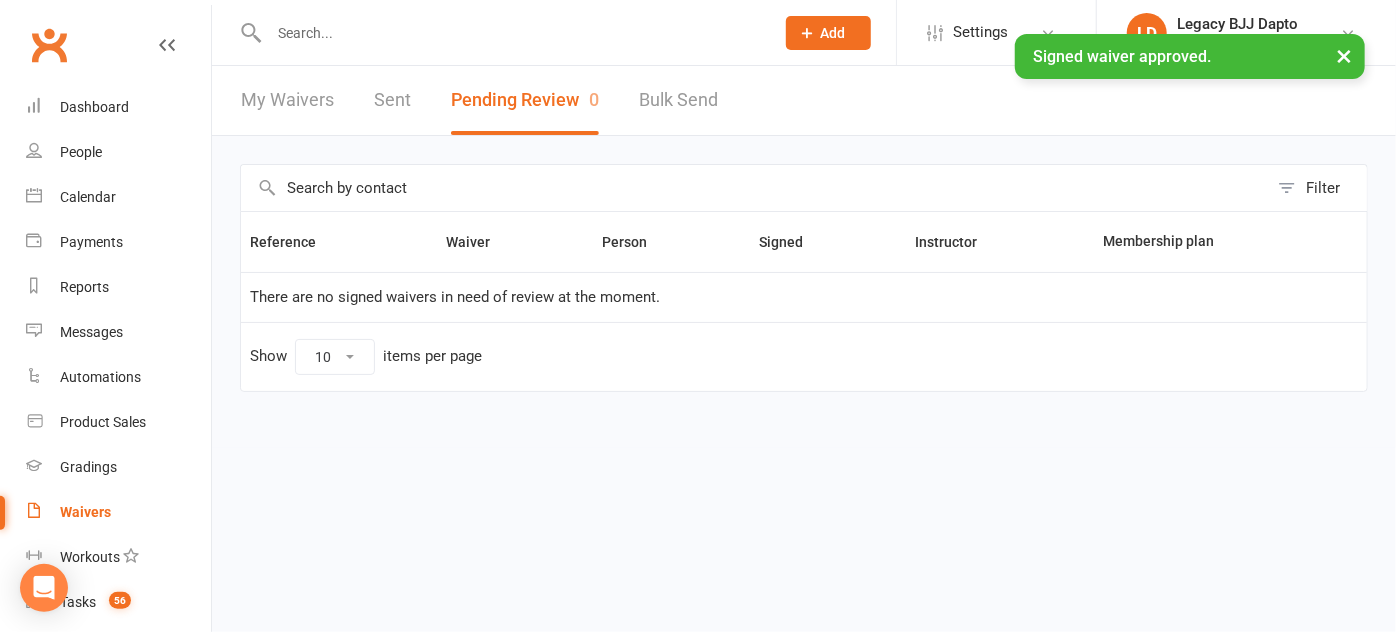 click at bounding box center (511, 33) 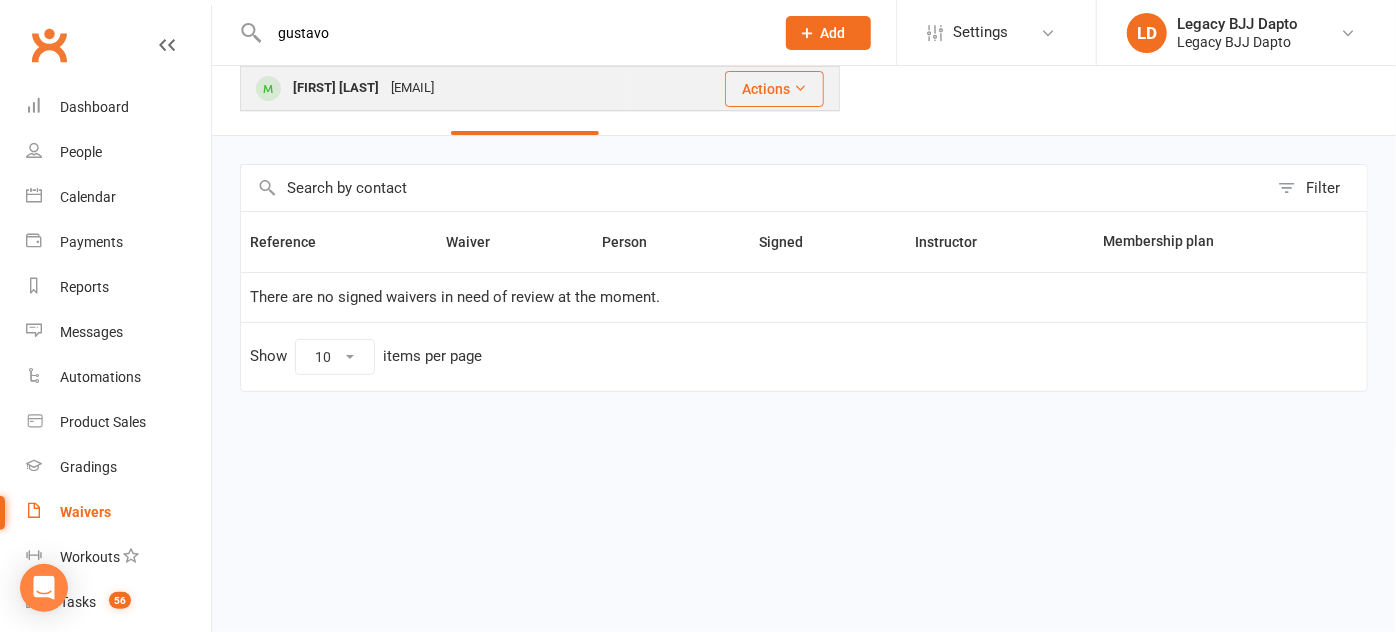 type on "gustavo" 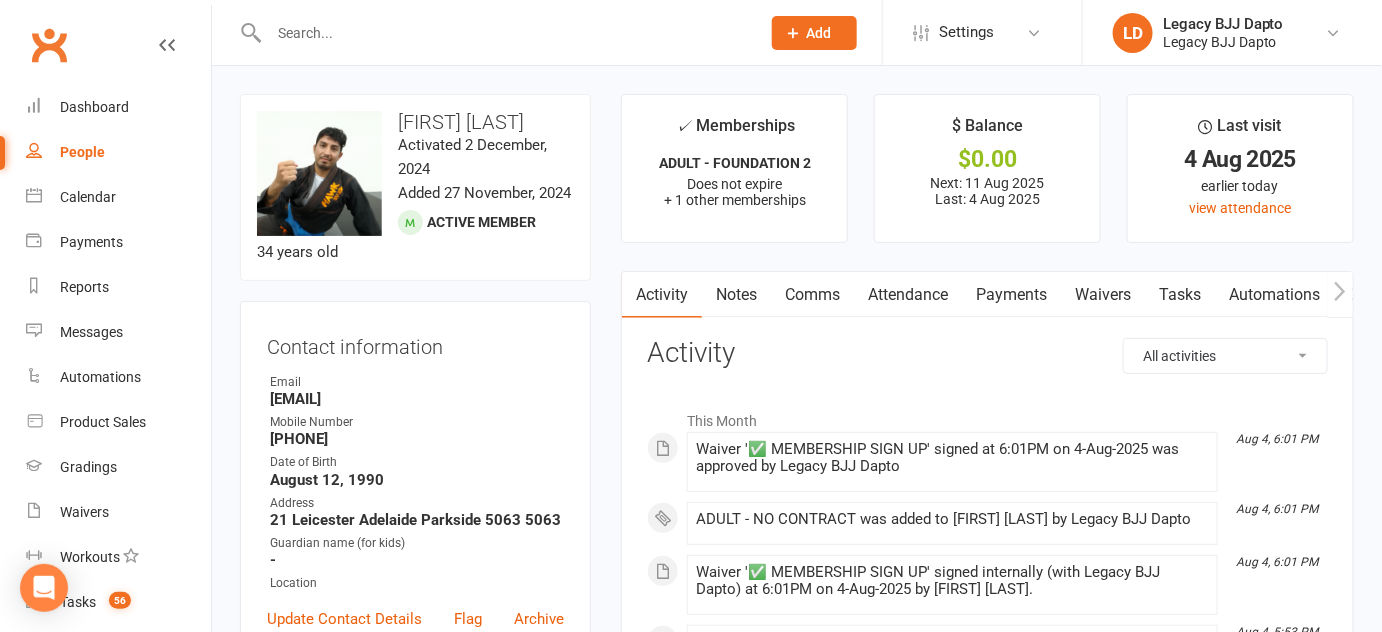click on "Waivers" at bounding box center (1103, 295) 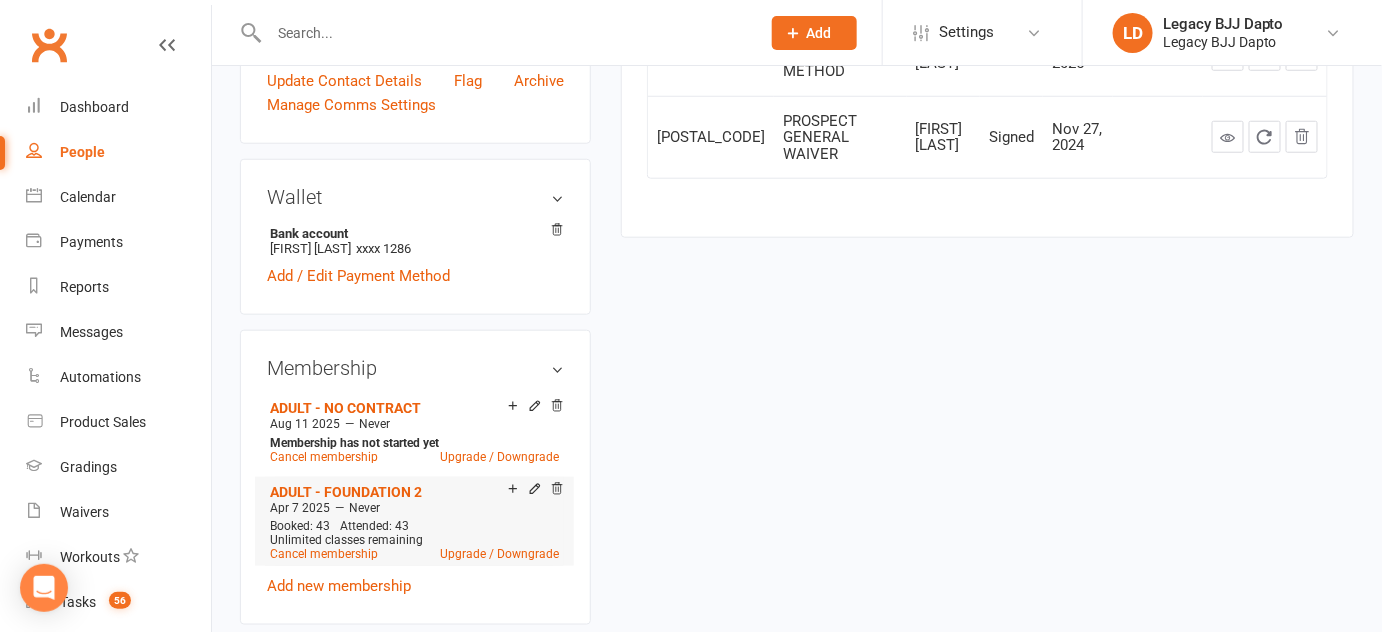 scroll, scrollTop: 567, scrollLeft: 0, axis: vertical 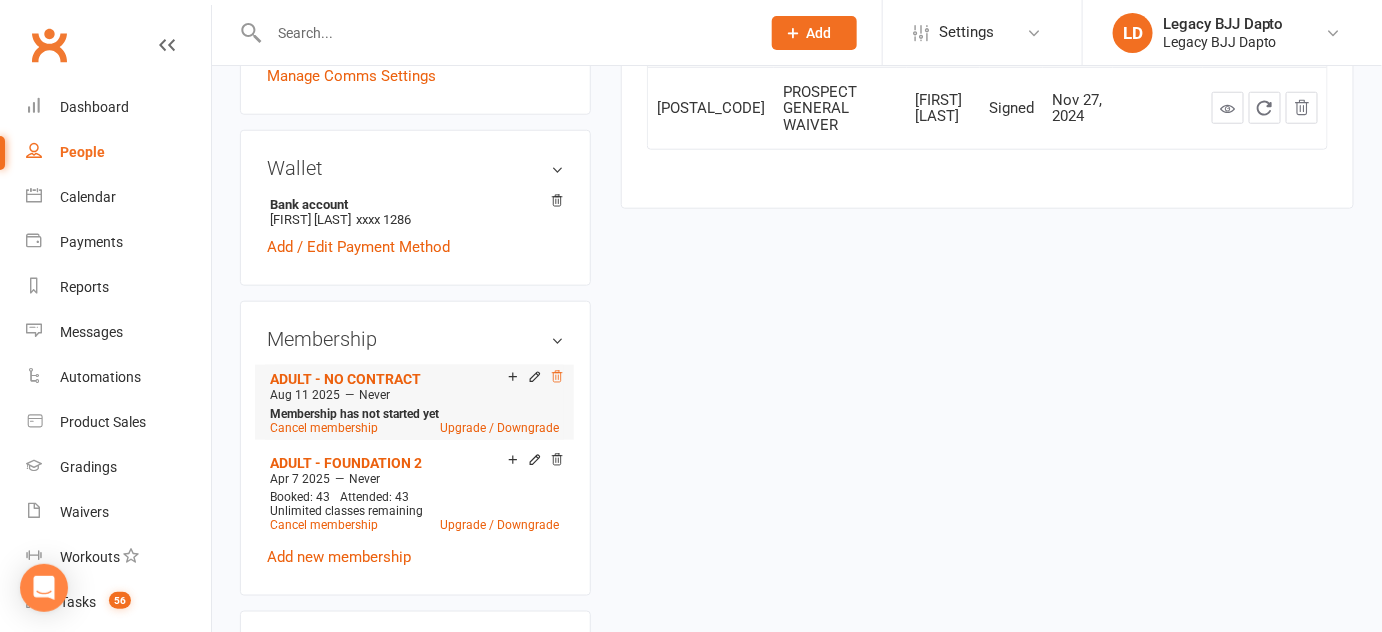 click 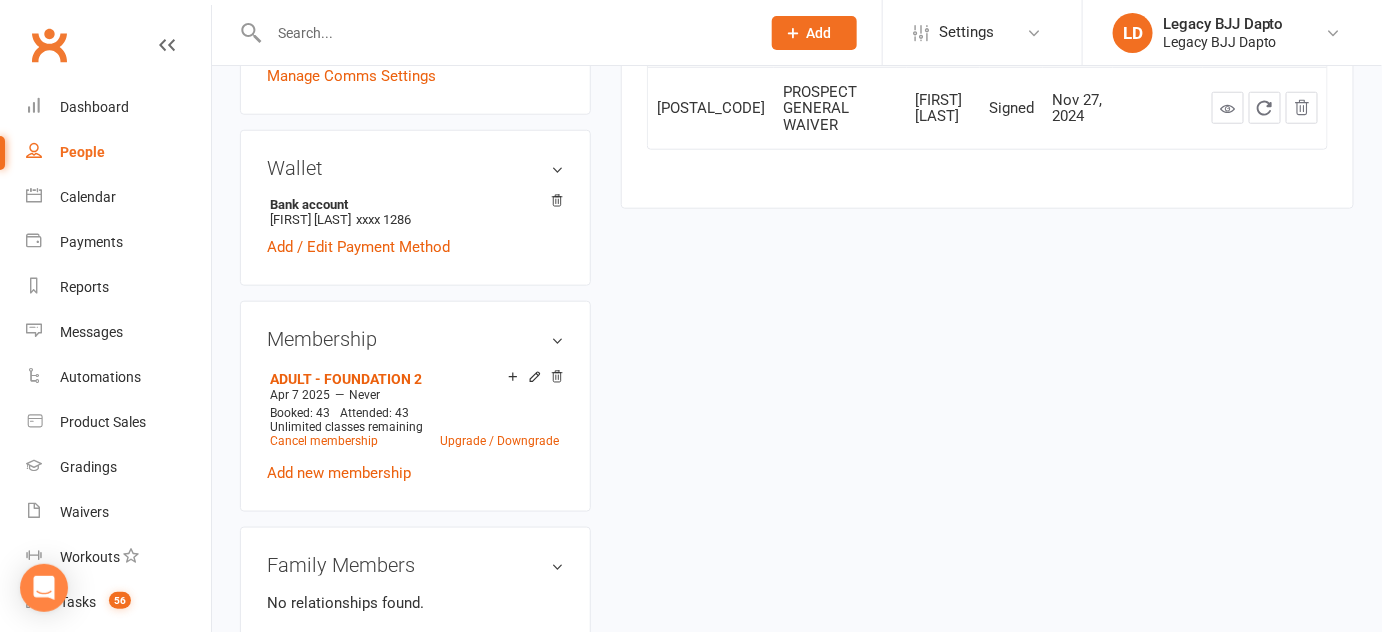 click on "upload photo change photo Gustavo Zambrano Activated 2 December, 2024 Added 27 November, 2024   Active member 34 years old  Contact information Owner   Email  Infococktailsolution@gmail.com
Mobile Number  0432073045
Date of Birth  August 12, 1990
Address  21 Leicester Adelaide Parkside 5063 5063
Guardian name (for kids)  -
Location
Update Contact Details Flag Archive Manage Comms Settings
Wallet Bank account Gustavo Zambrano  xxxx 1286
Add / Edit Payment Method
Membership      ADULT - FOUNDATION 2 Apr 7 2025 — Never Booked: 43 Attended: 43 Unlimited classes remaining   Cancel membership Upgrade / Downgrade Add new membership
Family Members  No relationships found. Add link to existing contact  Add link to new contact
Suspensions  No active suspensions found. Add new suspension
Styles & Ranks  Jiu Jitsu  / Blue Belt 1 Stripe Start Date: 8 Apr 2025 Last Graded: 8 Apr 2025 Attendances Since Last Grading Style attendances: 41 All Attendances: 41 Belt Size: a2
Add new style
edit ✓" at bounding box center [797, 521] 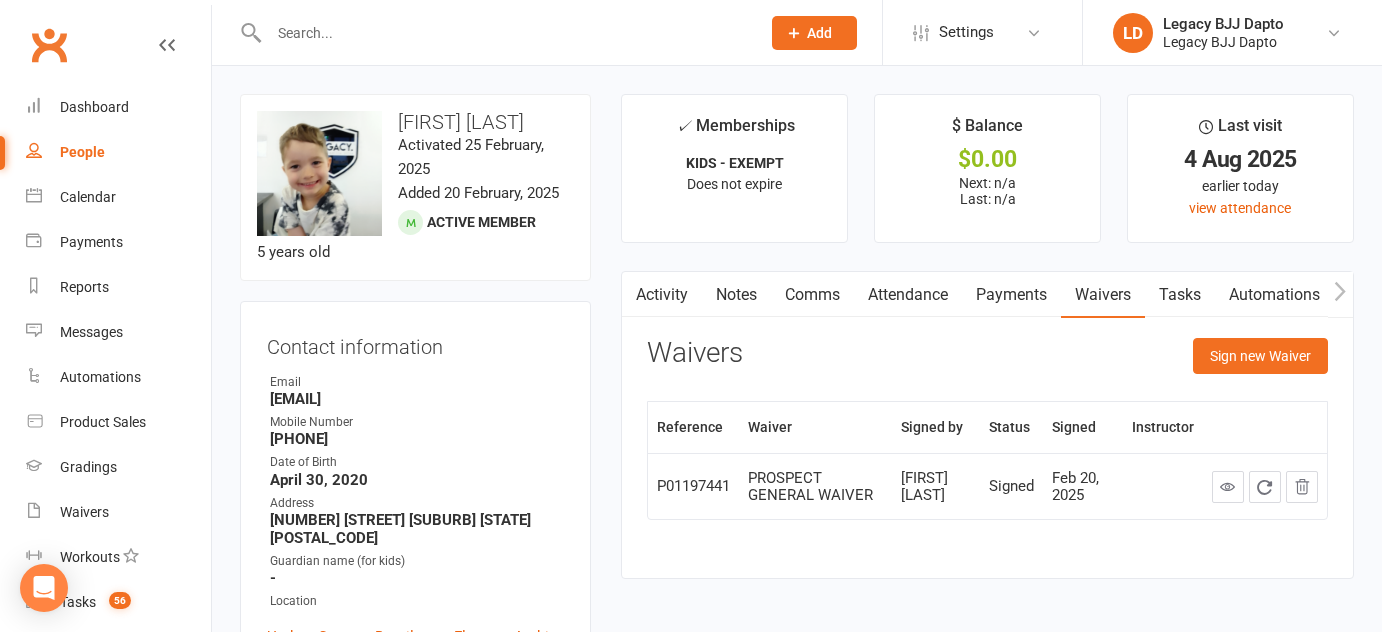 scroll, scrollTop: 0, scrollLeft: 0, axis: both 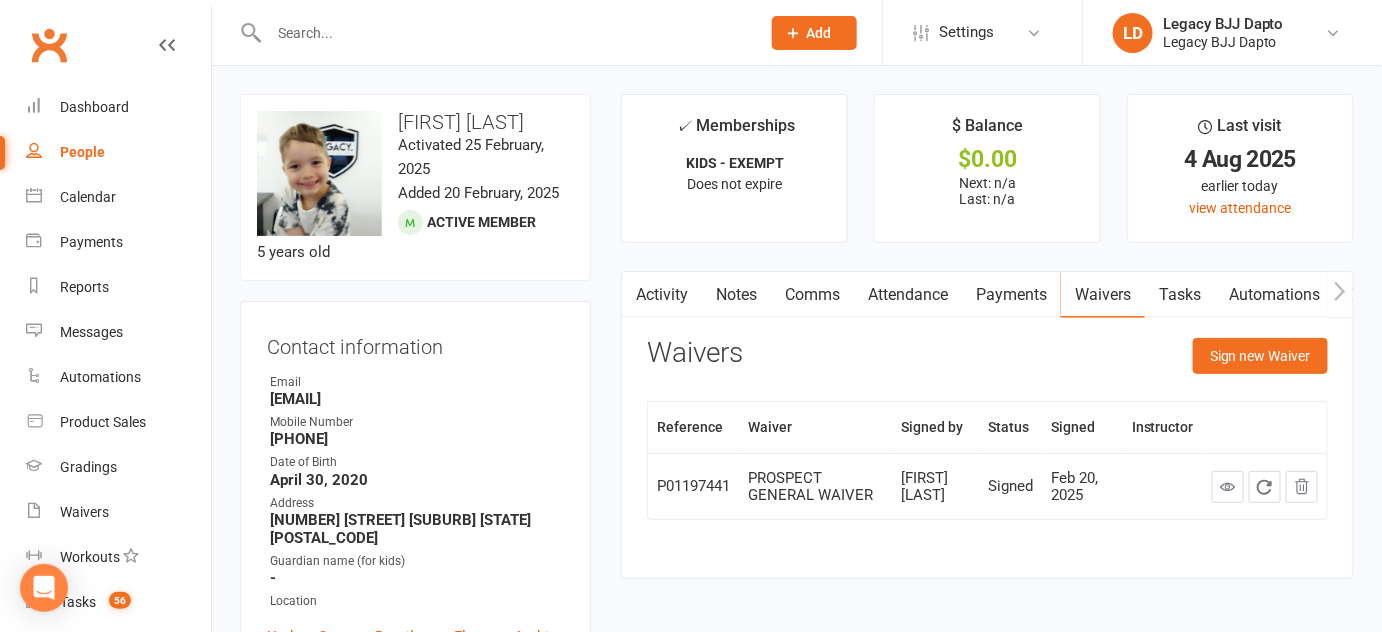click at bounding box center [504, 33] 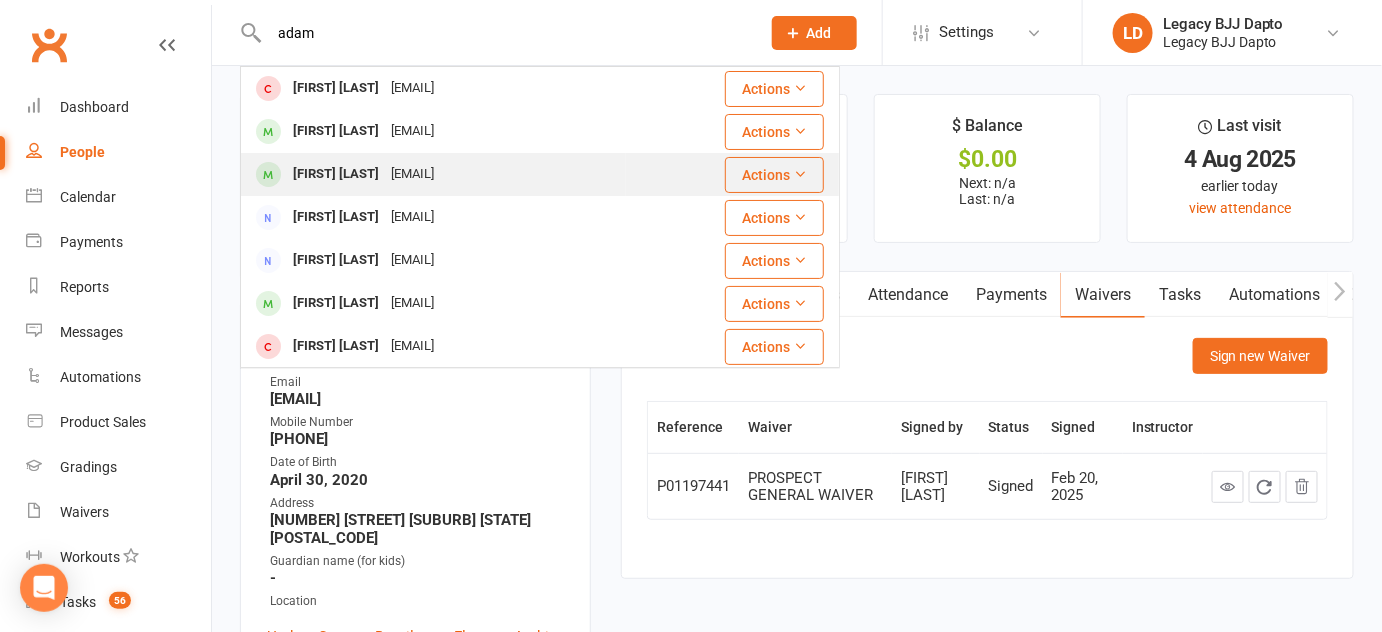 type on "adam" 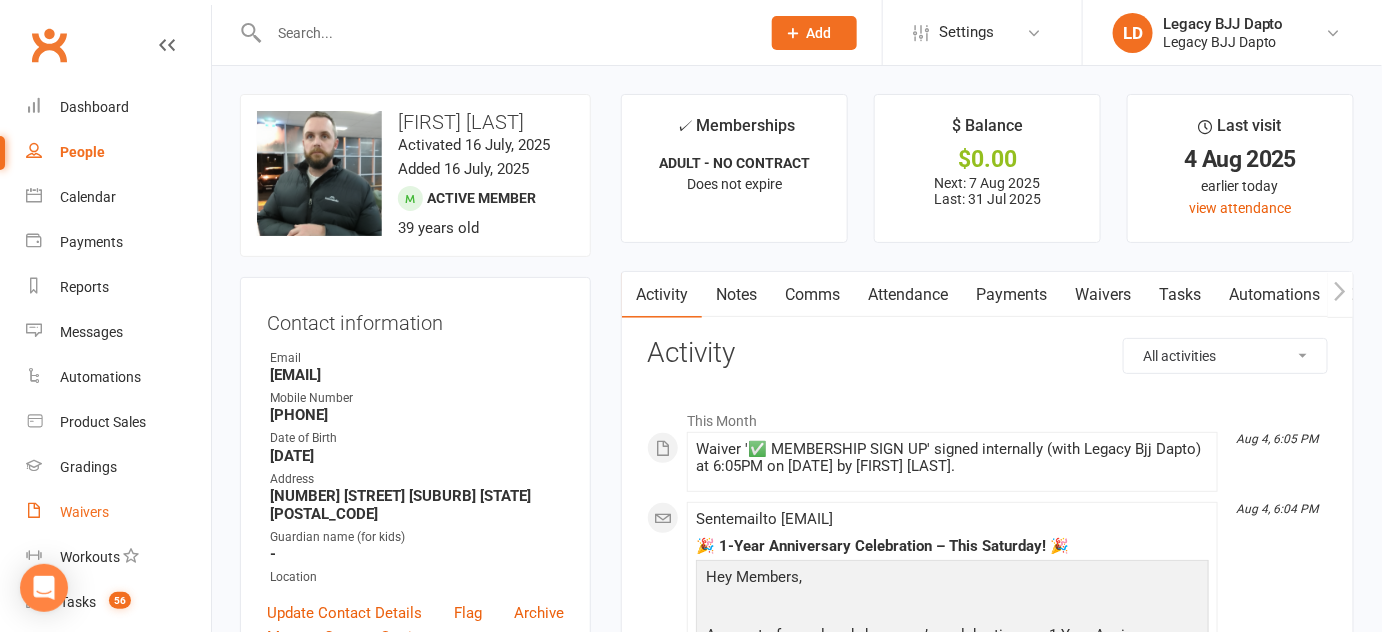 click on "Waivers" at bounding box center [84, 512] 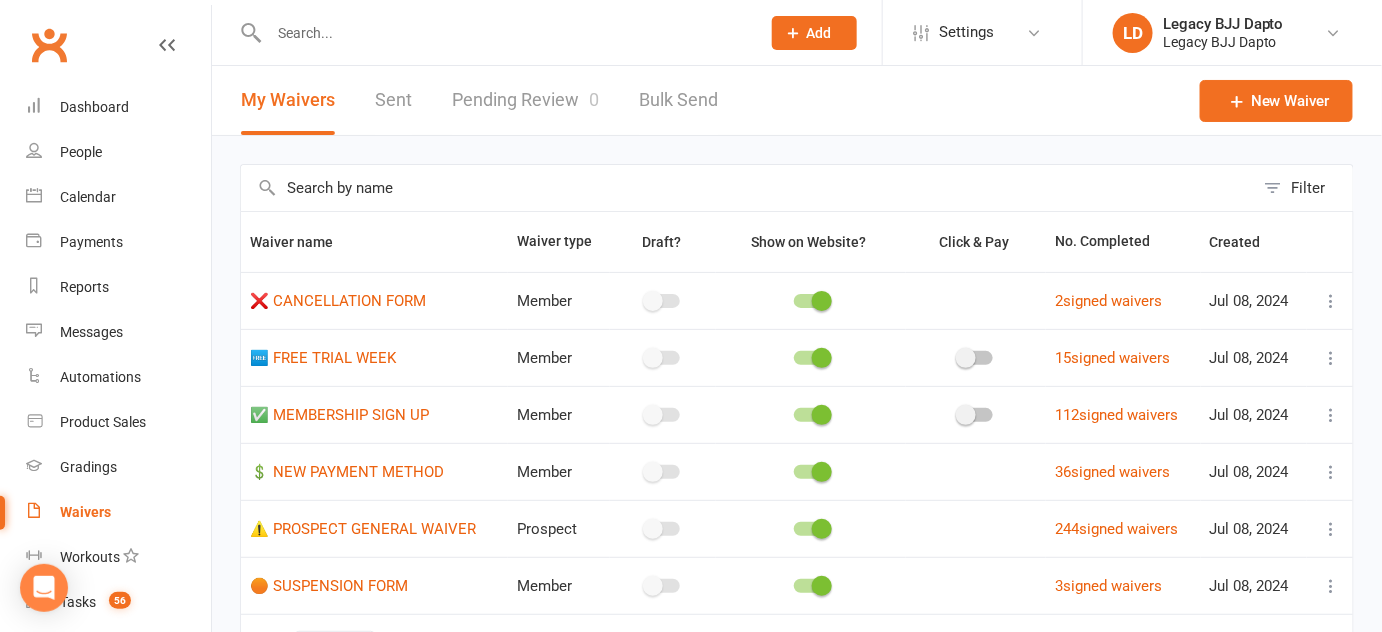 click on "Pending Review 0" at bounding box center [525, 100] 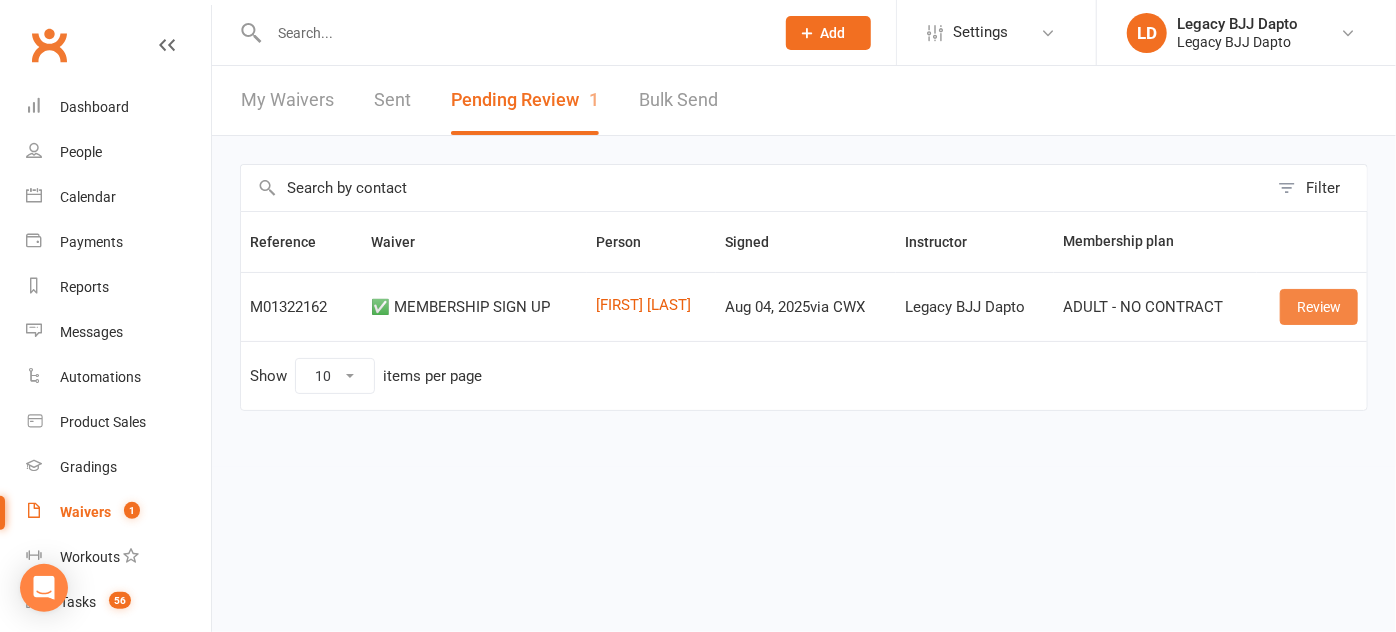 click on "Review" at bounding box center [1319, 307] 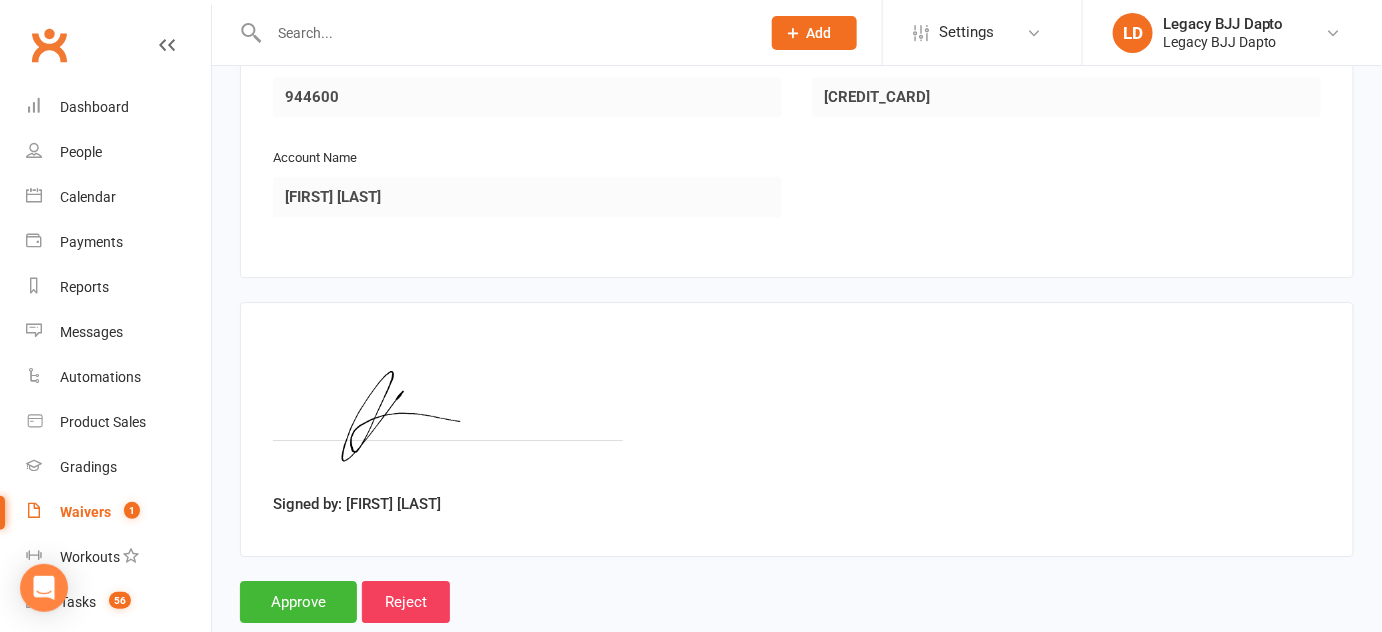 scroll, scrollTop: 1983, scrollLeft: 0, axis: vertical 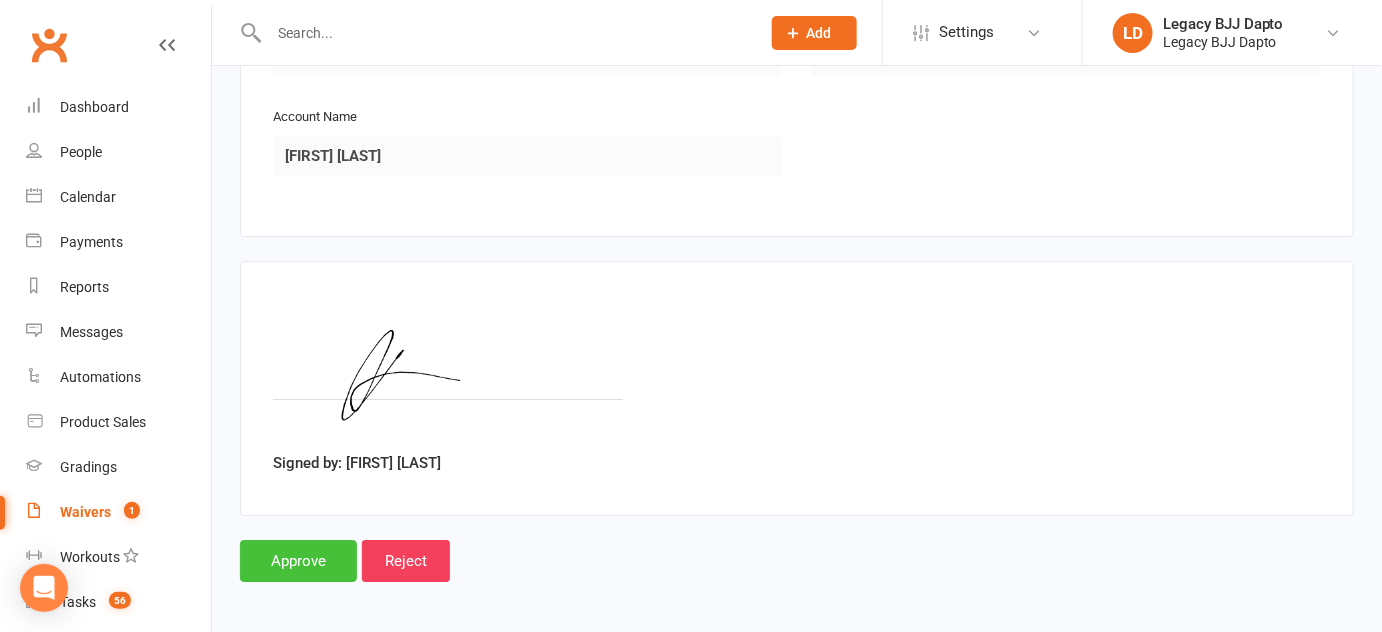 click on "Approve" at bounding box center (298, 561) 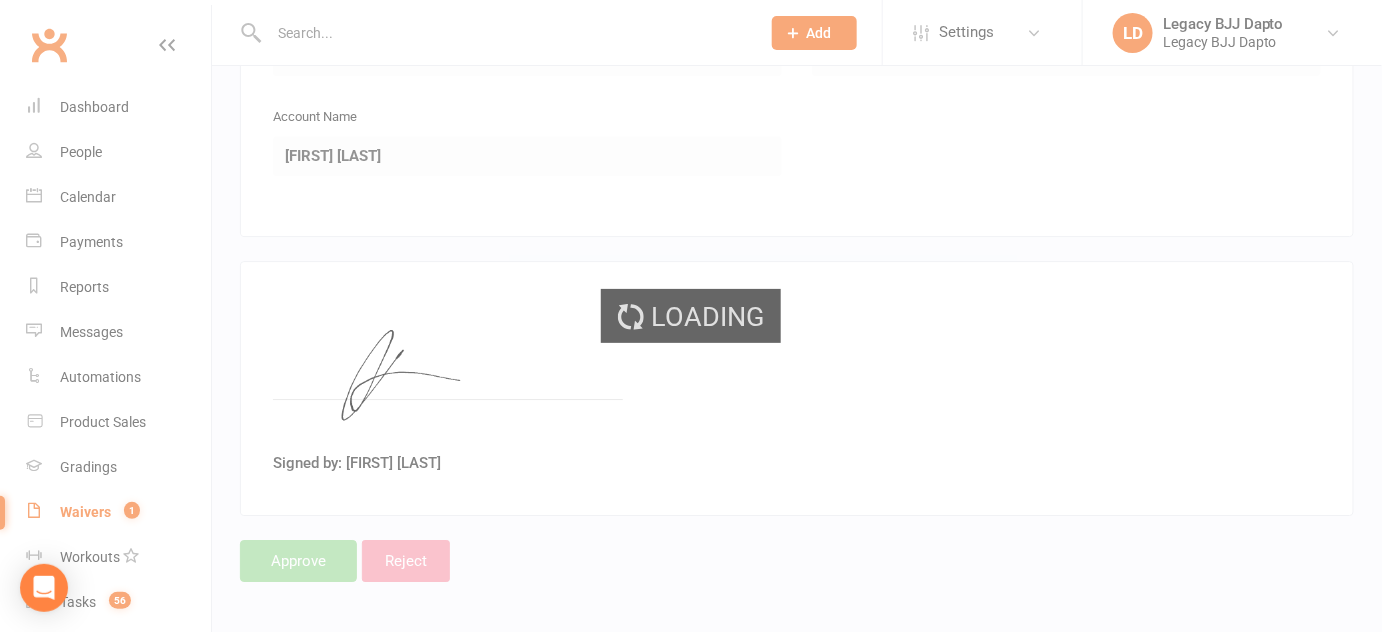 scroll, scrollTop: 0, scrollLeft: 0, axis: both 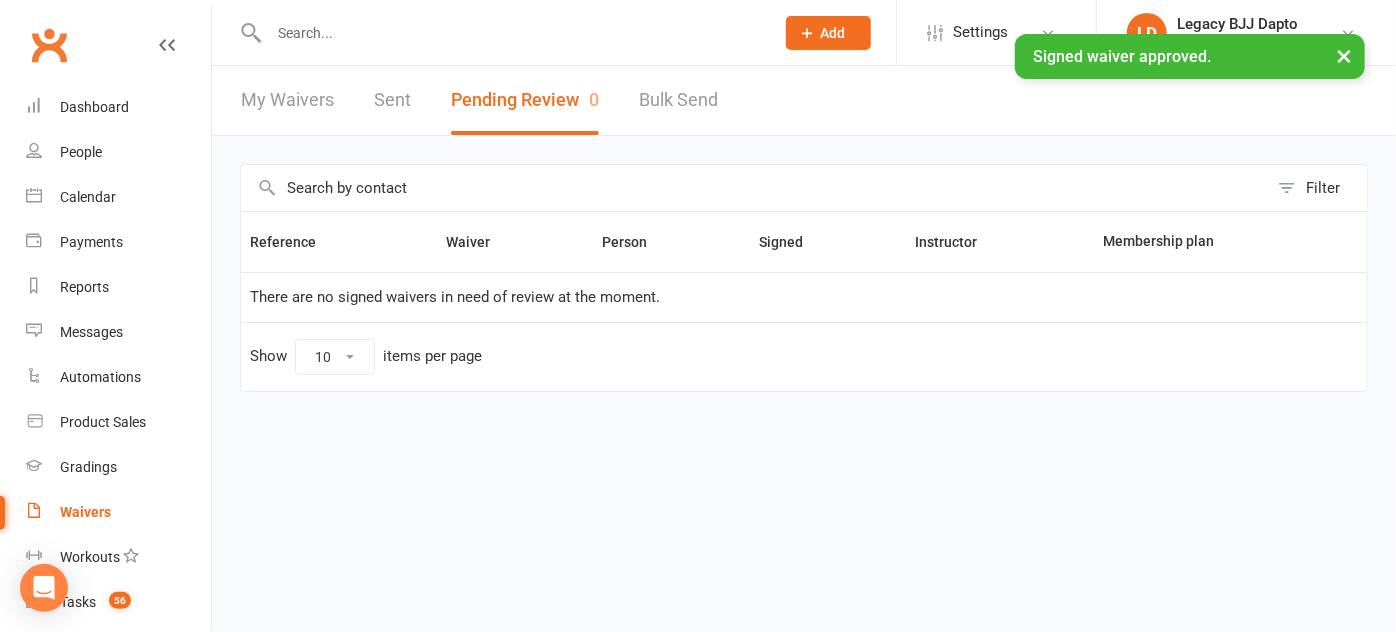 click at bounding box center (511, 33) 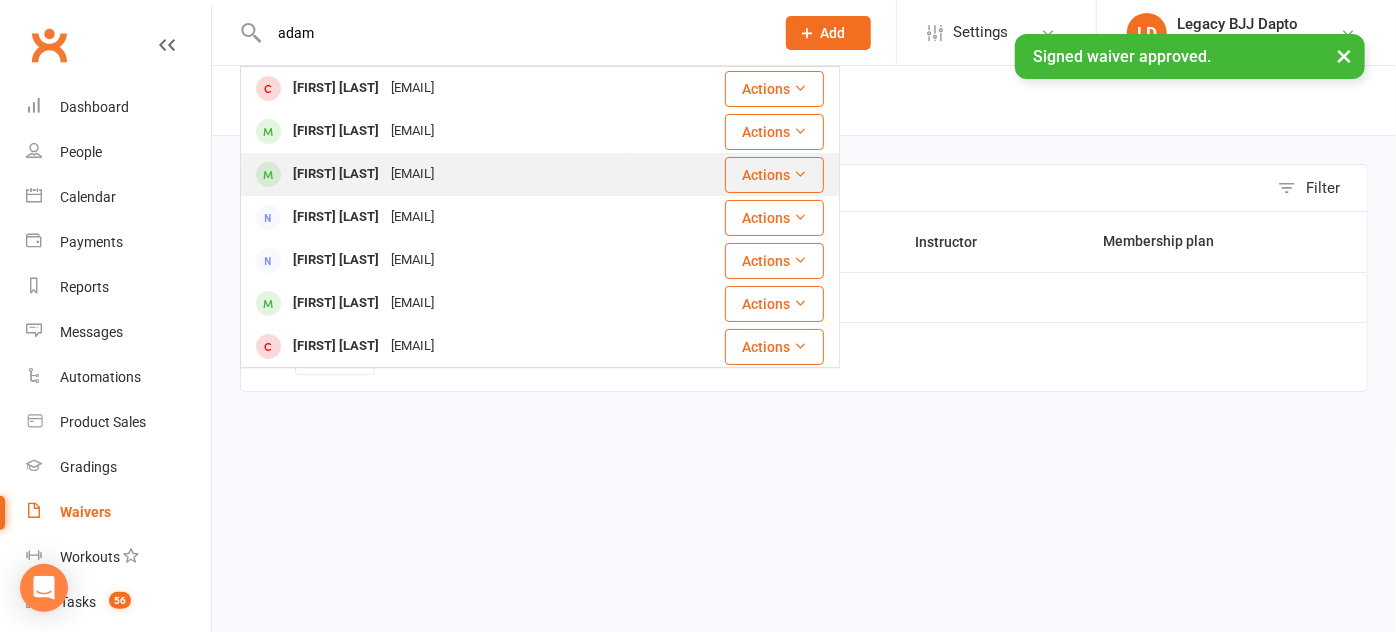 type on "adam" 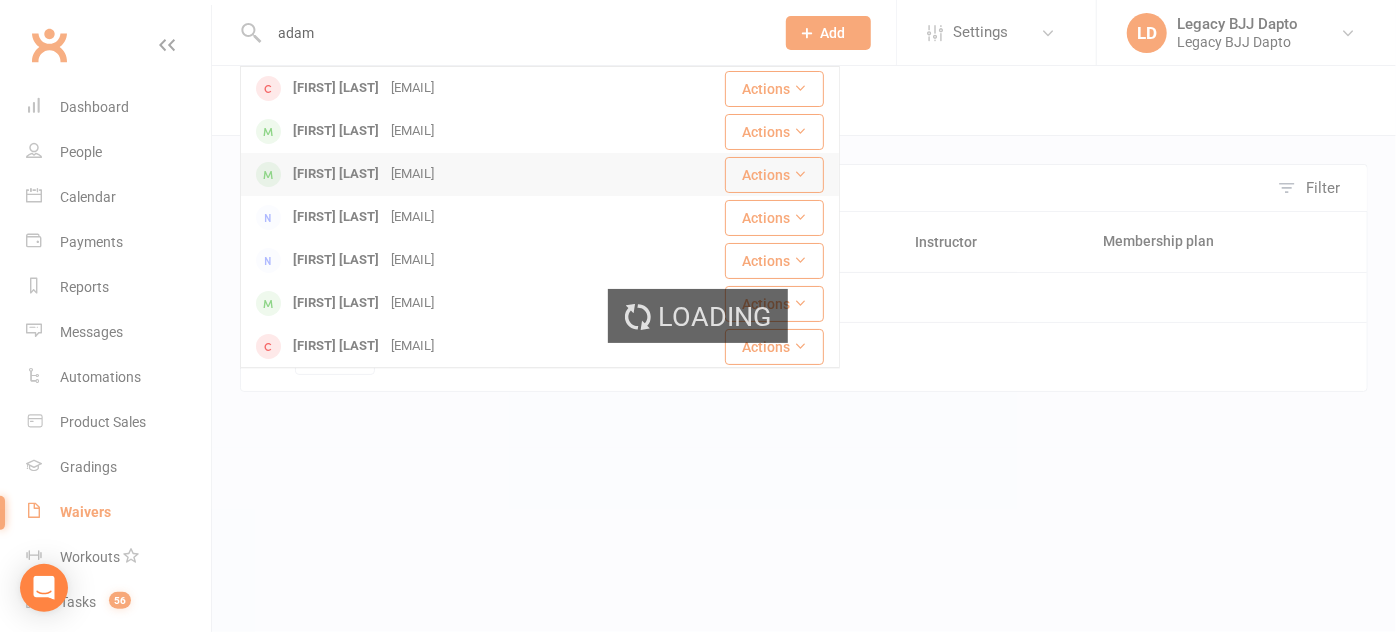 type 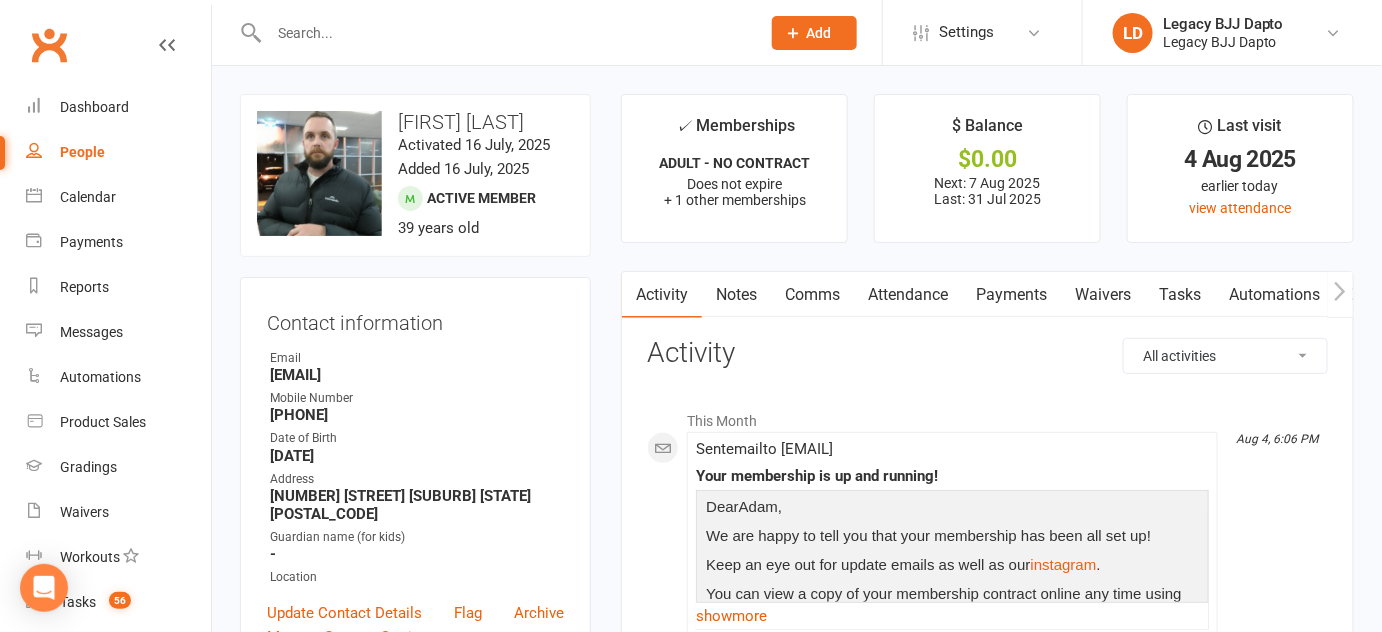 click on "Waivers" at bounding box center (1103, 295) 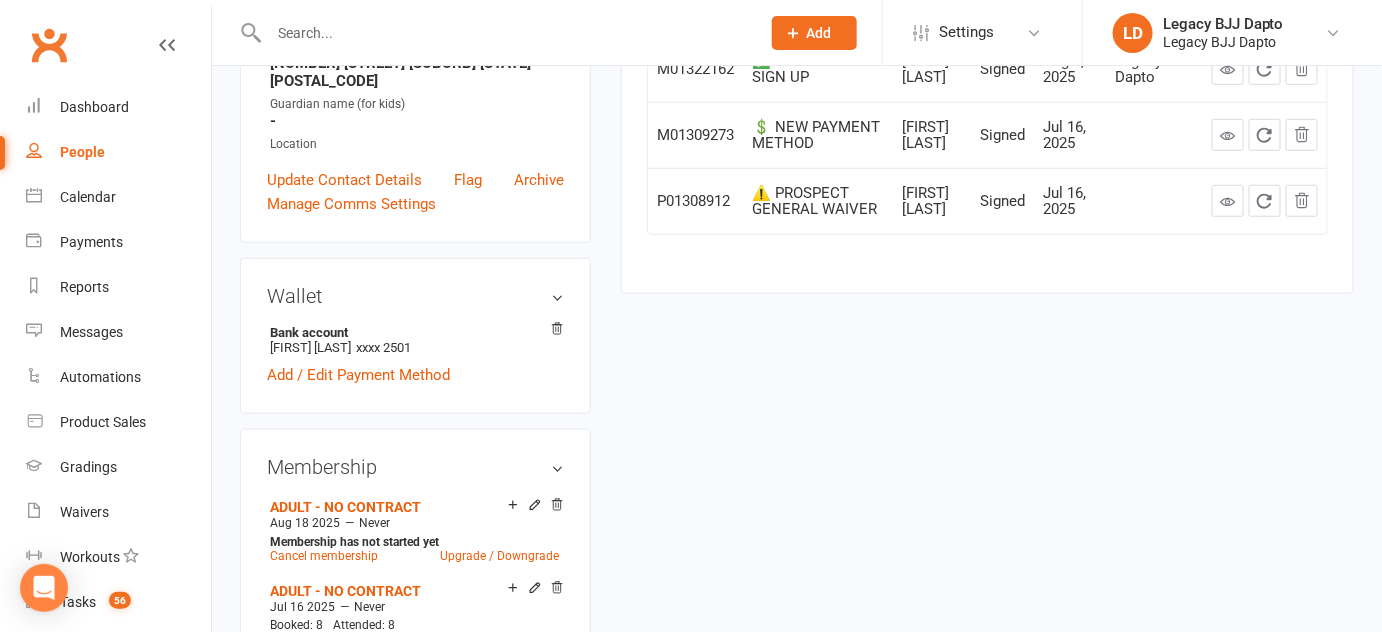 scroll, scrollTop: 434, scrollLeft: 0, axis: vertical 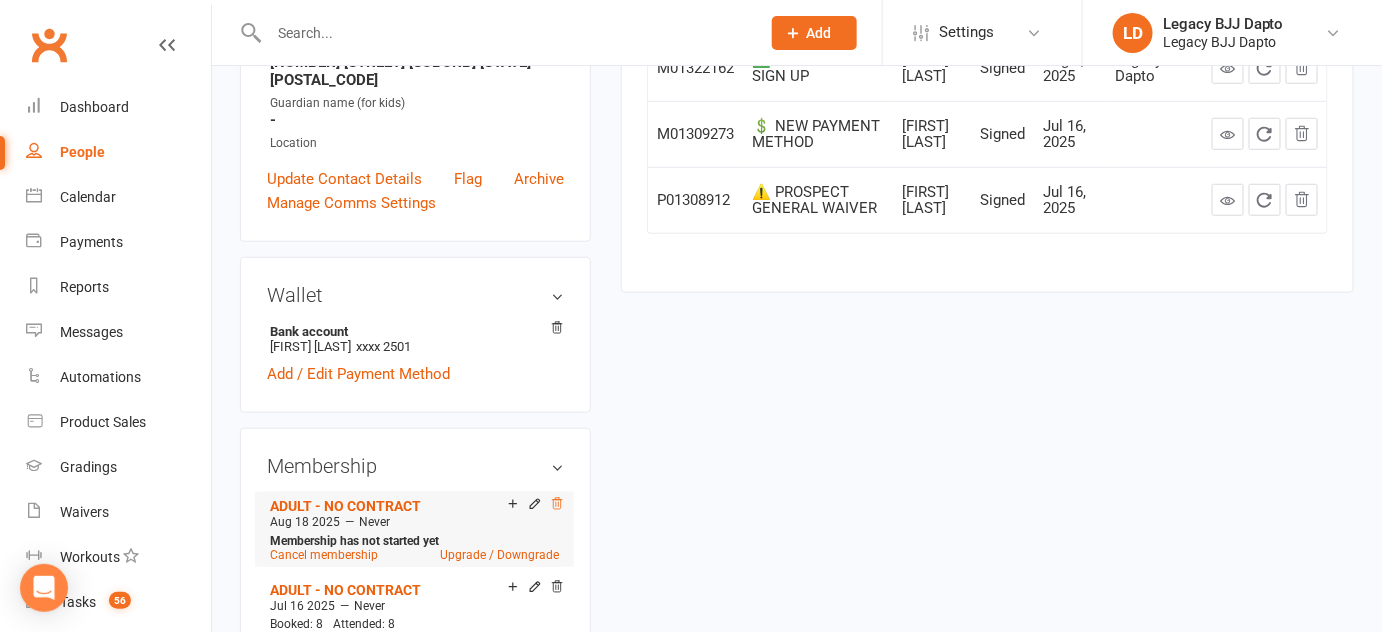 click 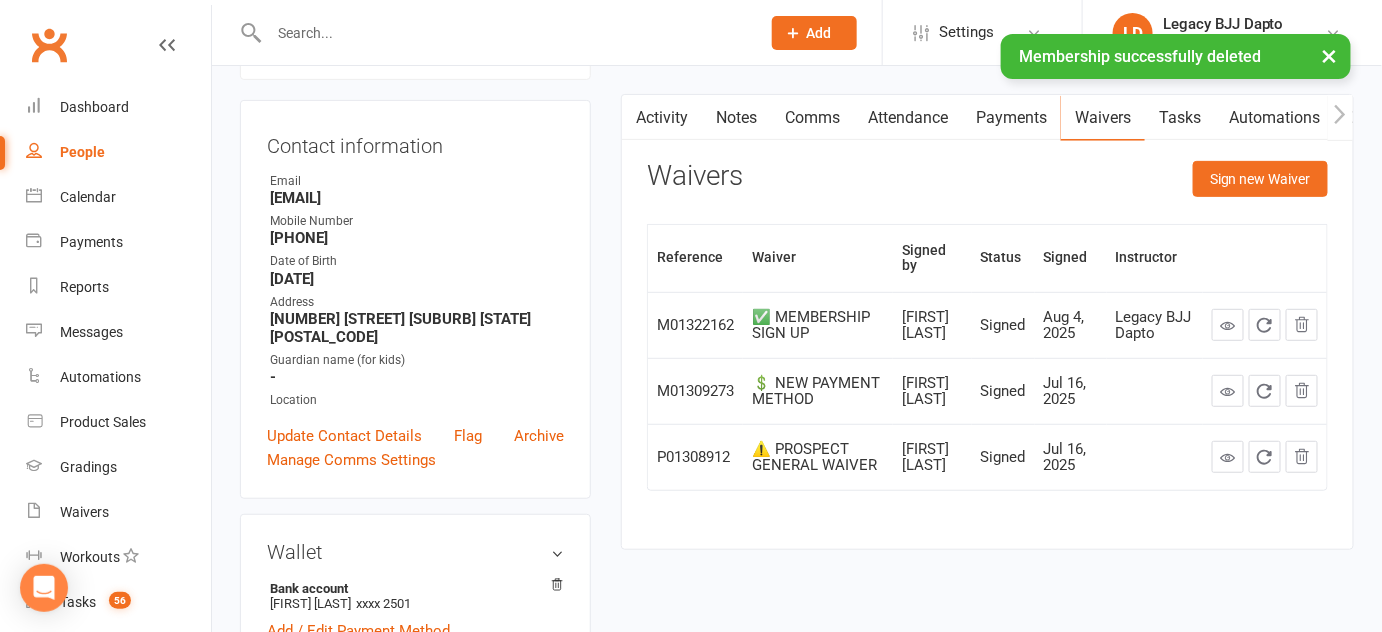 scroll, scrollTop: 0, scrollLeft: 0, axis: both 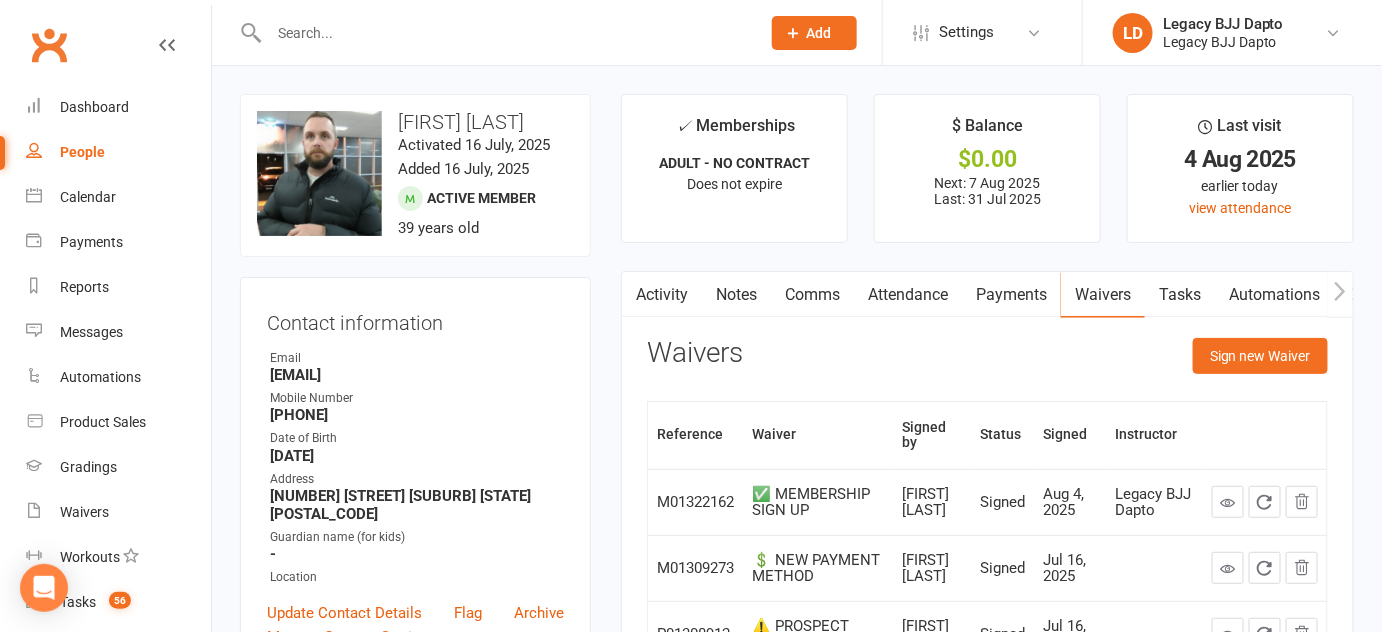 click on "Activity" at bounding box center (662, 295) 